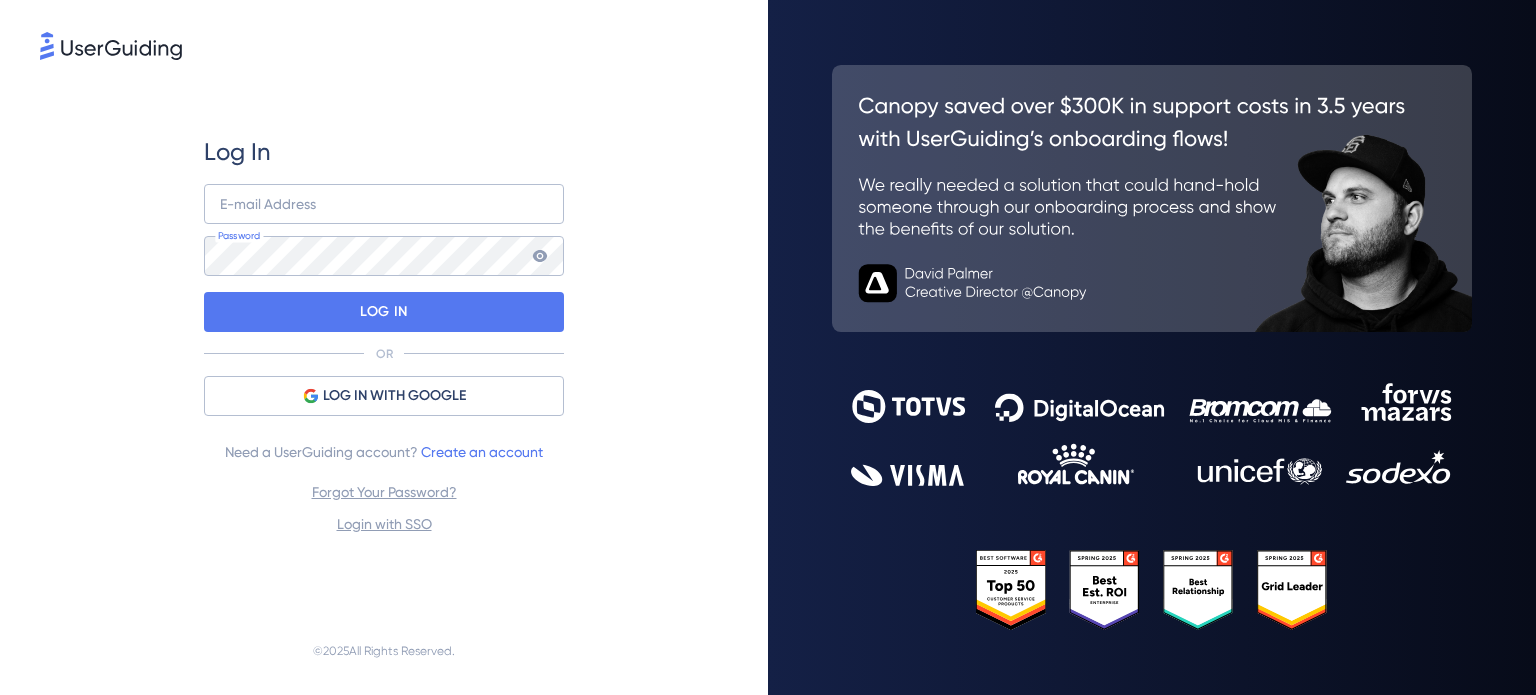 scroll, scrollTop: 0, scrollLeft: 0, axis: both 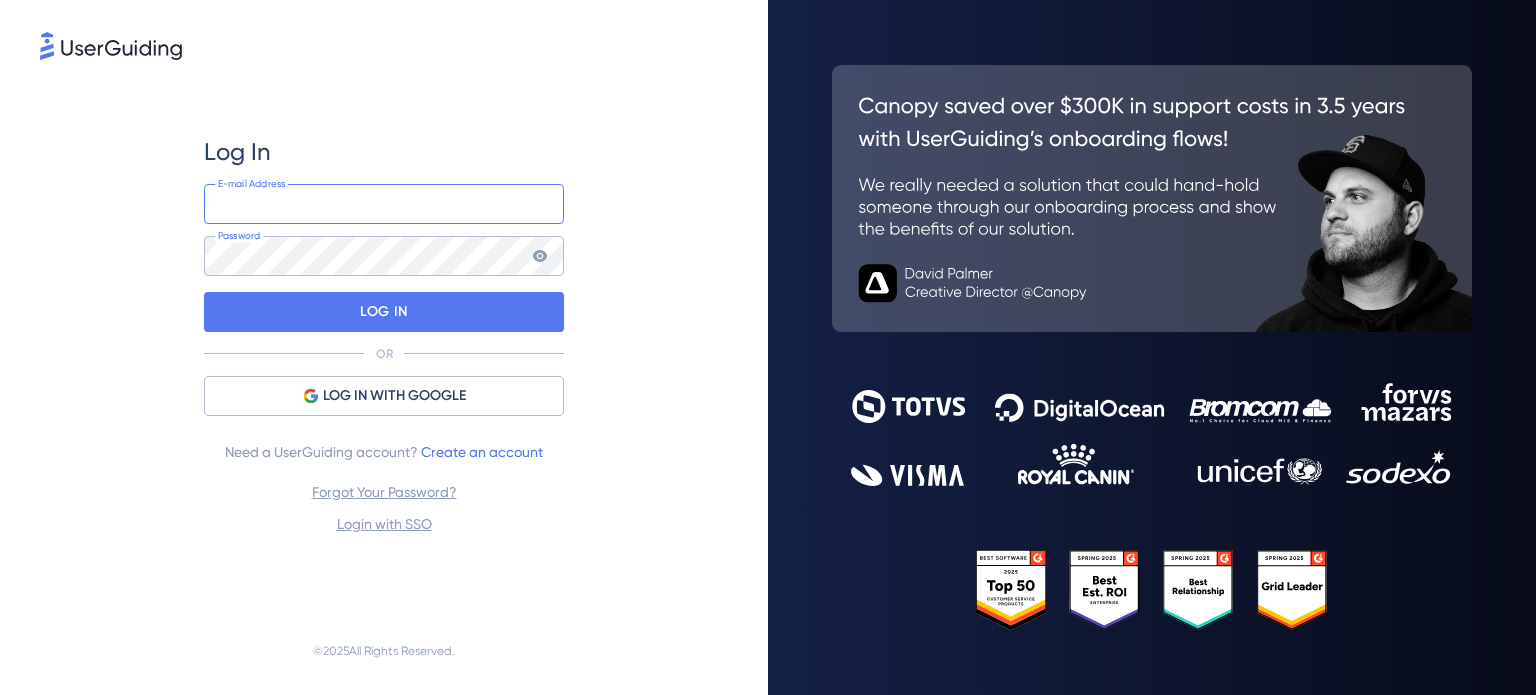 click at bounding box center [384, 204] 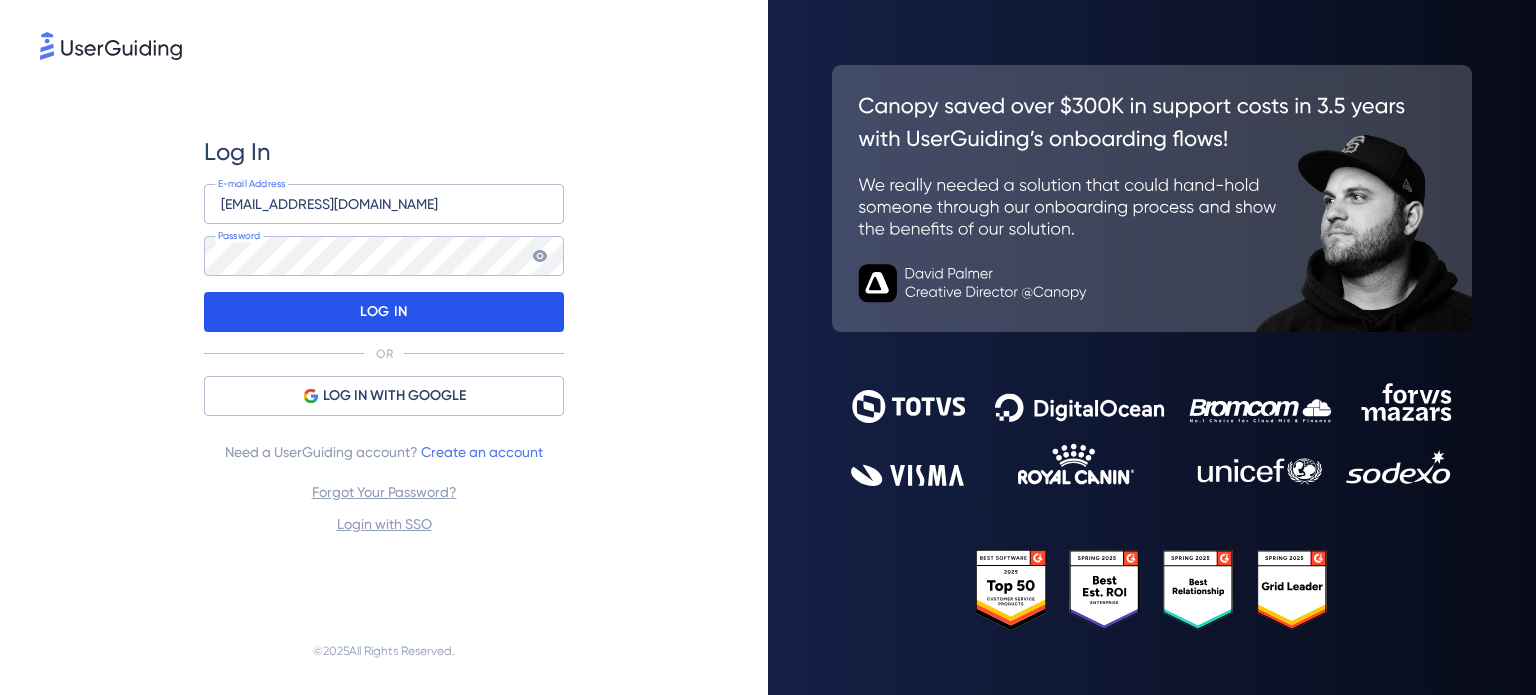 click on "LOG IN" at bounding box center [384, 312] 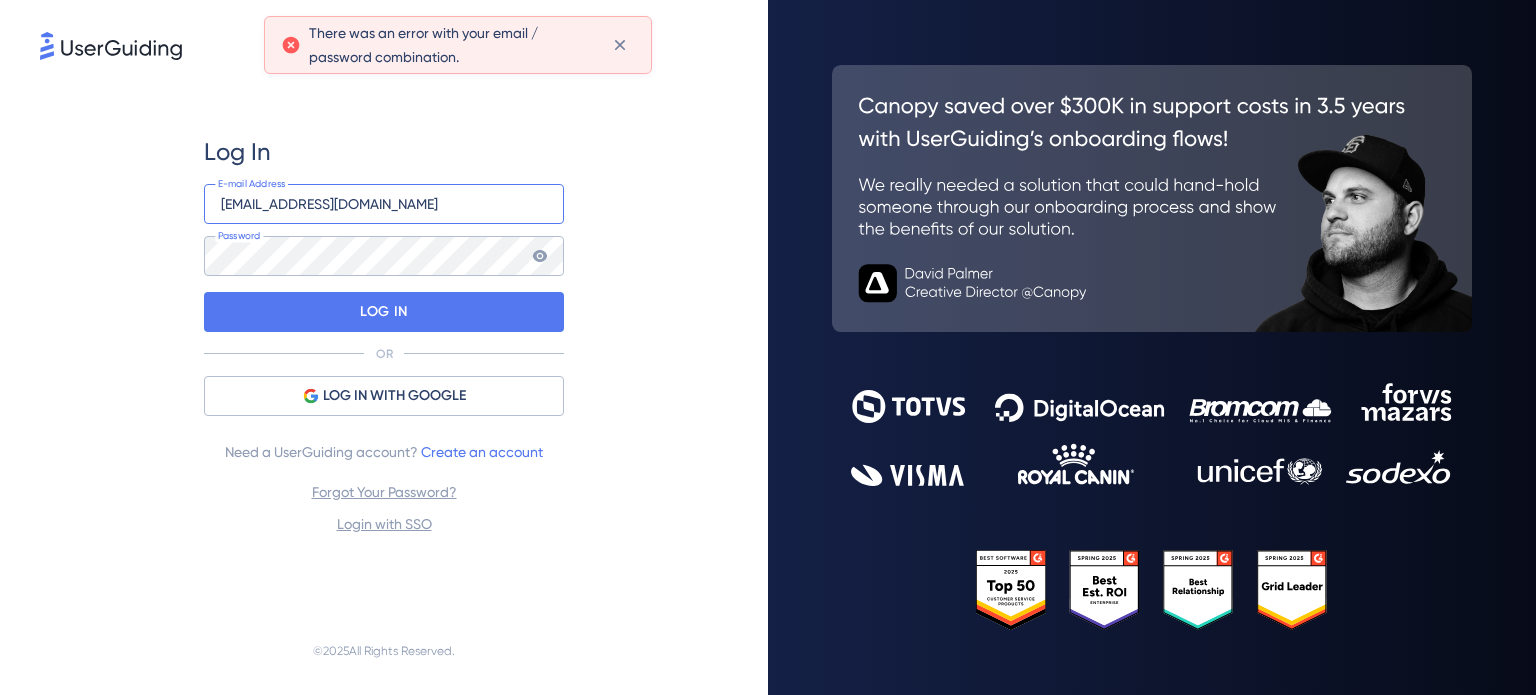 click on "Finance@cloudways.com" at bounding box center (384, 204) 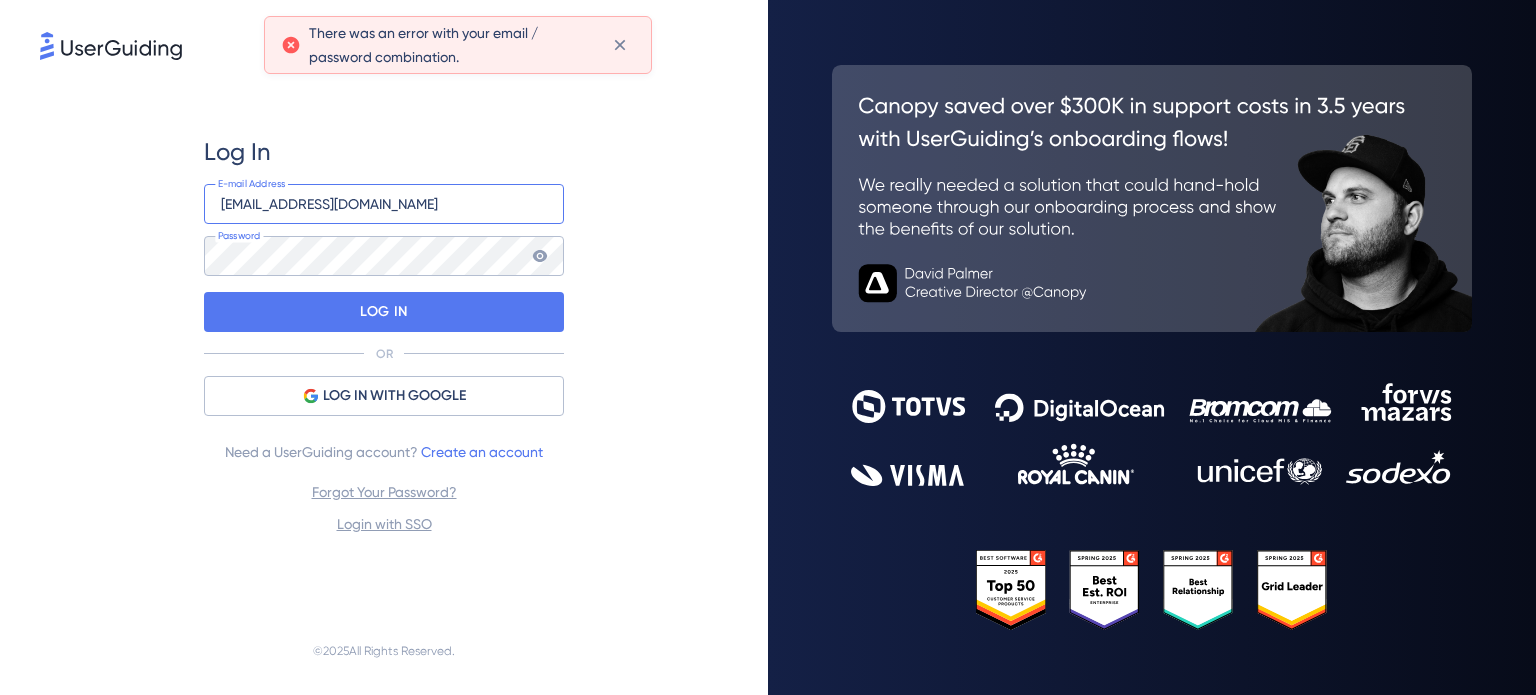 type on "finance@cloudways.com" 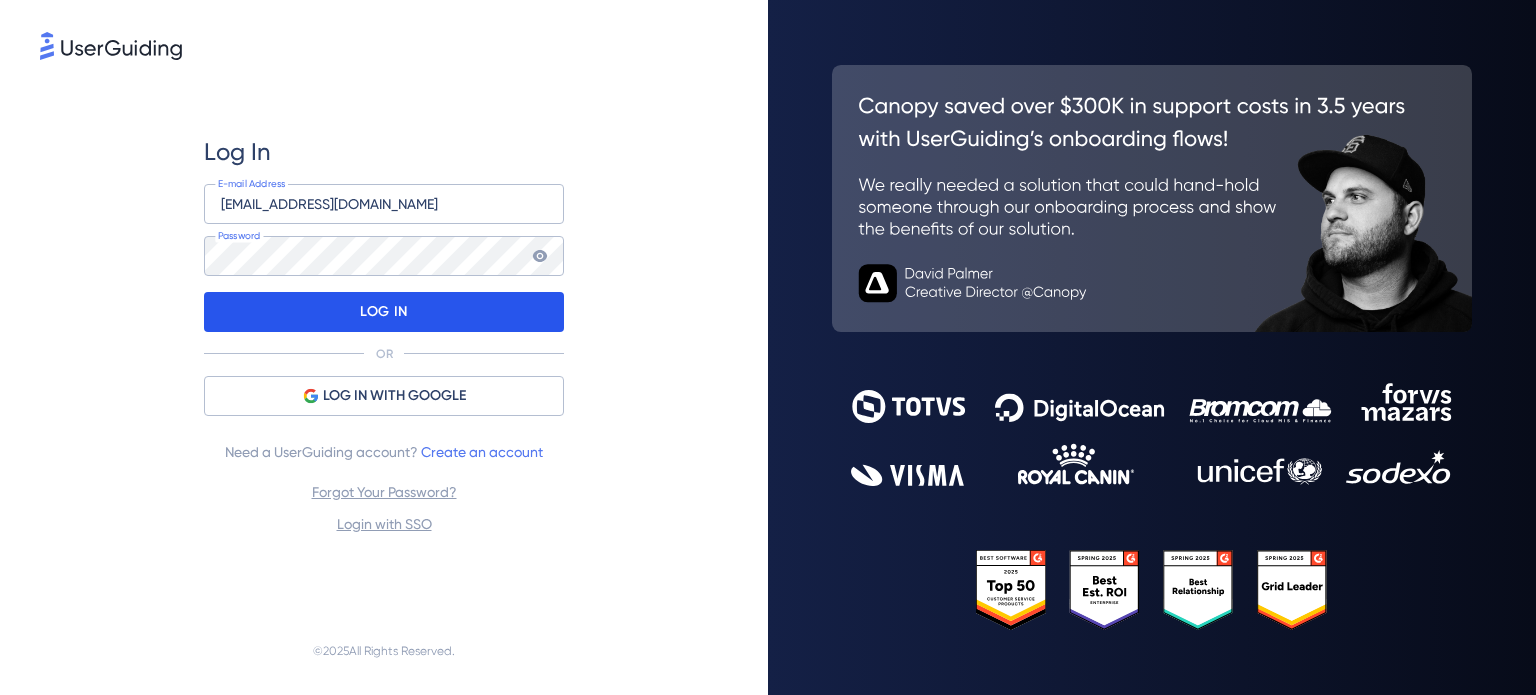 click on "LOG IN" at bounding box center [384, 312] 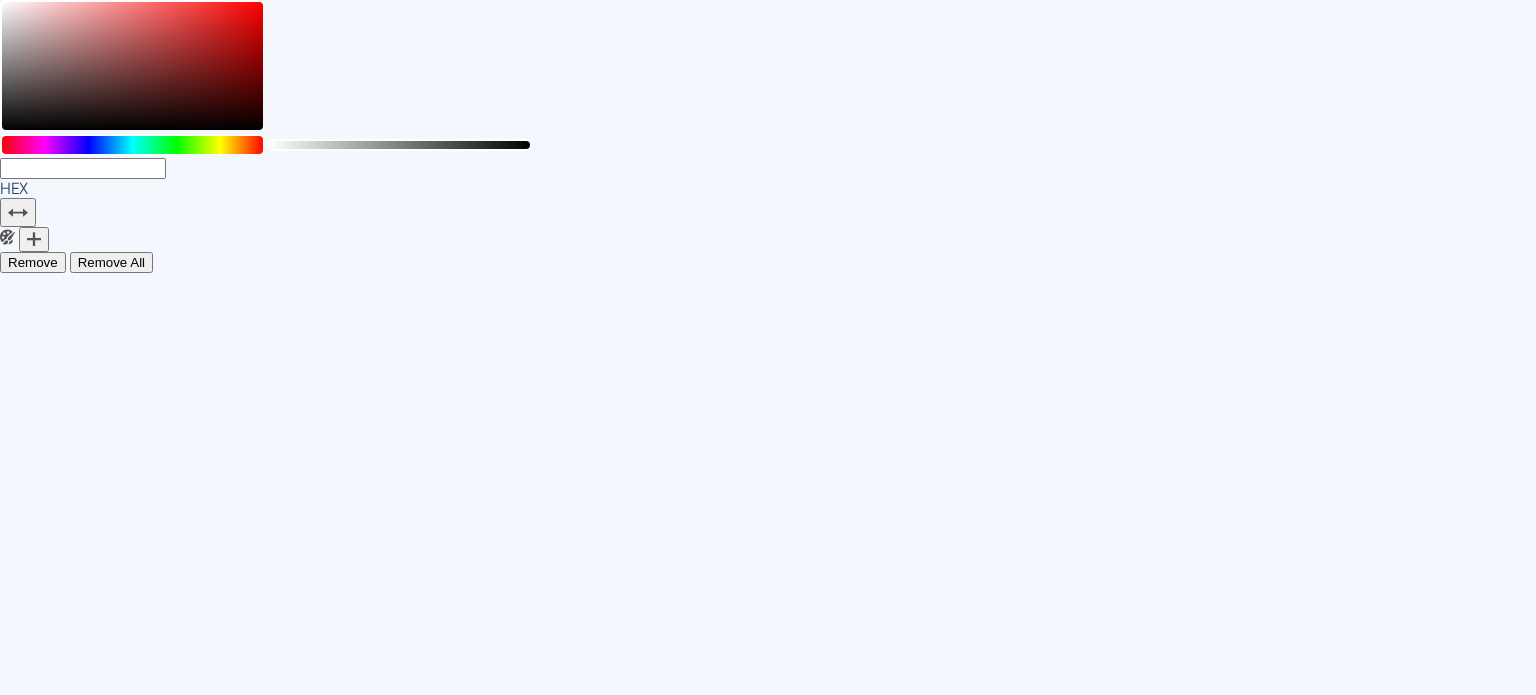 scroll, scrollTop: 0, scrollLeft: 0, axis: both 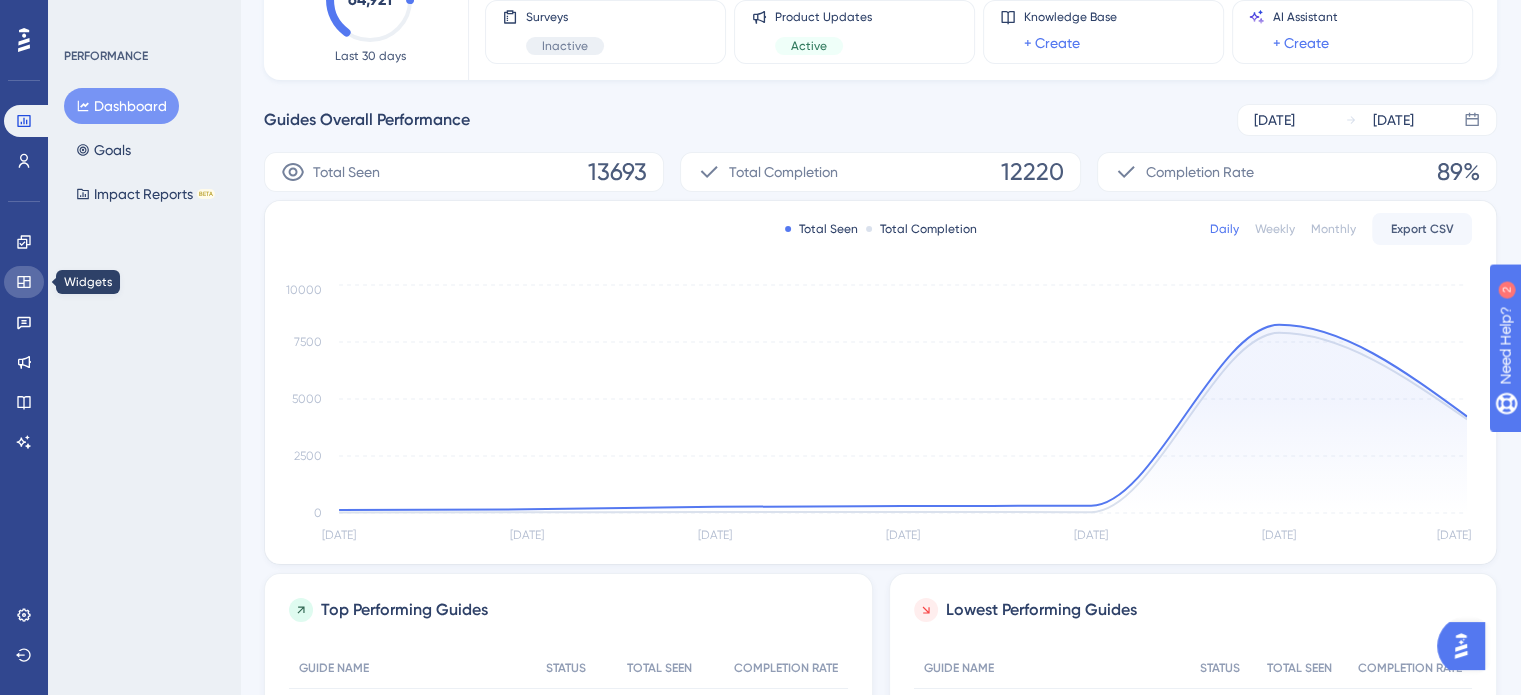 click at bounding box center (24, 282) 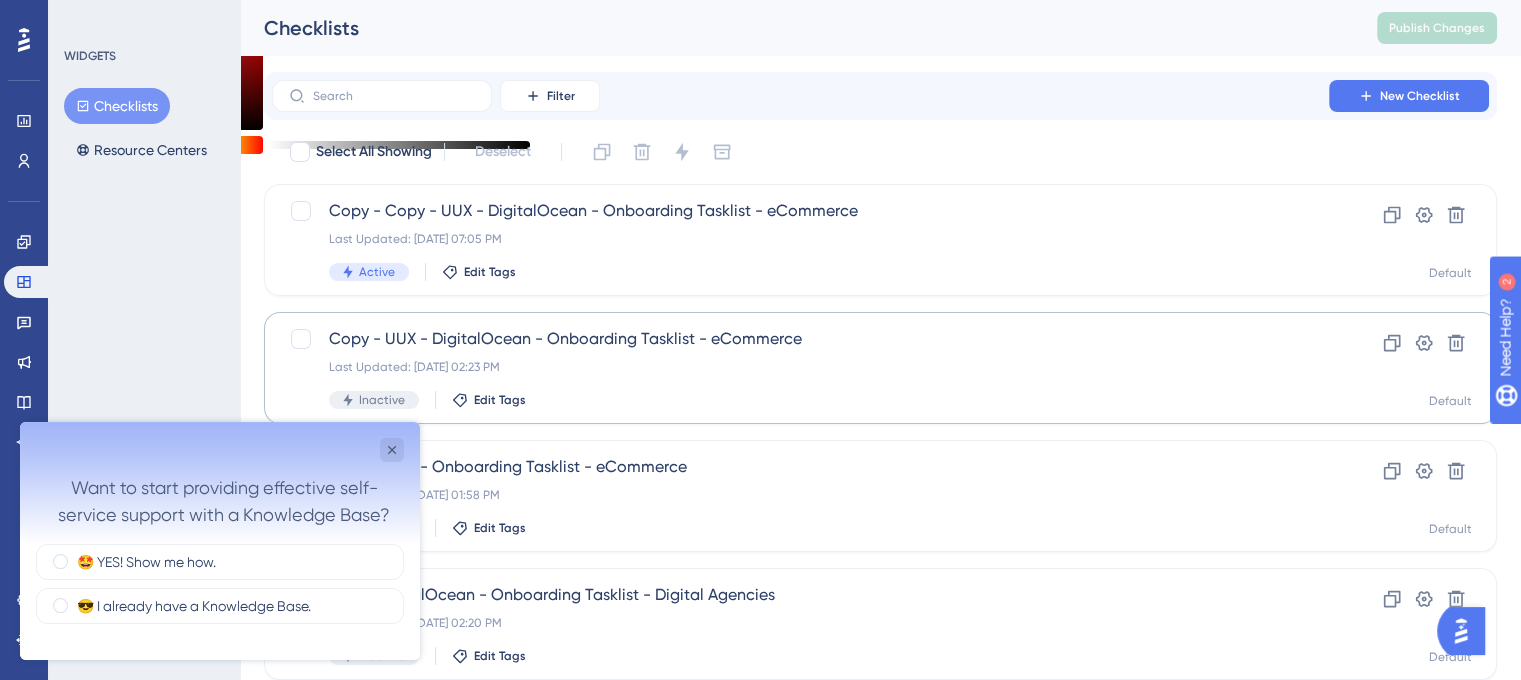scroll, scrollTop: 0, scrollLeft: 0, axis: both 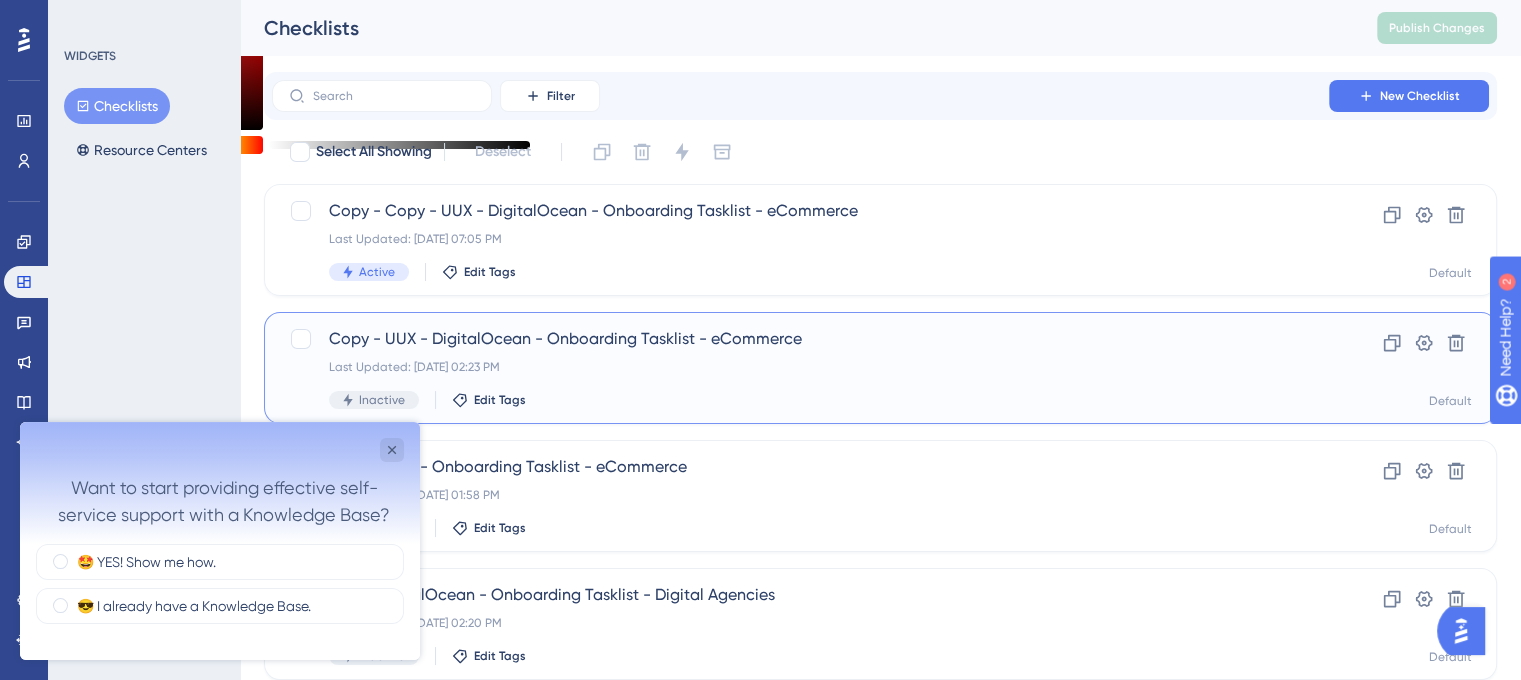 click on "Copy - UUX - DigitalOcean - Onboarding Tasklist - eCommerce" at bounding box center (800, 339) 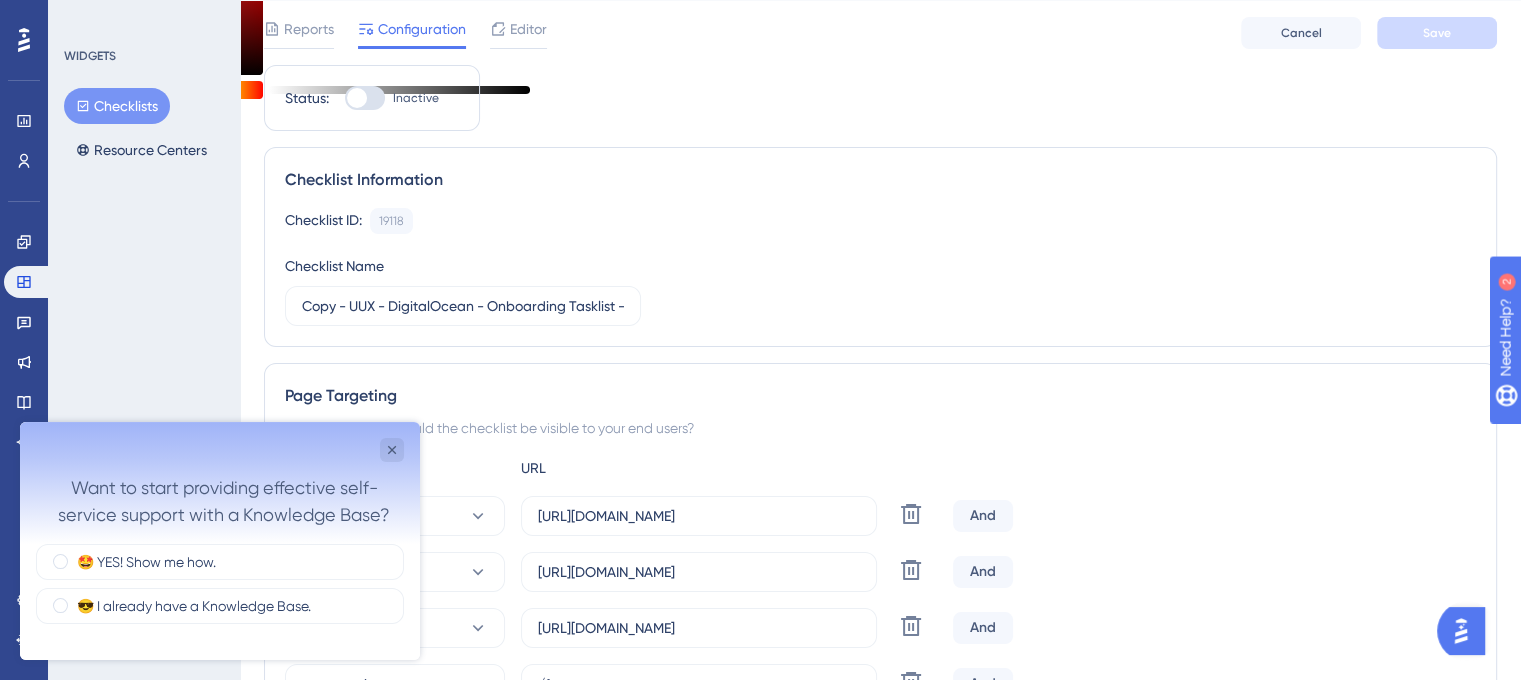 scroll, scrollTop: 100, scrollLeft: 0, axis: vertical 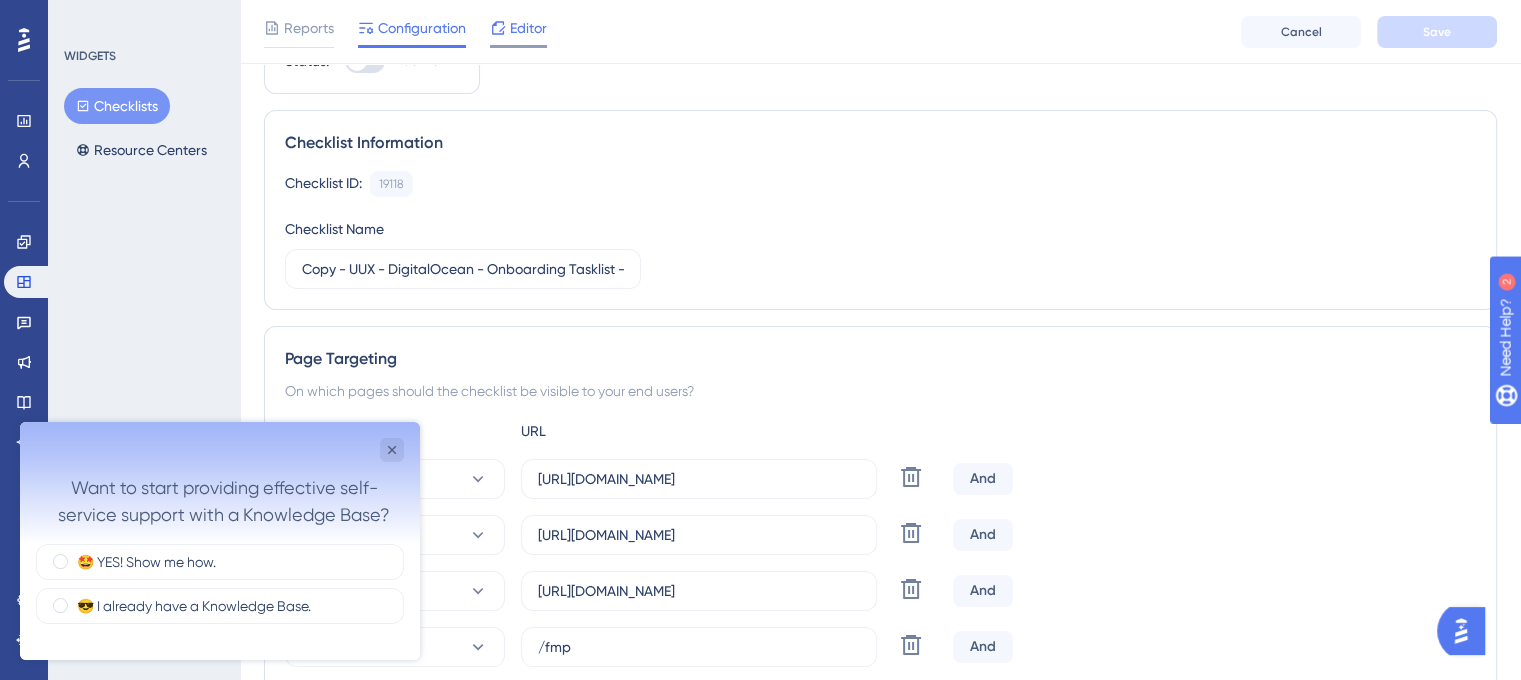 click on "Editor" at bounding box center [528, 28] 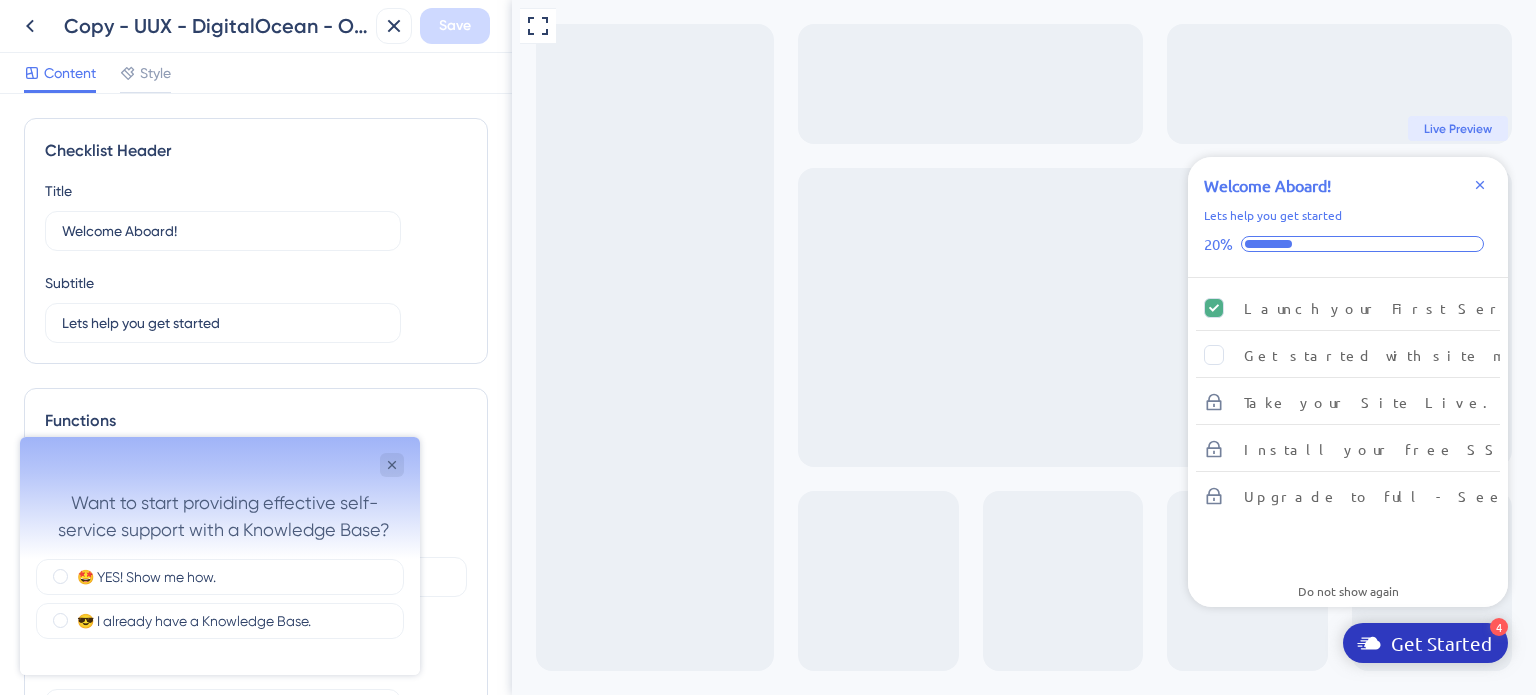 scroll, scrollTop: 0, scrollLeft: 0, axis: both 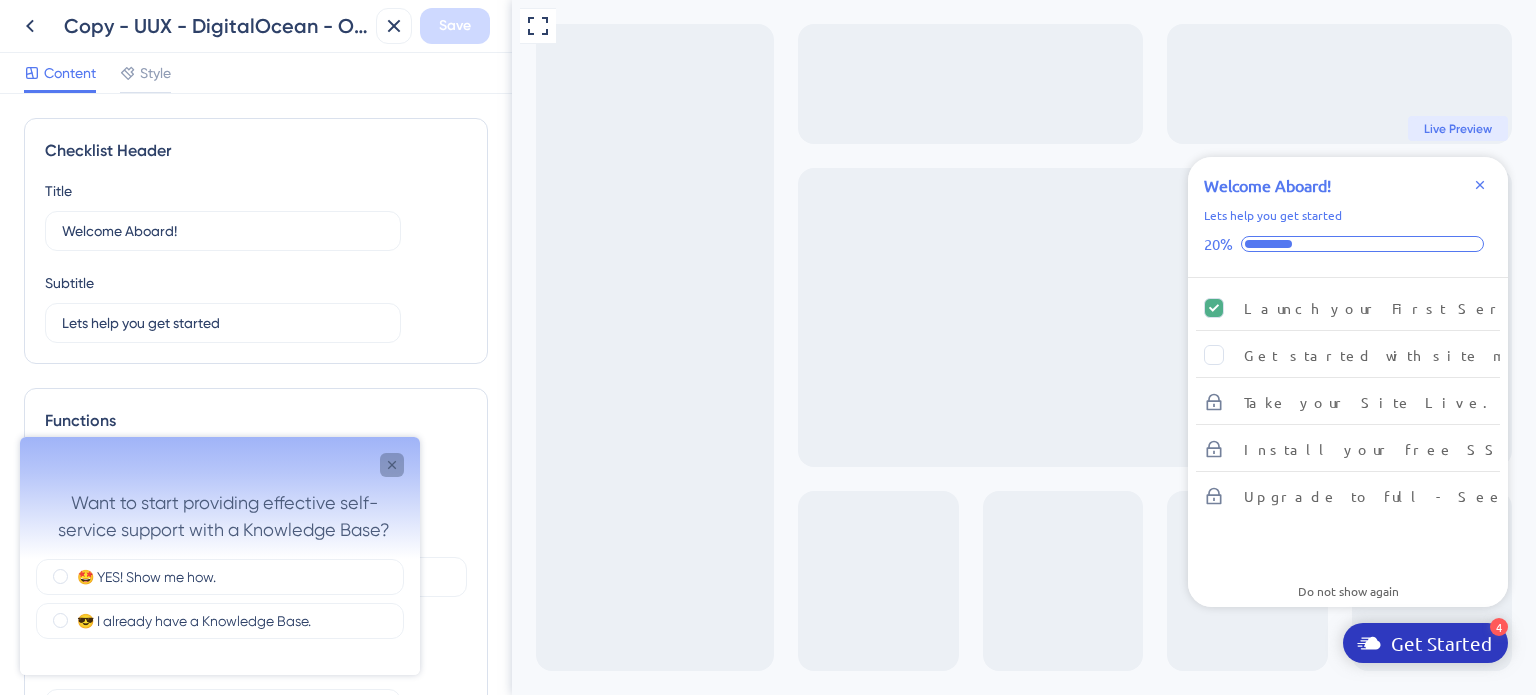 click 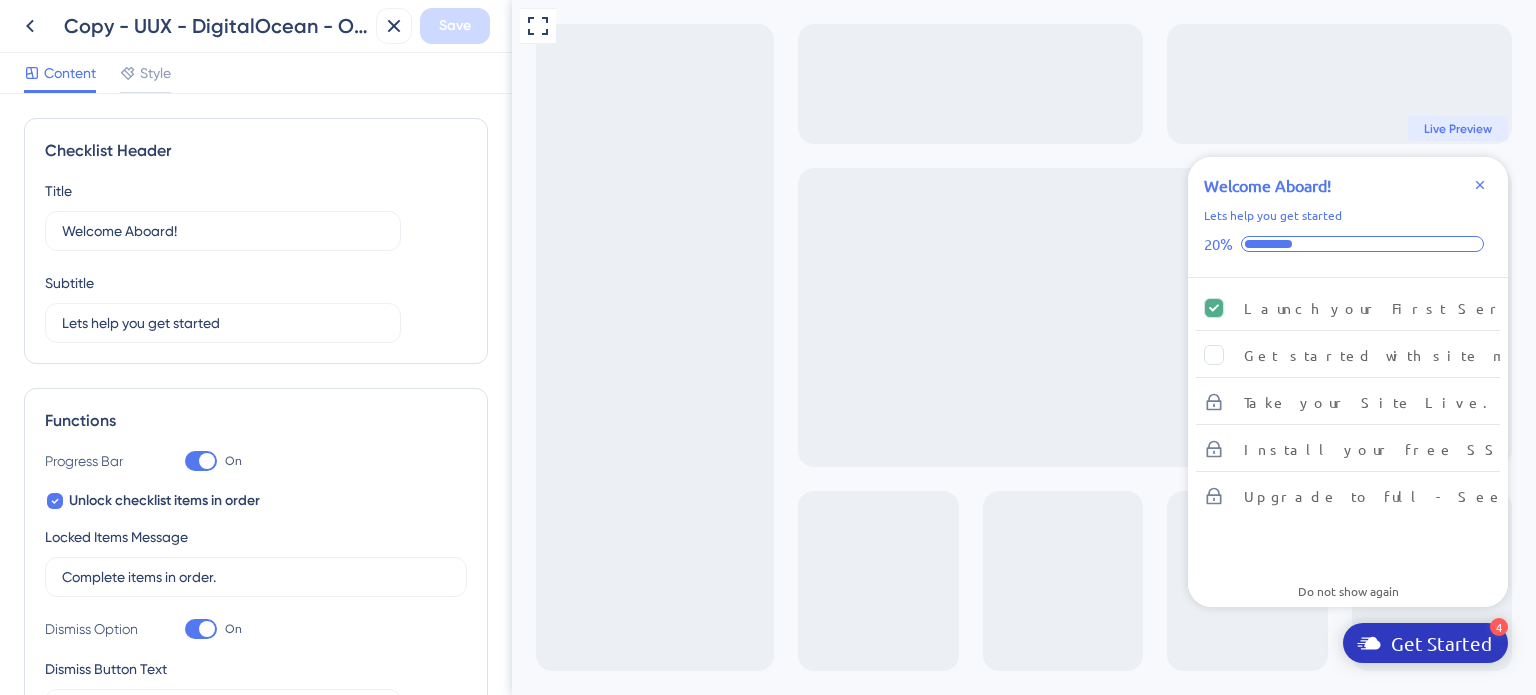 scroll, scrollTop: 0, scrollLeft: 0, axis: both 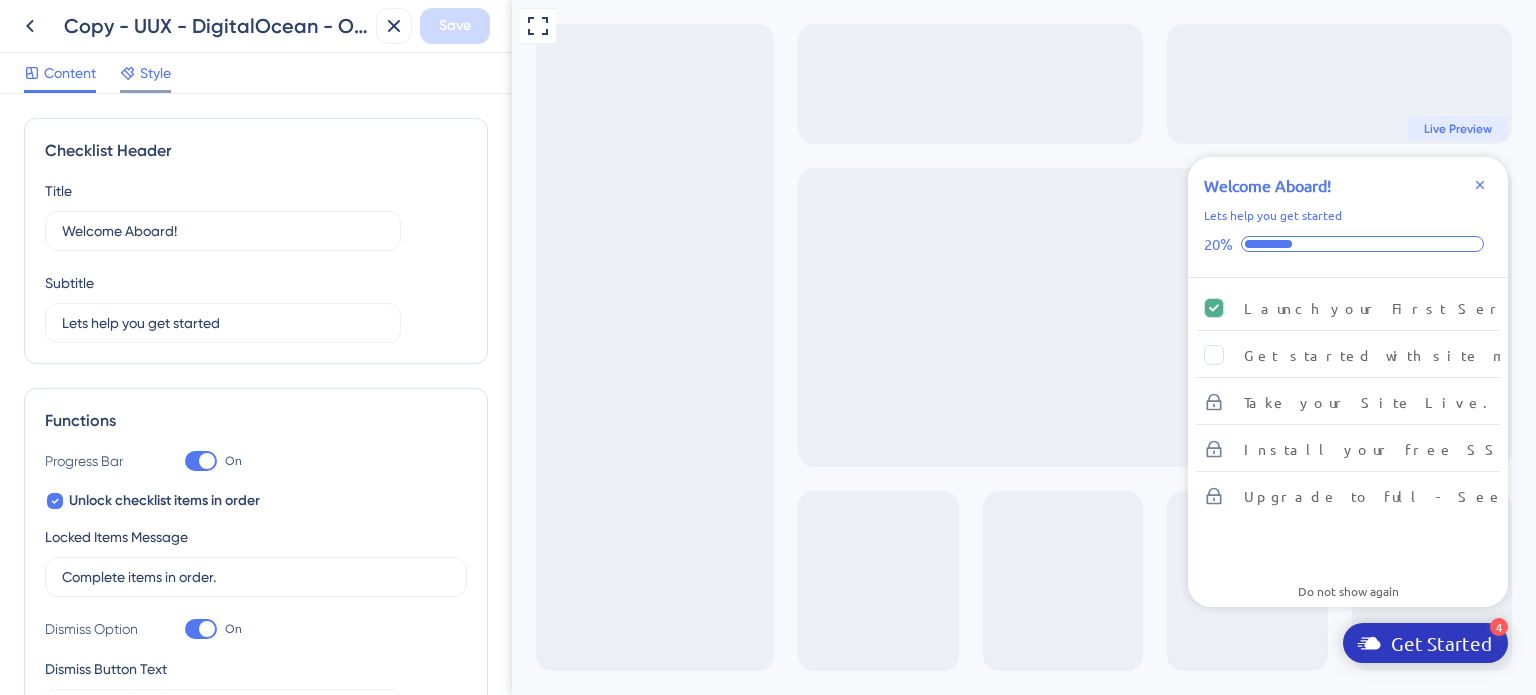 click on "Style" at bounding box center [155, 73] 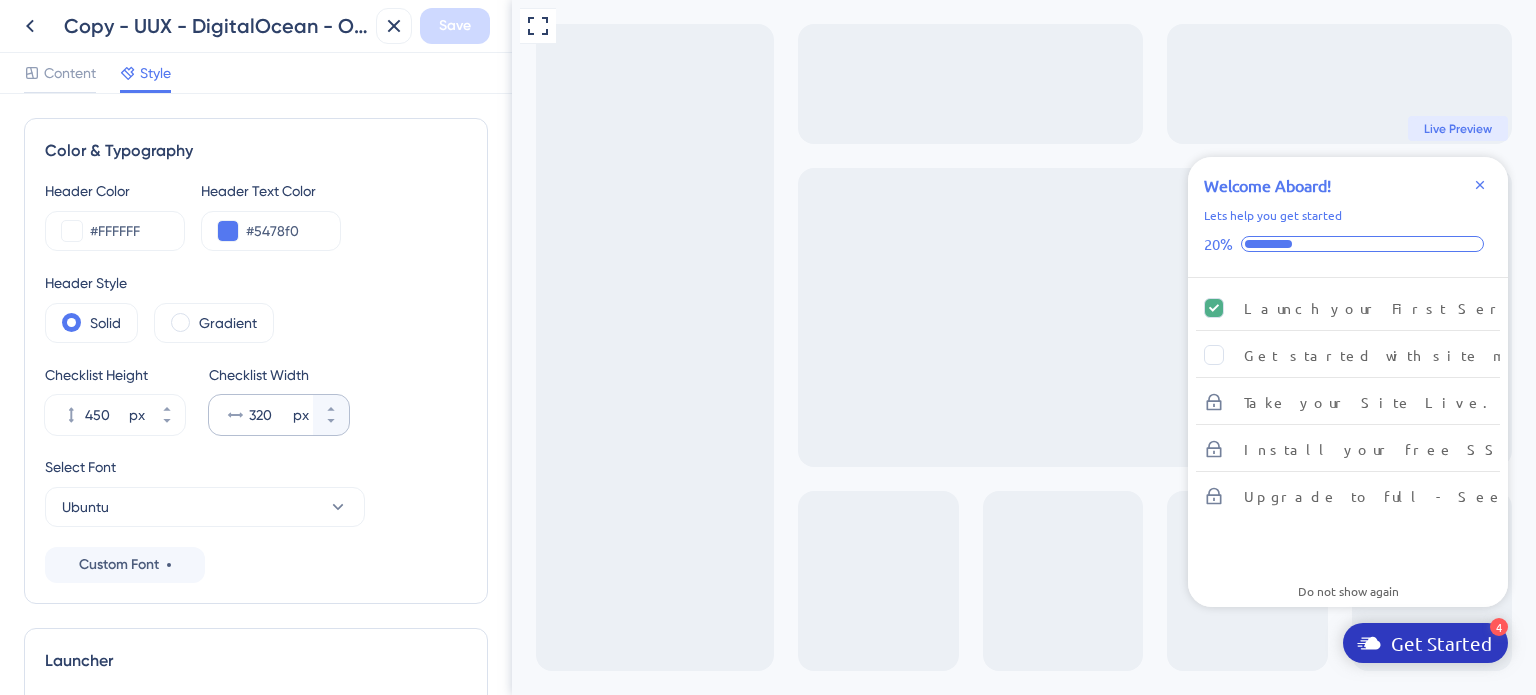 scroll, scrollTop: 0, scrollLeft: 0, axis: both 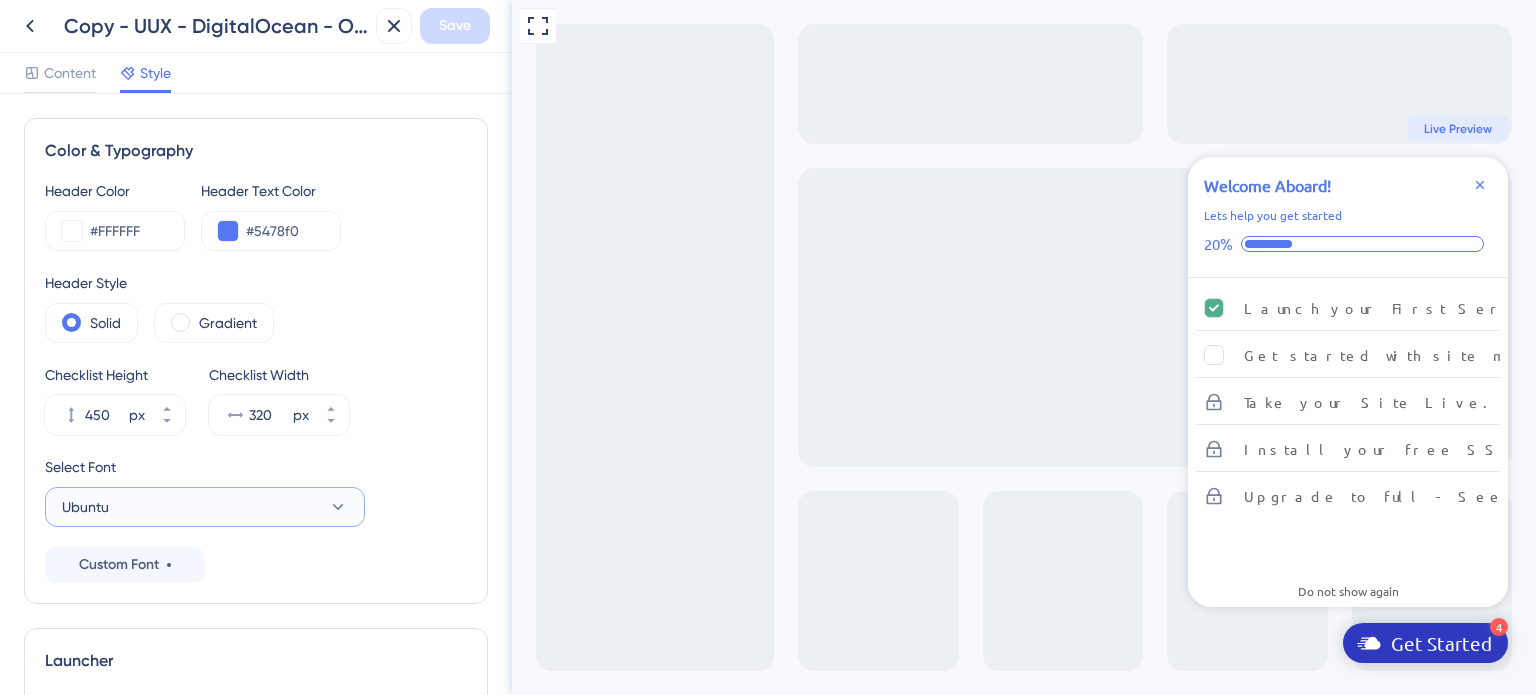 click on "Ubuntu" at bounding box center (205, 507) 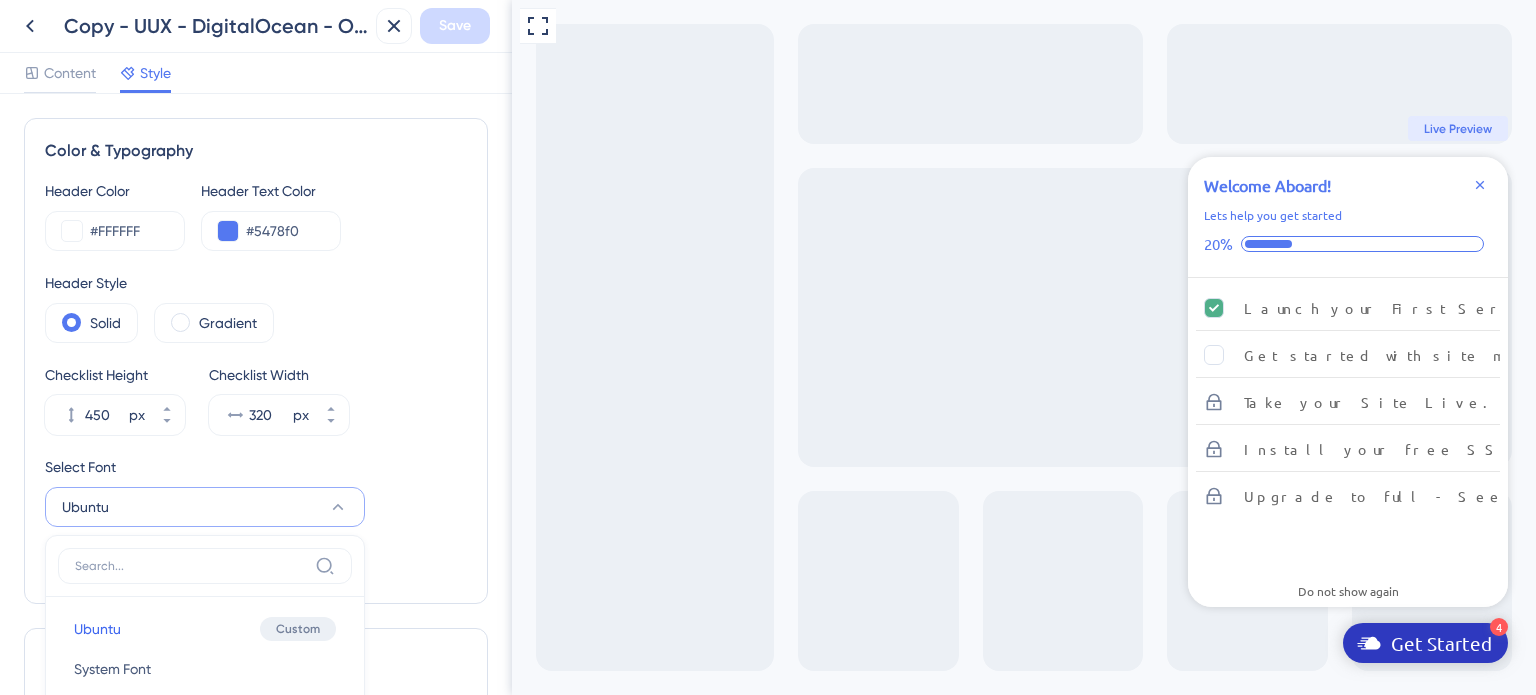 scroll, scrollTop: 340, scrollLeft: 0, axis: vertical 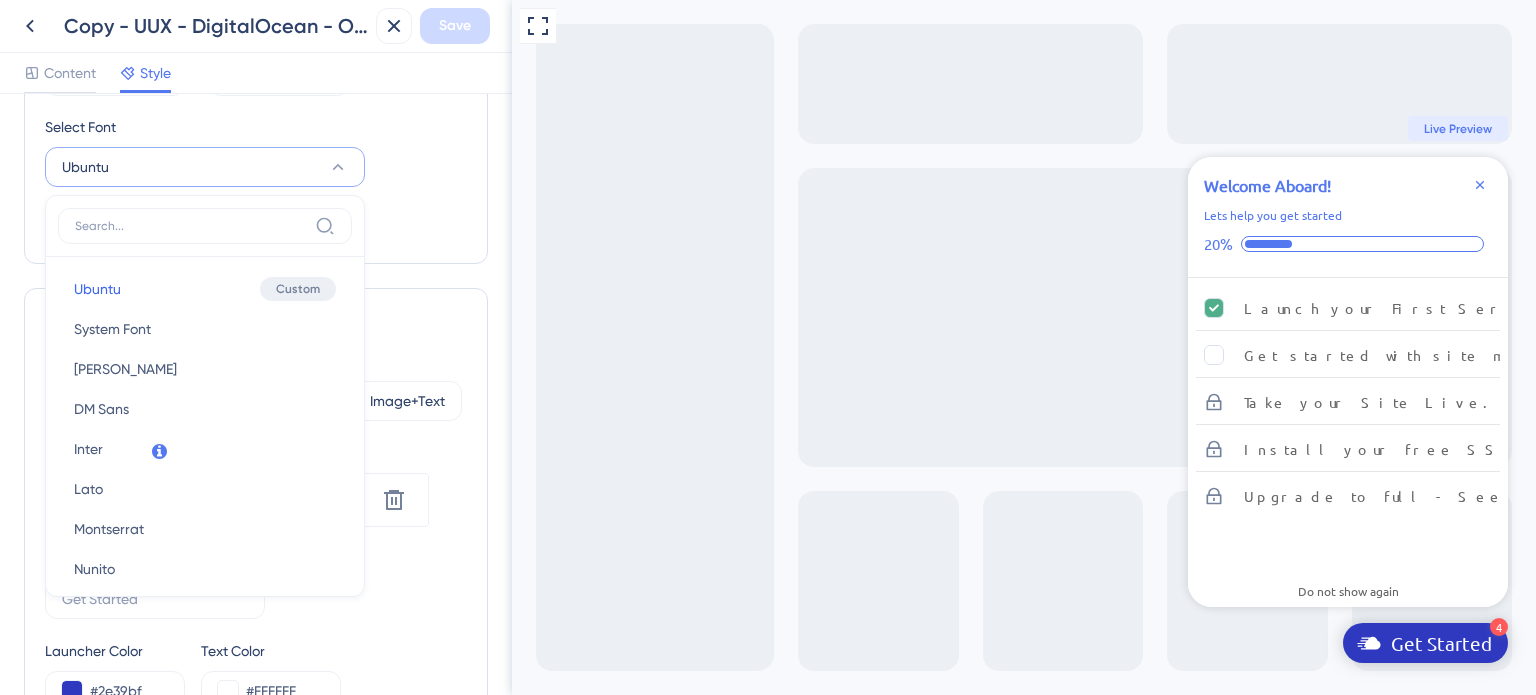 click on "Color & Typography Header Color #FFFFFF Header Text Color #5478f0 Header Style Solid Gradient Checklist Height 450 px Checklist Width 320 px Select Font Ubuntu Ubuntu Ubuntu Custom System Font System Font Barlow Barlow DM Sans DM Sans Inter Inter Lato Lato Montserrat Montserrat Nunito Nunito Nunito Sans Nunito Sans Open Sans Open Sans Poppins Poppins Quicksand Quicksand Raleway Raleway Roboto Roboto Rubik Rubik Source Sans Pro Source Sans Pro Custom Font Launcher Type Image Text Image+Text Launcher Image Upload new image Delete Text Launcher Color #2e39bf Text Color #FFFFFF Size 40 Position Bottom Right Vertical Placement 32 px Horizontal Placement 28 px Completion Animation Select the animation you want to show when the whole Checklist is completed. Completion Animation Header Body Animation Color #44D3A0" at bounding box center (256, 394) 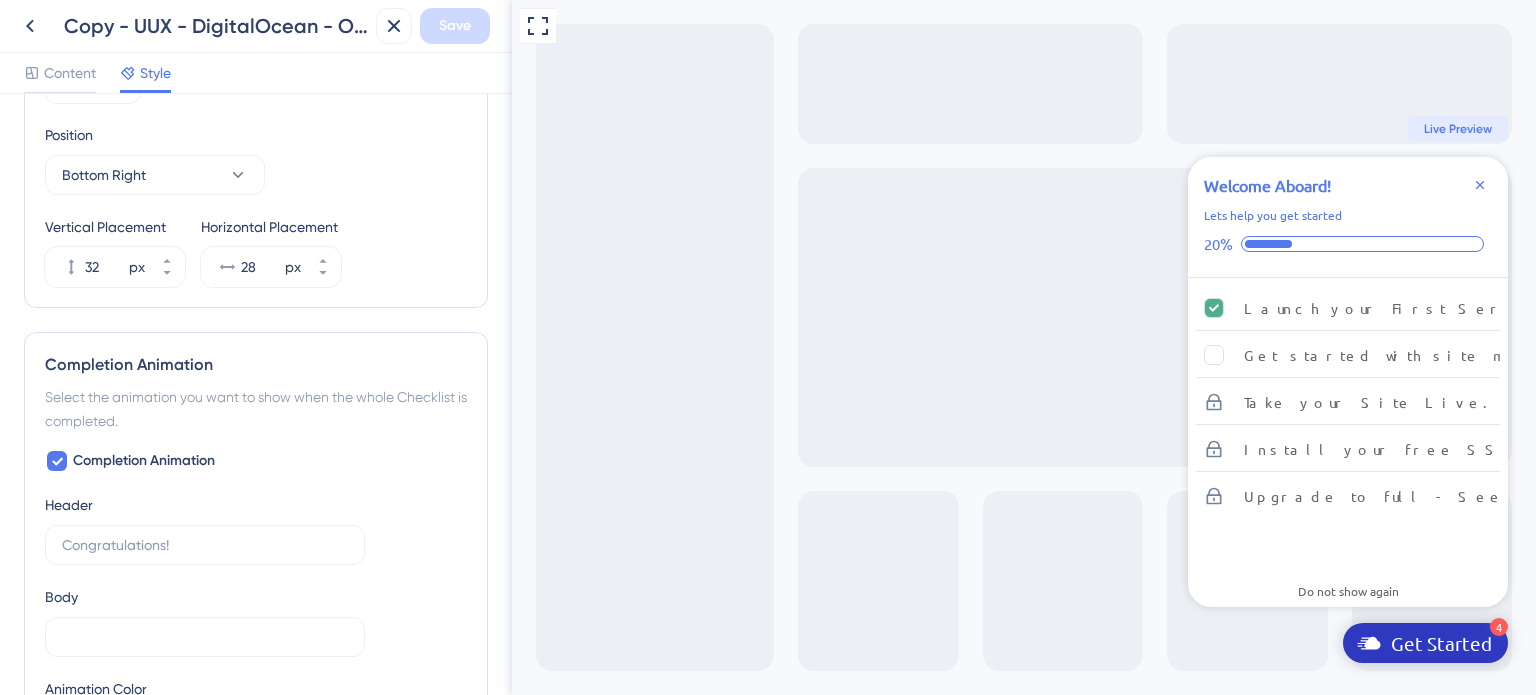 scroll, scrollTop: 940, scrollLeft: 0, axis: vertical 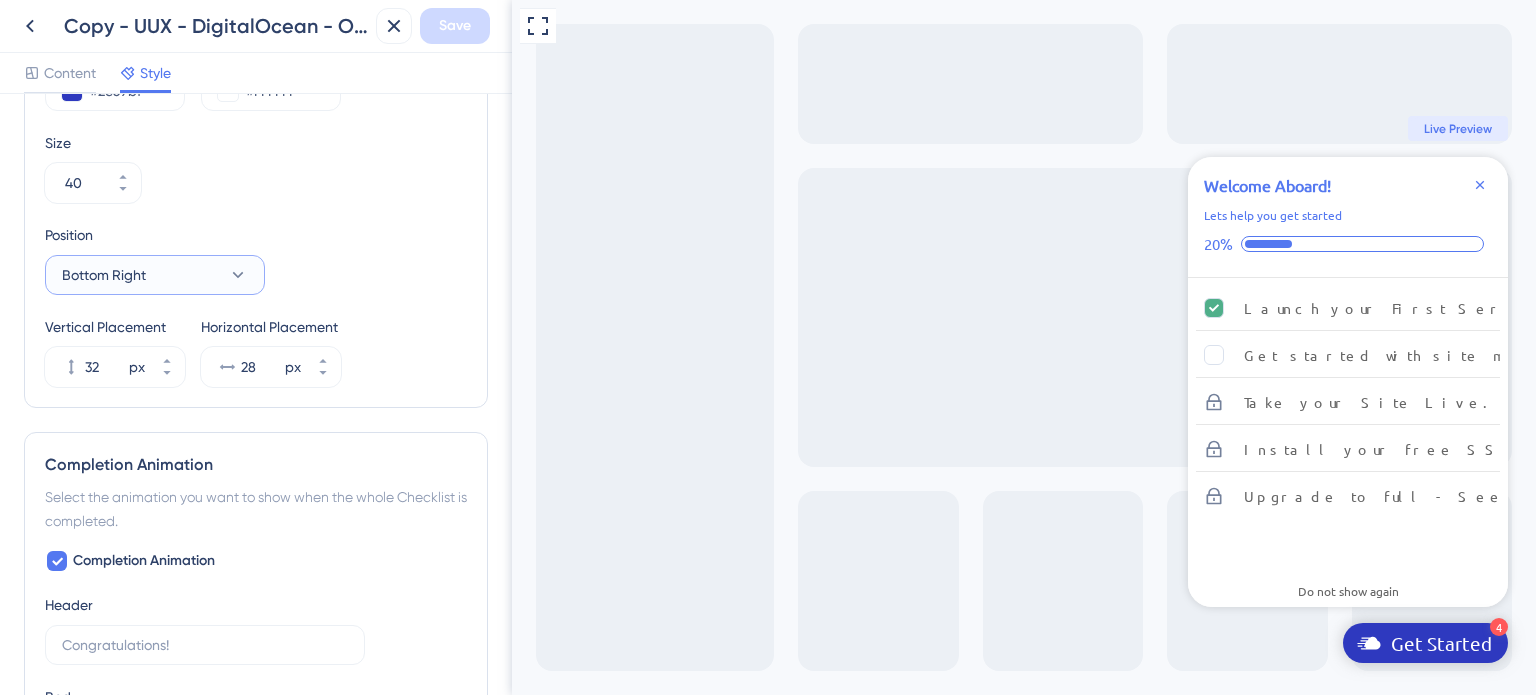 click on "Bottom Right" at bounding box center (155, 275) 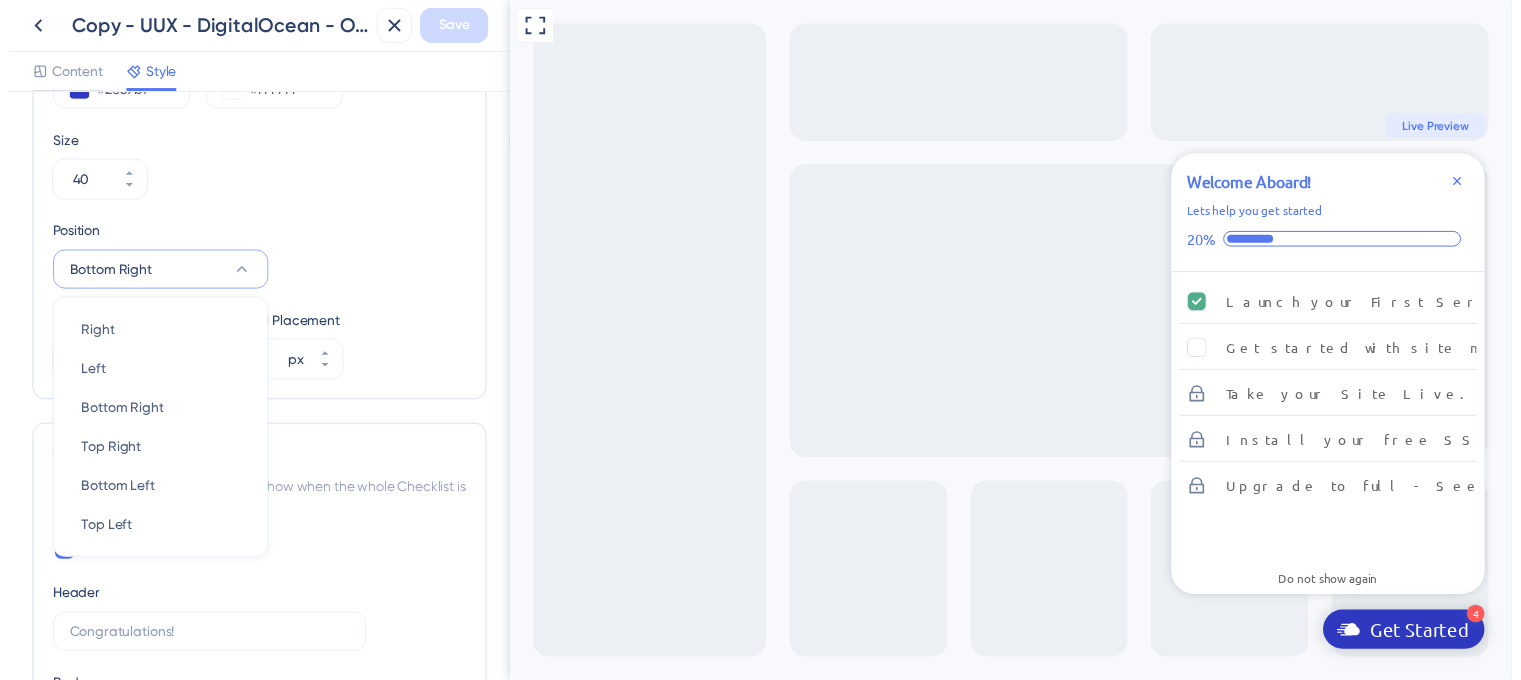 scroll, scrollTop: 980, scrollLeft: 0, axis: vertical 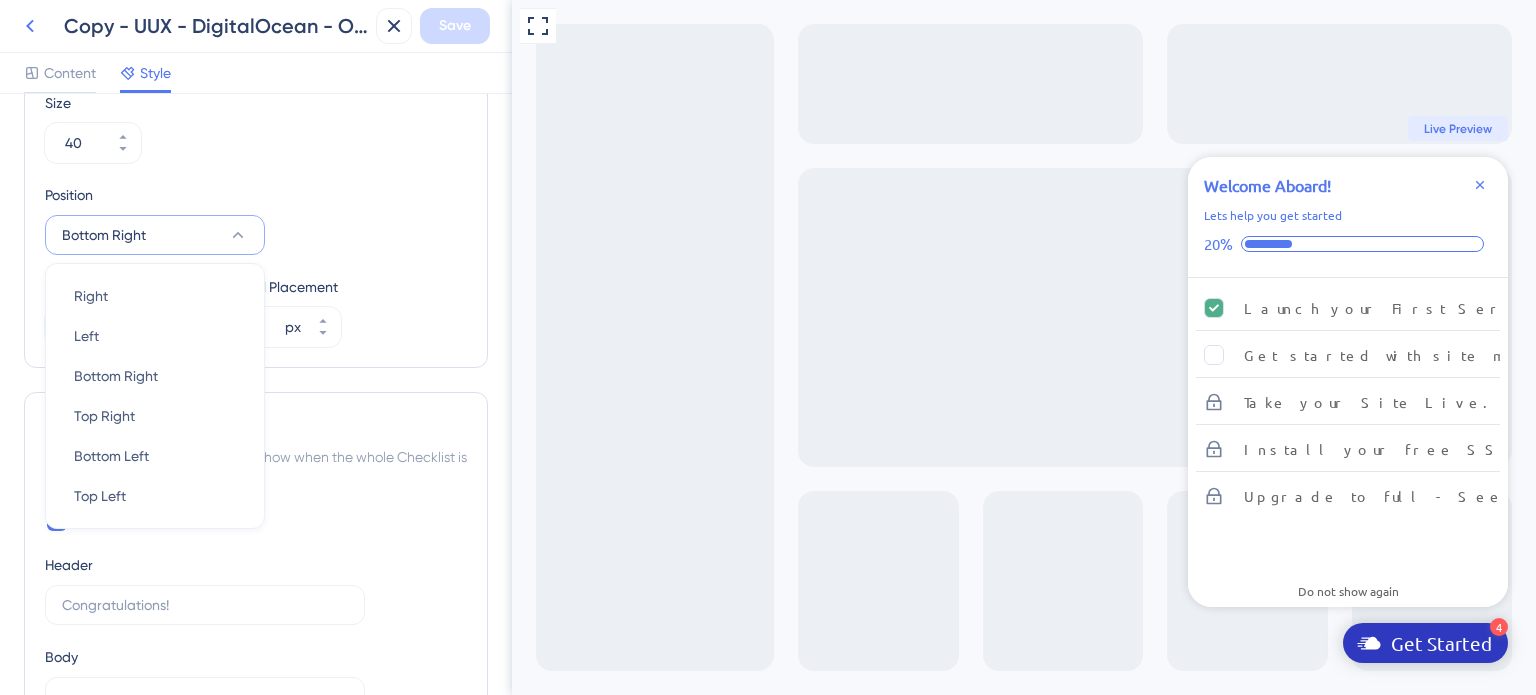 click 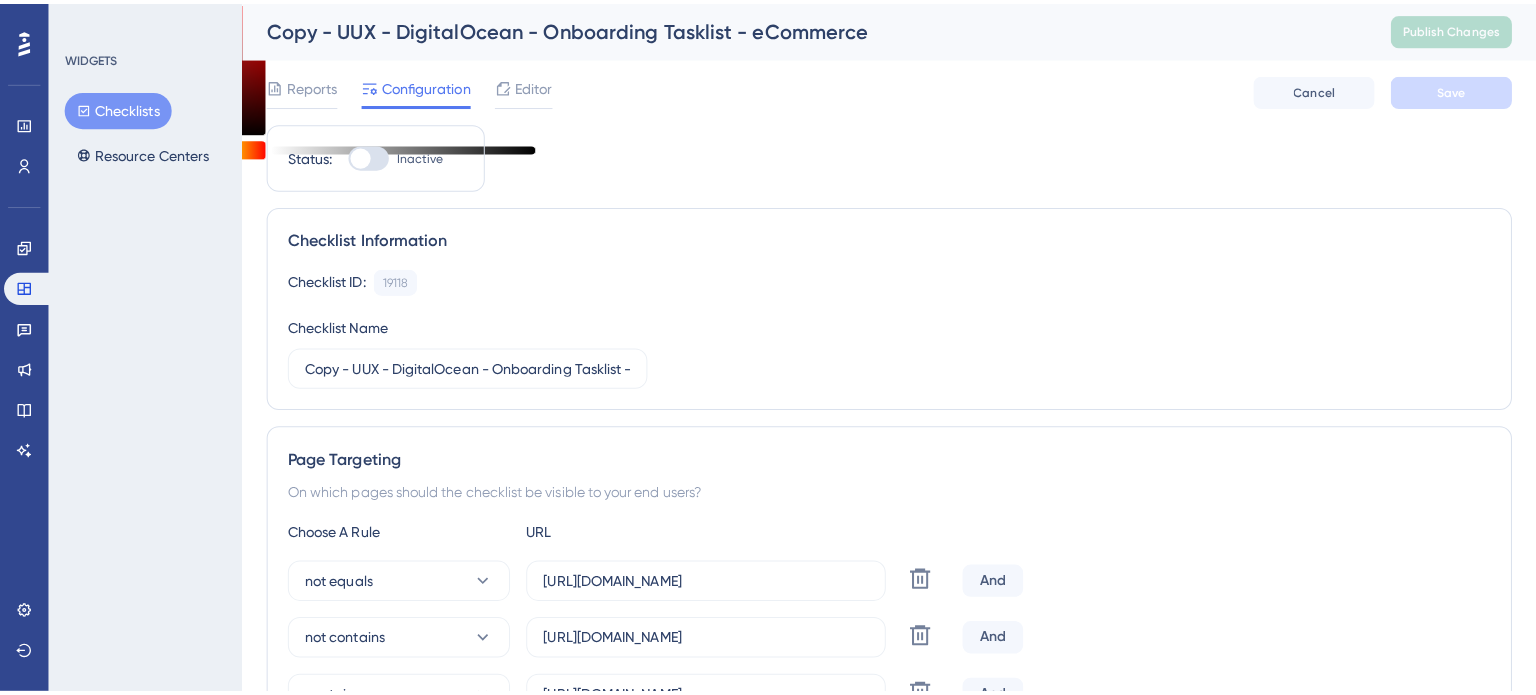 scroll, scrollTop: 0, scrollLeft: 0, axis: both 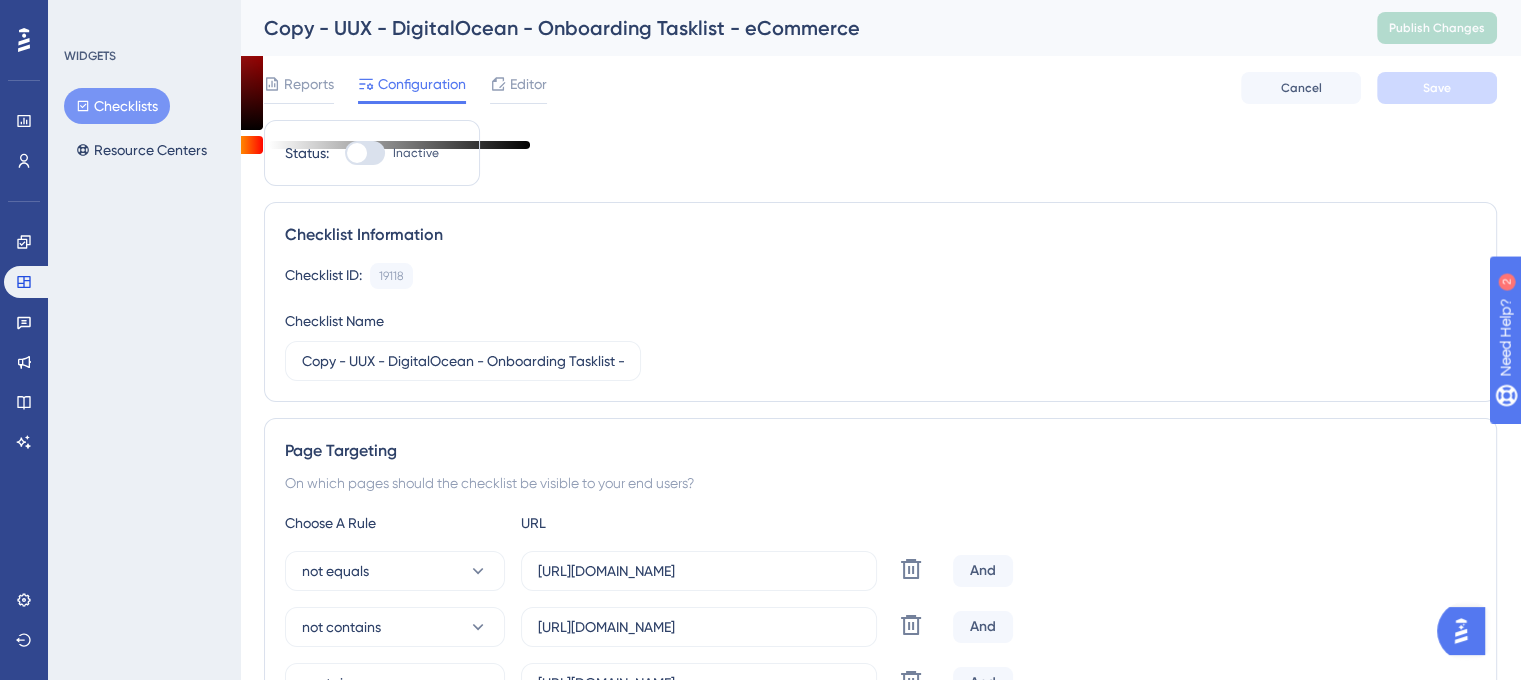 click on "Checklists" at bounding box center (117, 106) 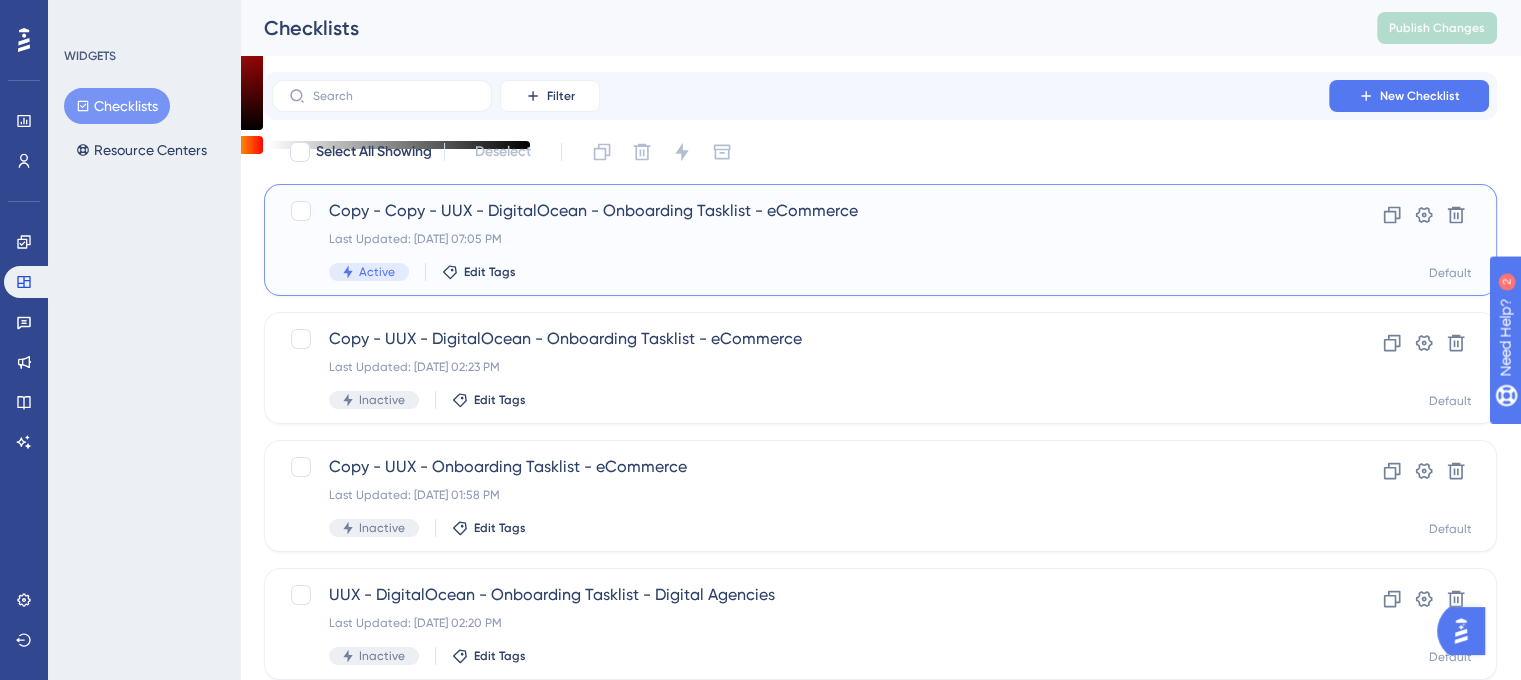 click on "Copy - Copy - UUX - DigitalOcean - Onboarding Tasklist - eCommerce" at bounding box center (800, 211) 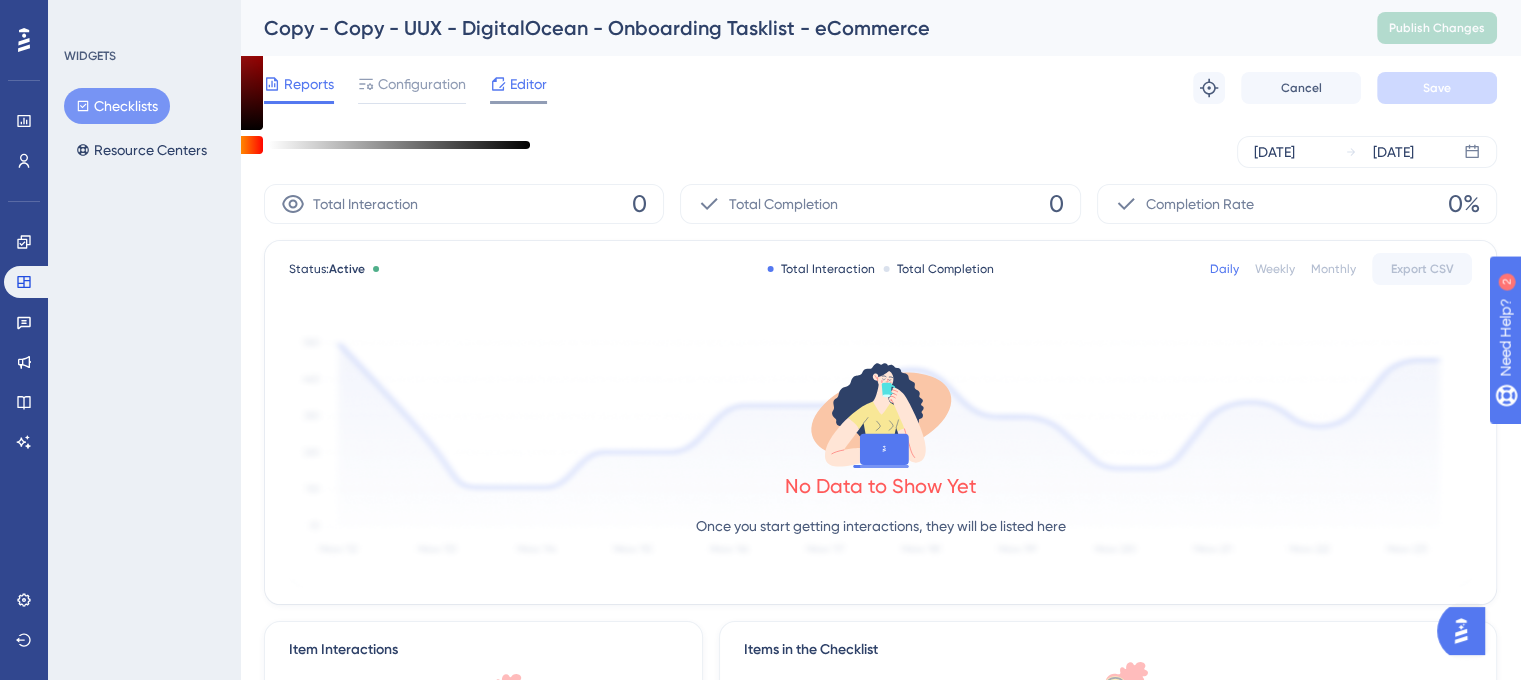 click on "Editor" at bounding box center [528, 84] 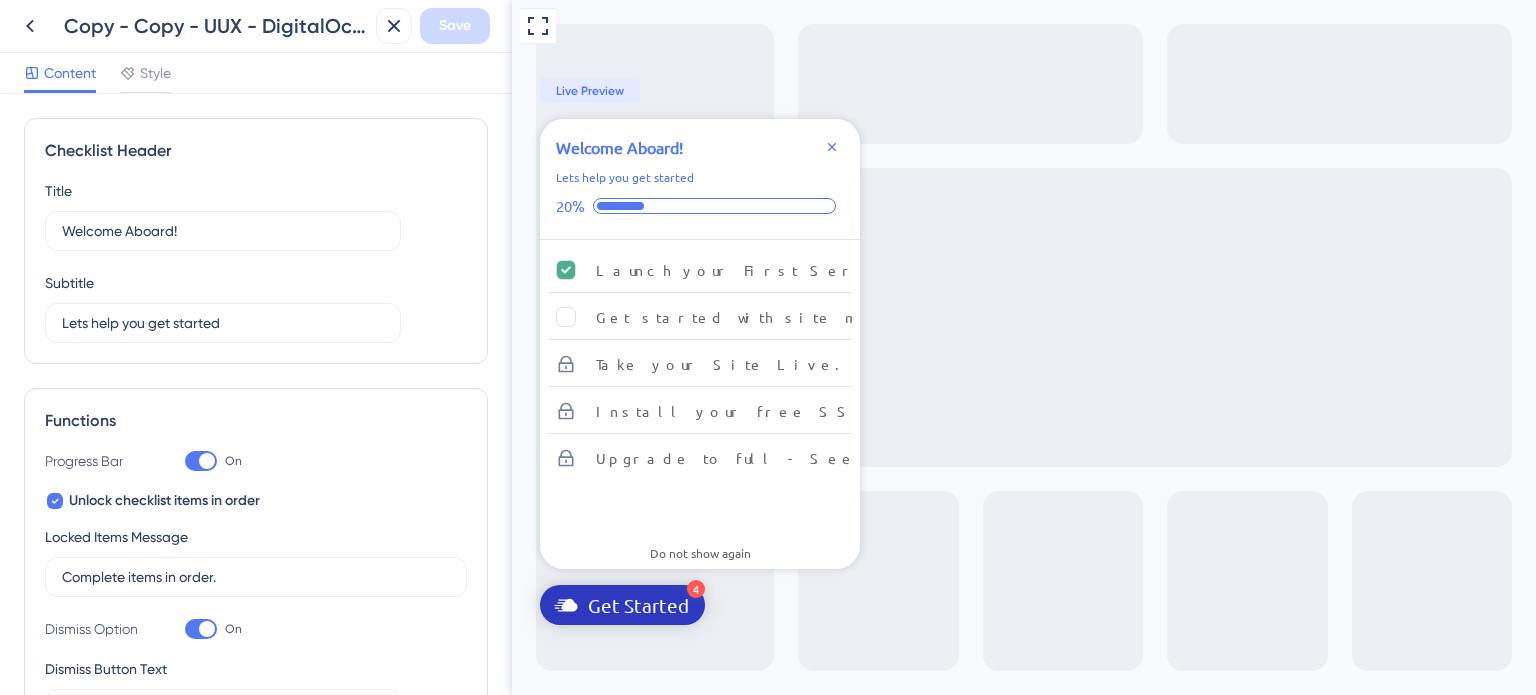 scroll, scrollTop: 0, scrollLeft: 0, axis: both 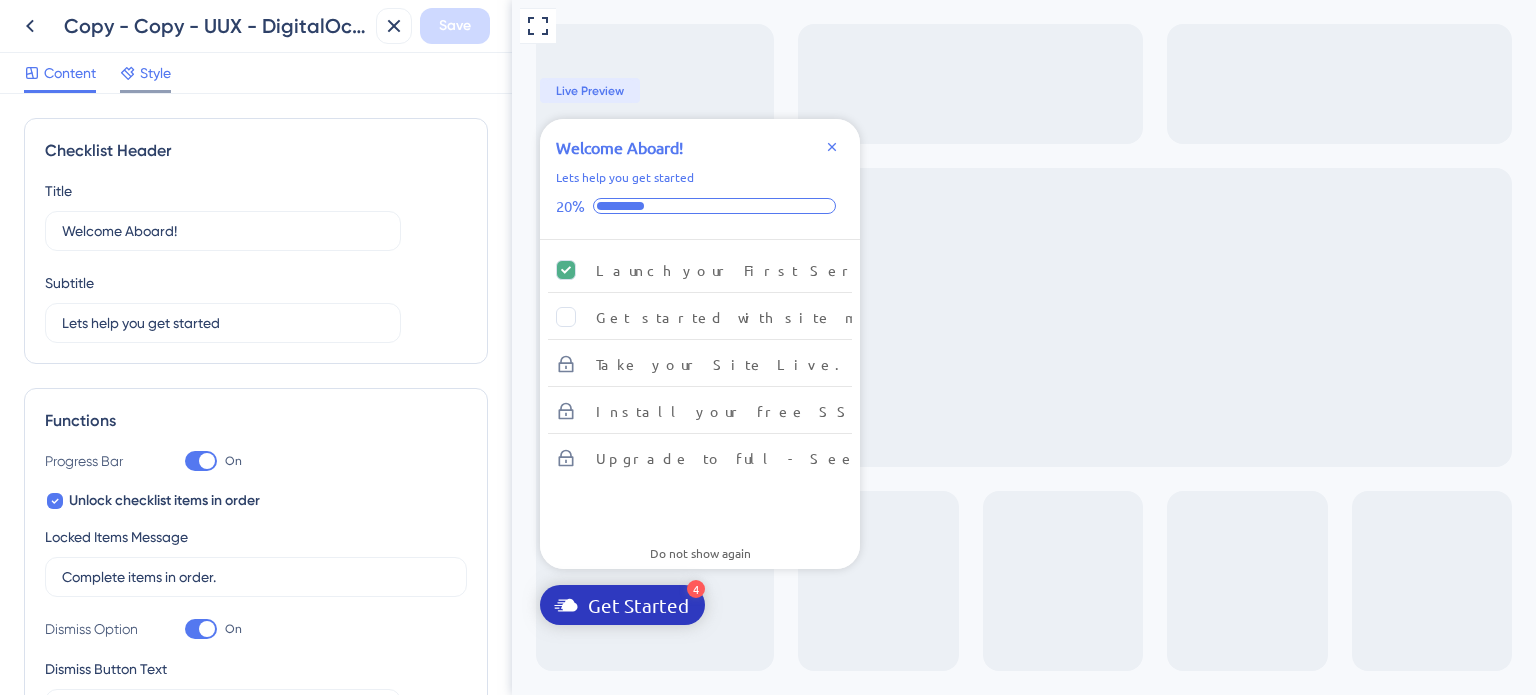 click on "Style" at bounding box center (155, 73) 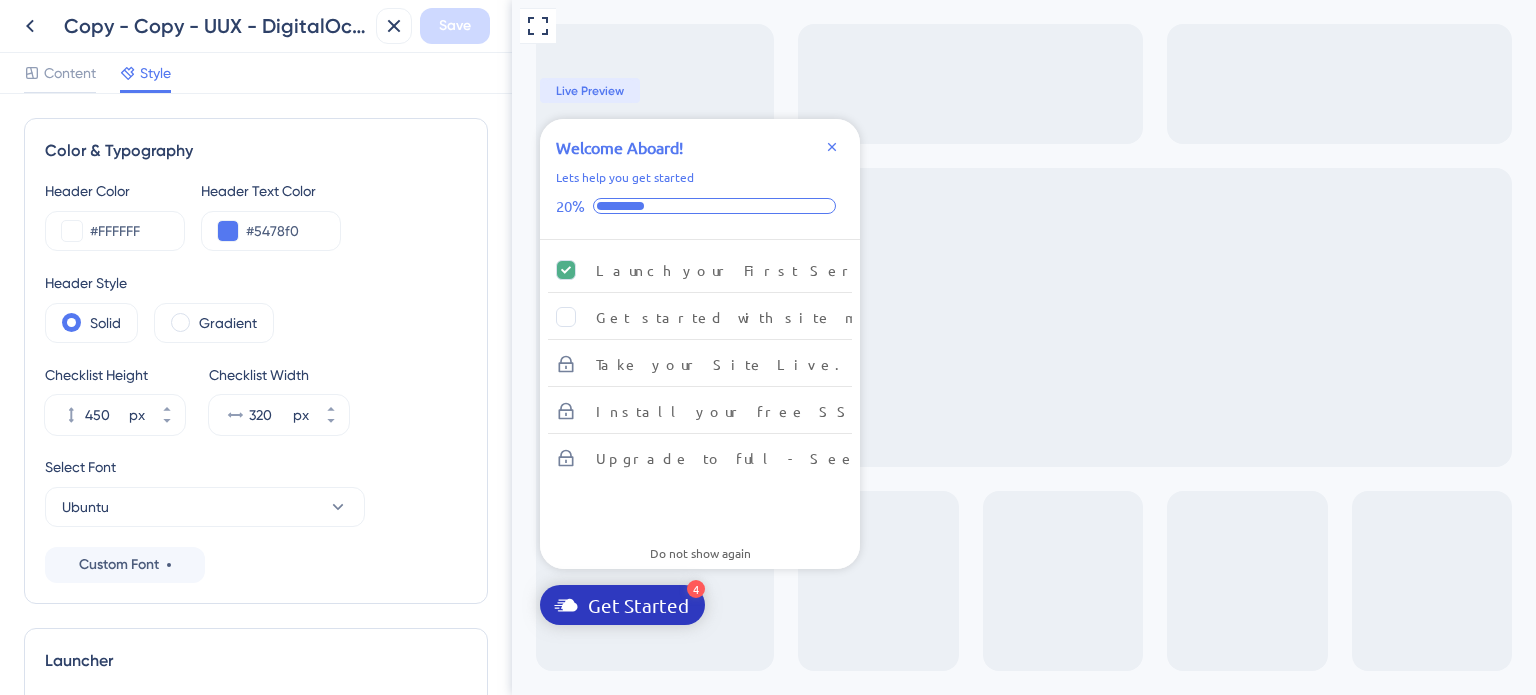 scroll, scrollTop: 0, scrollLeft: 0, axis: both 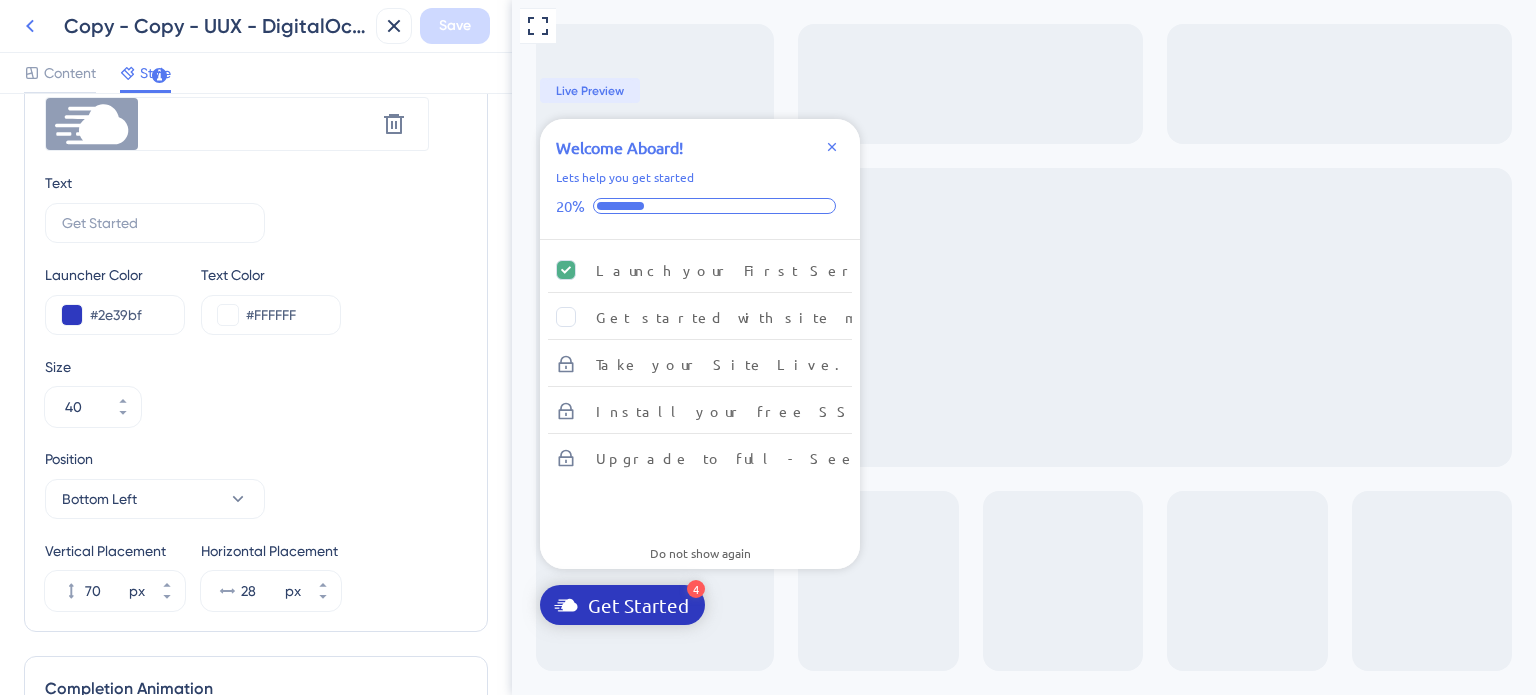 click at bounding box center [30, 26] 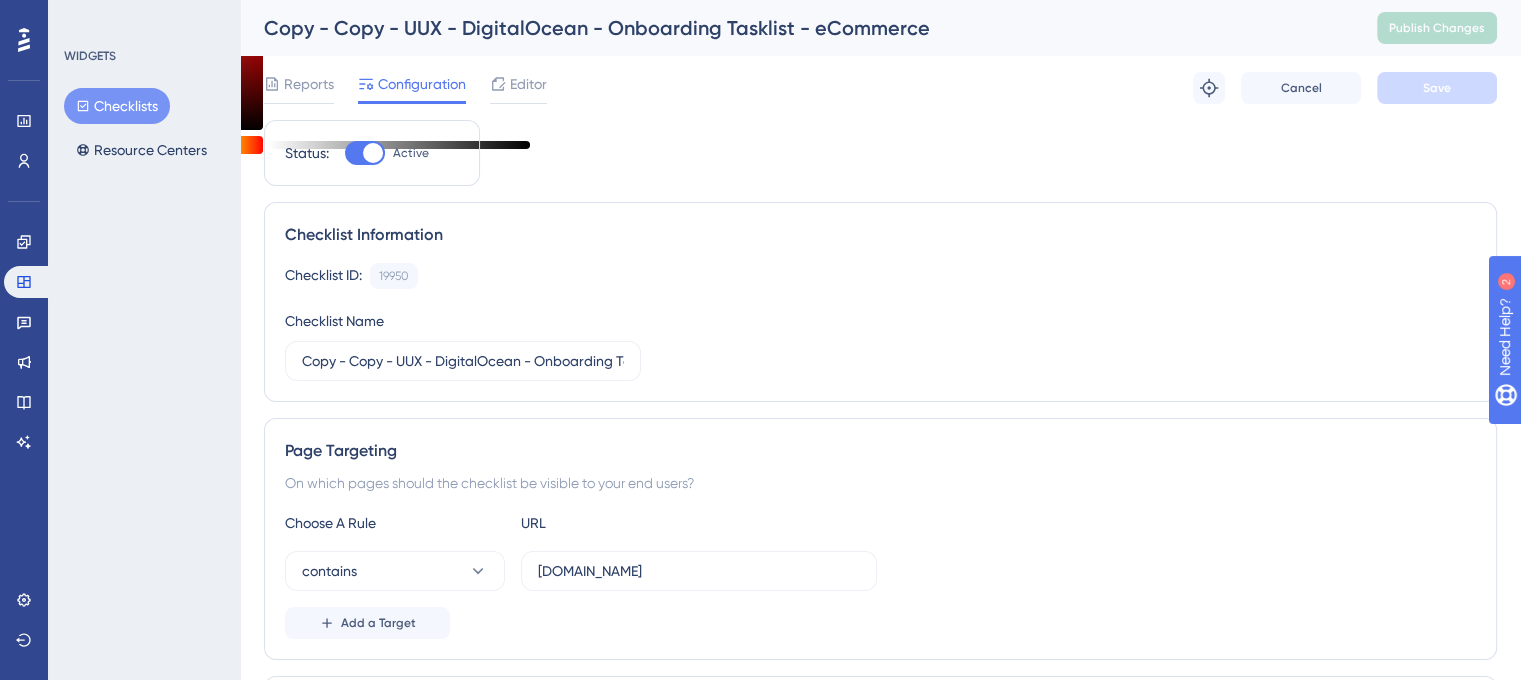 scroll, scrollTop: 0, scrollLeft: 0, axis: both 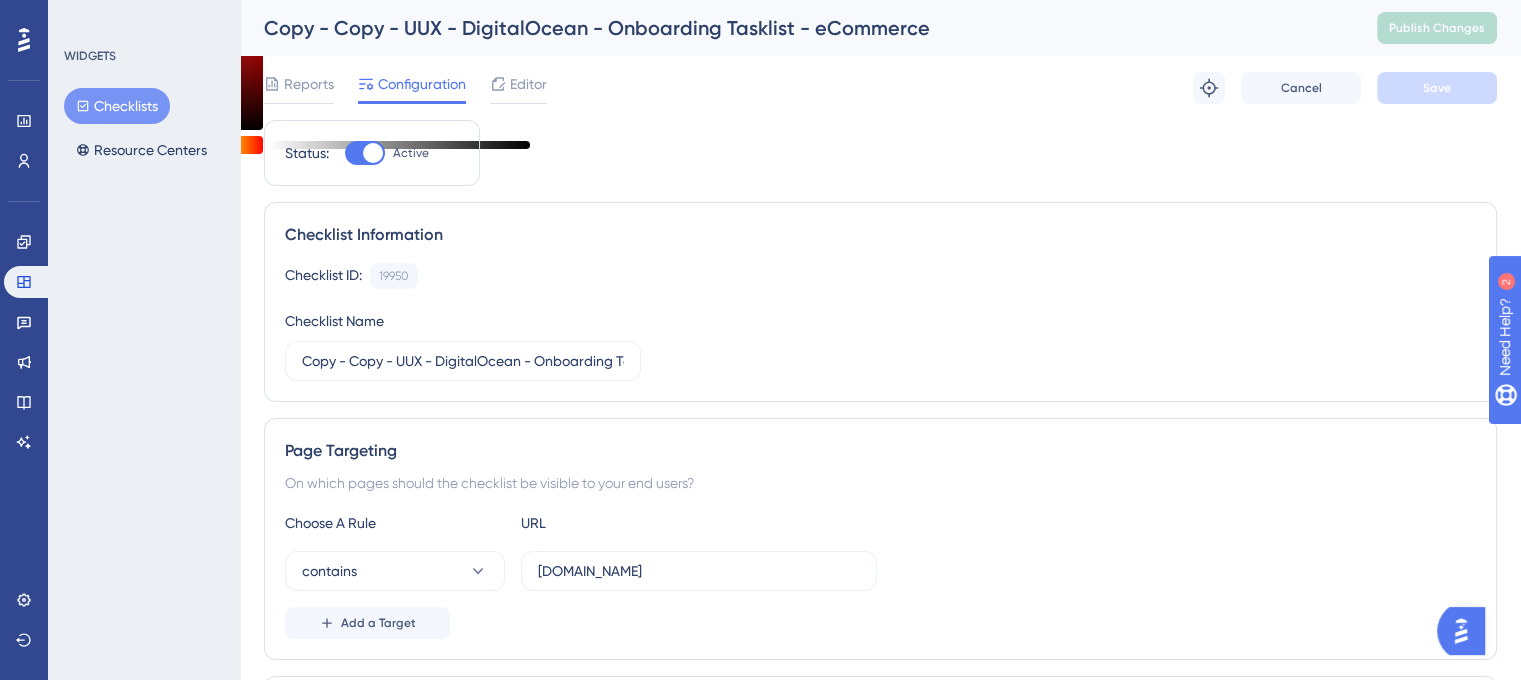 click on "Checklists" at bounding box center (117, 106) 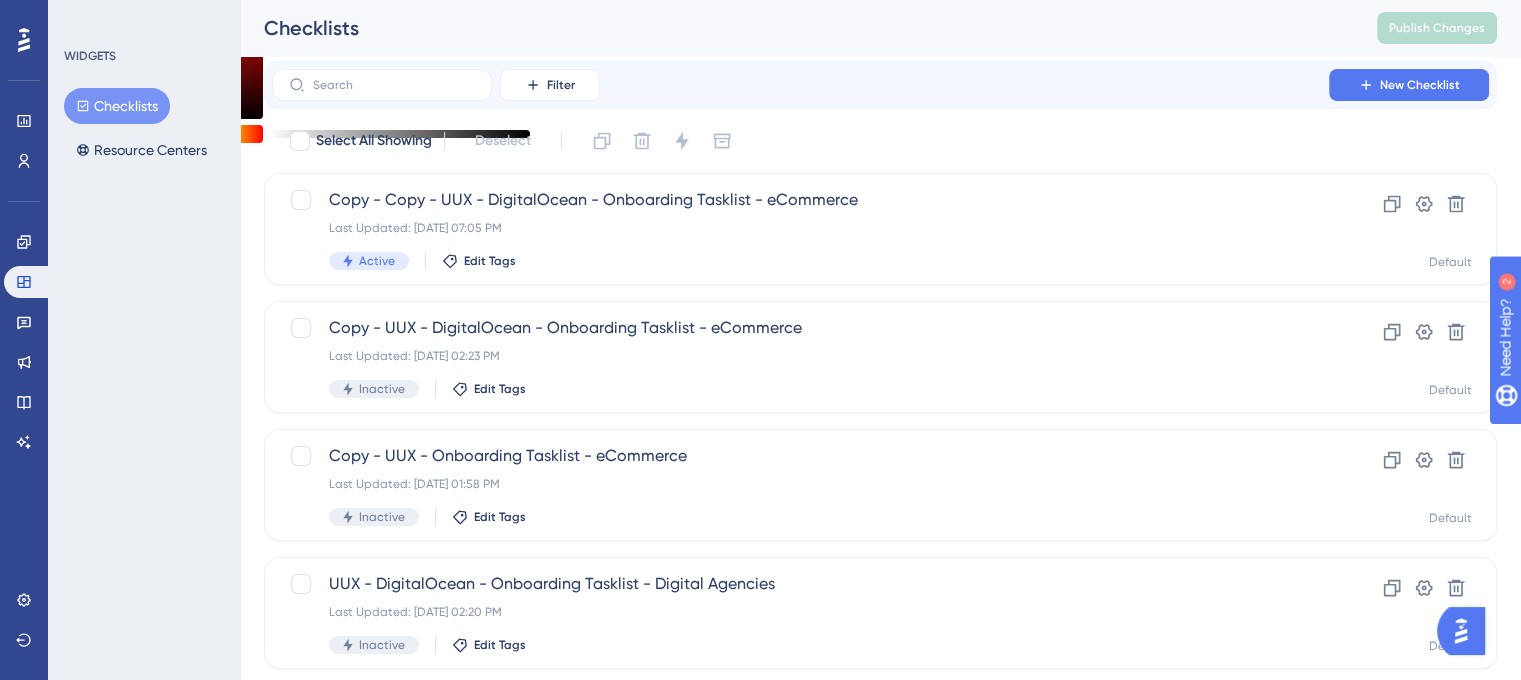 scroll, scrollTop: 0, scrollLeft: 0, axis: both 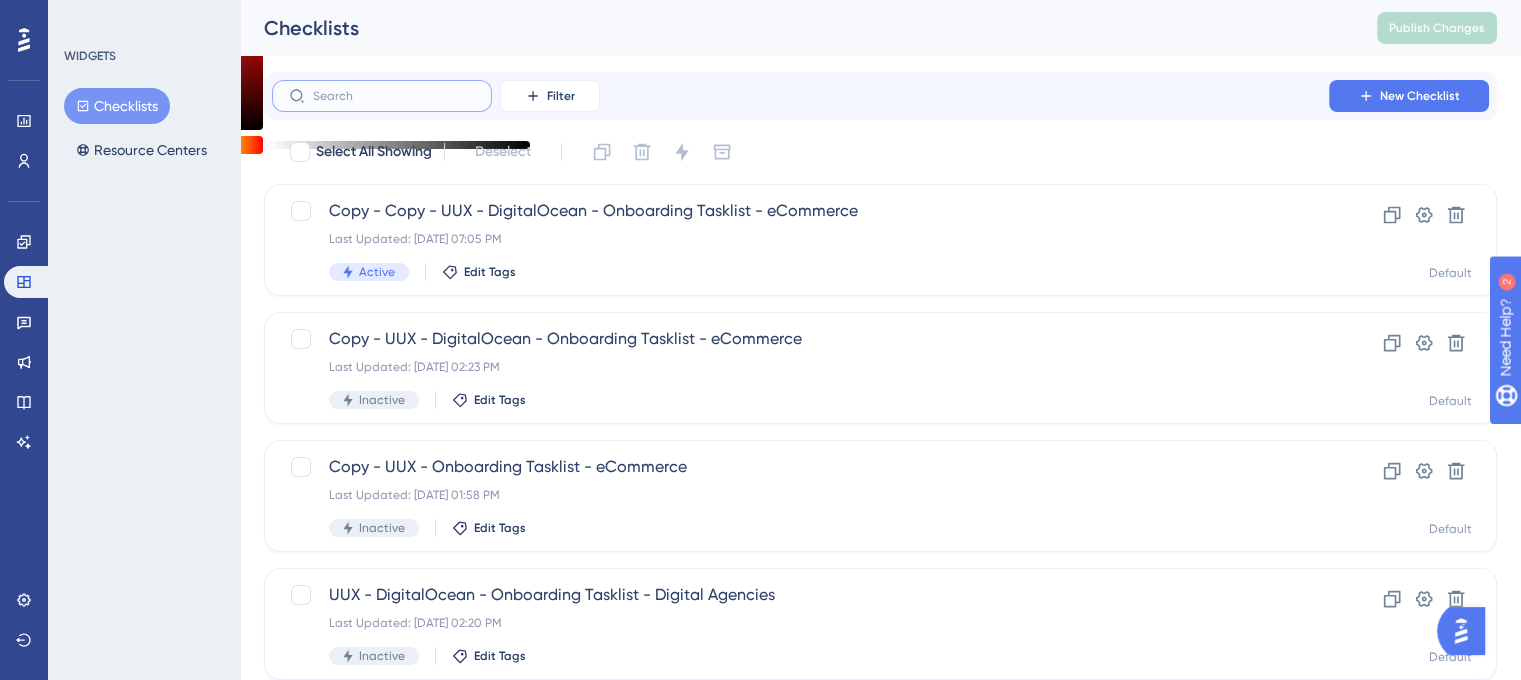 click at bounding box center [394, 96] 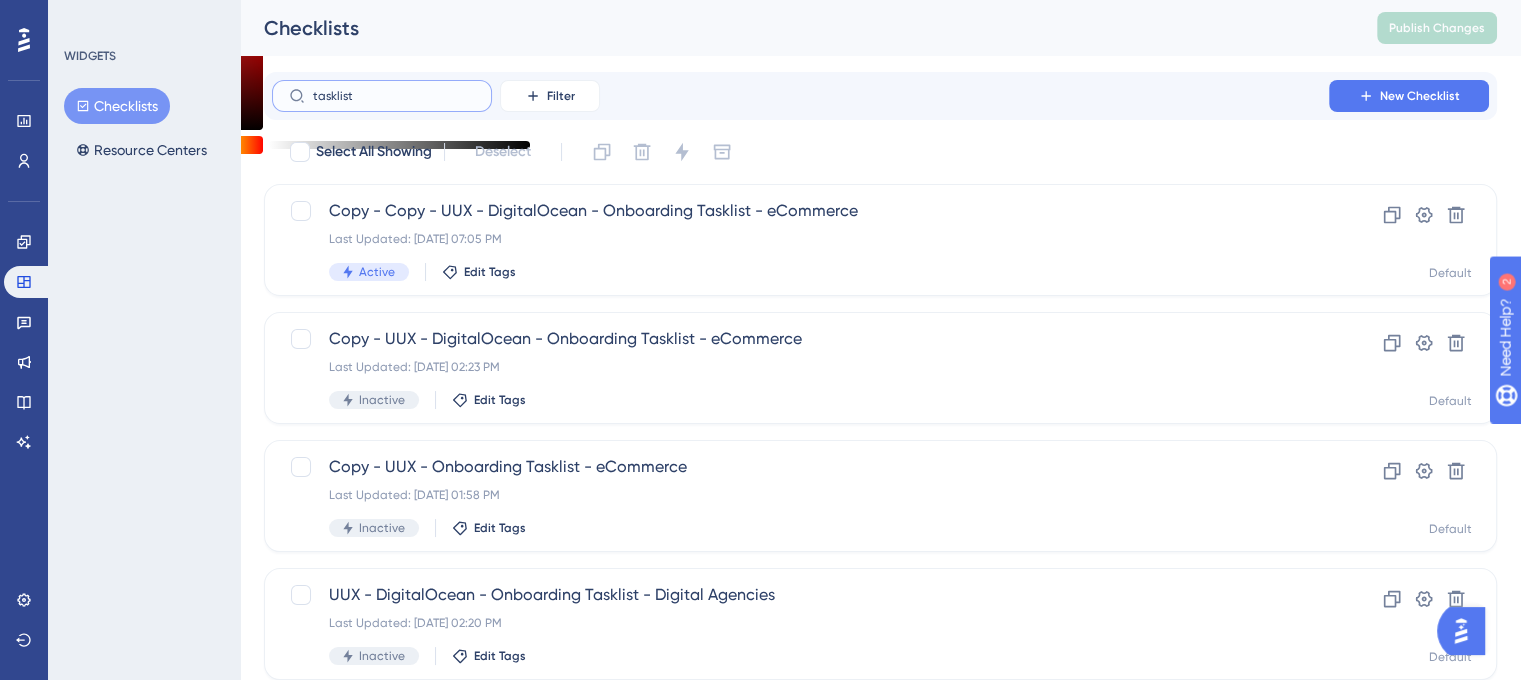 type on "tasklist" 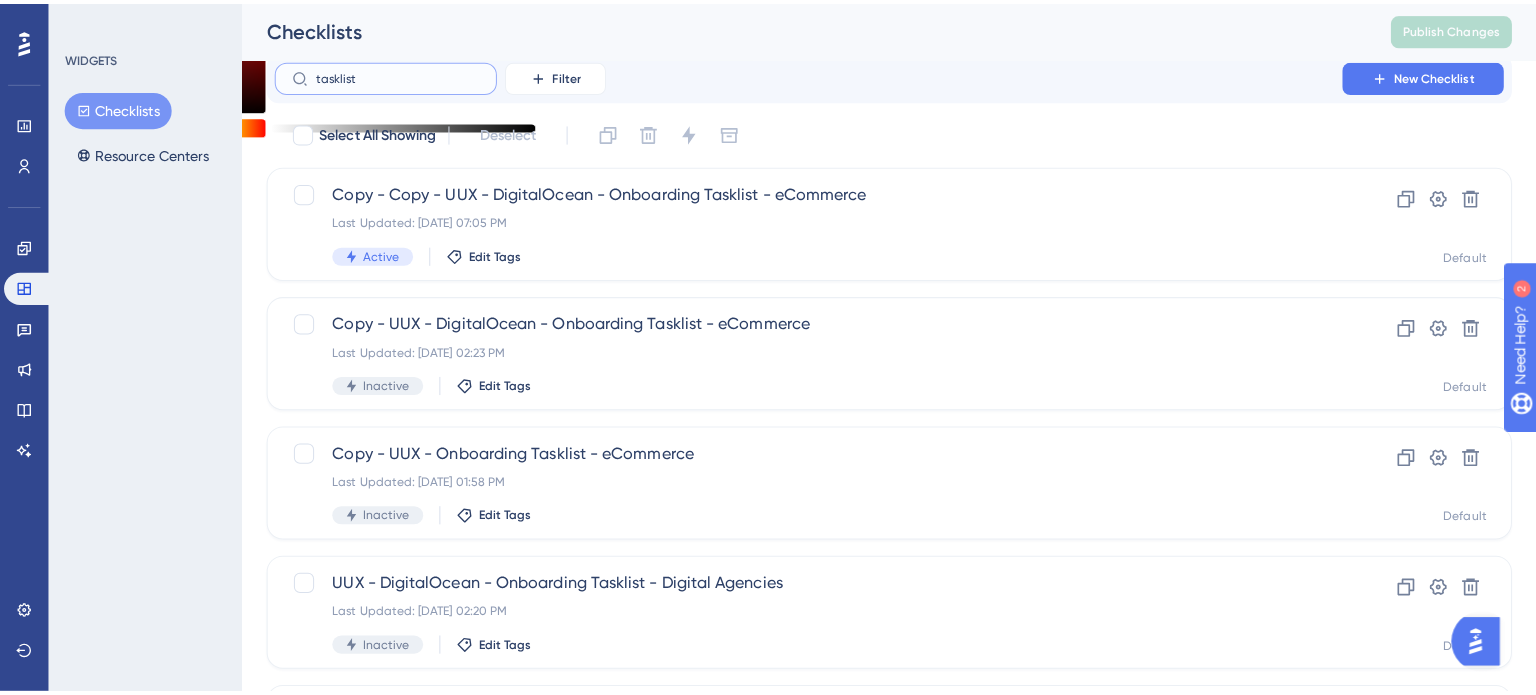 scroll, scrollTop: 0, scrollLeft: 0, axis: both 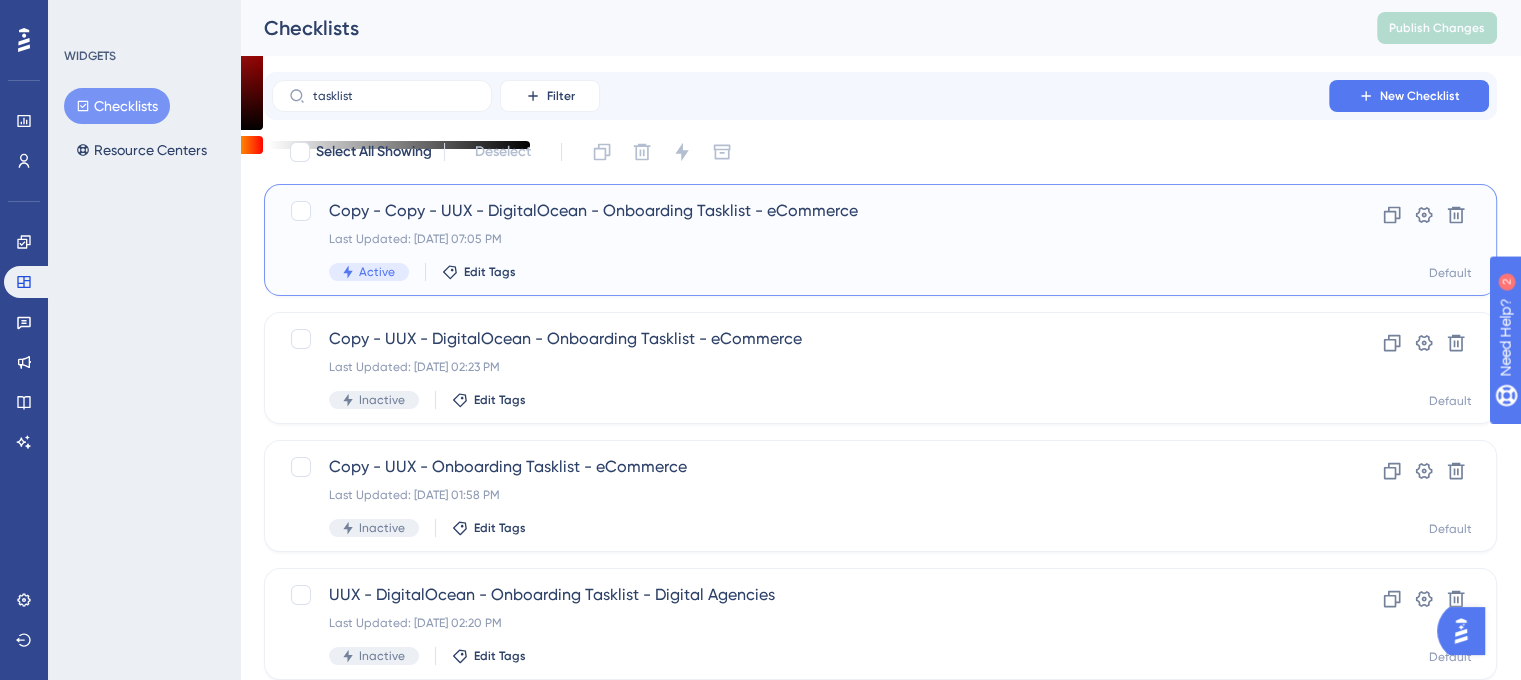 click on "Copy - Copy - UUX - DigitalOcean - Onboarding Tasklist - eCommerce" at bounding box center (800, 211) 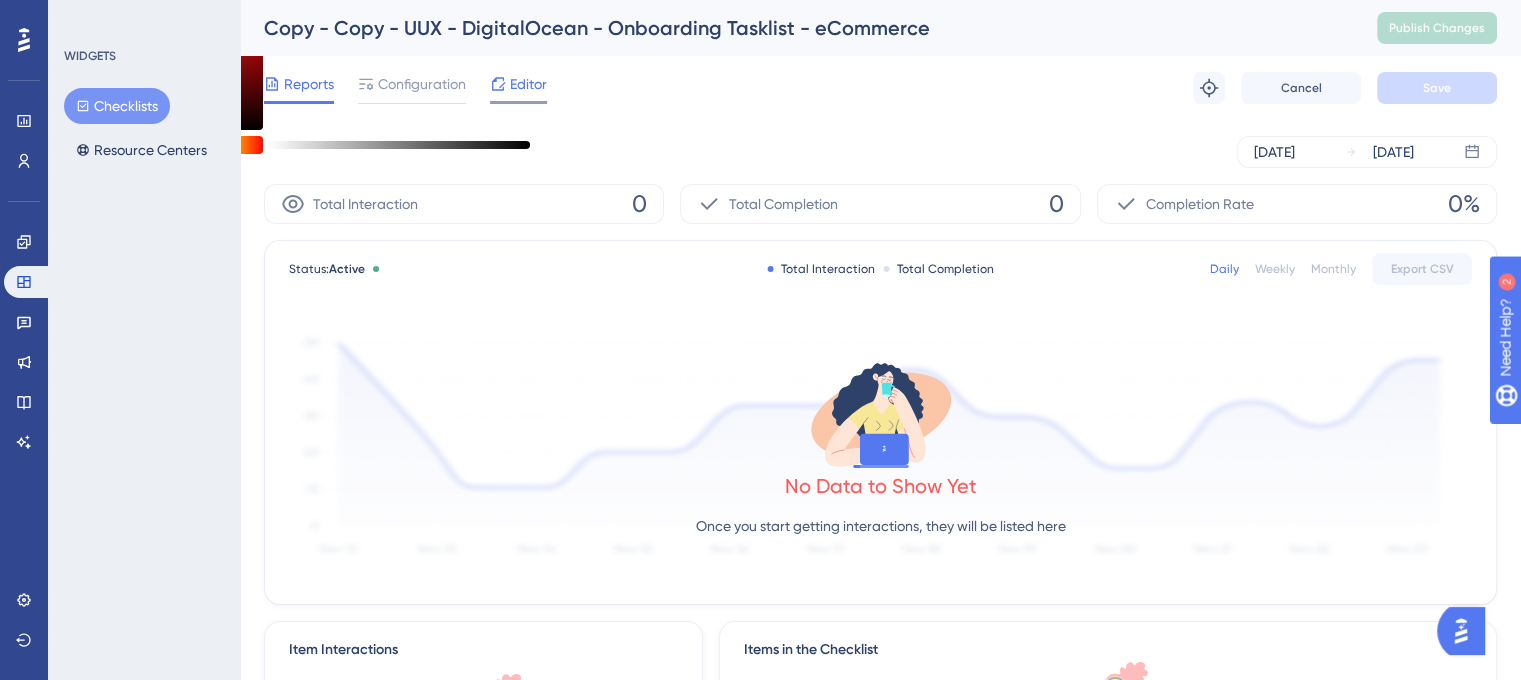 click on "Editor" at bounding box center (528, 84) 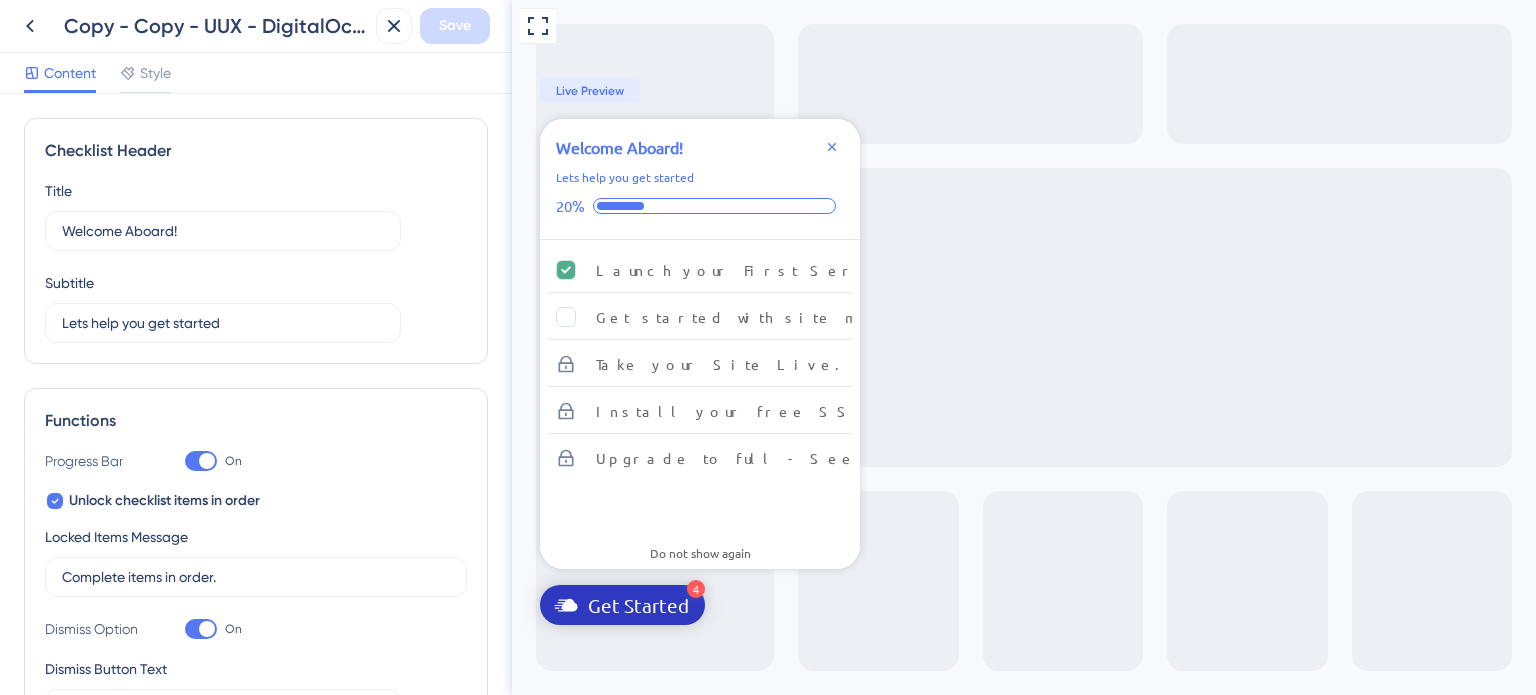 scroll, scrollTop: 0, scrollLeft: 0, axis: both 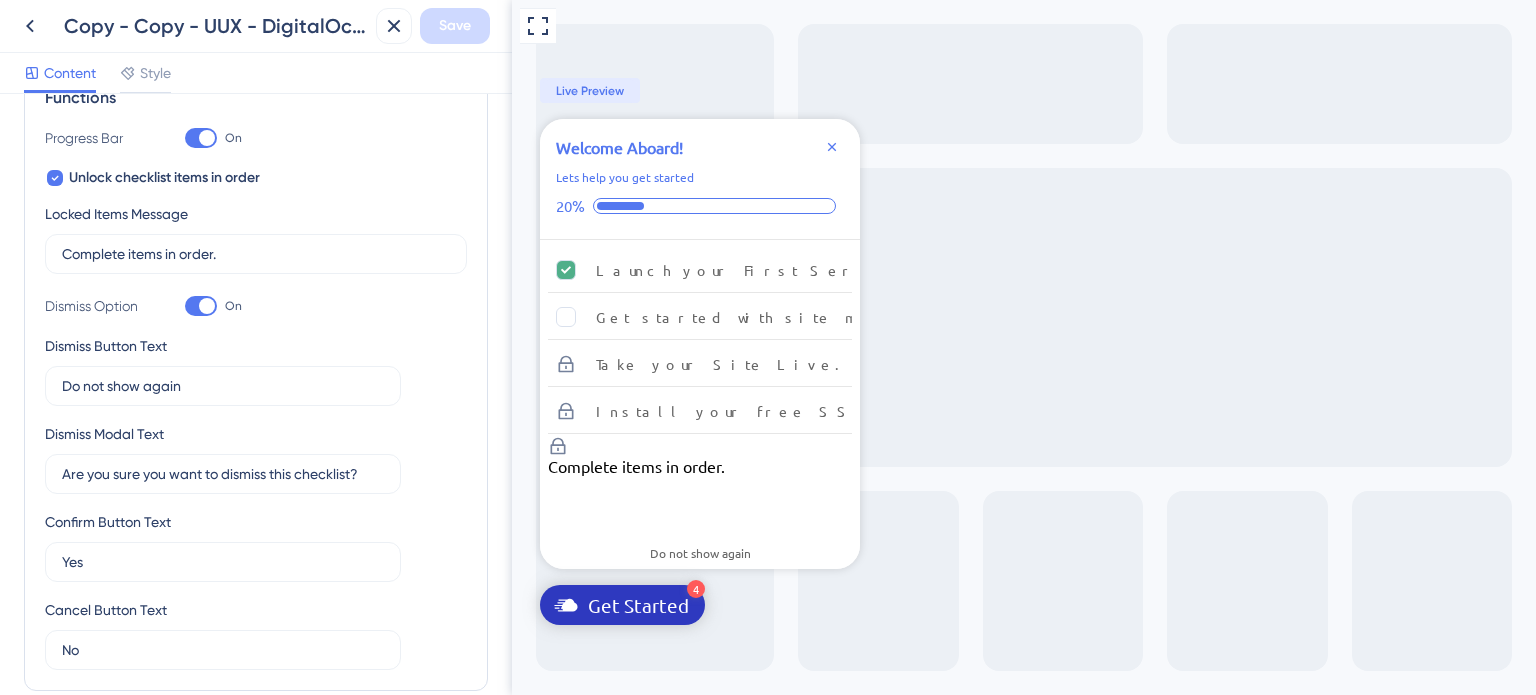 click on "Live Preview" at bounding box center [590, 91] 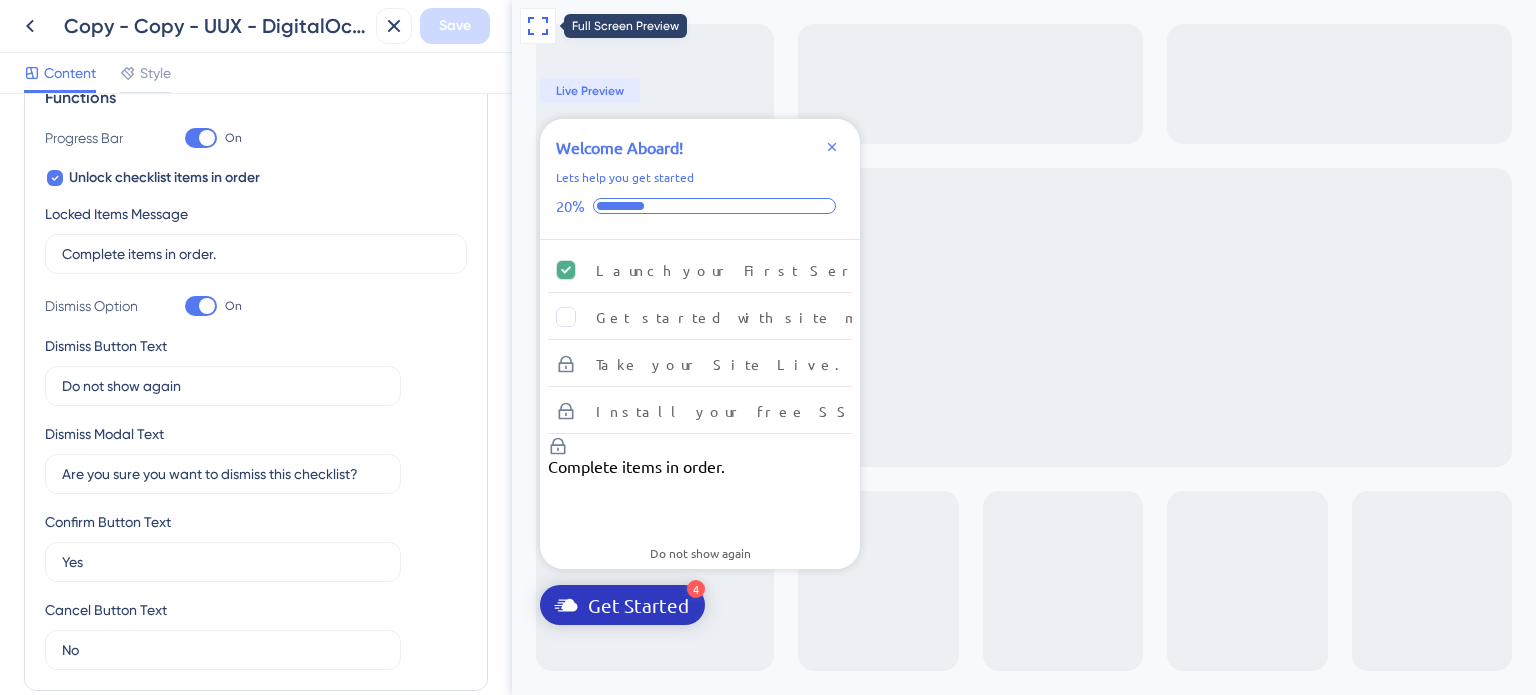 click 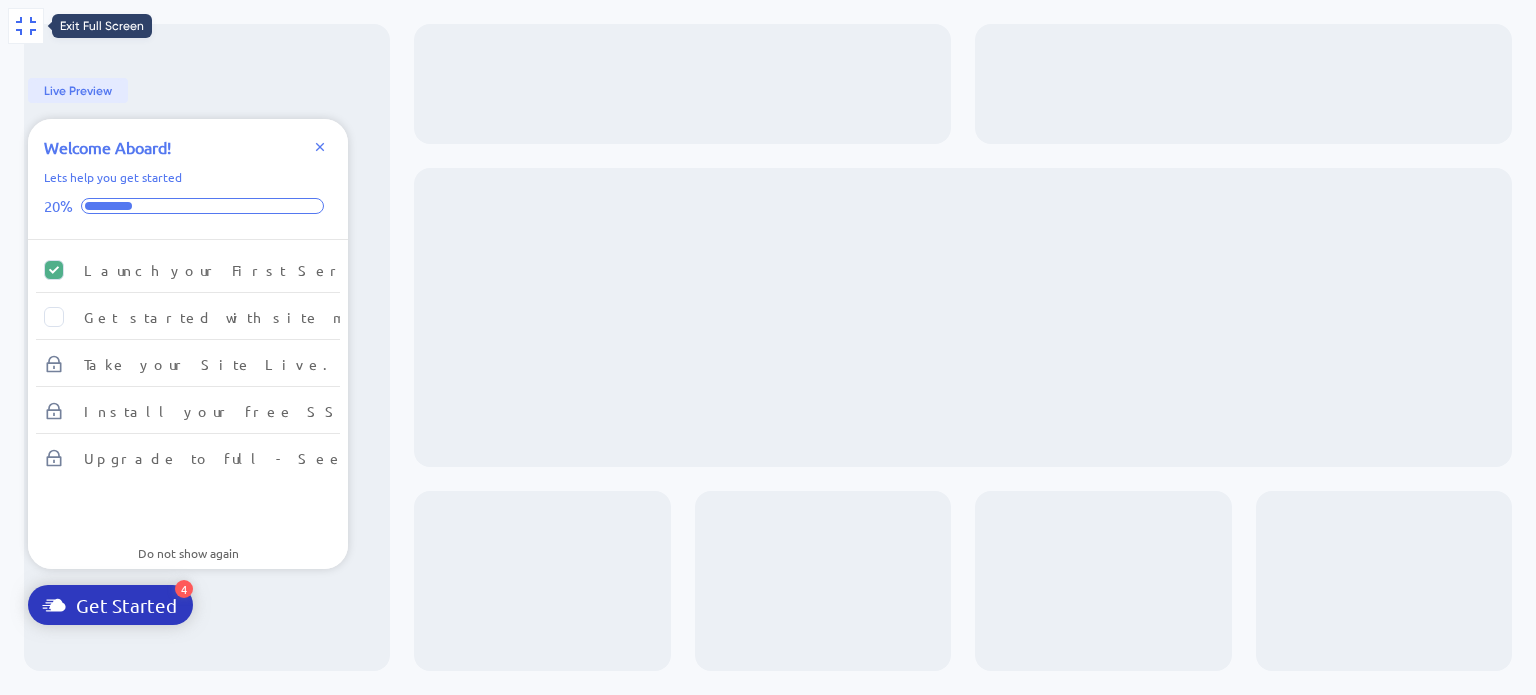 click at bounding box center [26, 26] 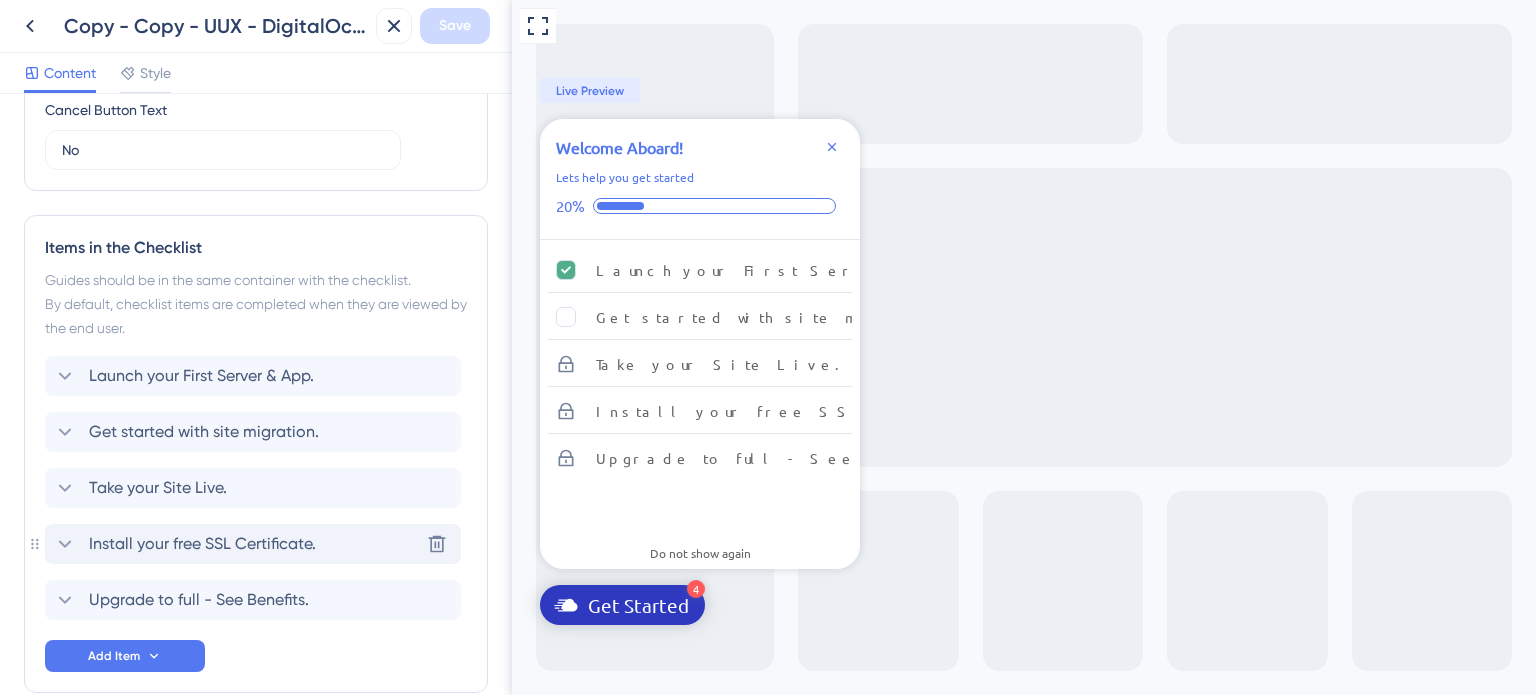 scroll, scrollTop: 923, scrollLeft: 0, axis: vertical 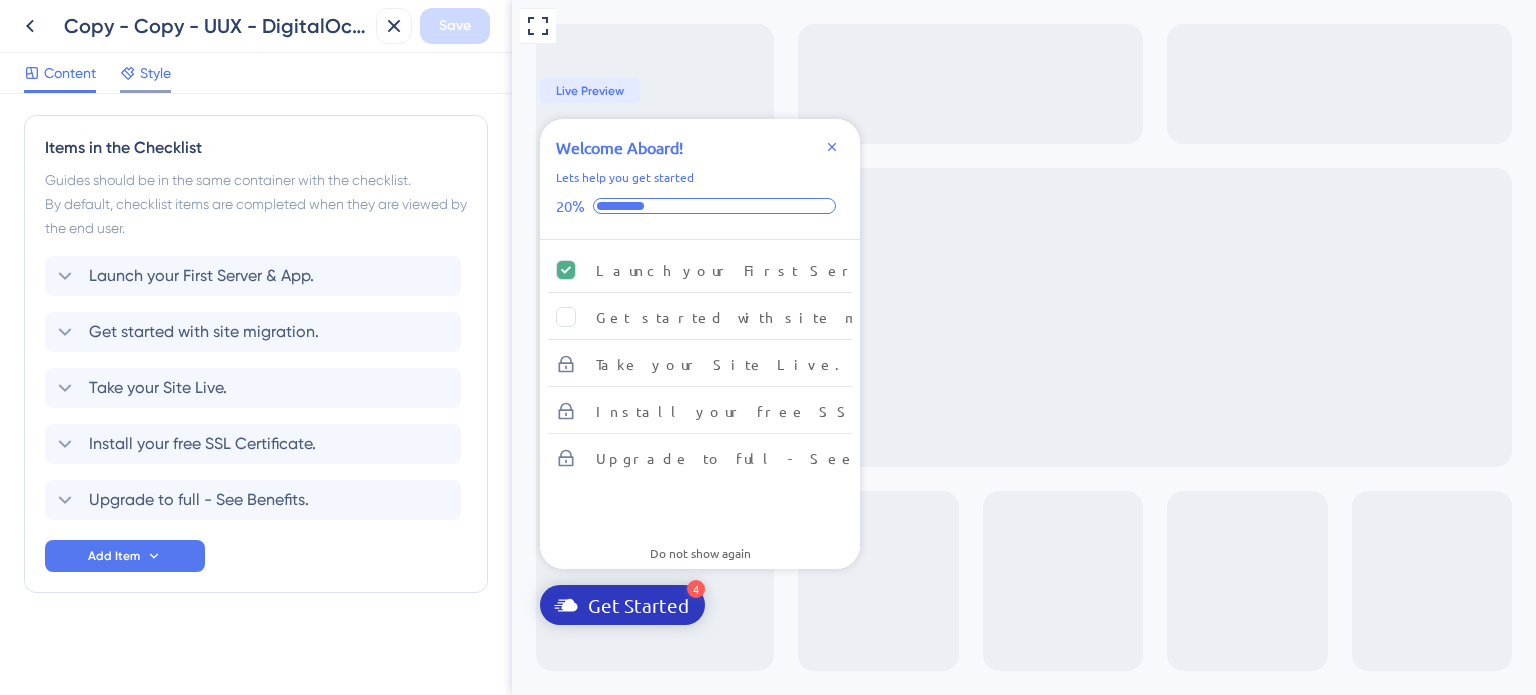 click on "Content Style" at bounding box center (256, 73) 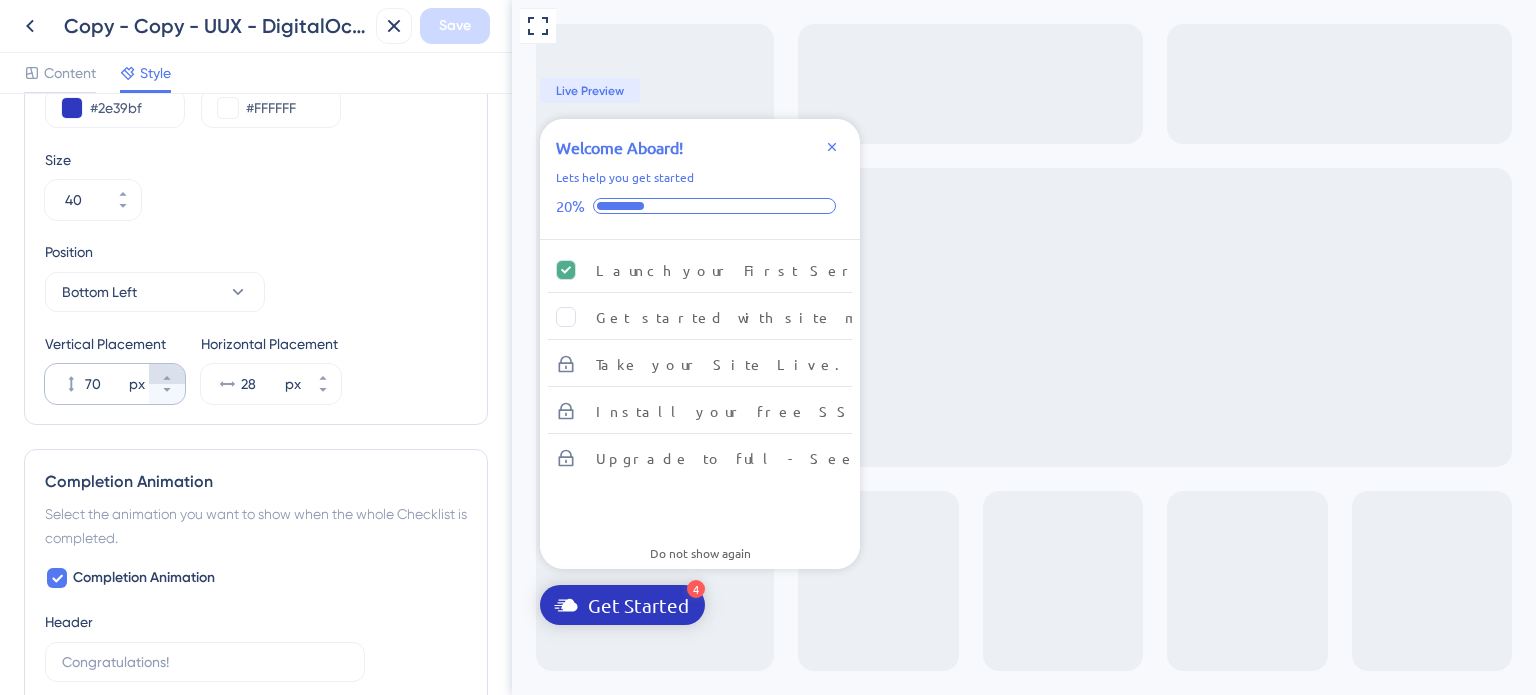 scroll, scrollTop: 0, scrollLeft: 0, axis: both 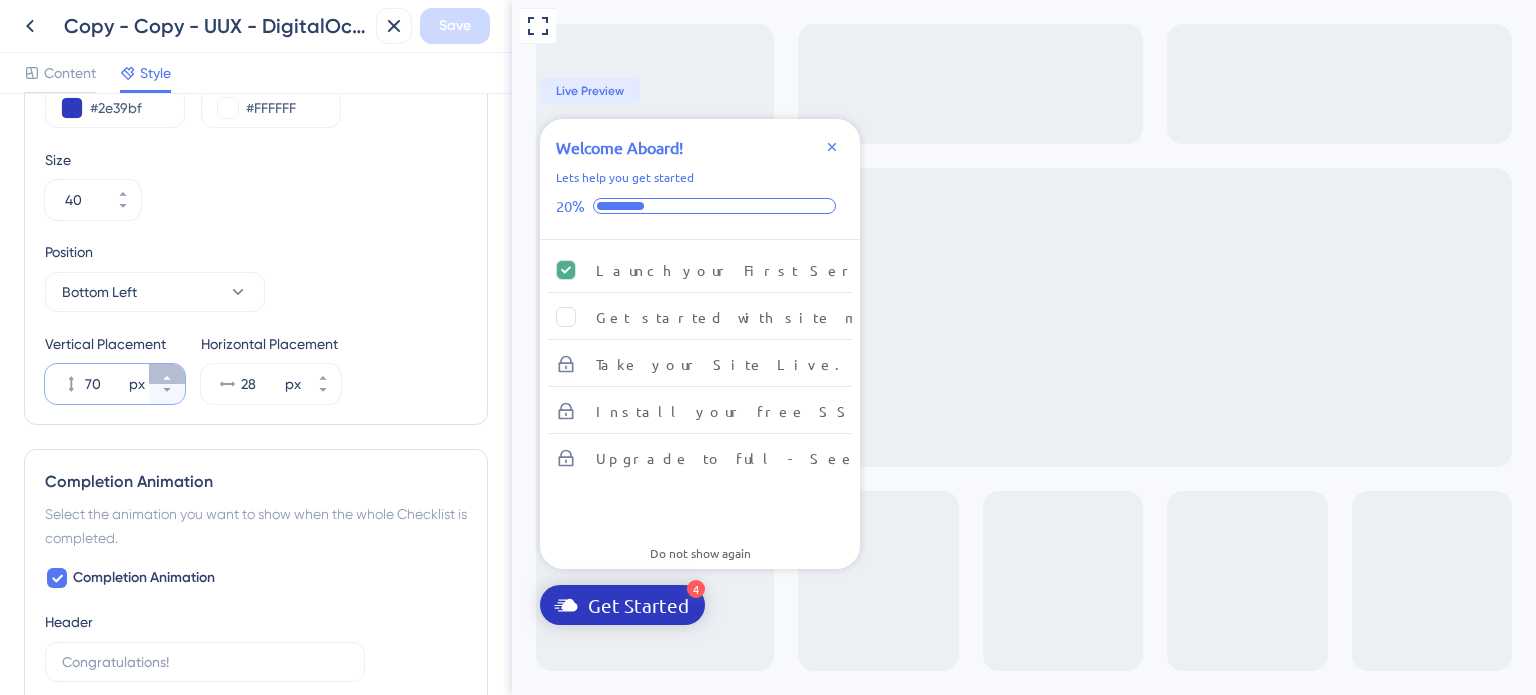 click 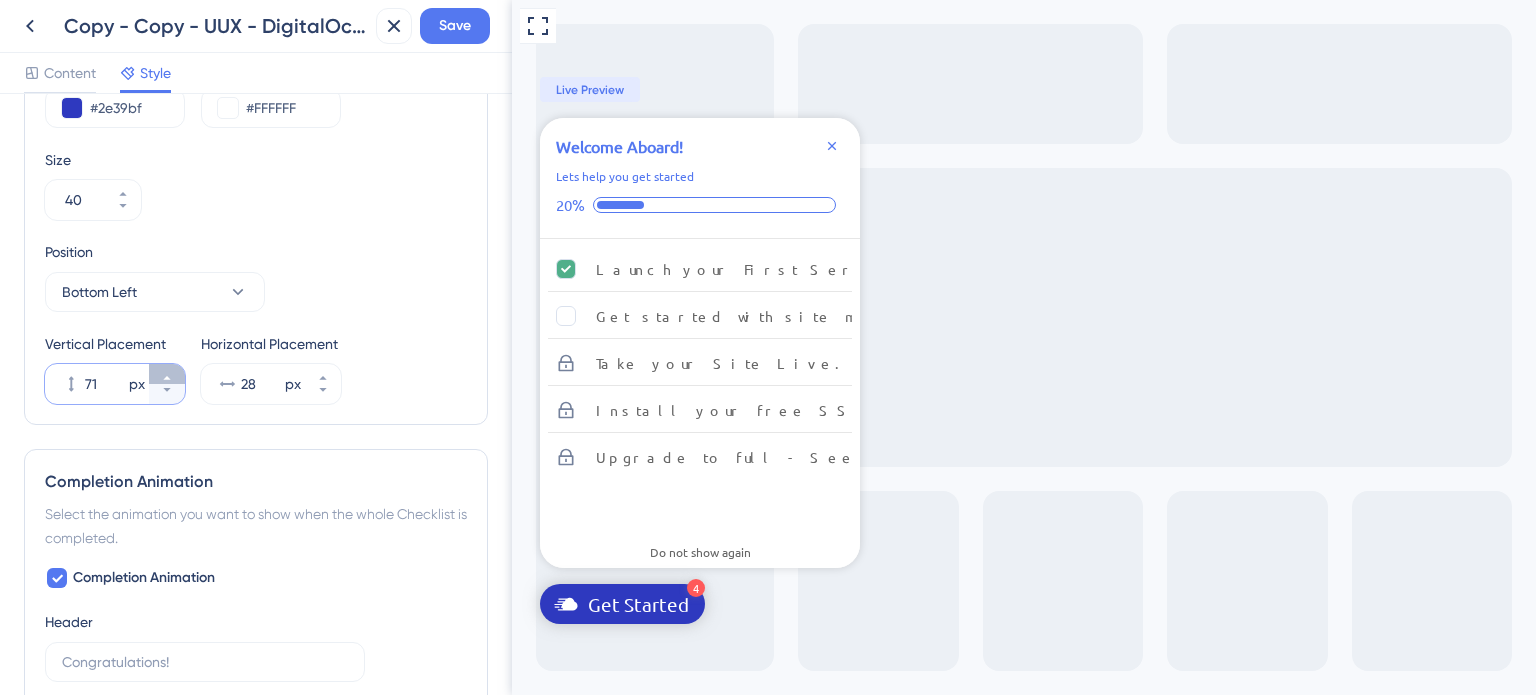 click 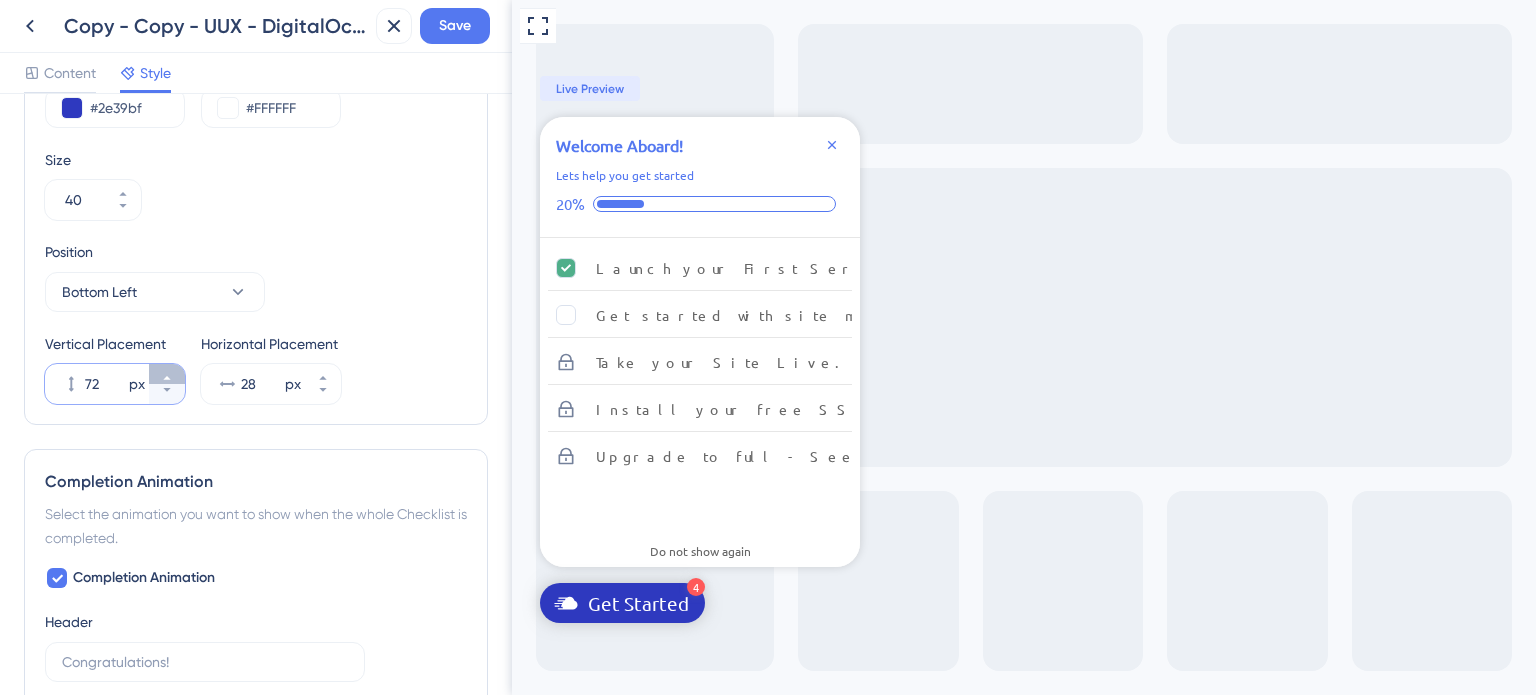click 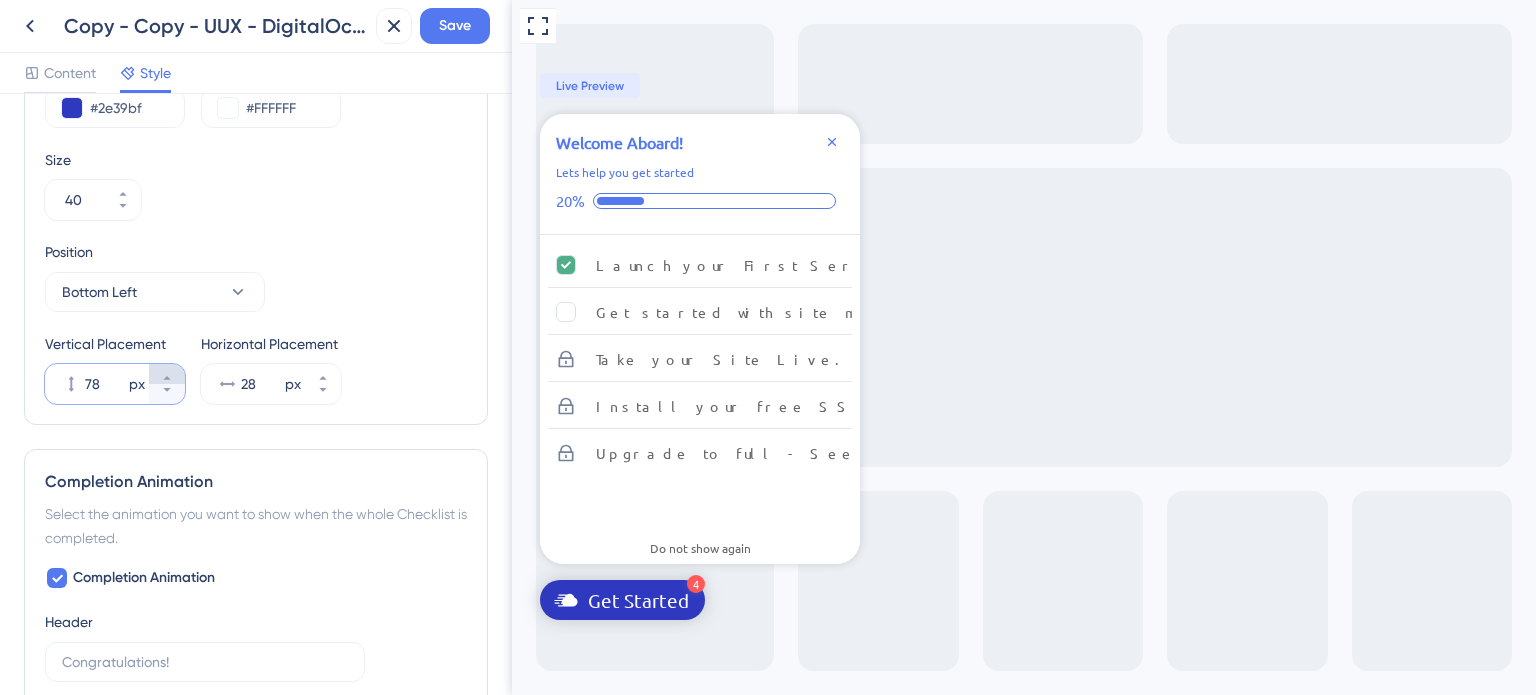 scroll, scrollTop: 0, scrollLeft: 0, axis: both 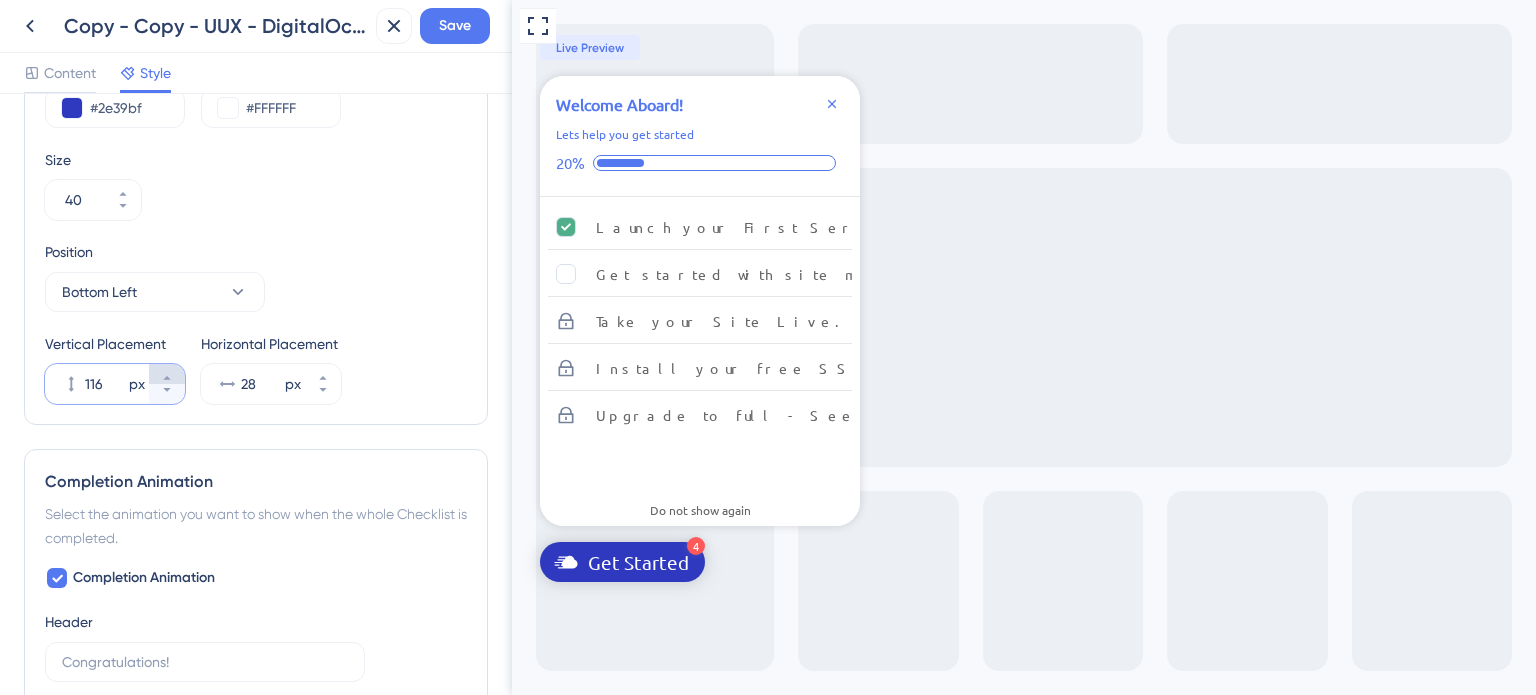 click 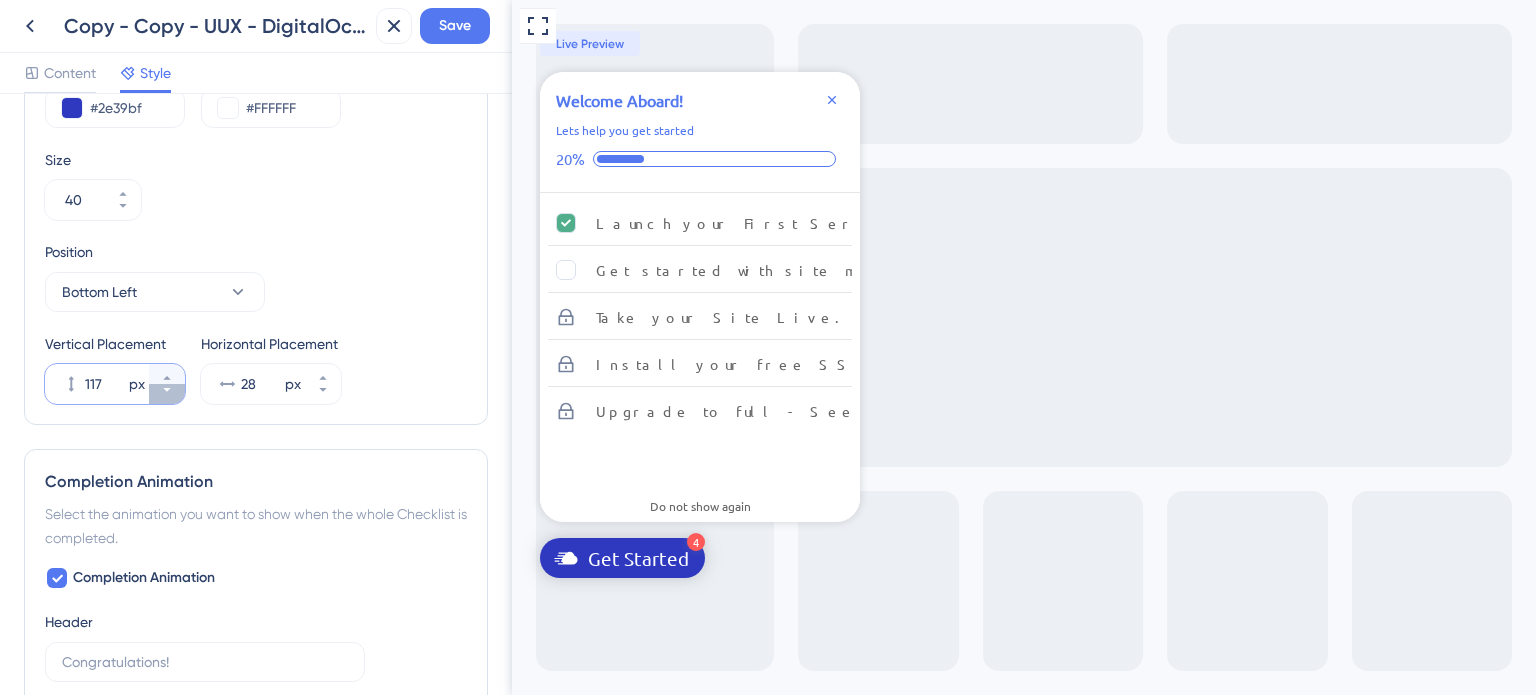 click on "117 px" at bounding box center (167, 394) 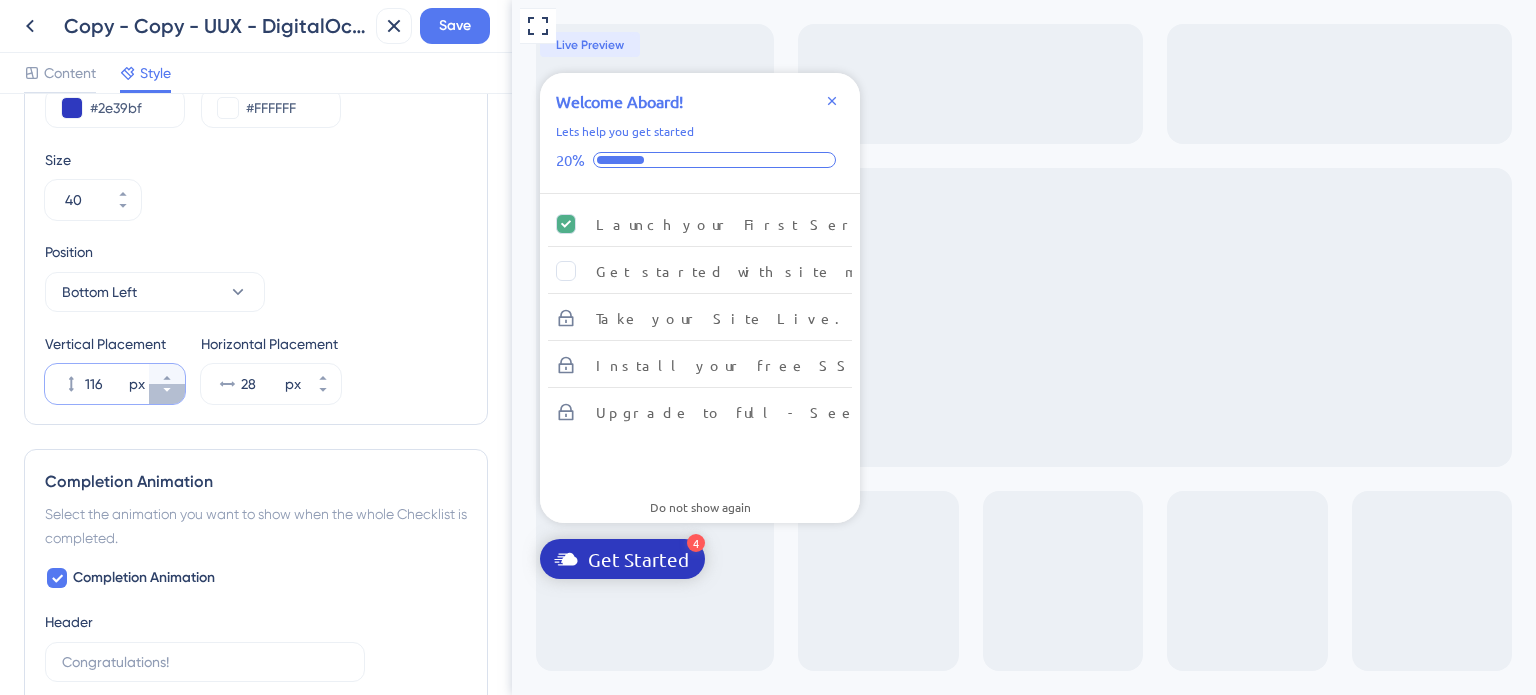 click on "116 px" at bounding box center [167, 394] 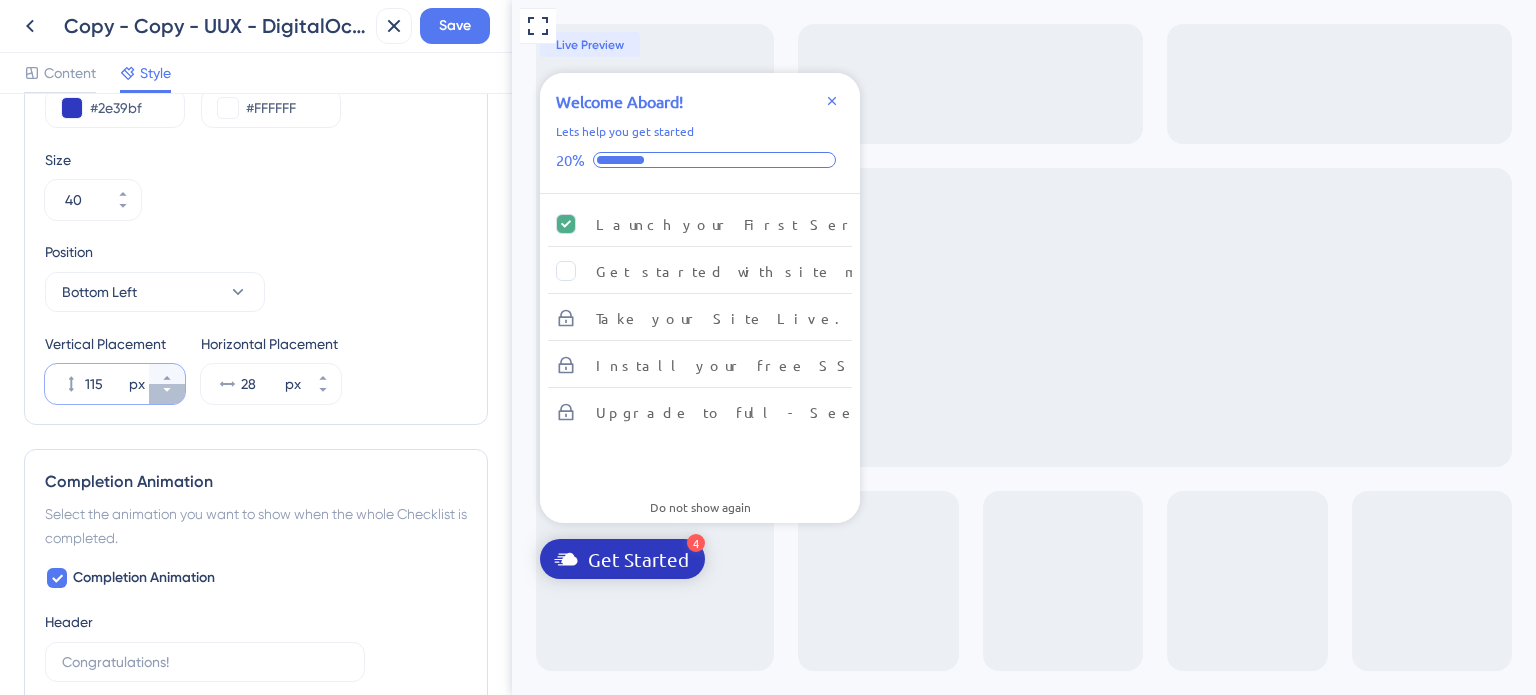 click on "115 px" at bounding box center (167, 394) 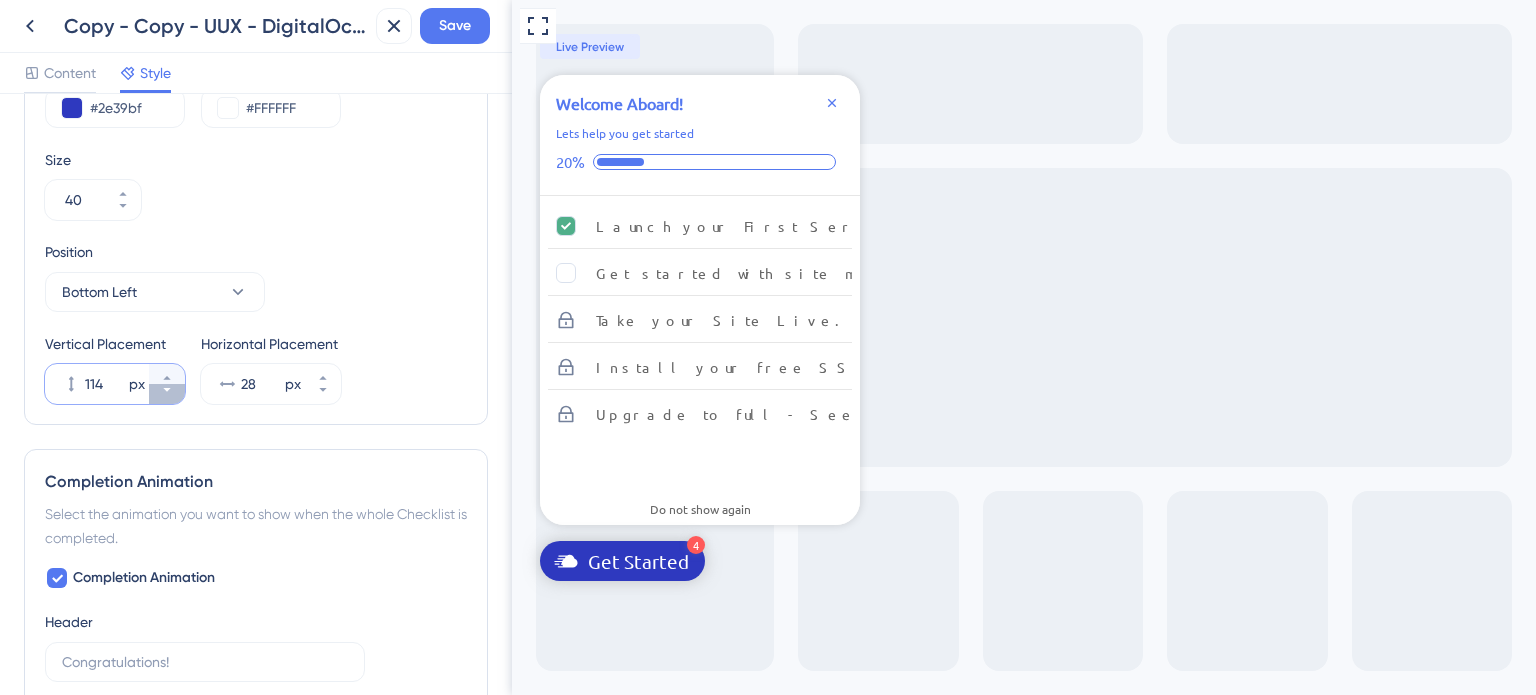 click on "114 px" at bounding box center (167, 394) 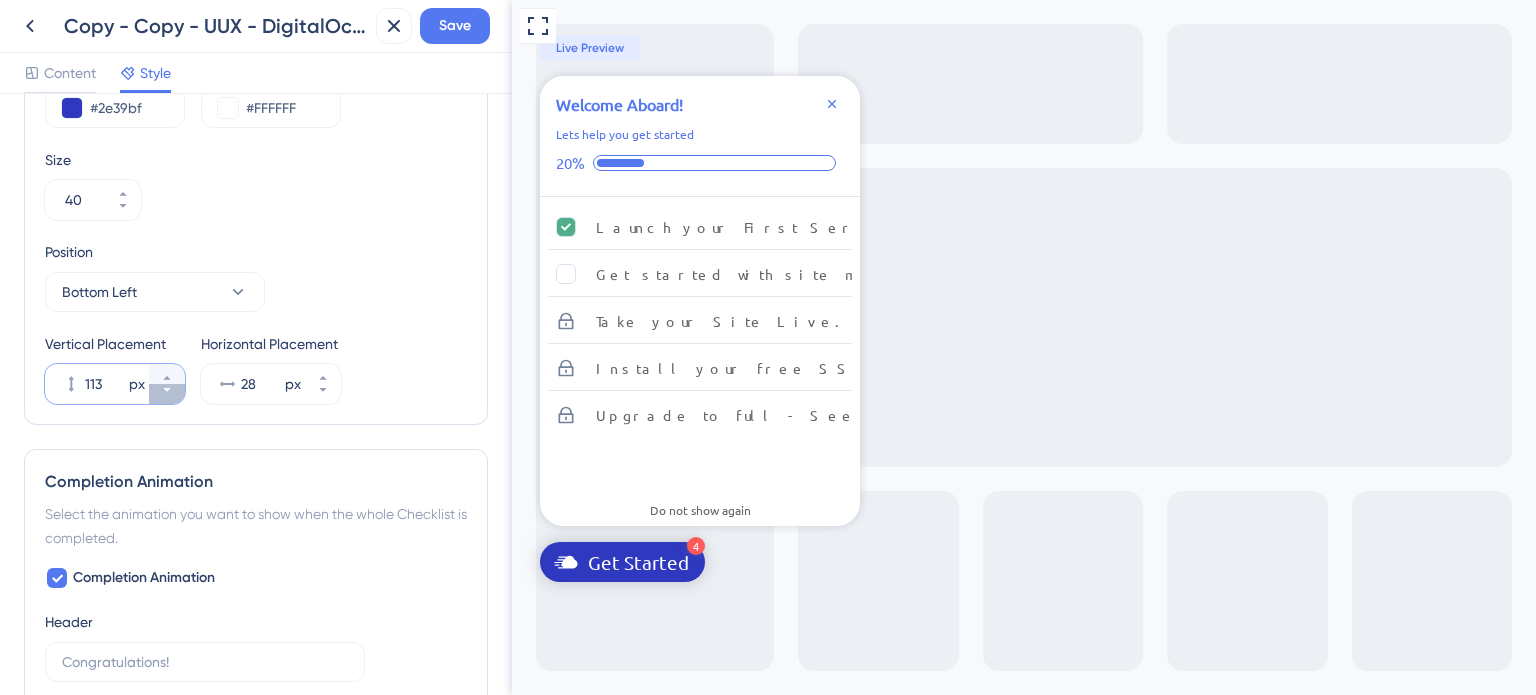 click on "113 px" at bounding box center (167, 394) 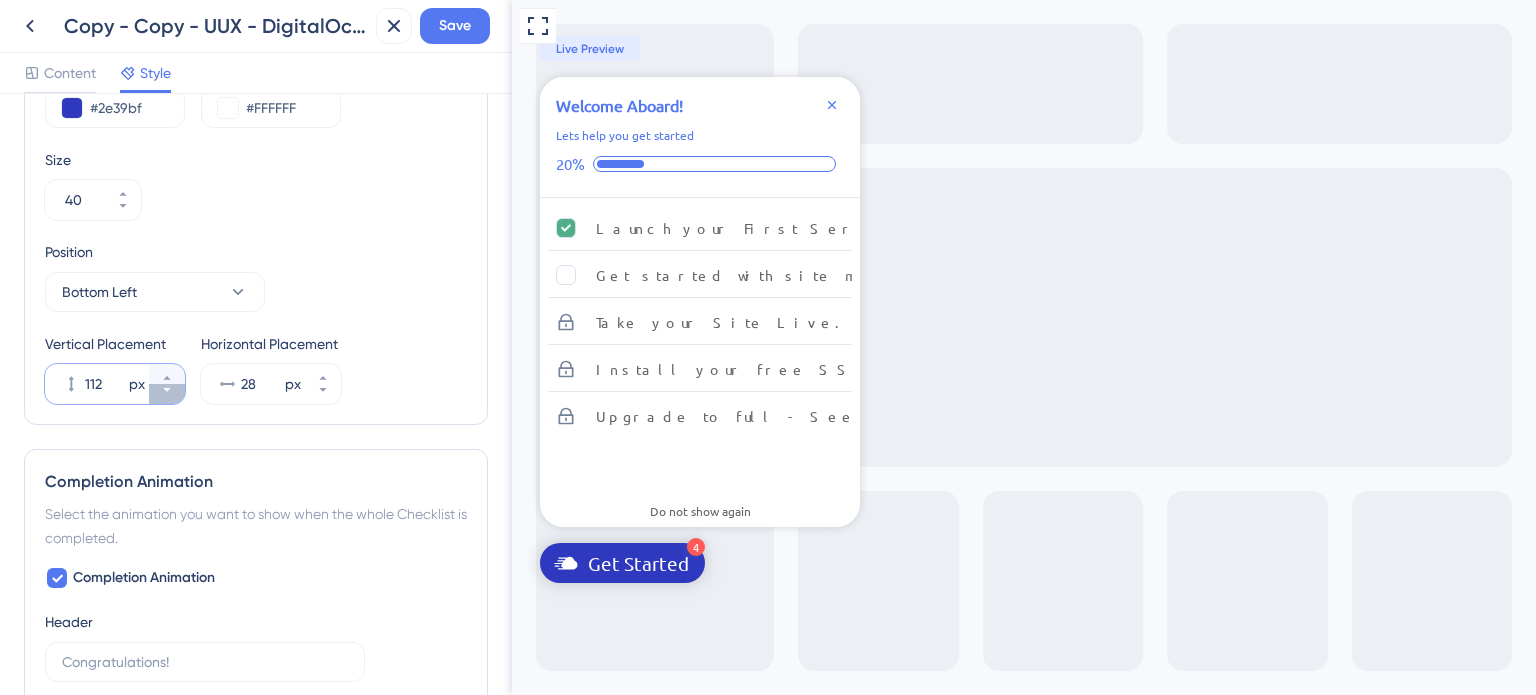 click on "112 px" at bounding box center [167, 394] 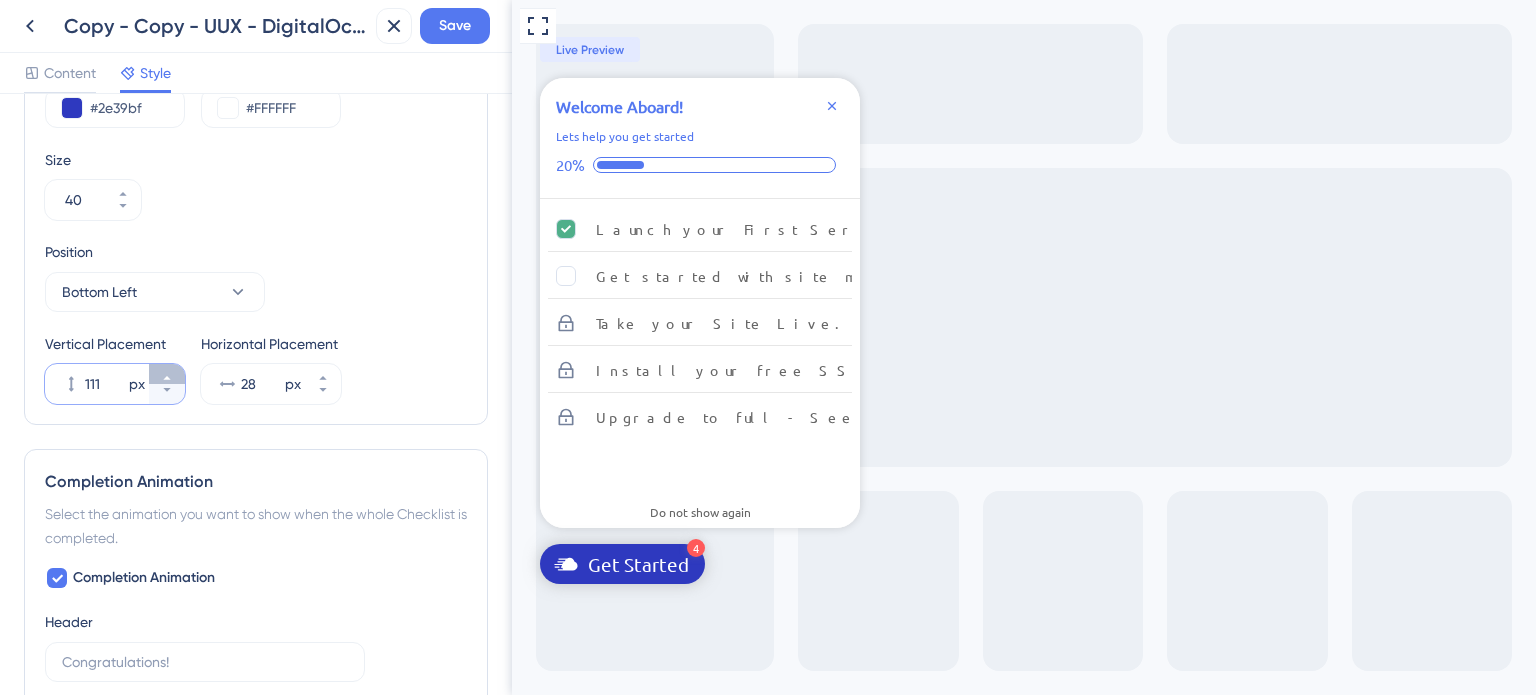 click on "111 px" at bounding box center (167, 374) 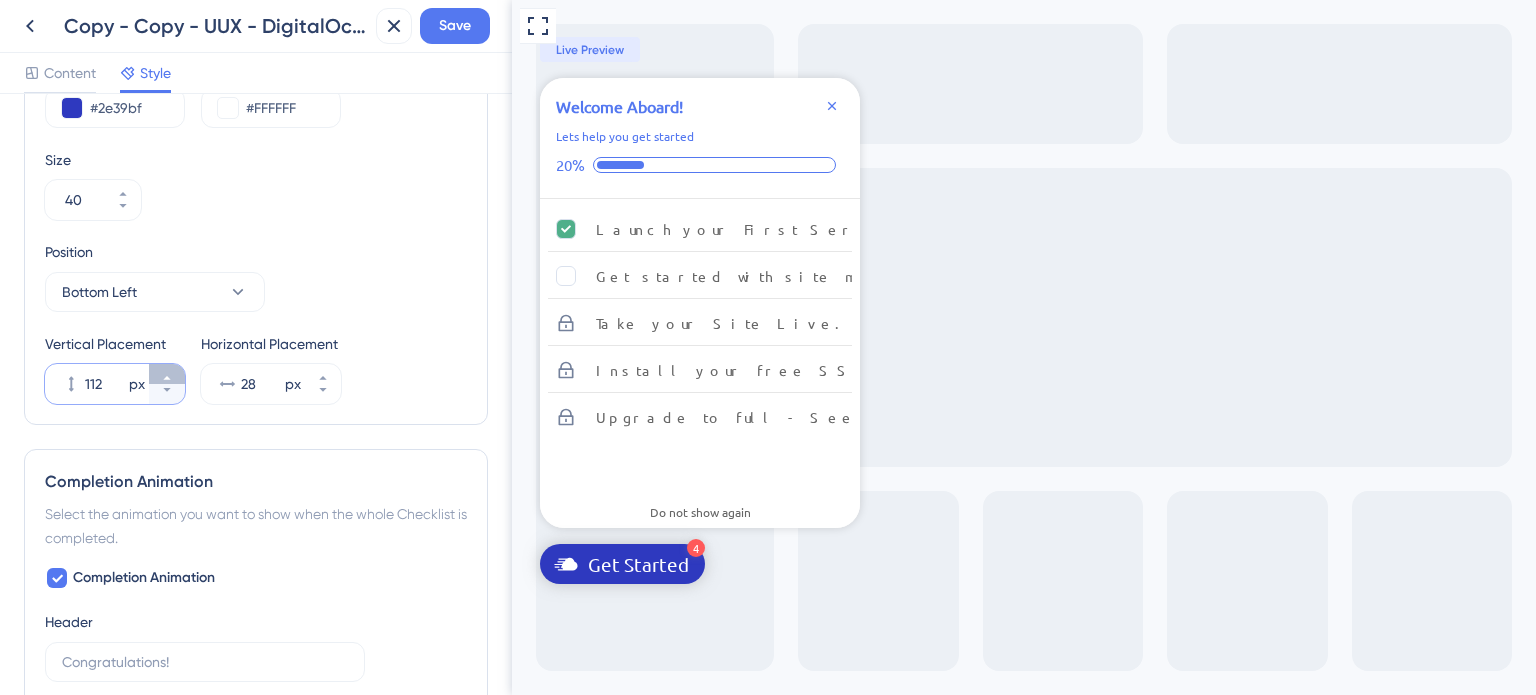 click on "112 px" at bounding box center [167, 374] 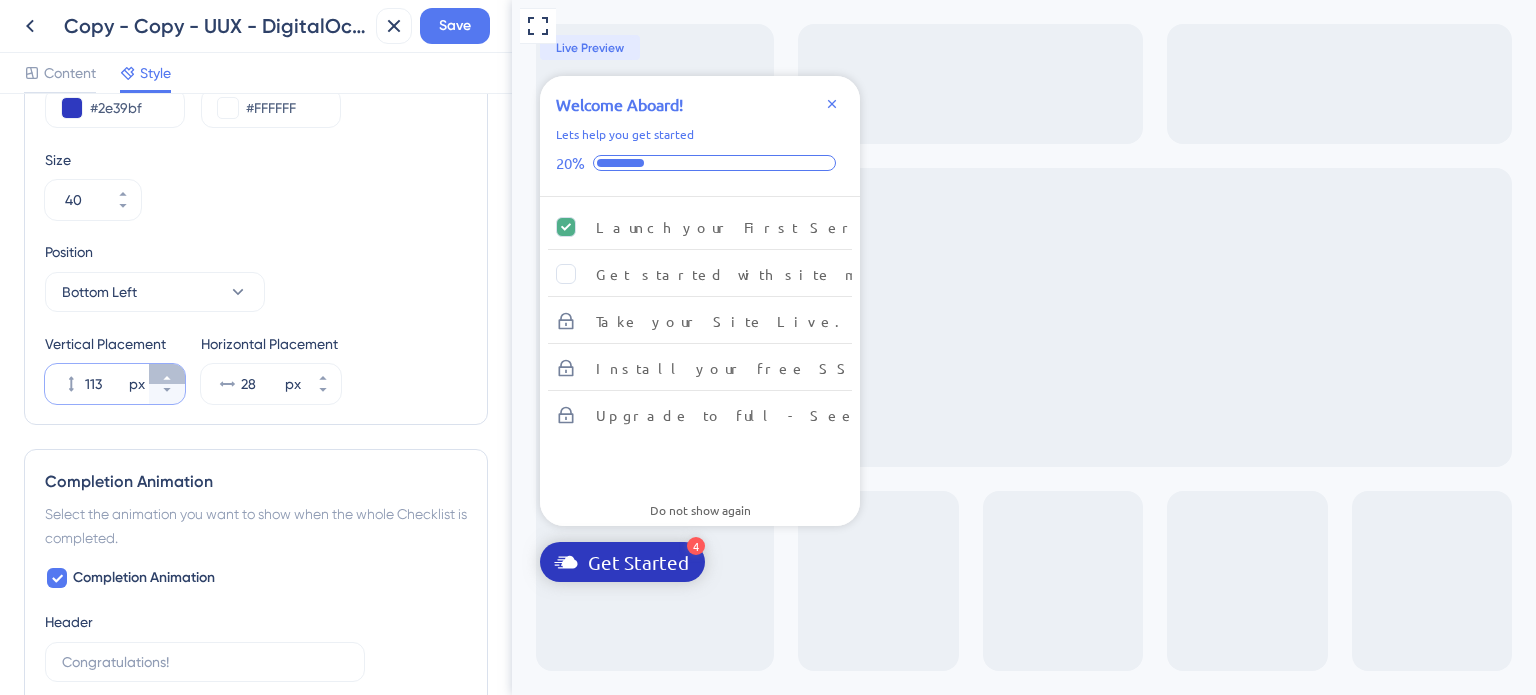 click on "113 px" at bounding box center [167, 374] 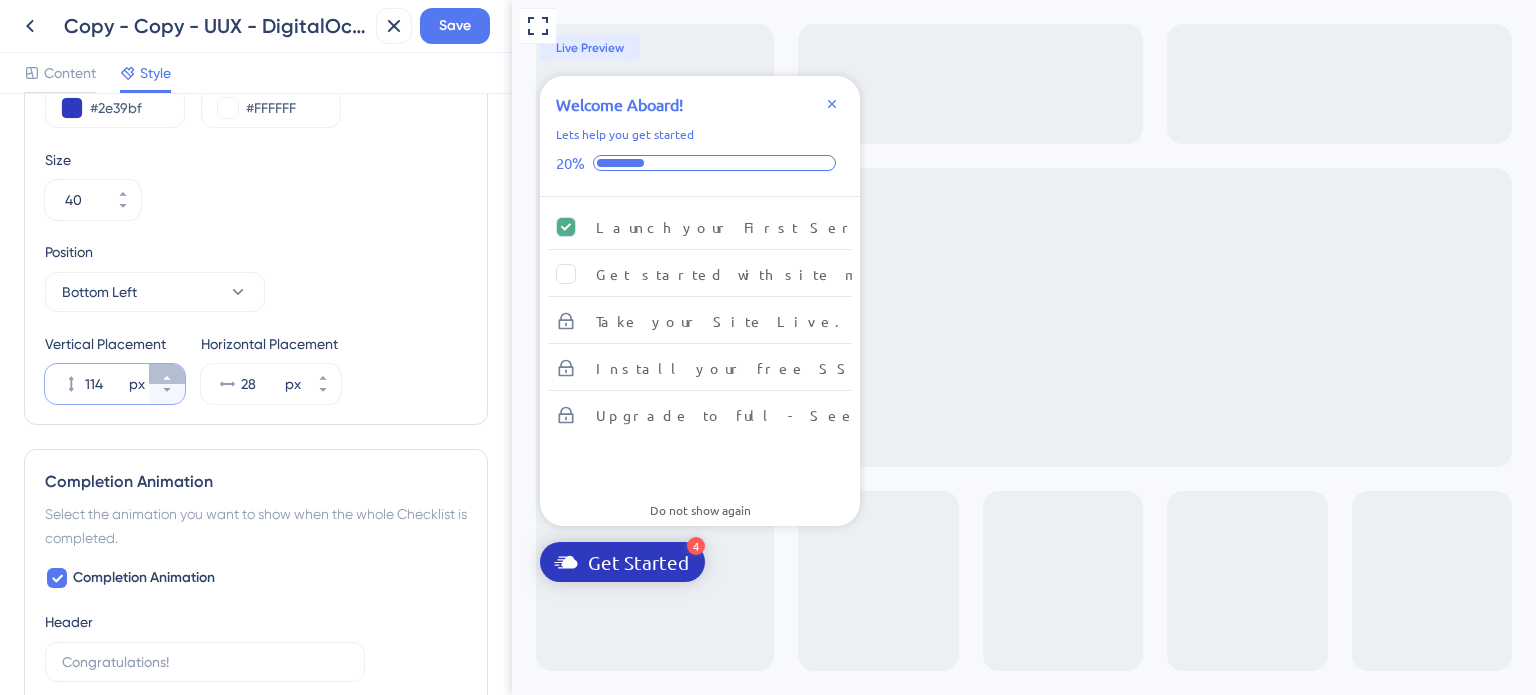 click on "114 px" at bounding box center [167, 374] 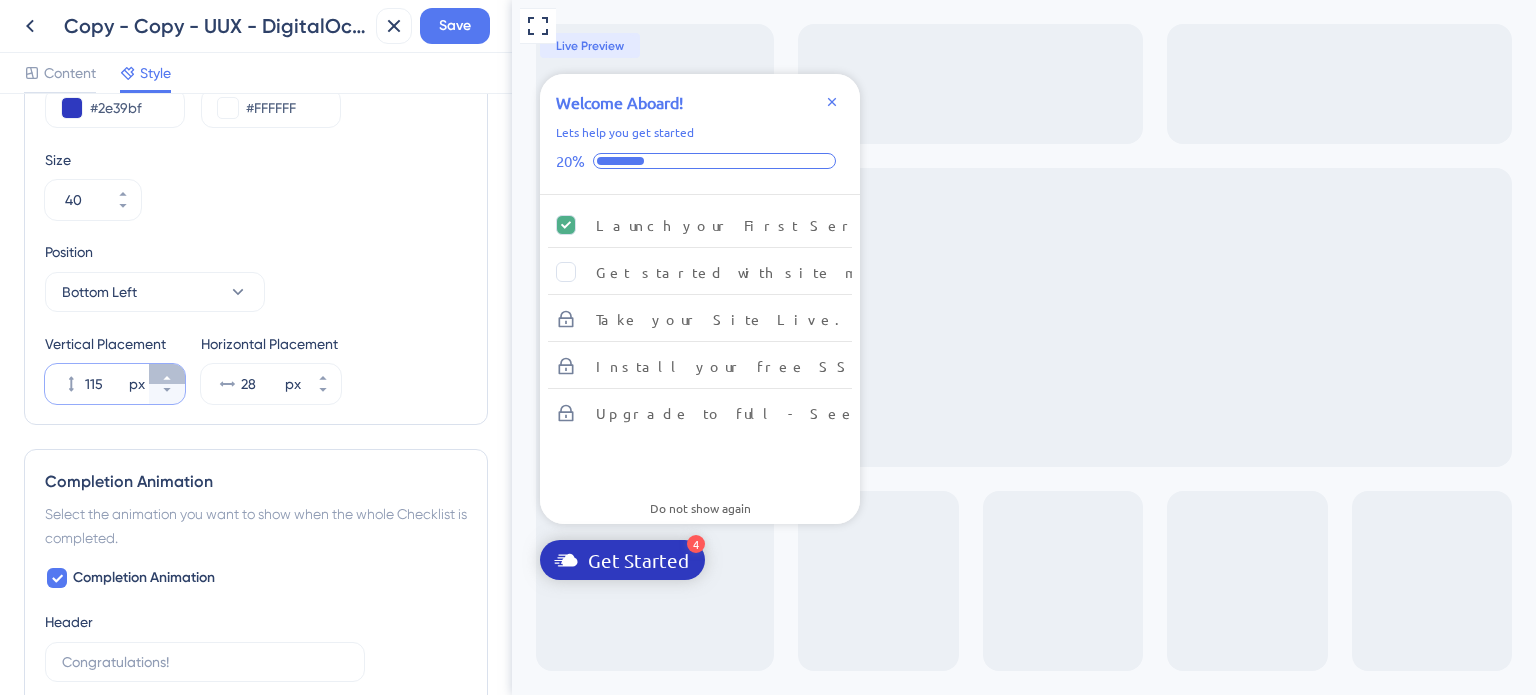 click on "115 px" at bounding box center [167, 374] 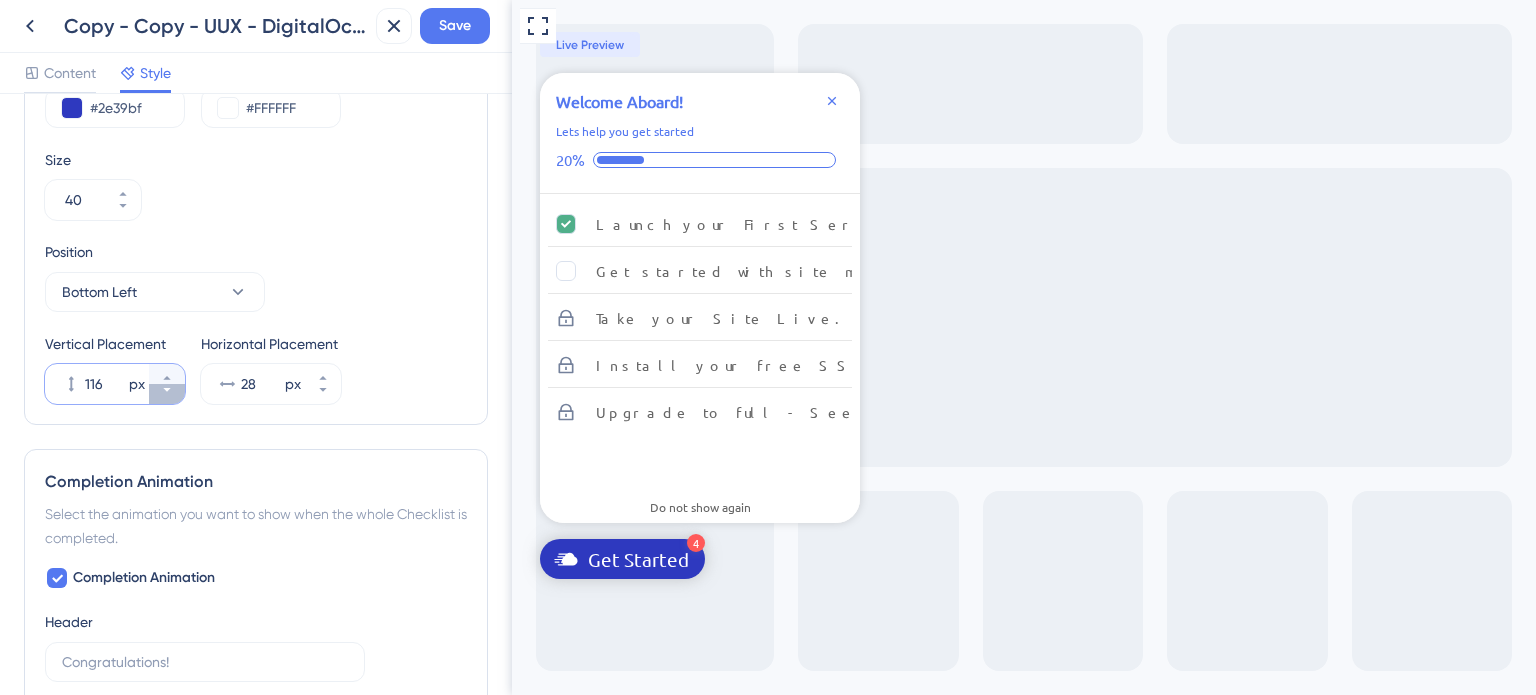 click 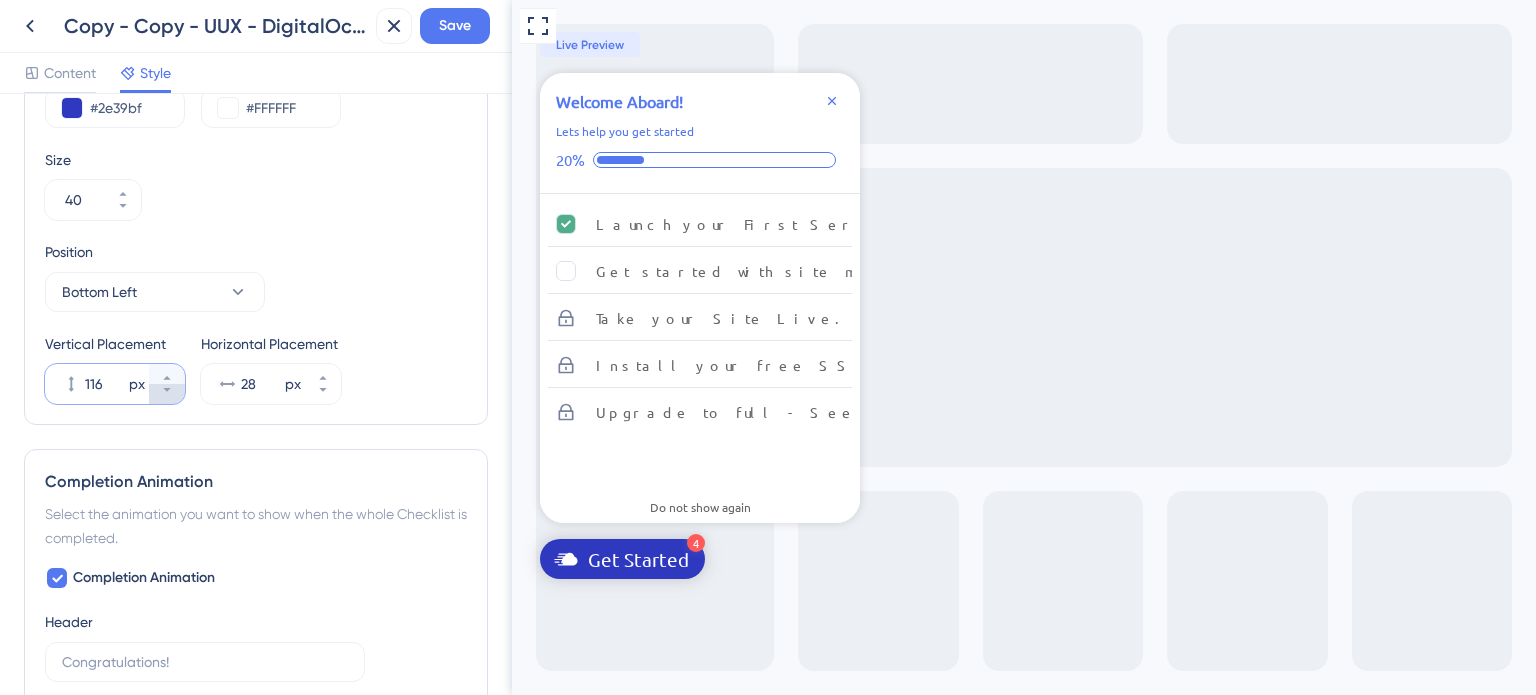 type on "115" 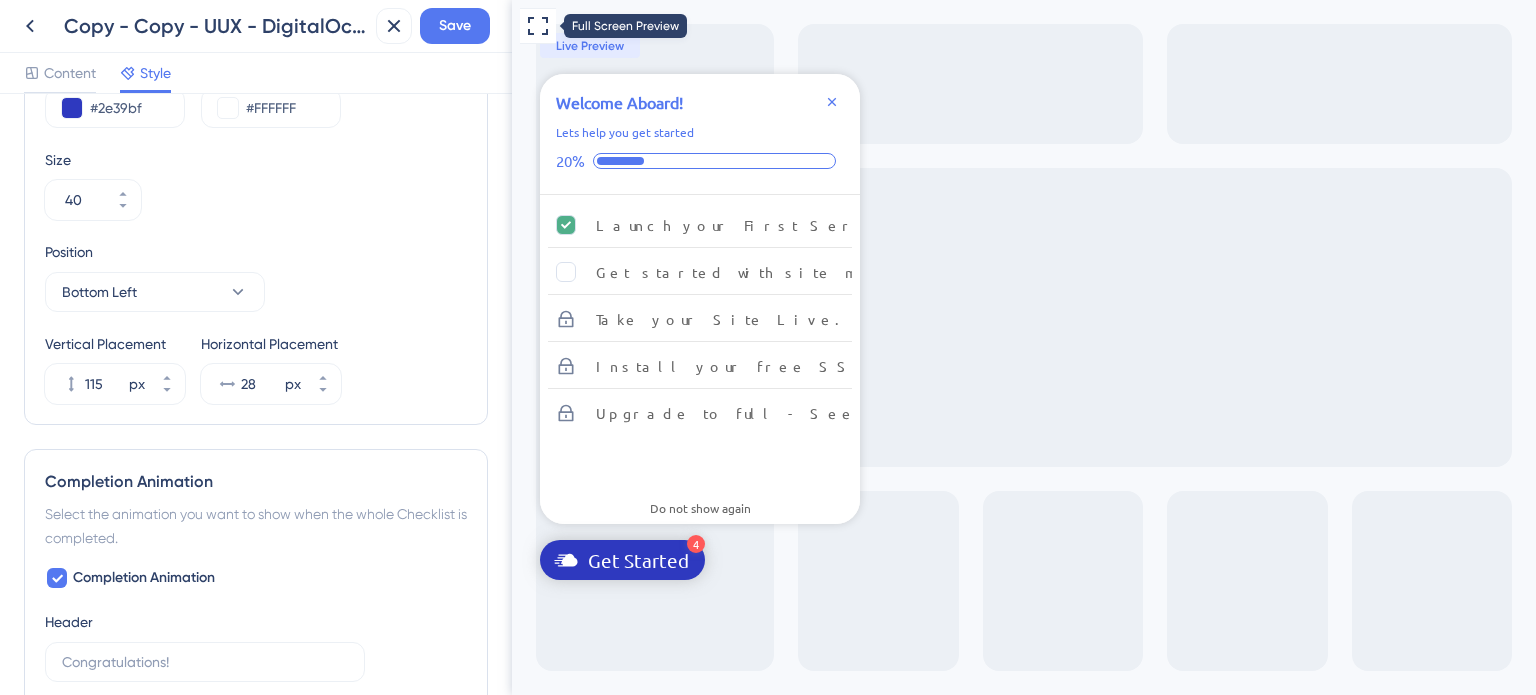 click 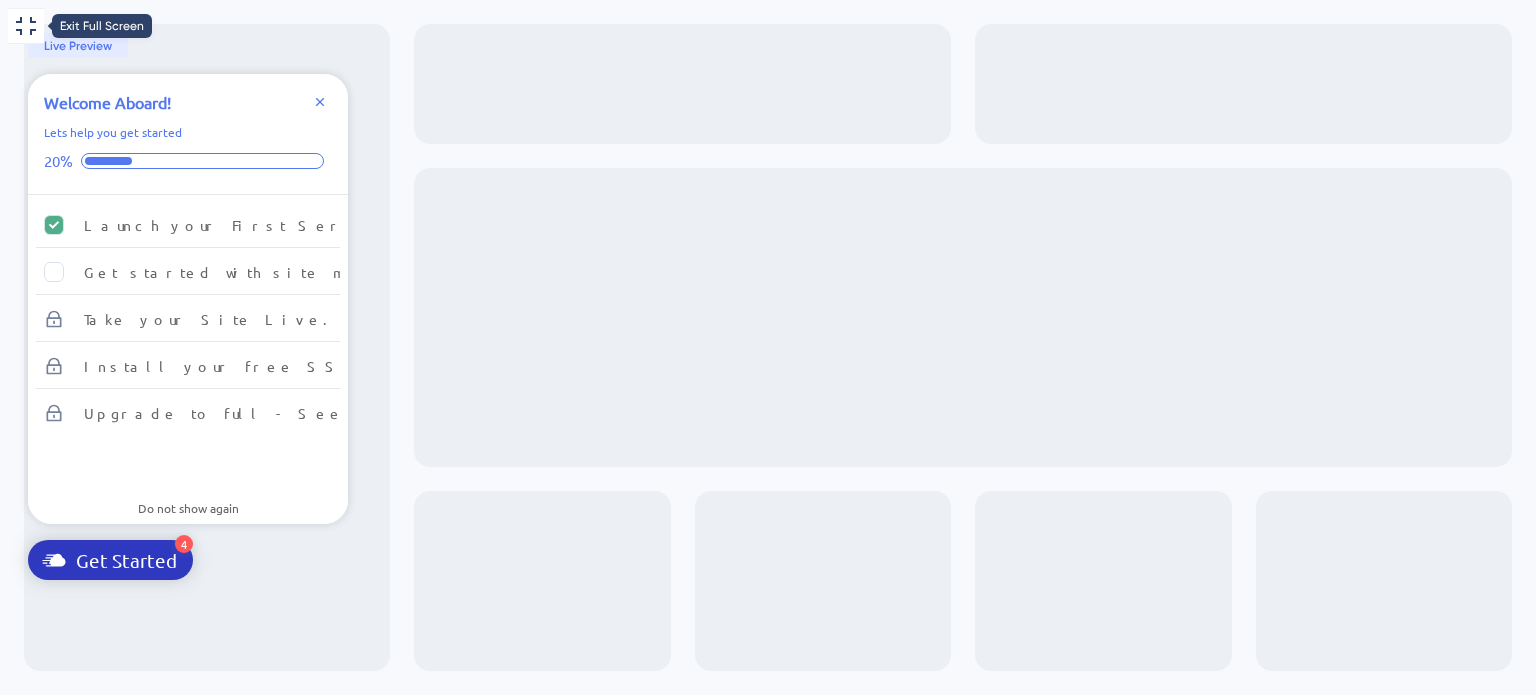 click 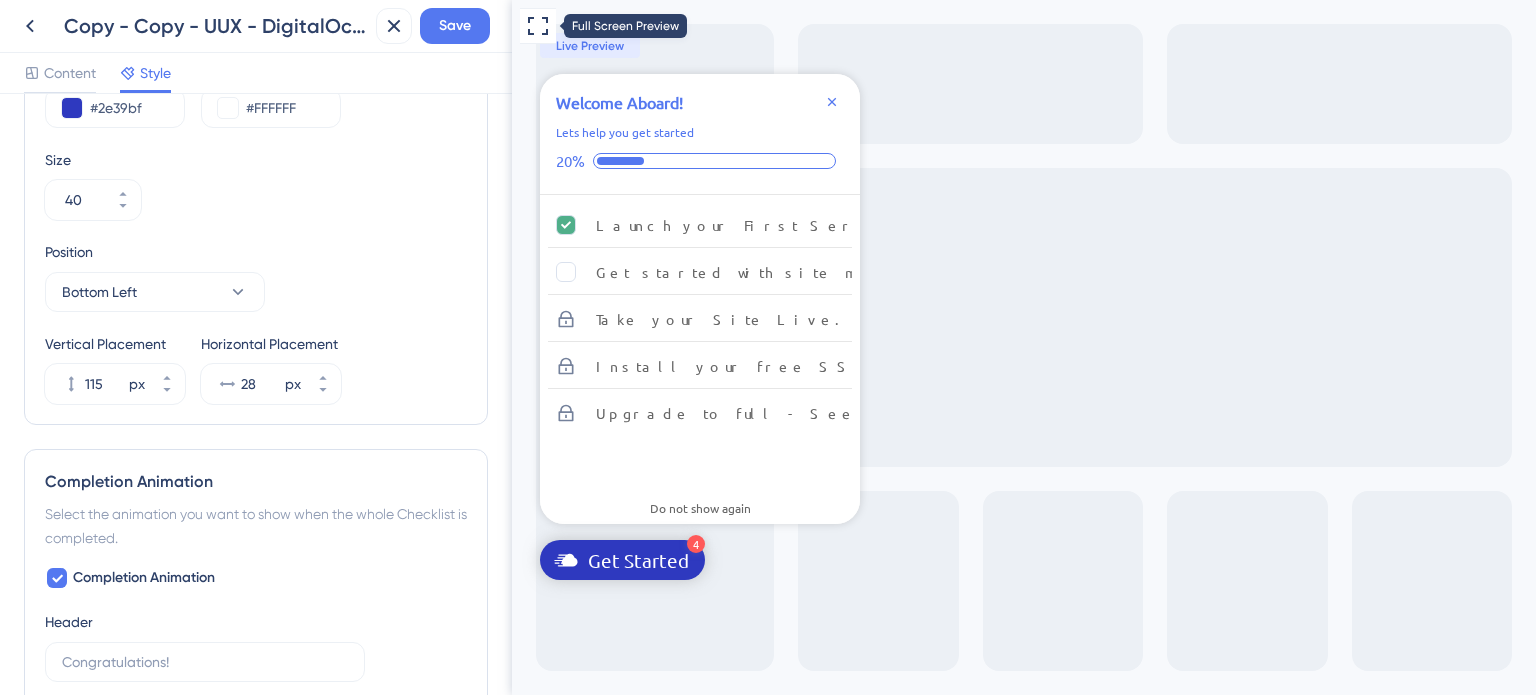 click 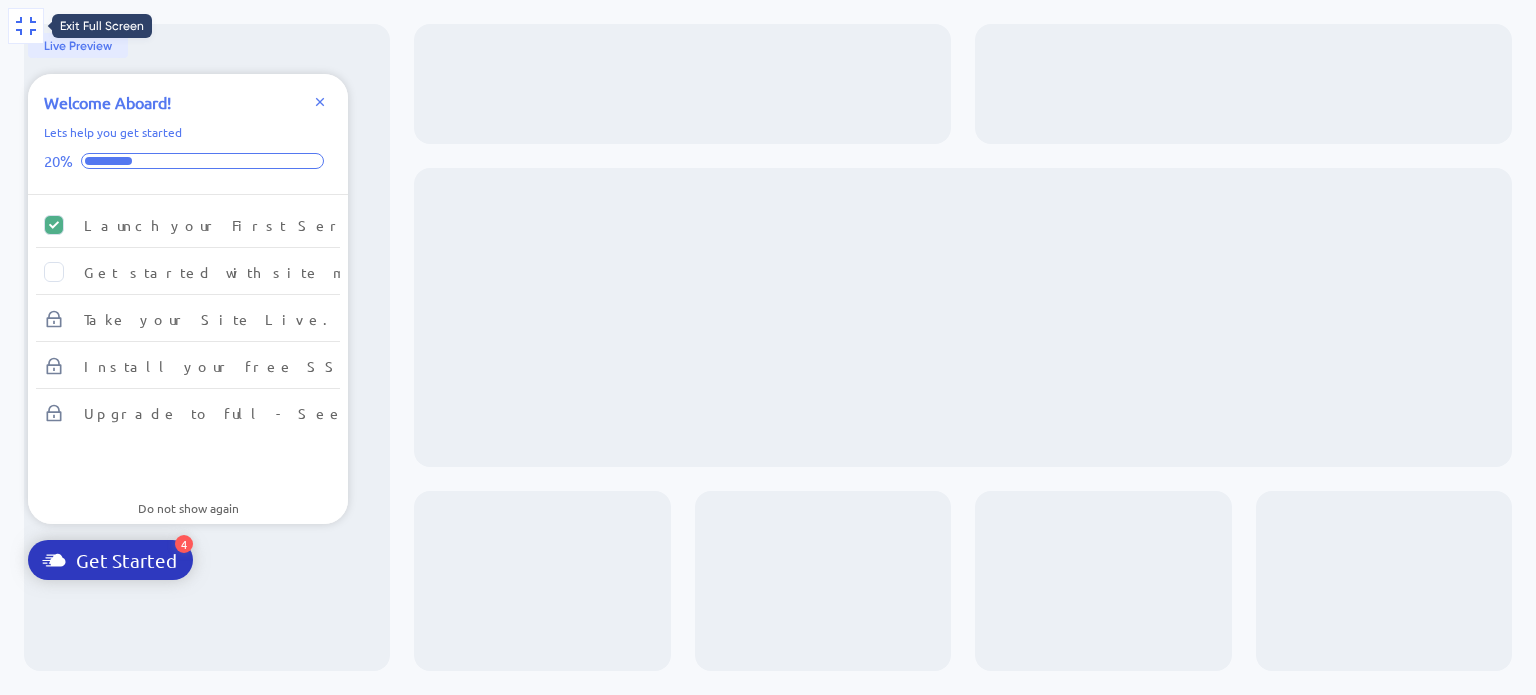 click at bounding box center (26, 26) 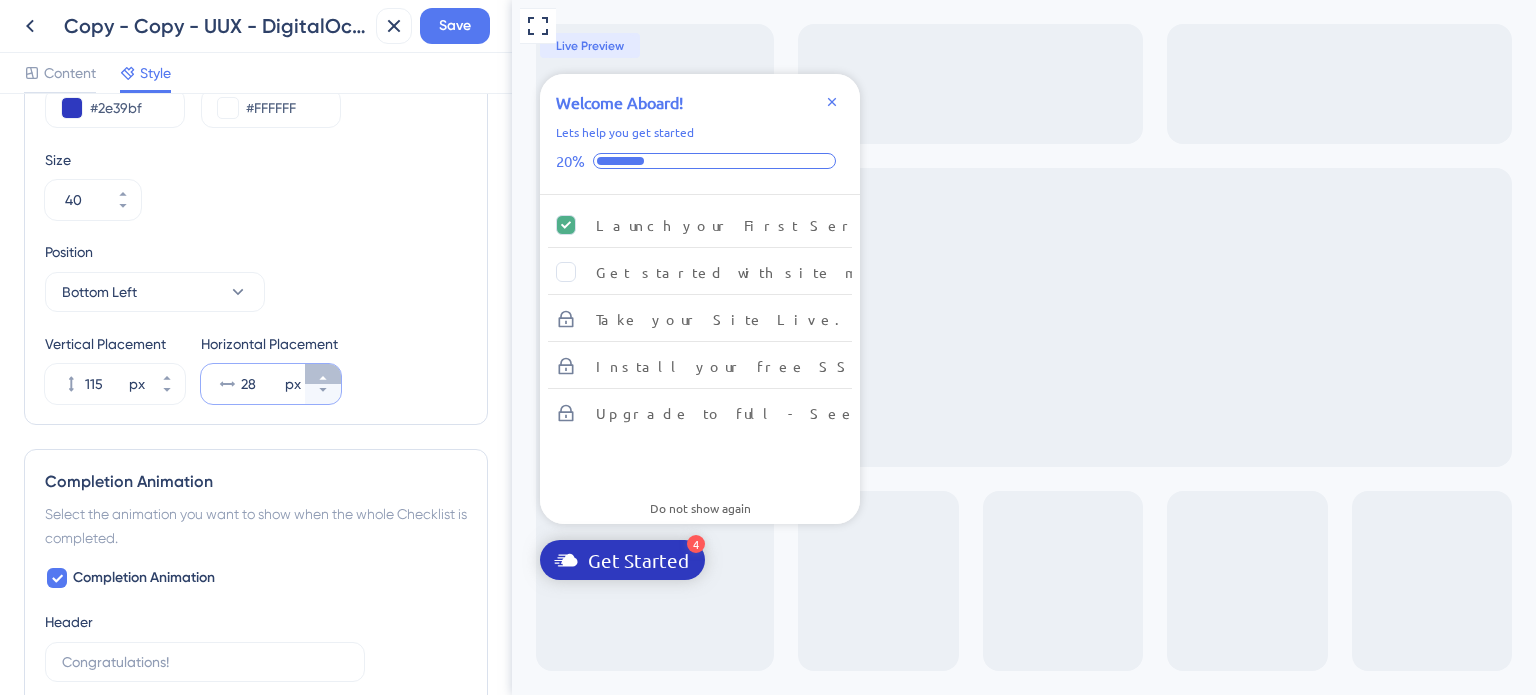 click on "28 px" at bounding box center (323, 374) 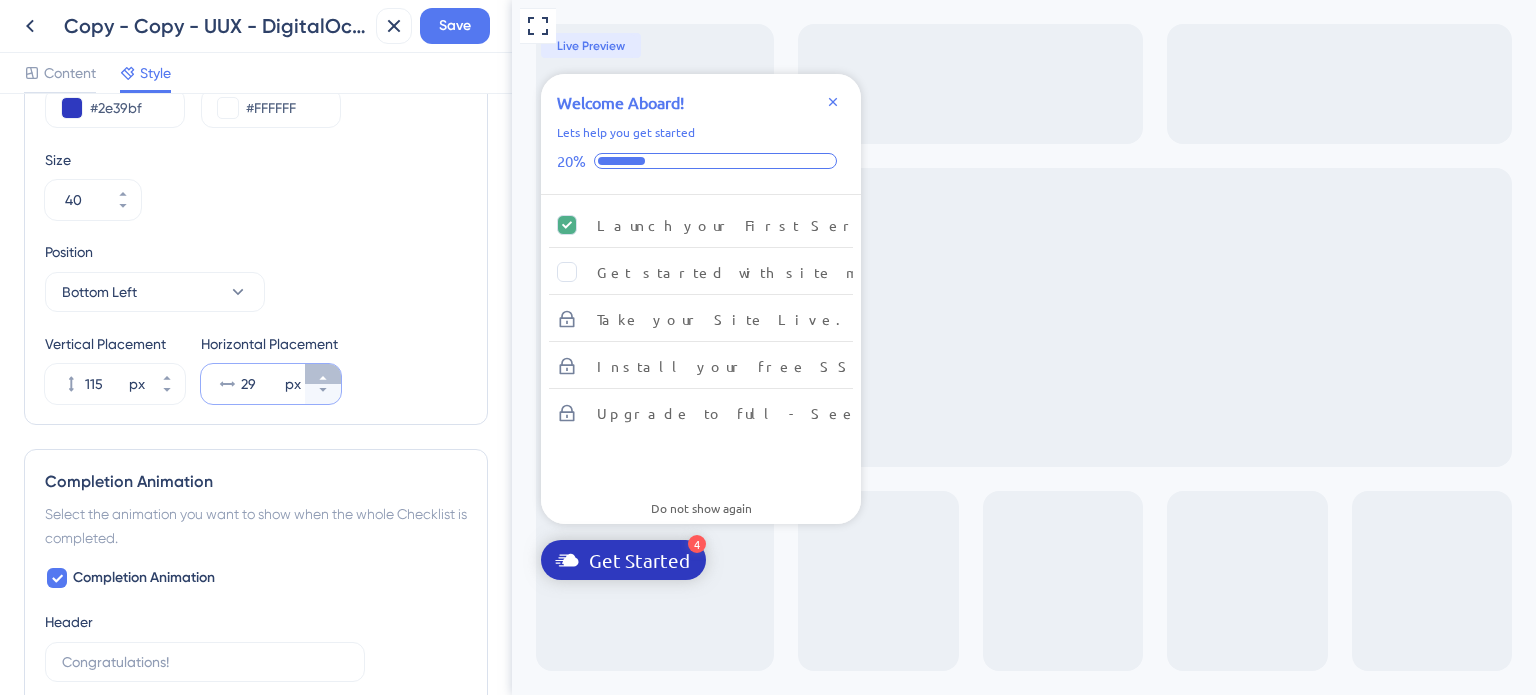 click on "29 px" at bounding box center [323, 374] 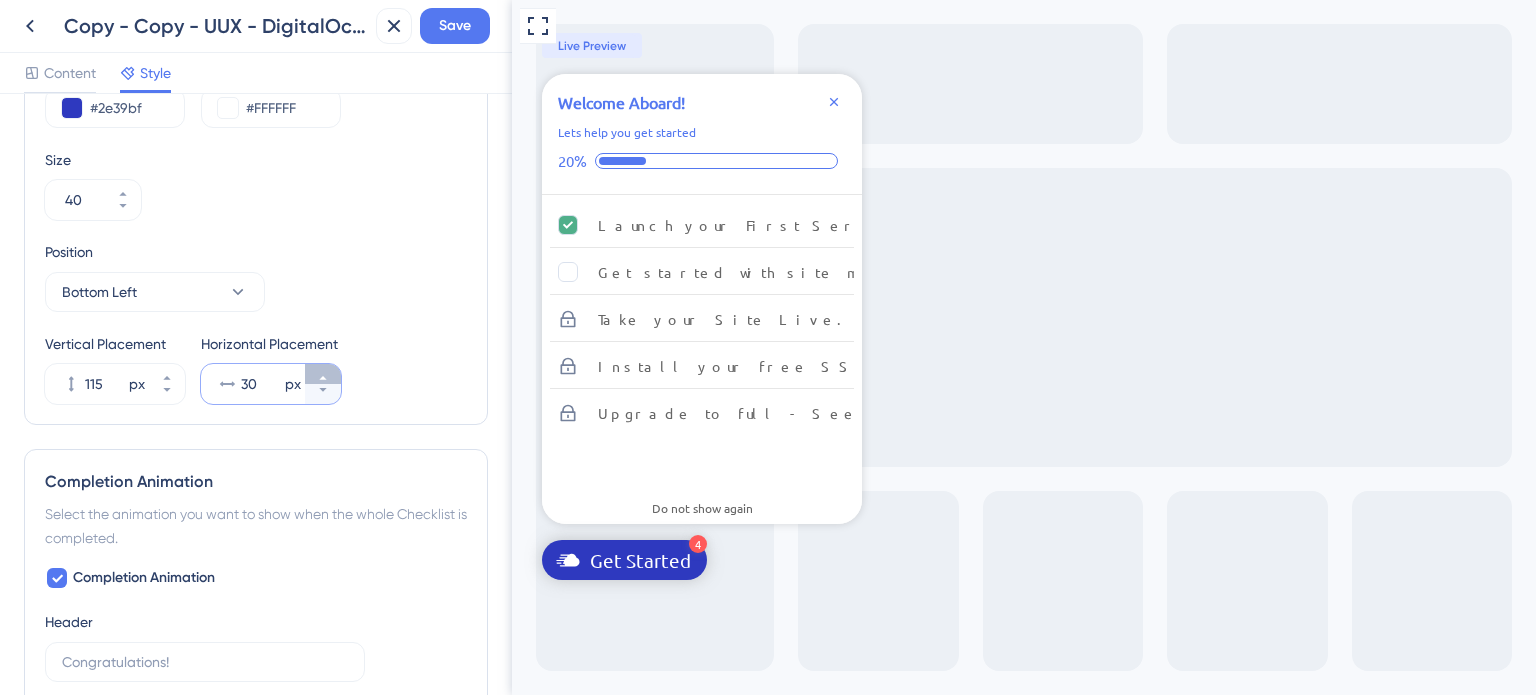 click on "30 px" at bounding box center [323, 374] 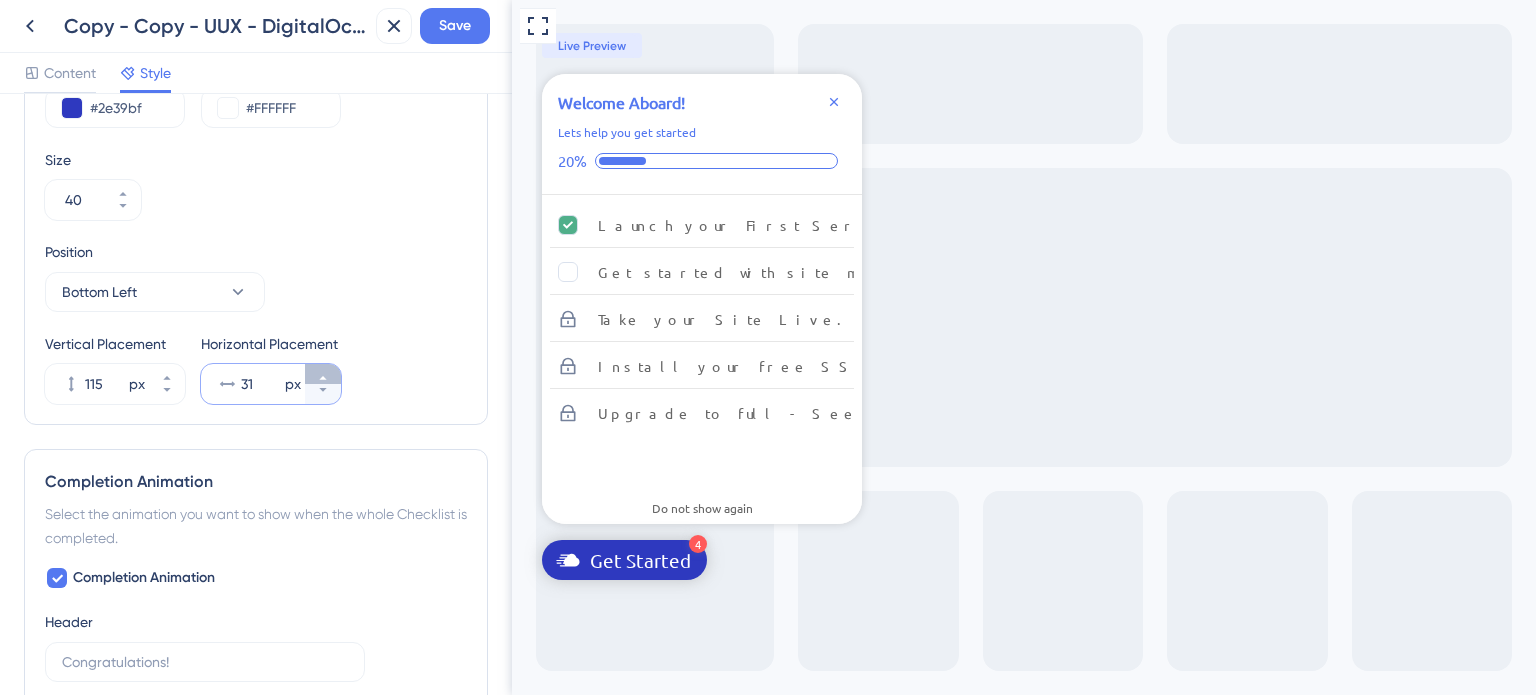click on "31 px" at bounding box center [323, 374] 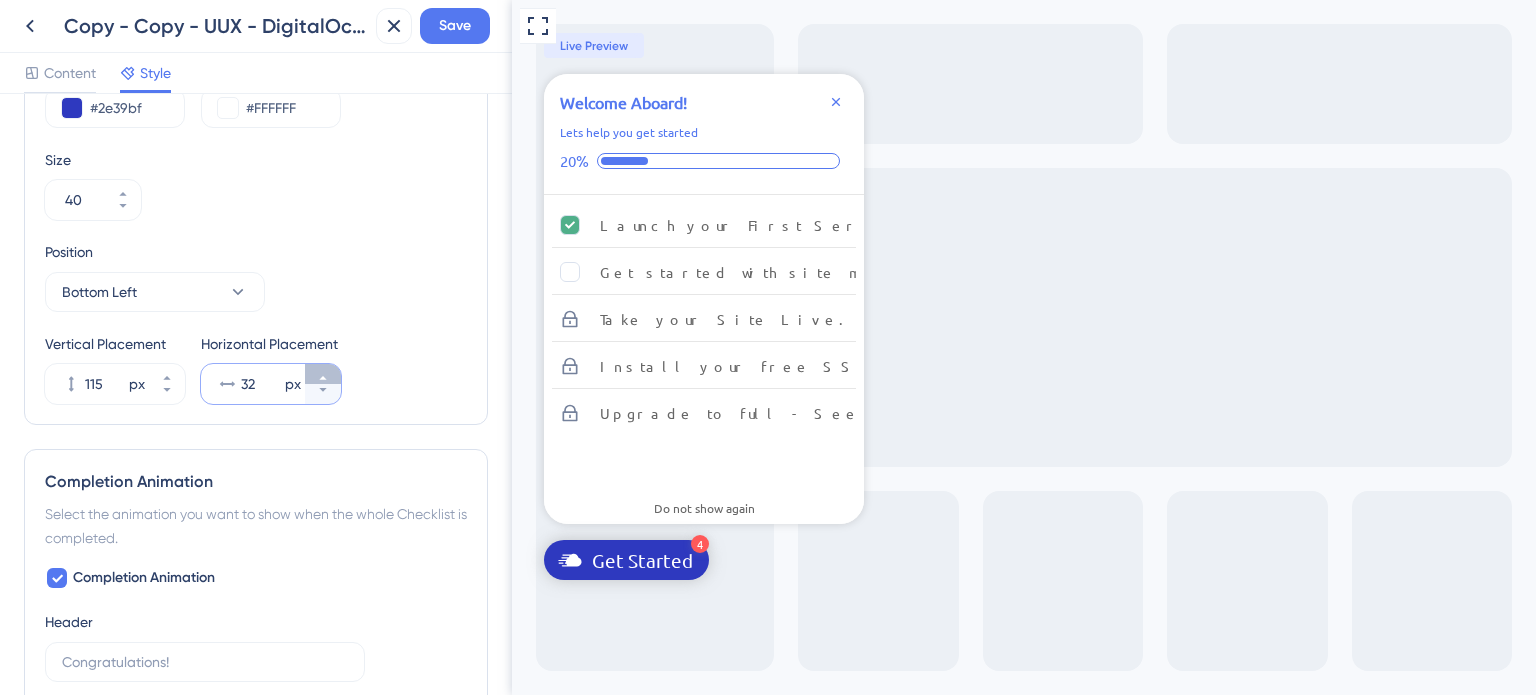 click on "32 px" at bounding box center [323, 374] 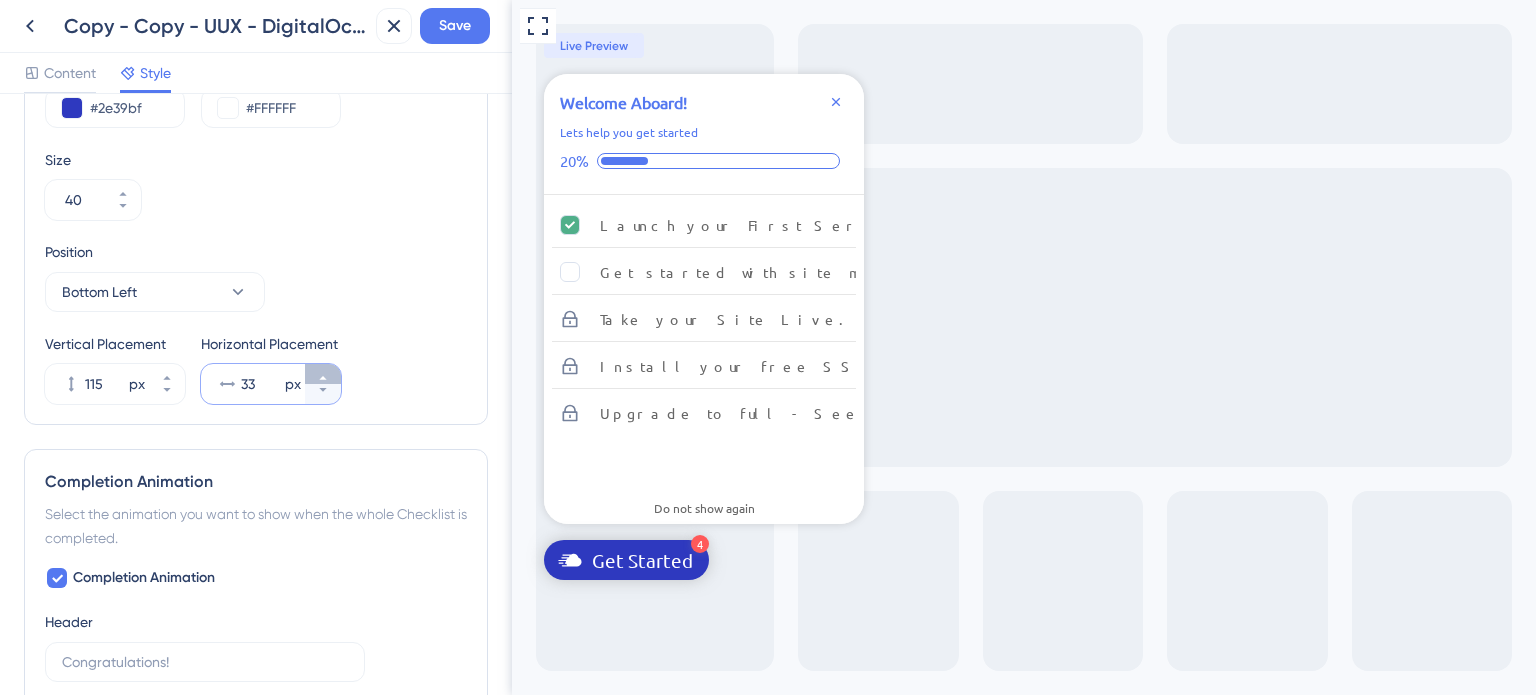 click on "33 px" at bounding box center [323, 374] 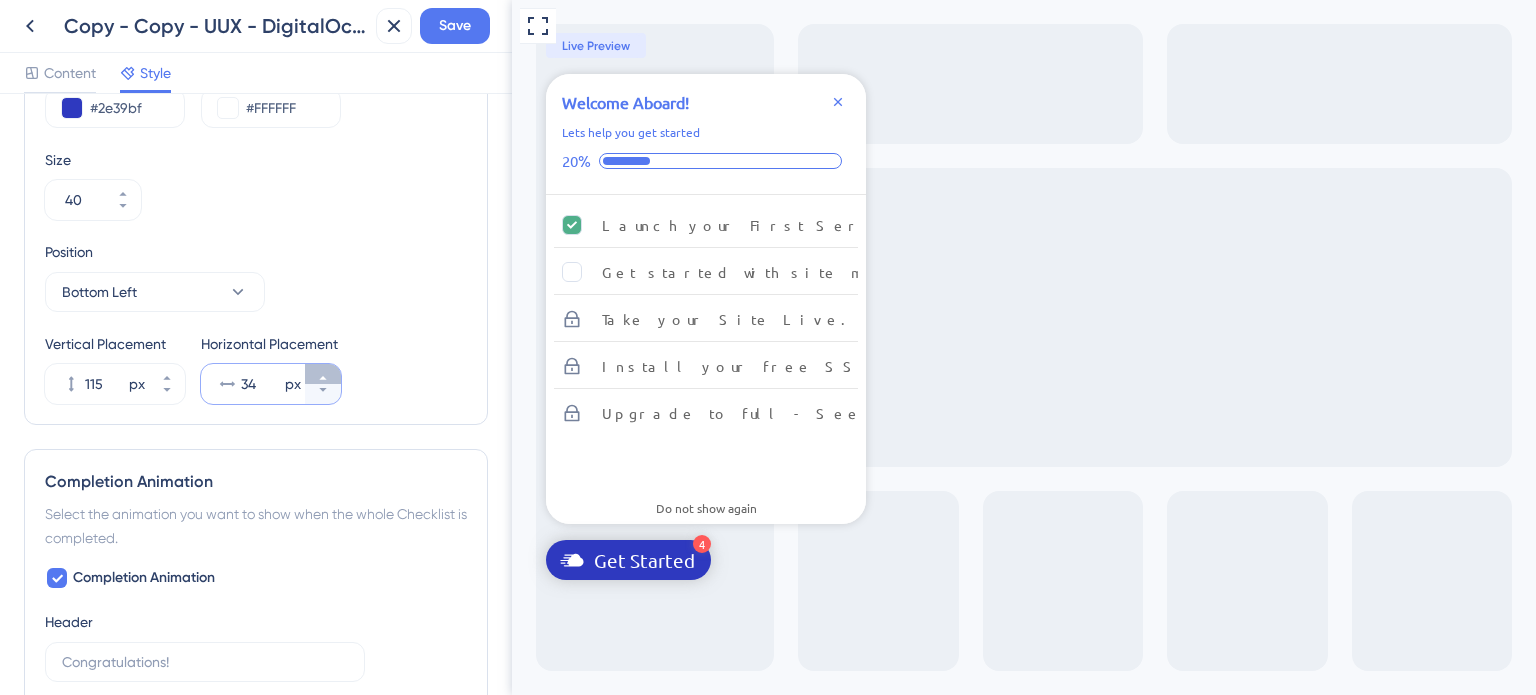 click on "34 px" at bounding box center [323, 374] 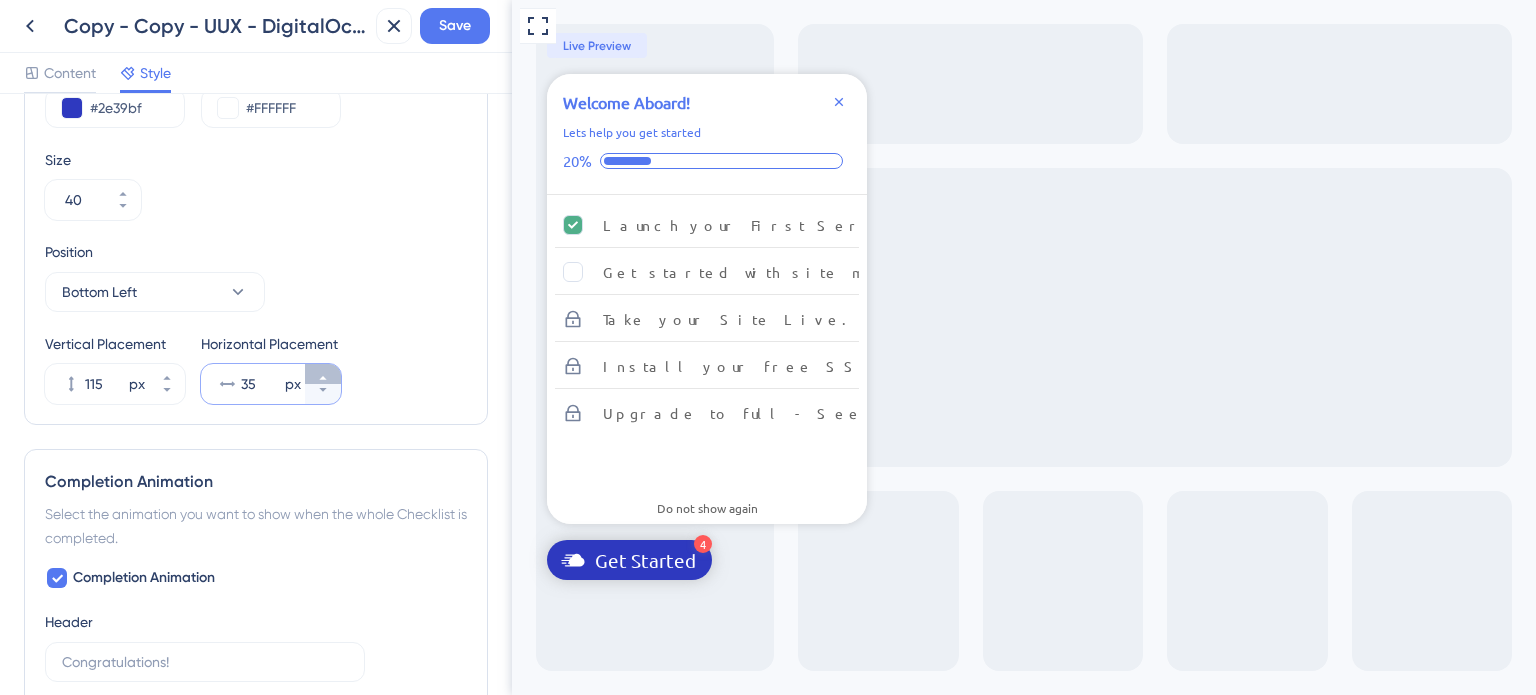 click on "35 px" at bounding box center [323, 374] 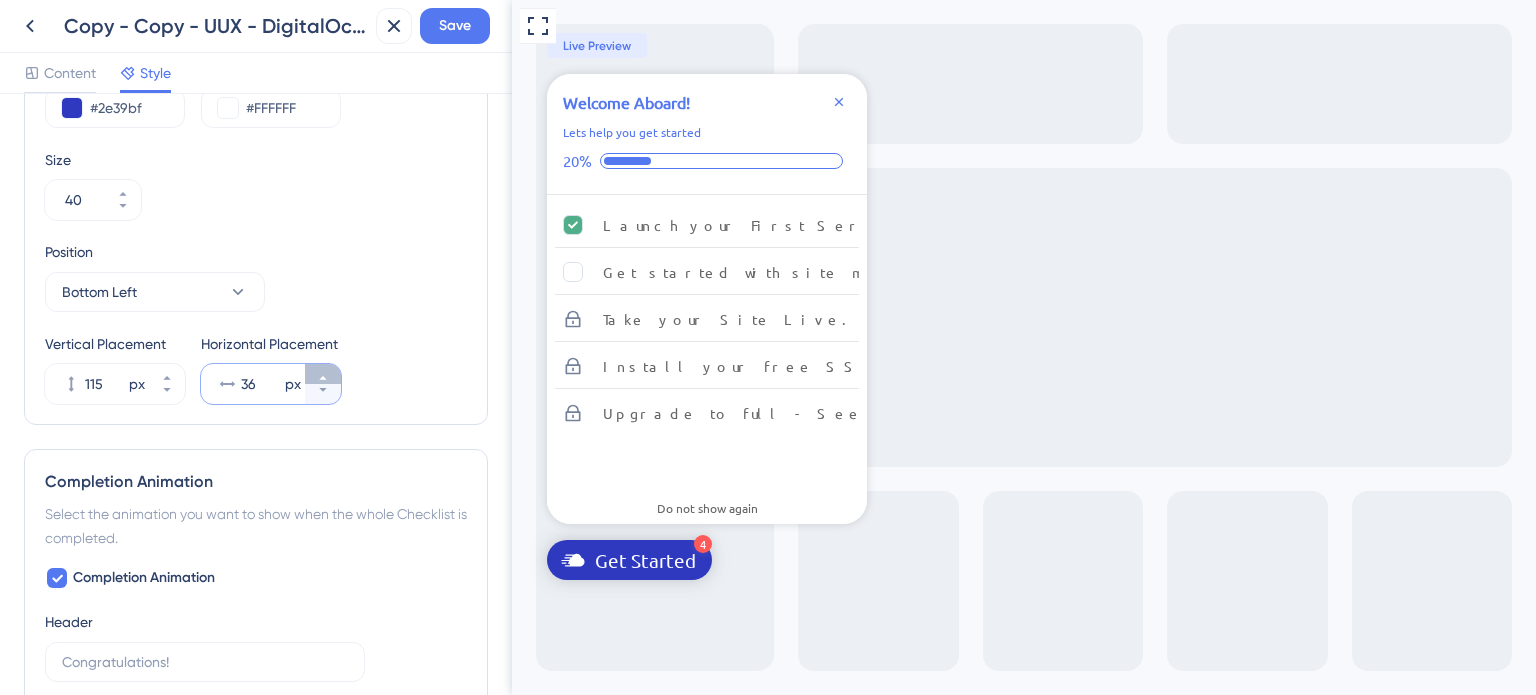 click on "36 px" at bounding box center [323, 374] 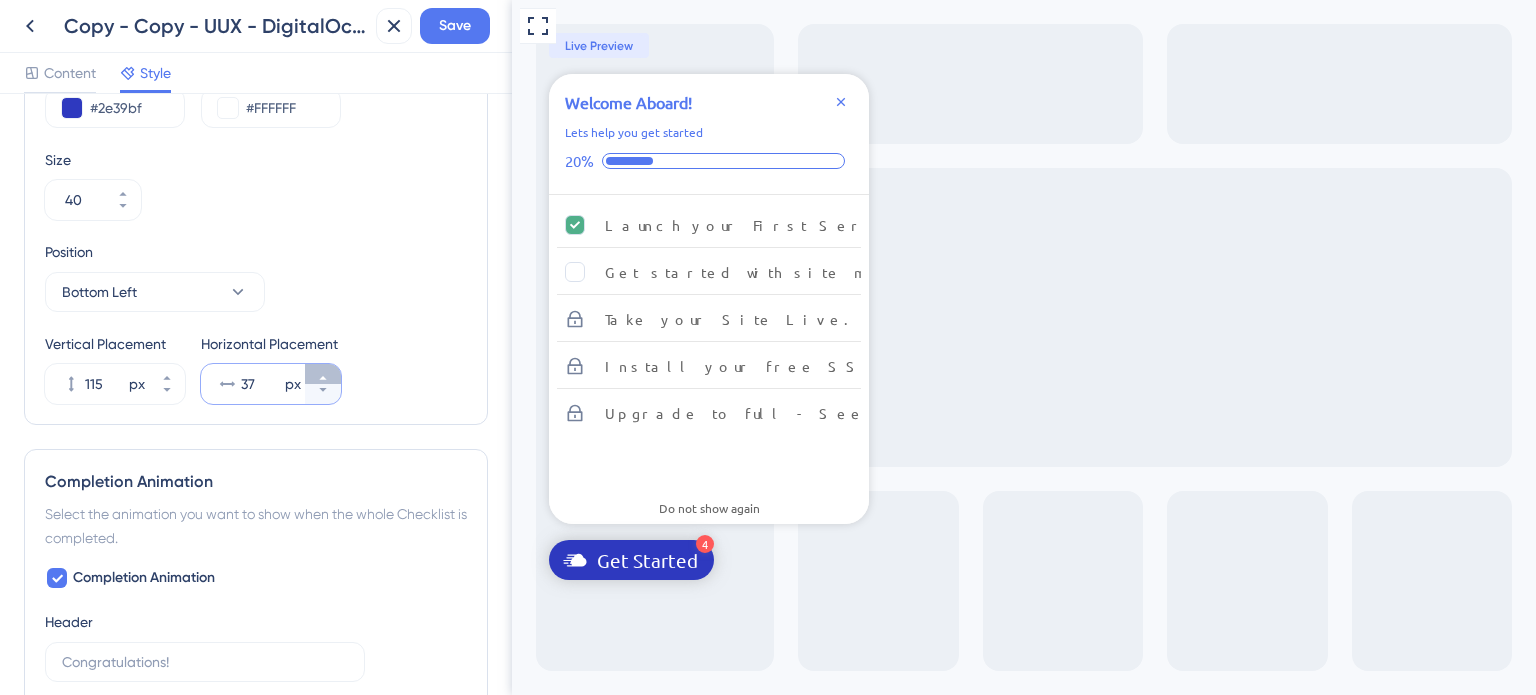 click on "37 px" at bounding box center [323, 374] 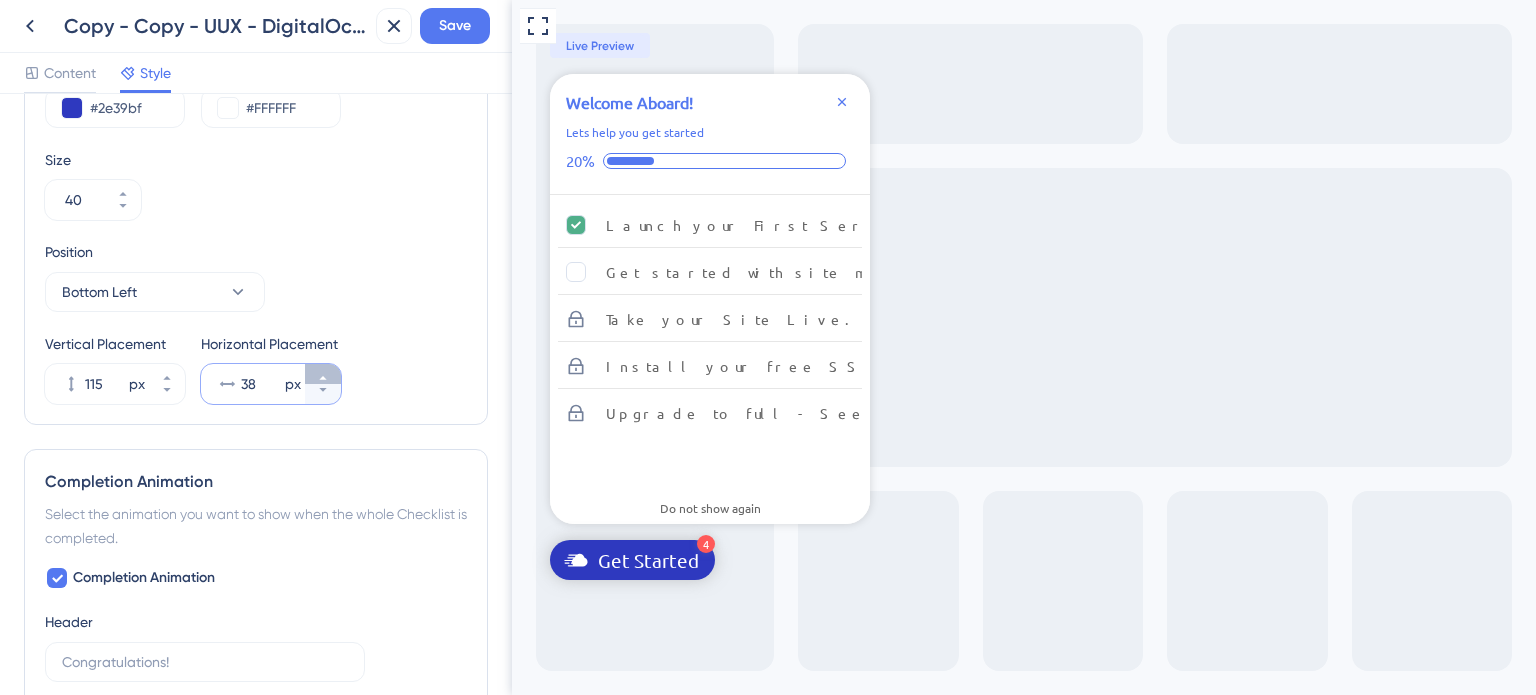 click on "38 px" at bounding box center (323, 374) 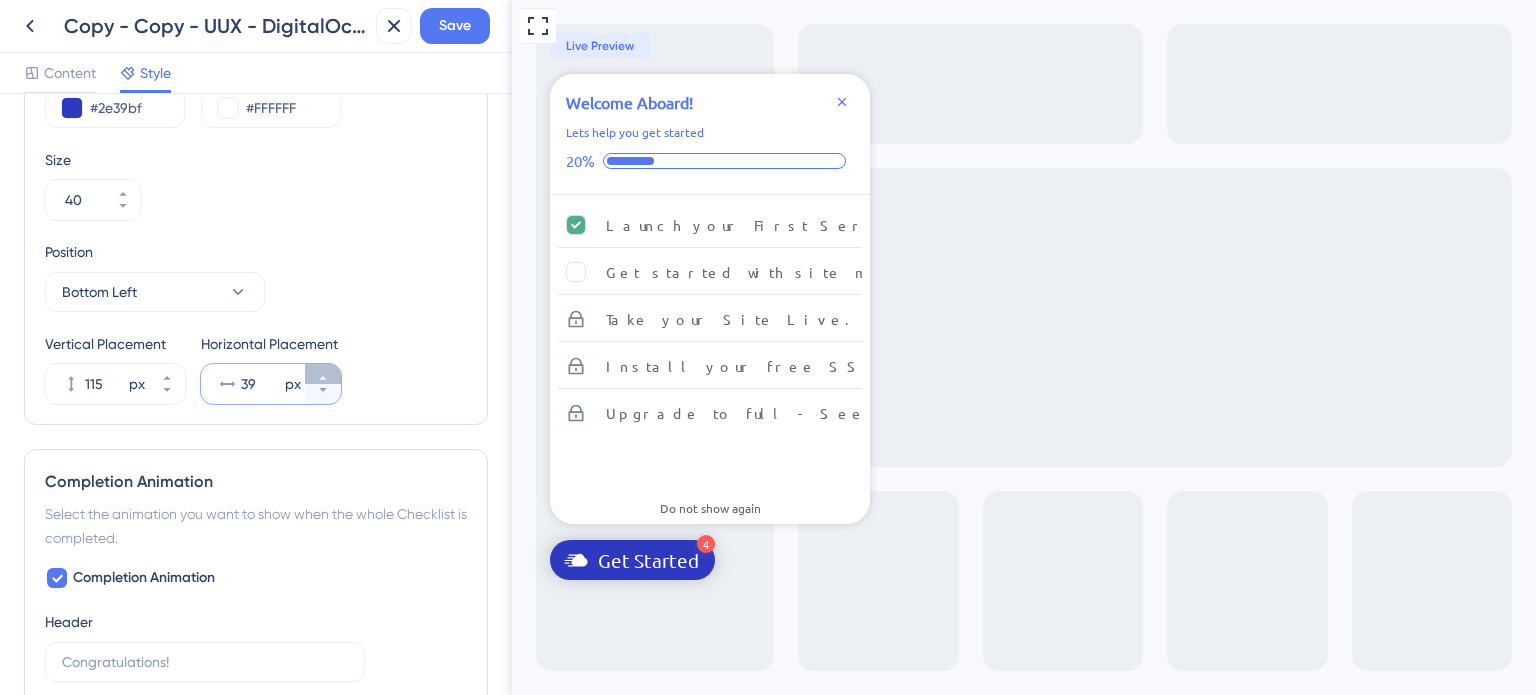 click on "39 px" at bounding box center [323, 374] 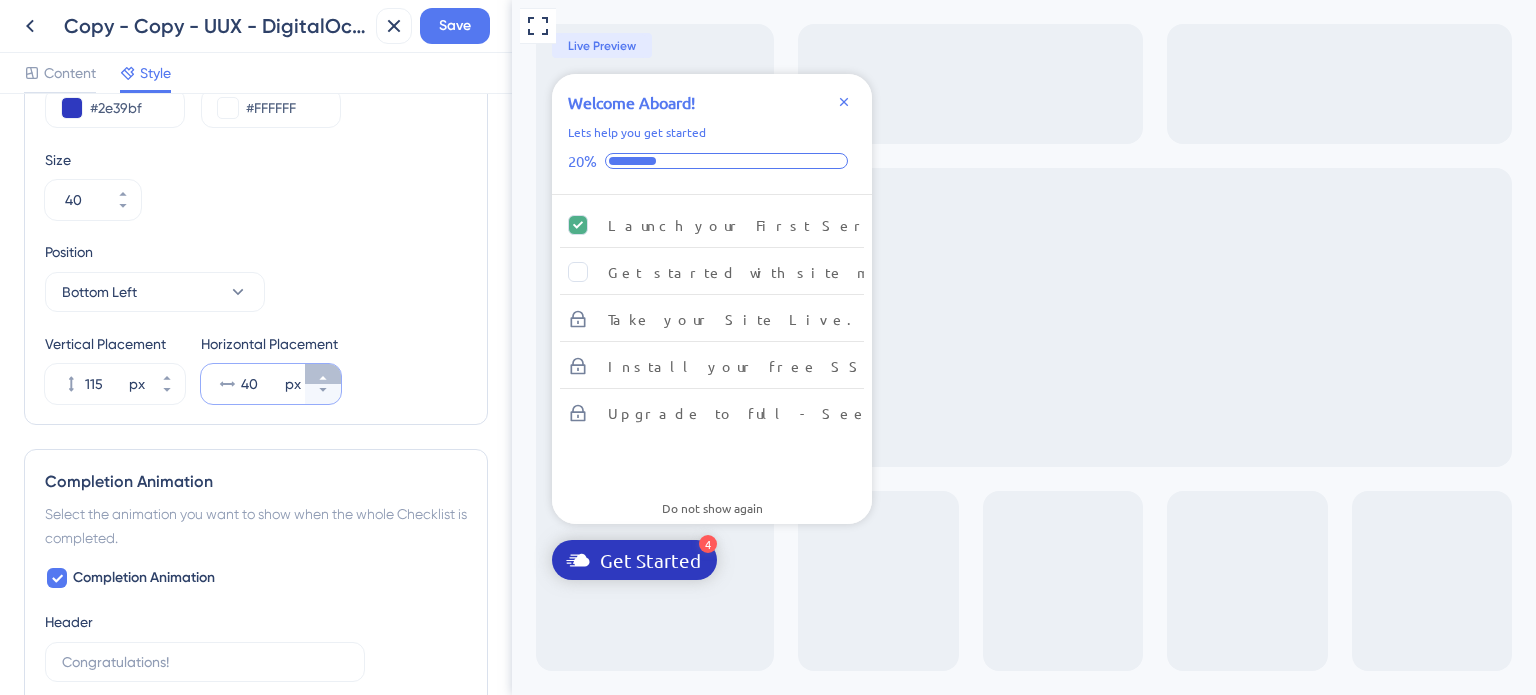 click on "40 px" at bounding box center (323, 374) 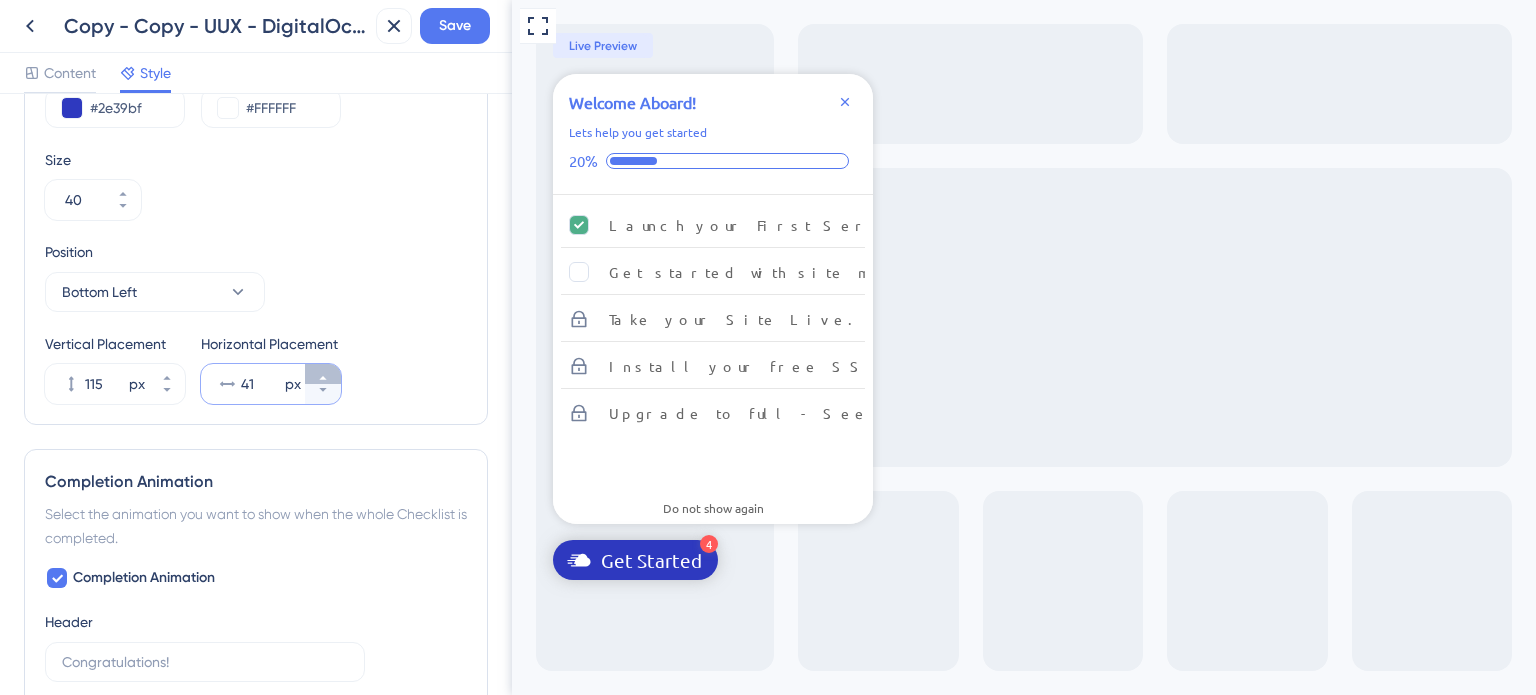 click on "41 px" at bounding box center [323, 374] 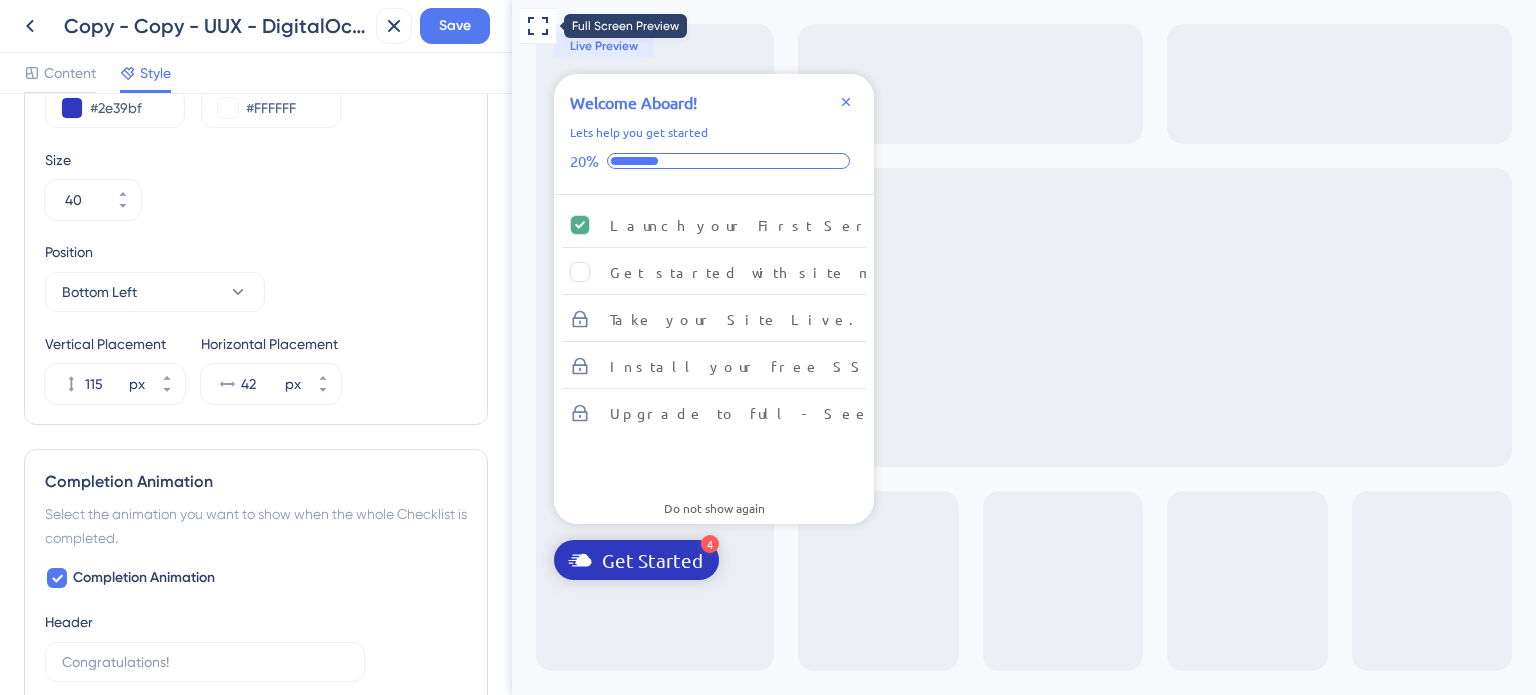 click 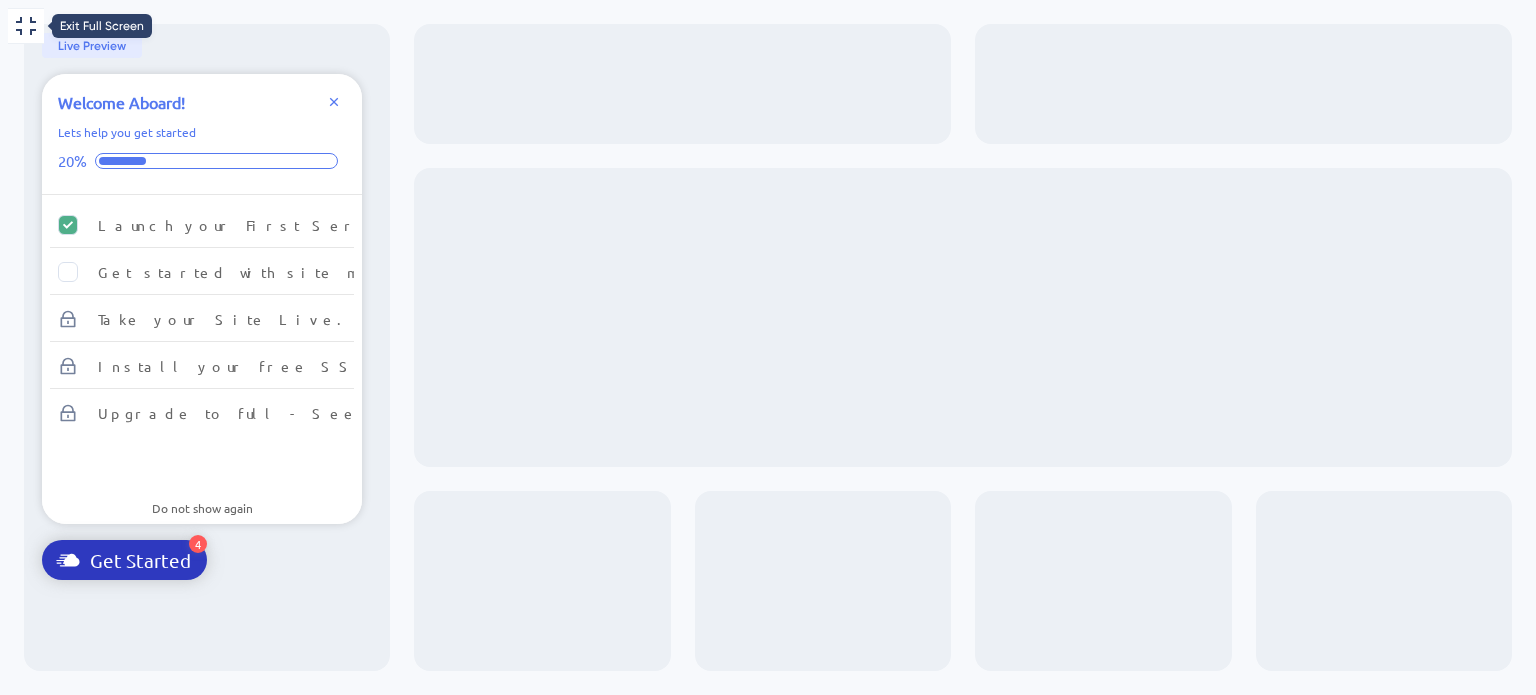 click 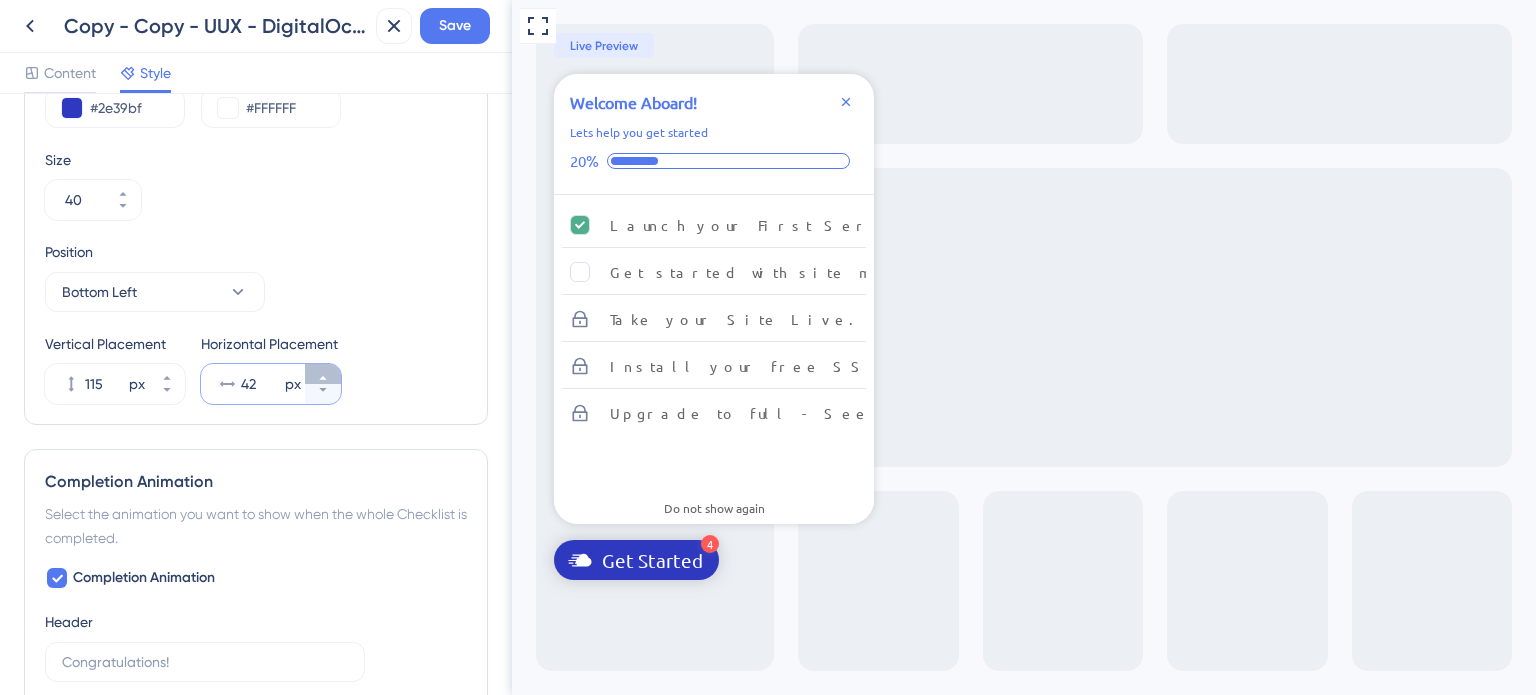 click 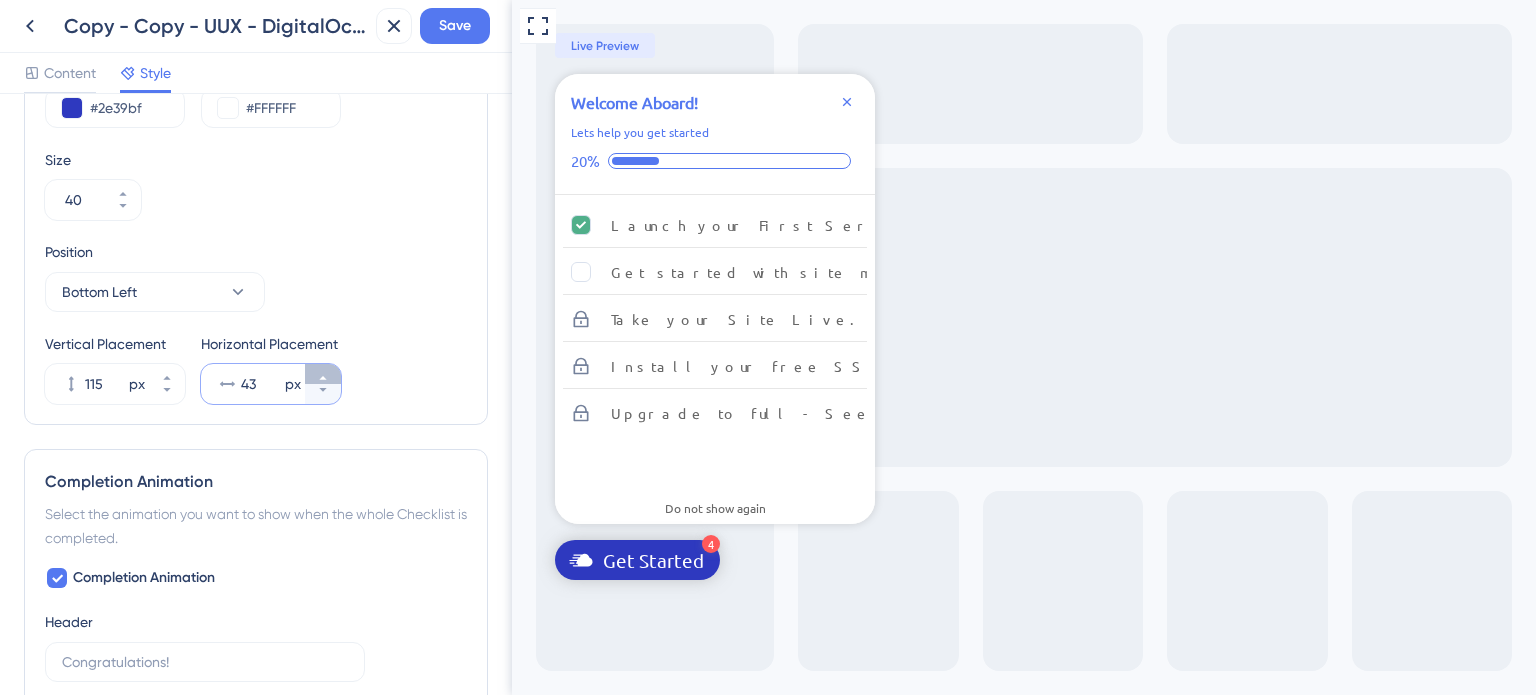 click 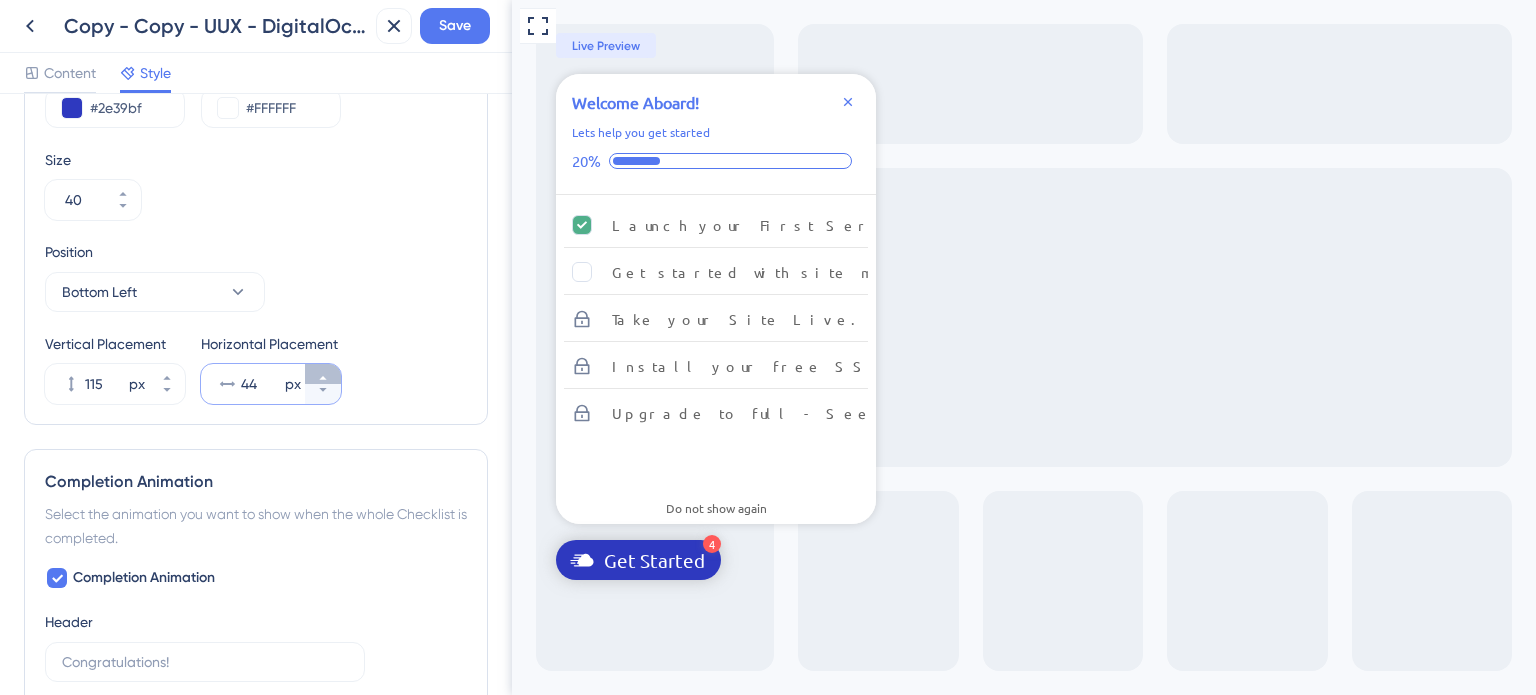 click 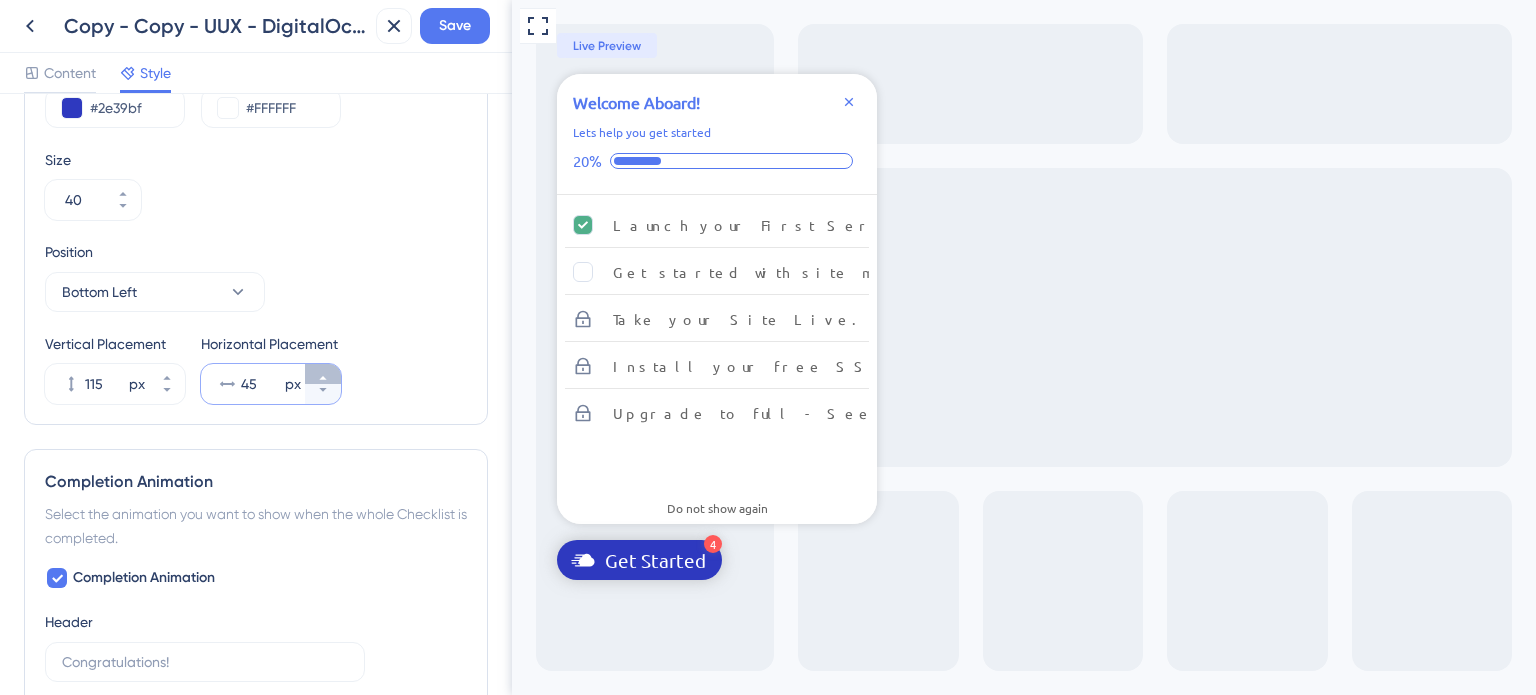 click 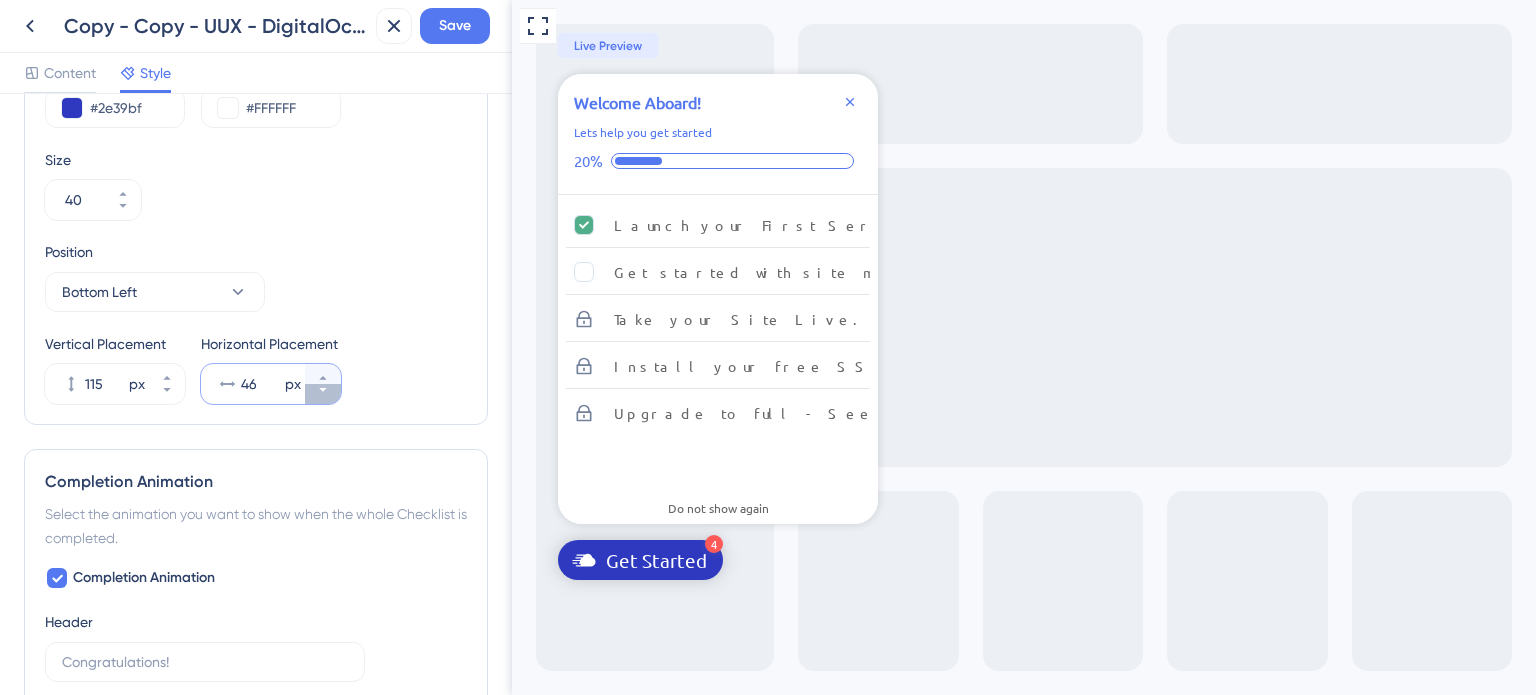 click 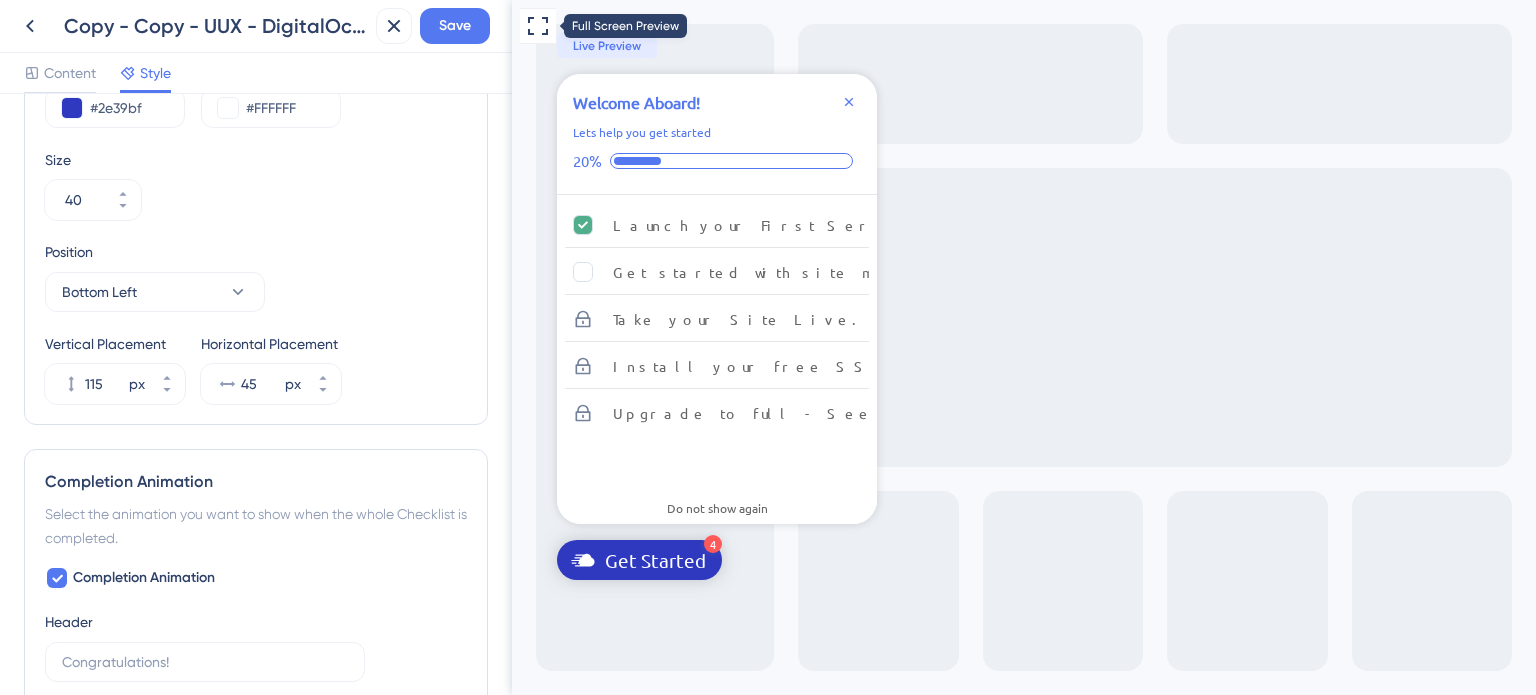 click 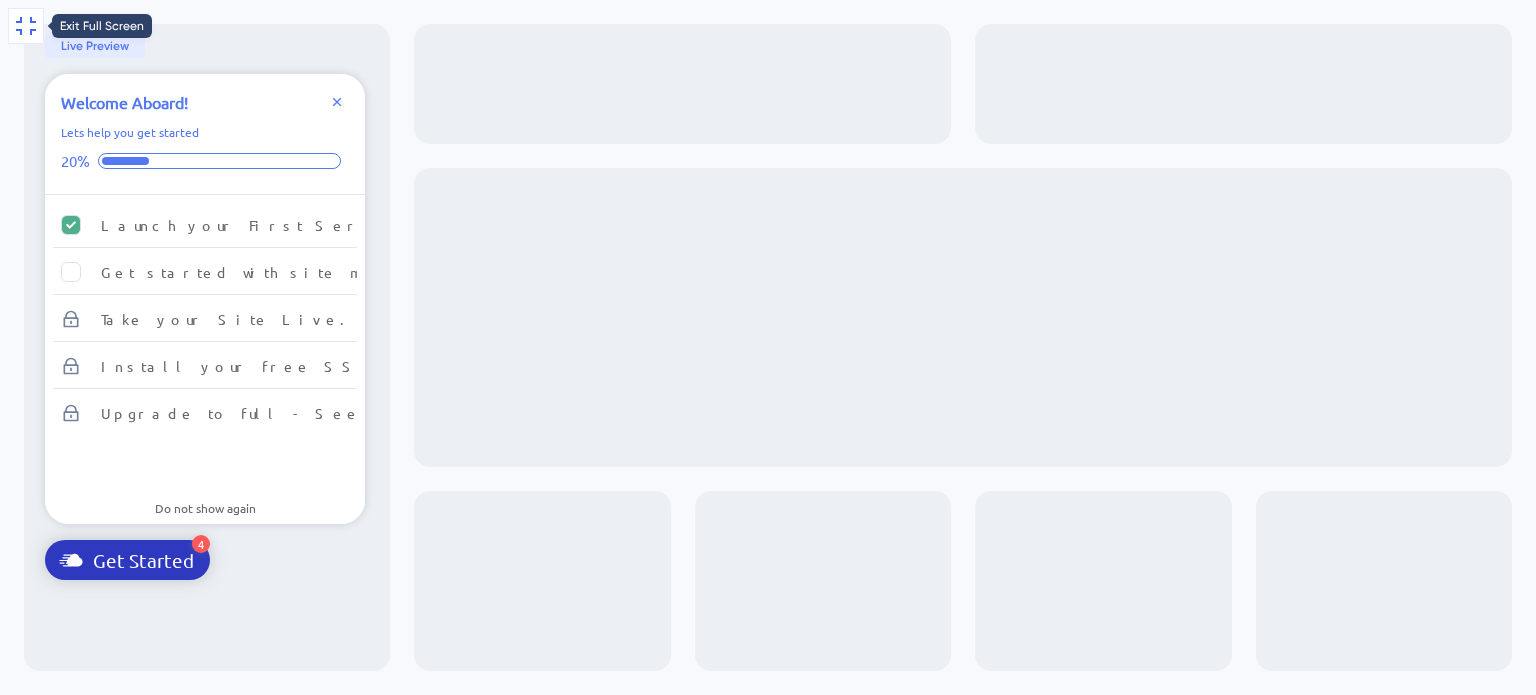 click 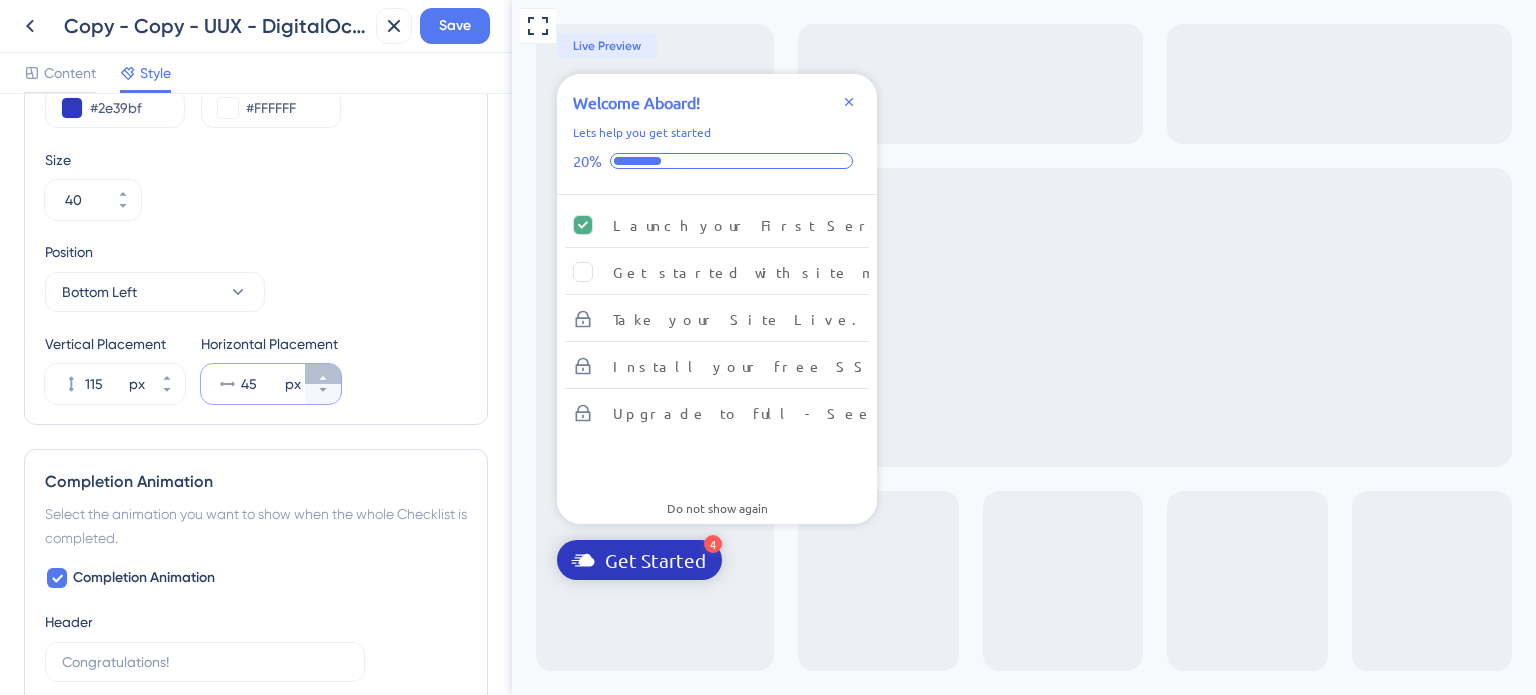 click on "45 px" at bounding box center (323, 374) 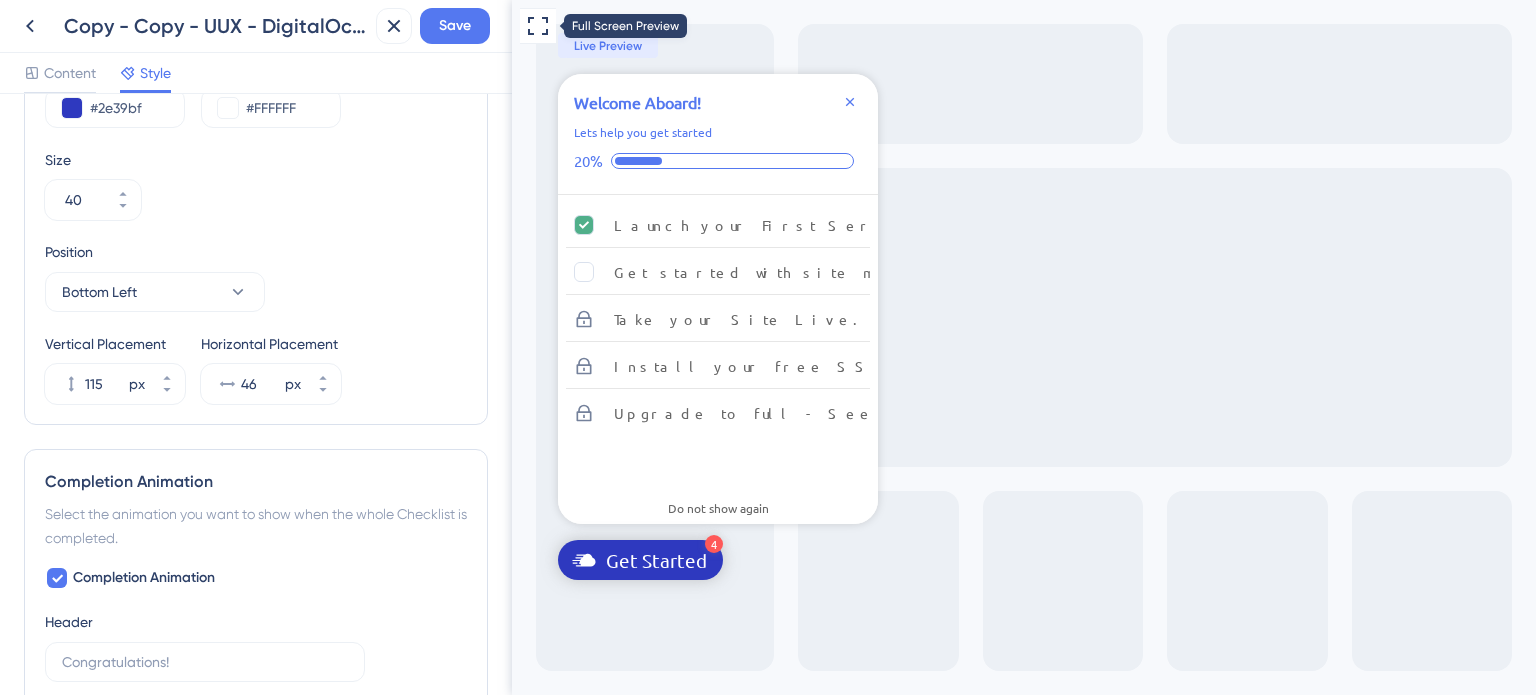 click 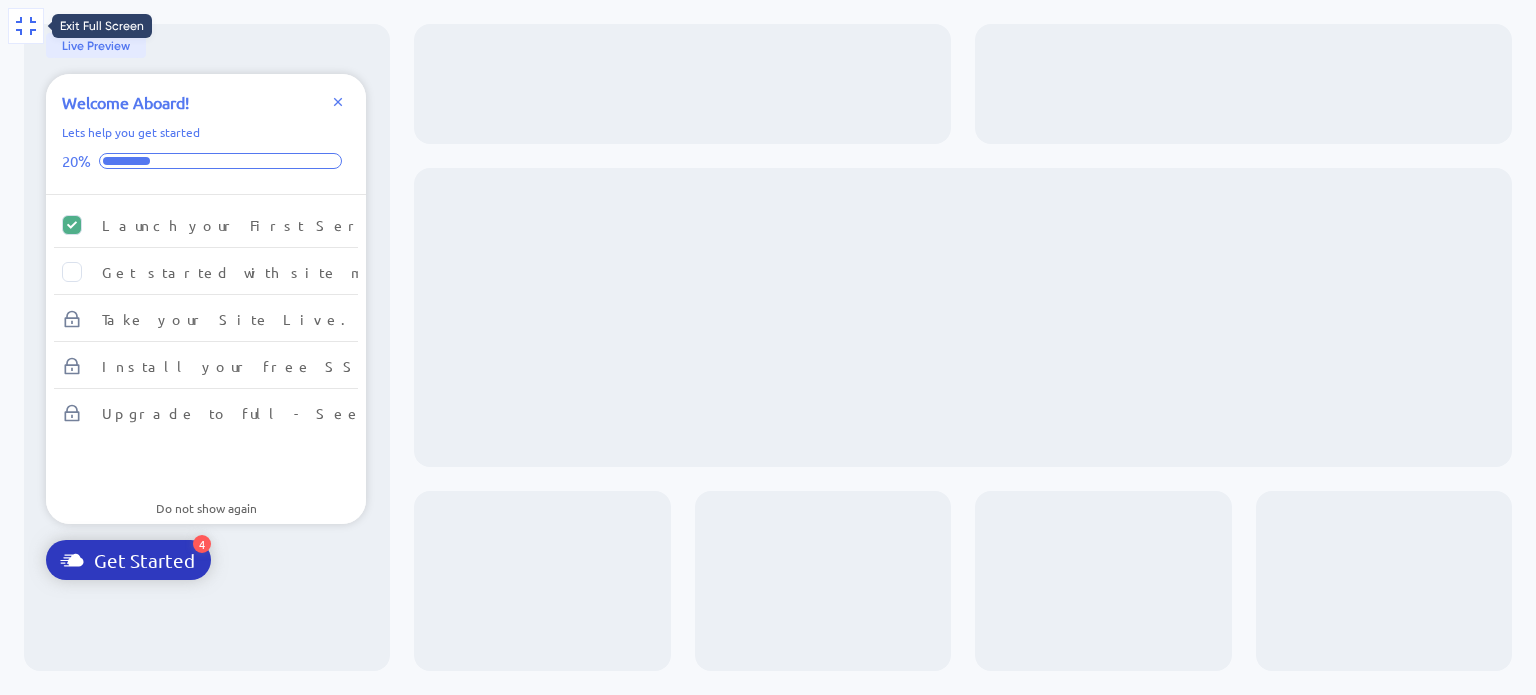 click 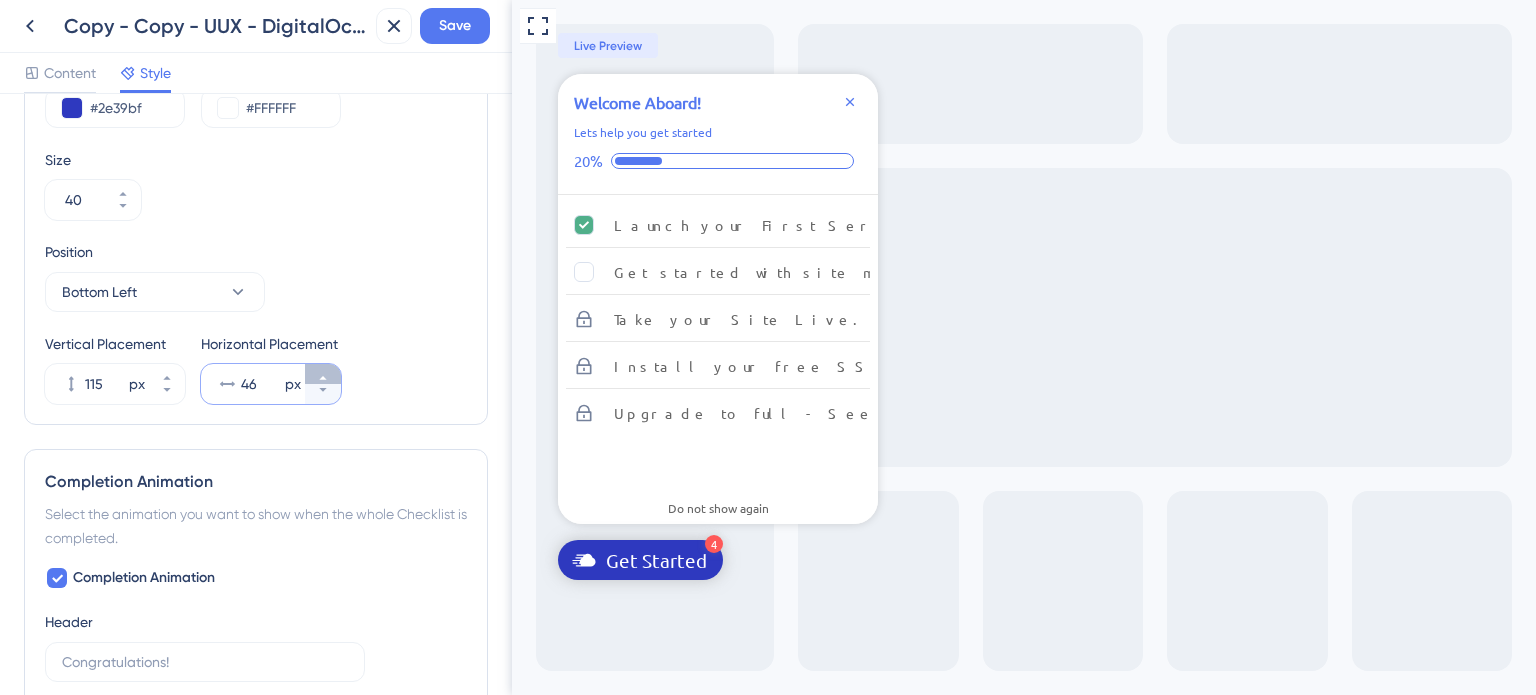 click on "46 px" at bounding box center [323, 374] 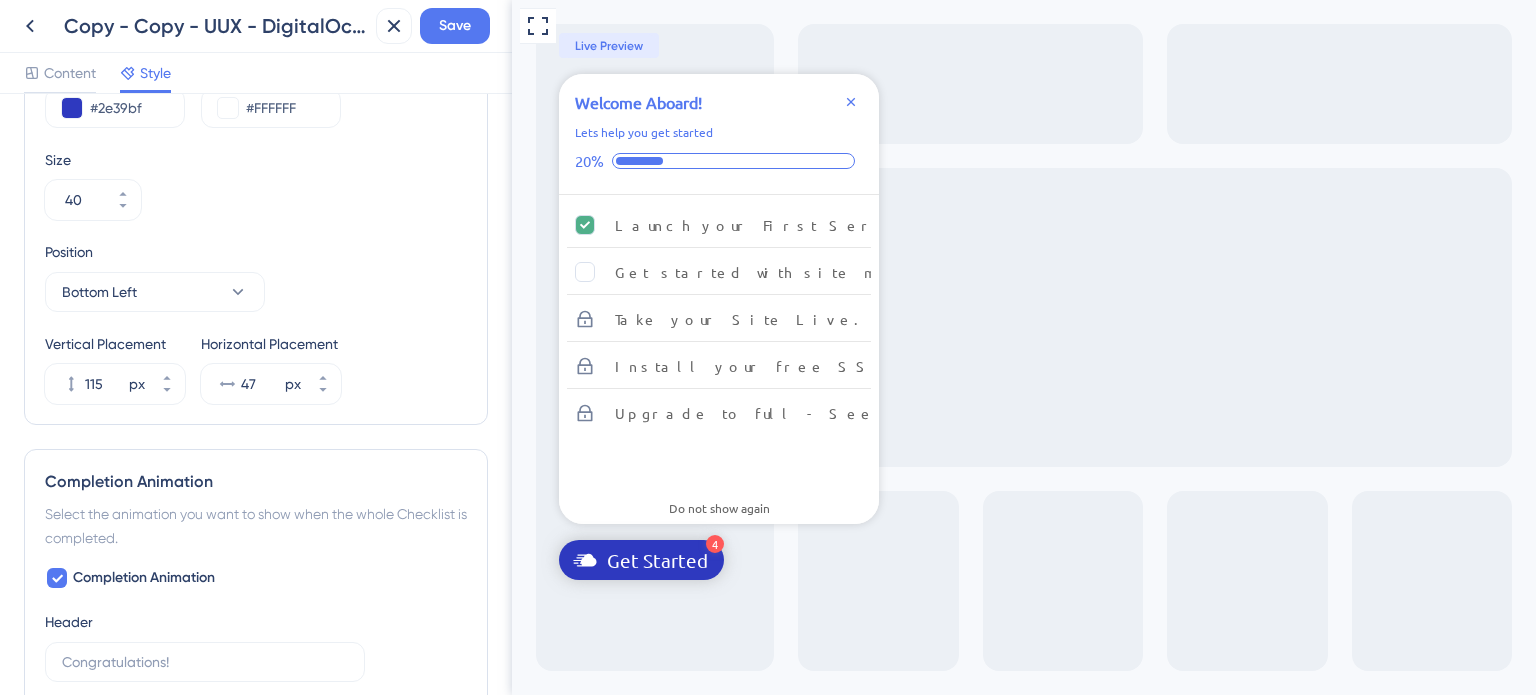 click on "Full Screen Preview 4 Get Started Welcome Aboard! Lets help you get started 20% Launch your First Server & App. Get started with site migration. Take your Site Live. Install your free SSL Certificate. Upgrade to full - See Benefits. Congratulations!   Do not show again Live Preview" at bounding box center [1024, 347] 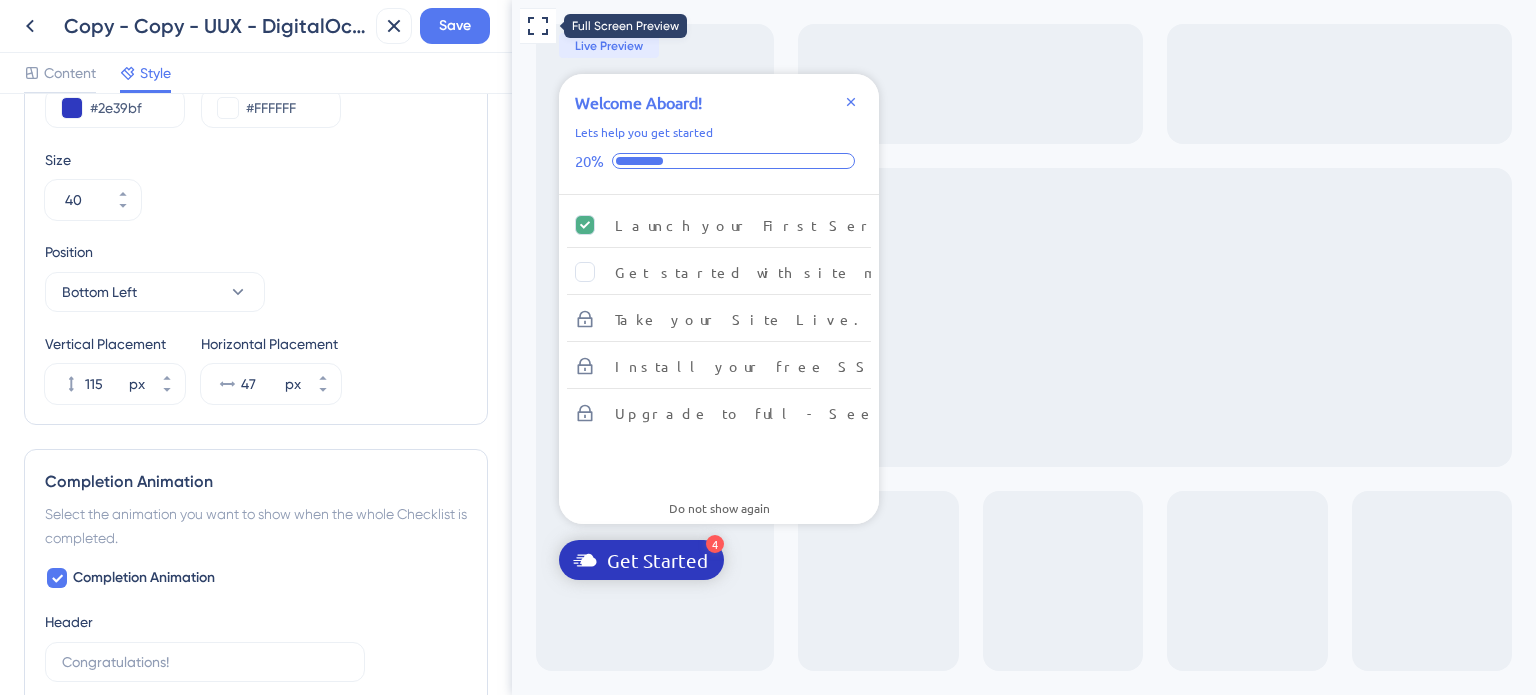 click 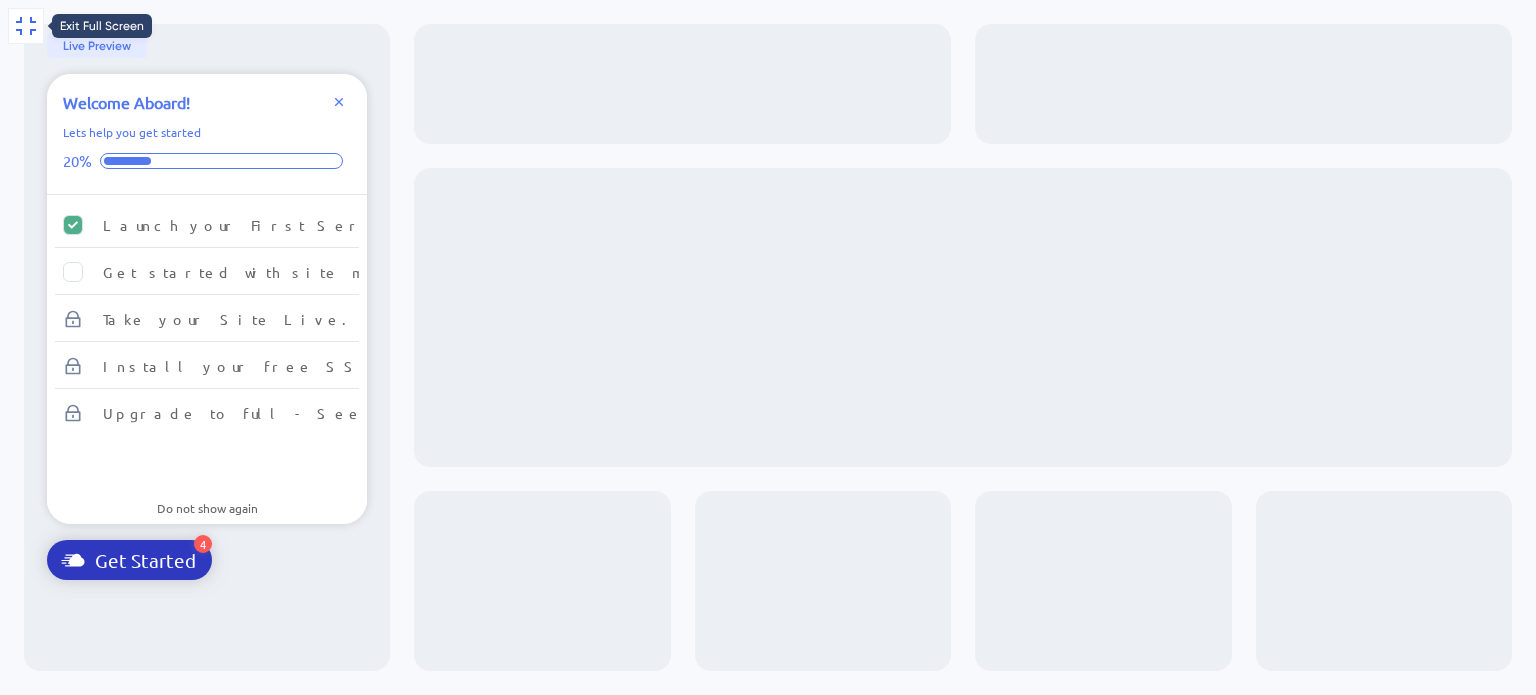 click at bounding box center (26, 26) 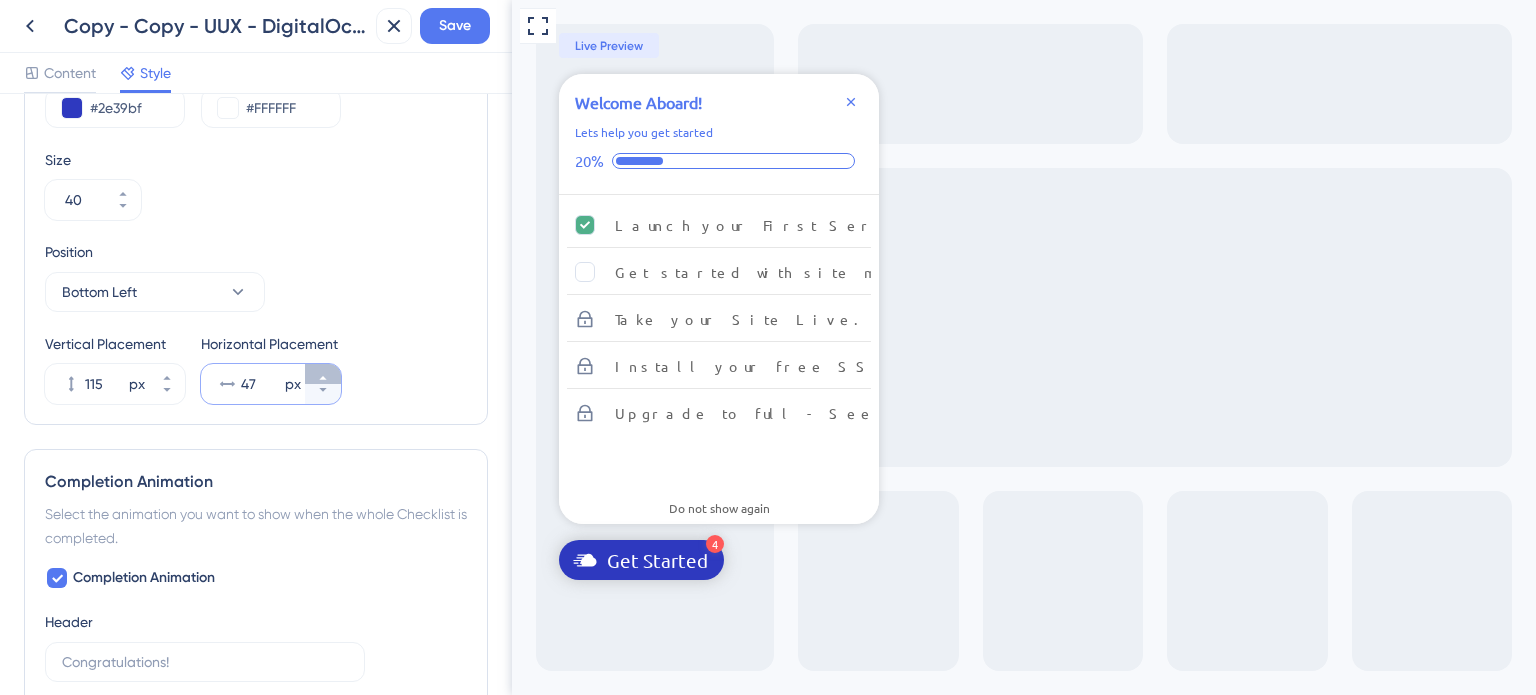 click on "47 px" at bounding box center [323, 374] 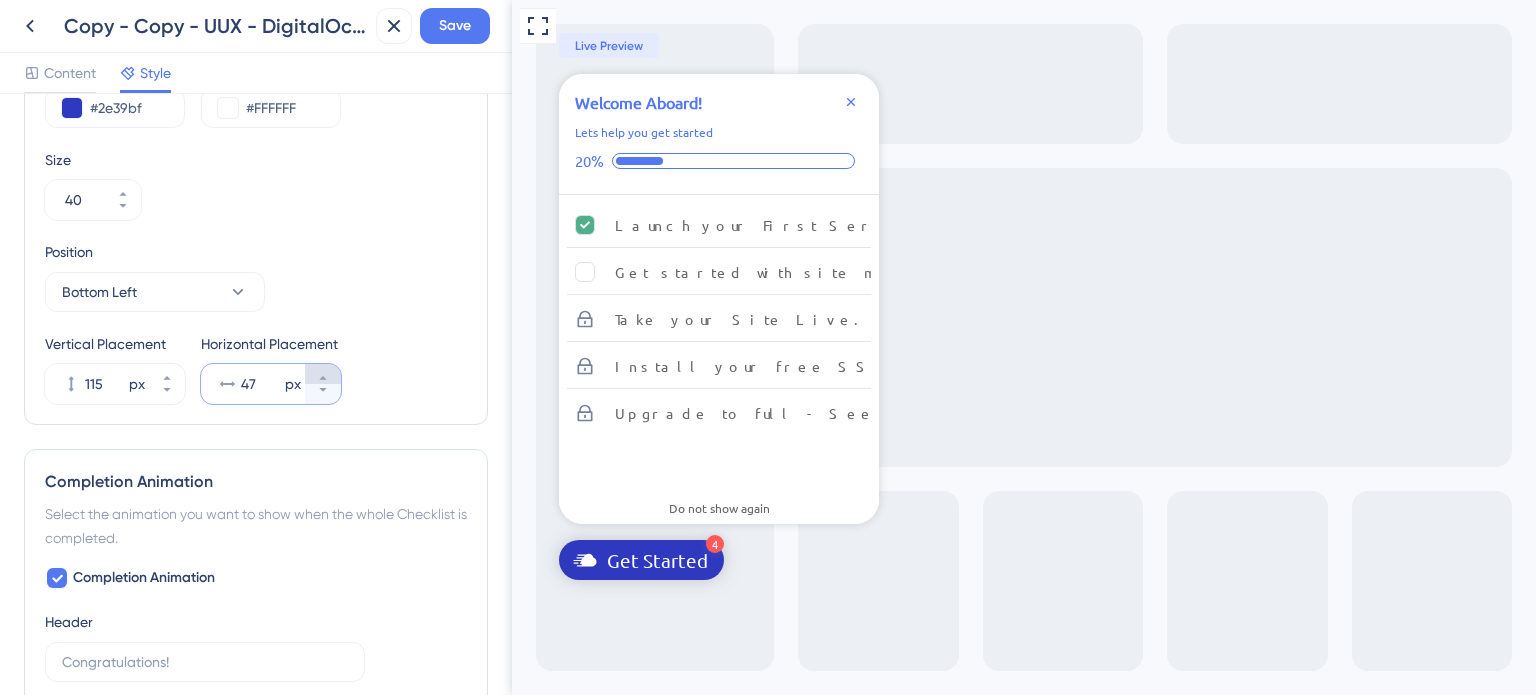 type on "48" 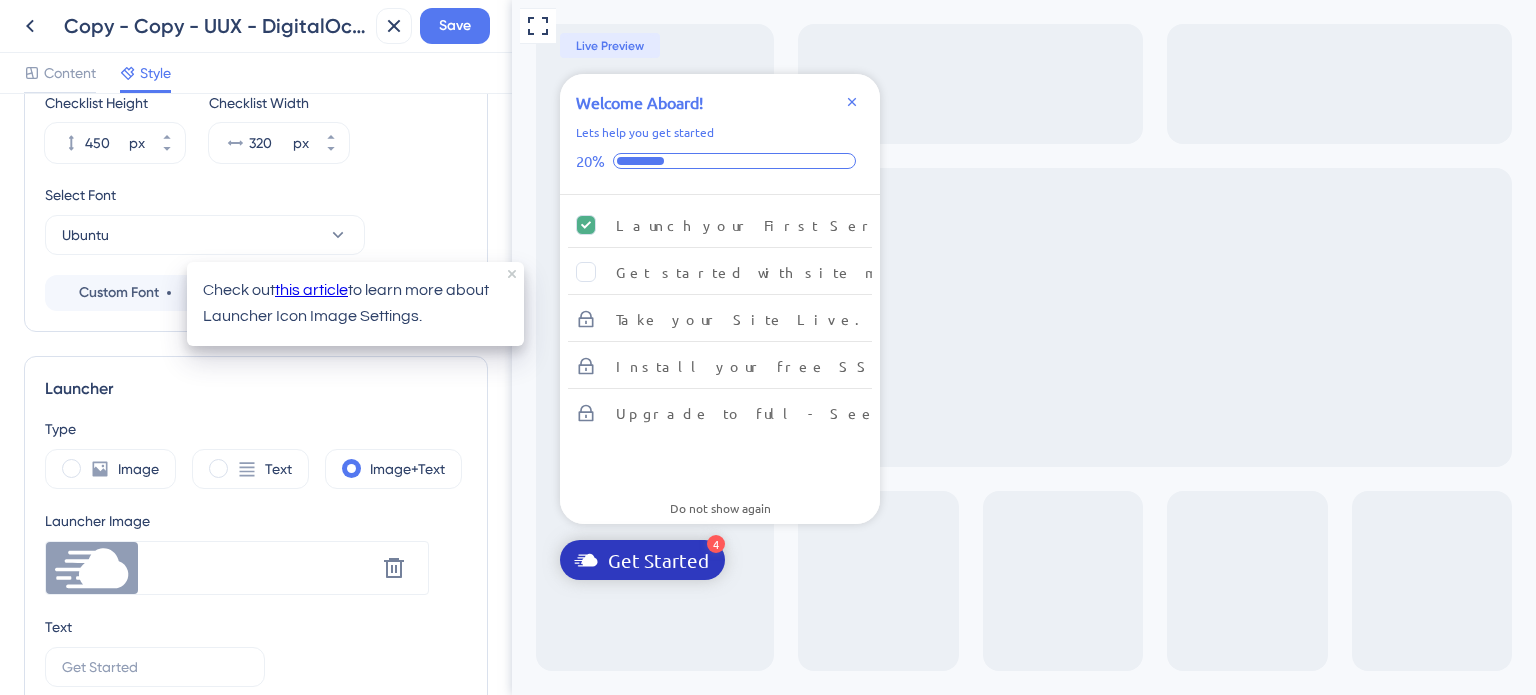 scroll, scrollTop: 23, scrollLeft: 0, axis: vertical 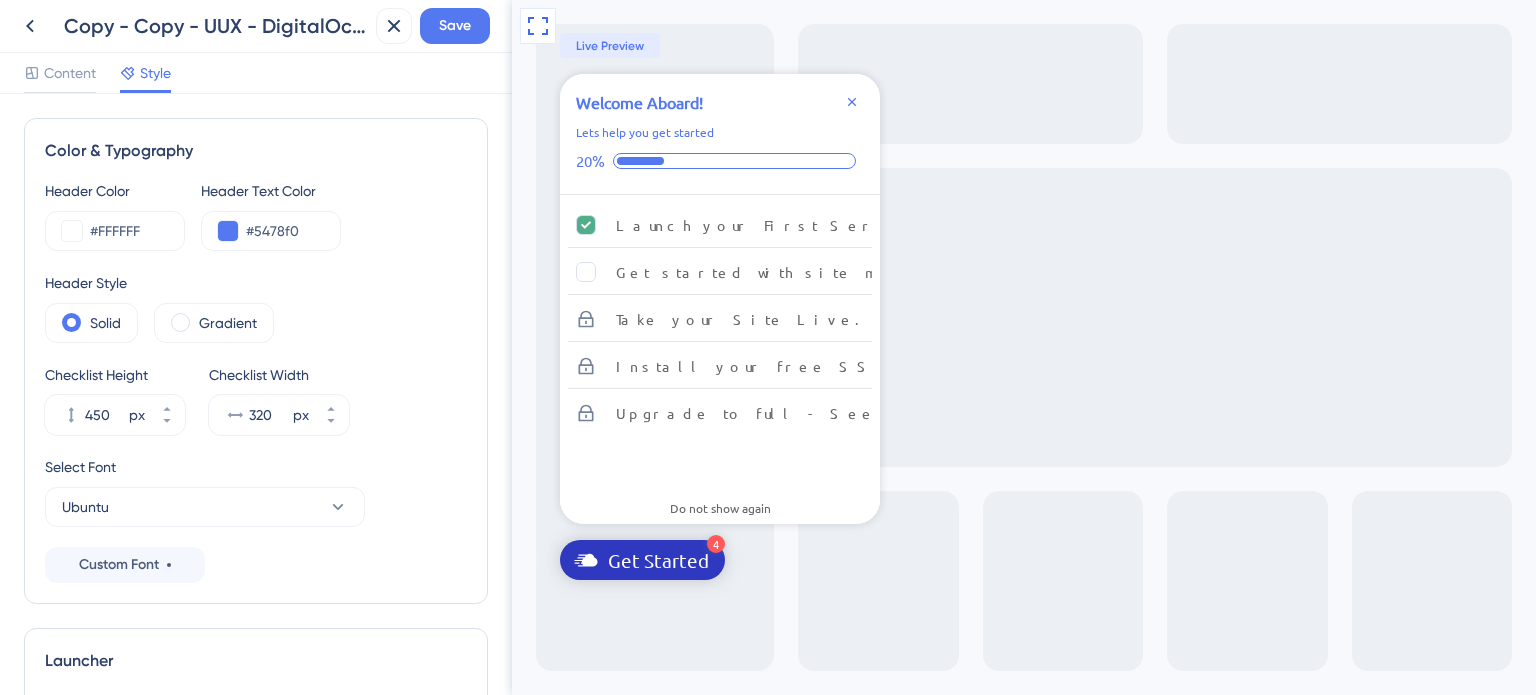 click 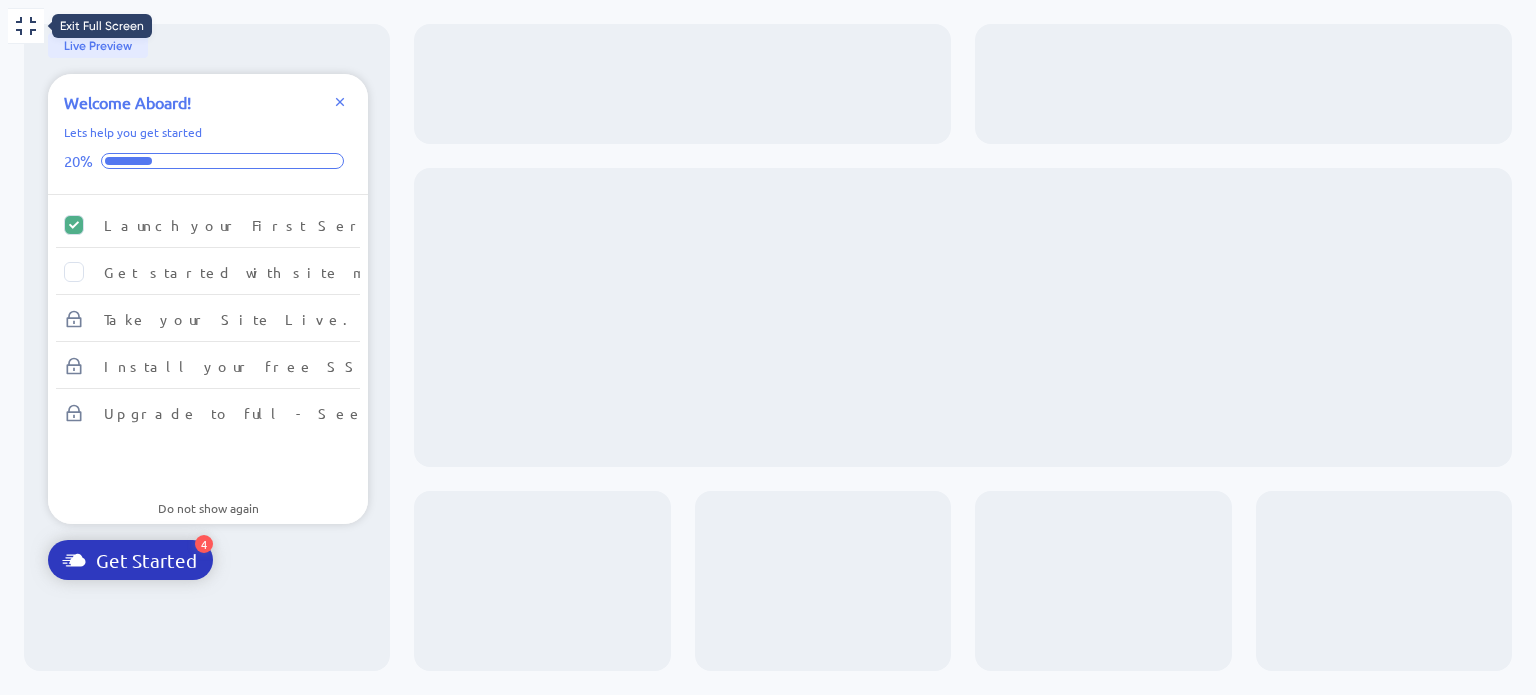 click 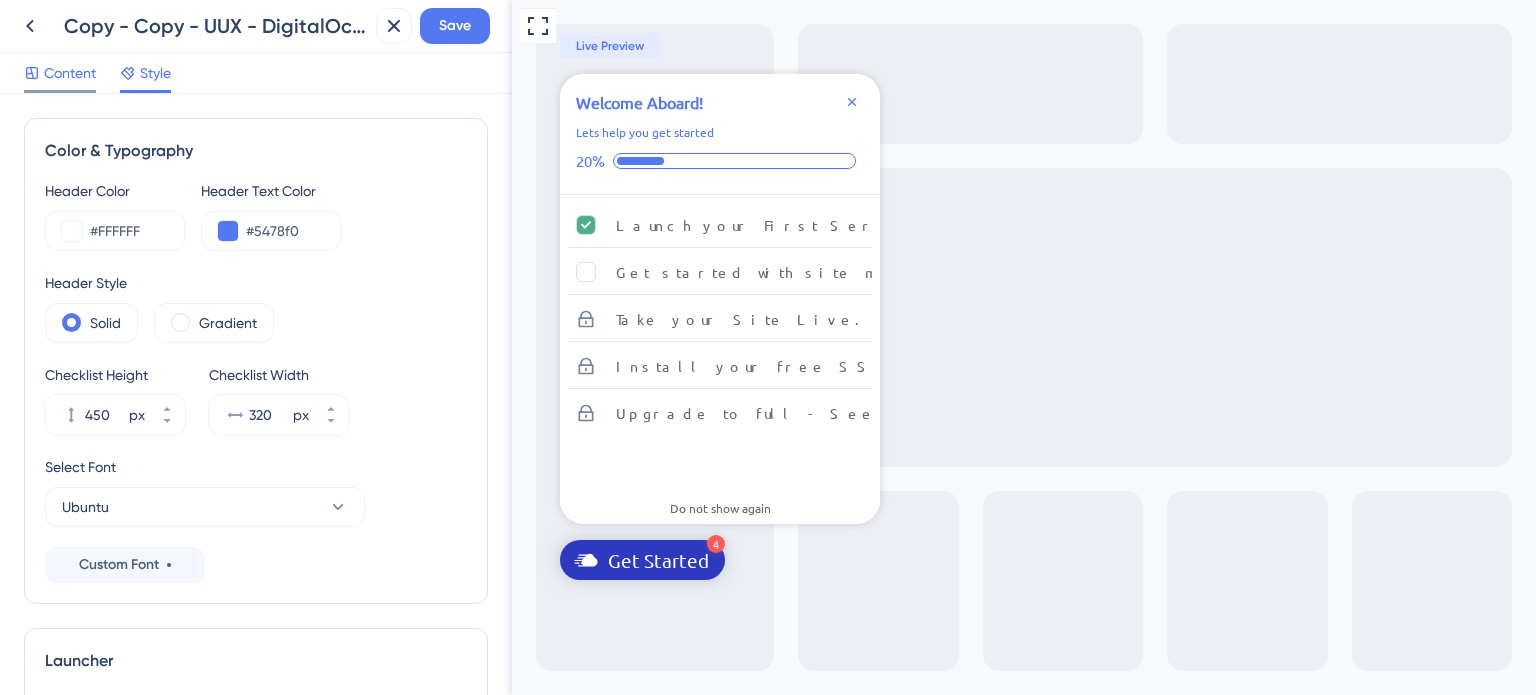 click on "Content" at bounding box center [70, 73] 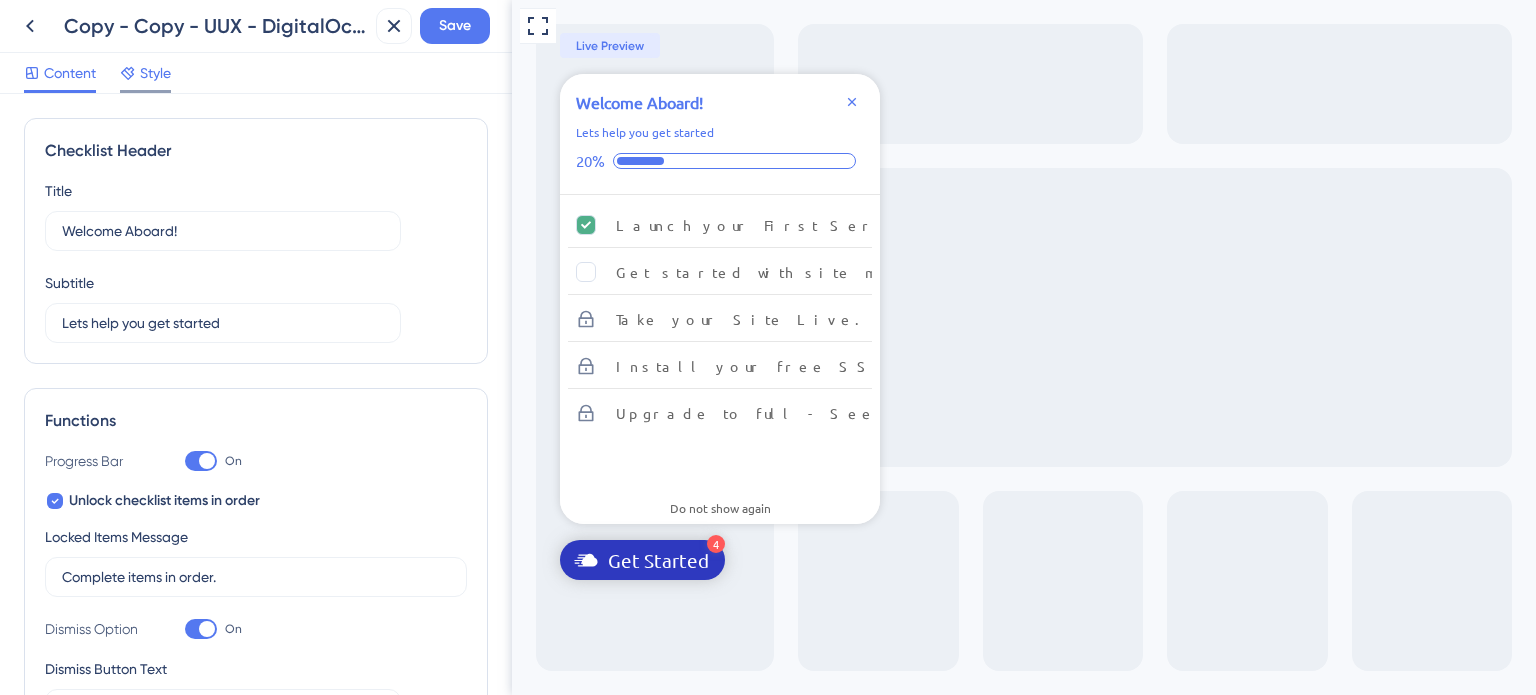 click 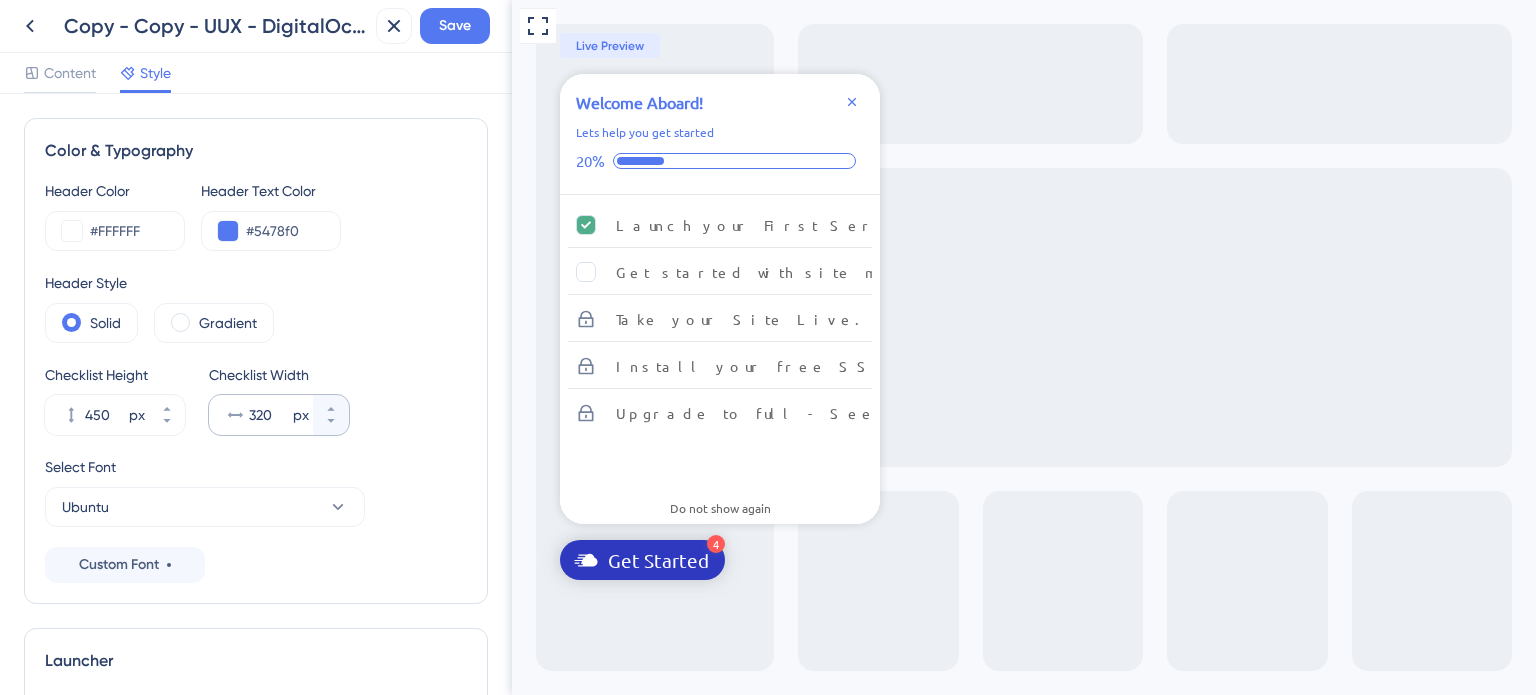 scroll, scrollTop: 0, scrollLeft: 0, axis: both 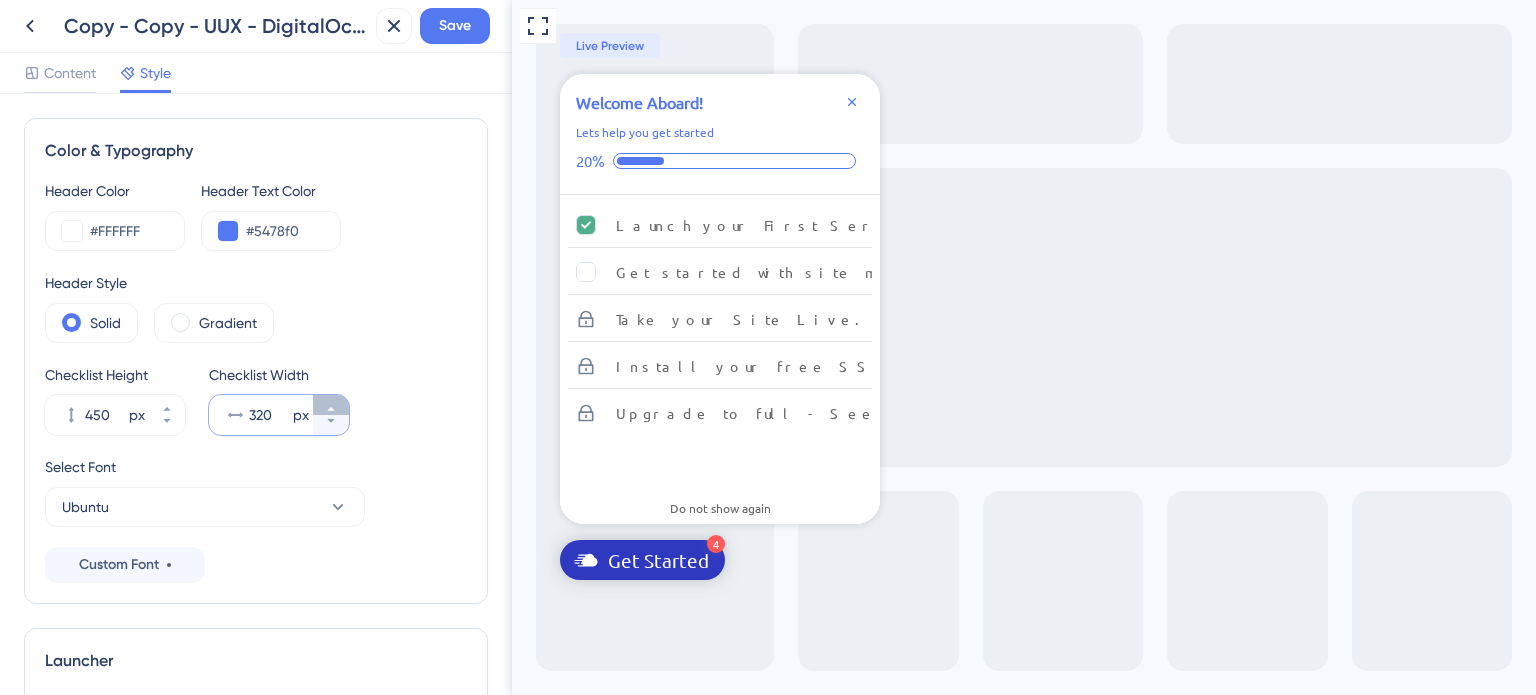 click on "320 px" at bounding box center [331, 405] 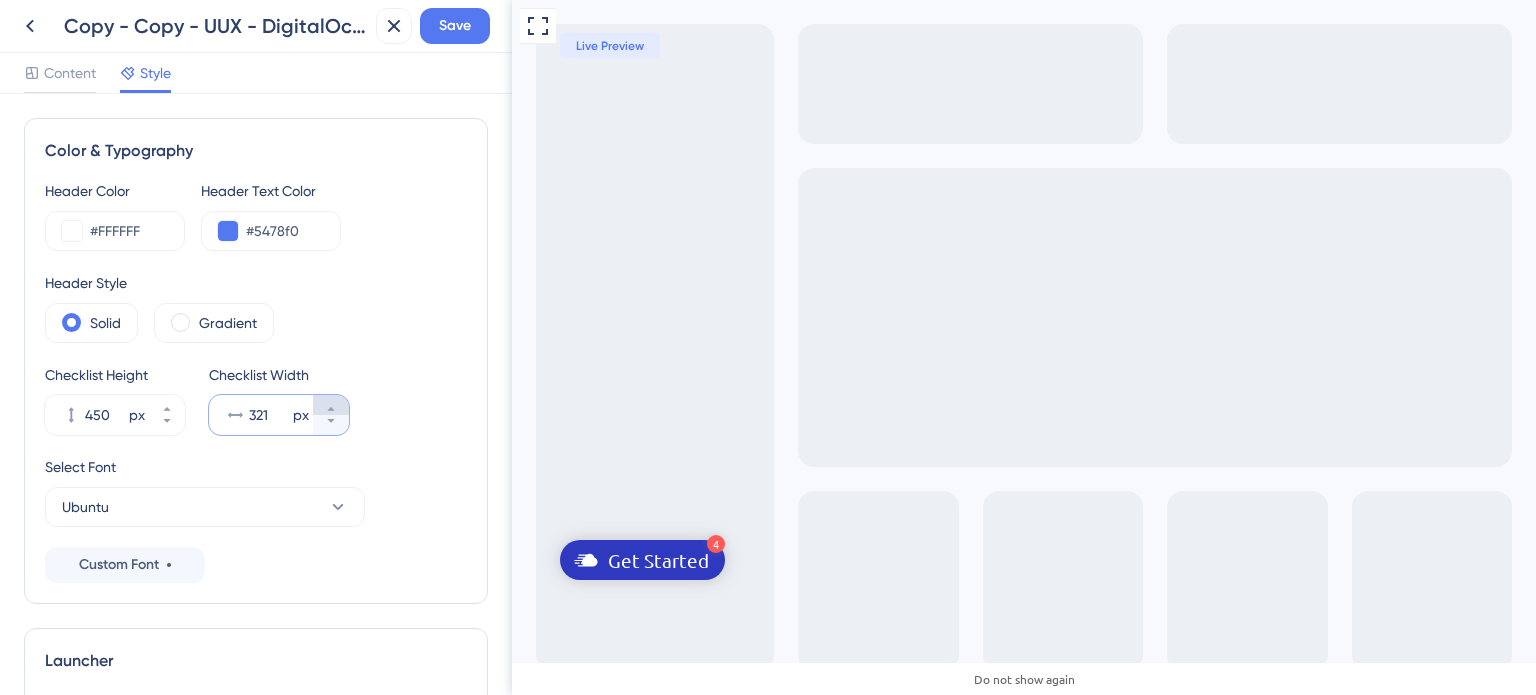 scroll, scrollTop: 0, scrollLeft: 0, axis: both 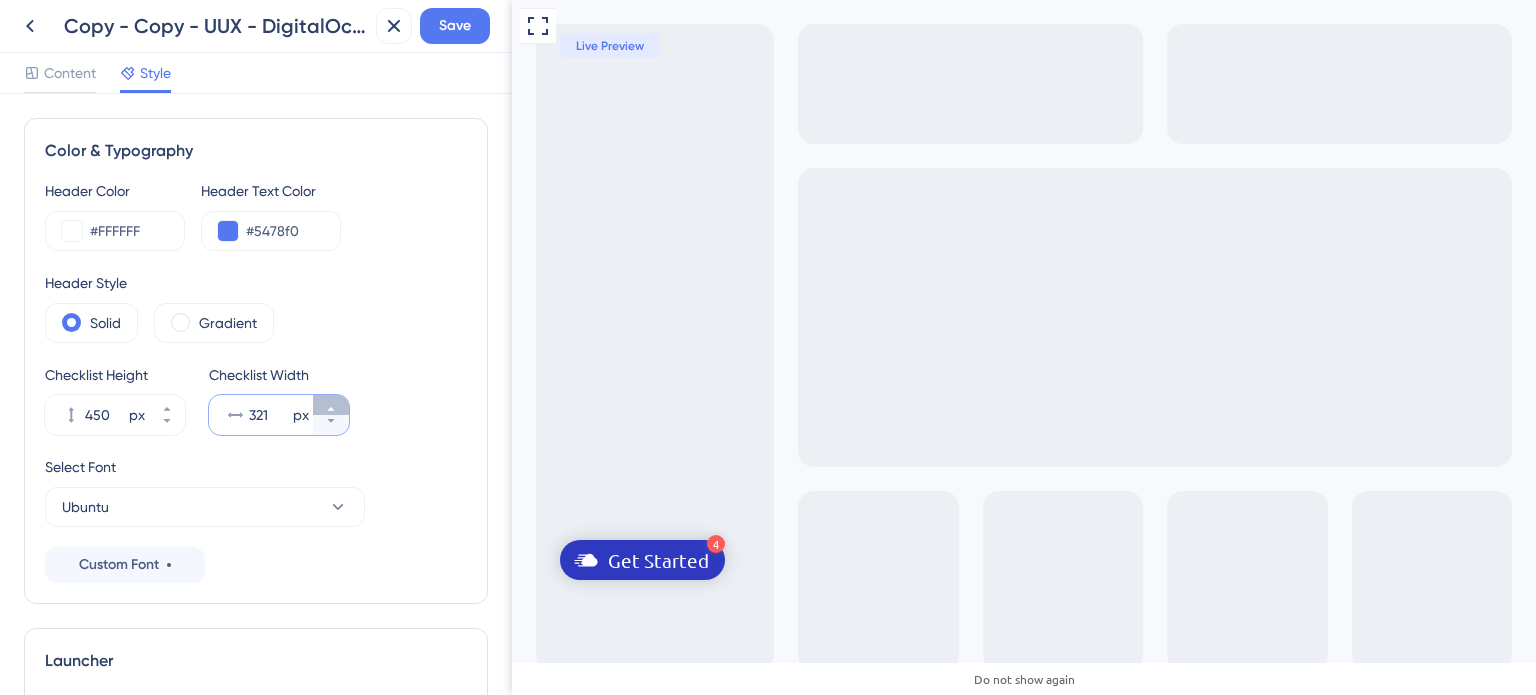 click on "321 px" at bounding box center (331, 405) 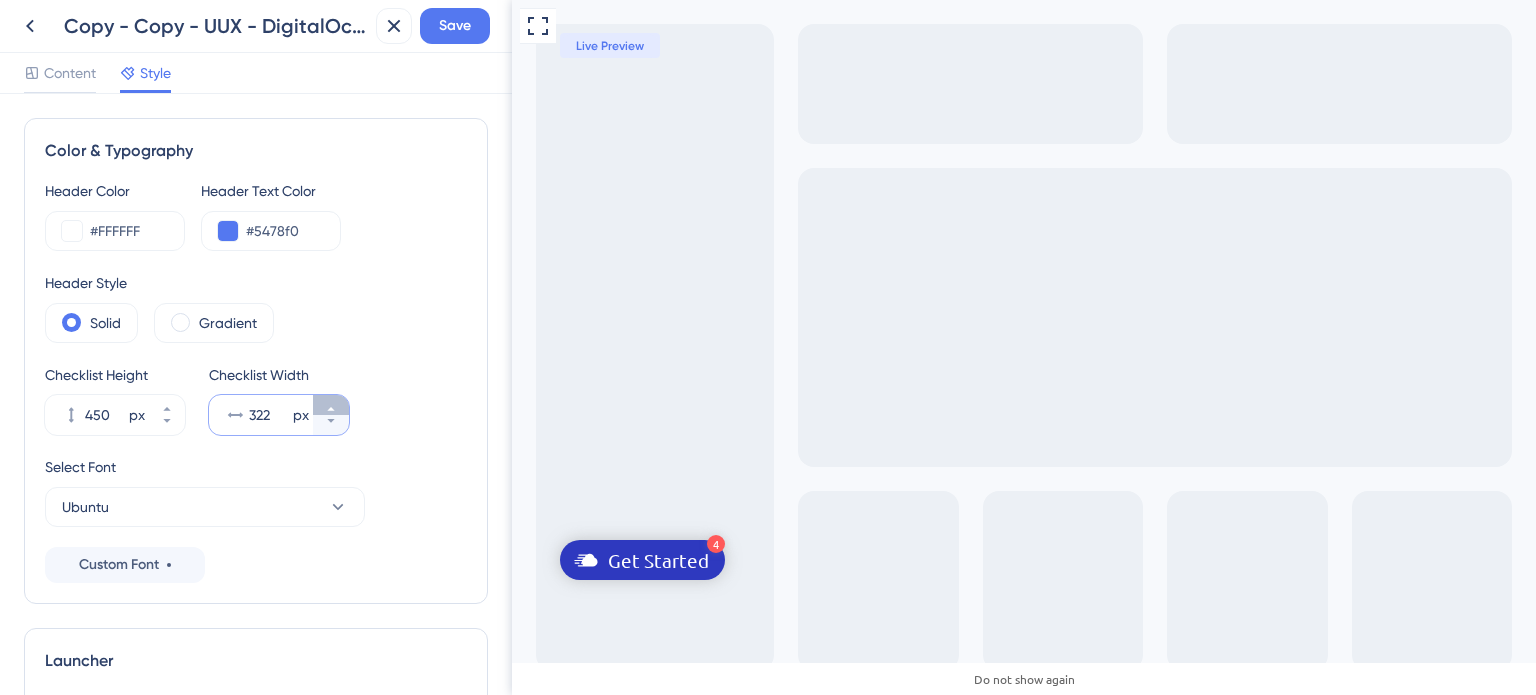 click on "322 px" at bounding box center [331, 405] 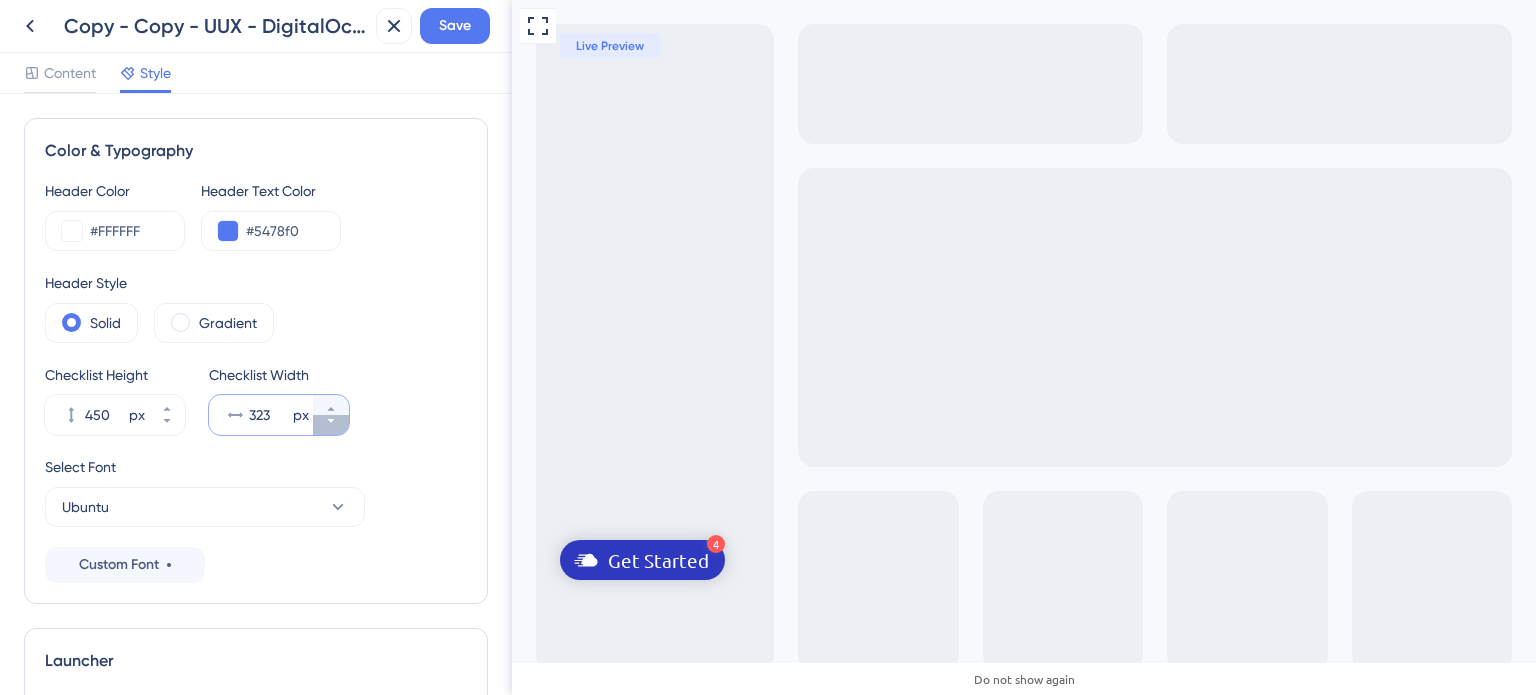 click on "323 px" at bounding box center (331, 425) 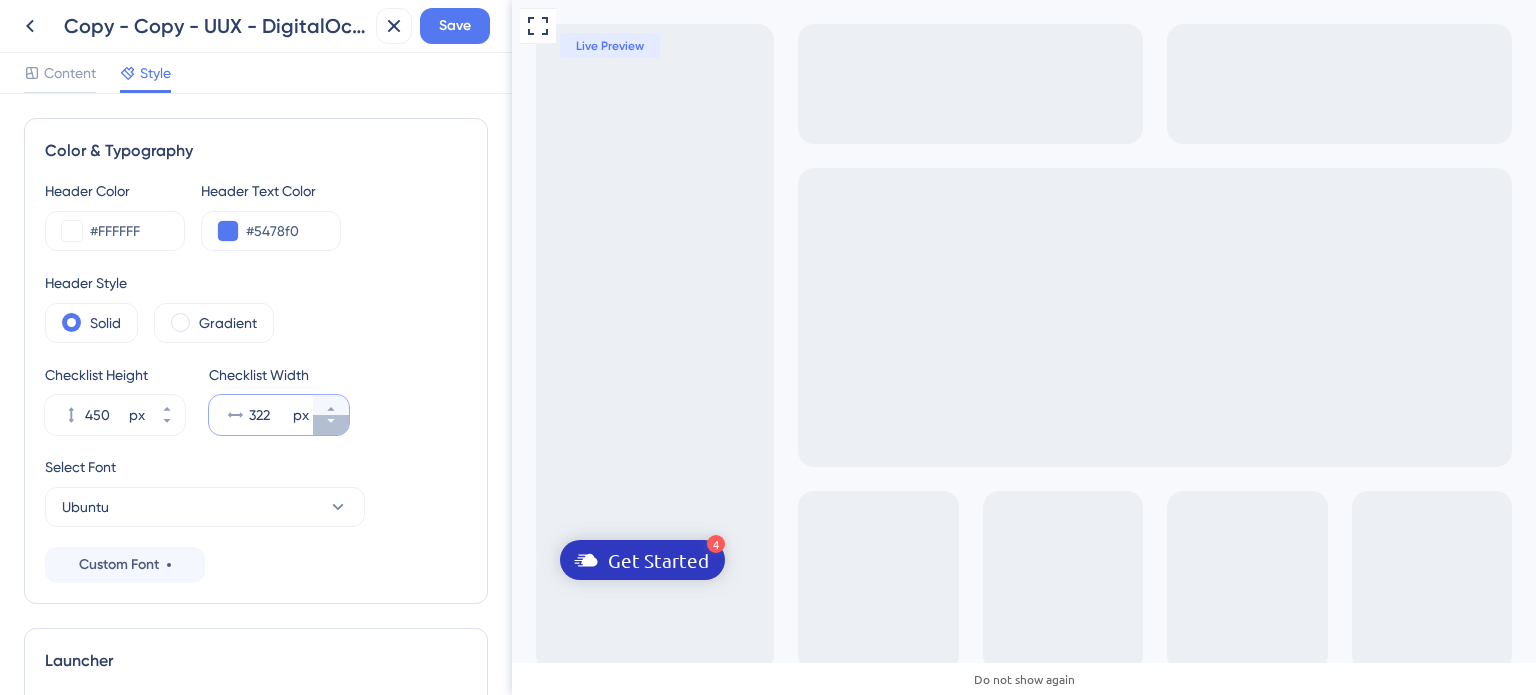 click on "322 px" at bounding box center (331, 425) 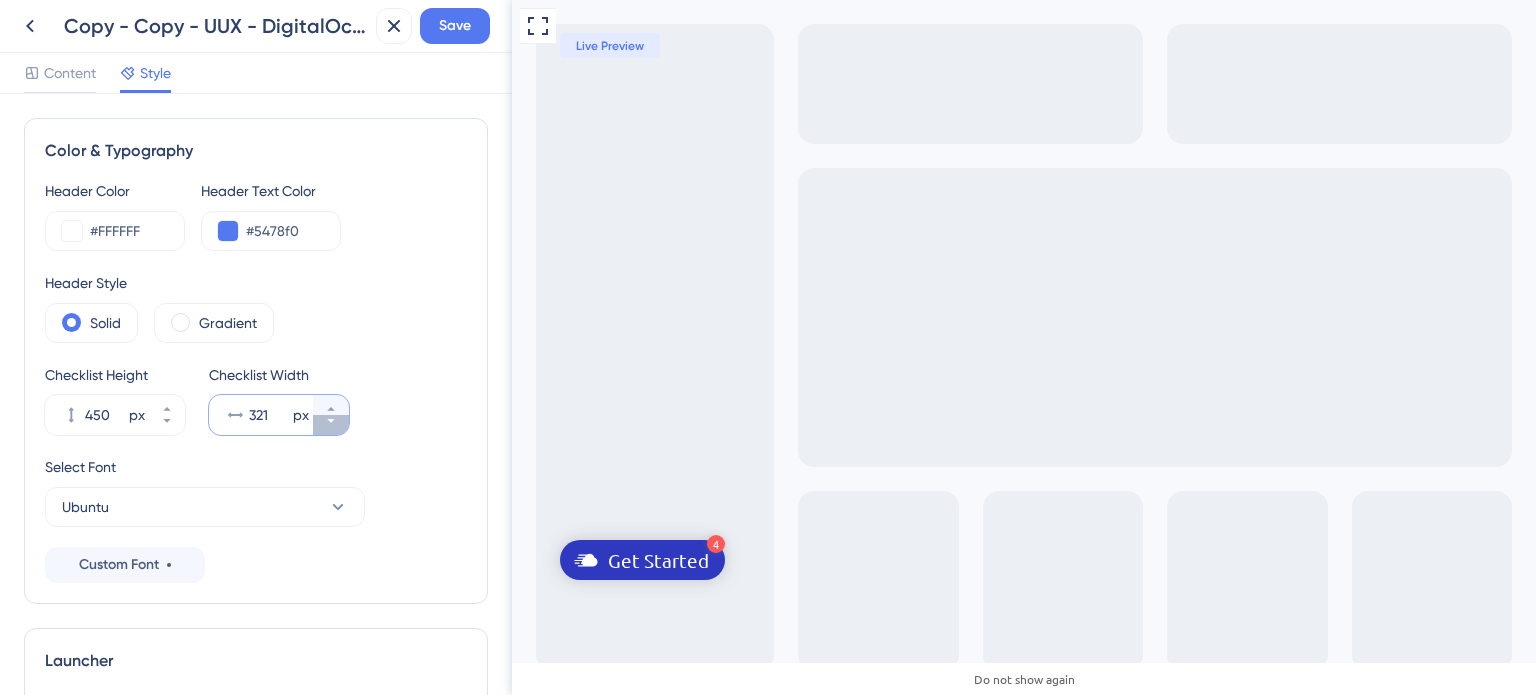 click on "321 px" at bounding box center [331, 425] 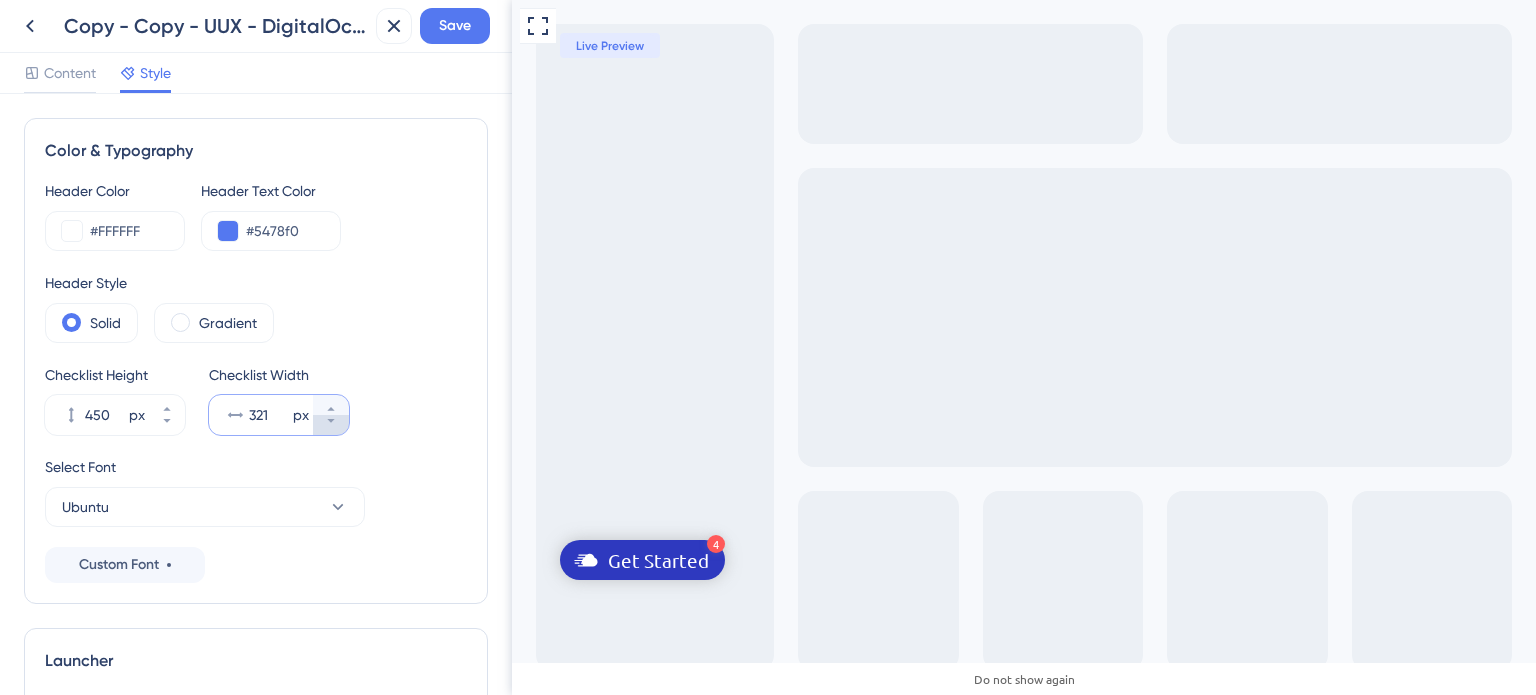 type on "320" 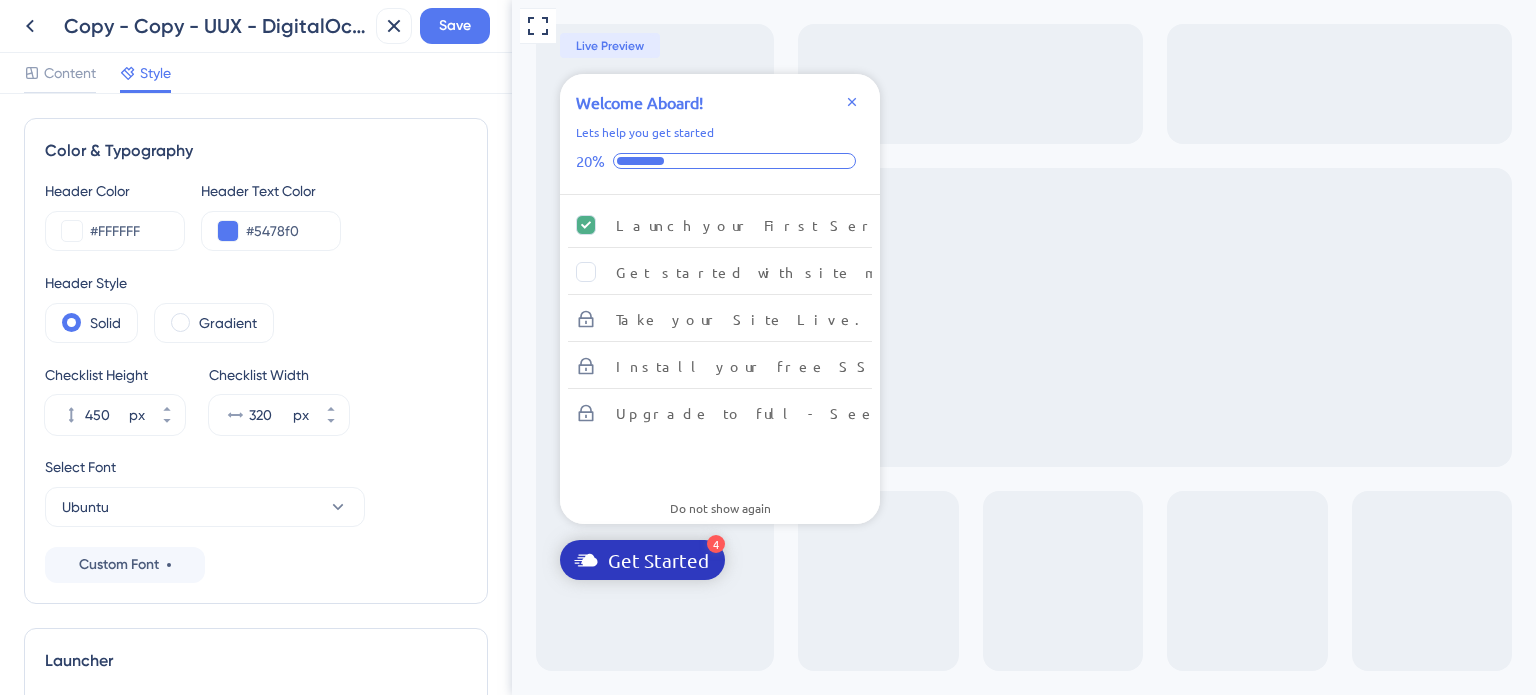 click on "4 Get Started" at bounding box center (642, 560) 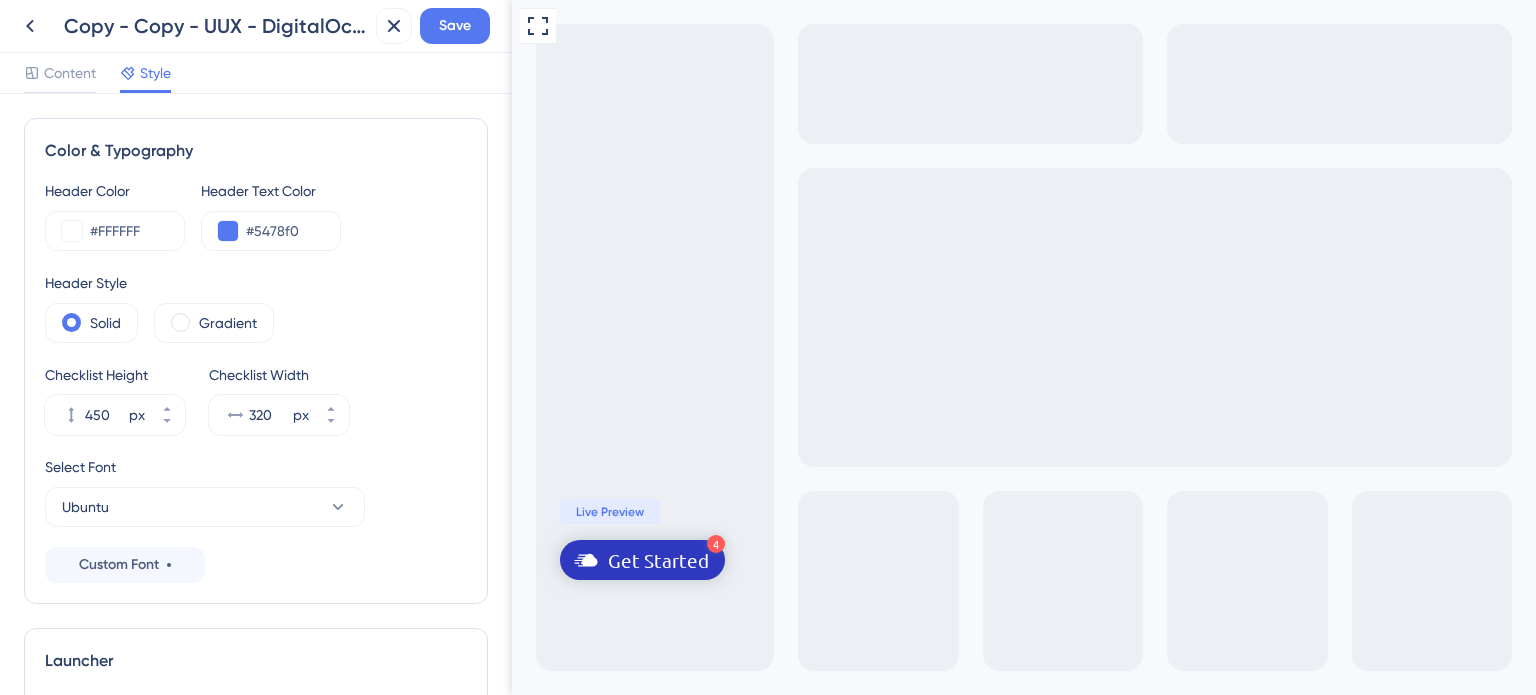 click on "Get Started" at bounding box center (658, 560) 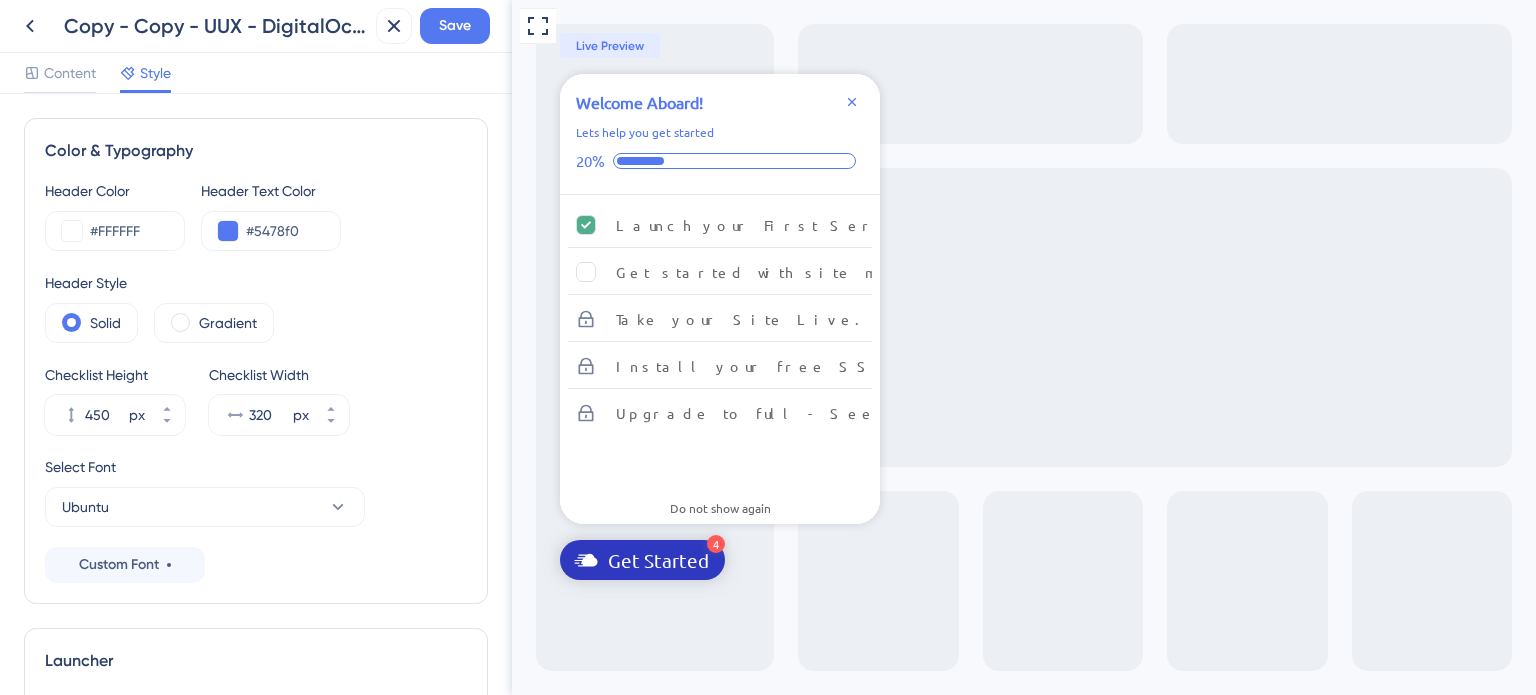 click on "Get Started" at bounding box center (658, 560) 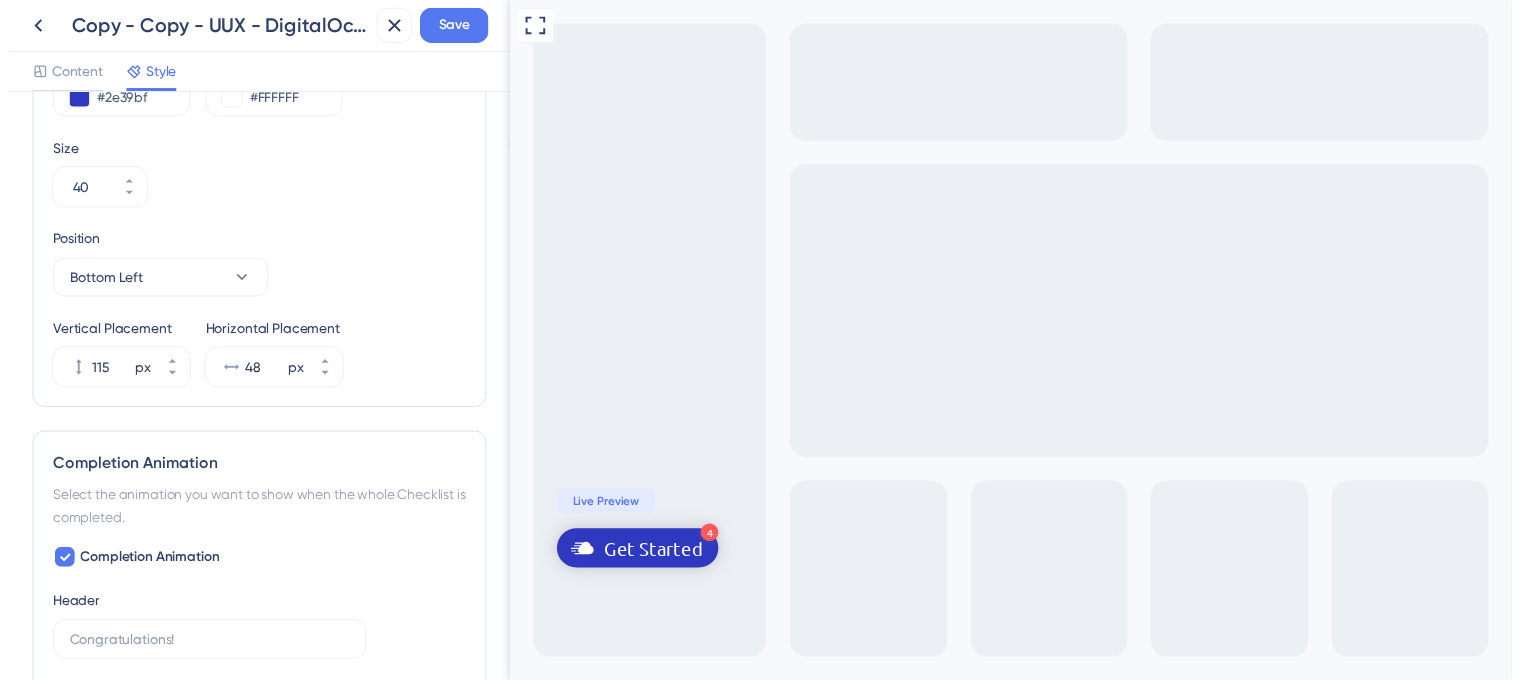 scroll, scrollTop: 900, scrollLeft: 0, axis: vertical 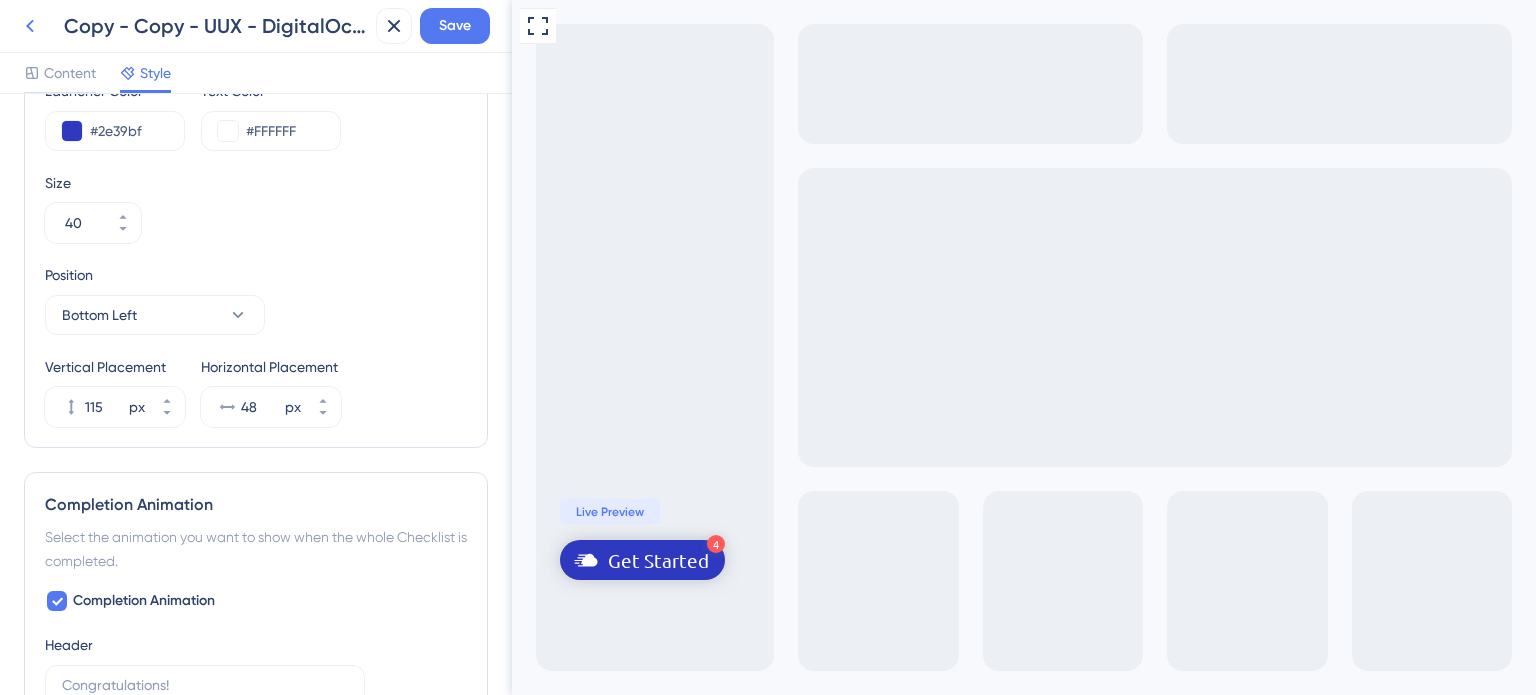 click 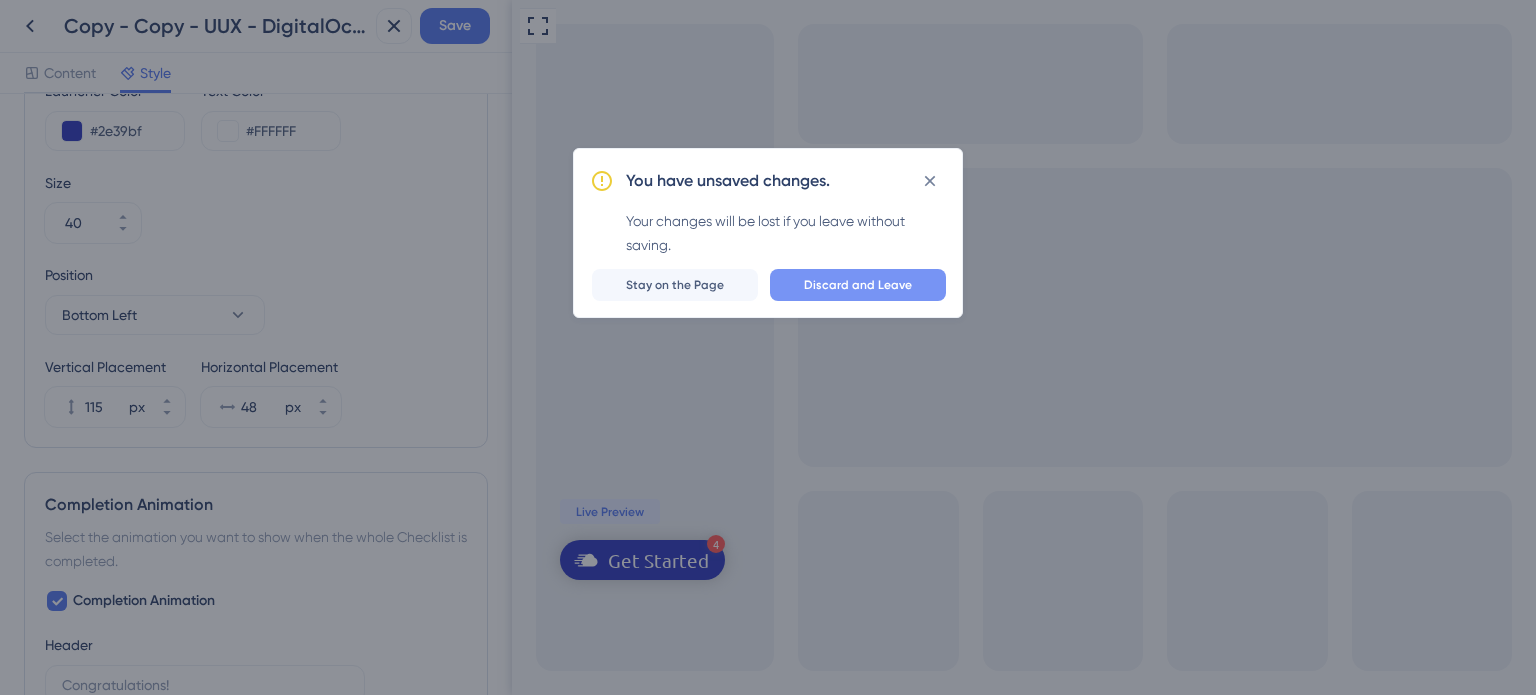 click on "Discard and Leave" at bounding box center (858, 285) 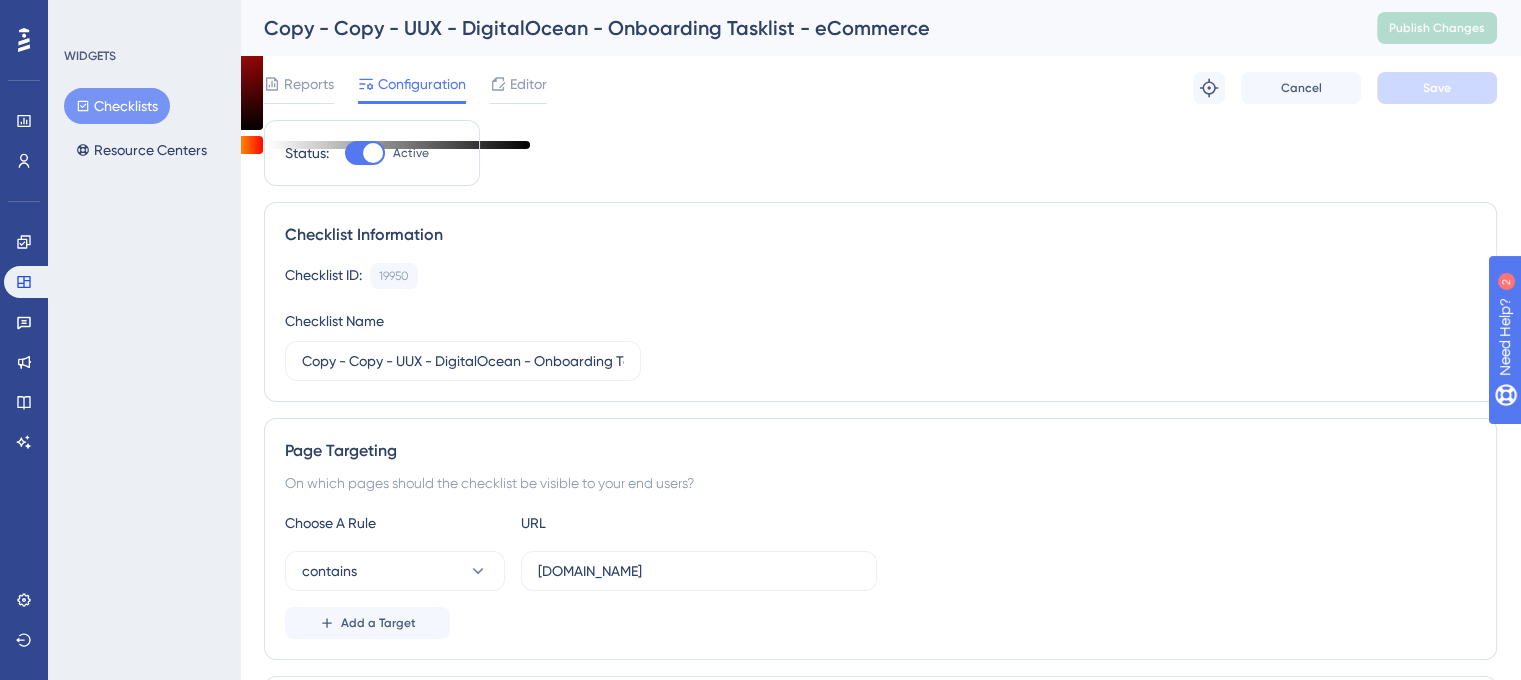 scroll, scrollTop: 0, scrollLeft: 0, axis: both 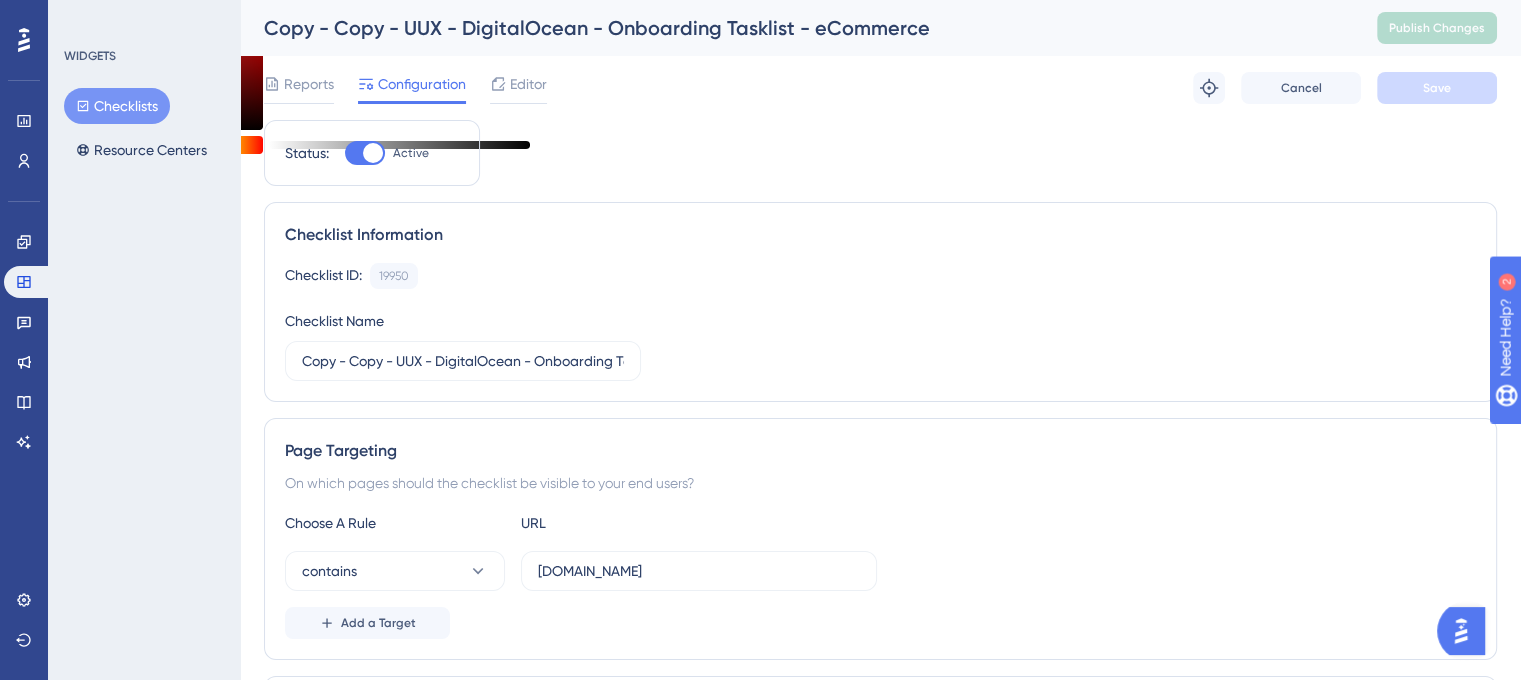 click at bounding box center [373, 153] 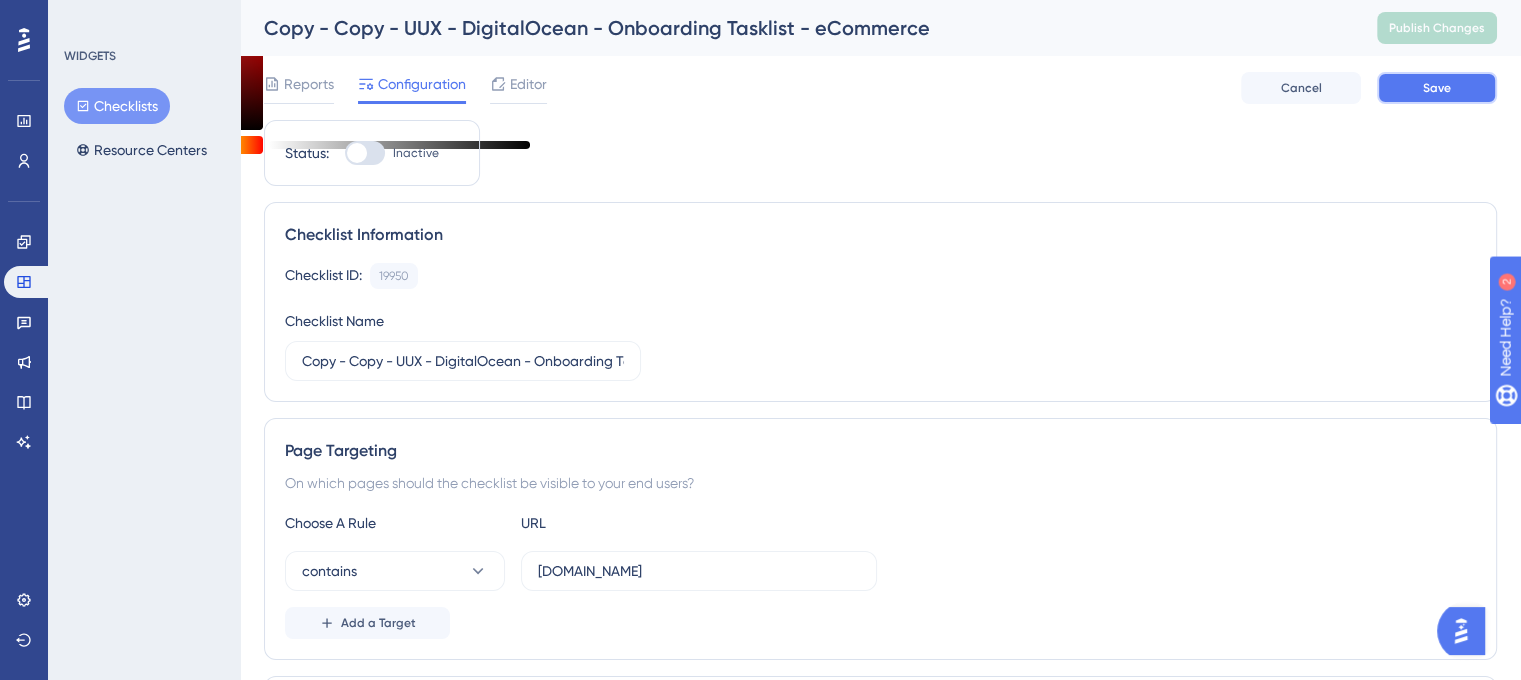 click on "Save" at bounding box center (1437, 88) 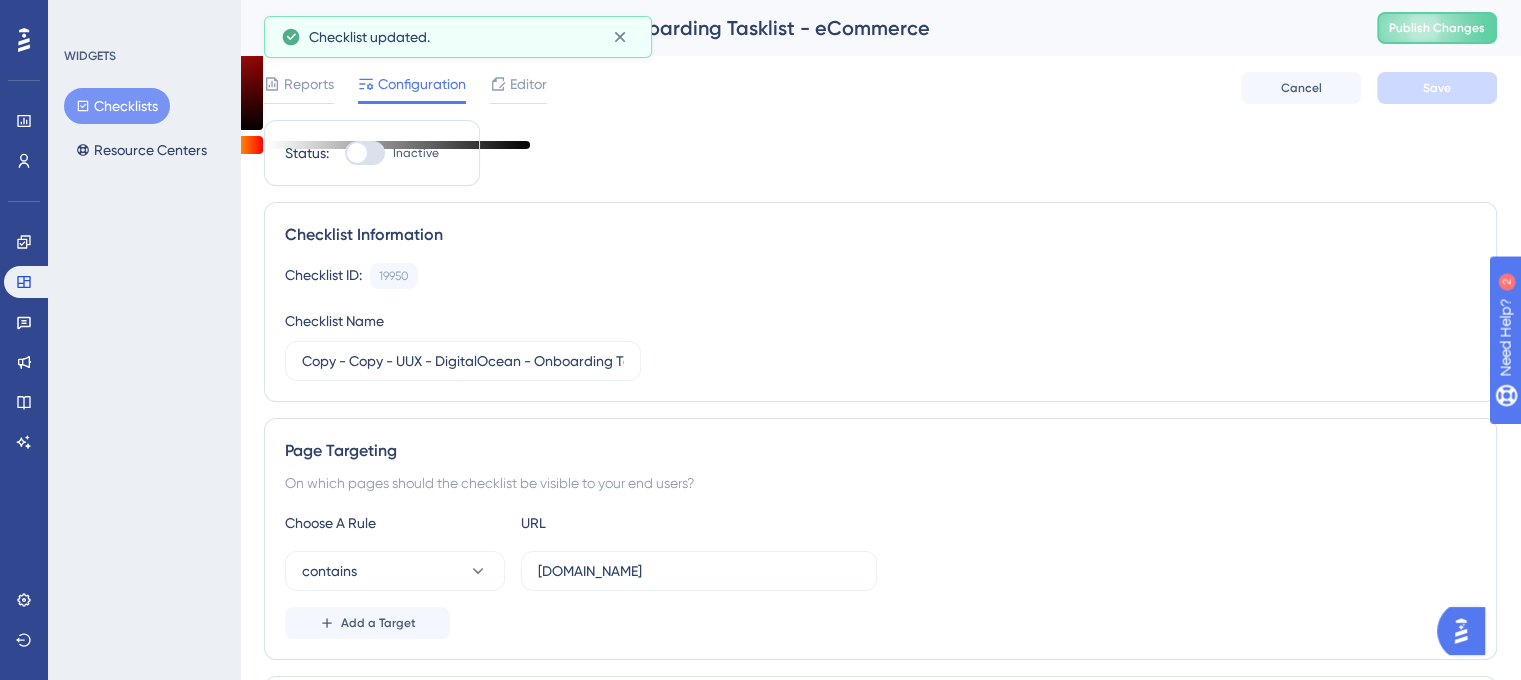click on "Checklists" at bounding box center [117, 106] 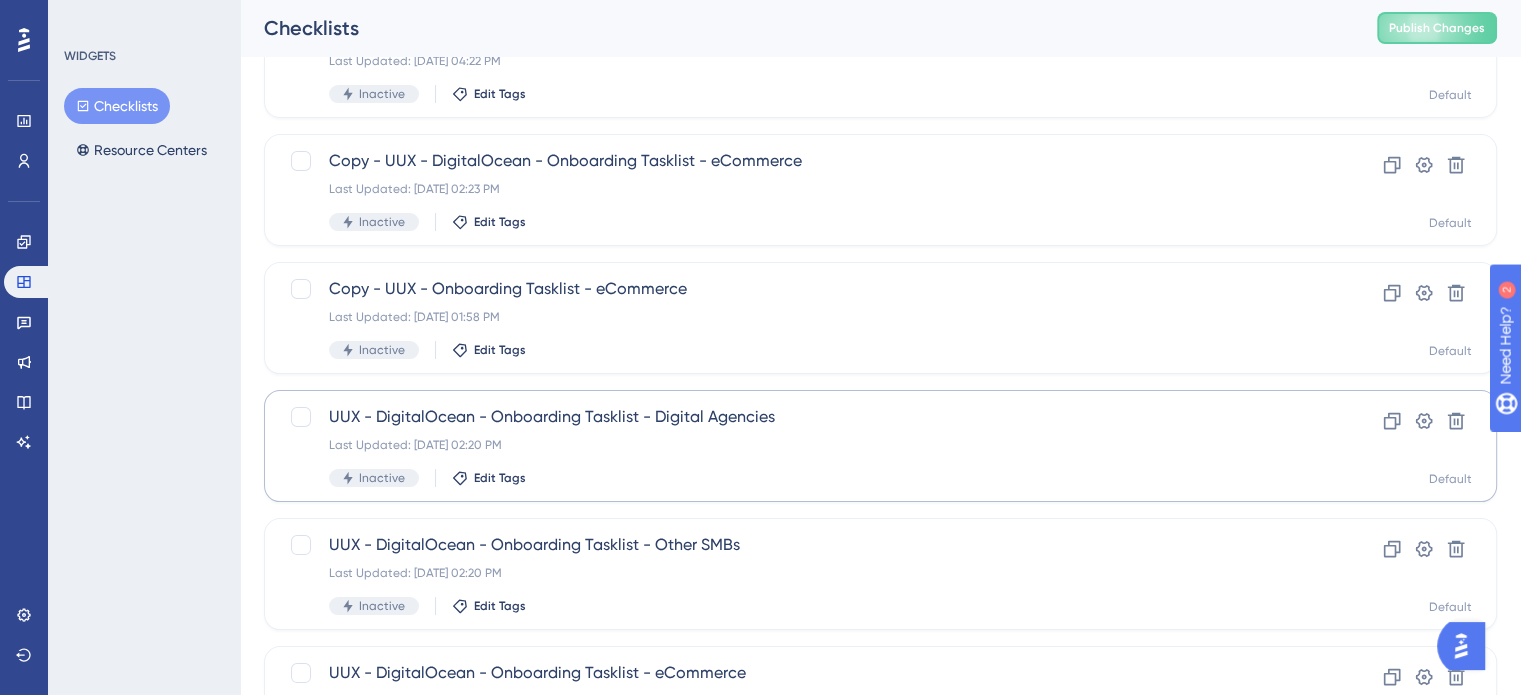 scroll, scrollTop: 200, scrollLeft: 0, axis: vertical 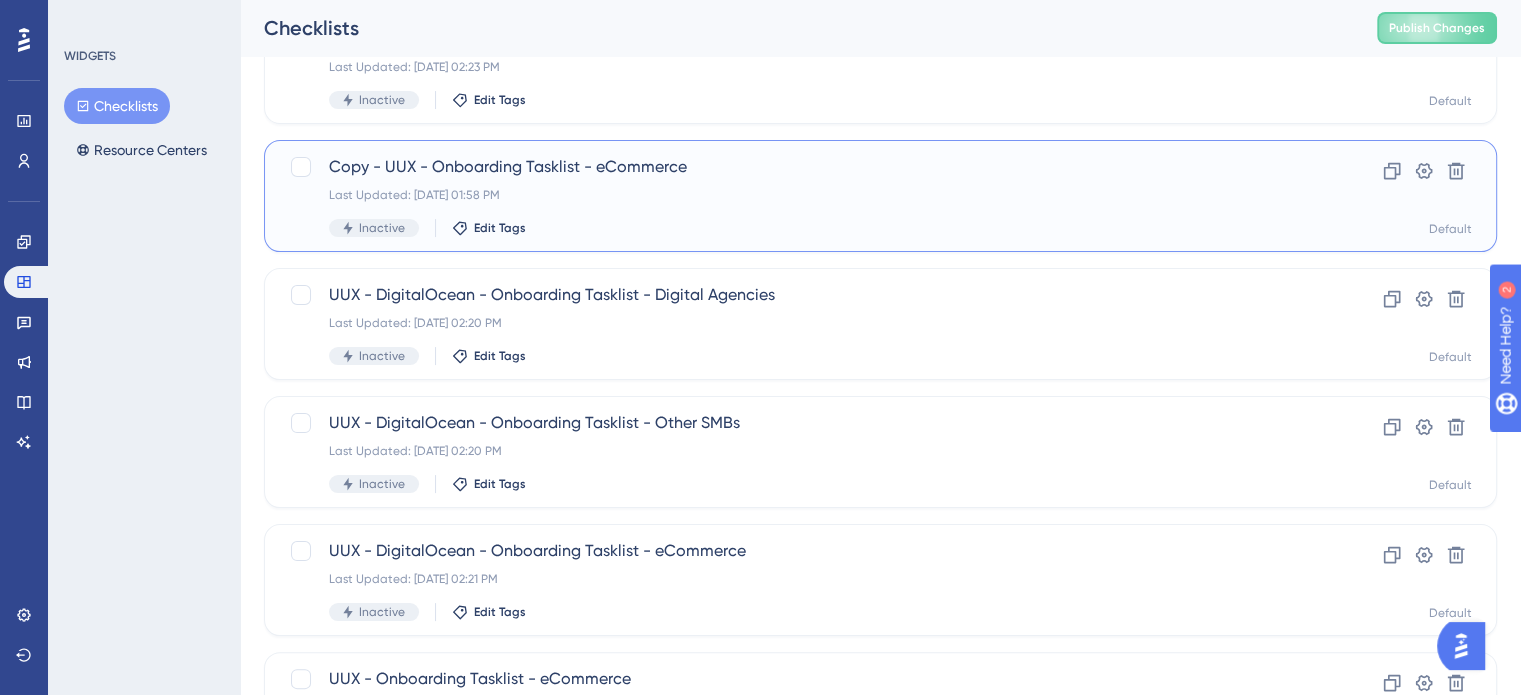 click on "Copy - UUX - Onboarding Tasklist - eCommerce" at bounding box center [800, 167] 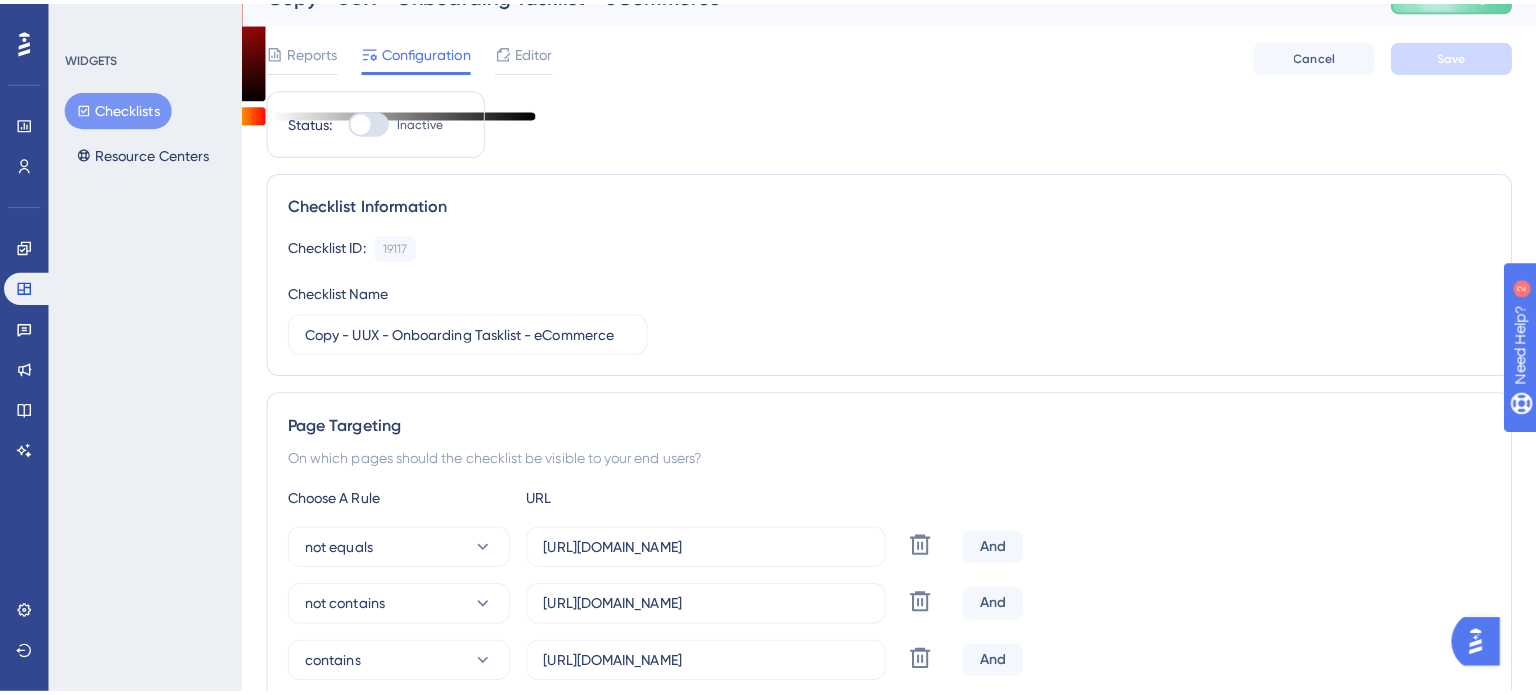 scroll, scrollTop: 0, scrollLeft: 0, axis: both 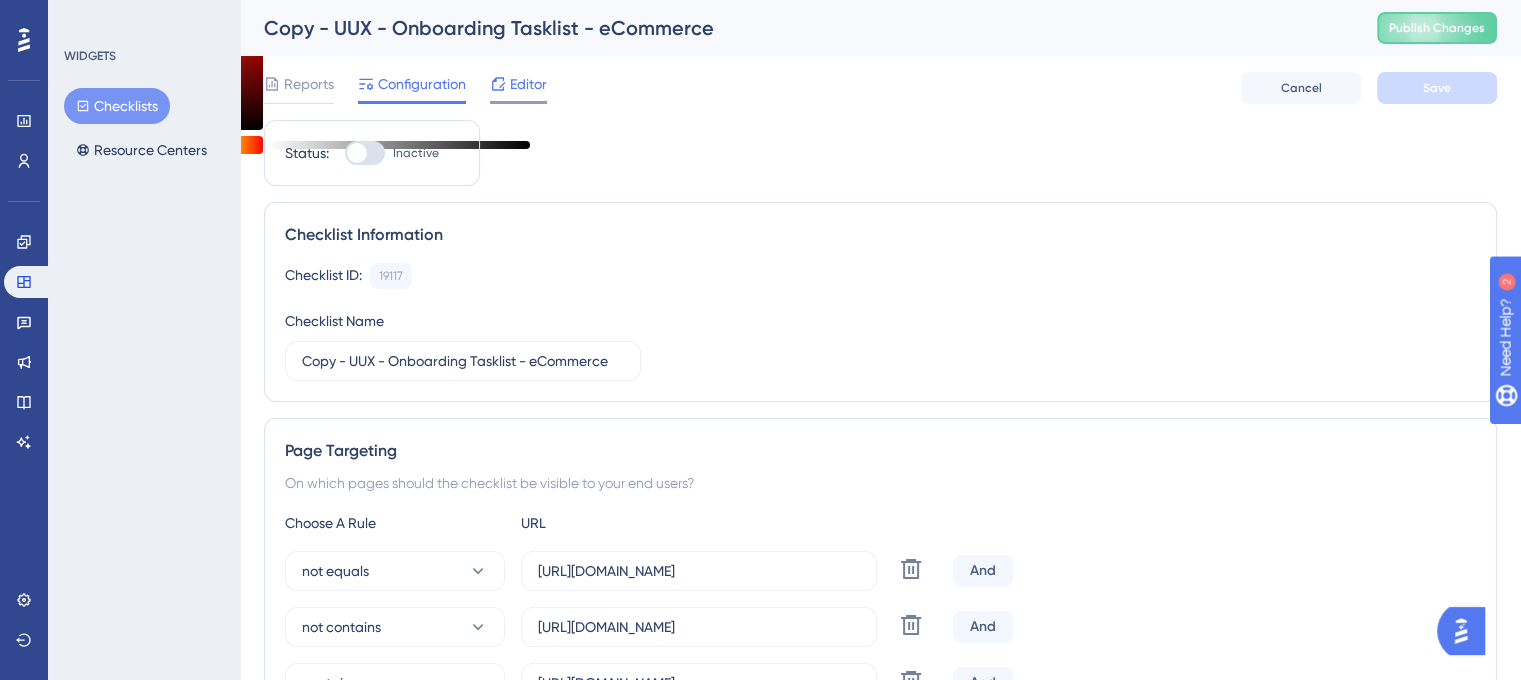 click on "Editor" at bounding box center [528, 84] 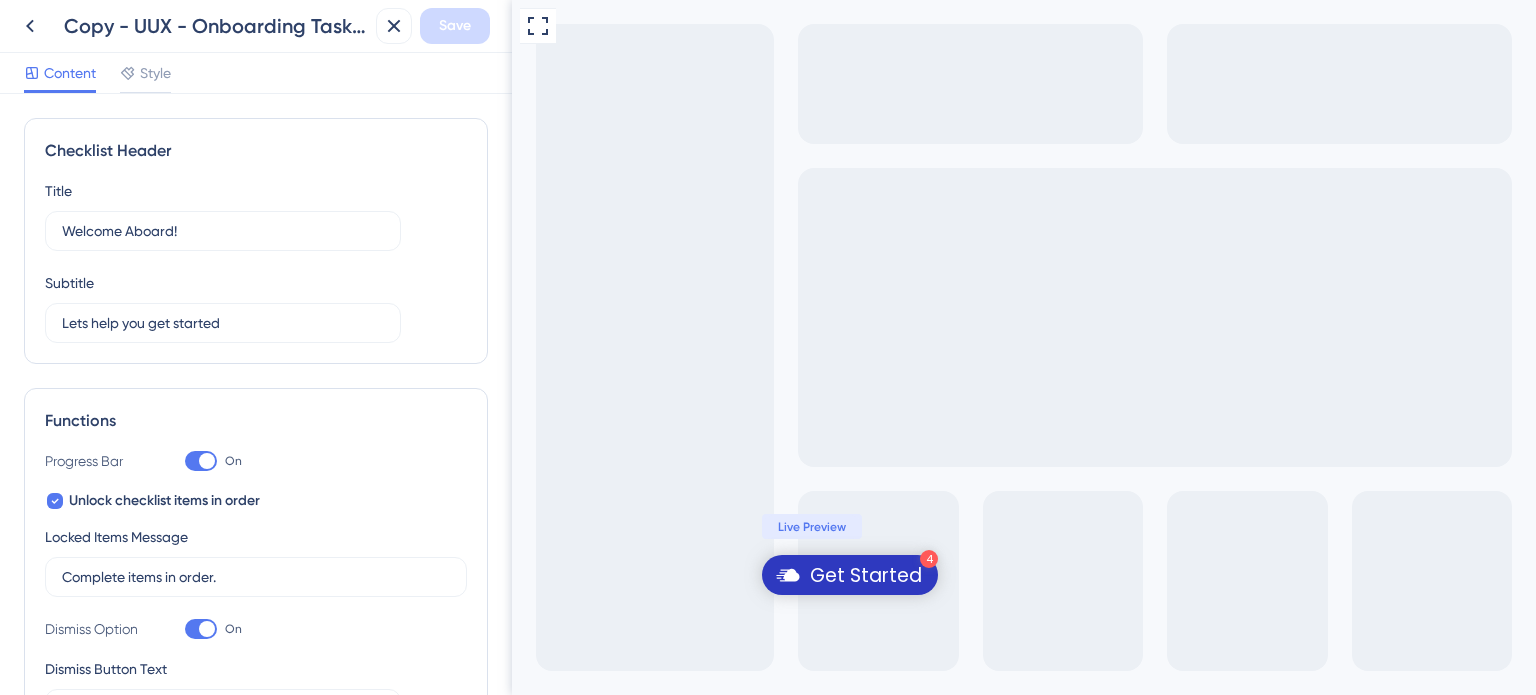 scroll, scrollTop: 0, scrollLeft: 0, axis: both 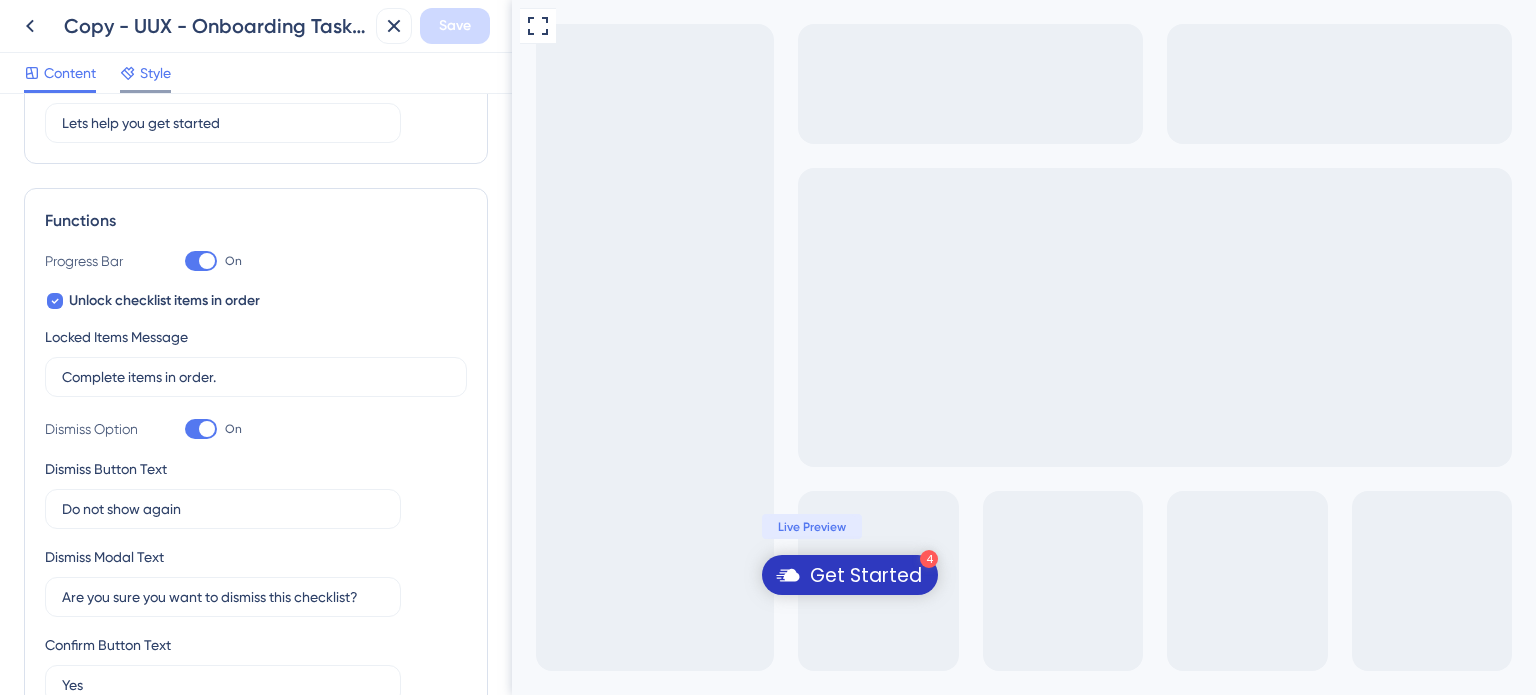 click on "Style" at bounding box center [155, 73] 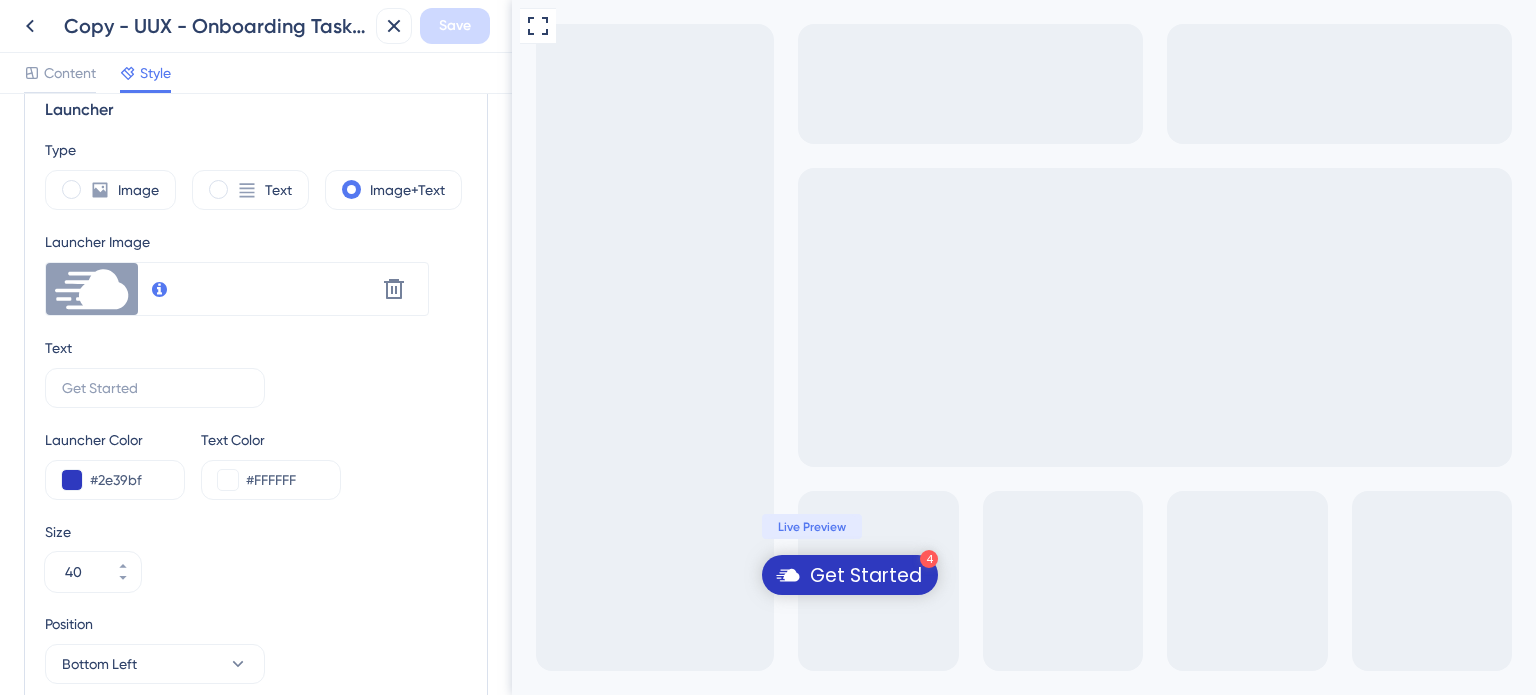 scroll, scrollTop: 800, scrollLeft: 0, axis: vertical 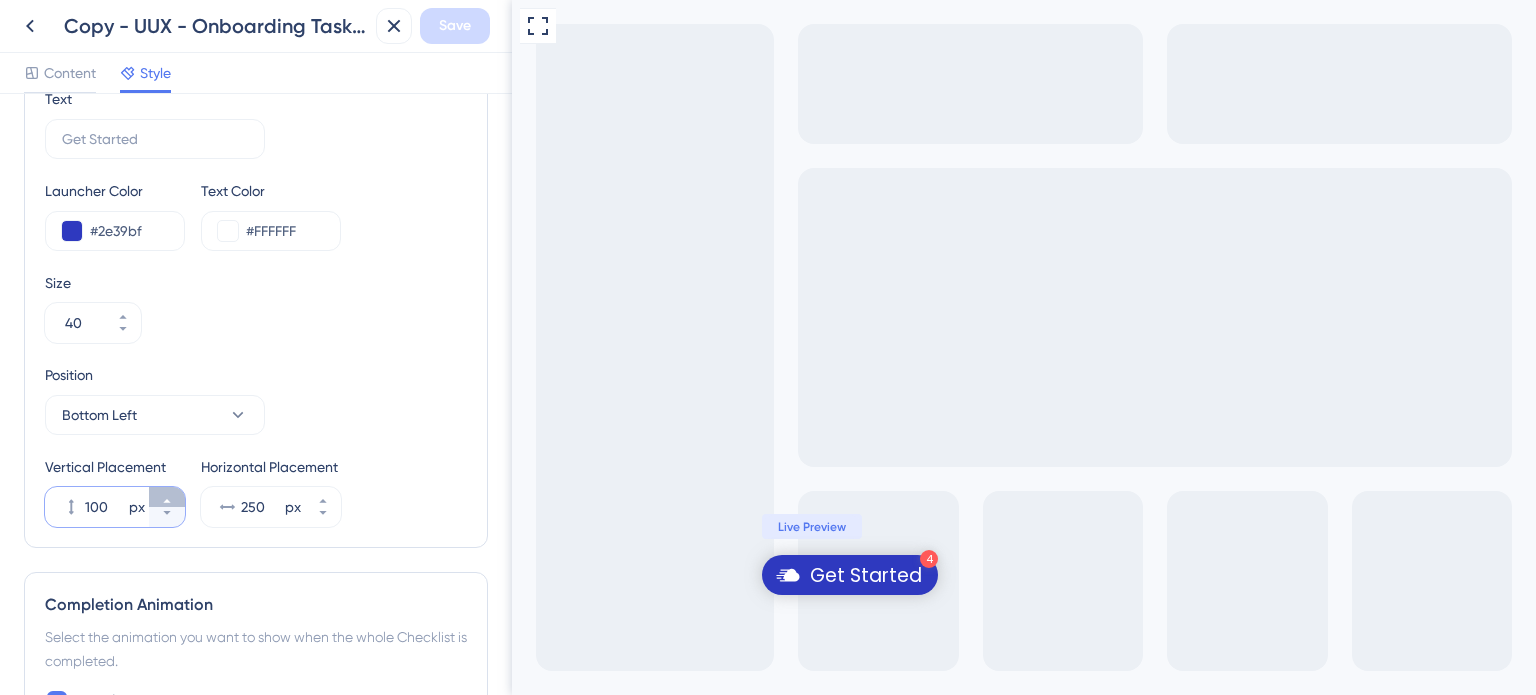 click on "100 px" at bounding box center [167, 497] 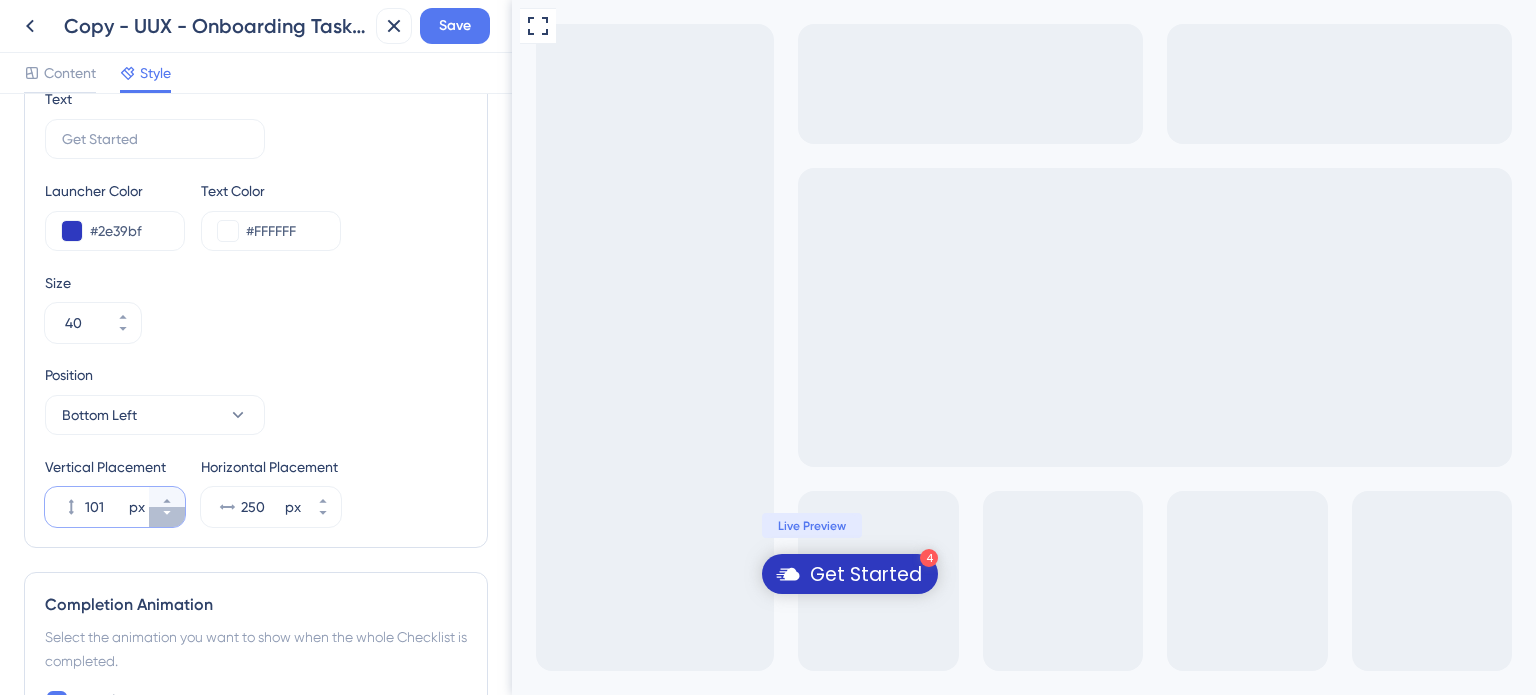 click 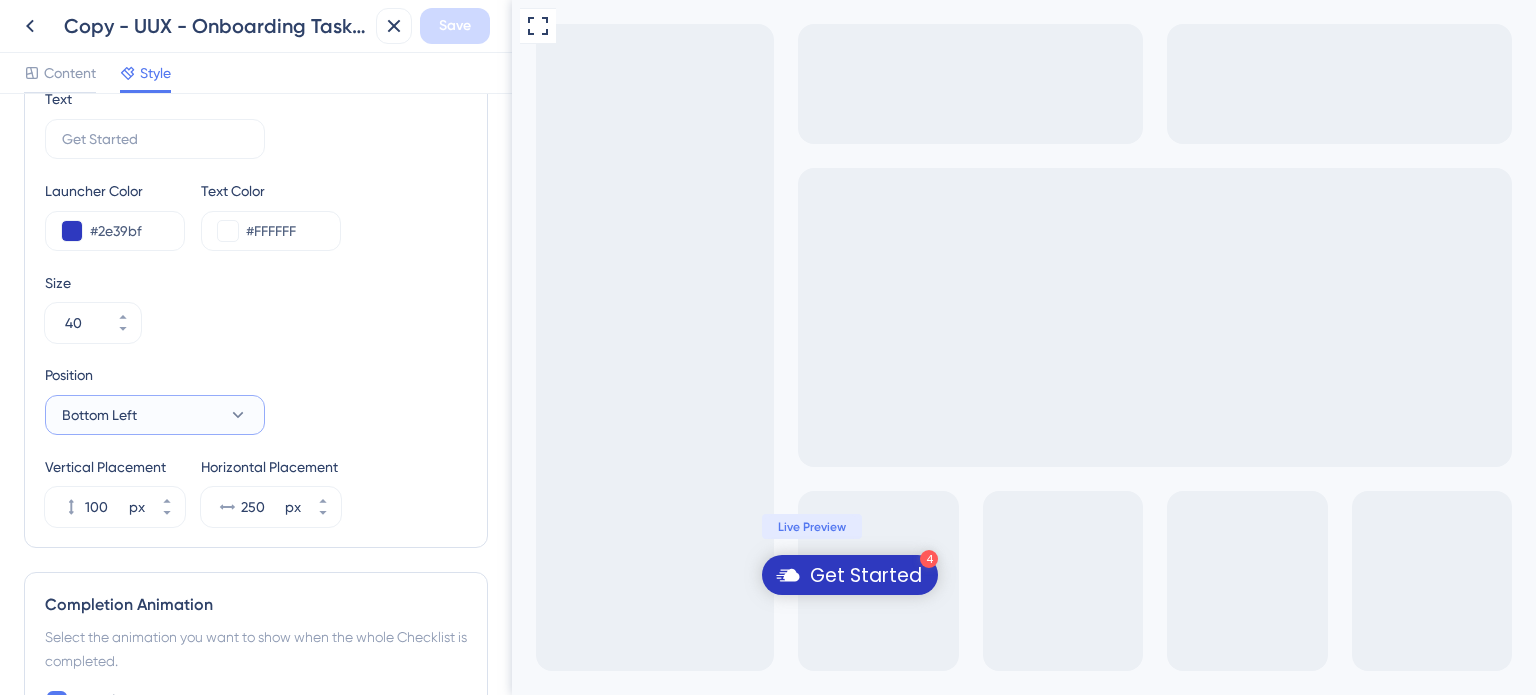 click on "Bottom Left" at bounding box center [155, 415] 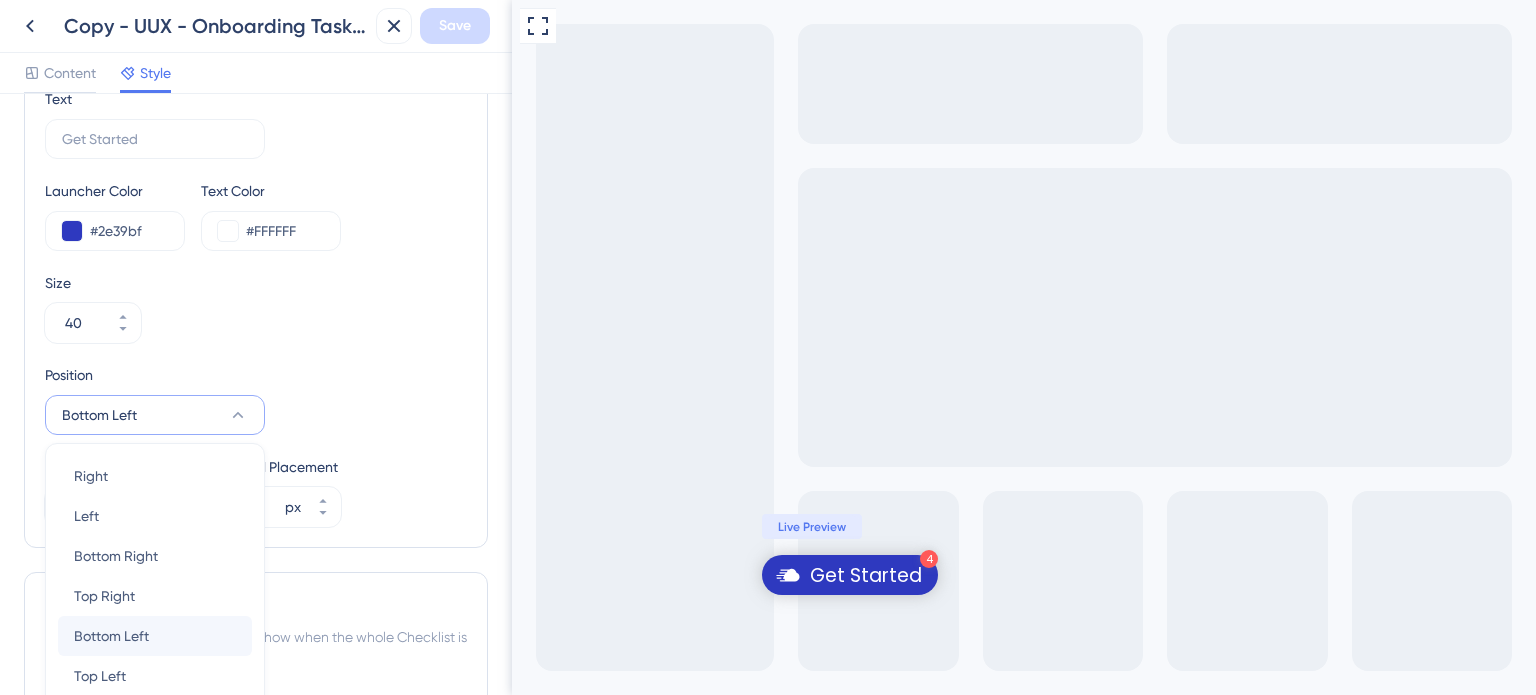scroll, scrollTop: 980, scrollLeft: 0, axis: vertical 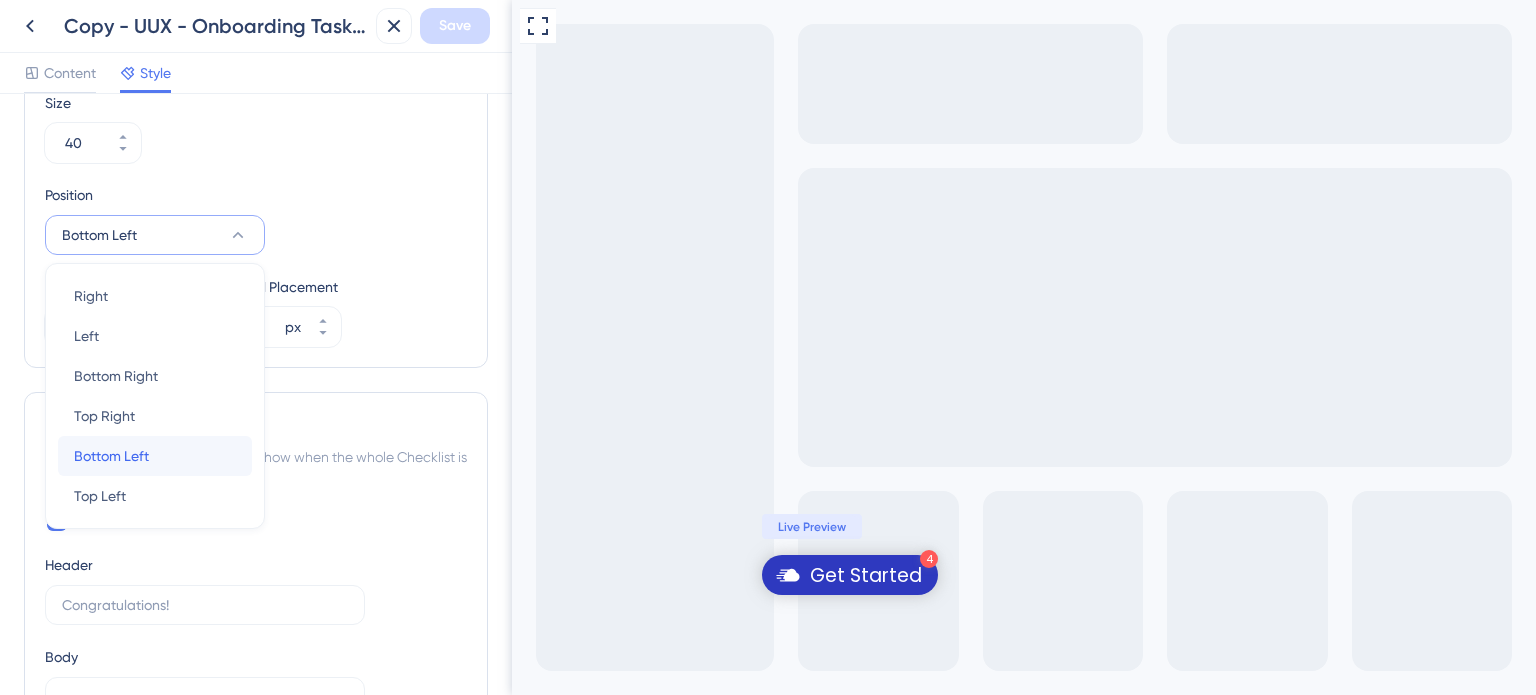 click on "Bottom Left Bottom Left" at bounding box center (155, 456) 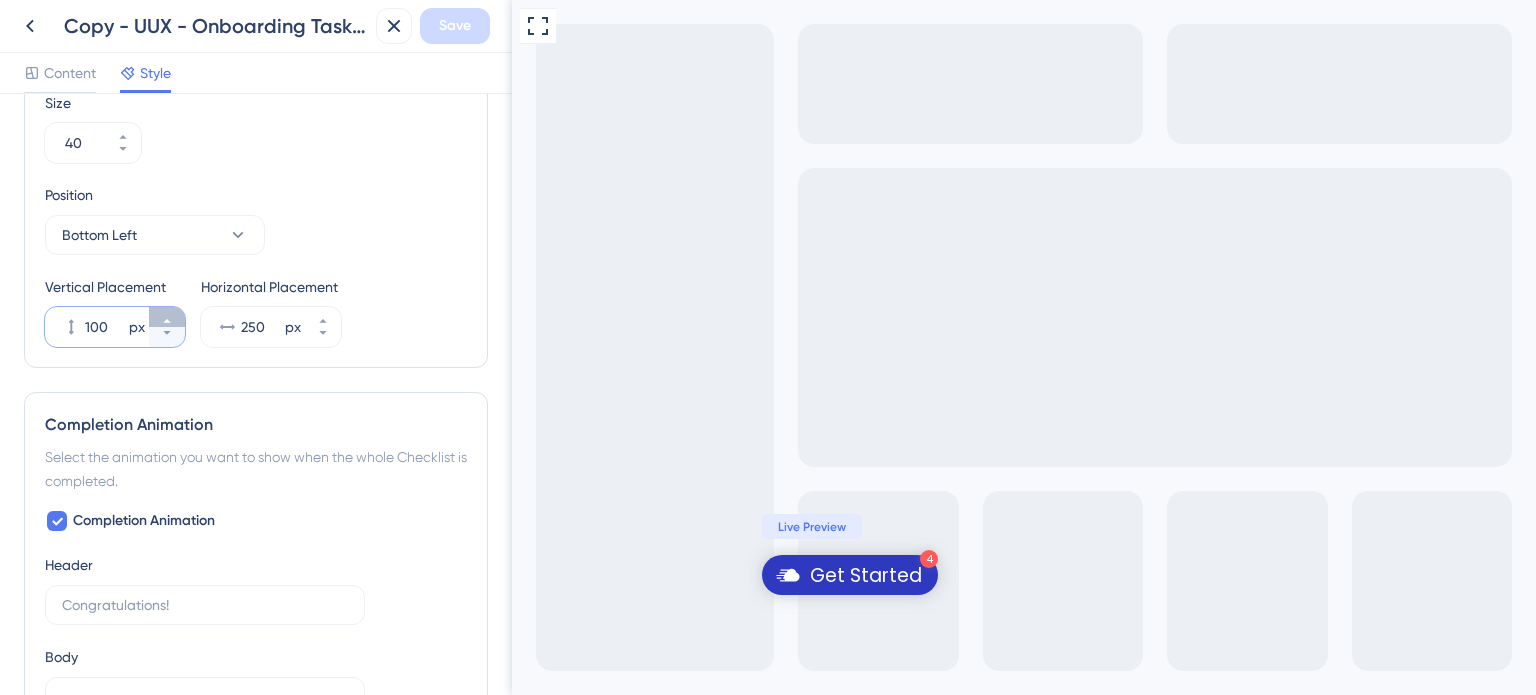 click on "100 px" at bounding box center [167, 317] 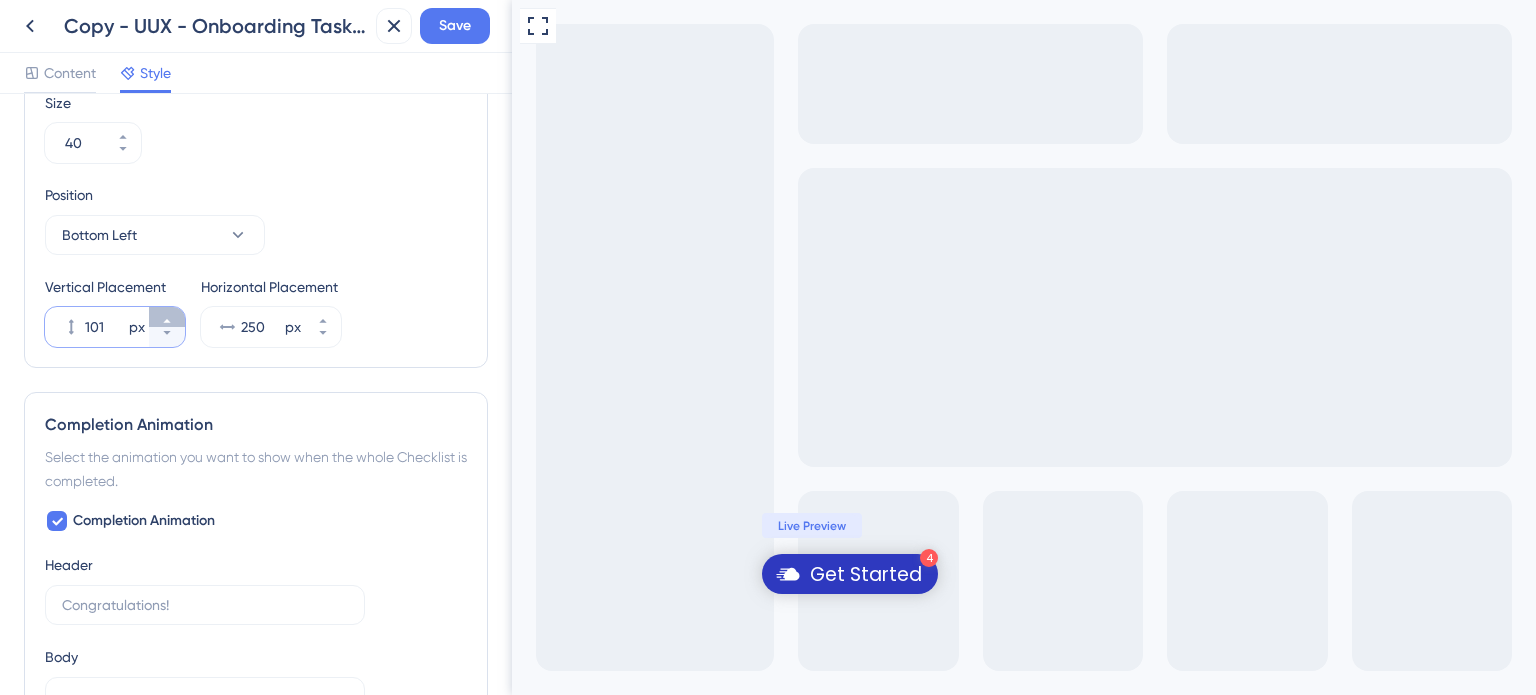 click on "101 px" at bounding box center [167, 317] 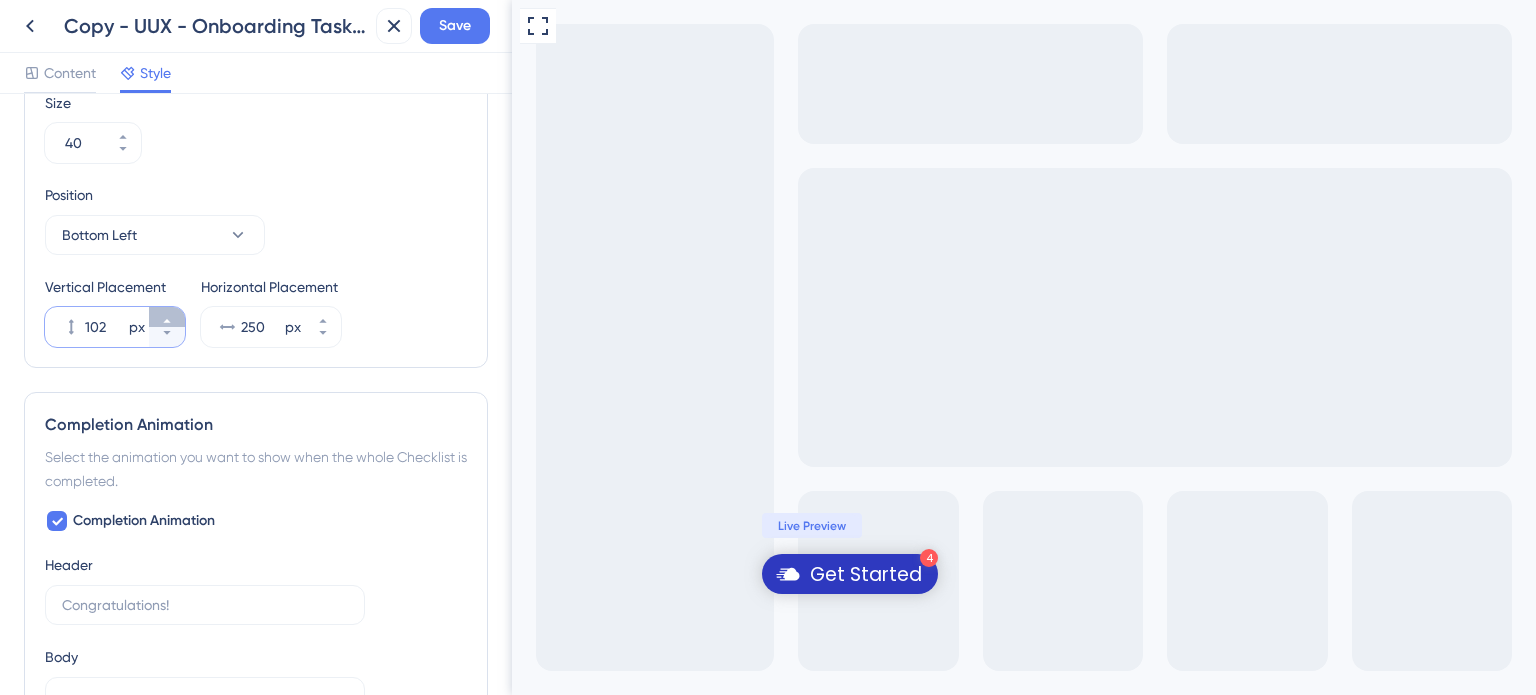 click on "102 px" at bounding box center (167, 317) 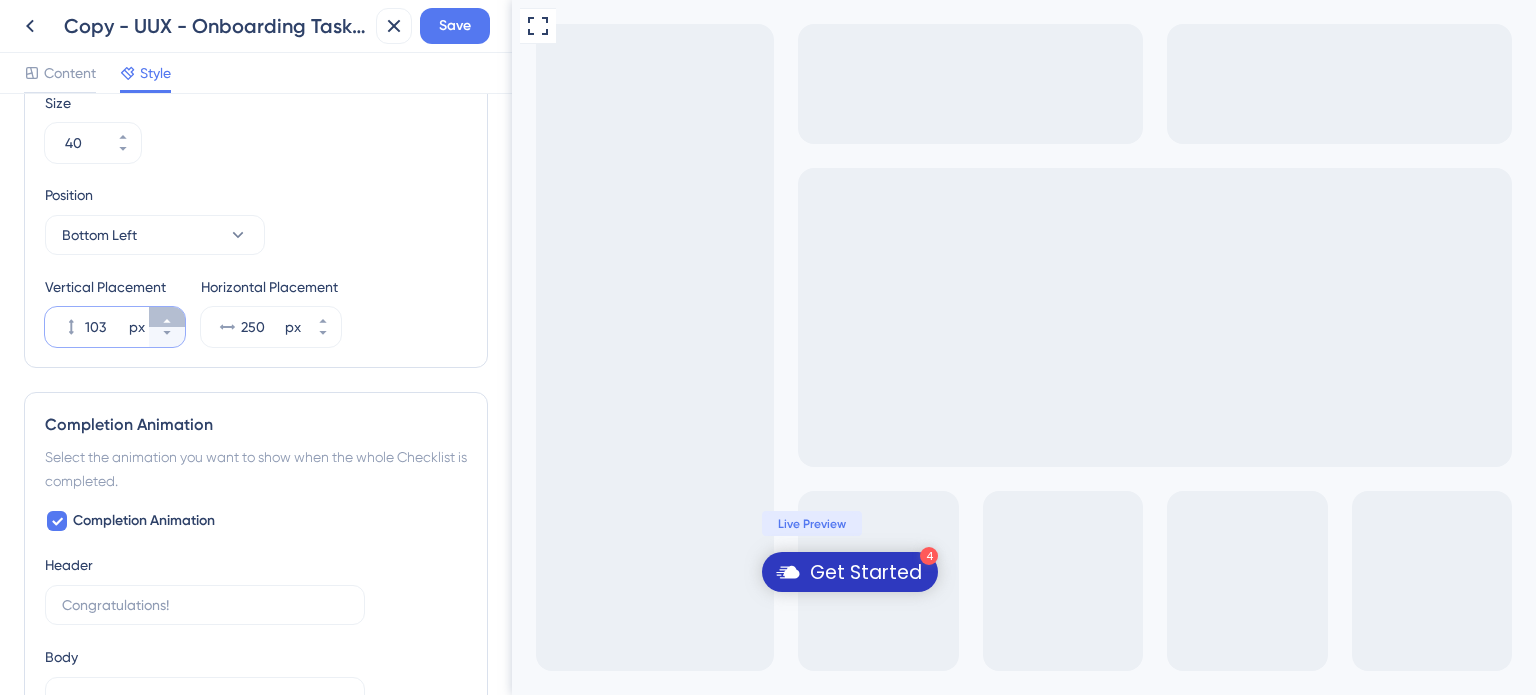 click on "103 px" at bounding box center [167, 317] 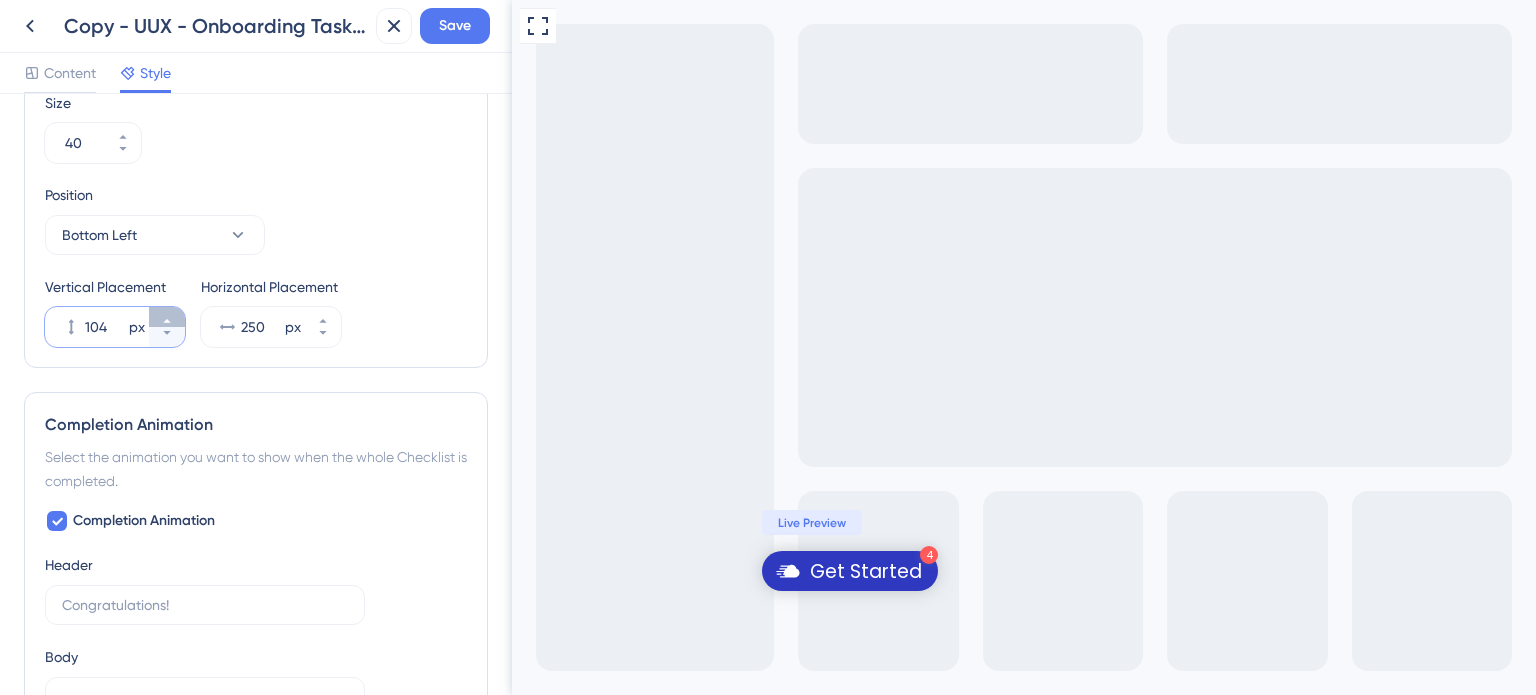 click on "104 px" at bounding box center (167, 317) 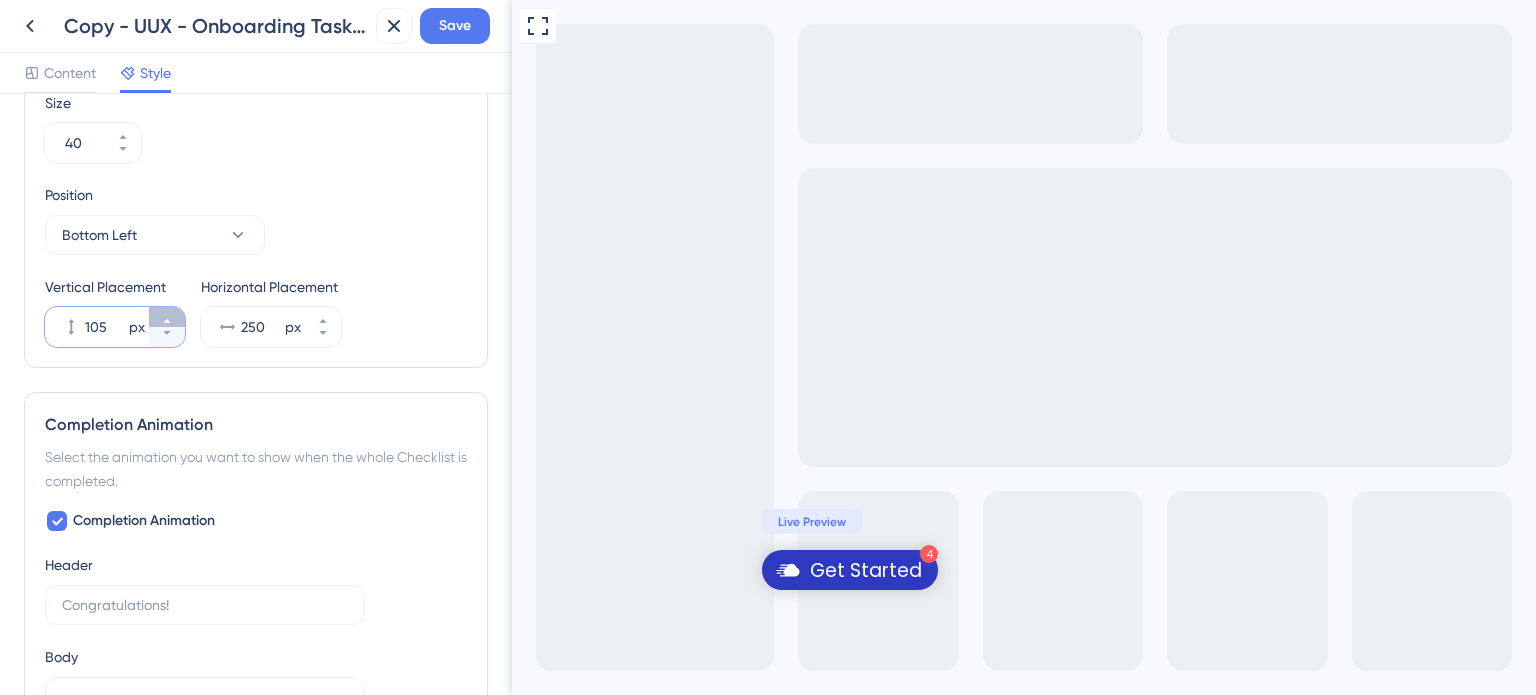 click on "105 px" at bounding box center [167, 317] 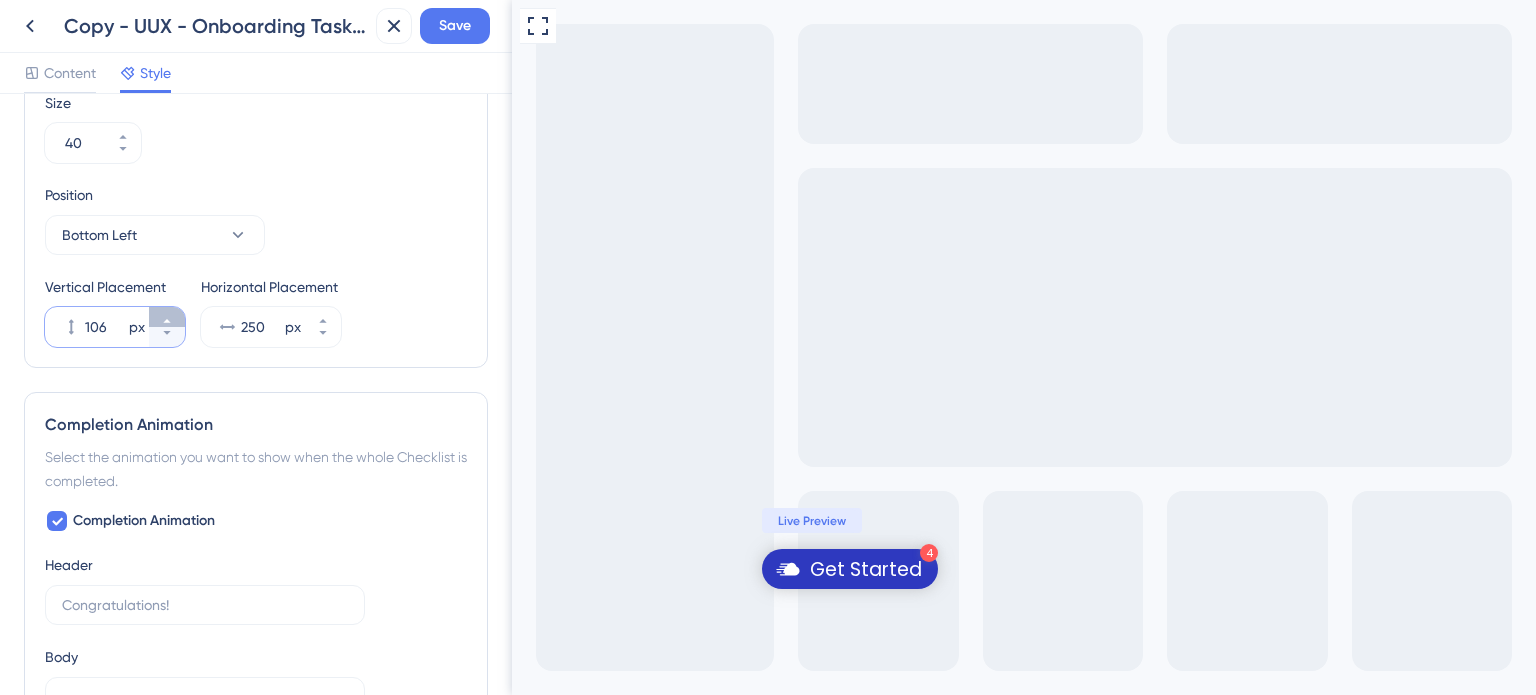 click on "106 px" at bounding box center [167, 317] 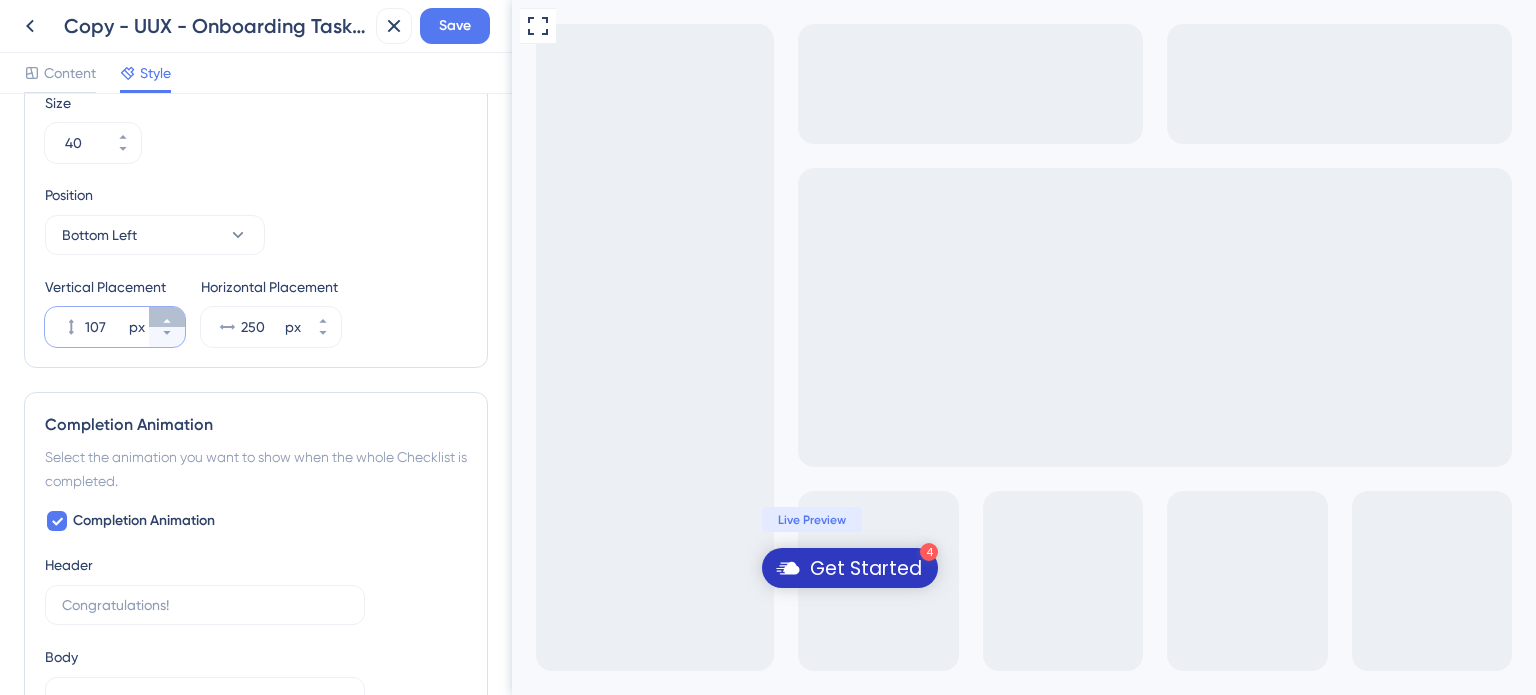 click on "107 px" at bounding box center (167, 317) 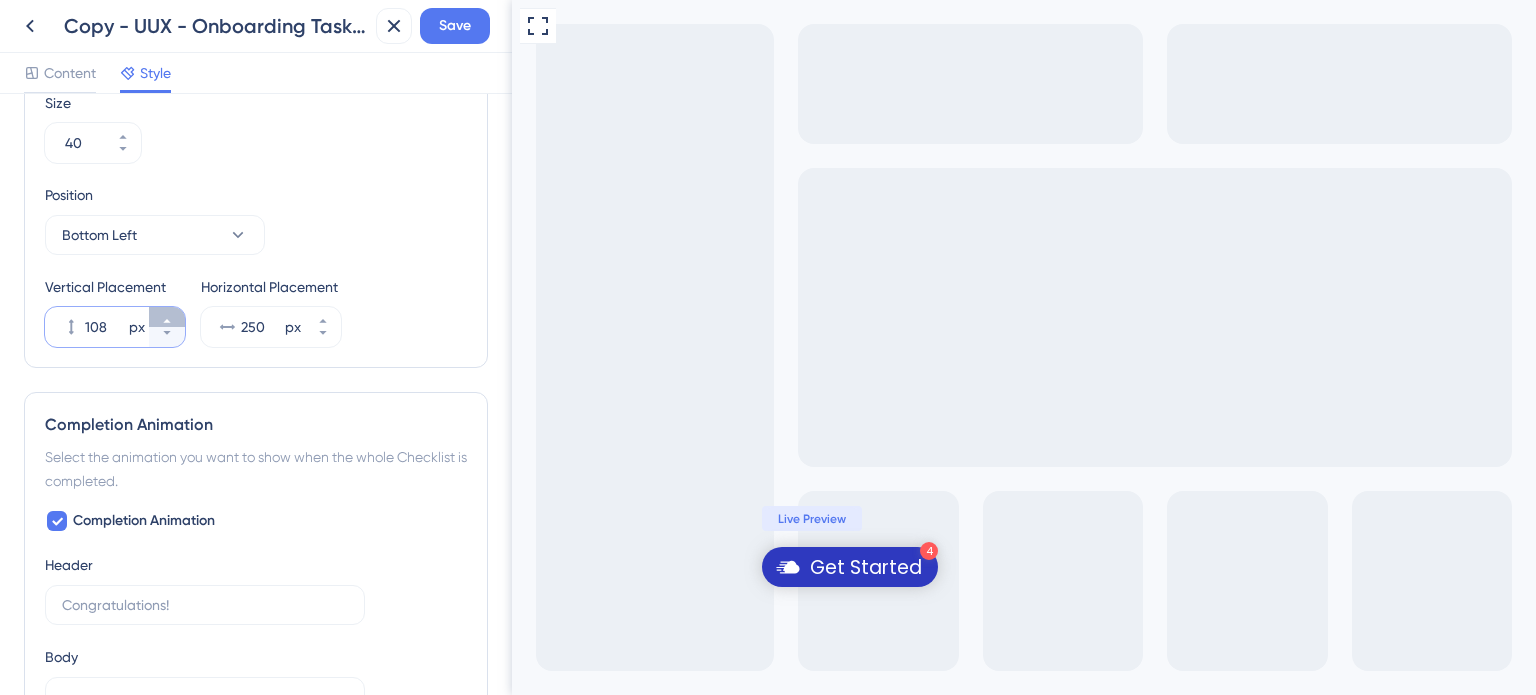 click on "108 px" at bounding box center [167, 317] 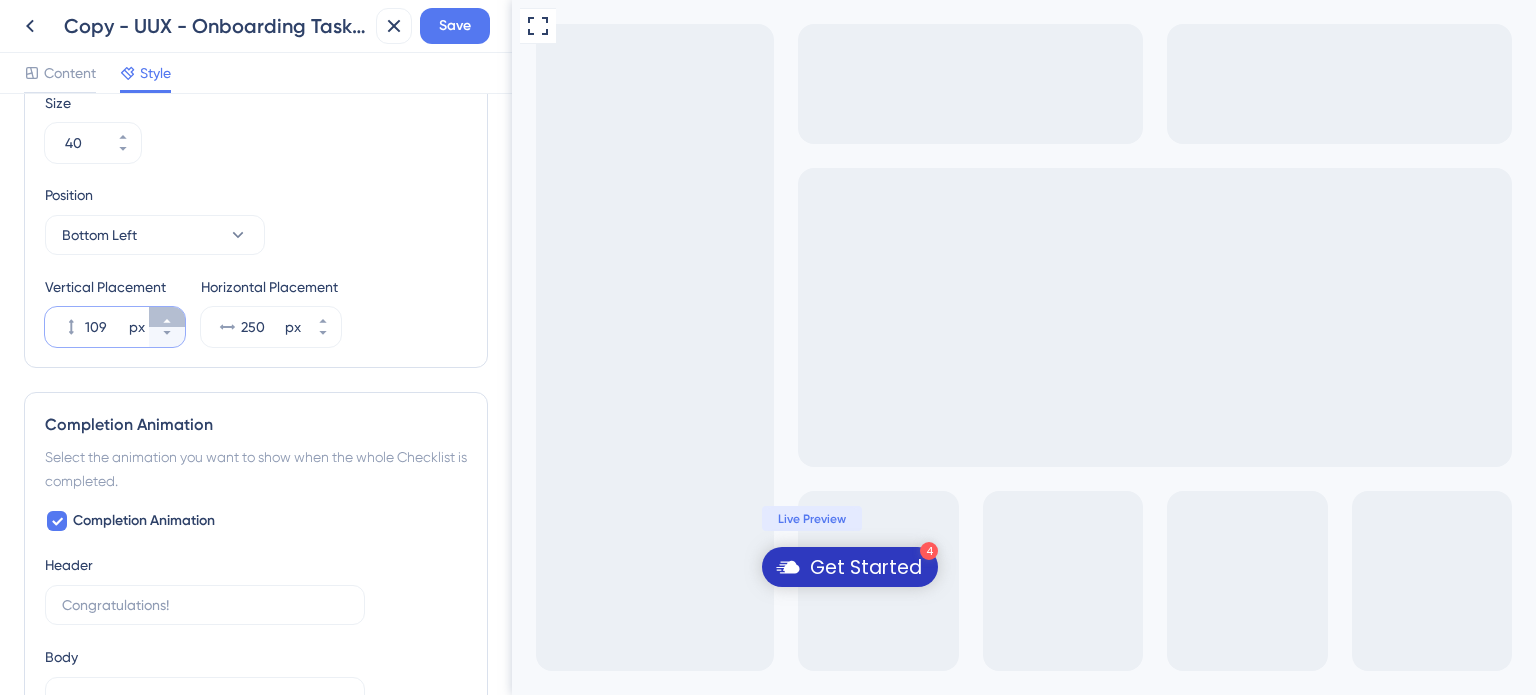 click on "109 px" at bounding box center [167, 317] 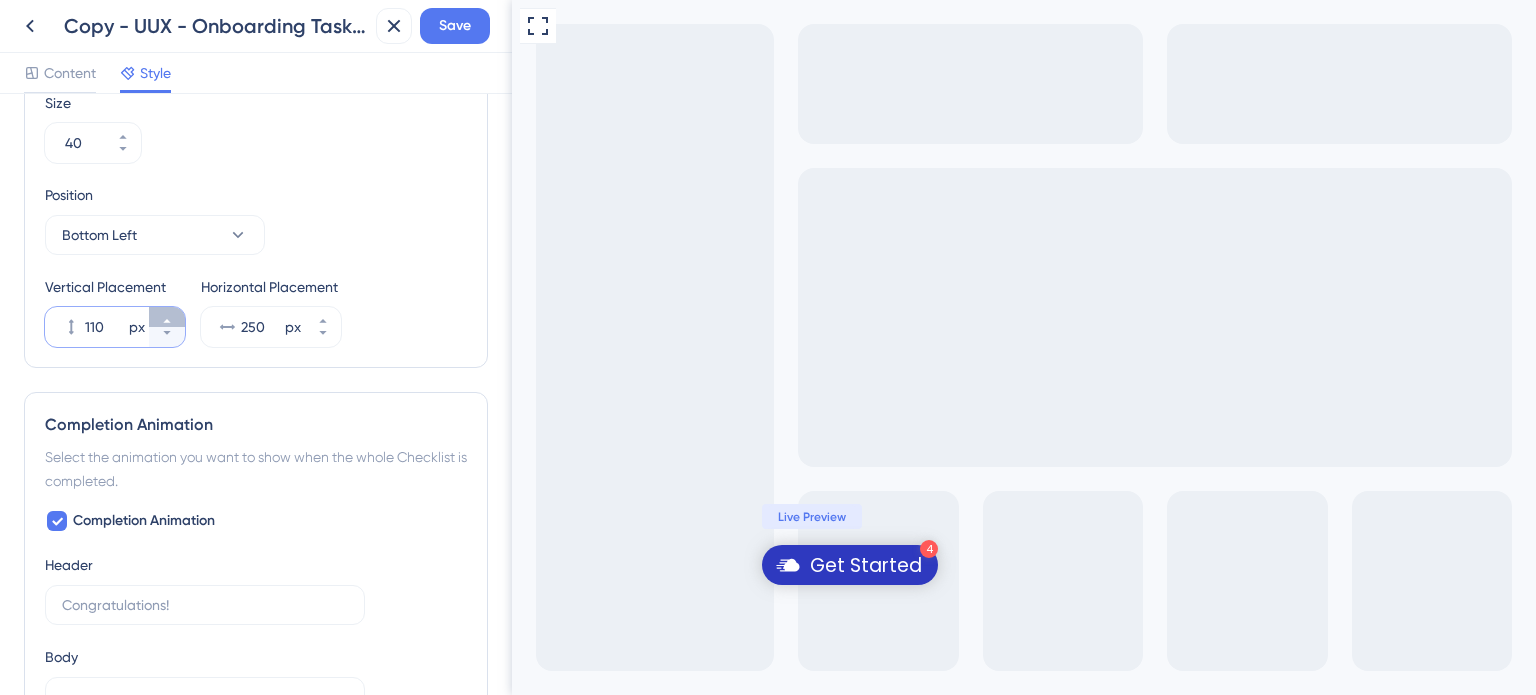 click on "110 px" at bounding box center (167, 317) 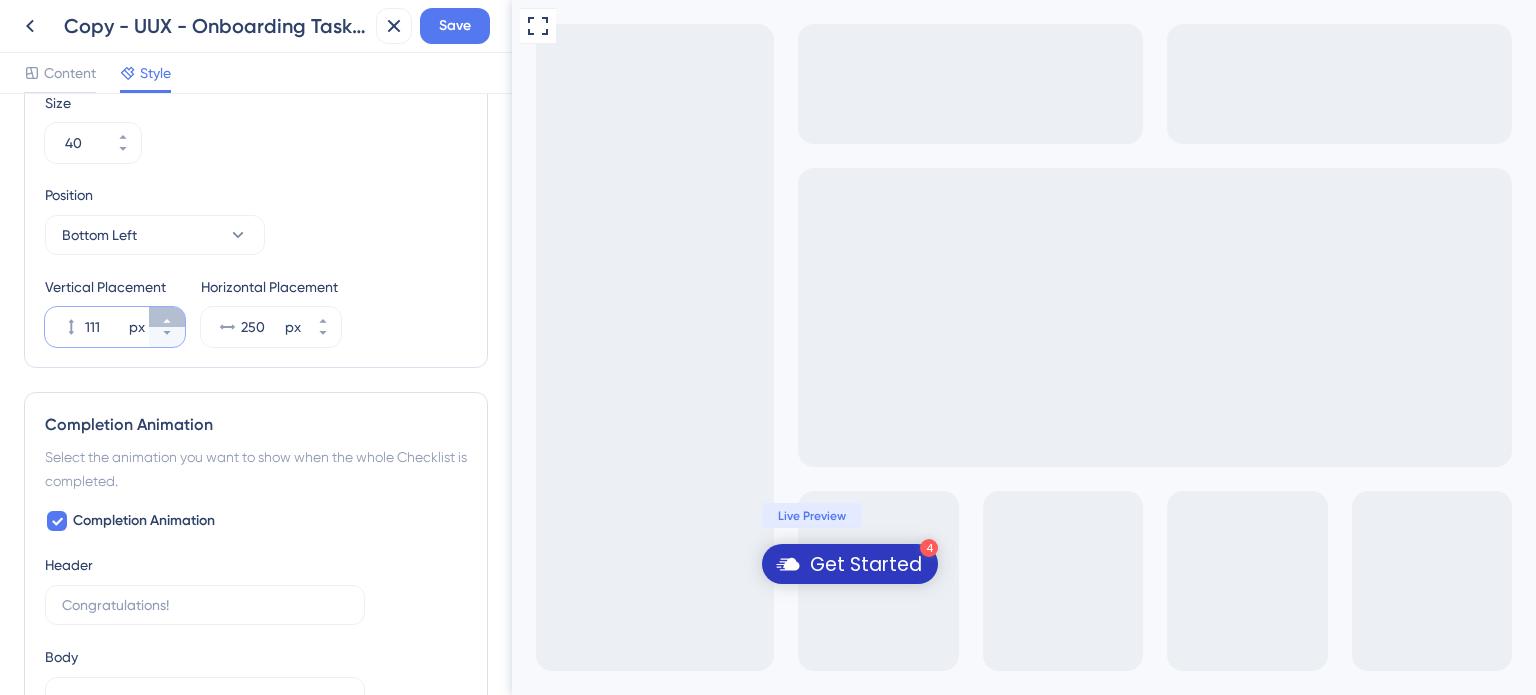 click on "111 px" at bounding box center [167, 317] 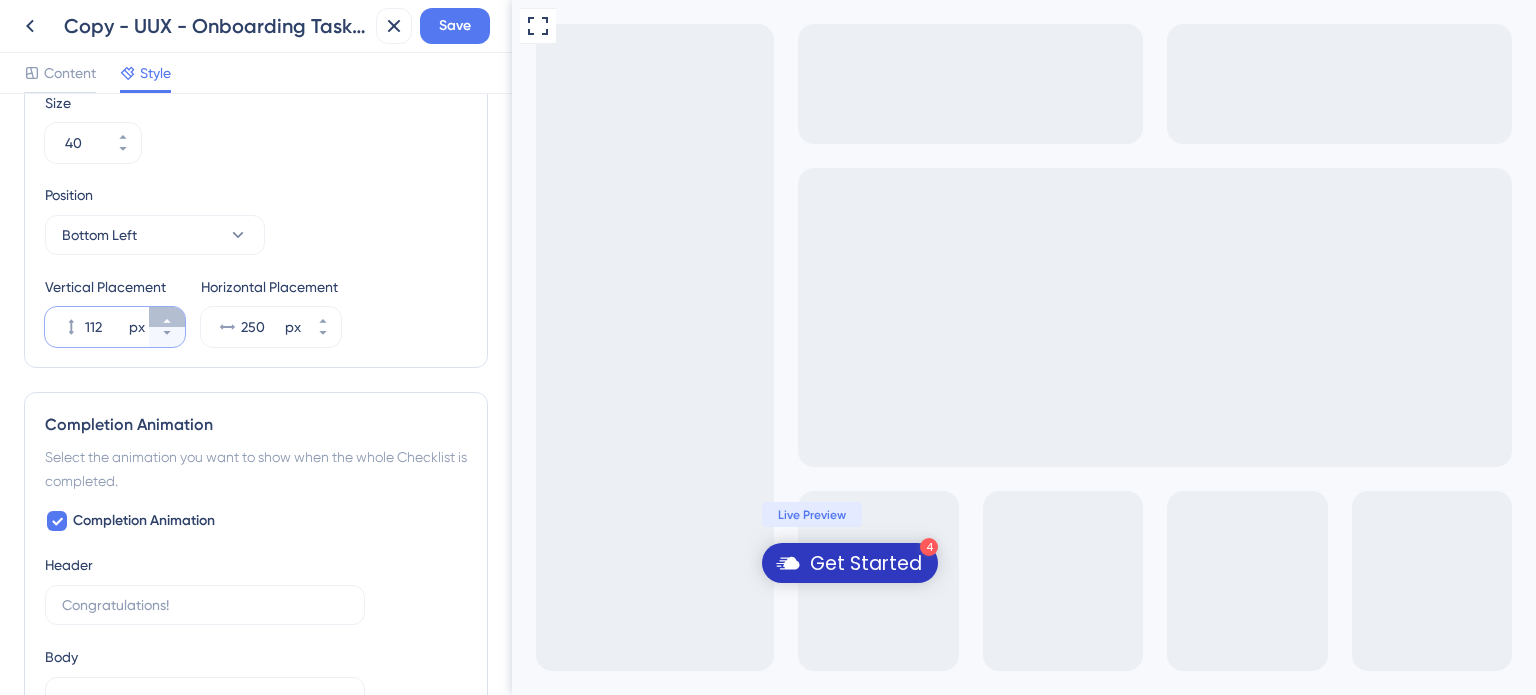 click on "112 px" at bounding box center [167, 317] 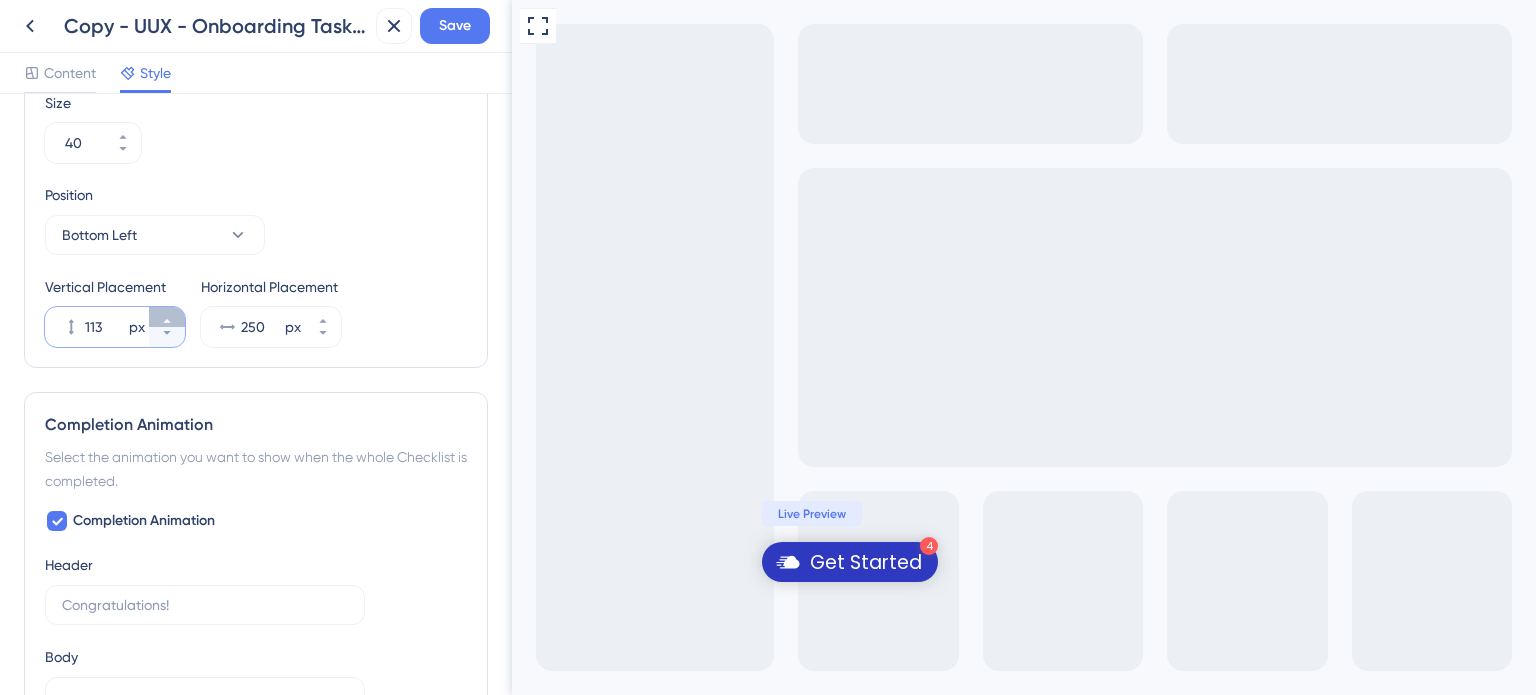 click on "113 px" at bounding box center [167, 317] 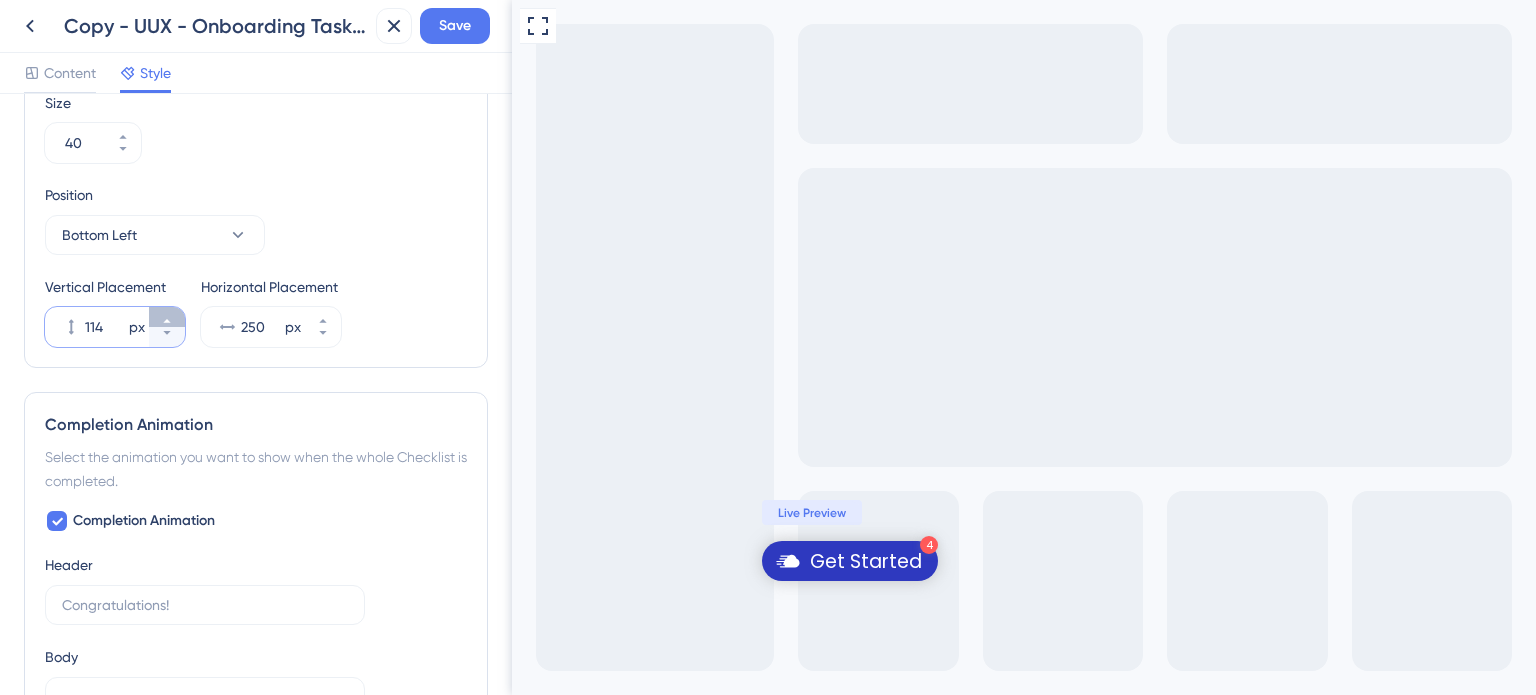 click on "114 px" at bounding box center [167, 317] 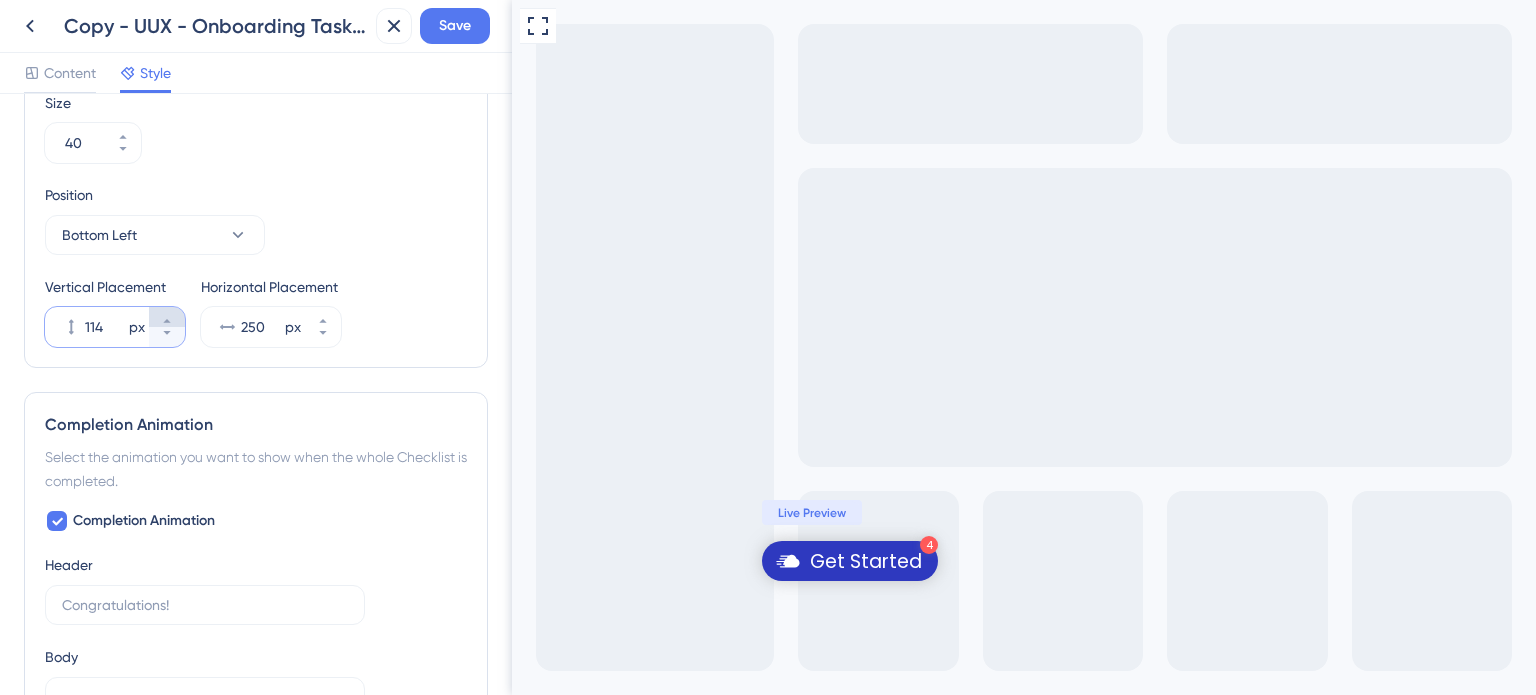 type on "115" 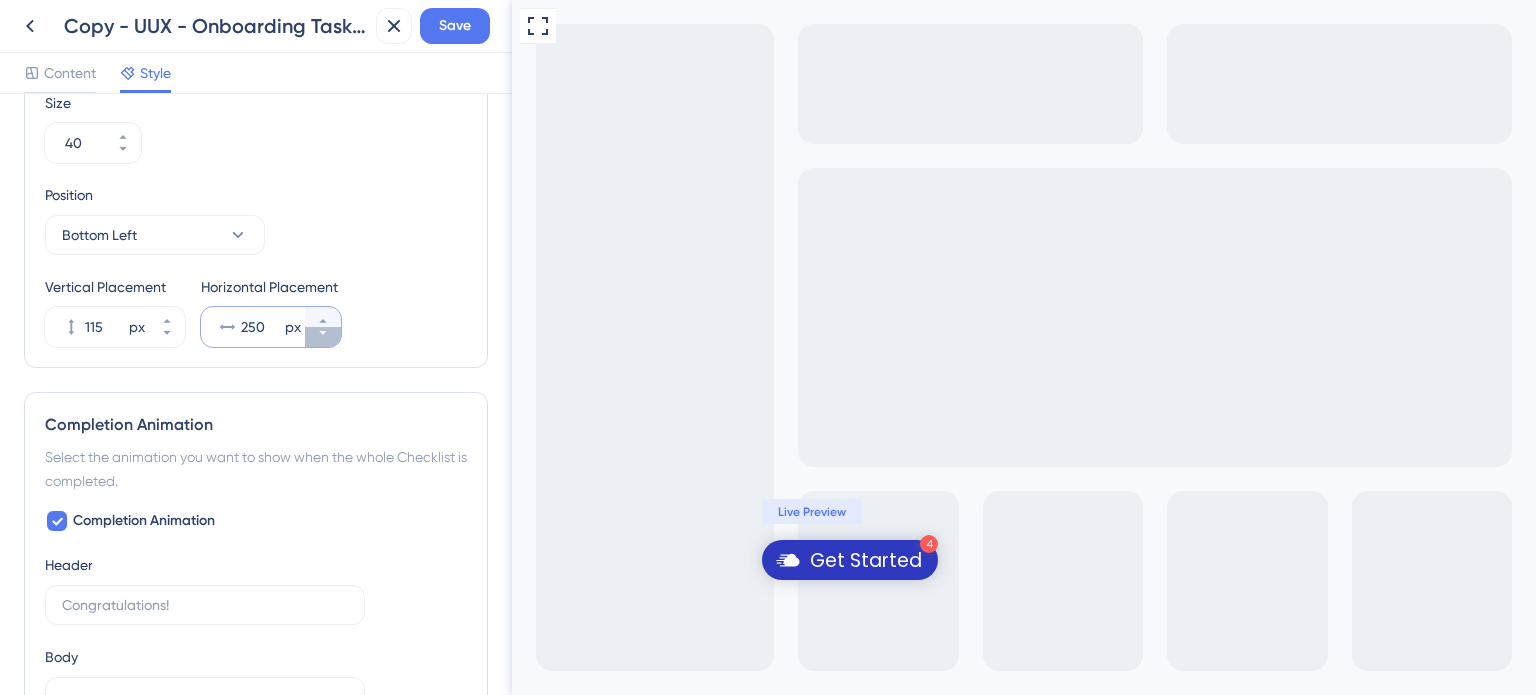 click on "250 px" at bounding box center [323, 337] 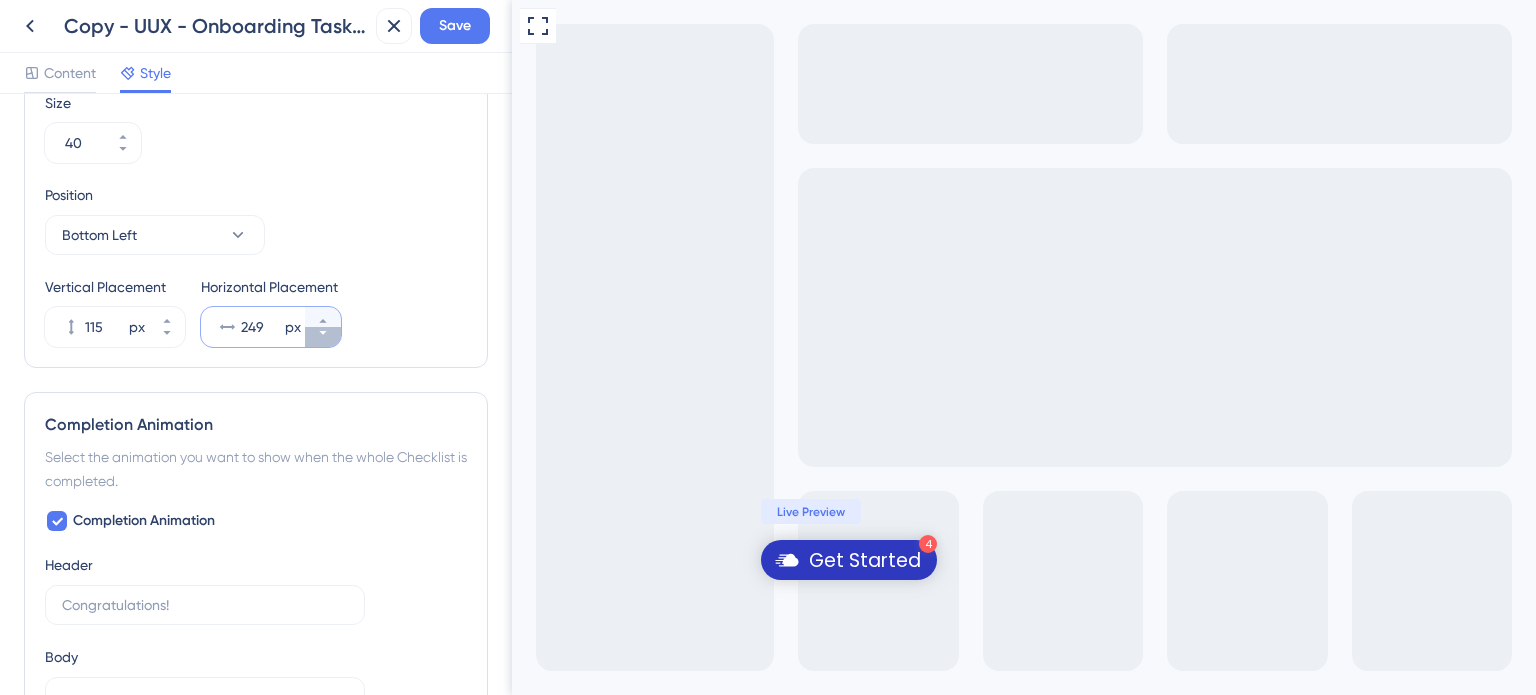 click on "249 px" at bounding box center (323, 337) 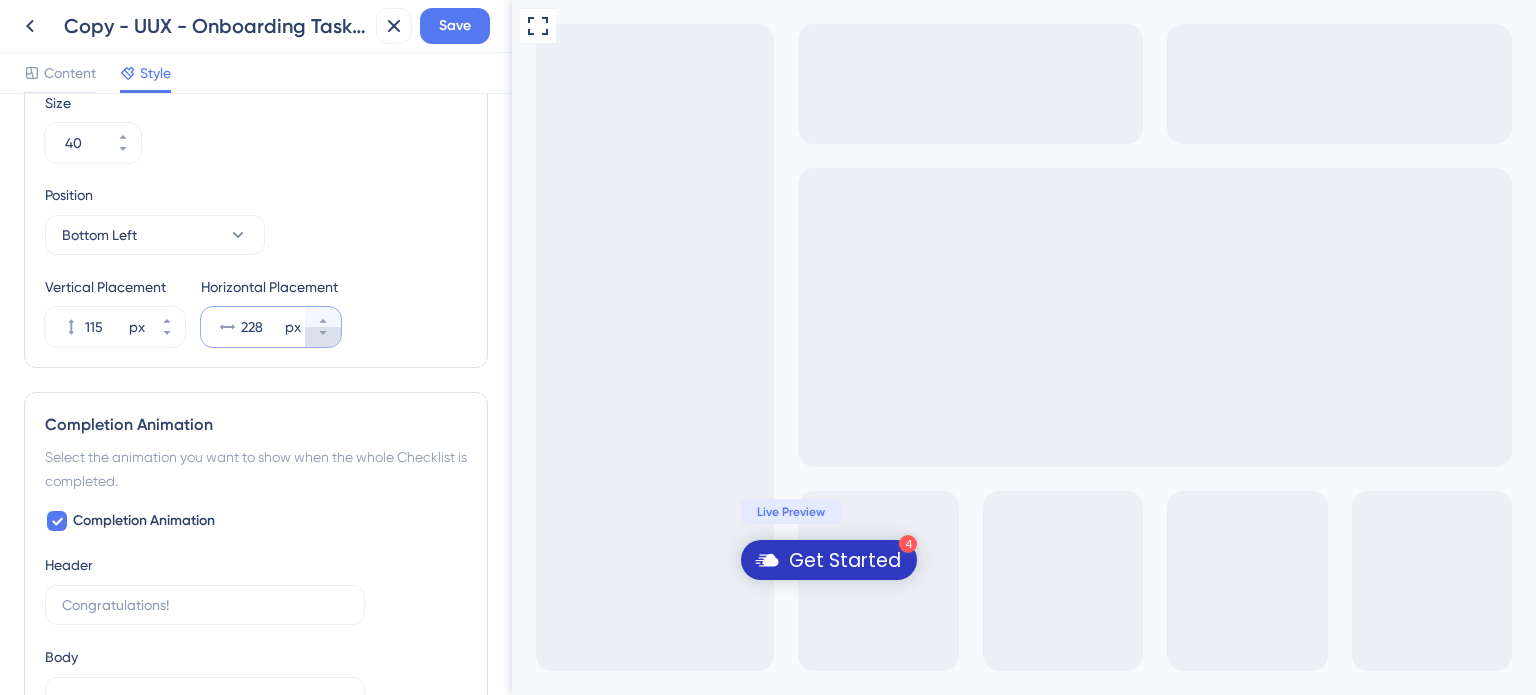click on "228 px" at bounding box center (323, 337) 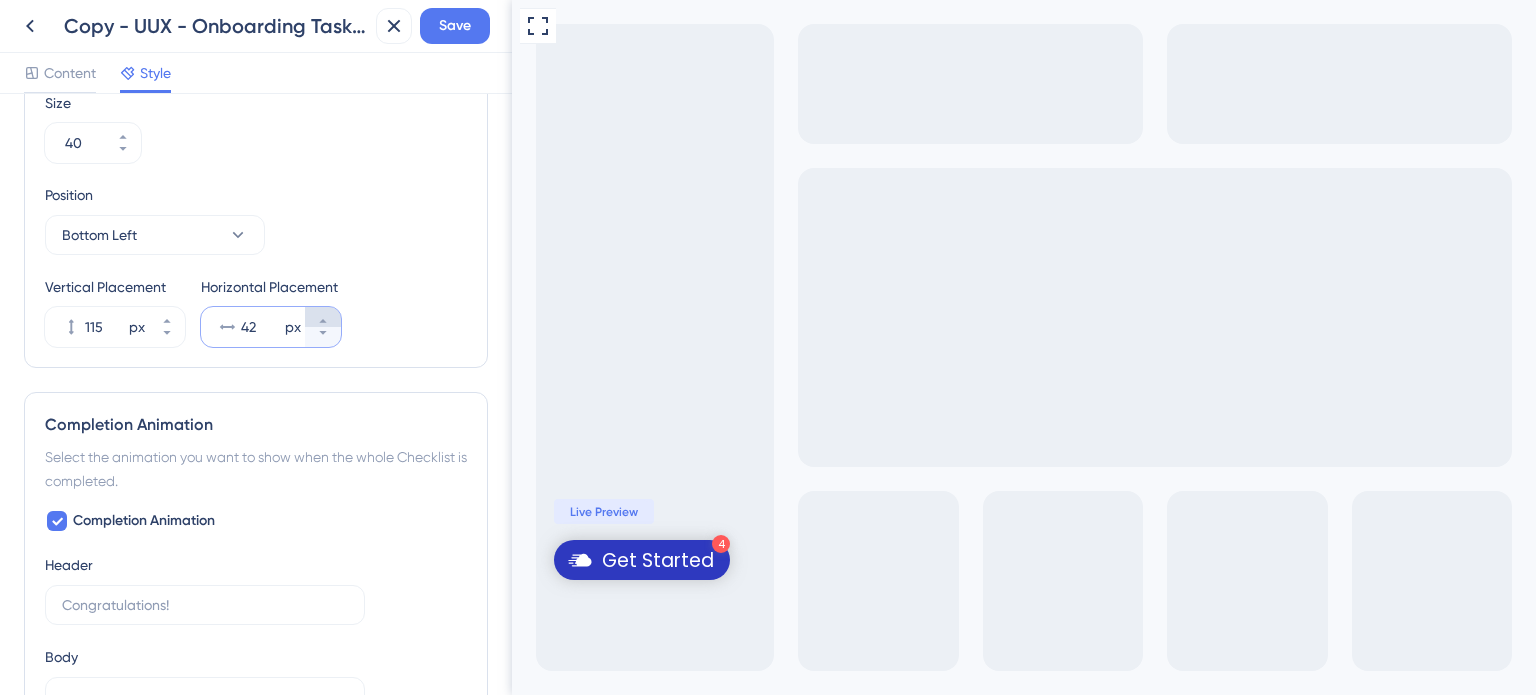 click on "42 px" at bounding box center (323, 317) 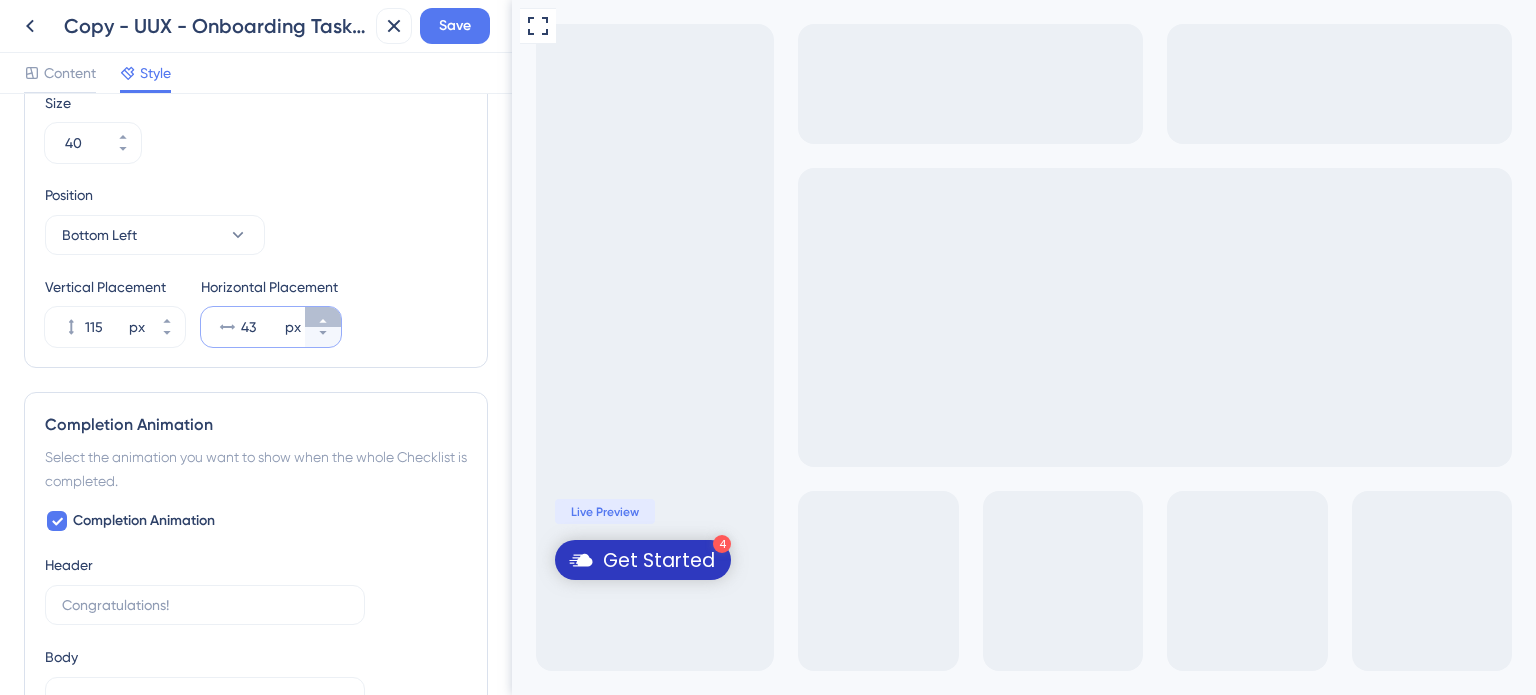 click on "43 px" at bounding box center [323, 317] 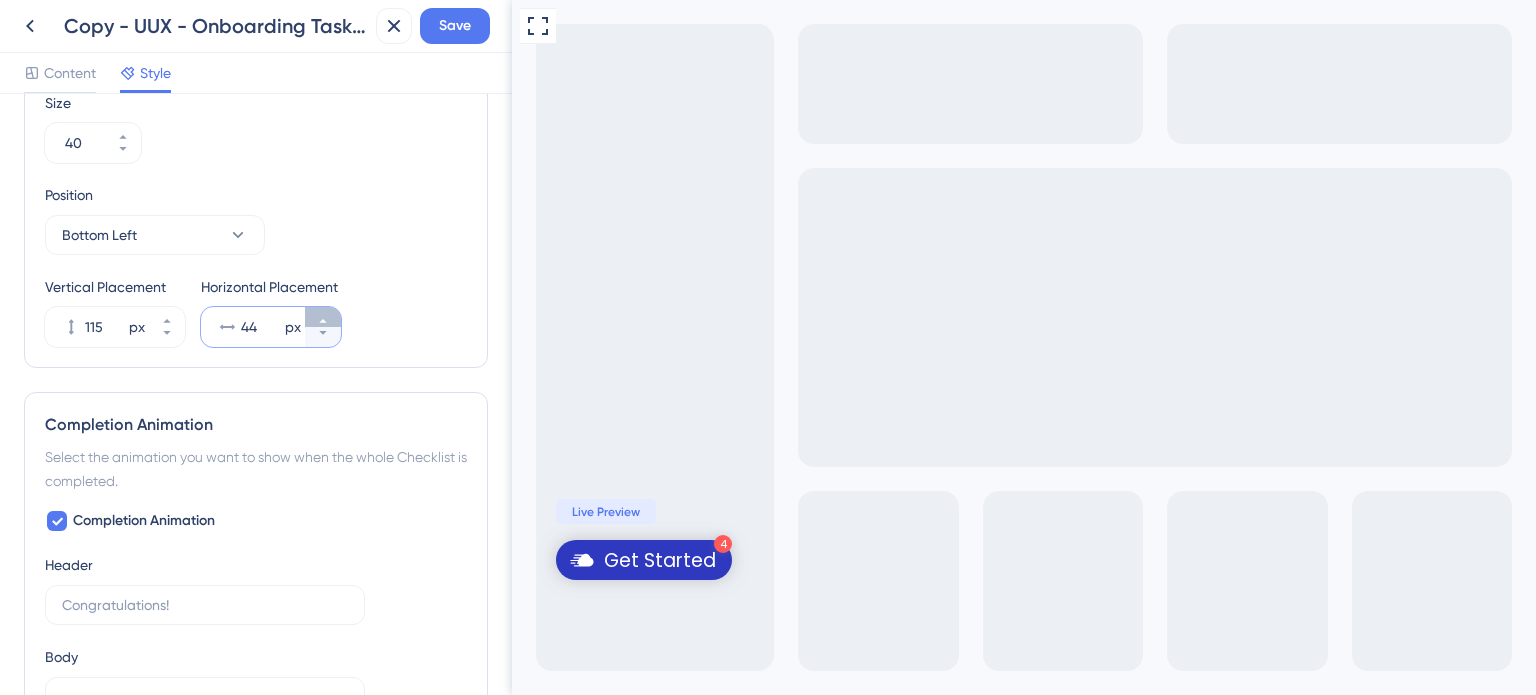 click on "44 px" at bounding box center (323, 317) 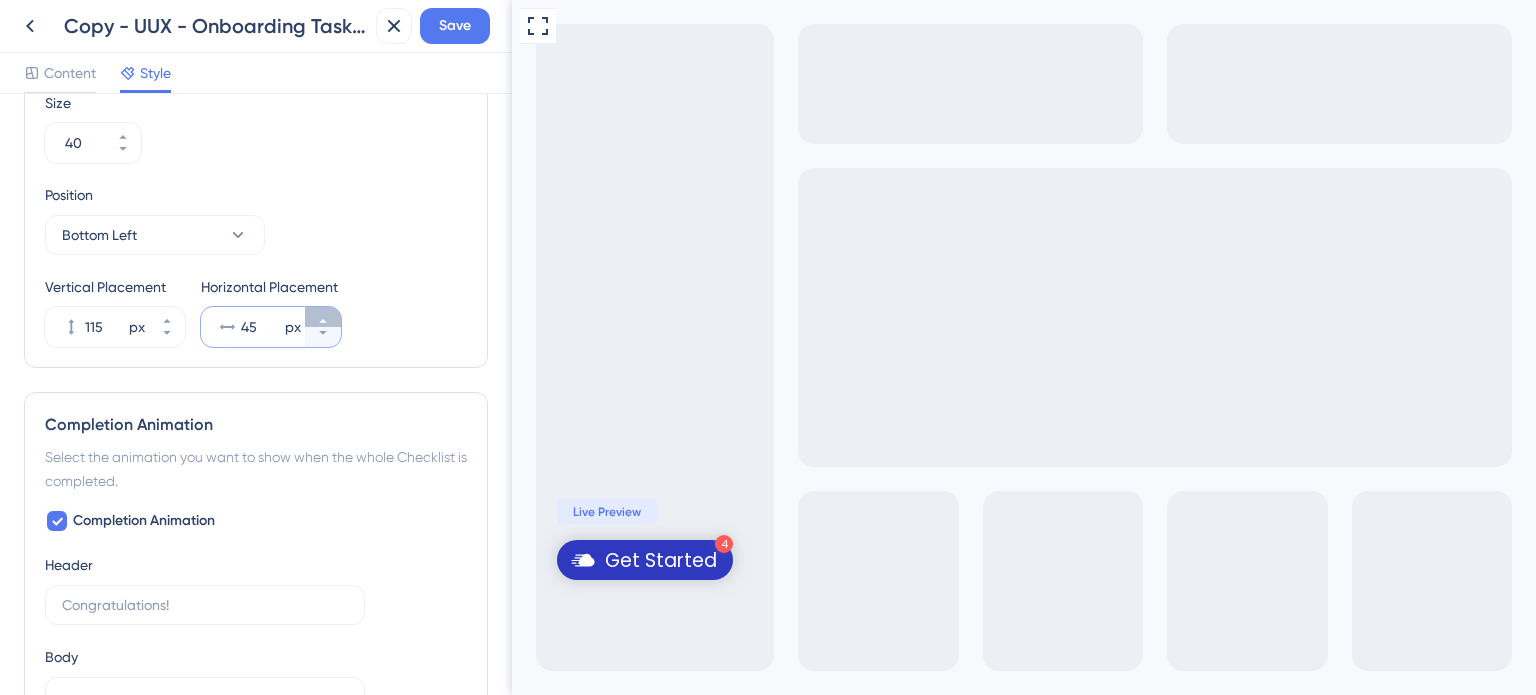 click on "45 px" at bounding box center [323, 317] 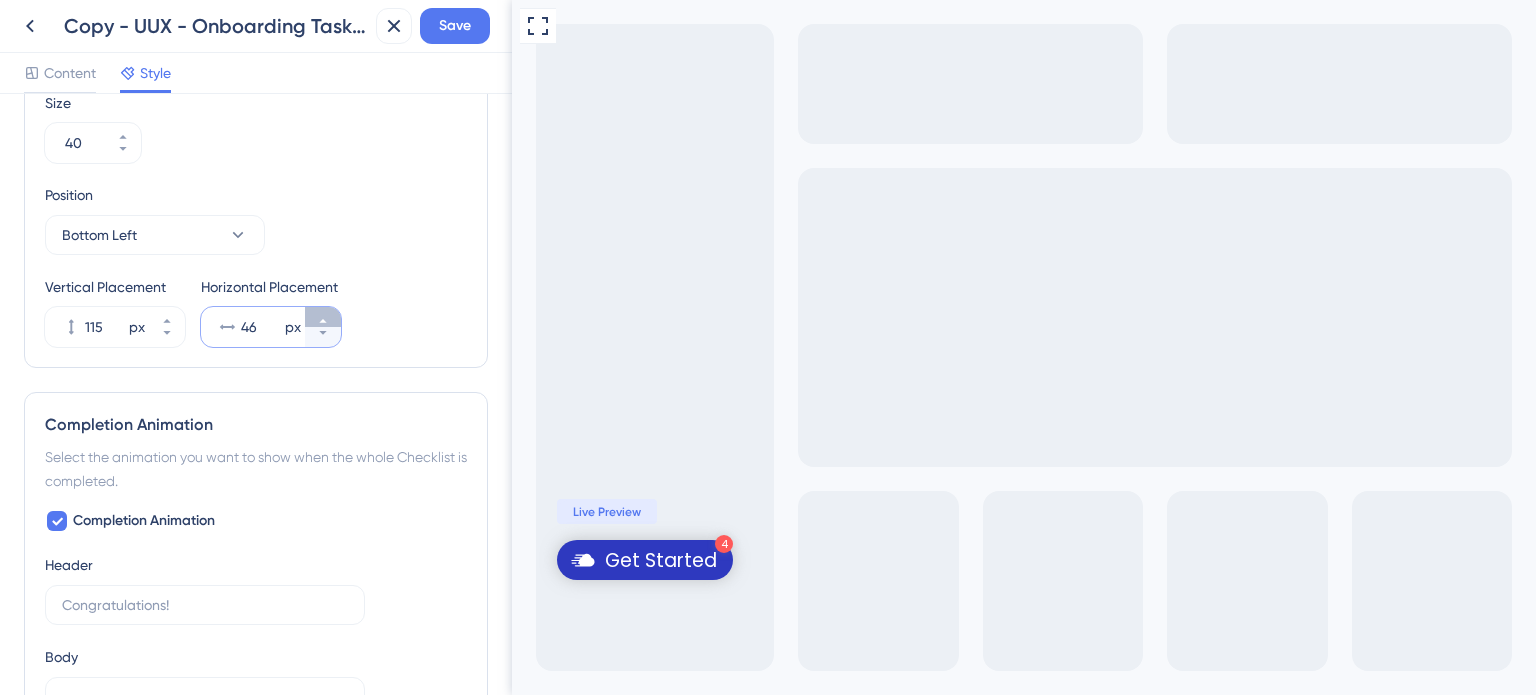 click on "46 px" at bounding box center [323, 317] 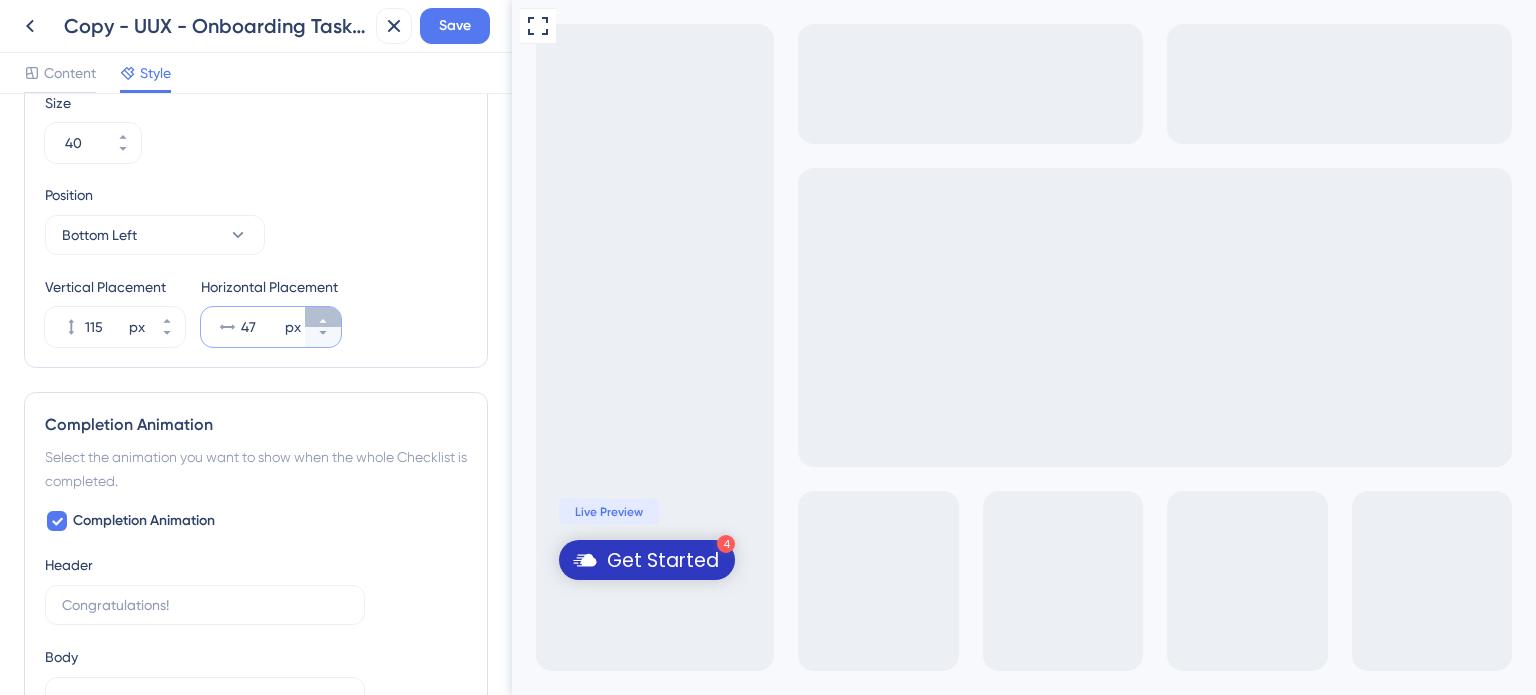 click on "47 px" at bounding box center (323, 317) 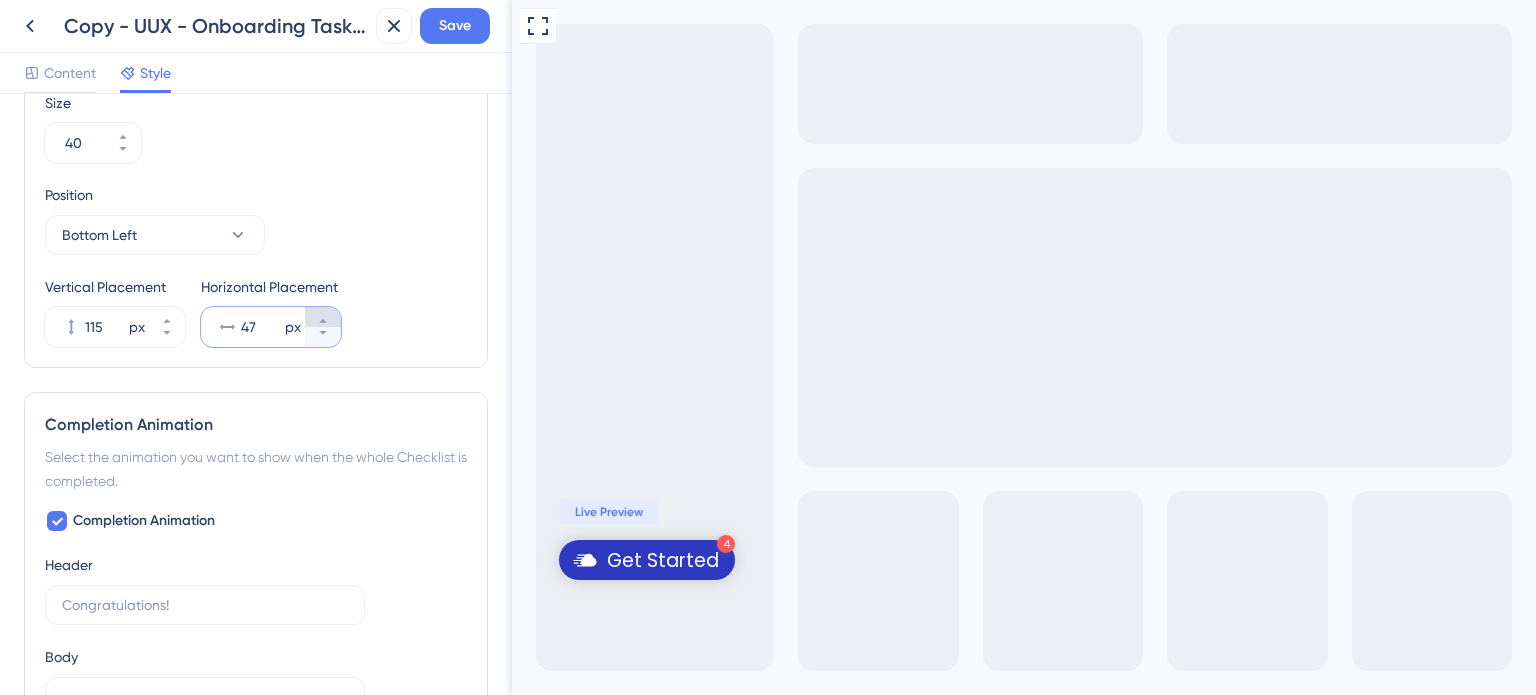 type on "48" 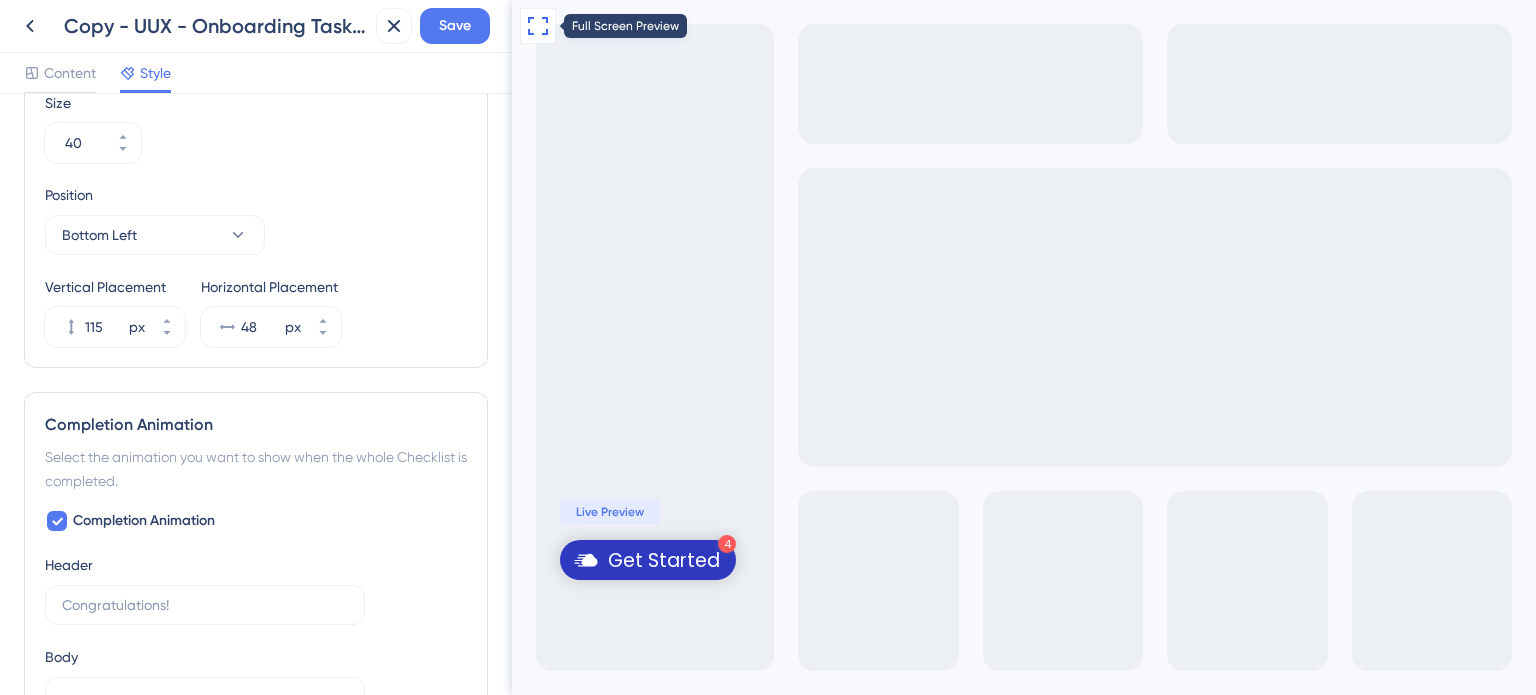 click 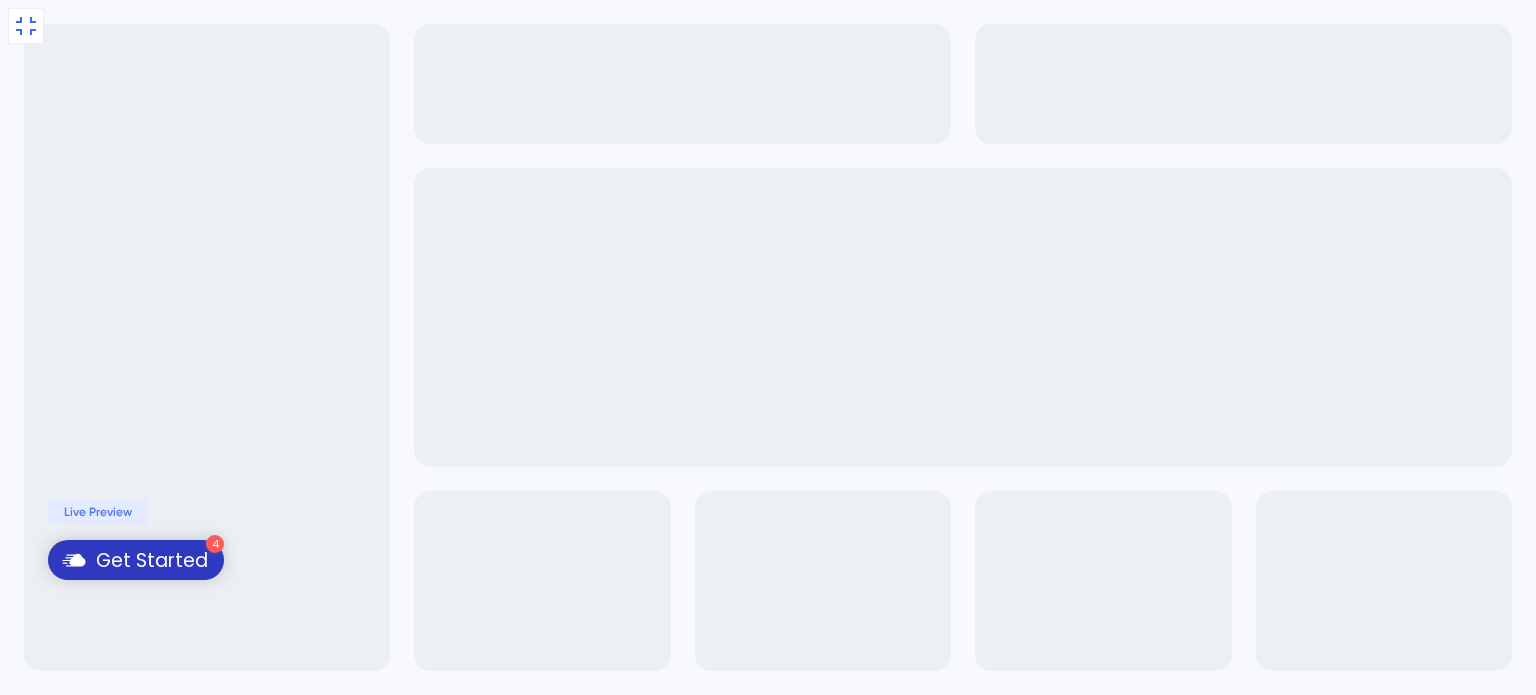 click on "Exit Full Screen 4 Get Started Live Preview" at bounding box center (768, 347) 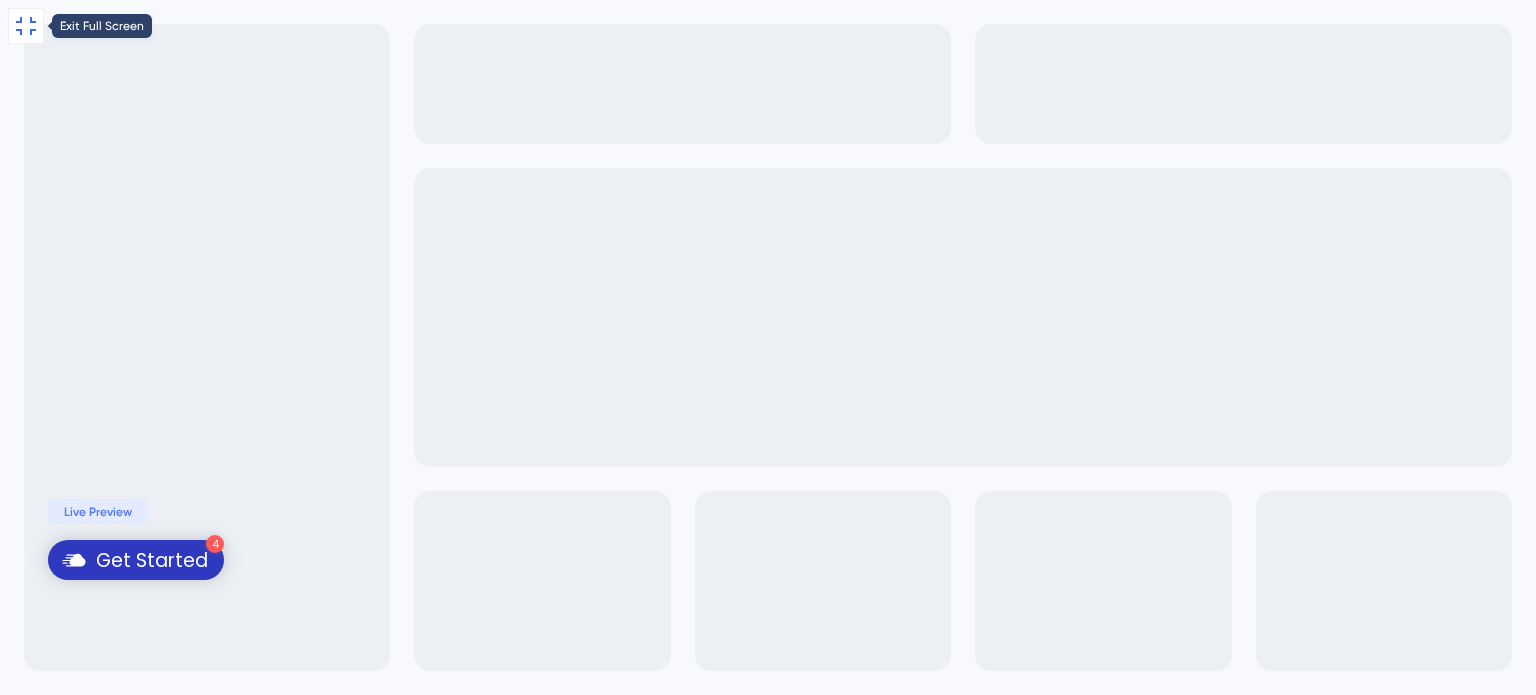 click 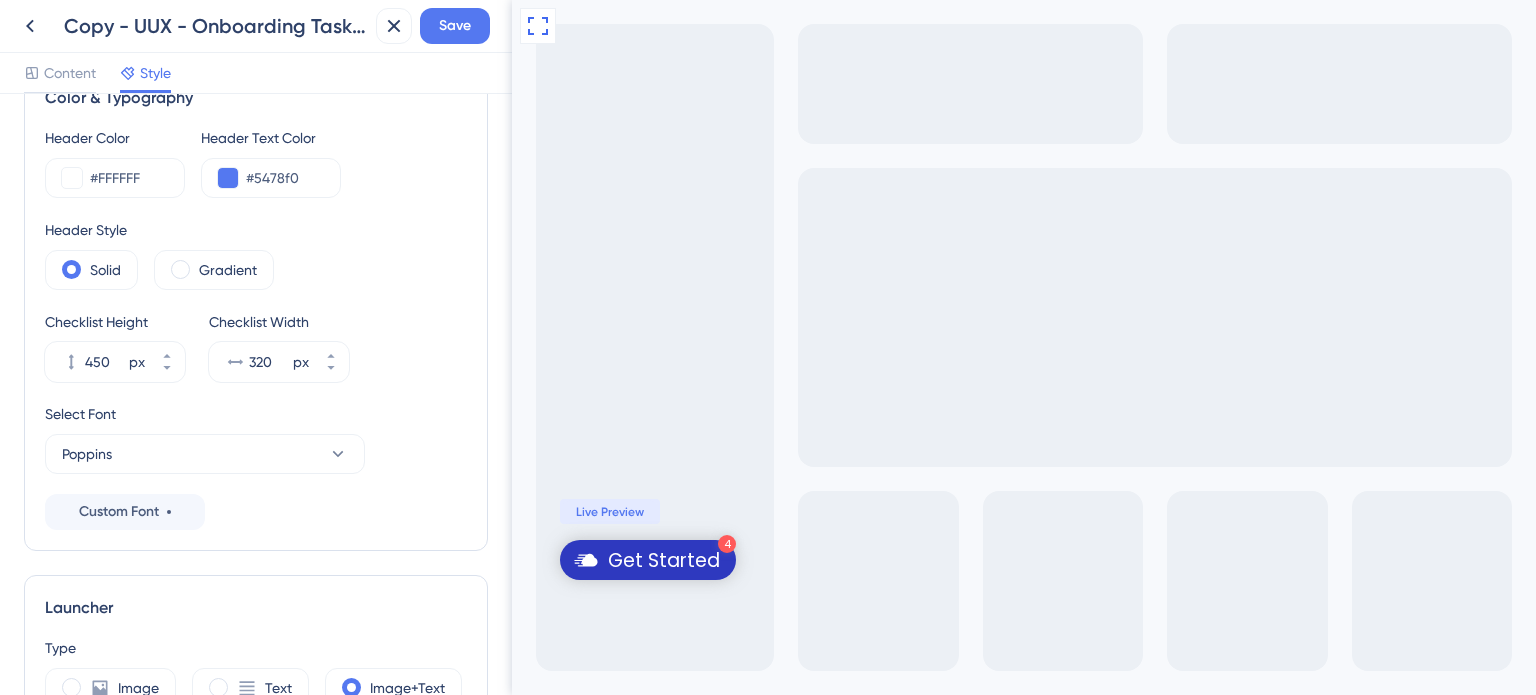 scroll, scrollTop: 0, scrollLeft: 0, axis: both 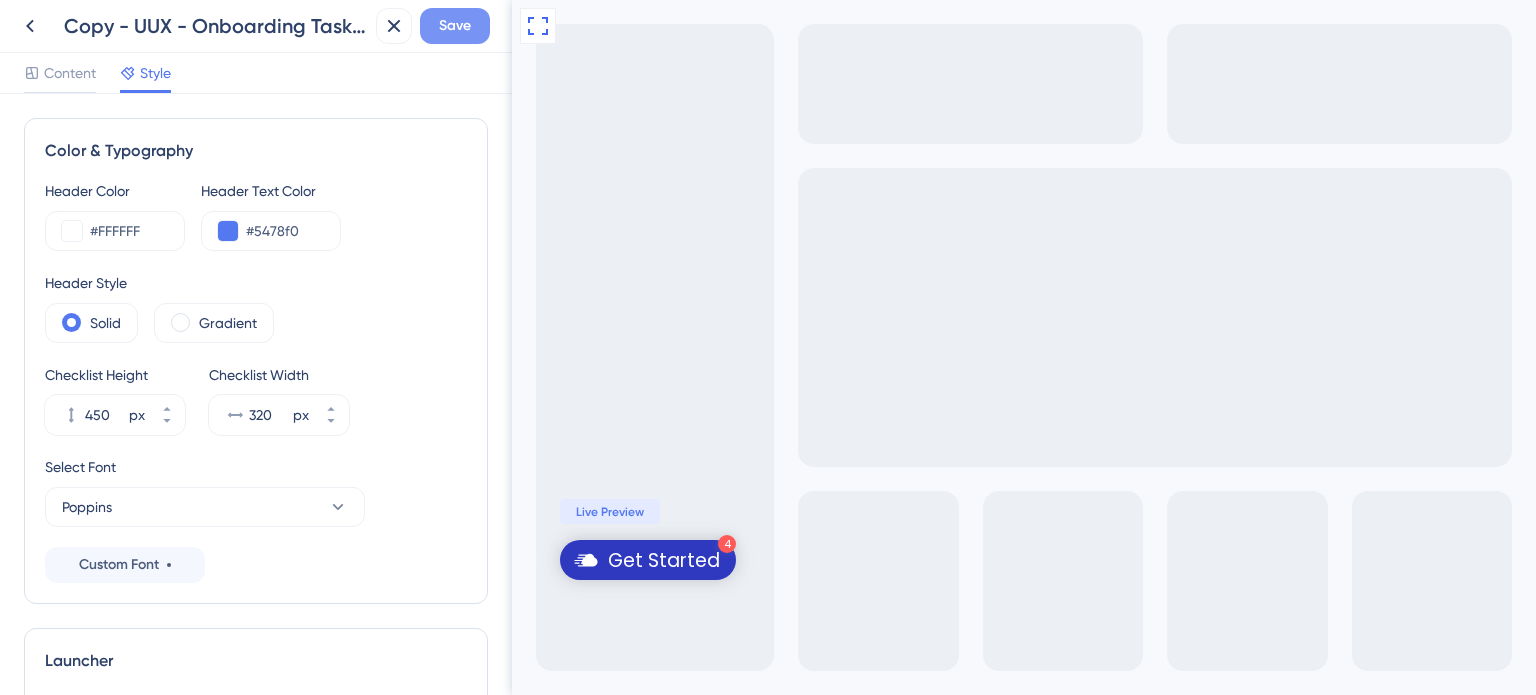 click on "Save" at bounding box center [455, 26] 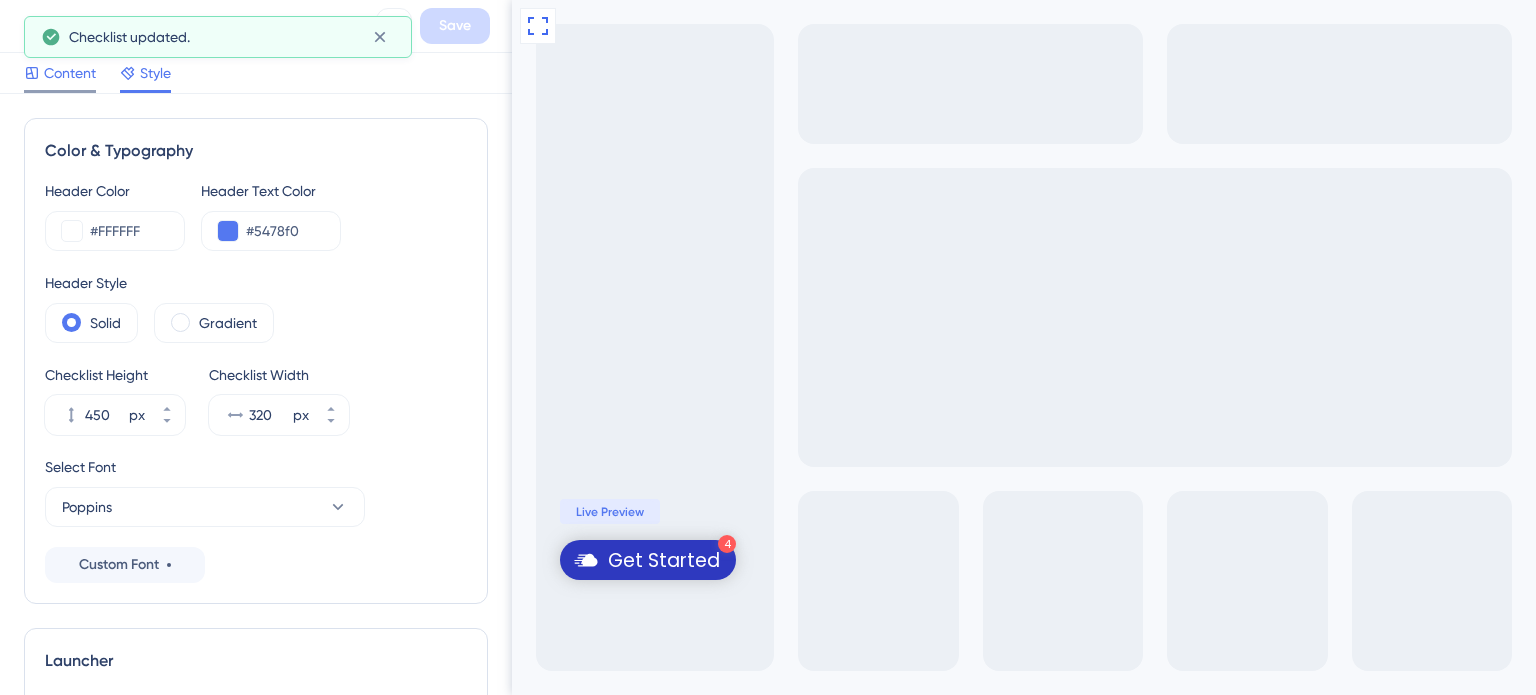 click on "Content" at bounding box center (70, 73) 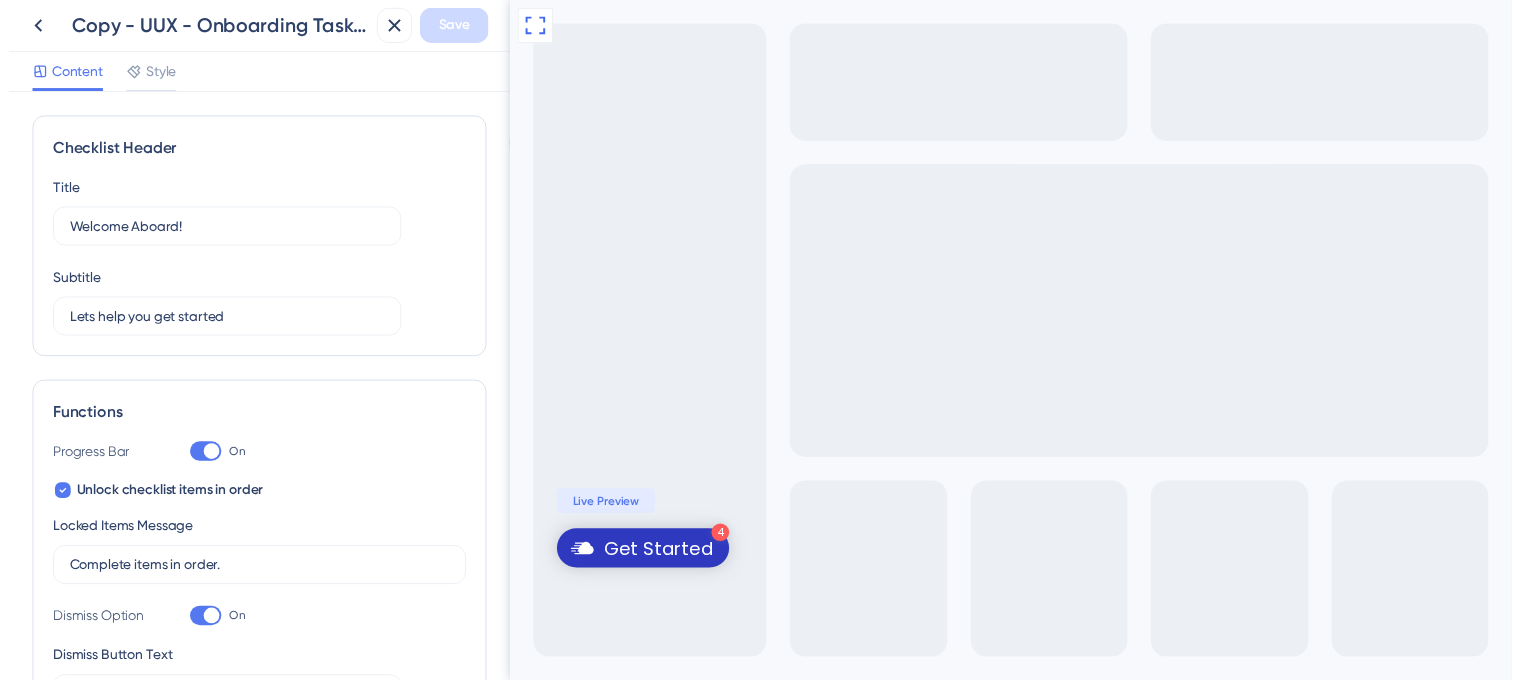 scroll, scrollTop: 0, scrollLeft: 0, axis: both 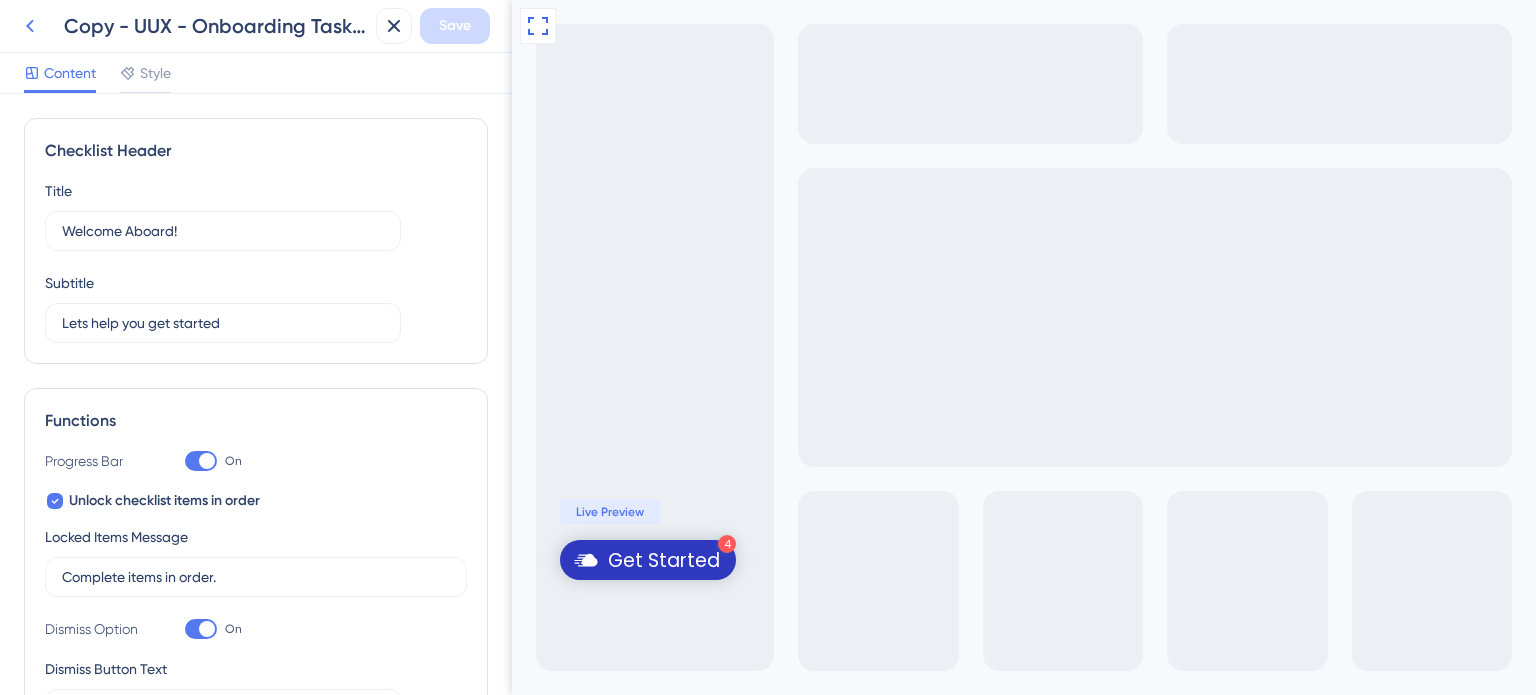 click 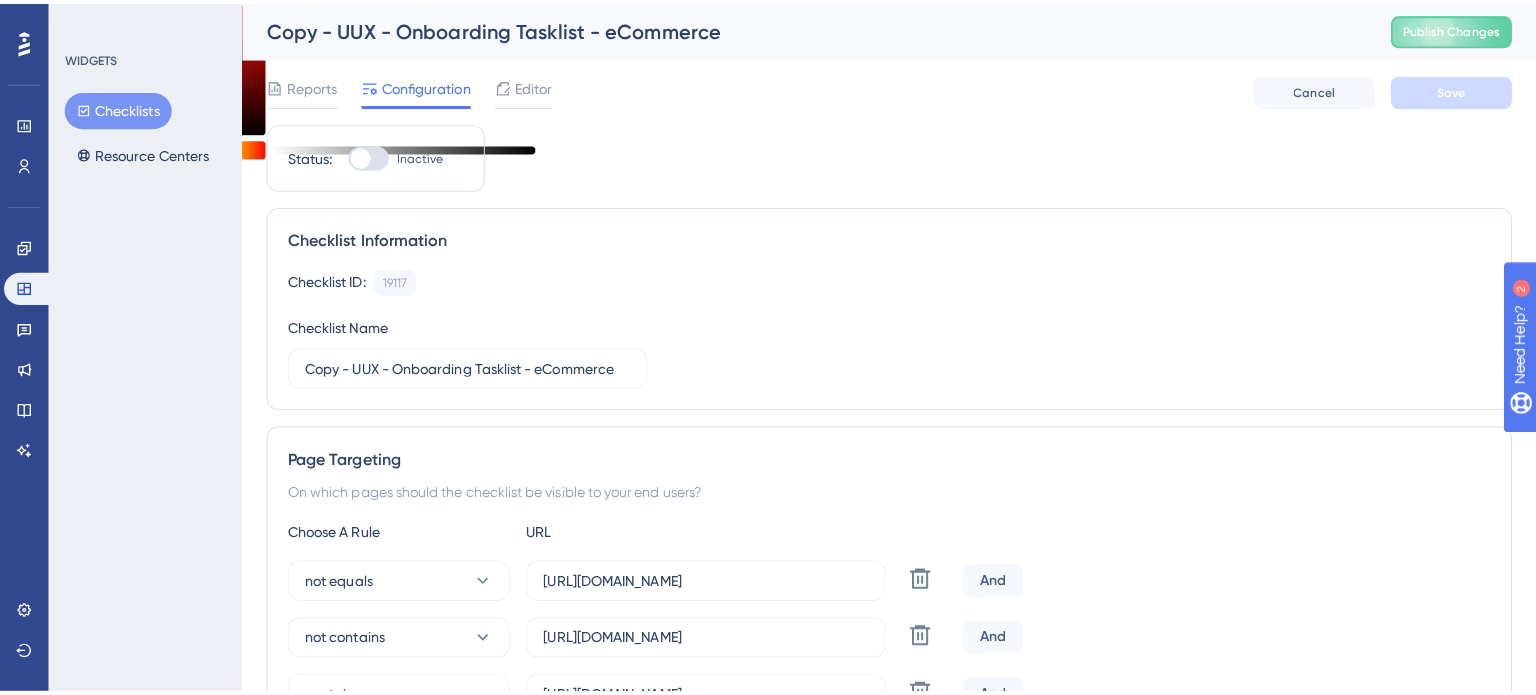 scroll, scrollTop: 0, scrollLeft: 0, axis: both 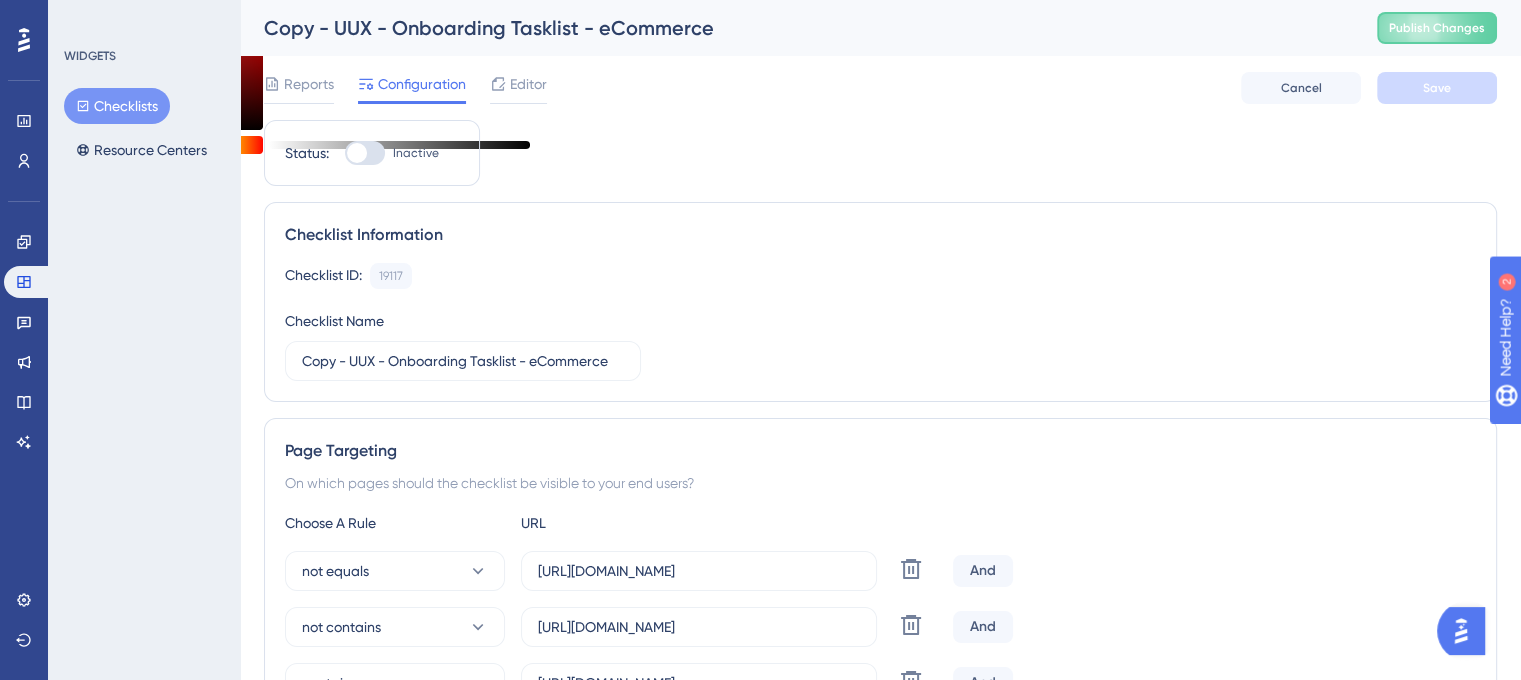 click at bounding box center [365, 153] 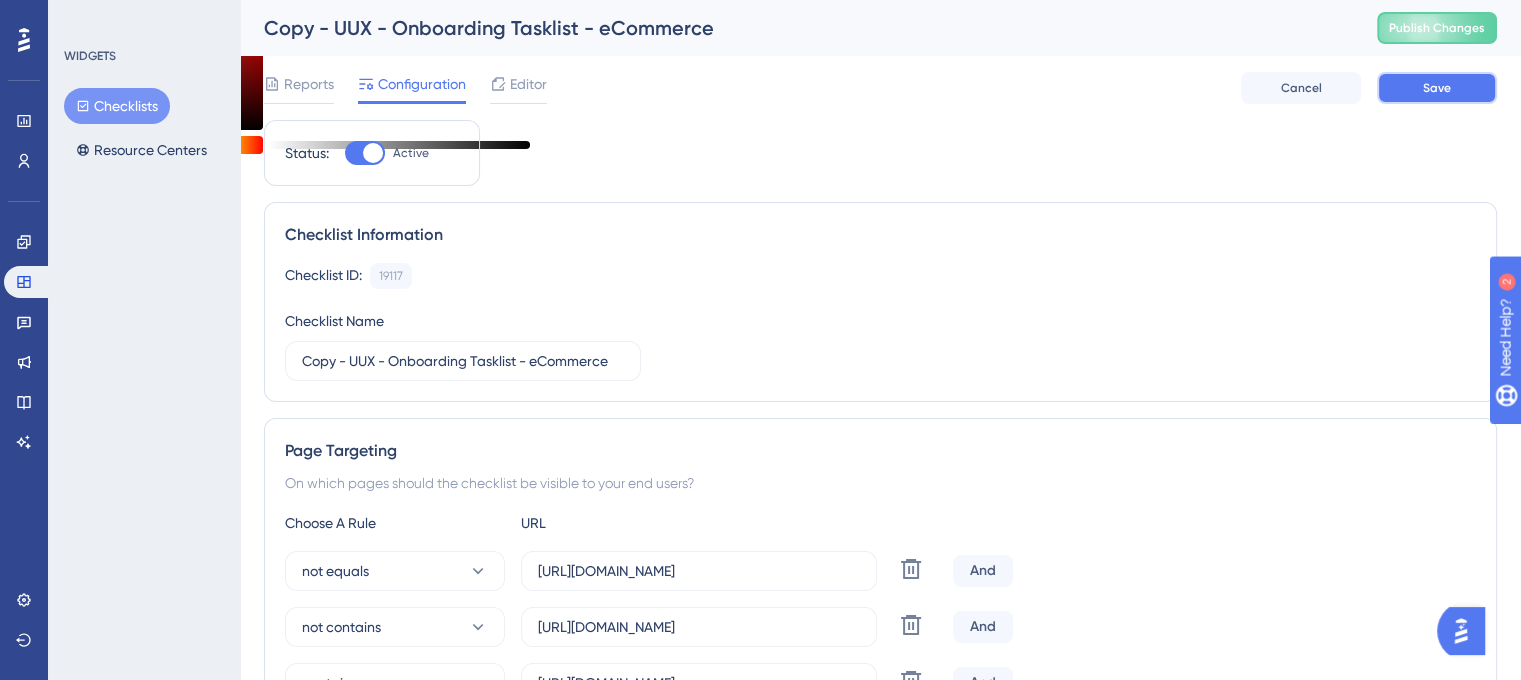 click on "Save" at bounding box center (1437, 88) 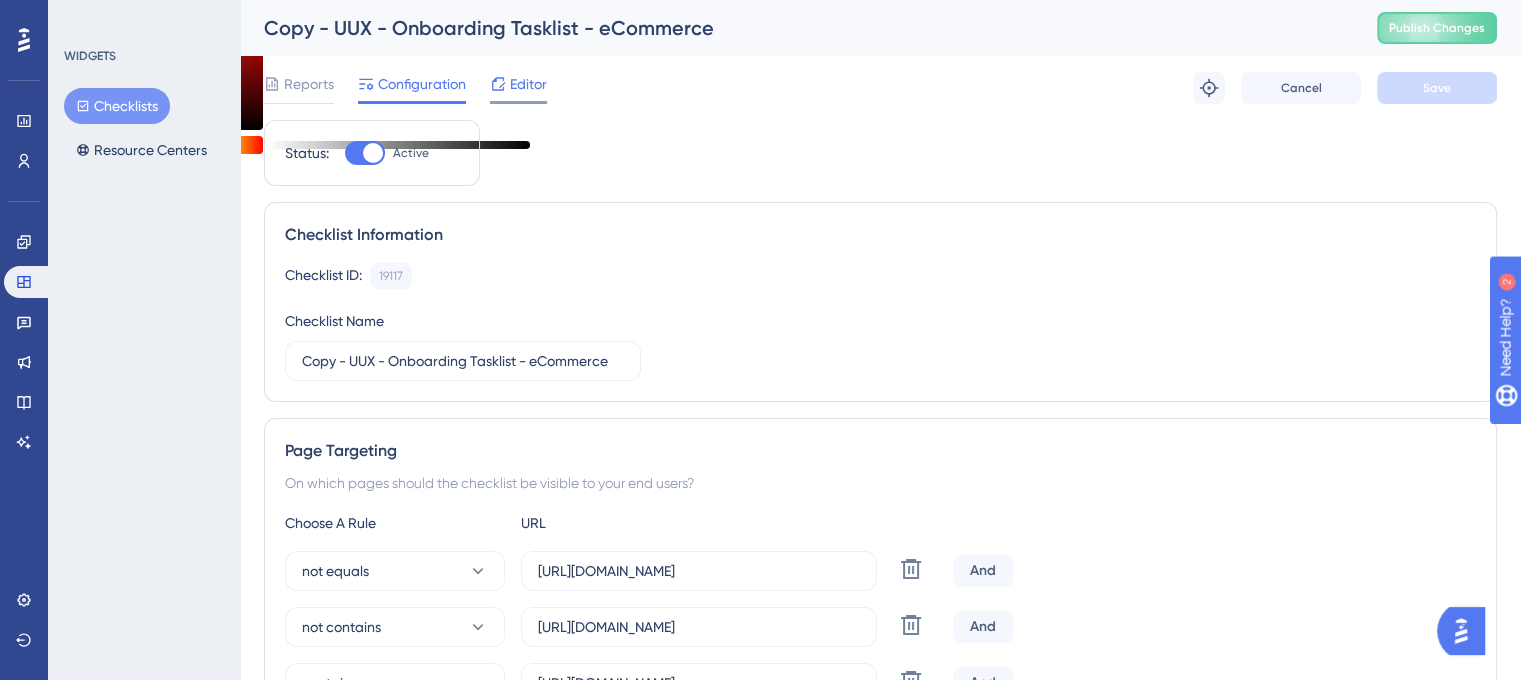 click on "Editor" at bounding box center [518, 88] 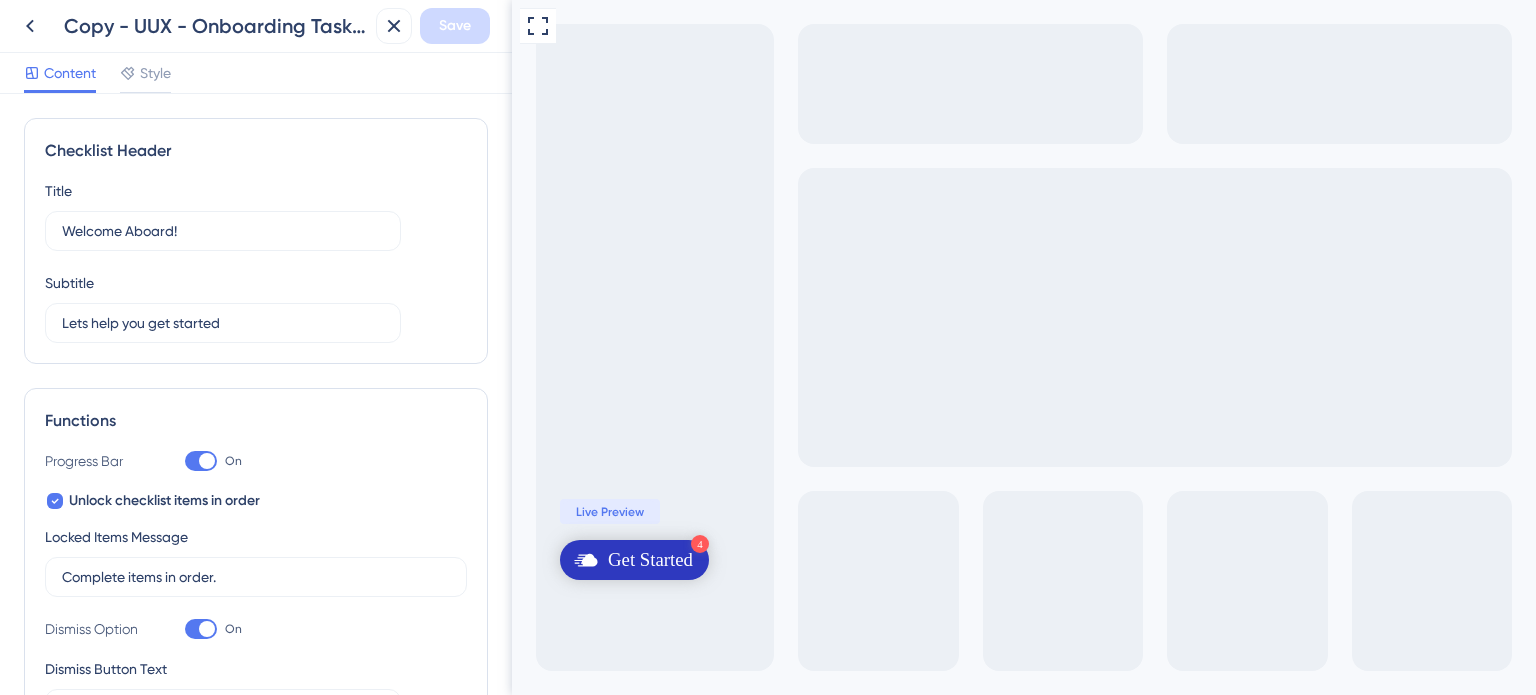 scroll, scrollTop: 0, scrollLeft: 0, axis: both 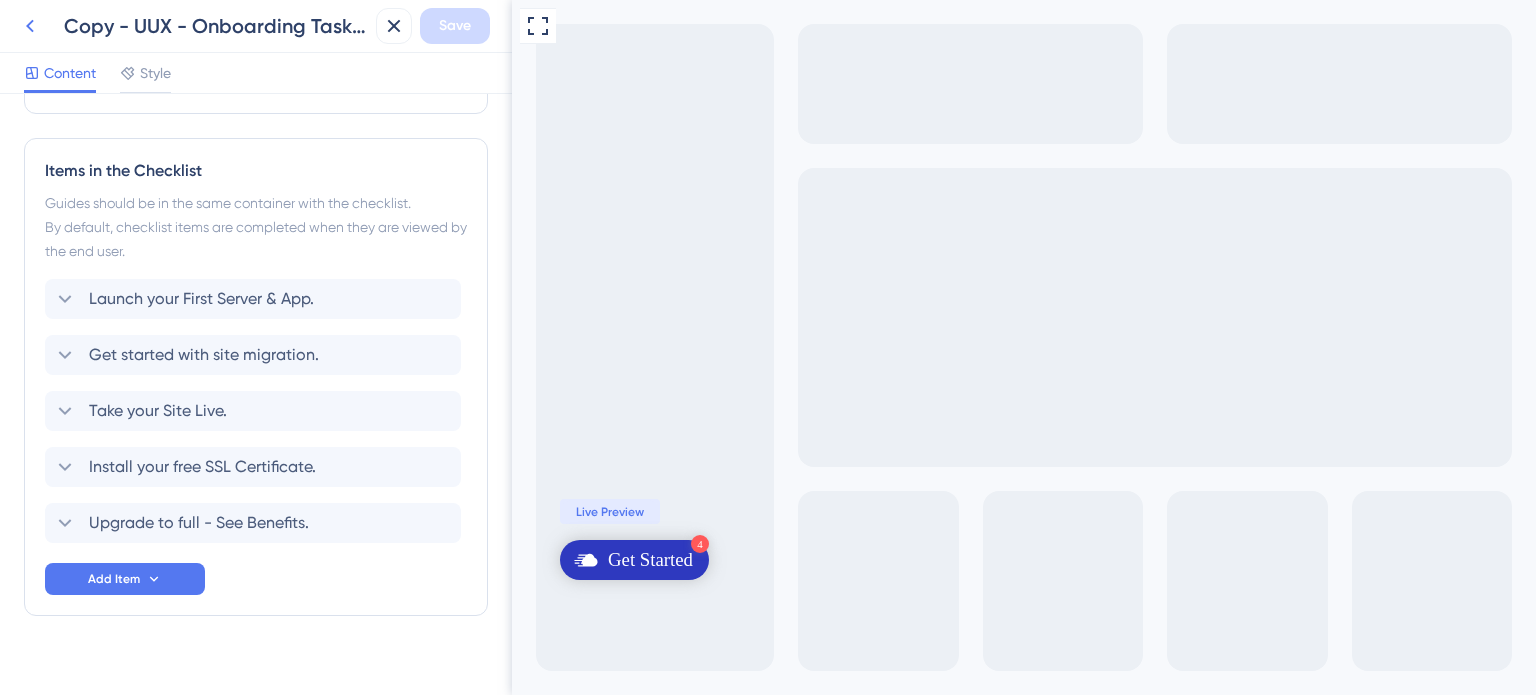 click 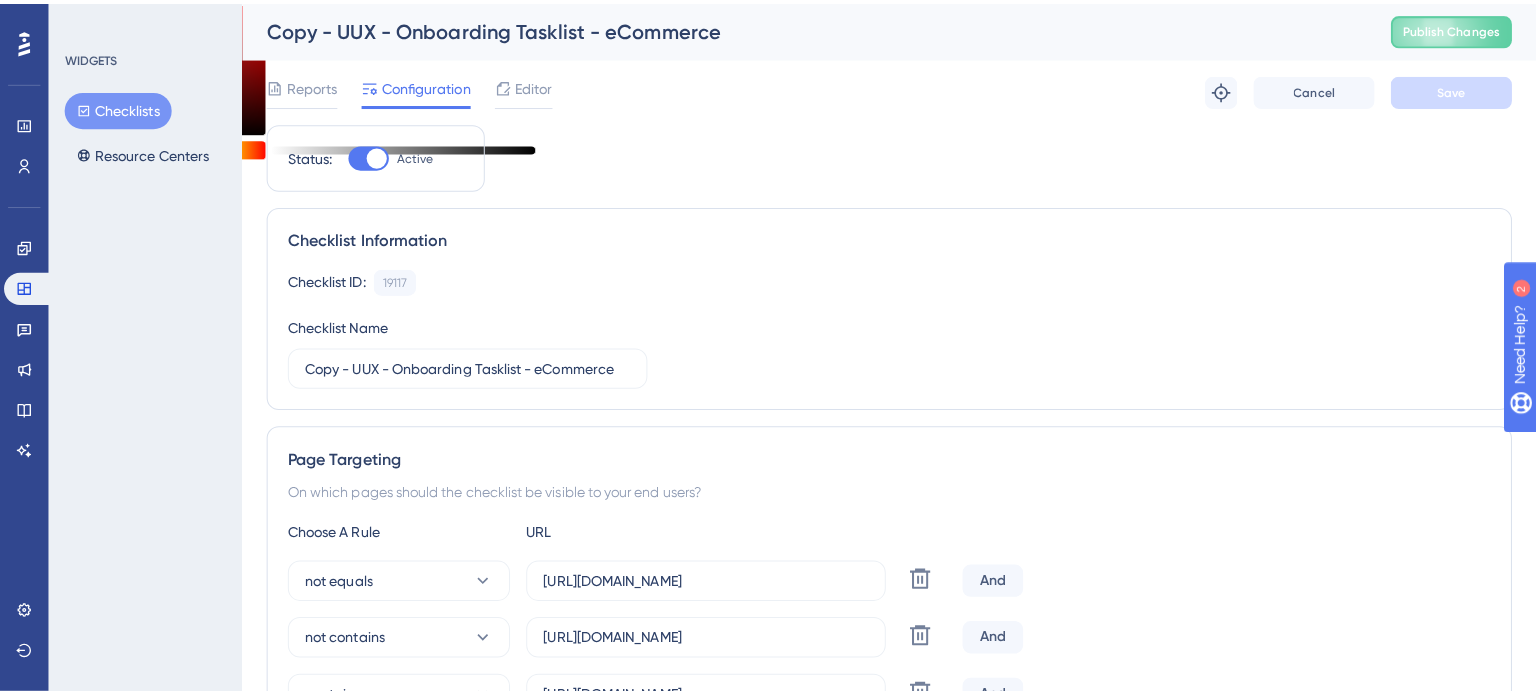 scroll, scrollTop: 0, scrollLeft: 0, axis: both 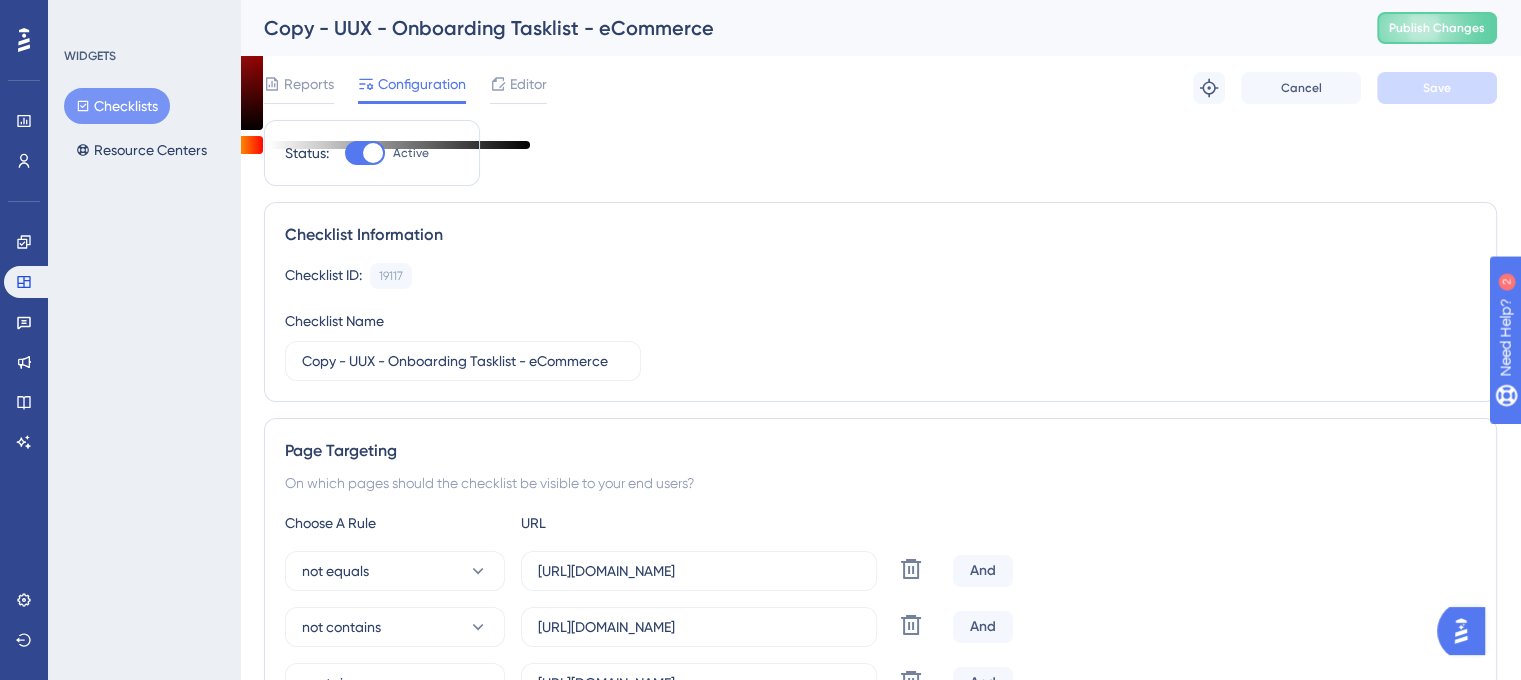 click at bounding box center [365, 153] 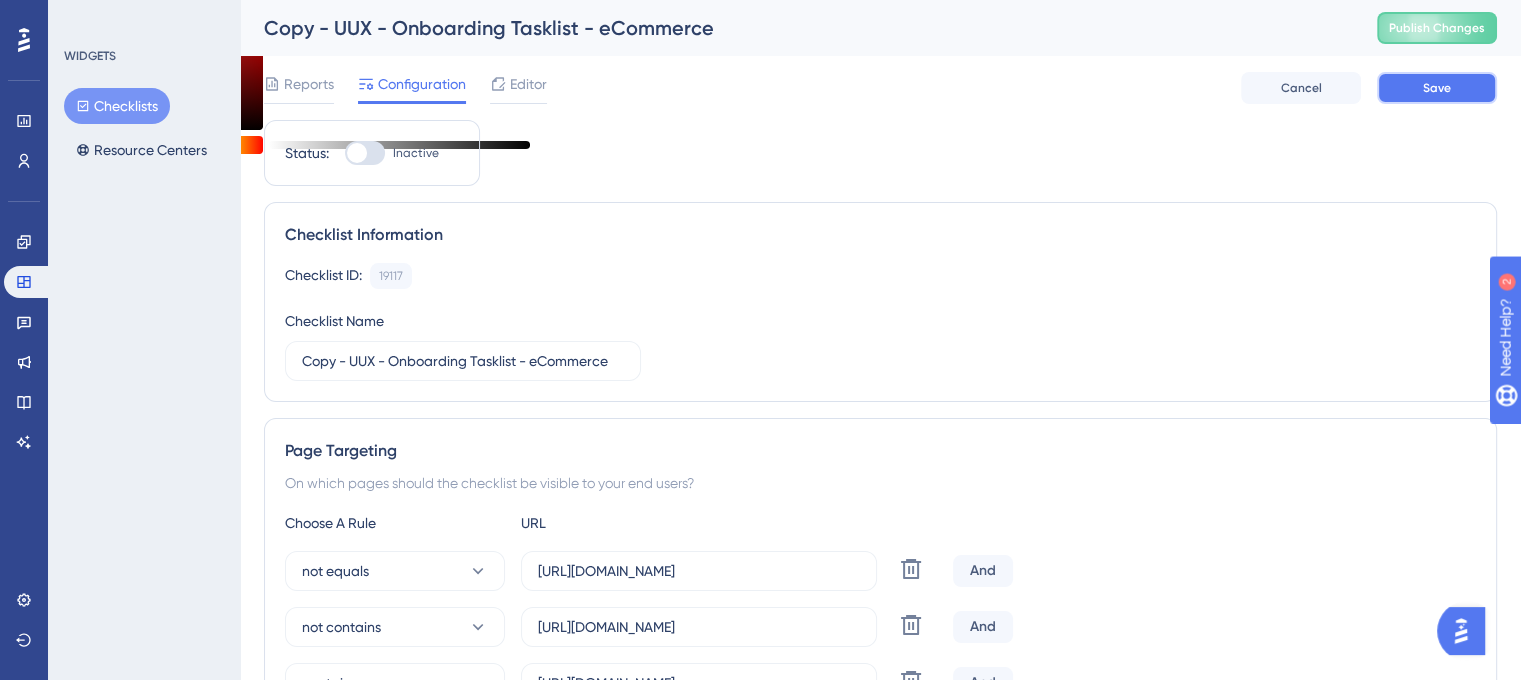 click on "Save" at bounding box center (1437, 88) 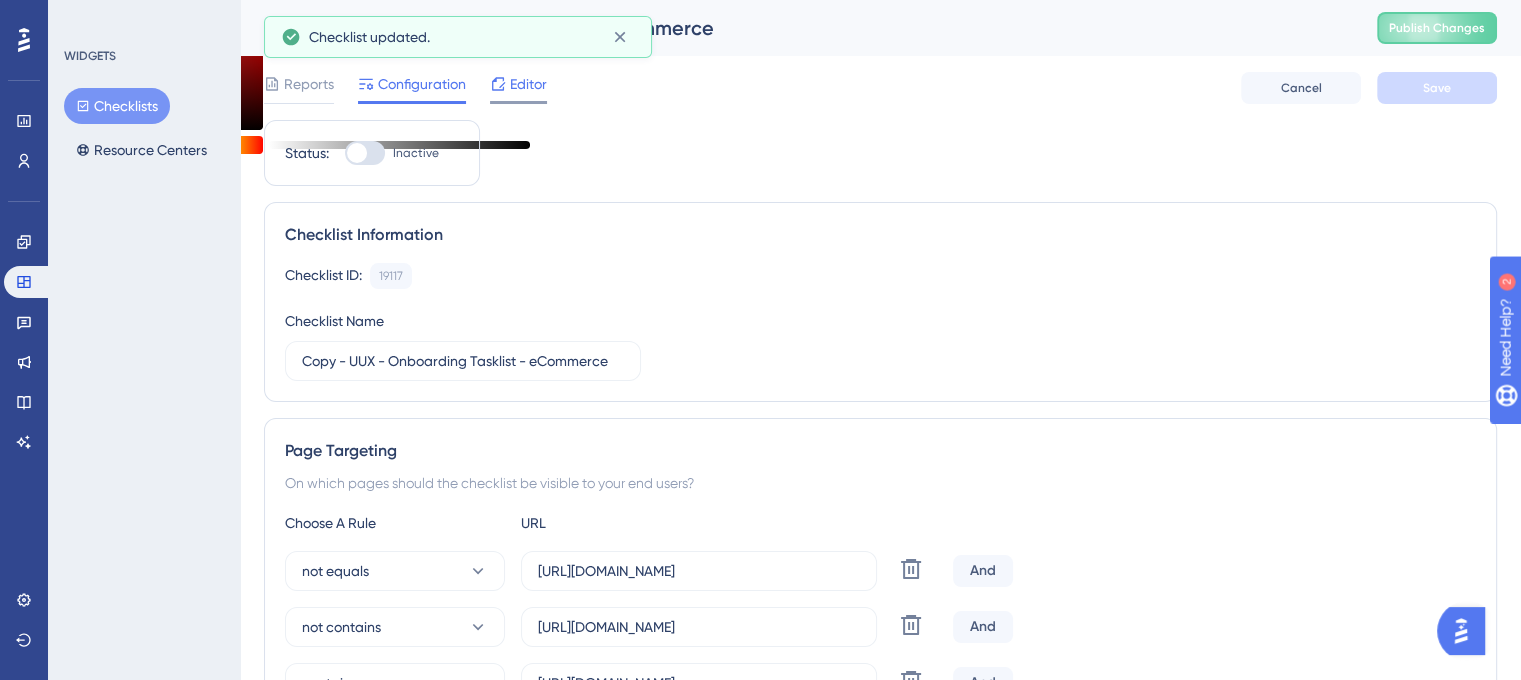 click on "Editor" at bounding box center (528, 84) 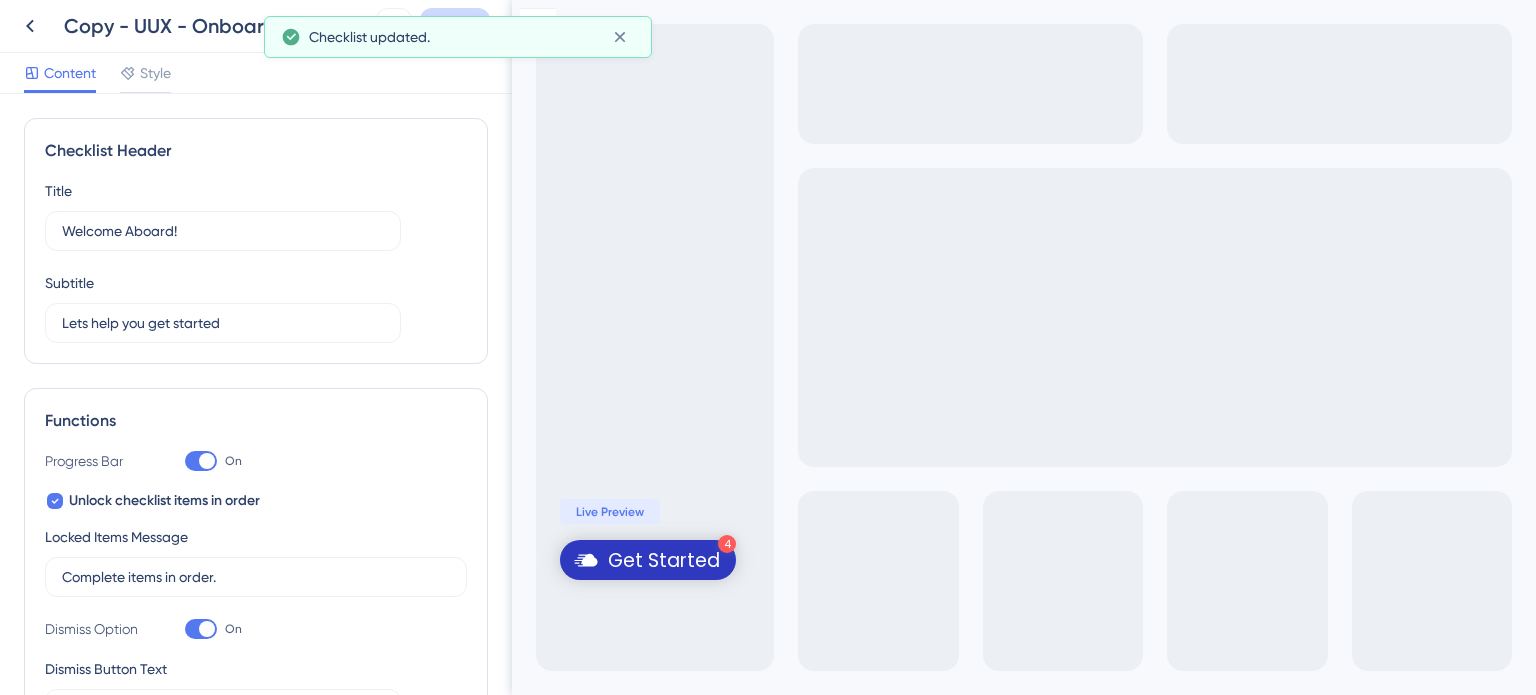 scroll, scrollTop: 0, scrollLeft: 0, axis: both 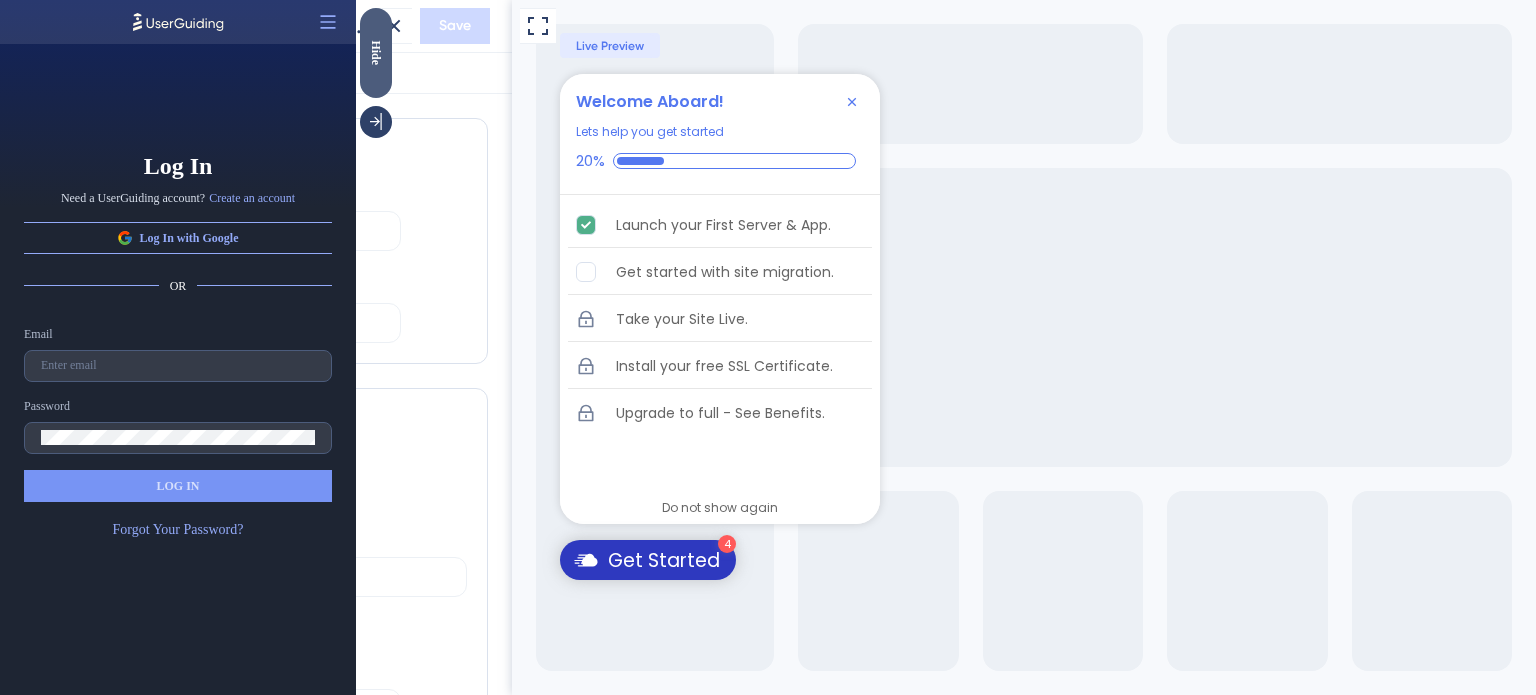 click on "Hide" at bounding box center (376, 52) 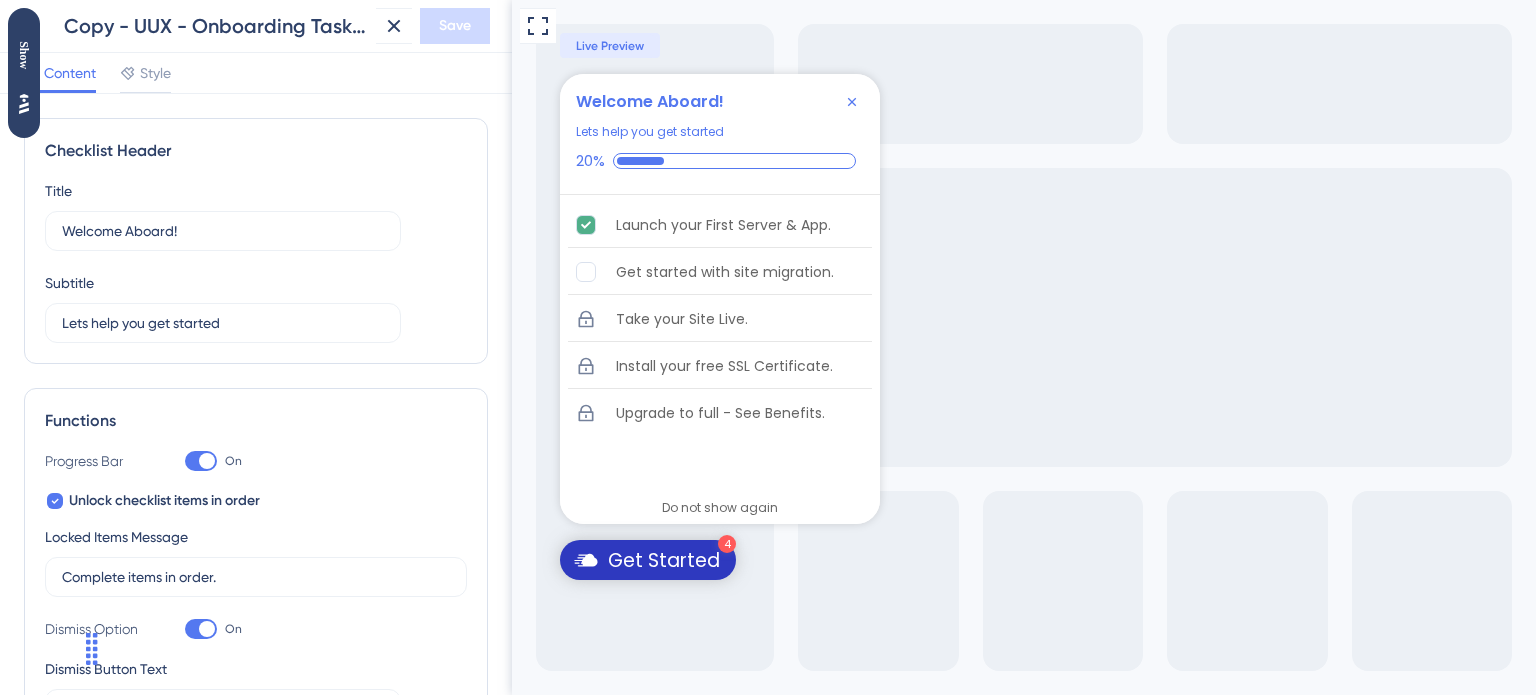 click on "Live Preview" at bounding box center [610, 46] 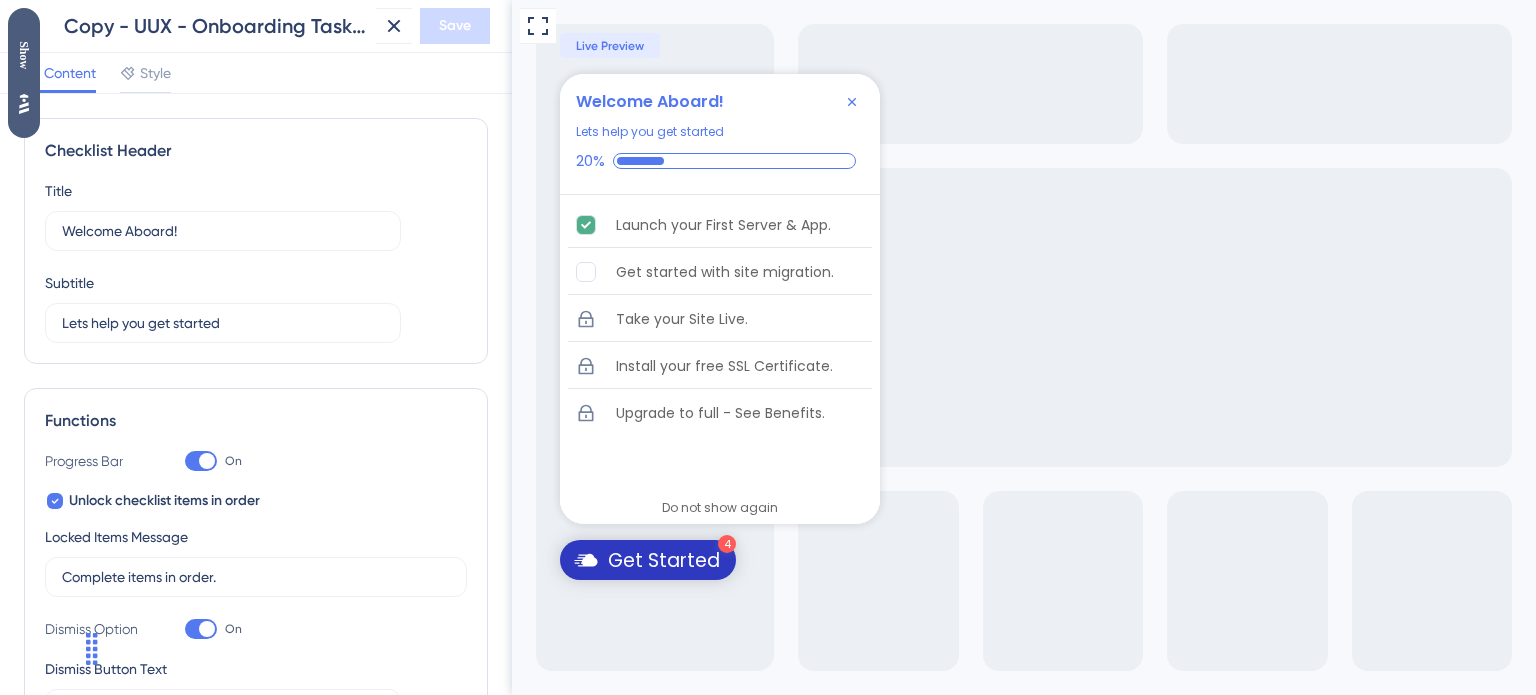 click 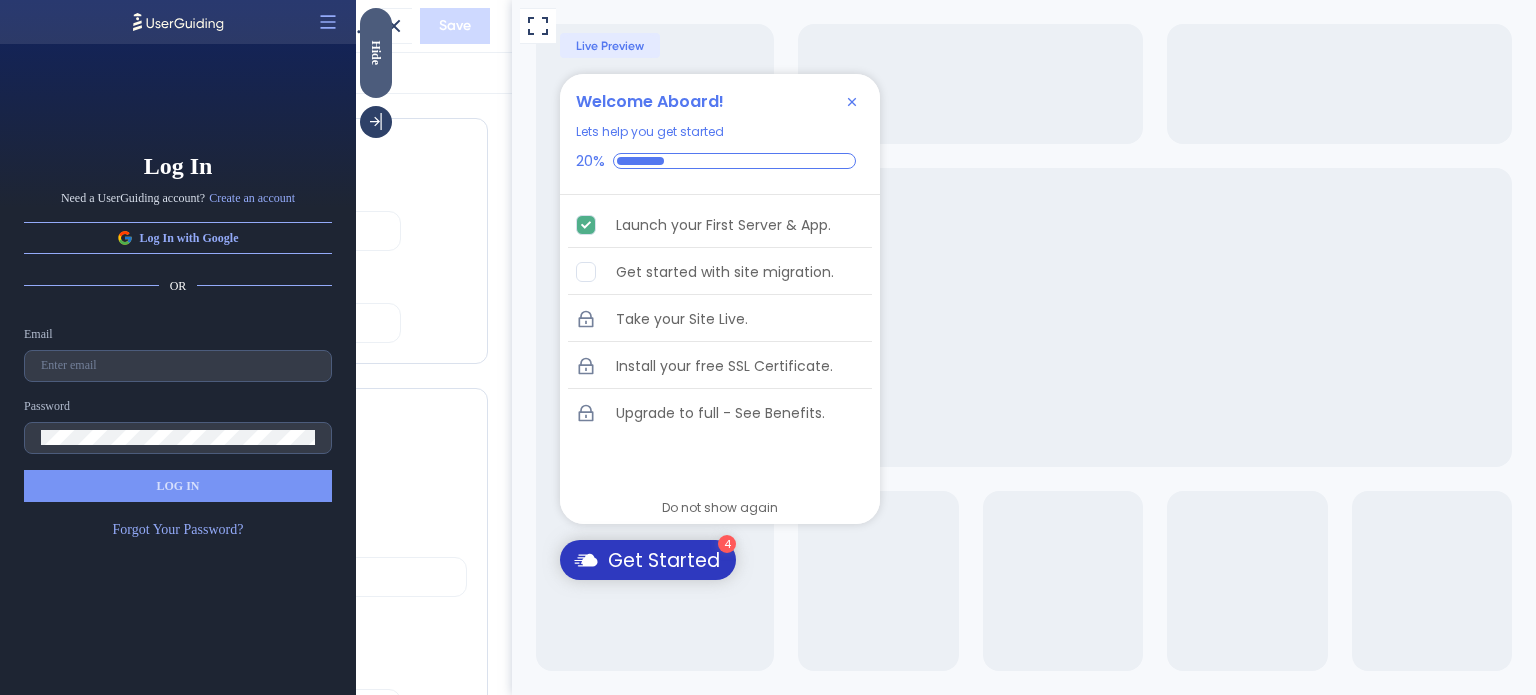 click at bounding box center (178, 22) 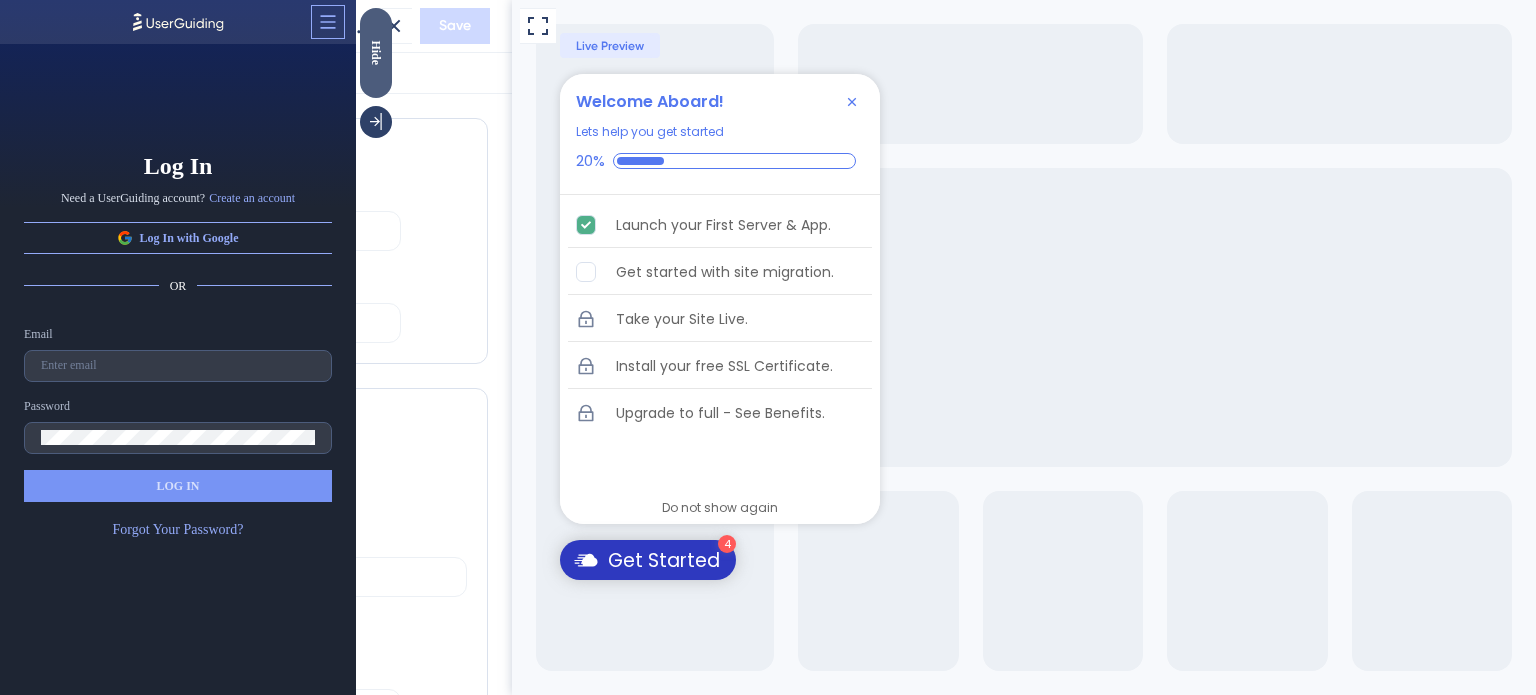 click 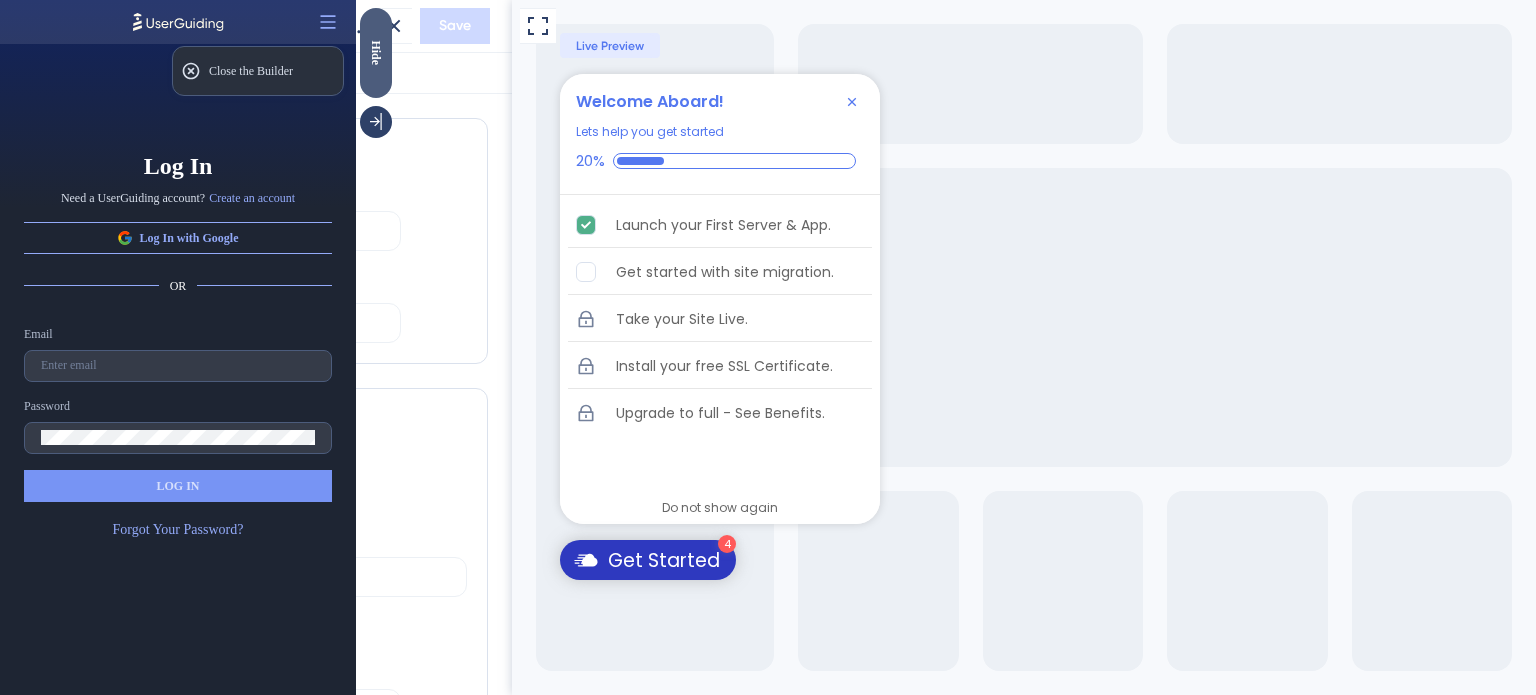 click on "Log In Need a UserGuiding account? Create an account Log In with Google OR Email Password LOG IN Forgot Your Password?" at bounding box center (178, 369) 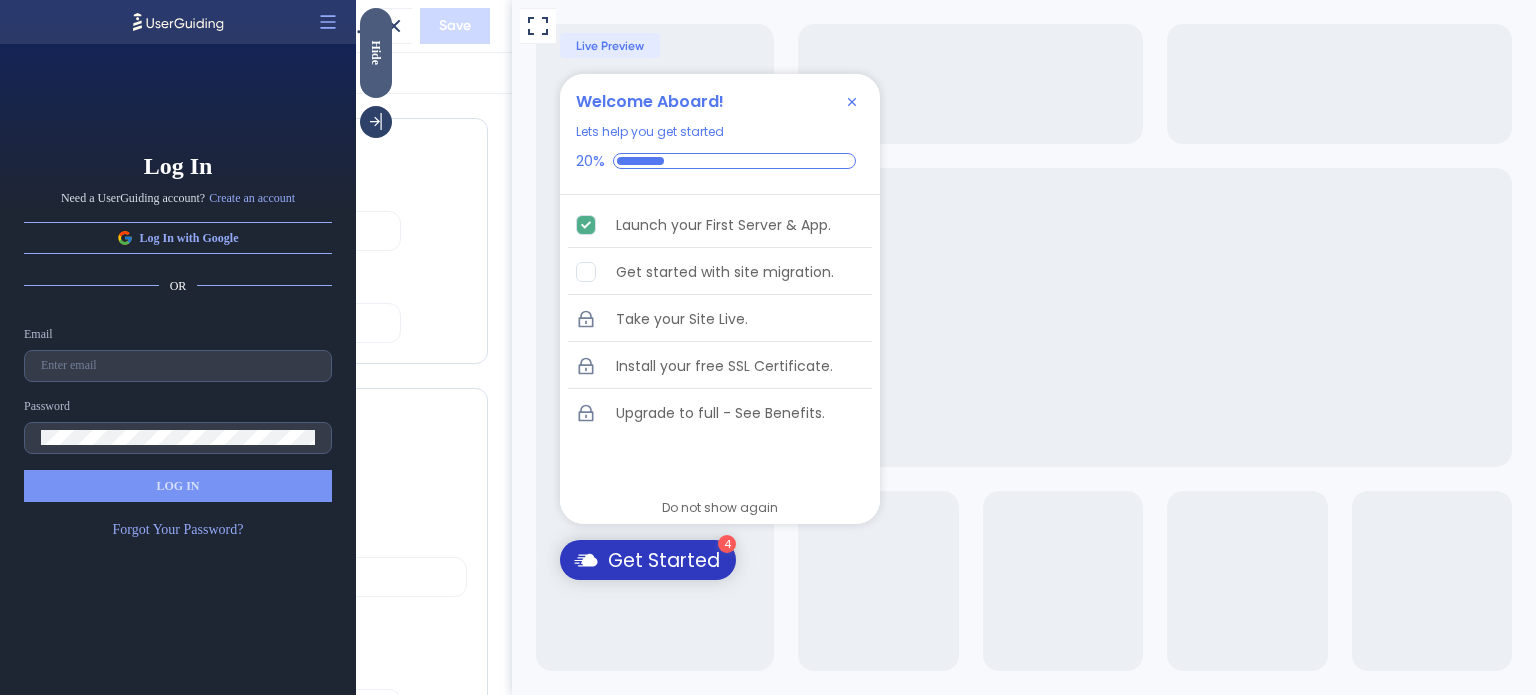 click on "Full Screen Preview 4 Get Started Welcome Aboard! Lets help you get started 20% Launch your First Server & App. Get started with site migration. Take your Site Live. Install your free SSL Certificate. Upgrade to full - See Benefits. Congratulations!   Do not show again Live Preview" at bounding box center (1024, 347) 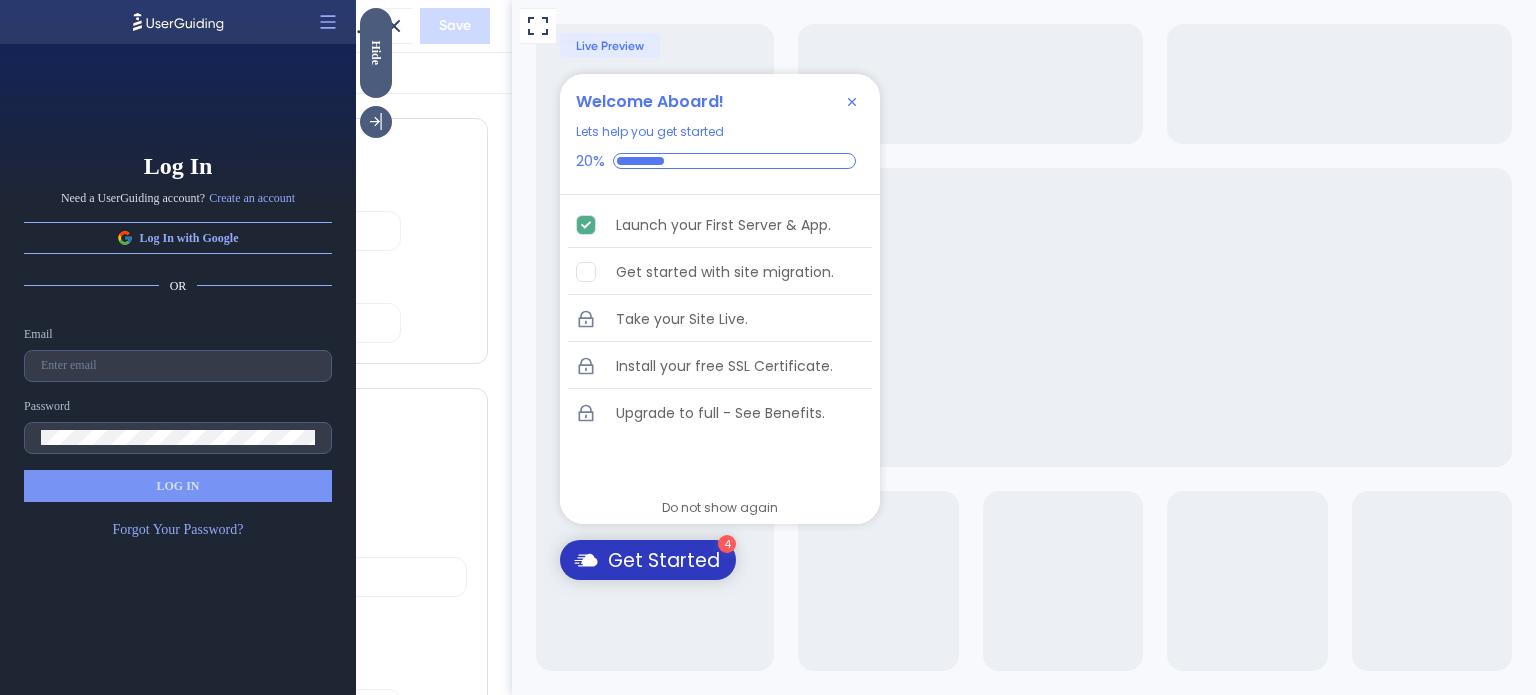 click 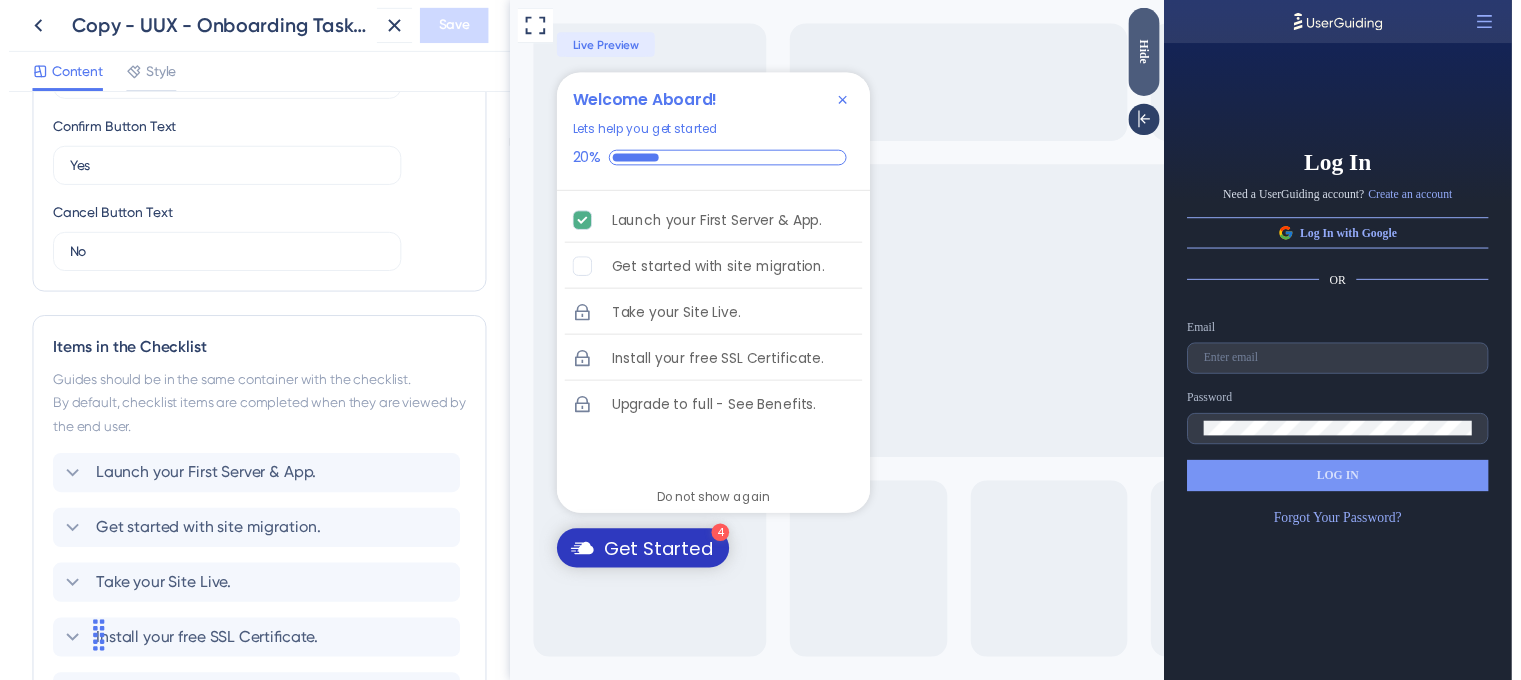 scroll, scrollTop: 923, scrollLeft: 0, axis: vertical 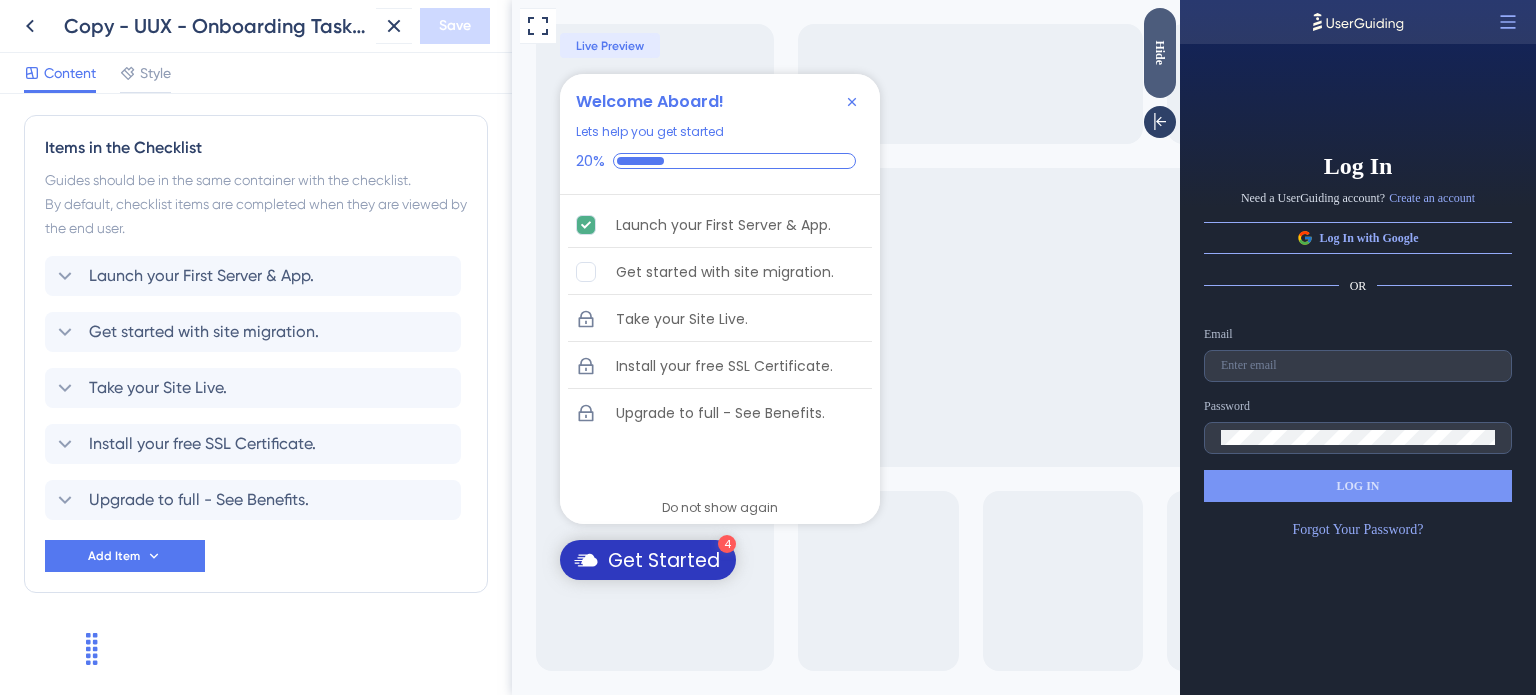 click 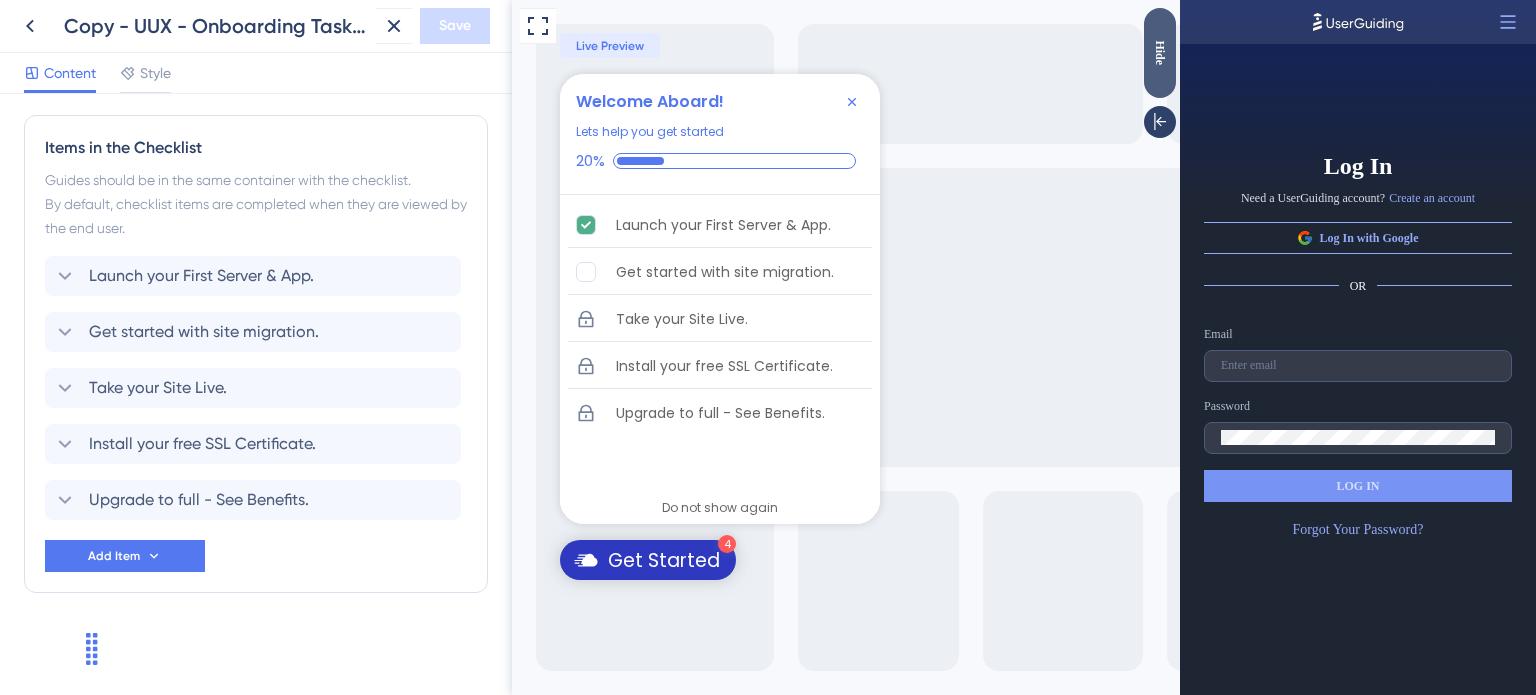 click at bounding box center [50, 647] 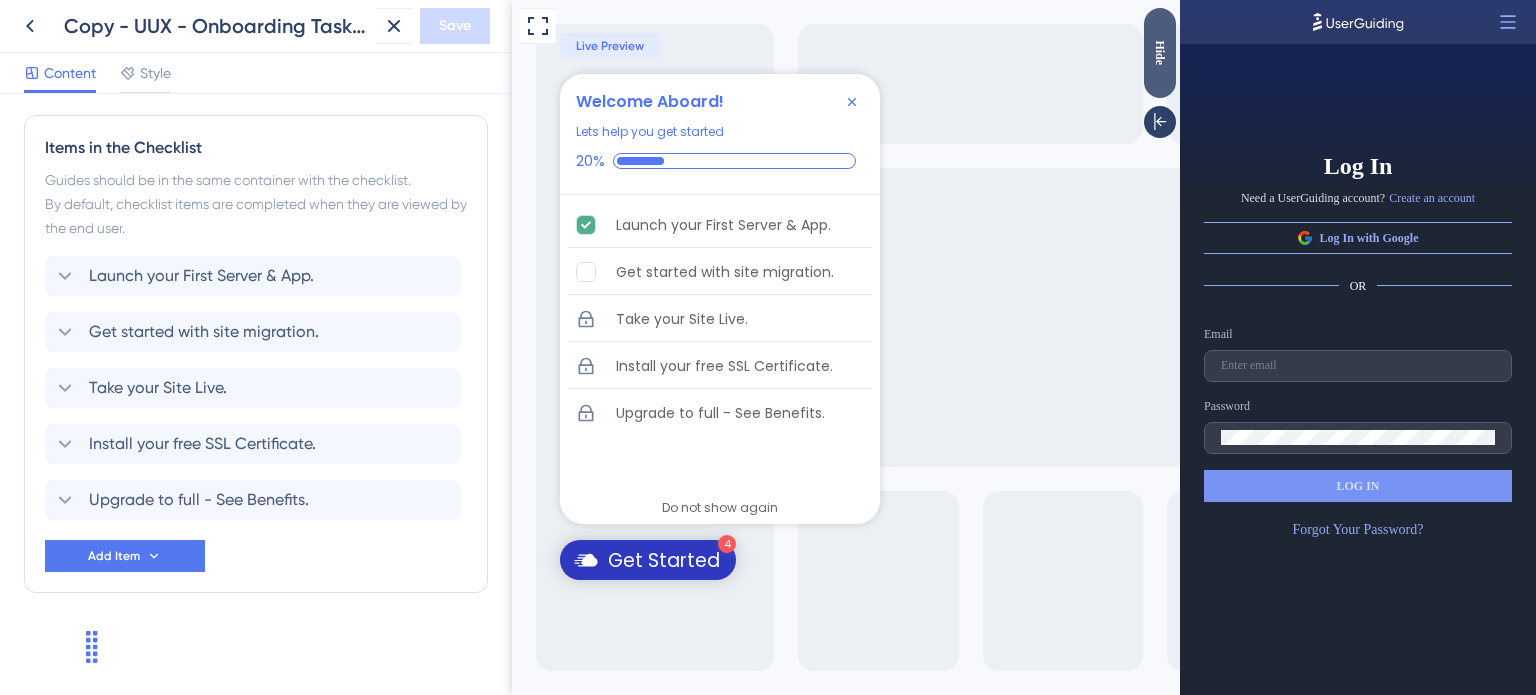 click at bounding box center (50, 645) 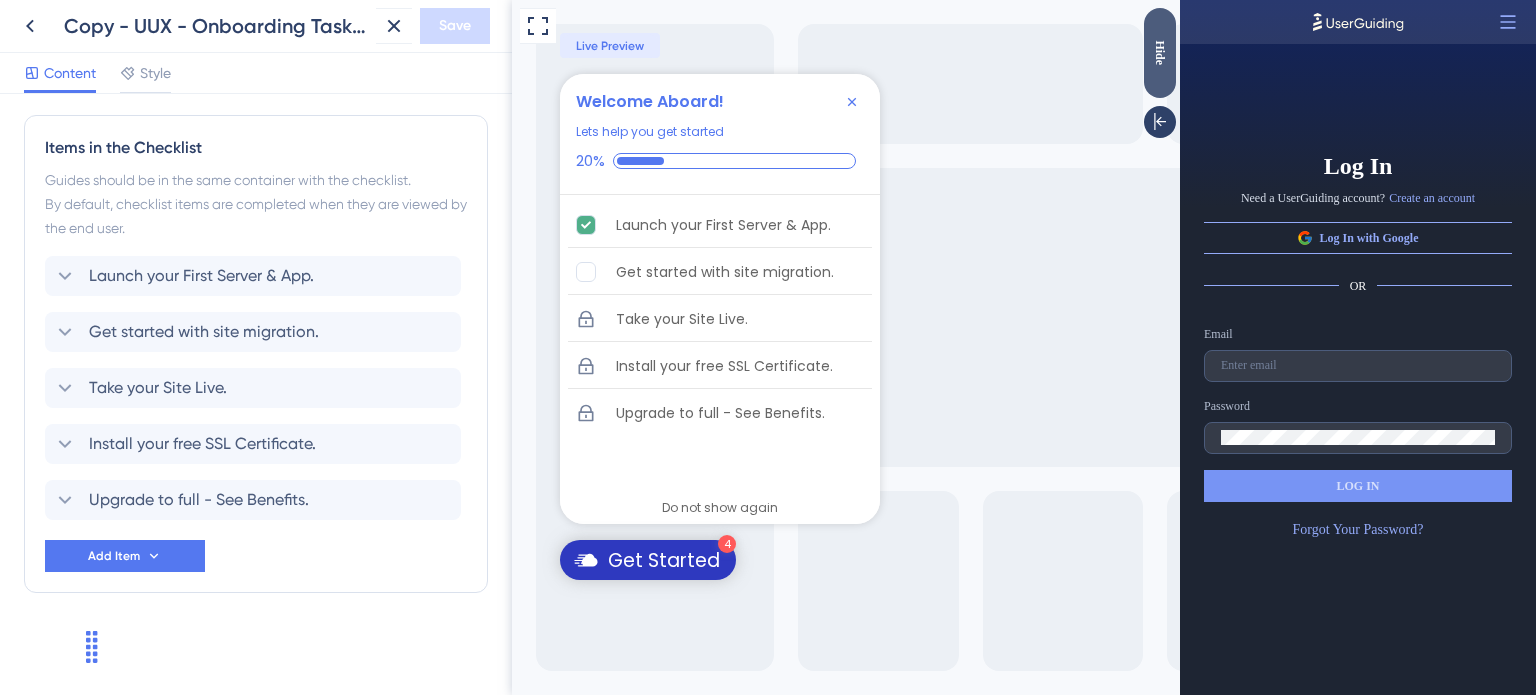 click on "Full Screen Preview 4 Get Started Welcome Aboard! Lets help you get started 20% Launch your First Server & App. Get started with site migration. Take your Site Live. Install your free SSL Certificate. Upgrade to full - See Benefits. Congratulations!   Do not show again Live Preview" at bounding box center [1024, 347] 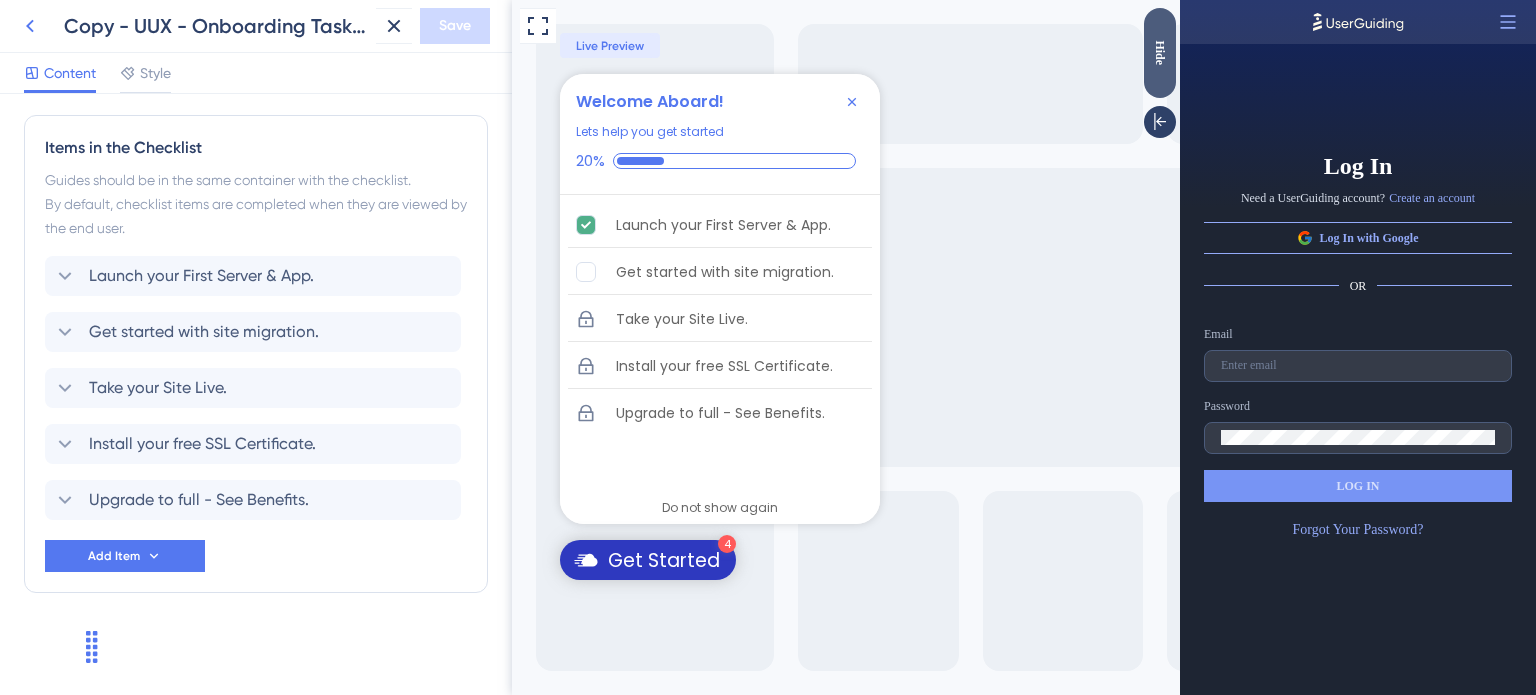 click 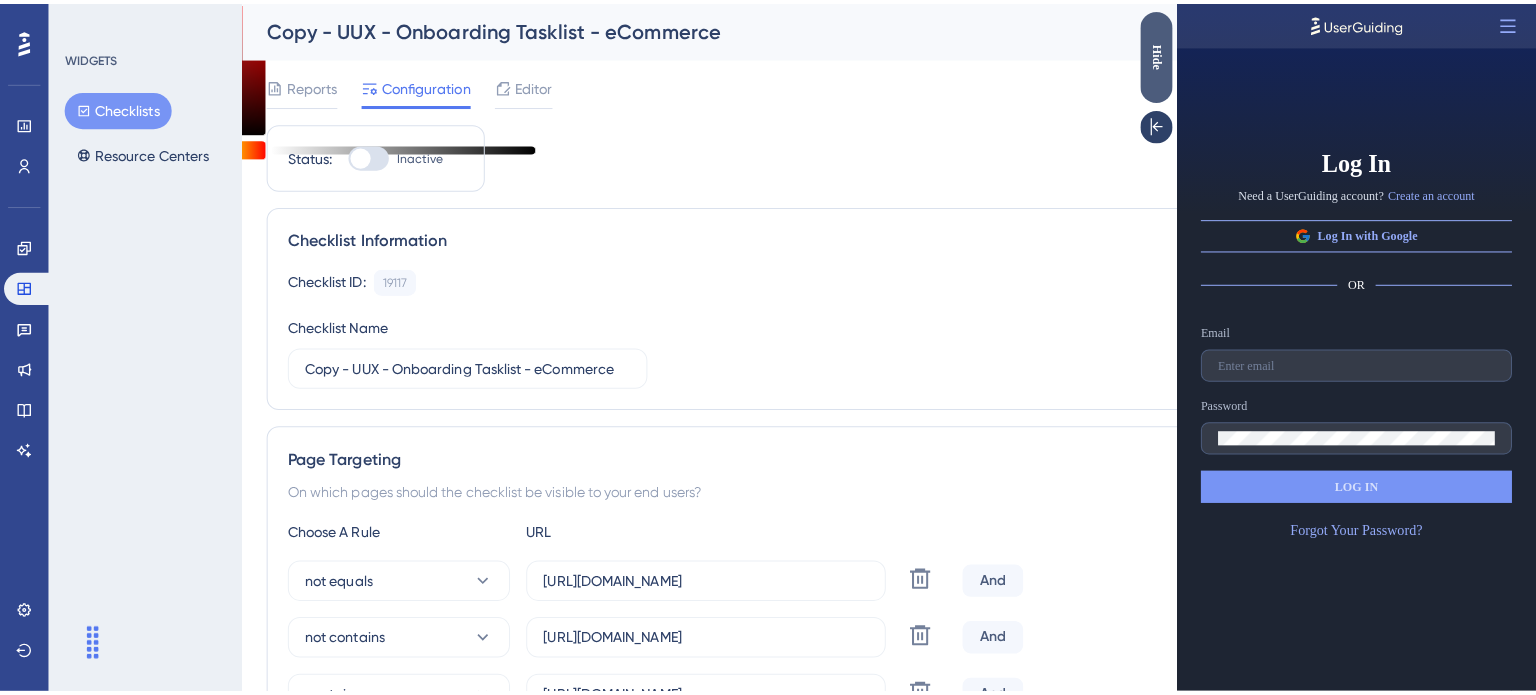 scroll, scrollTop: 0, scrollLeft: 0, axis: both 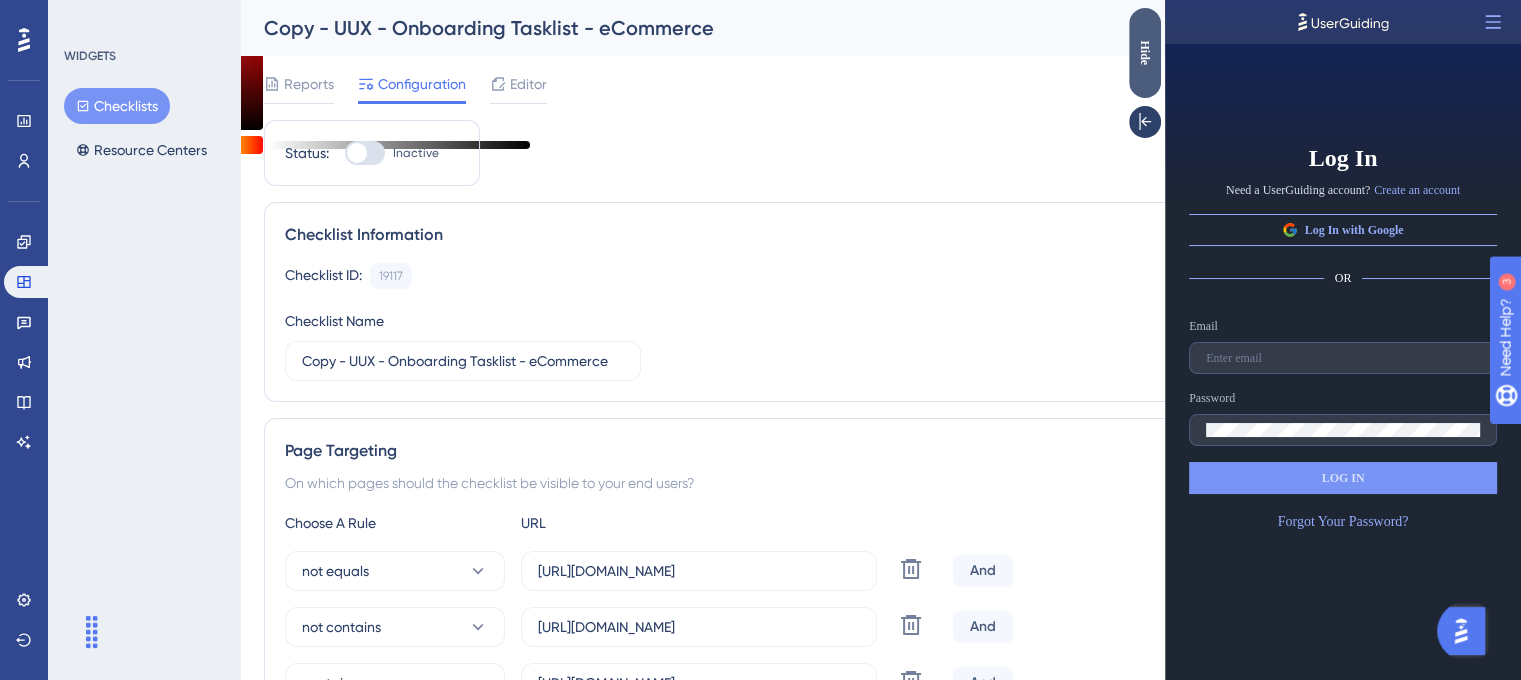 click on "Hide" at bounding box center [1145, 52] 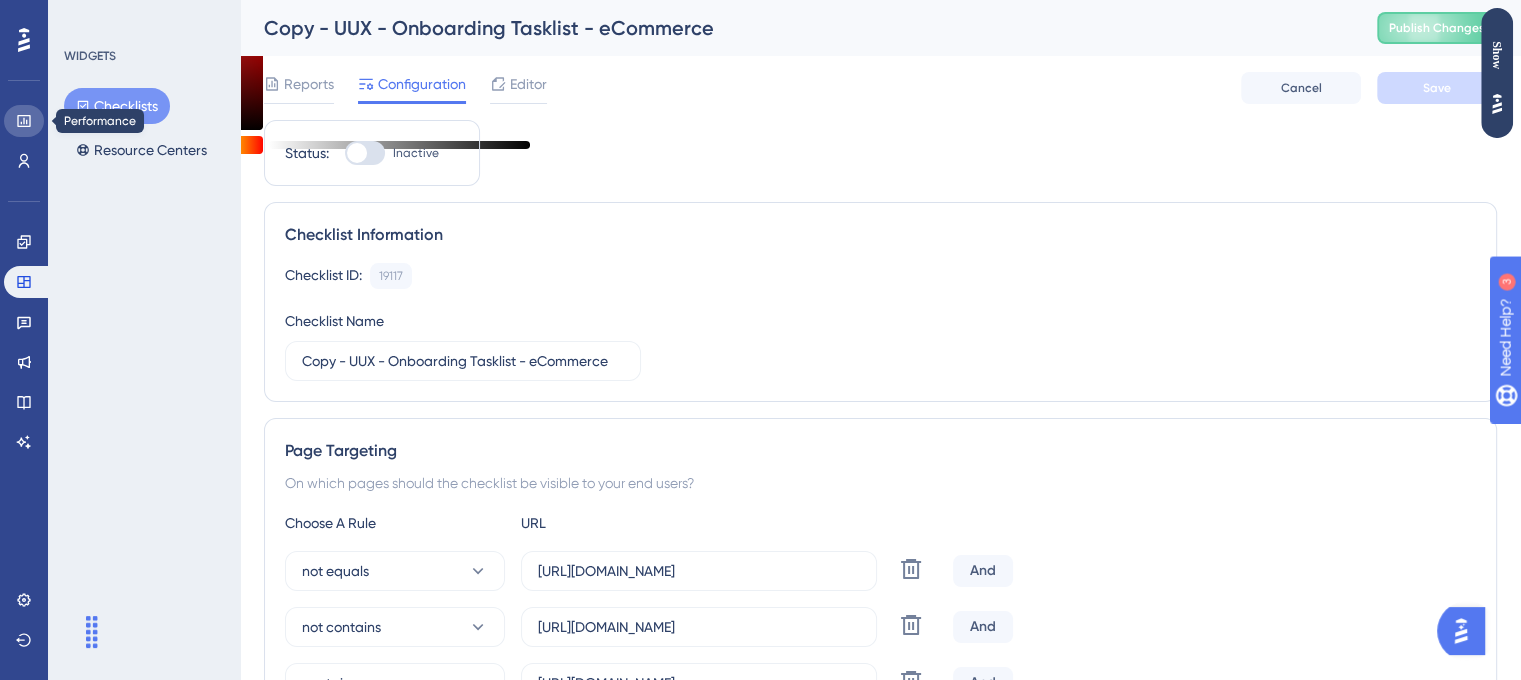 click 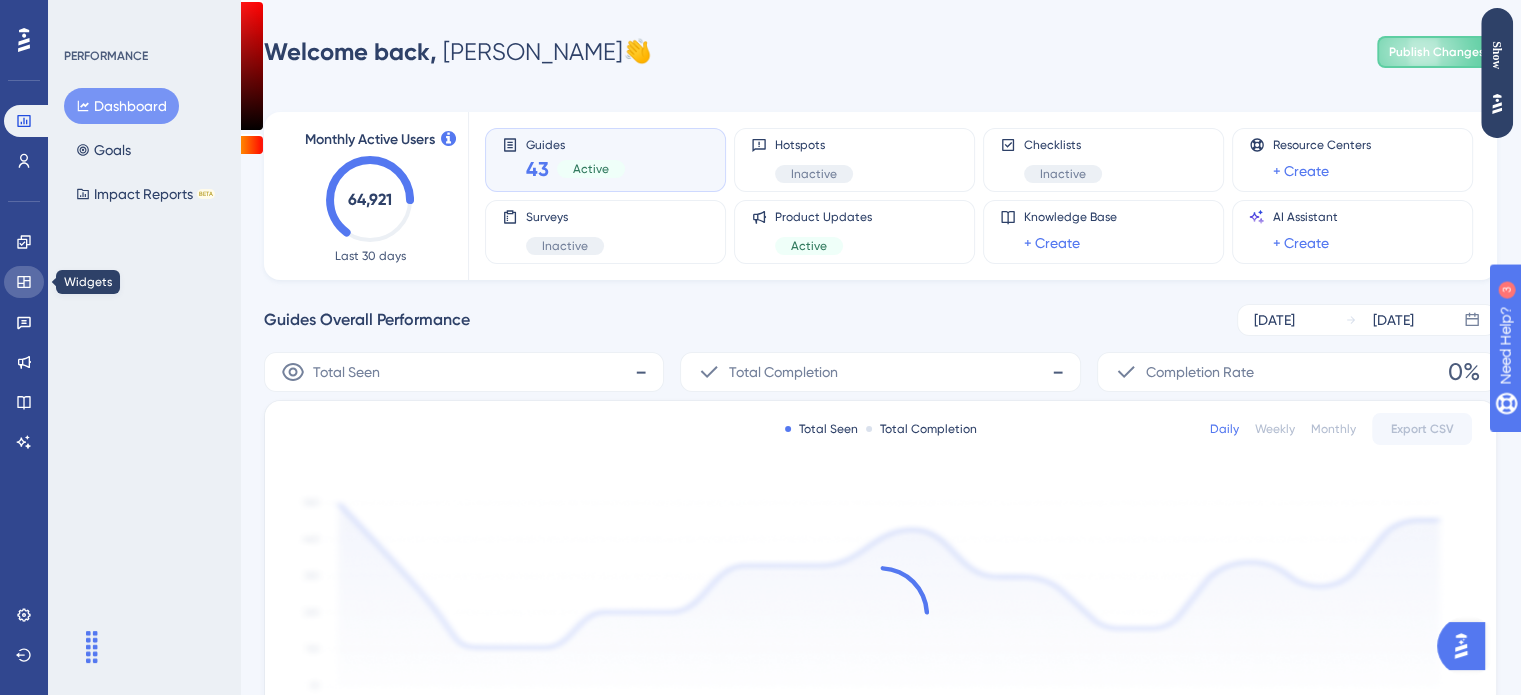 click at bounding box center (24, 282) 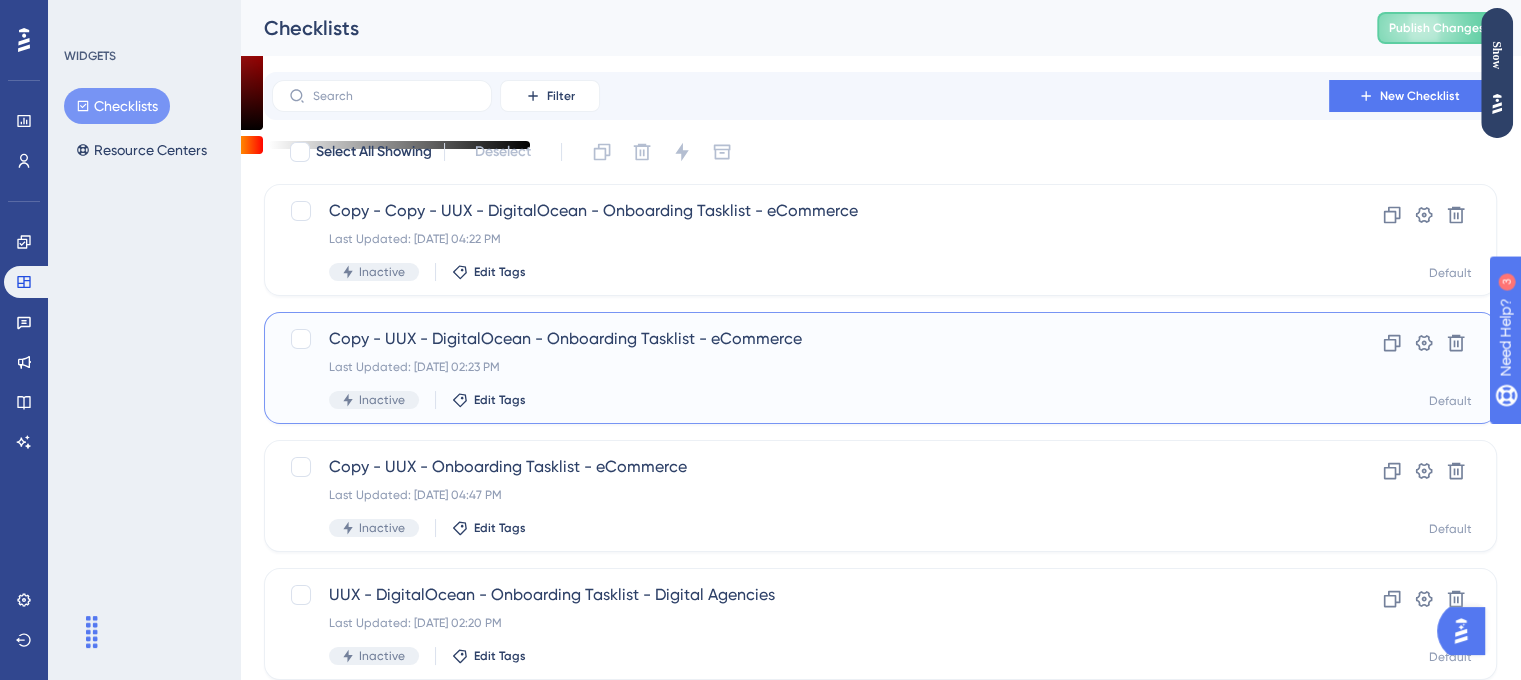 click on "Copy - UUX - DigitalOcean - Onboarding Tasklist - eCommerce" at bounding box center (800, 339) 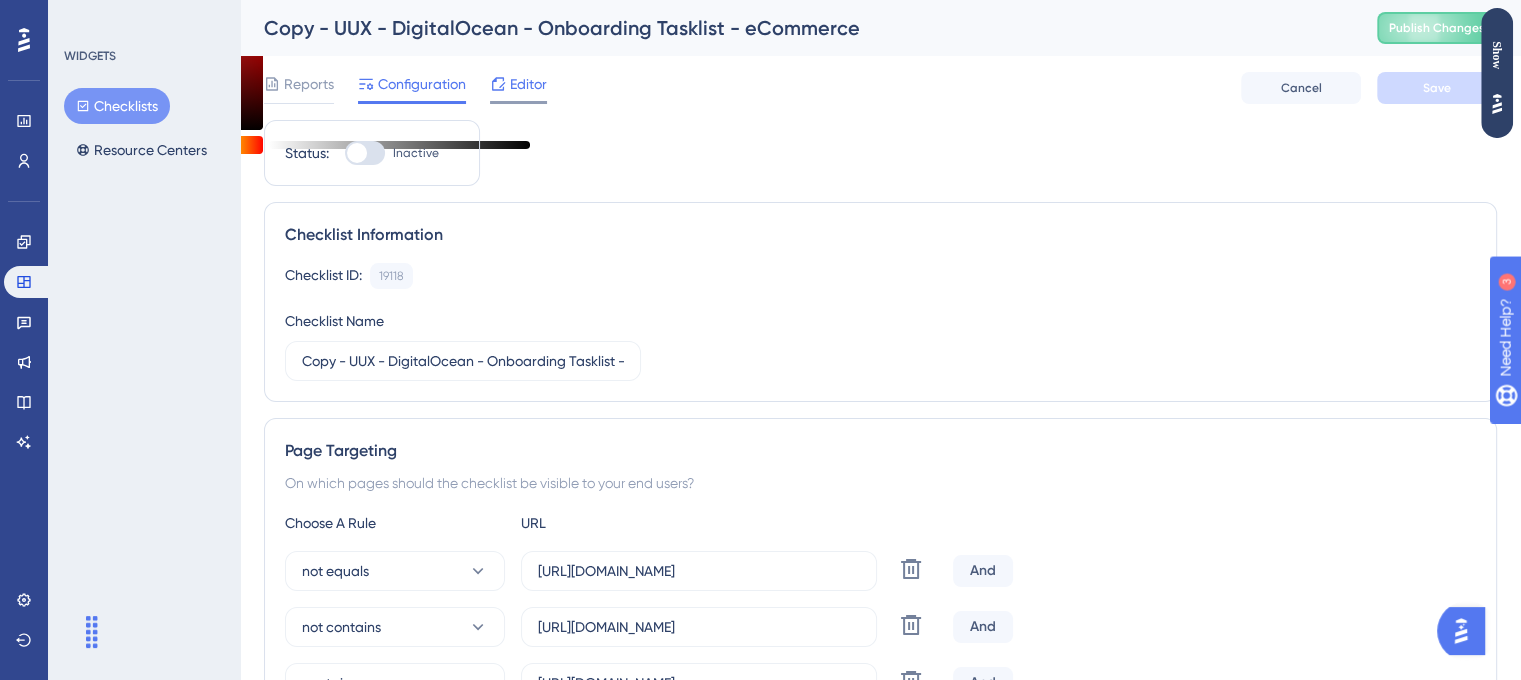 click 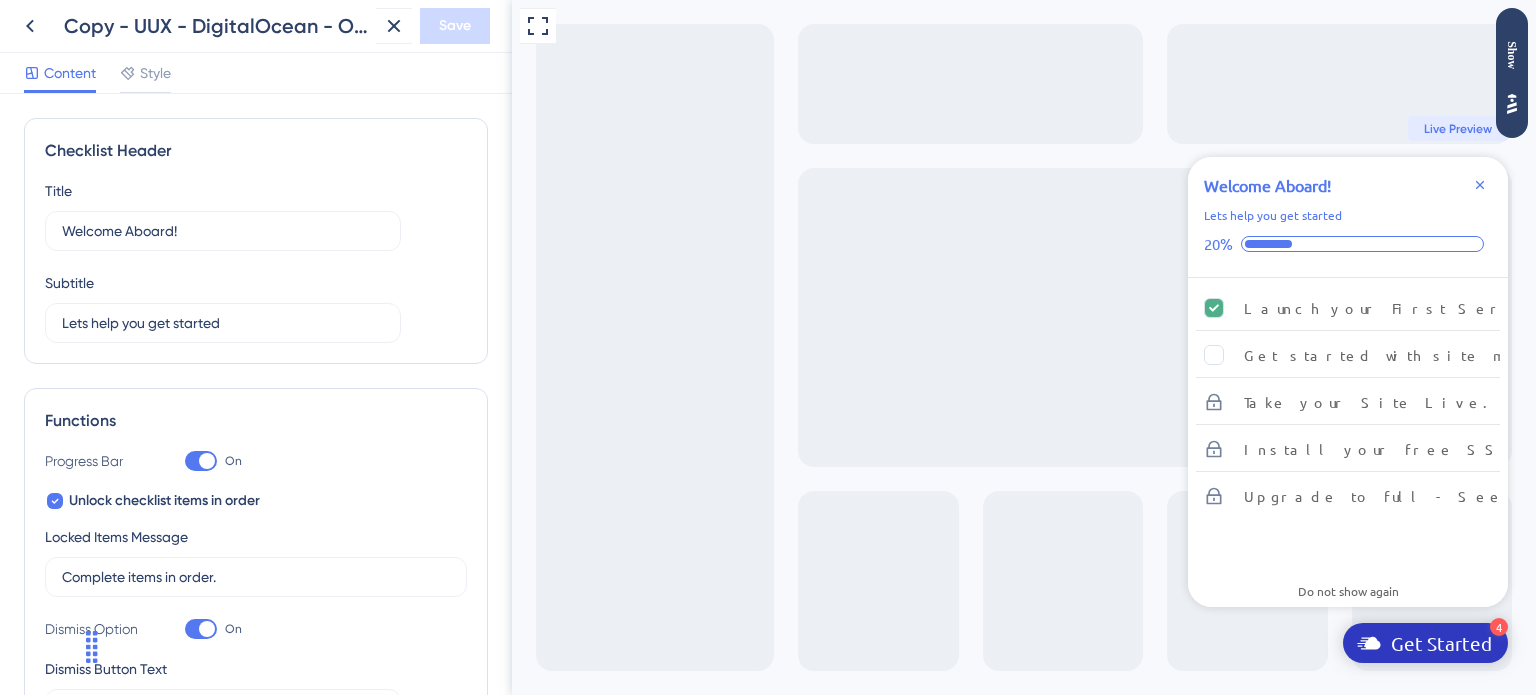 scroll, scrollTop: 0, scrollLeft: 0, axis: both 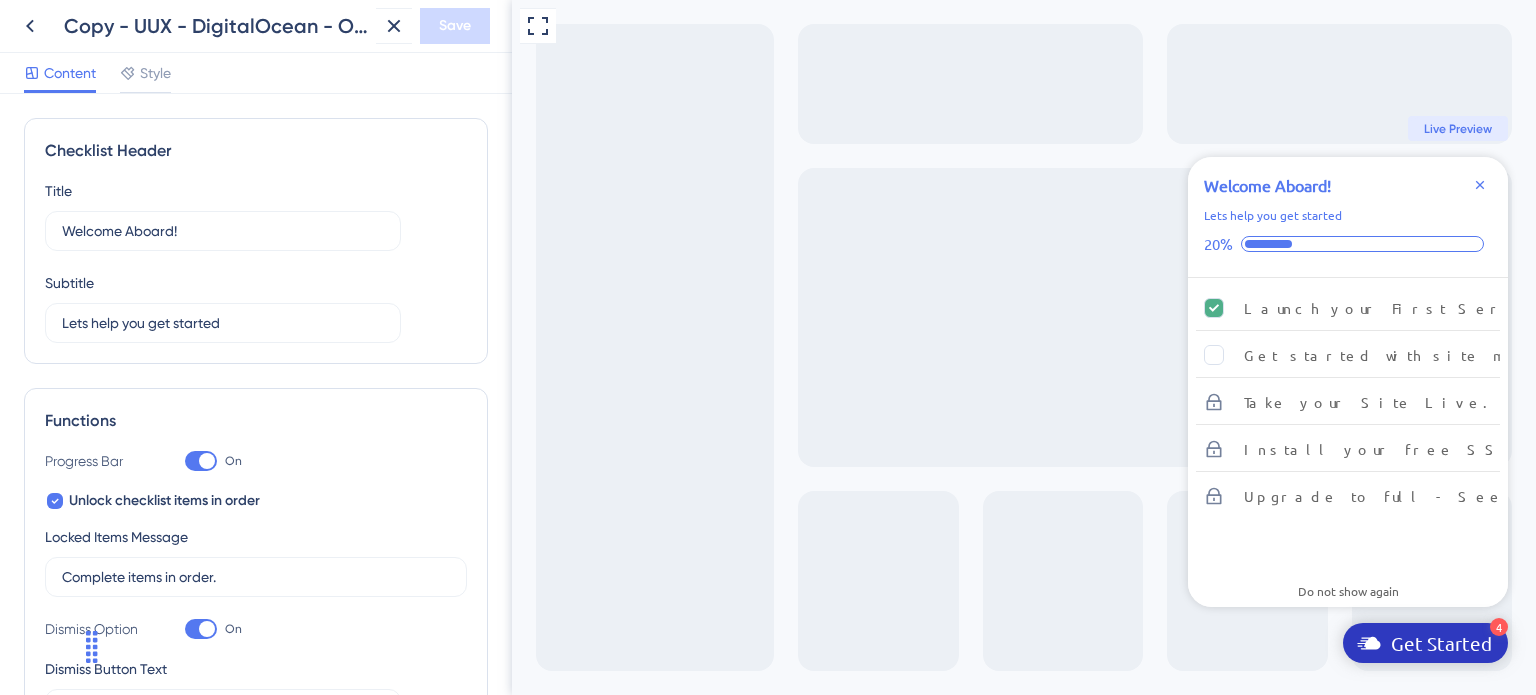drag, startPoint x: 1229, startPoint y: 0, endPoint x: 960, endPoint y: 311, distance: 411.19583 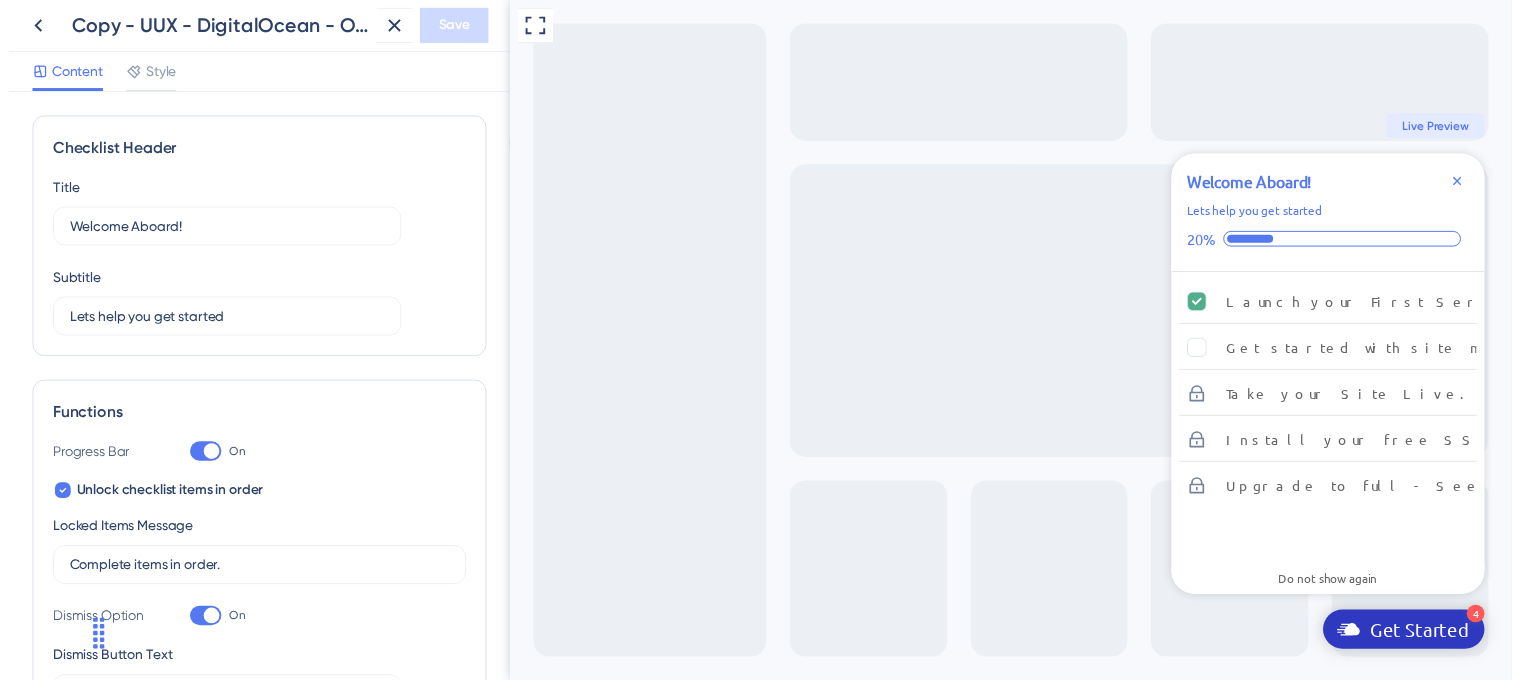 scroll, scrollTop: 0, scrollLeft: 0, axis: both 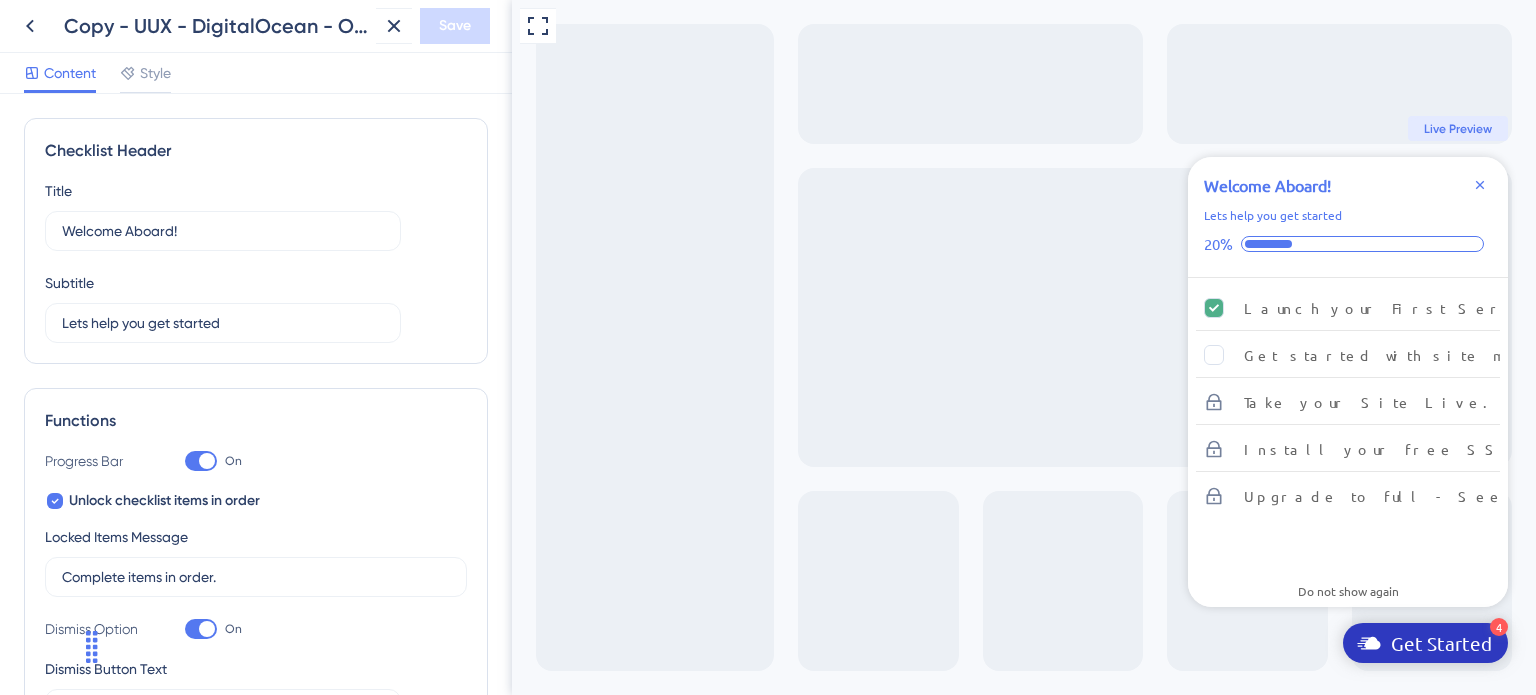 click 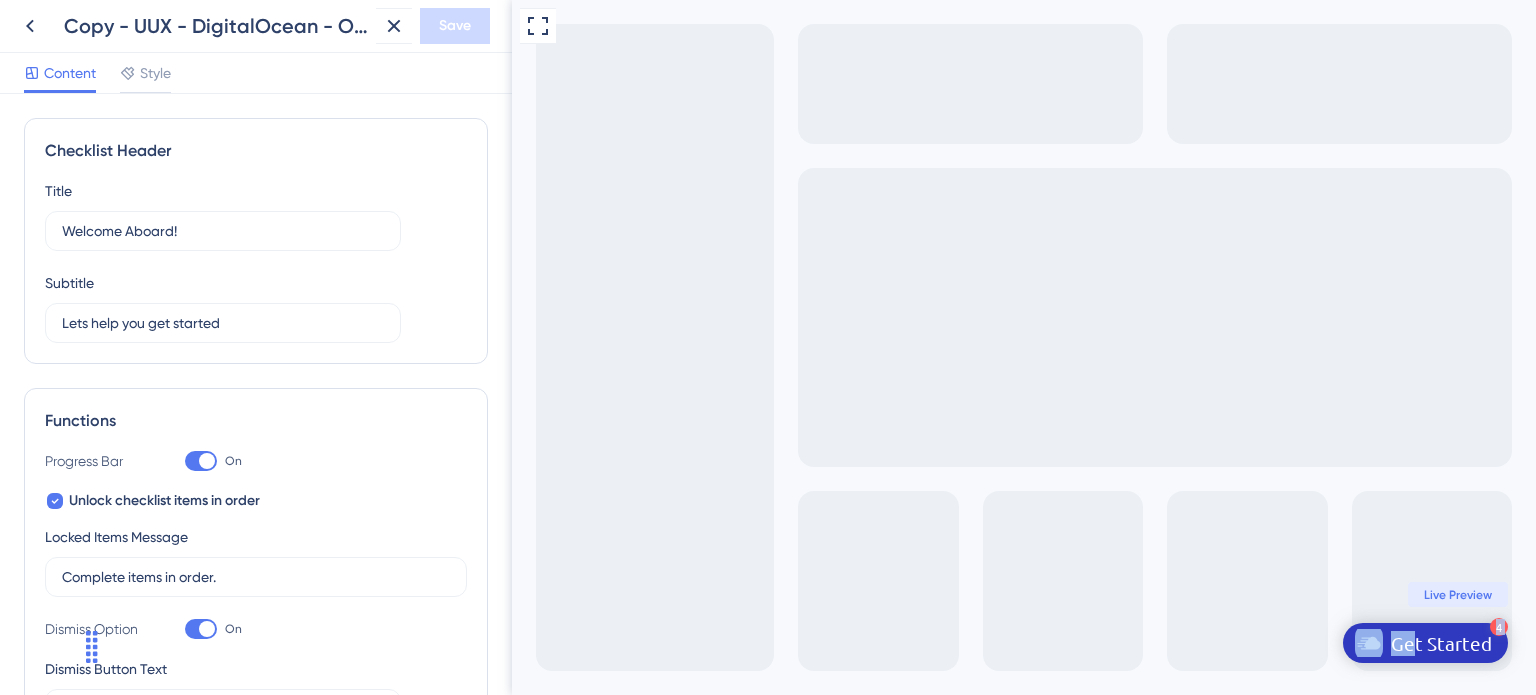 drag, startPoint x: 1366, startPoint y: 645, endPoint x: 889, endPoint y: 532, distance: 490.202 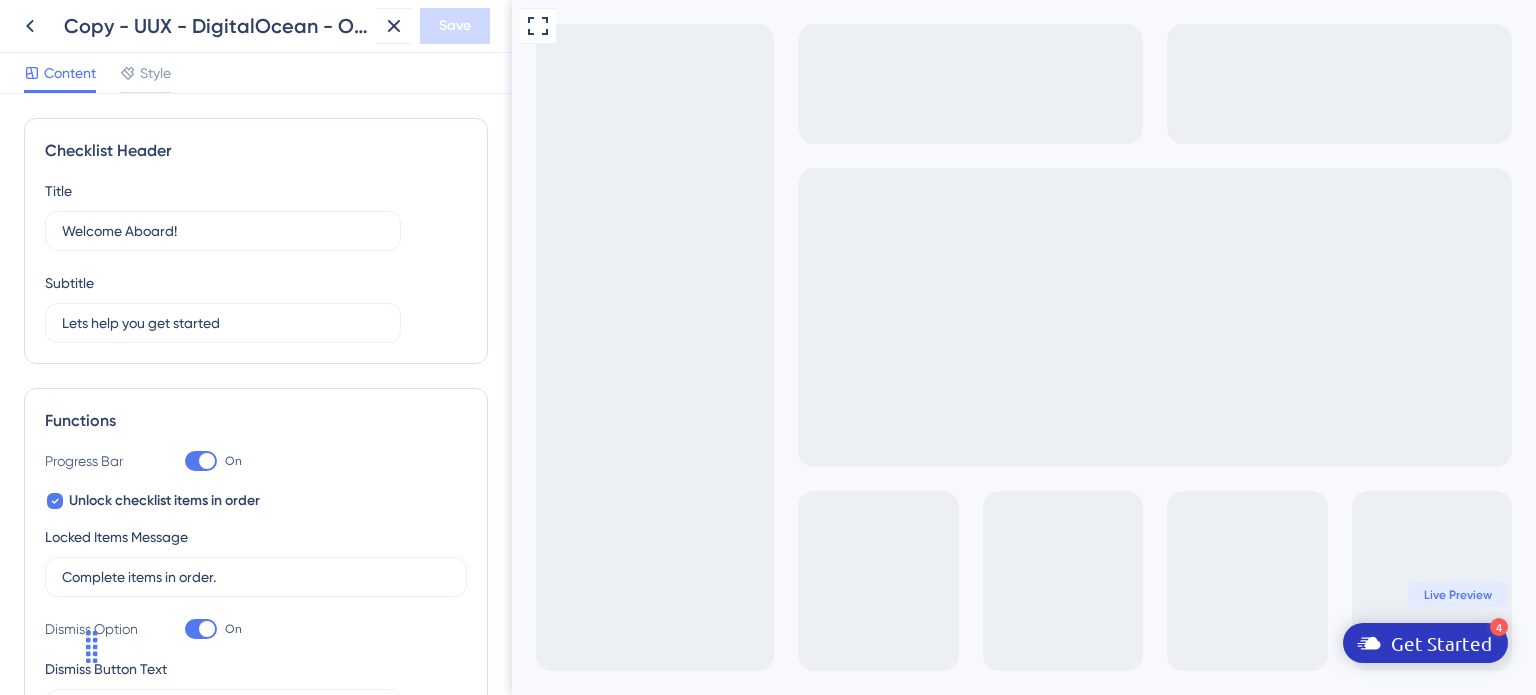 click on "Full Screen Preview 4 Get Started Live Preview" at bounding box center (1024, 347) 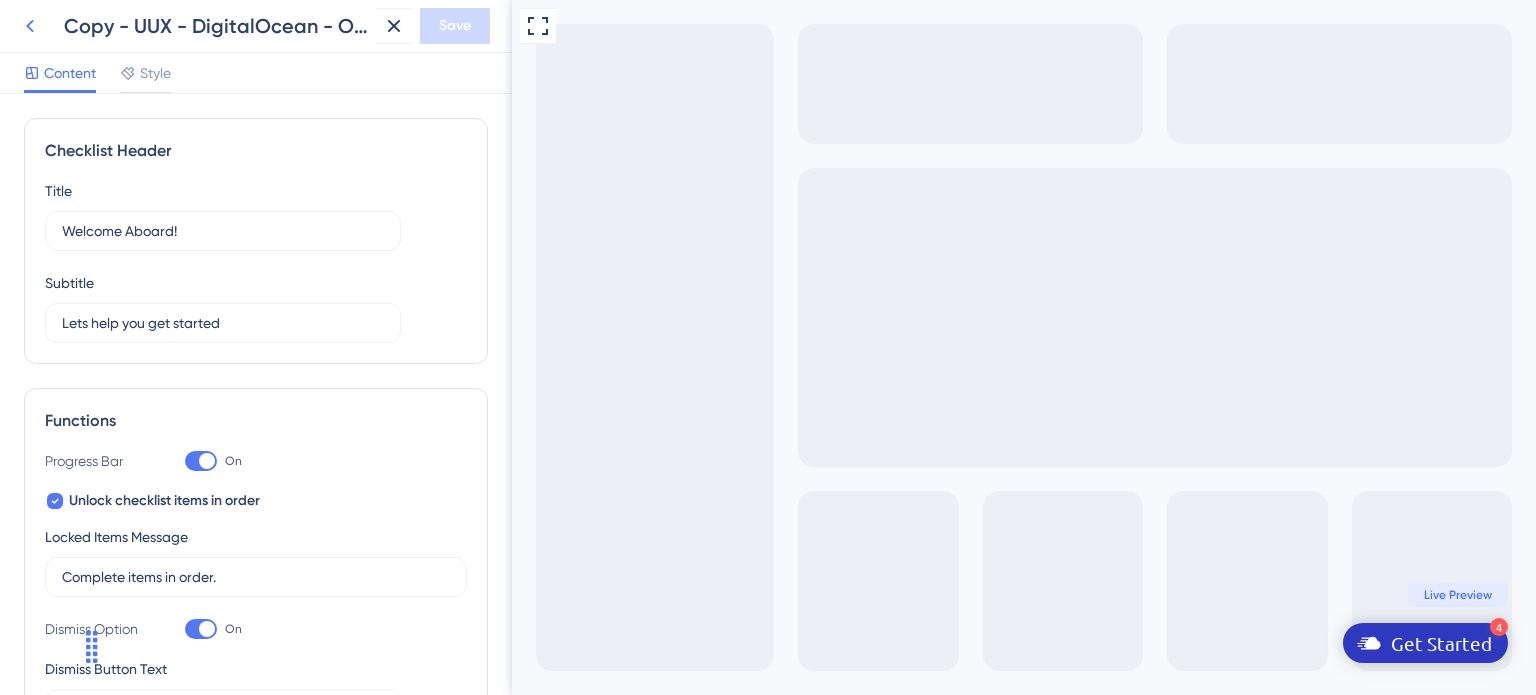 click 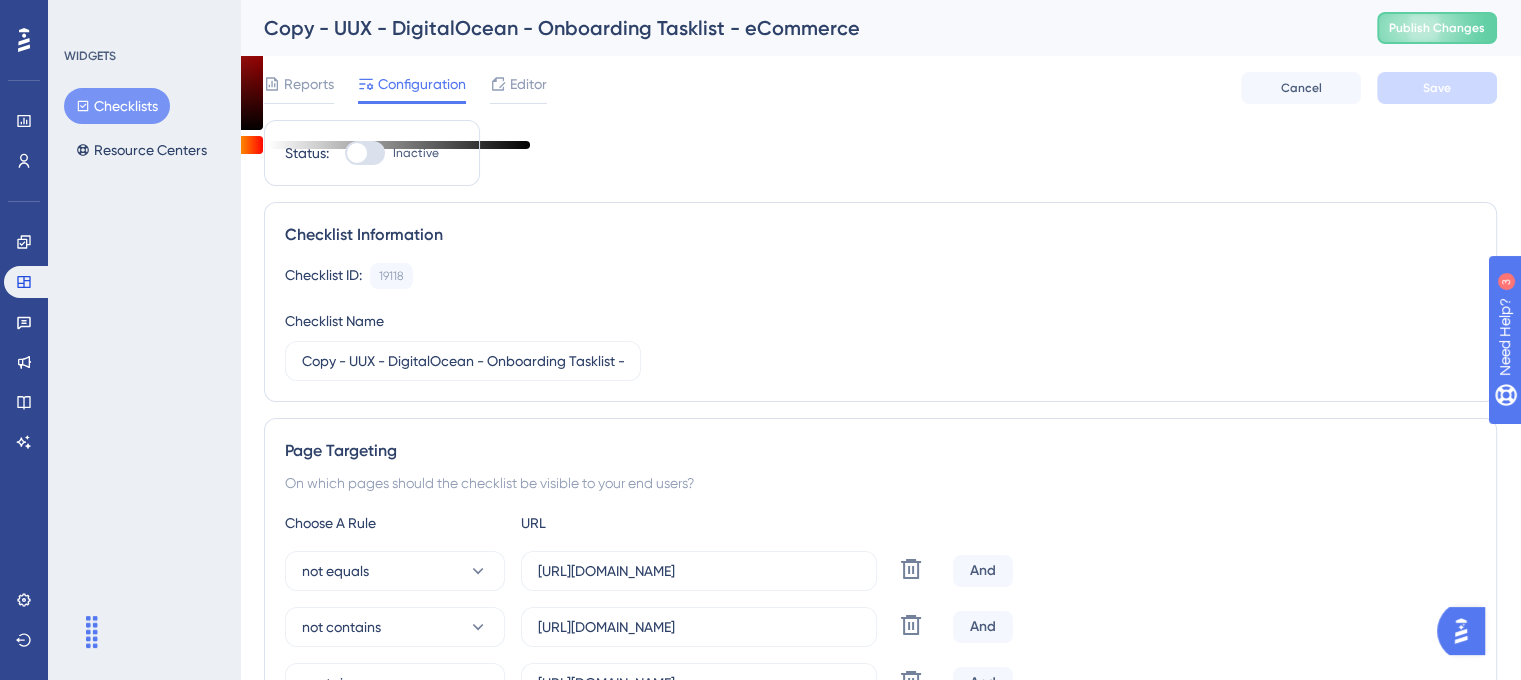 scroll, scrollTop: 0, scrollLeft: 0, axis: both 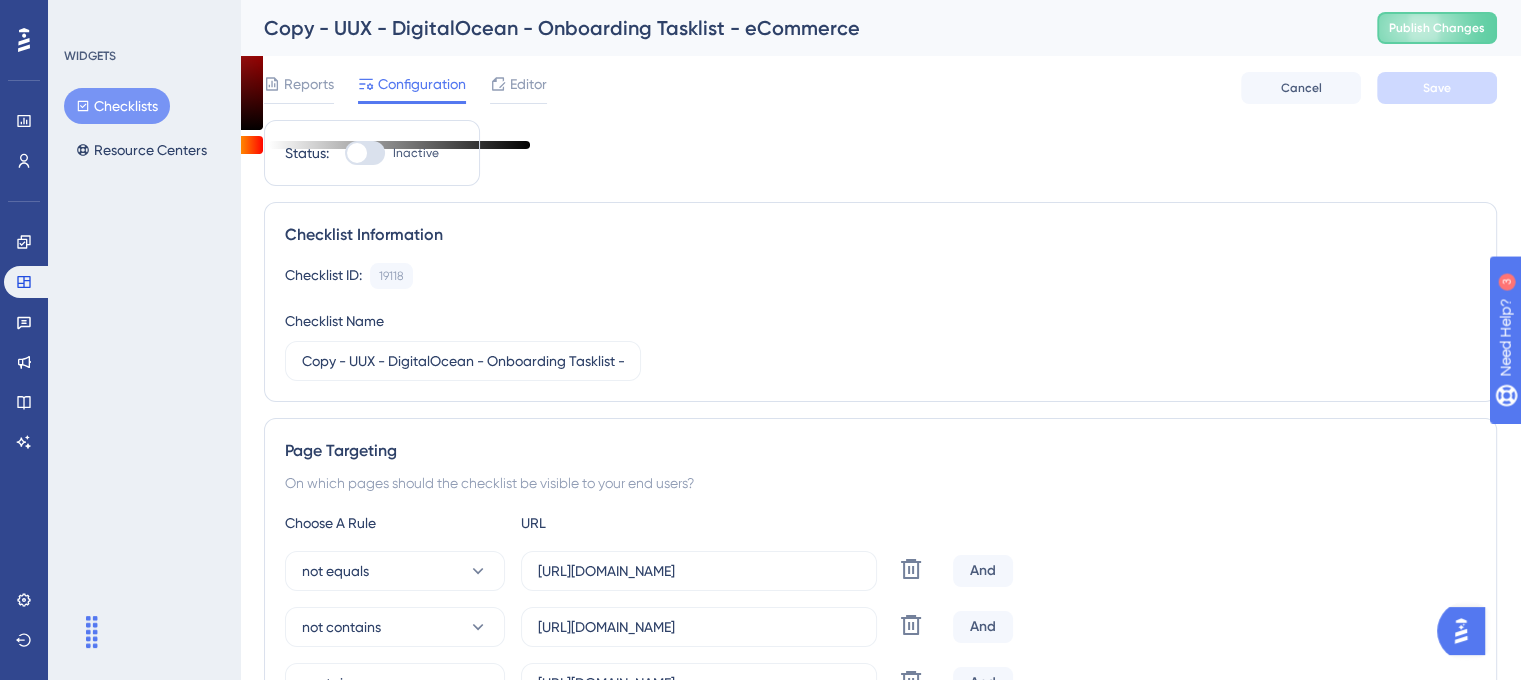 click on "Checklists" at bounding box center (117, 106) 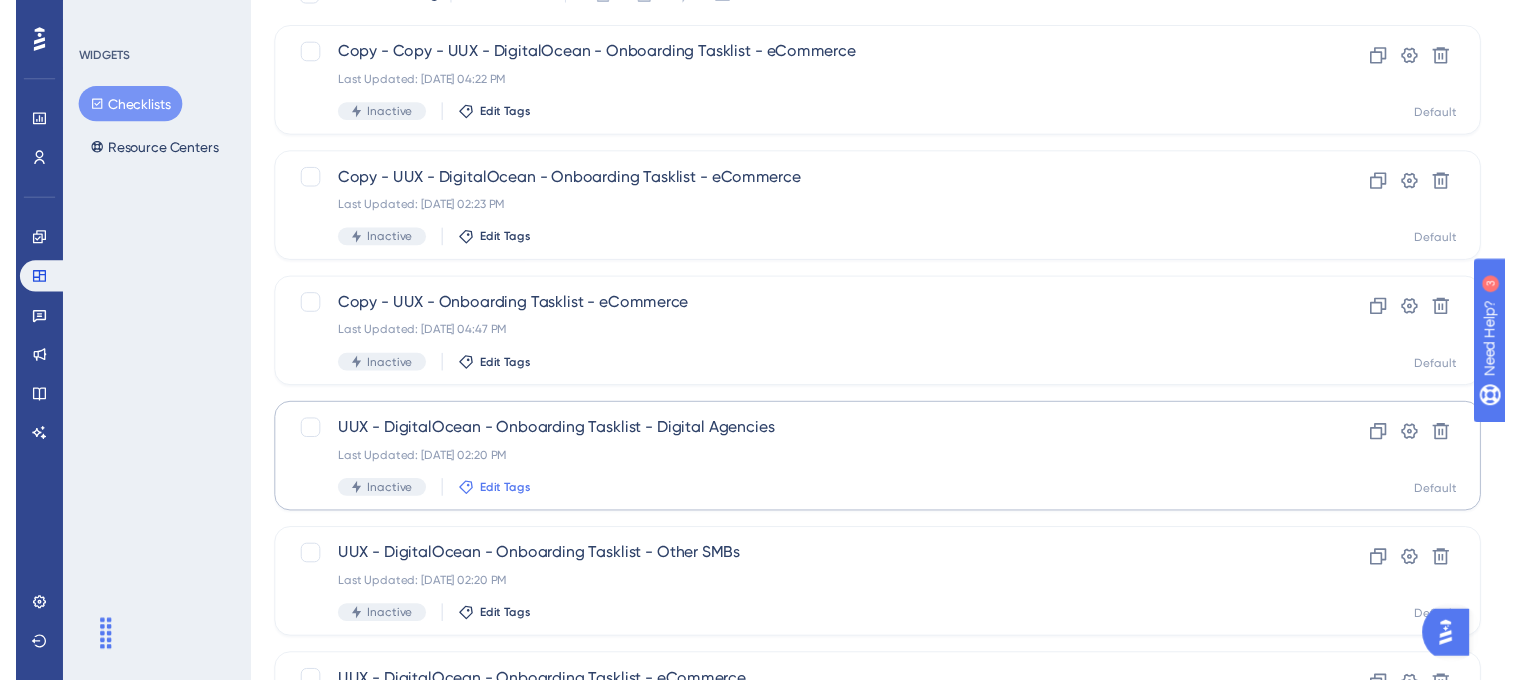 scroll, scrollTop: 0, scrollLeft: 0, axis: both 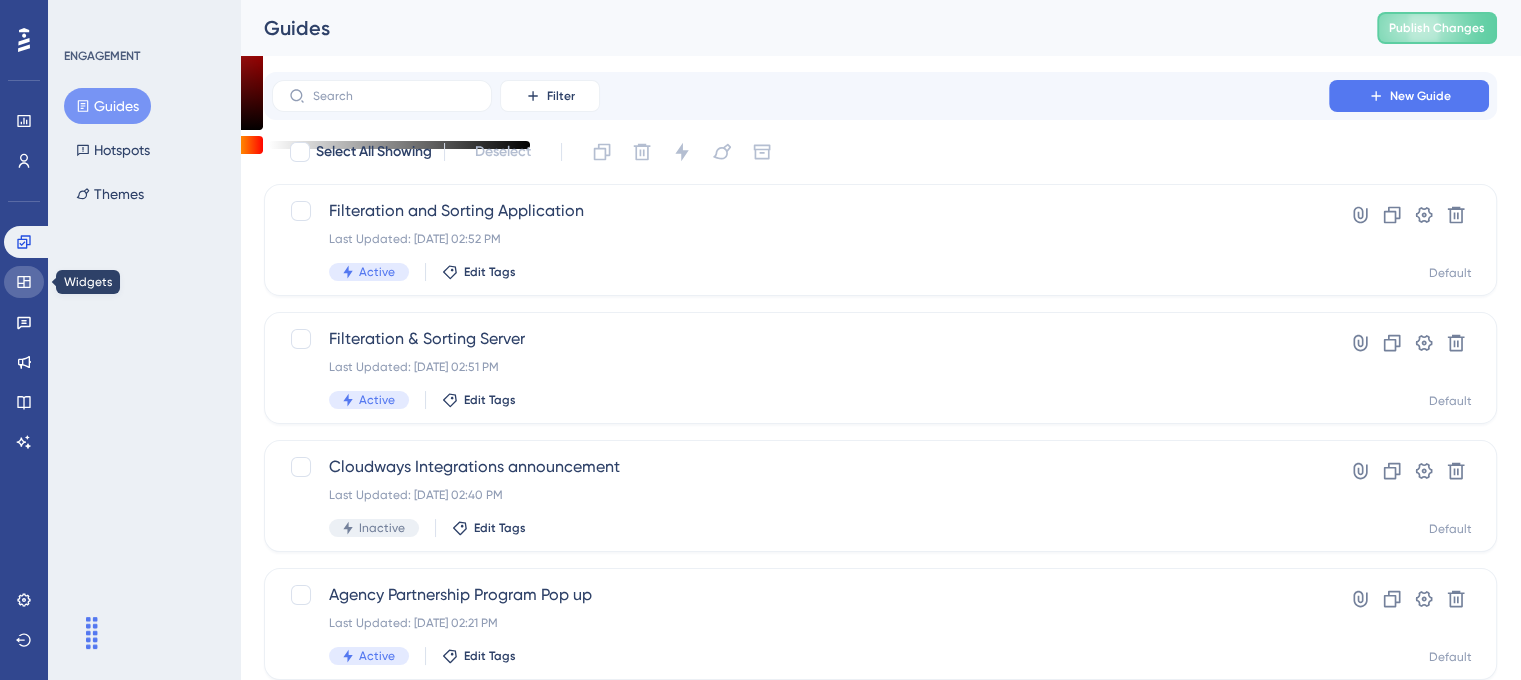 click 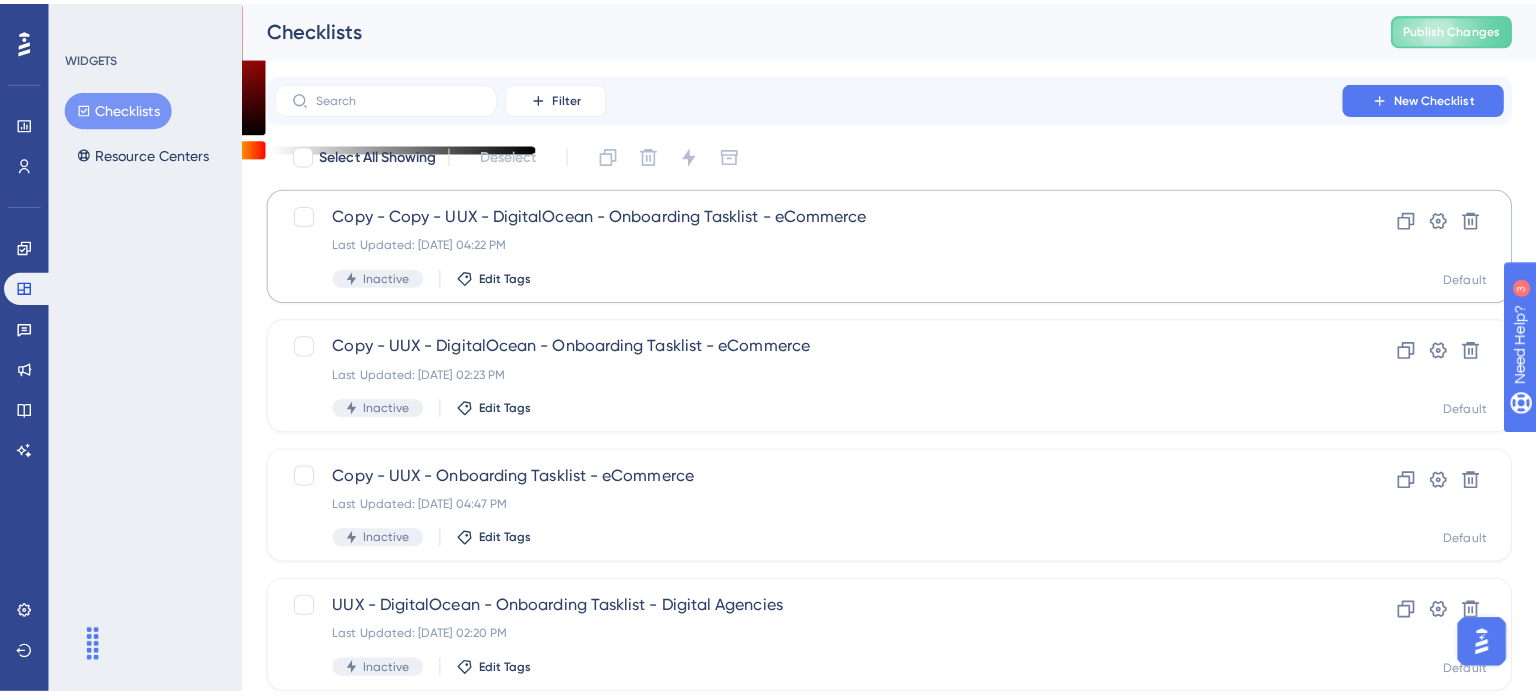 scroll, scrollTop: 0, scrollLeft: 0, axis: both 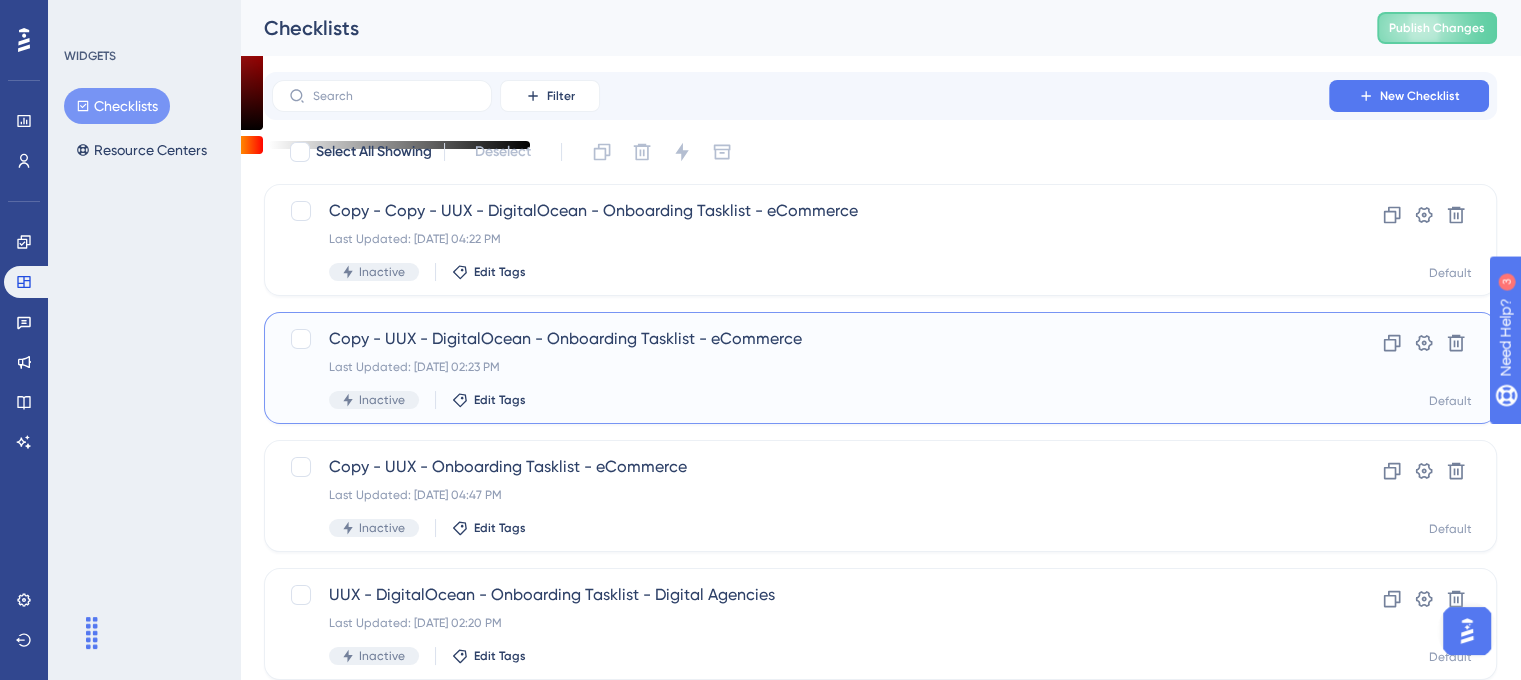 click on "Copy - UUX - DigitalOcean - Onboarding Tasklist - eCommerce" at bounding box center (800, 339) 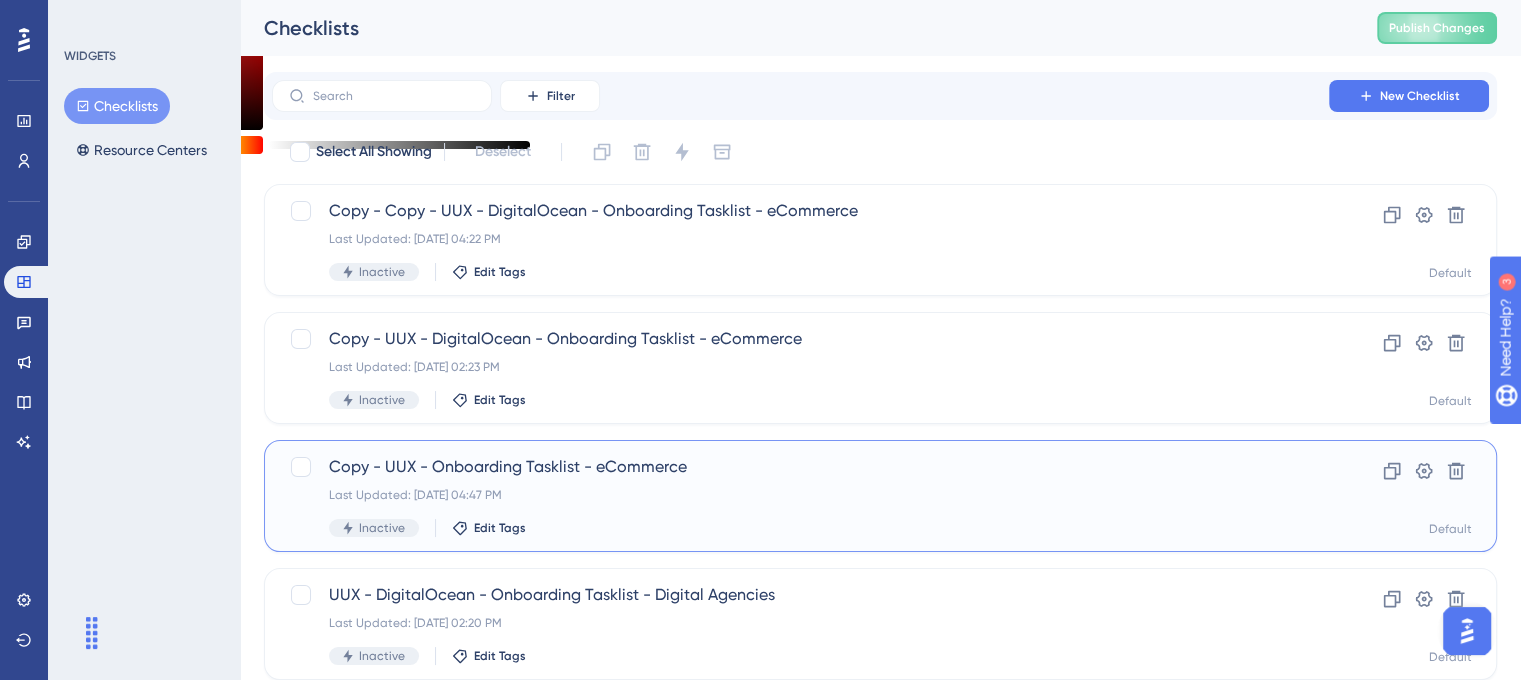 click on "Copy - UUX - Onboarding Tasklist - eCommerce" at bounding box center [800, 467] 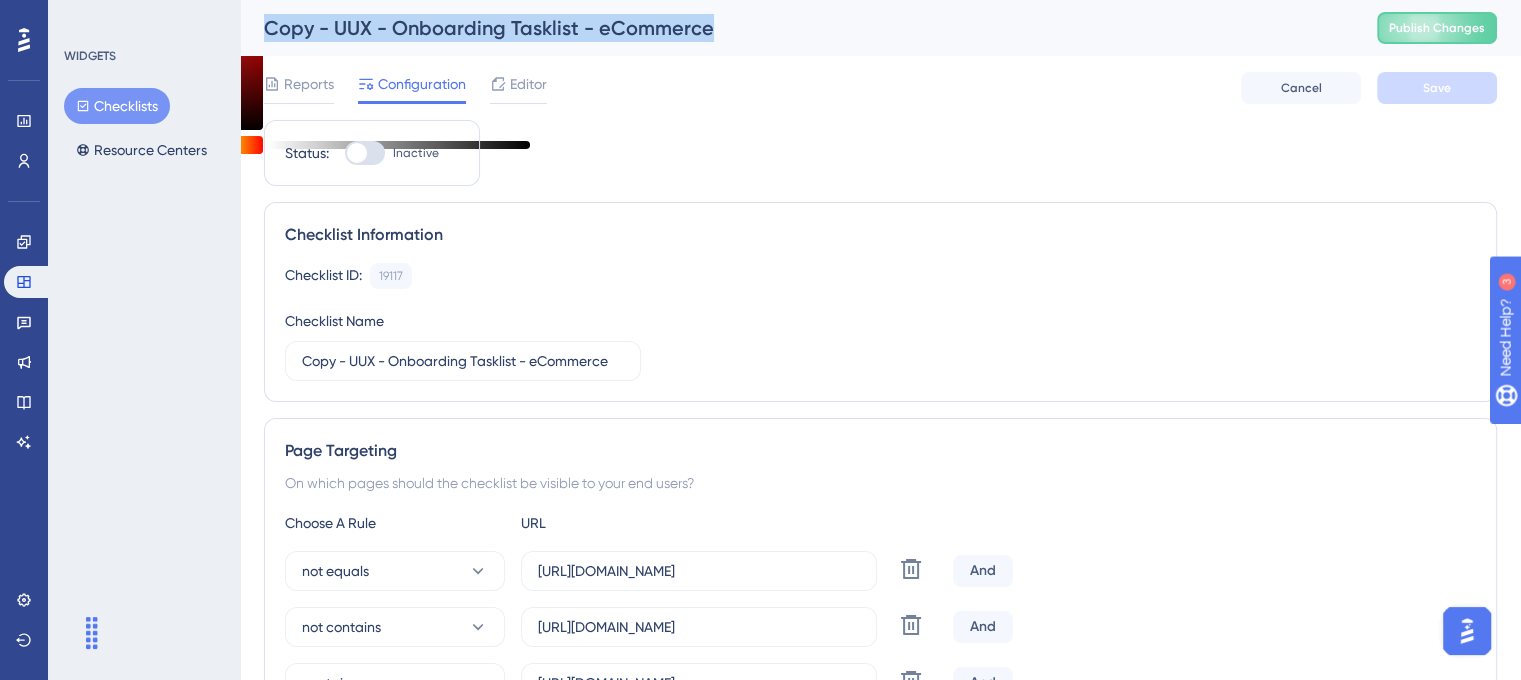 drag, startPoint x: 258, startPoint y: 29, endPoint x: 718, endPoint y: 35, distance: 460.03912 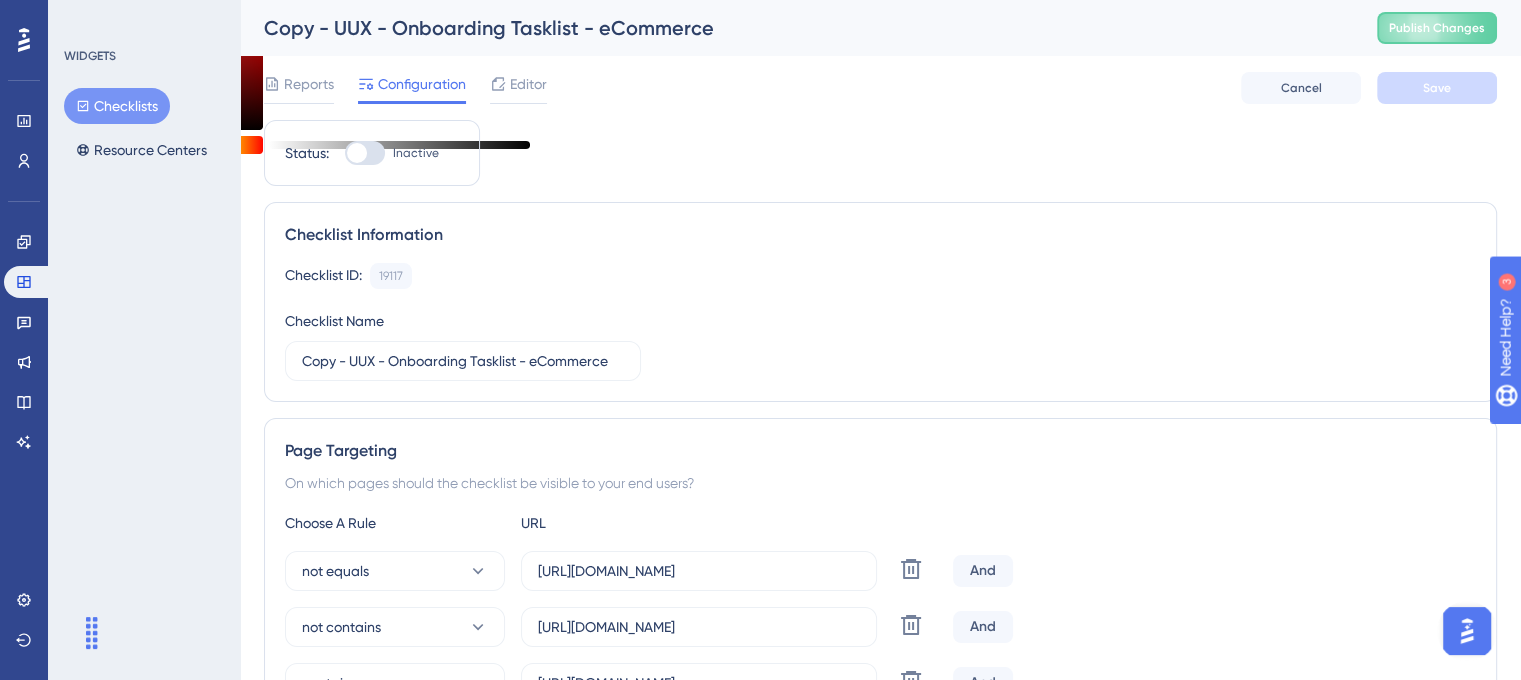 click on "Checklist Information" at bounding box center (880, 235) 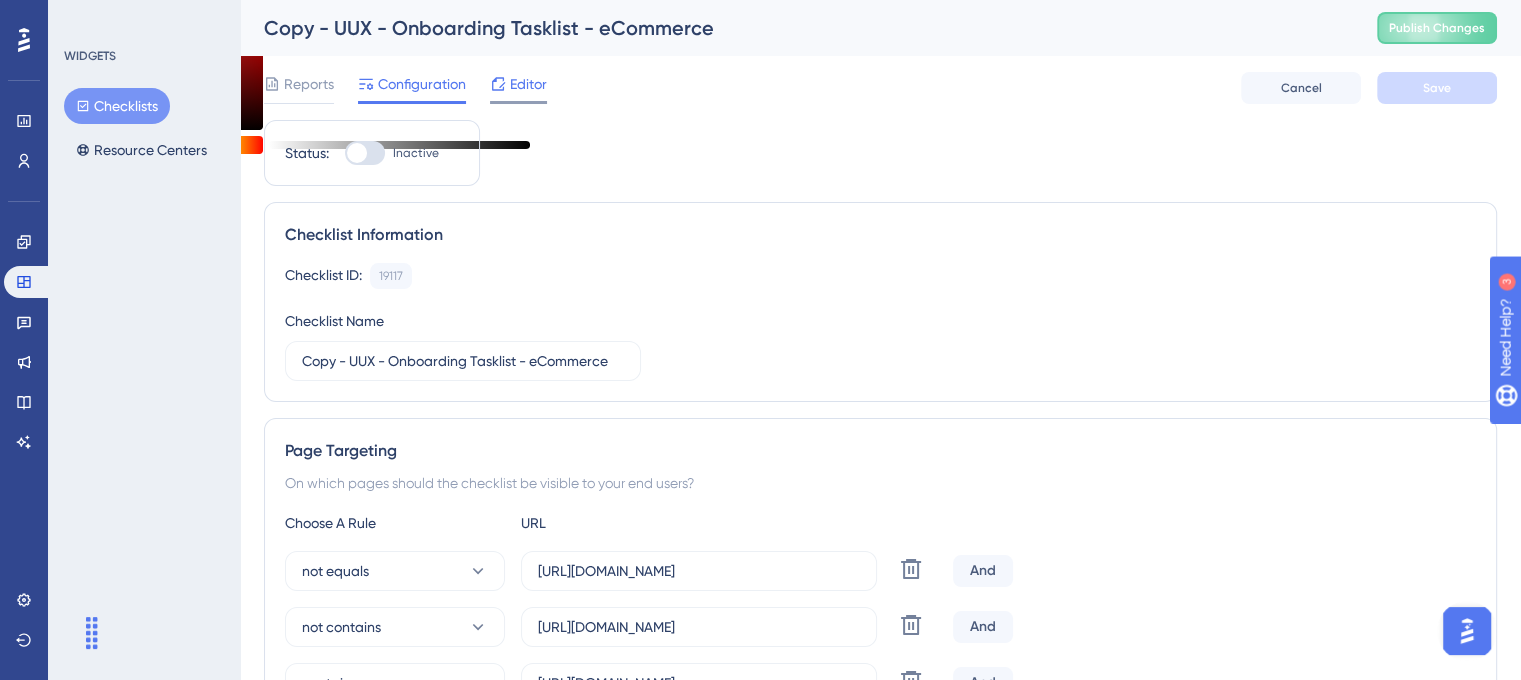 click on "Editor" at bounding box center [528, 84] 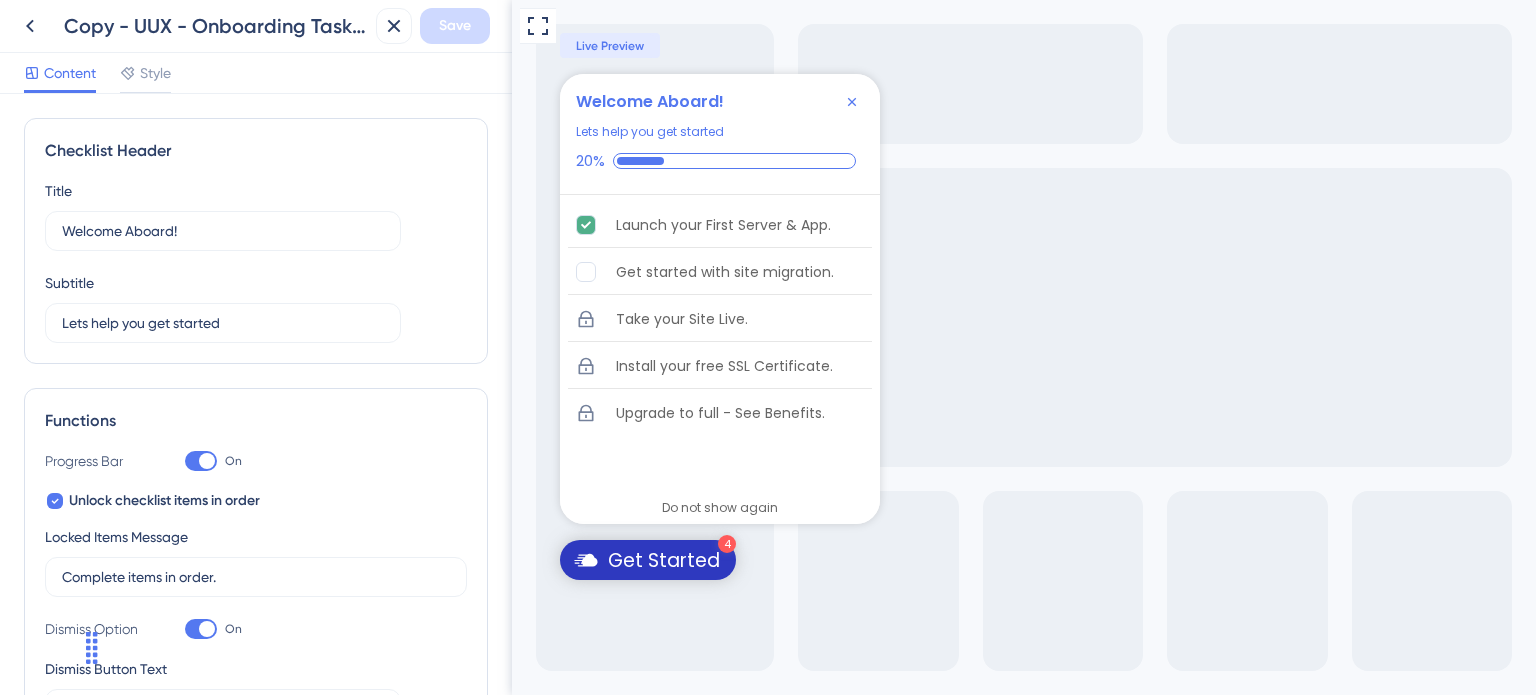 scroll, scrollTop: 0, scrollLeft: 0, axis: both 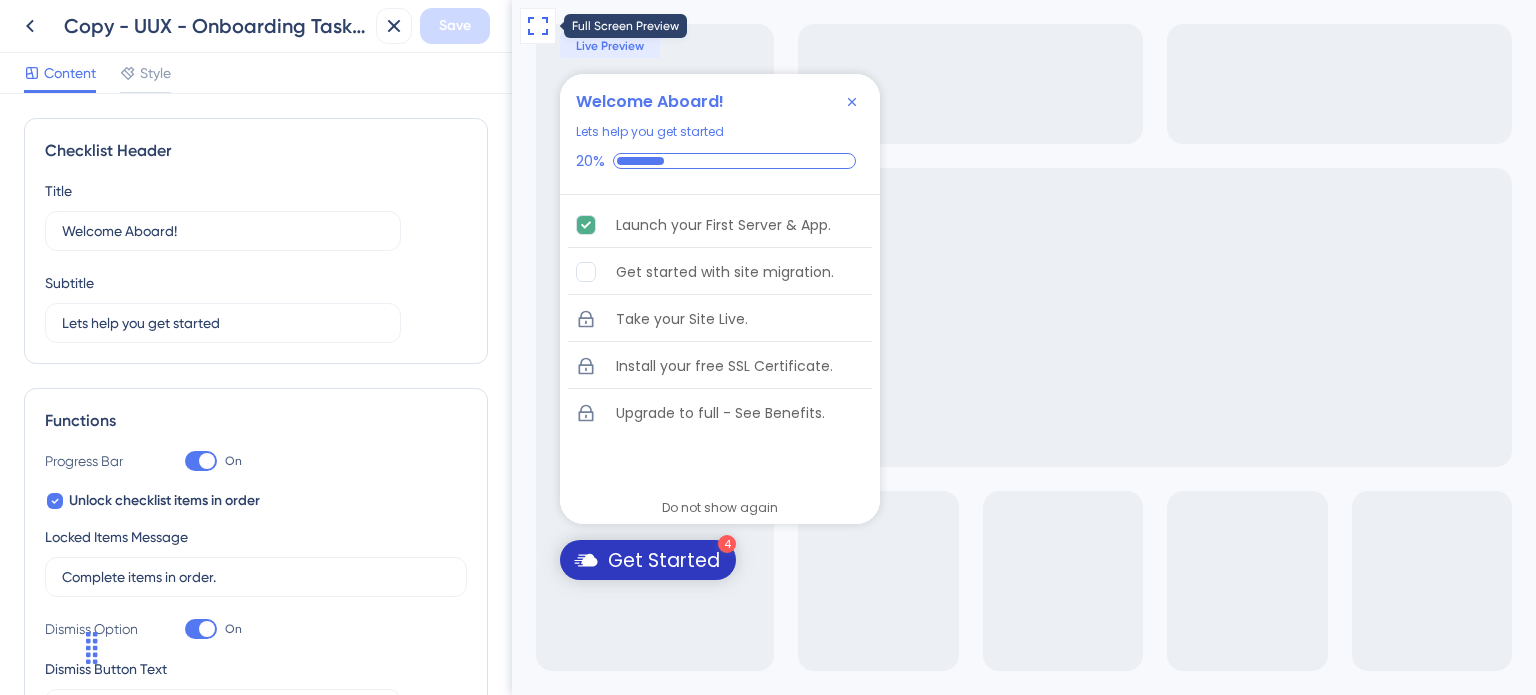click 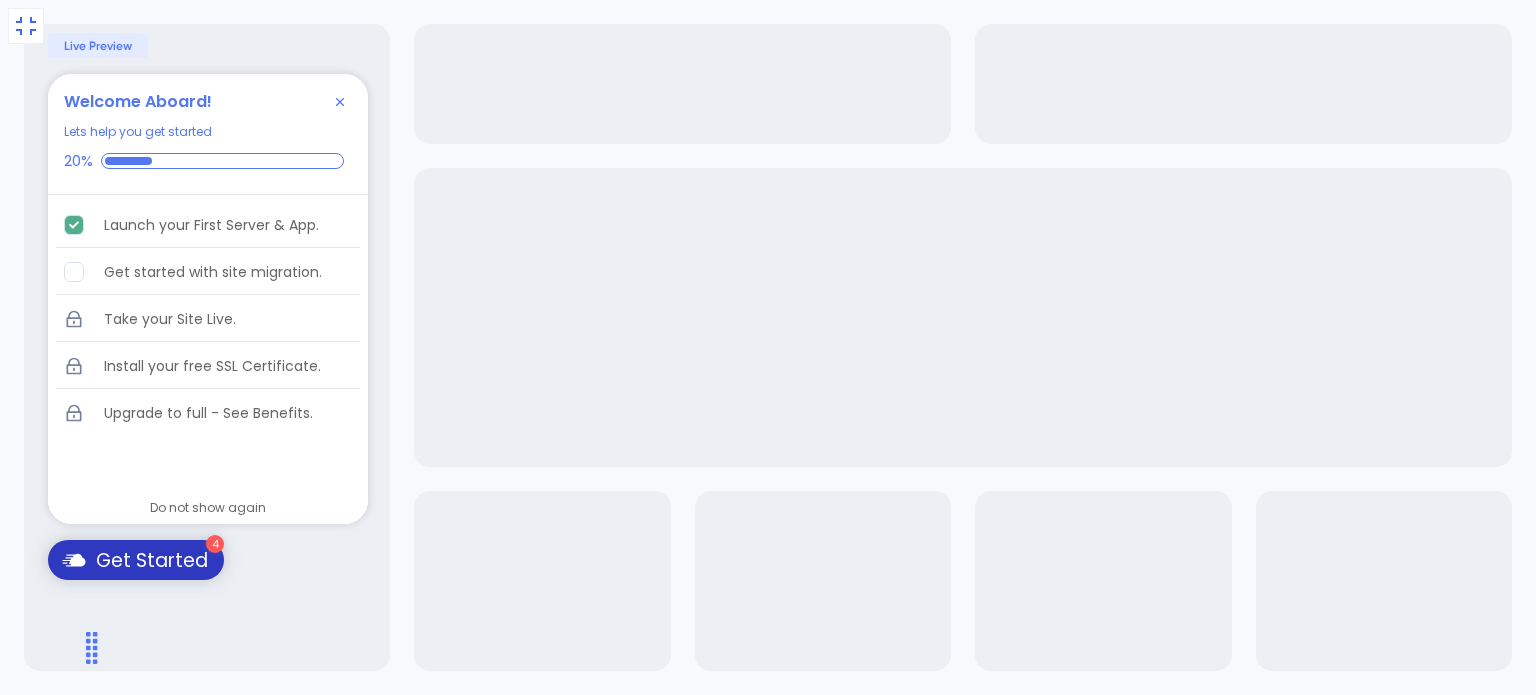 click on "Exit Full Screen 4 Get Started Welcome Aboard! Lets help you get started 20% Launch your First Server & App. Get started with site migration. Take your Site Live. Install your free SSL Certificate. Upgrade to full - See Benefits. Congratulations!   Do not show again Live Preview" at bounding box center (768, 347) 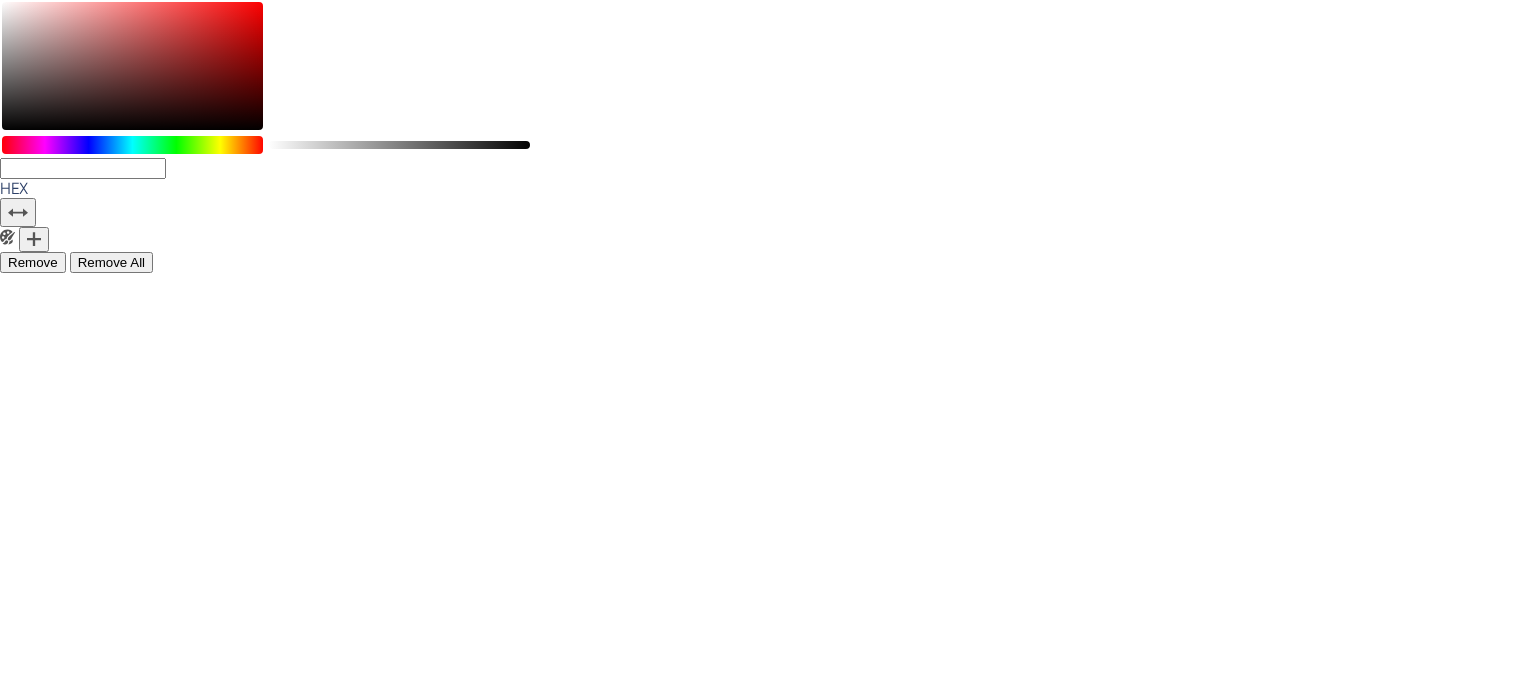 scroll, scrollTop: 0, scrollLeft: 0, axis: both 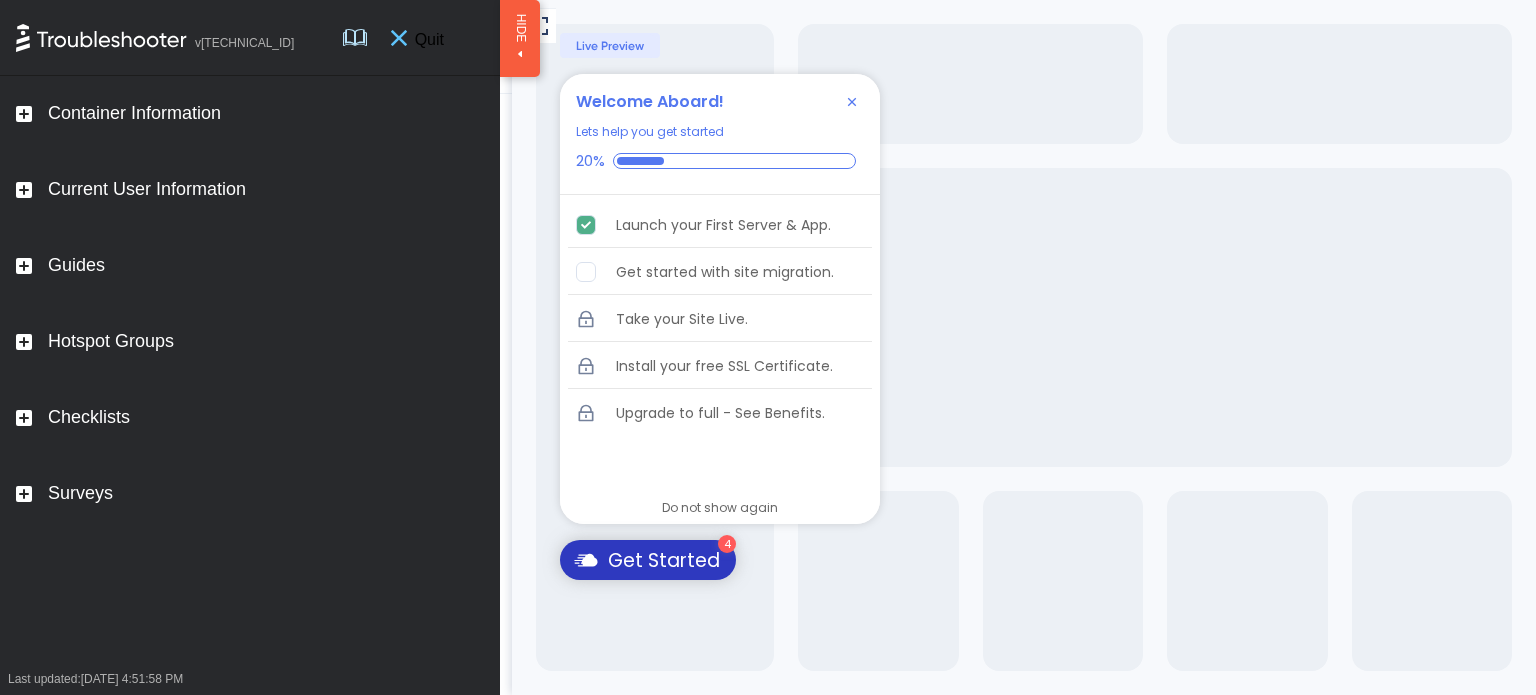 click 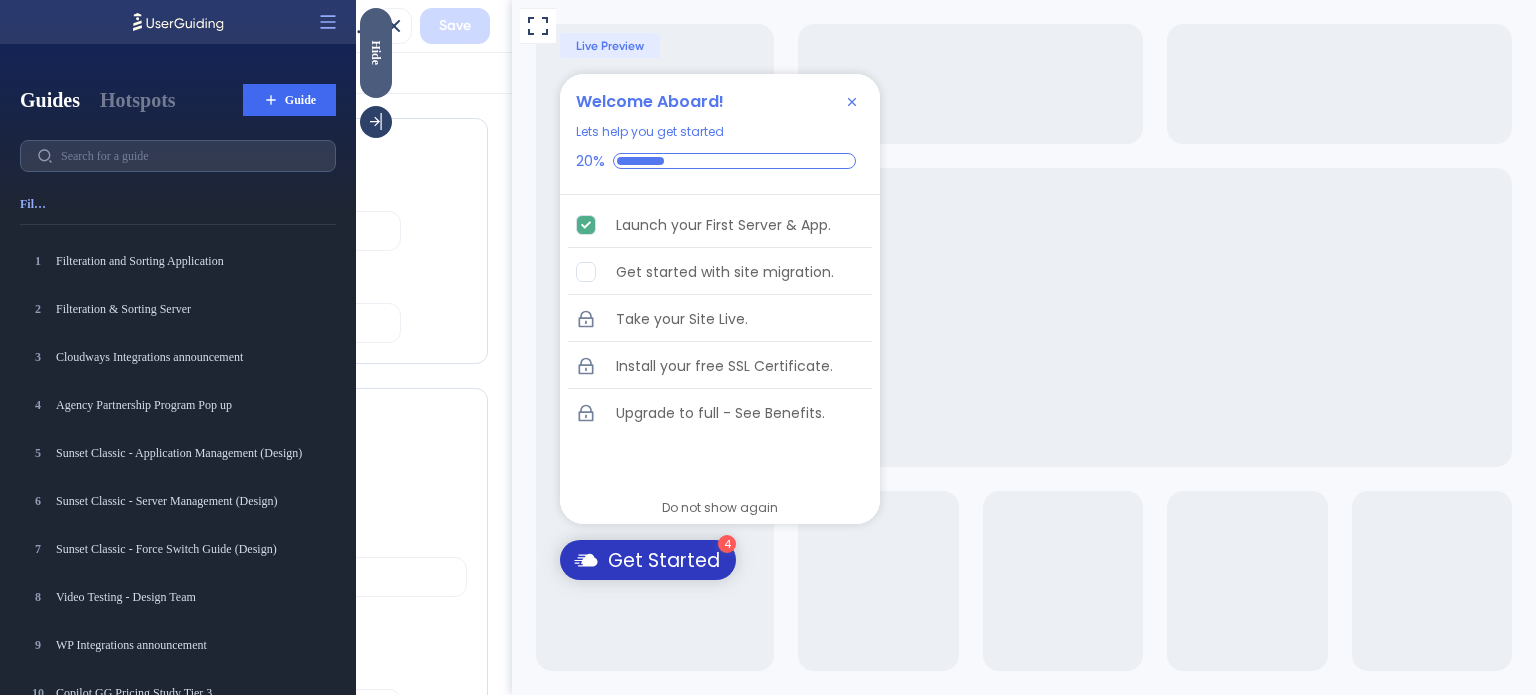click on "Hide" at bounding box center (376, 53) 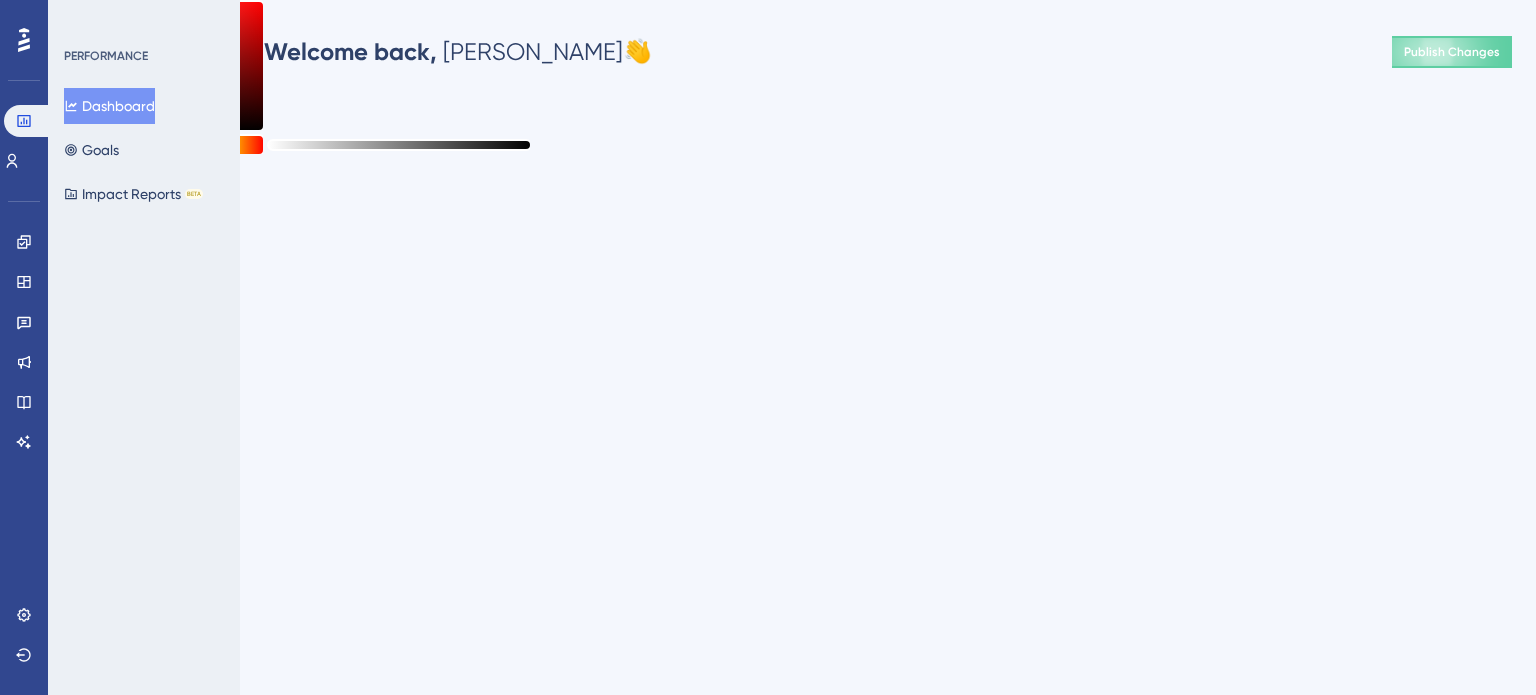 scroll, scrollTop: 0, scrollLeft: 0, axis: both 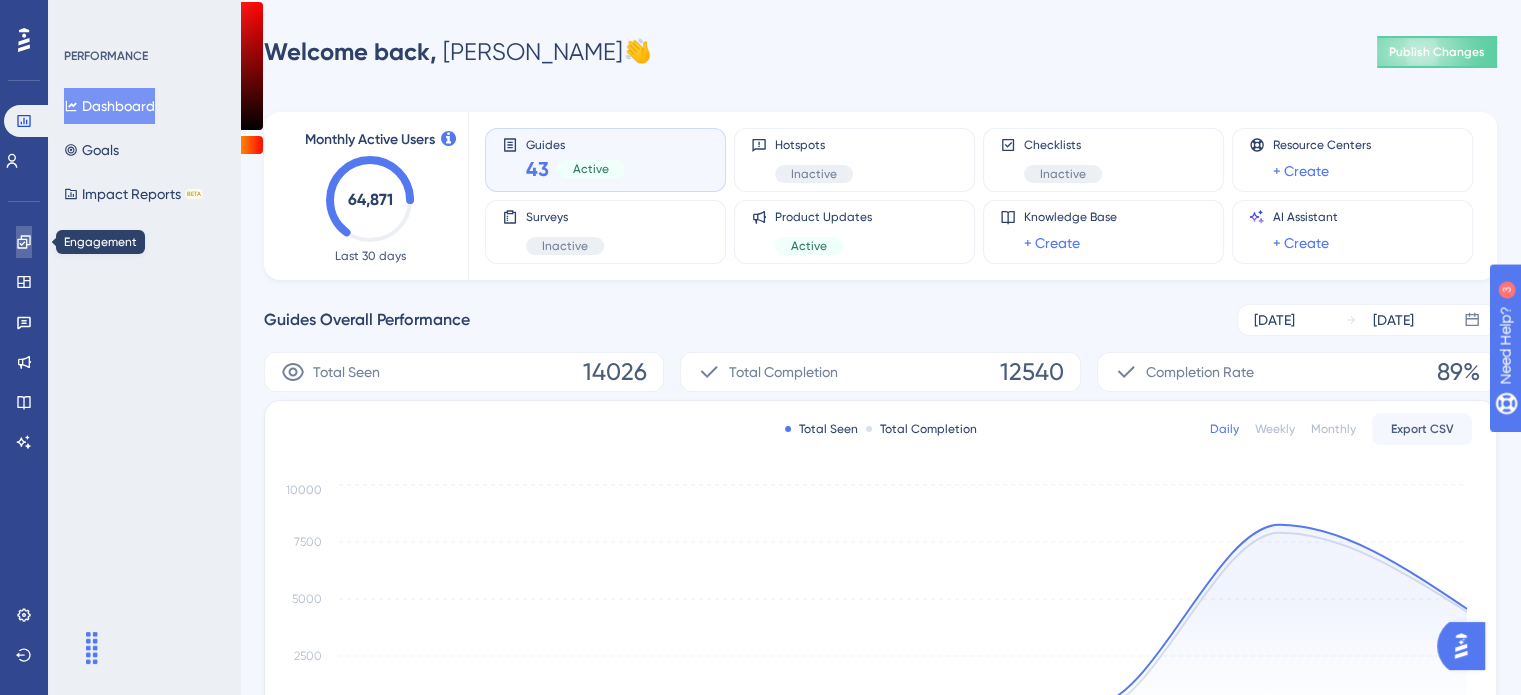 click at bounding box center (24, 242) 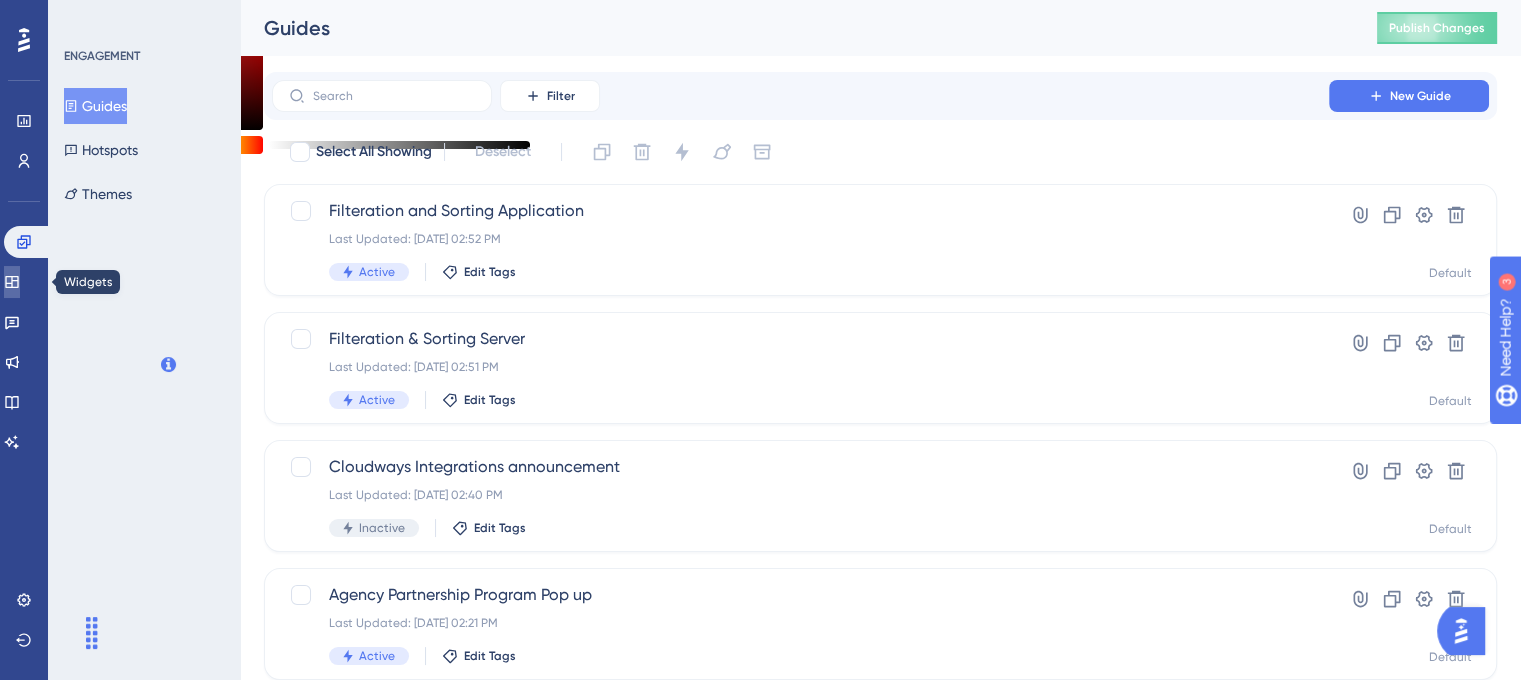 click 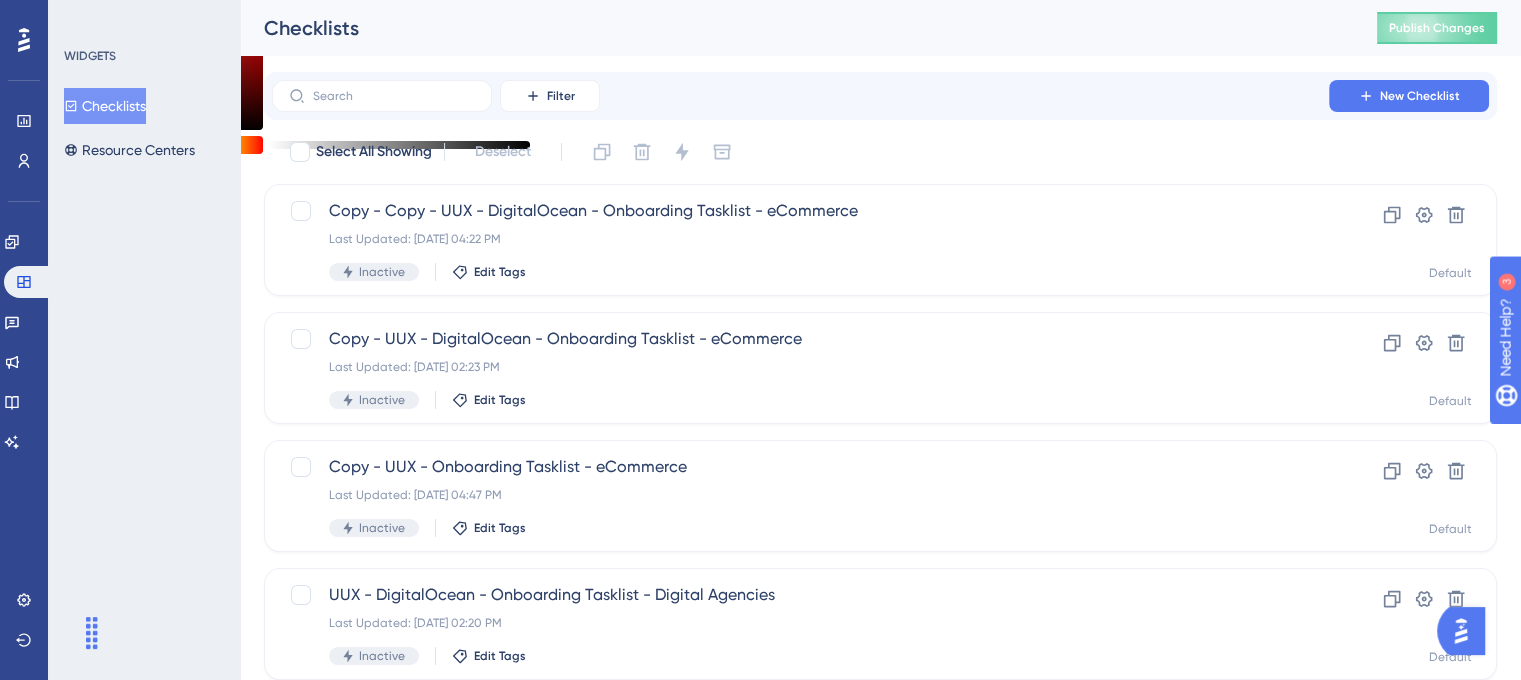 click on "Performance Users Engagement Widgets Feedback Product Updates Knowledge Base AI Assistant Settings Logout" at bounding box center (24, 340) 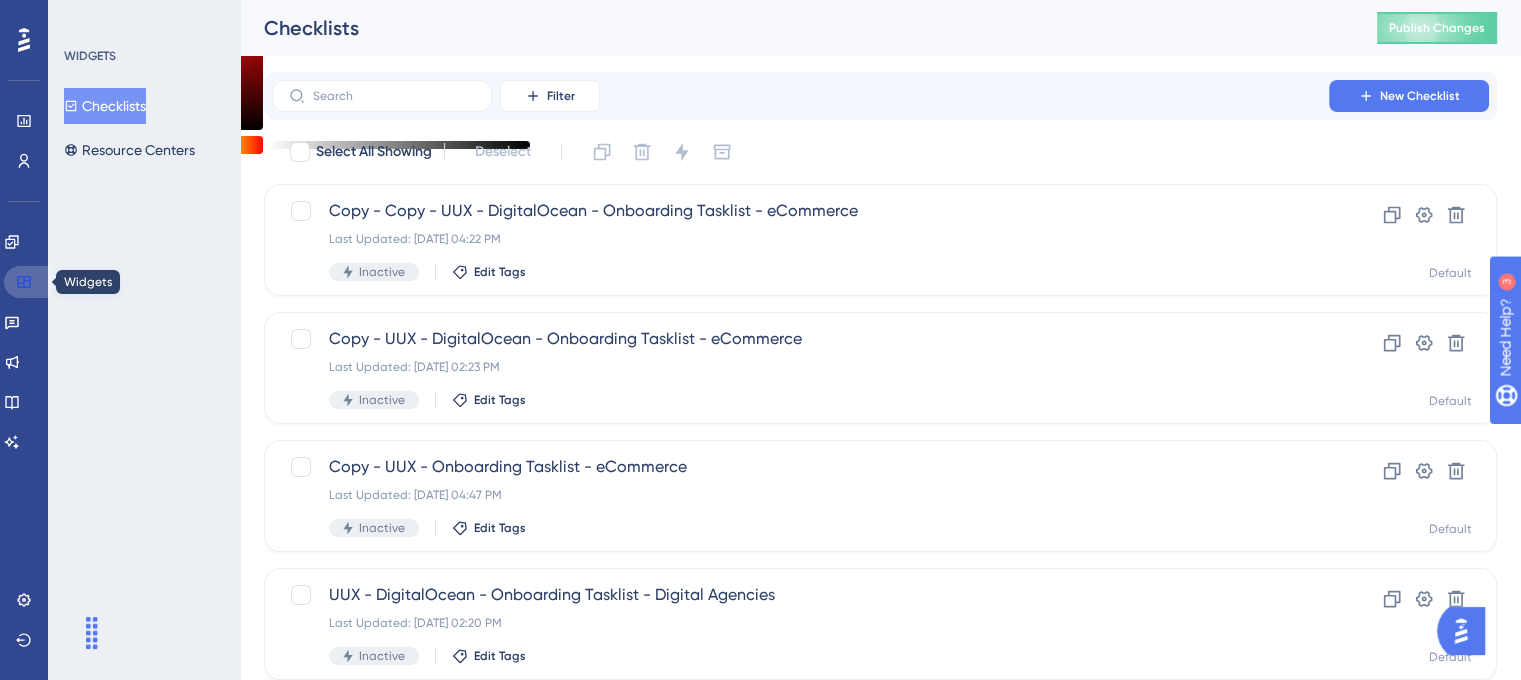 click 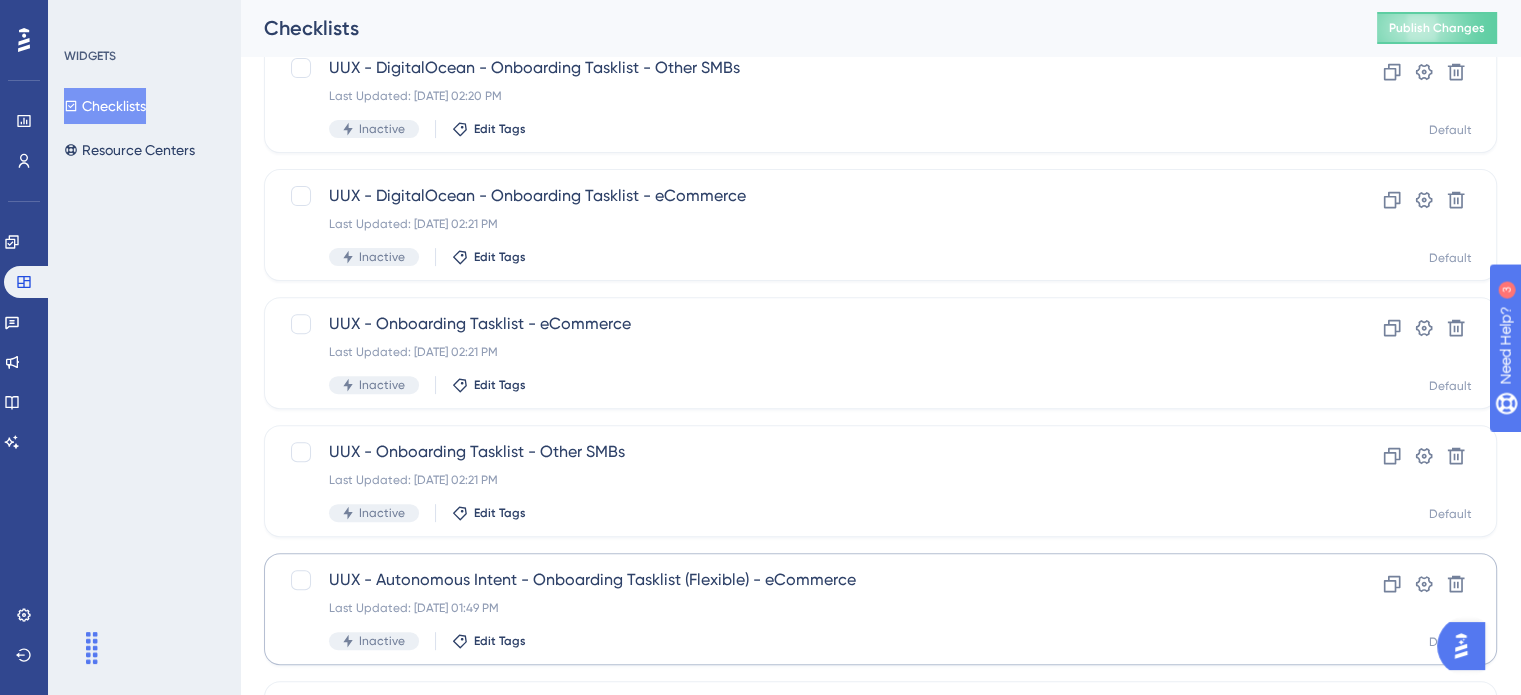 scroll, scrollTop: 856, scrollLeft: 0, axis: vertical 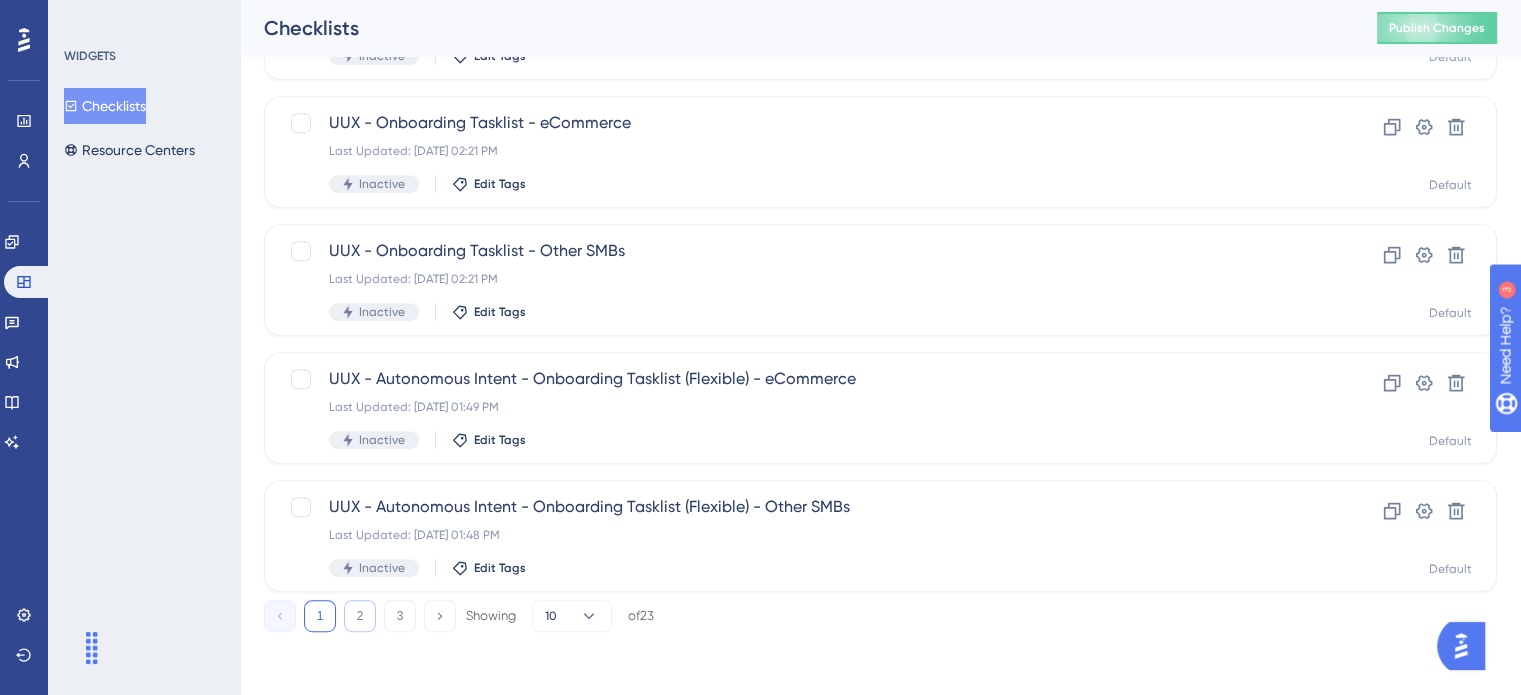 click on "2" at bounding box center [360, 616] 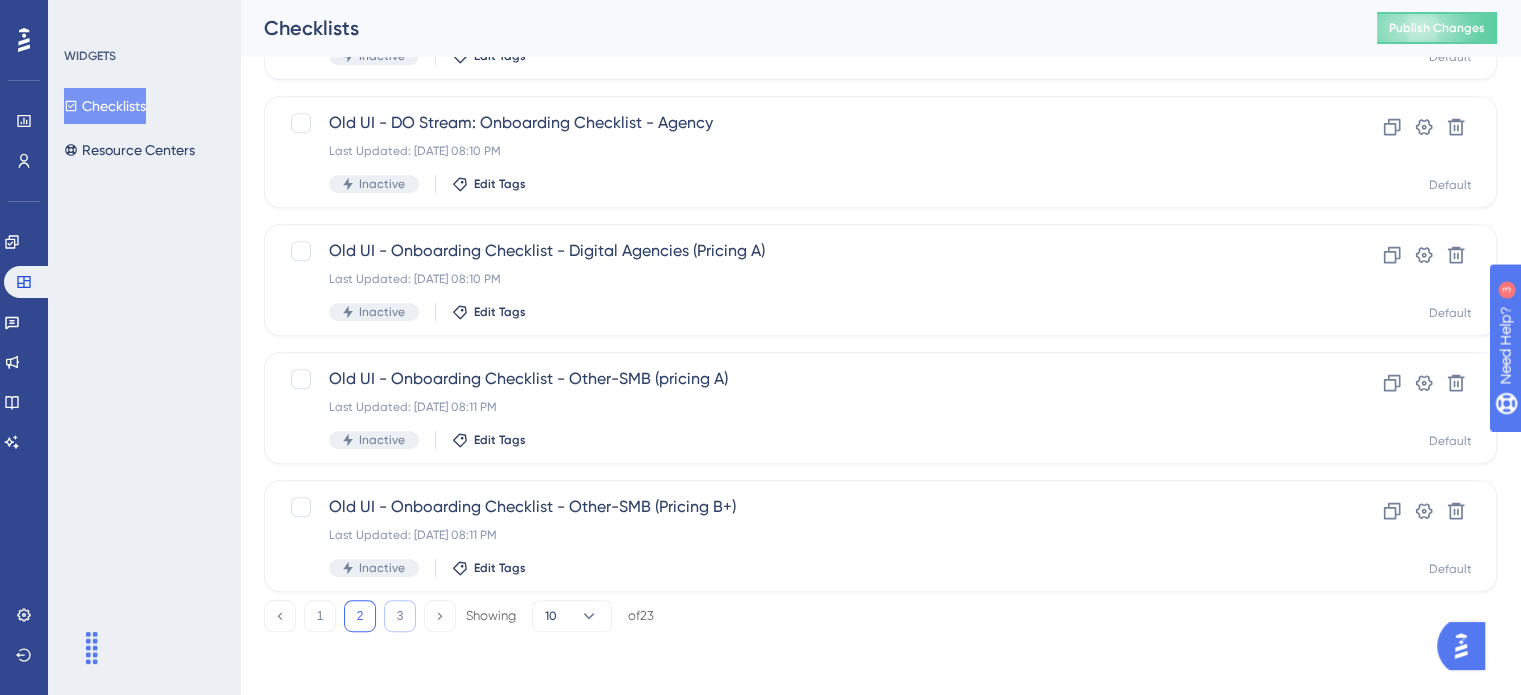 click on "3" at bounding box center (400, 616) 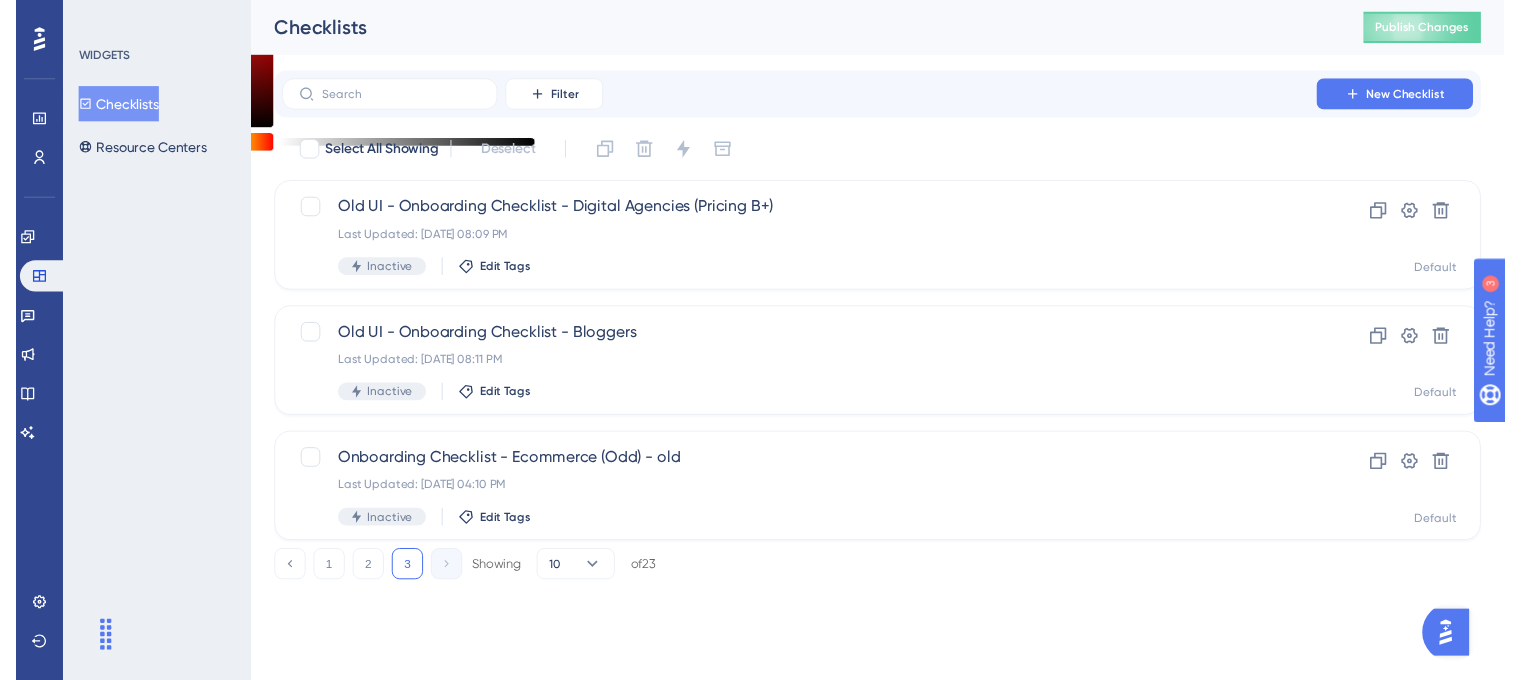 scroll, scrollTop: 0, scrollLeft: 0, axis: both 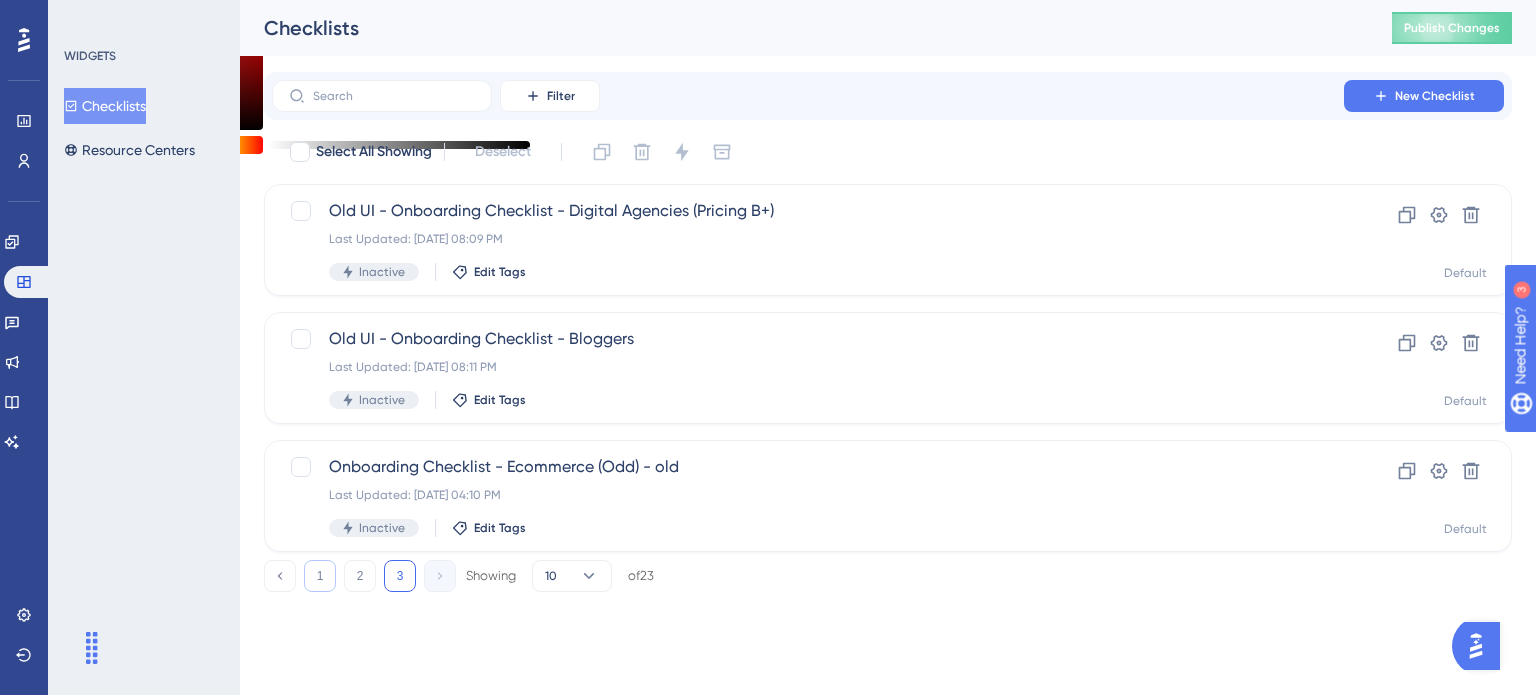 click on "1" at bounding box center (320, 576) 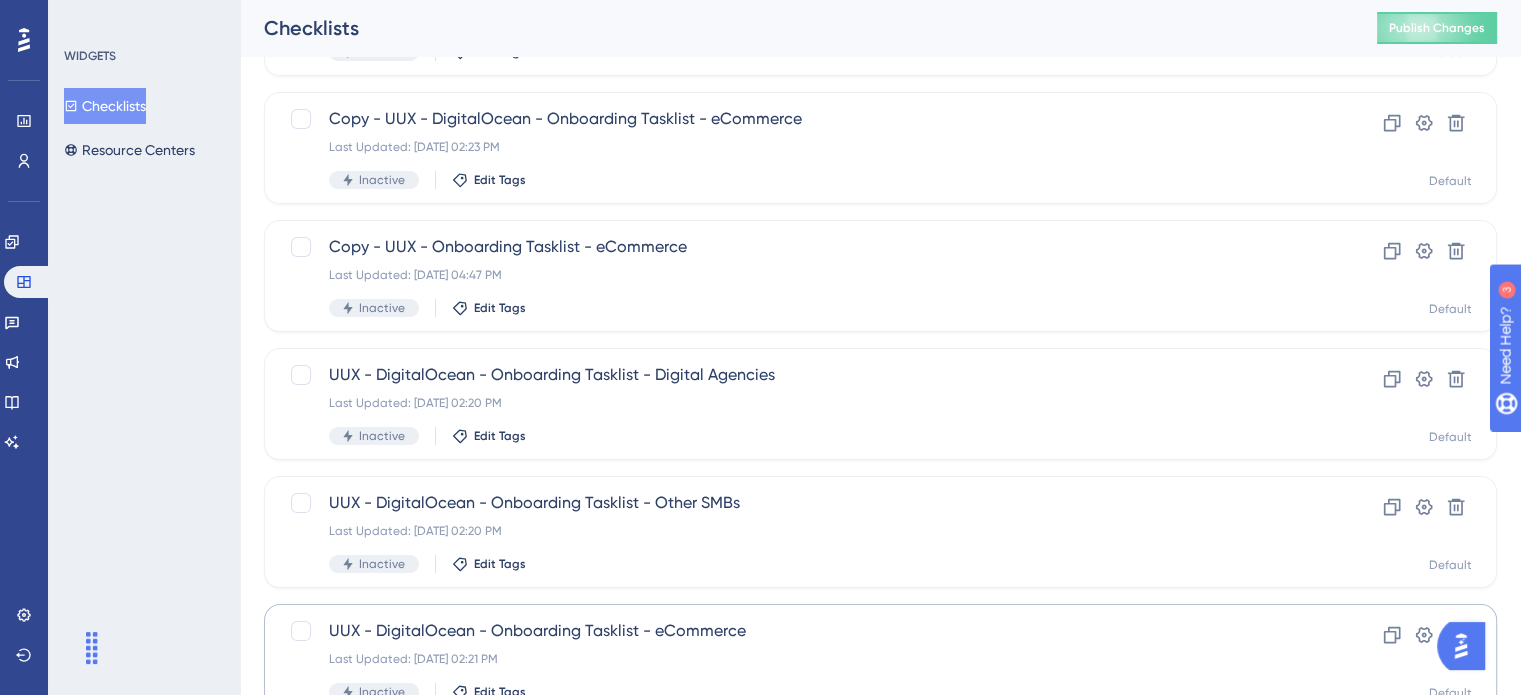 scroll, scrollTop: 200, scrollLeft: 0, axis: vertical 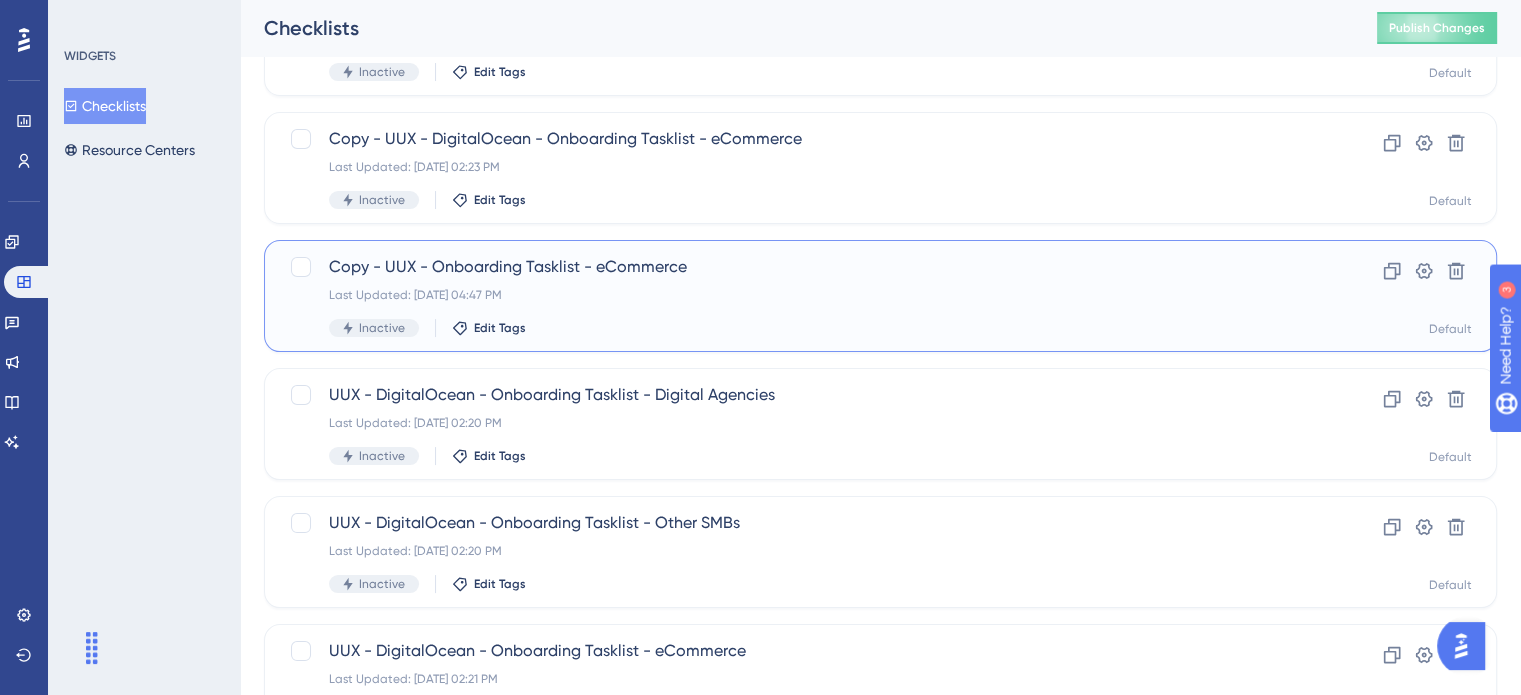 click on "Copy - UUX - Onboarding Tasklist - eCommerce" at bounding box center [800, 267] 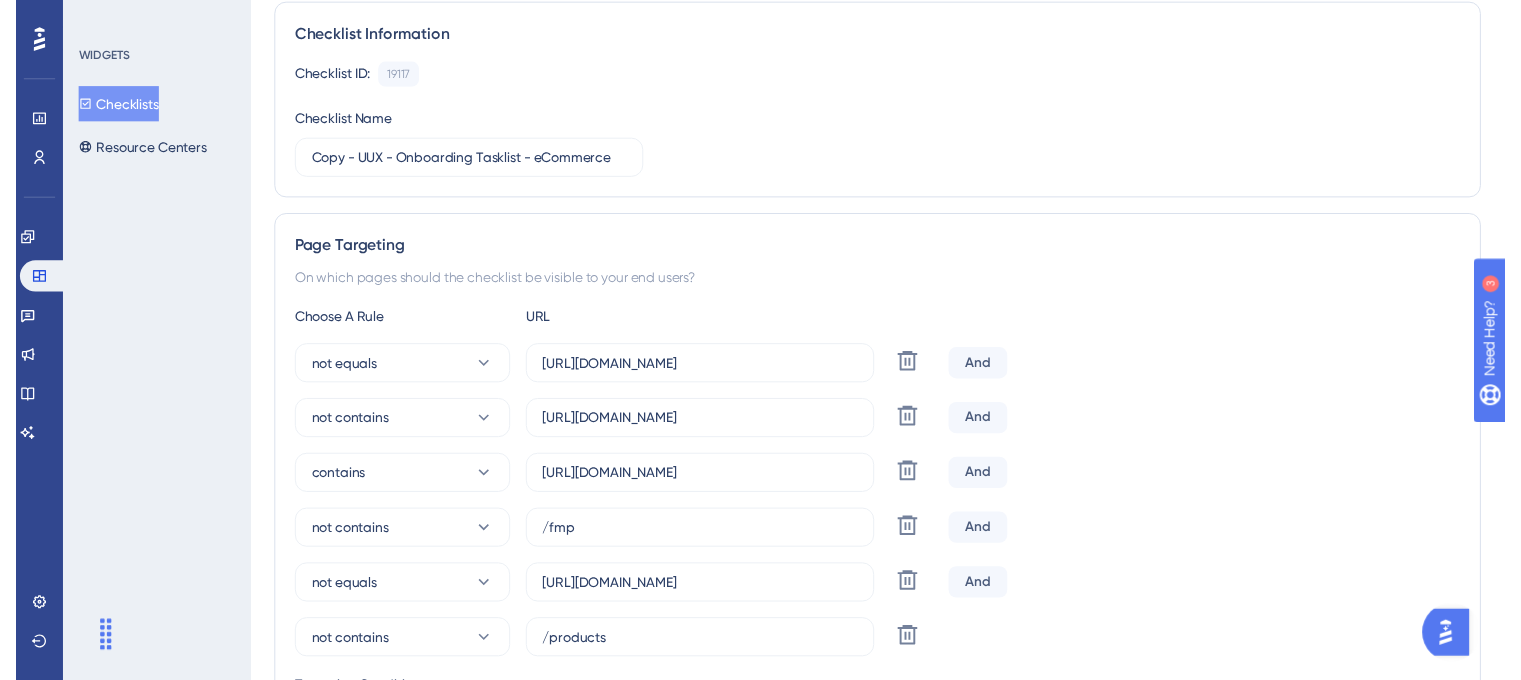scroll, scrollTop: 0, scrollLeft: 0, axis: both 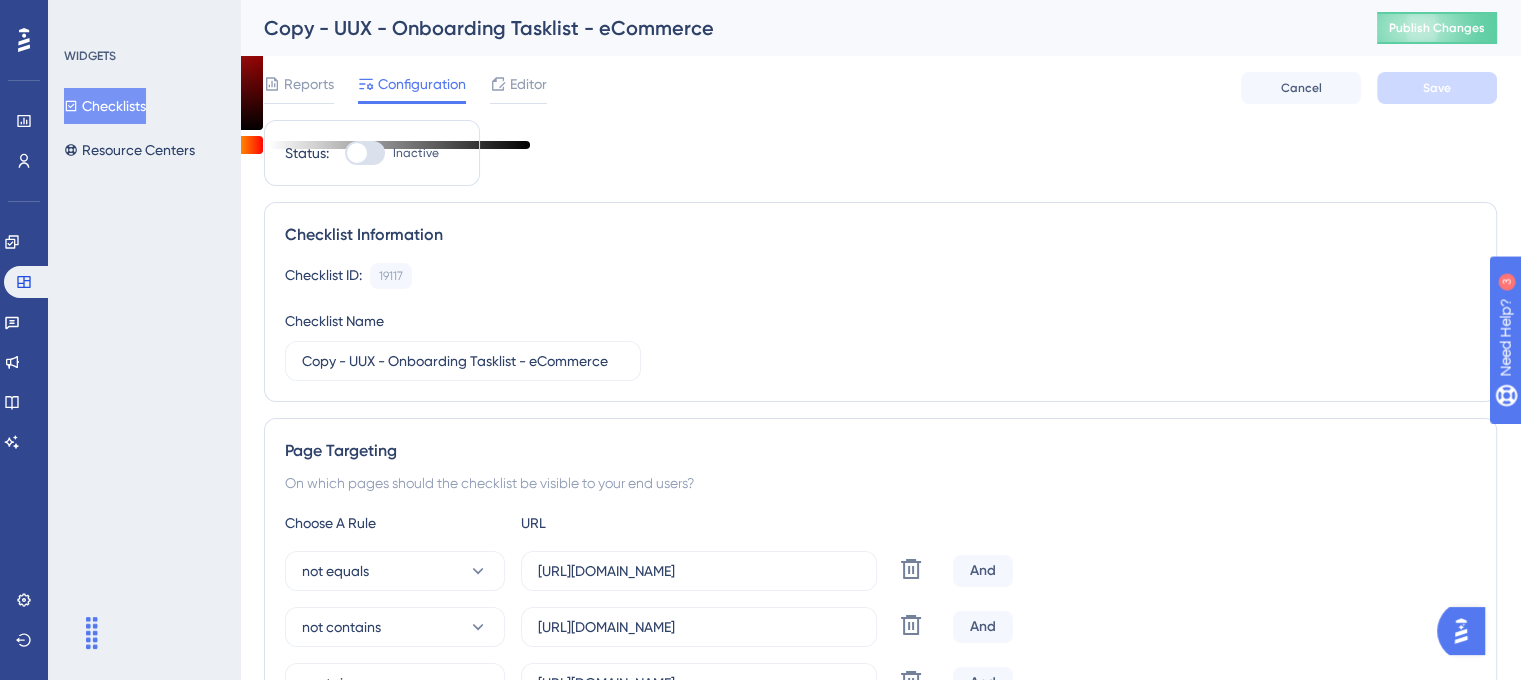 click at bounding box center (365, 153) 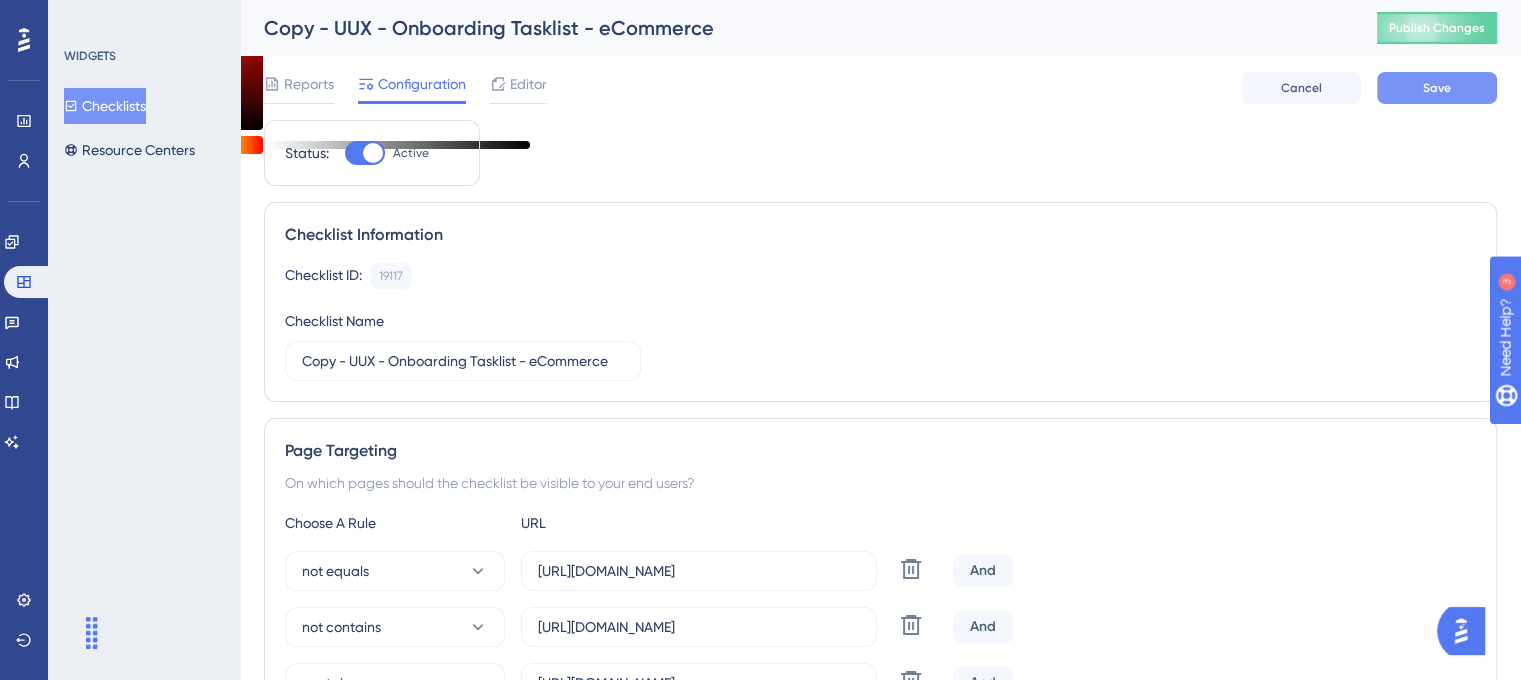 click on "Save" at bounding box center (1437, 88) 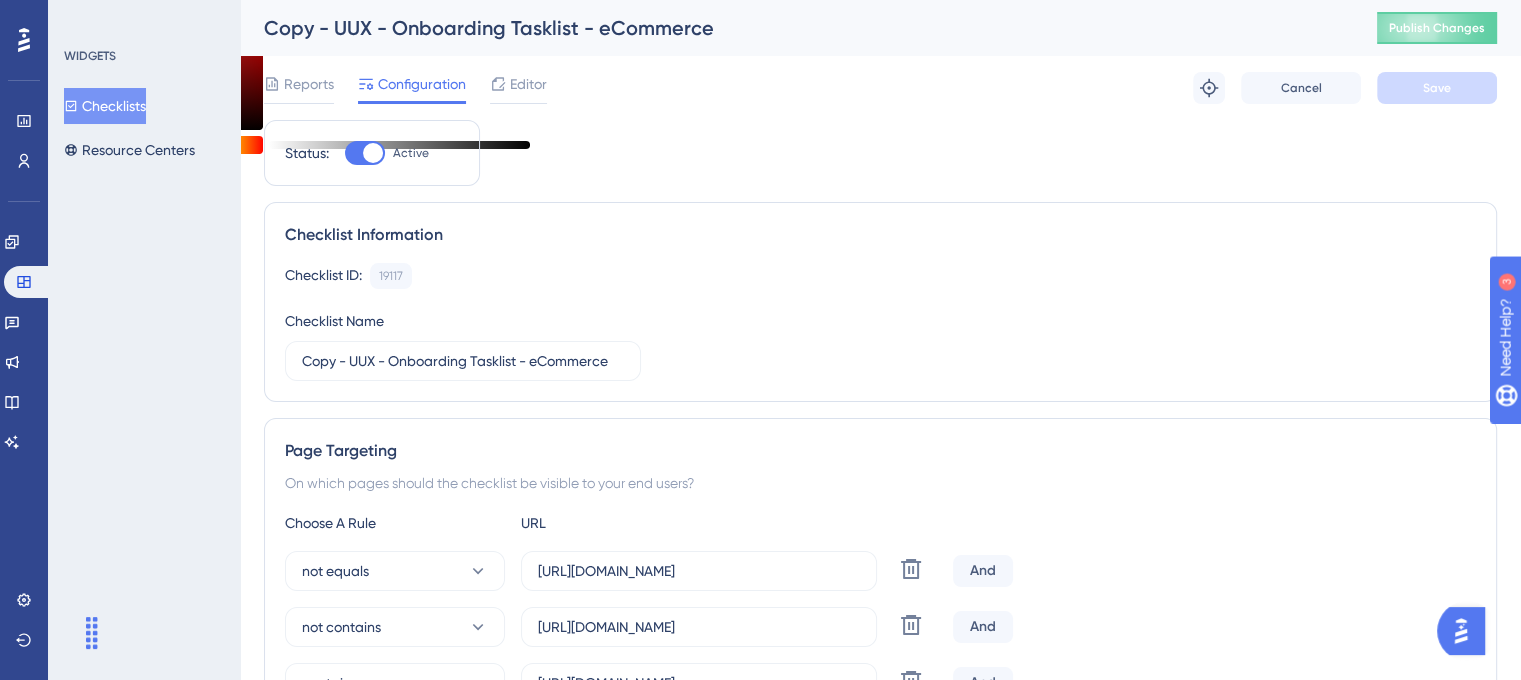 click at bounding box center (373, 153) 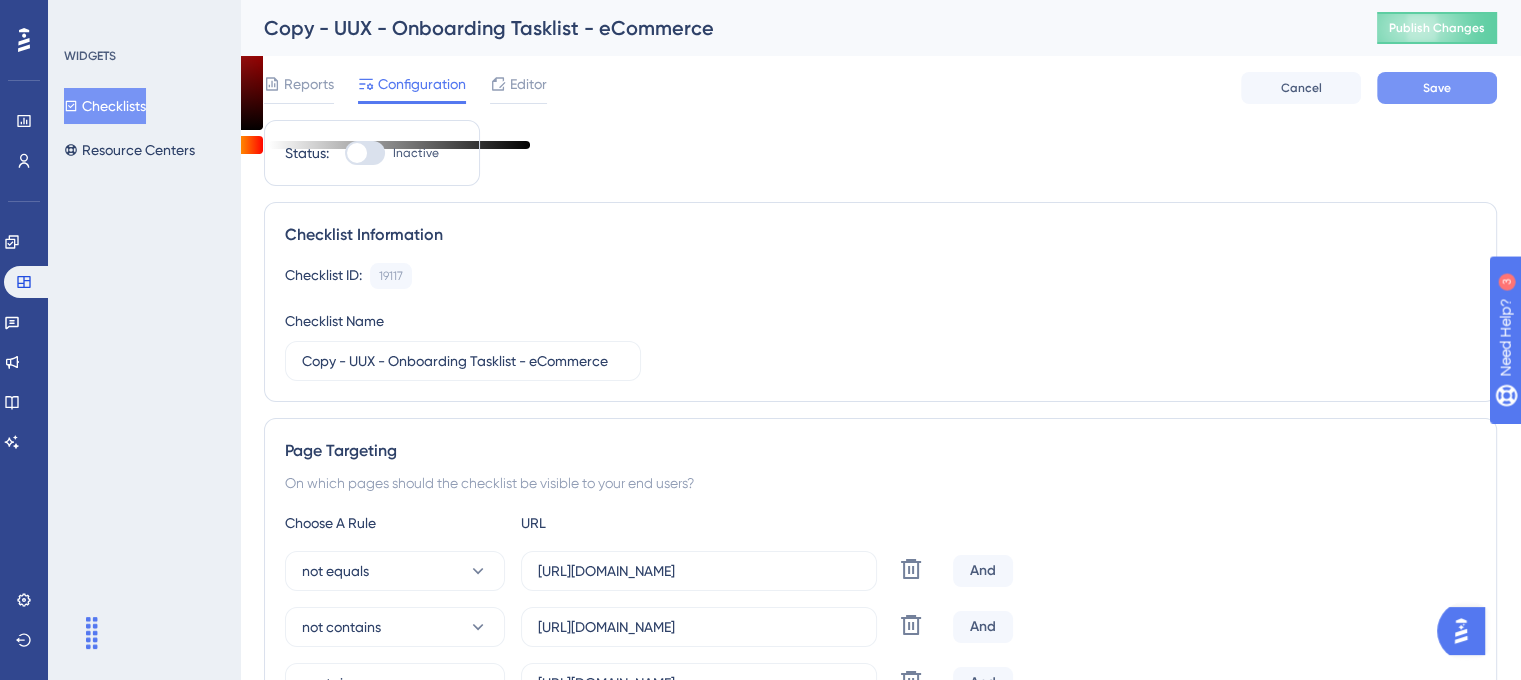 click on "Save" at bounding box center [1437, 88] 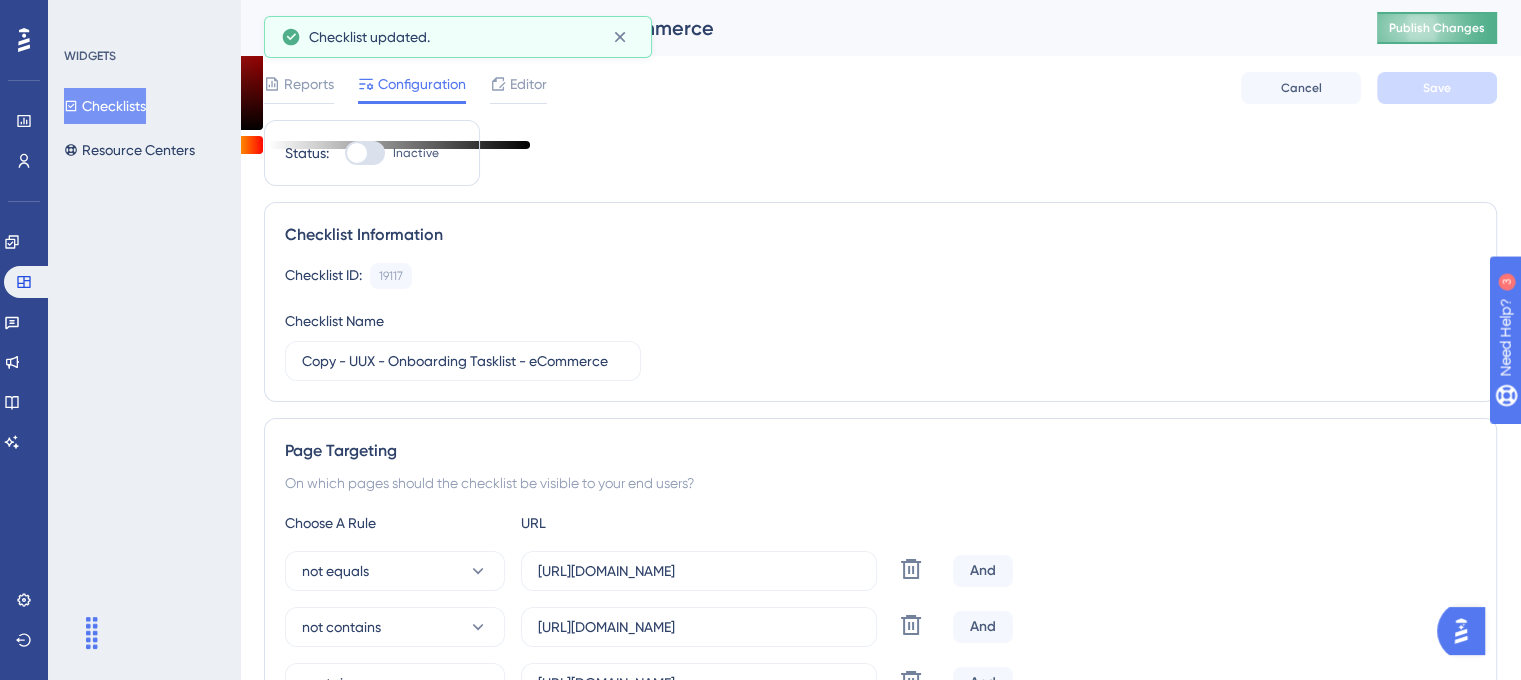 click on "Publish Changes" at bounding box center [1437, 28] 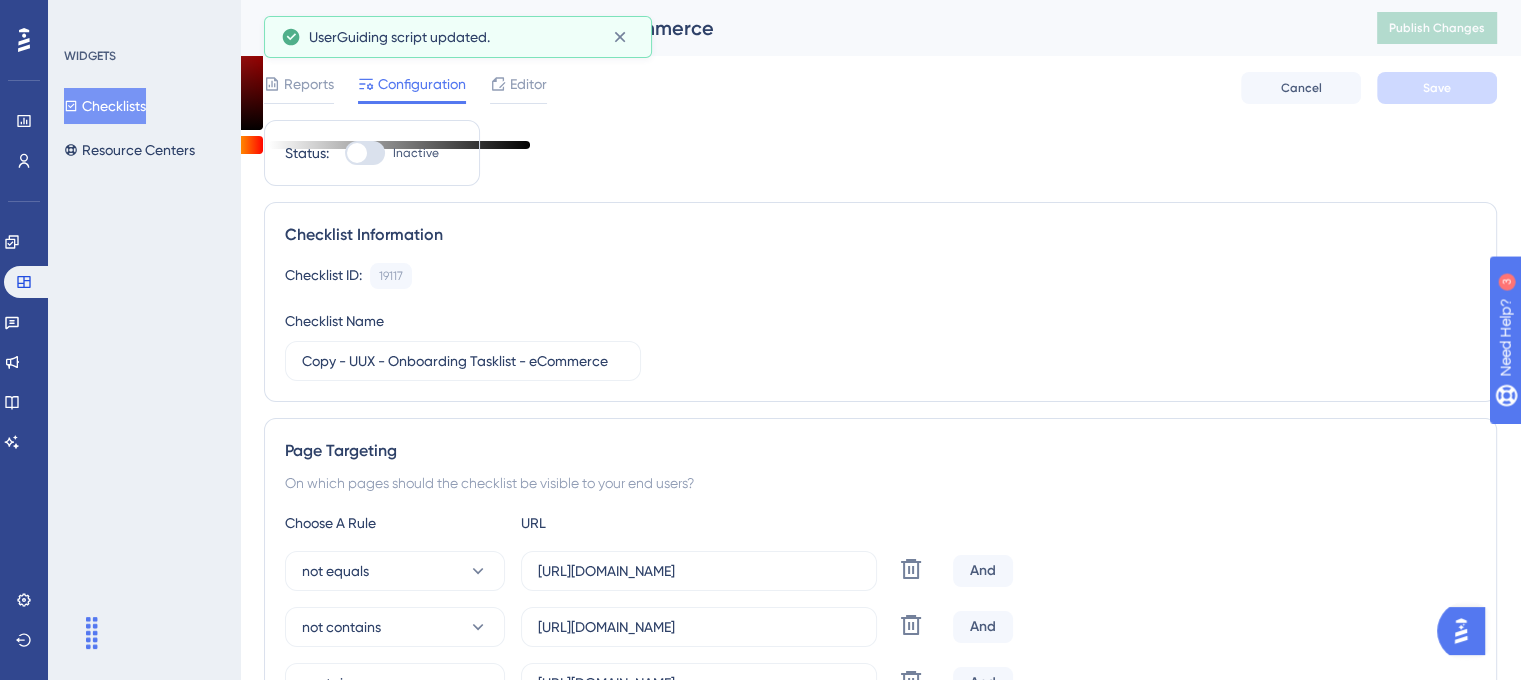 click on "Checklists" at bounding box center (105, 106) 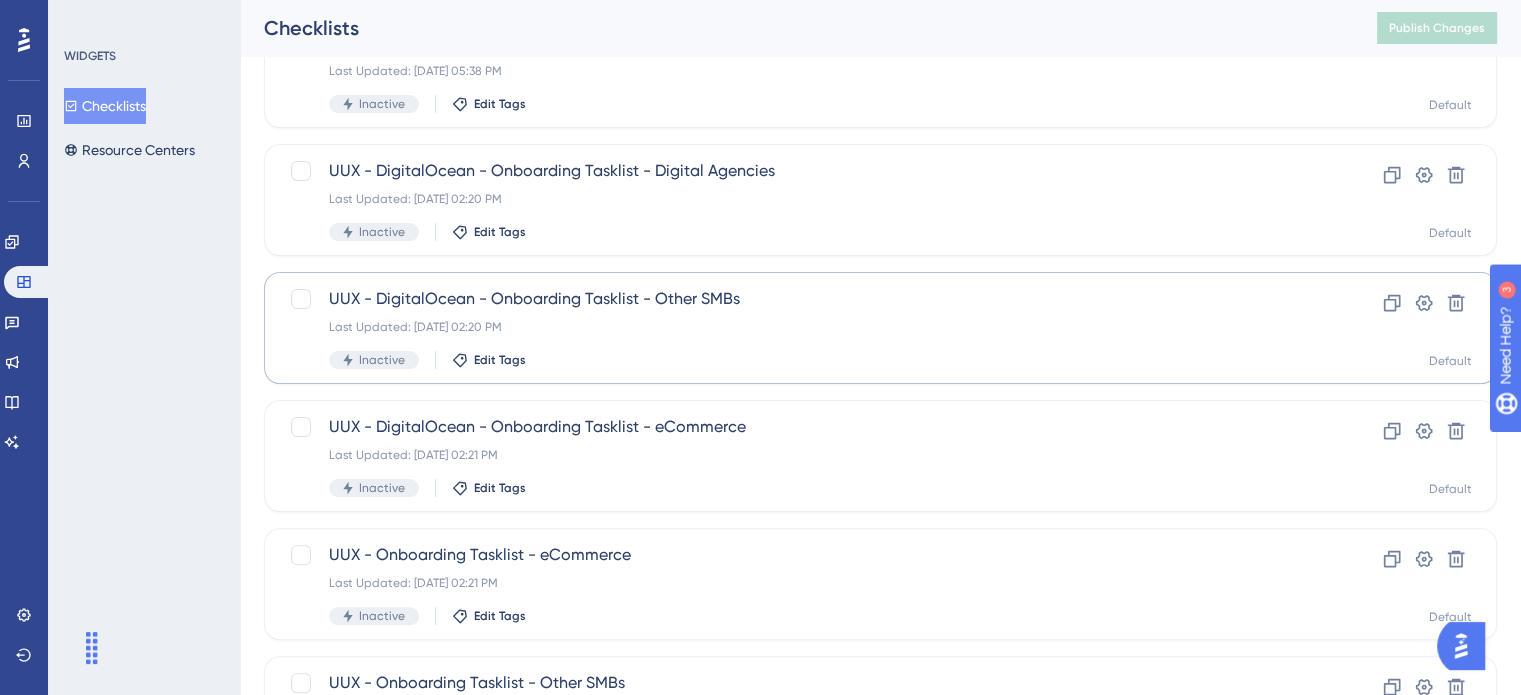 scroll, scrollTop: 200, scrollLeft: 0, axis: vertical 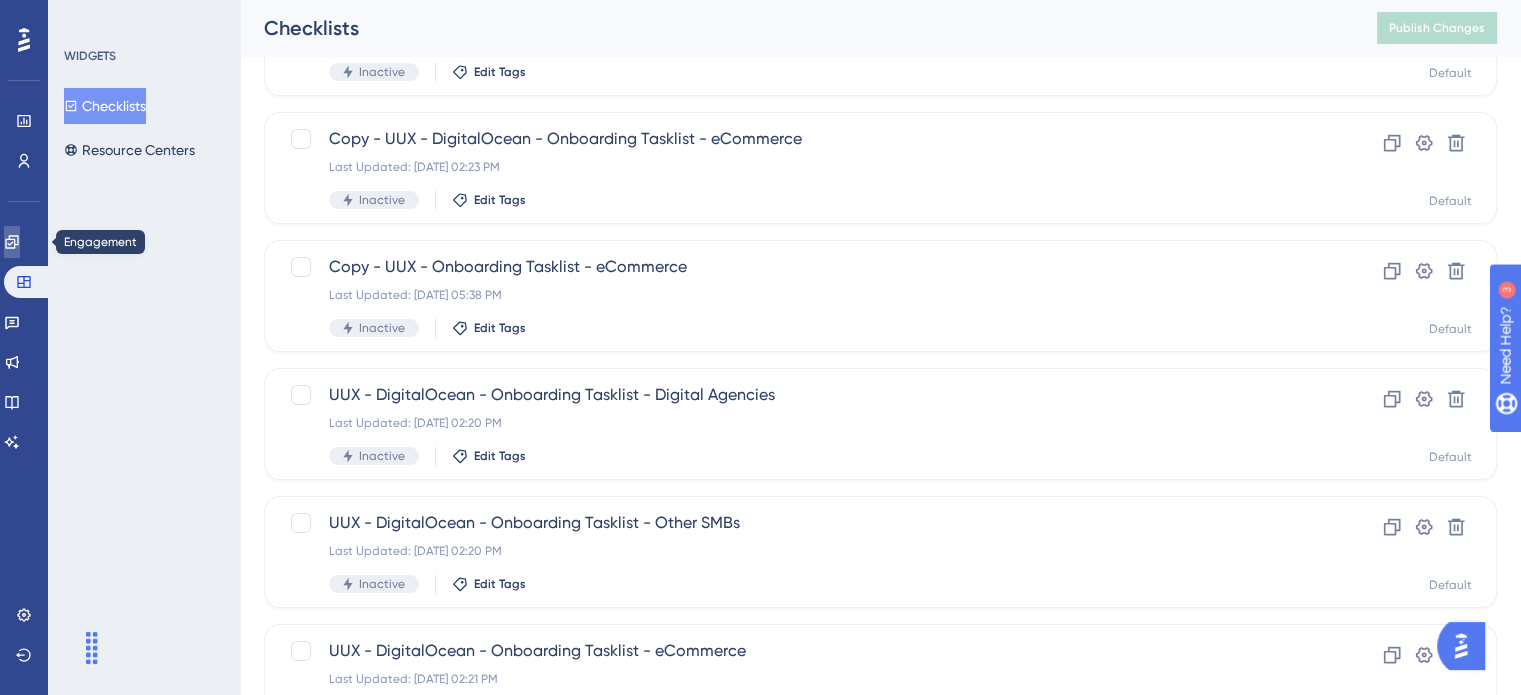 click 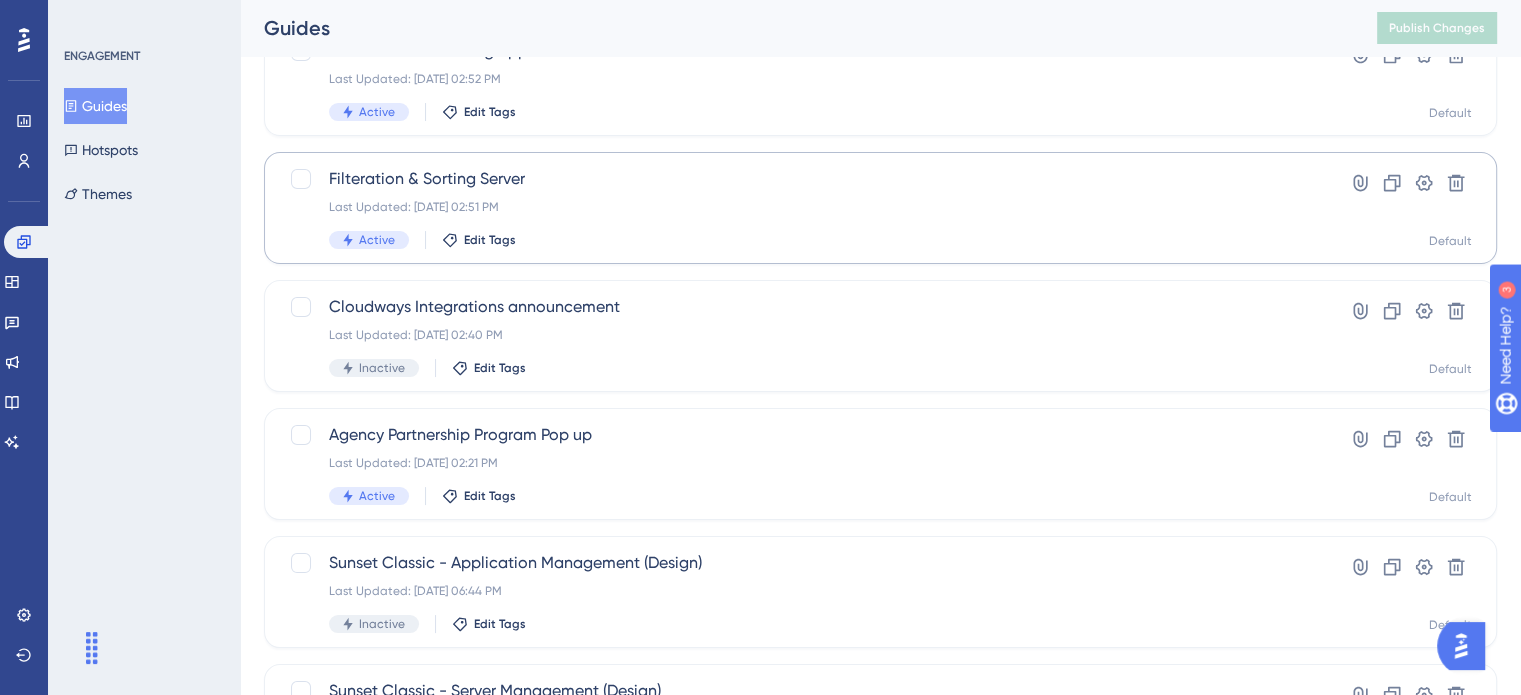 scroll, scrollTop: 0, scrollLeft: 0, axis: both 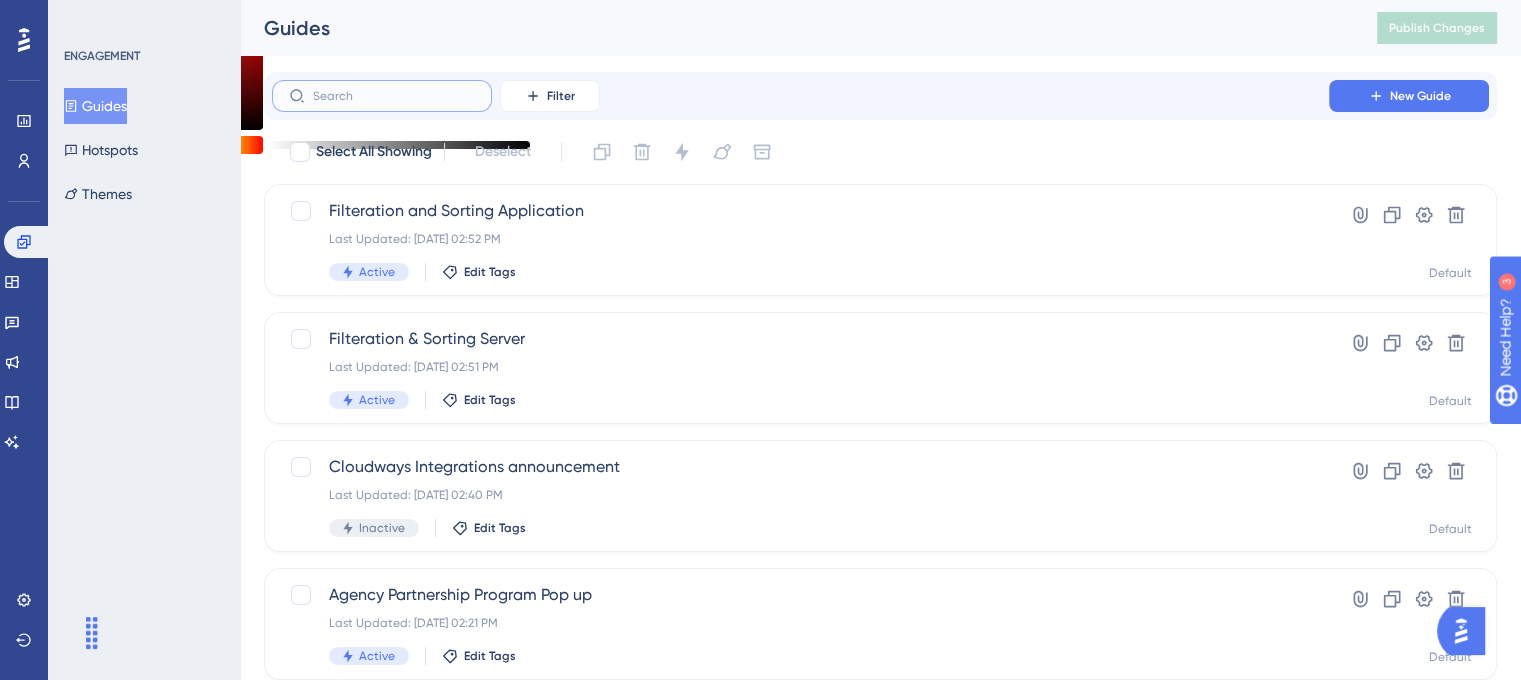 click at bounding box center (394, 96) 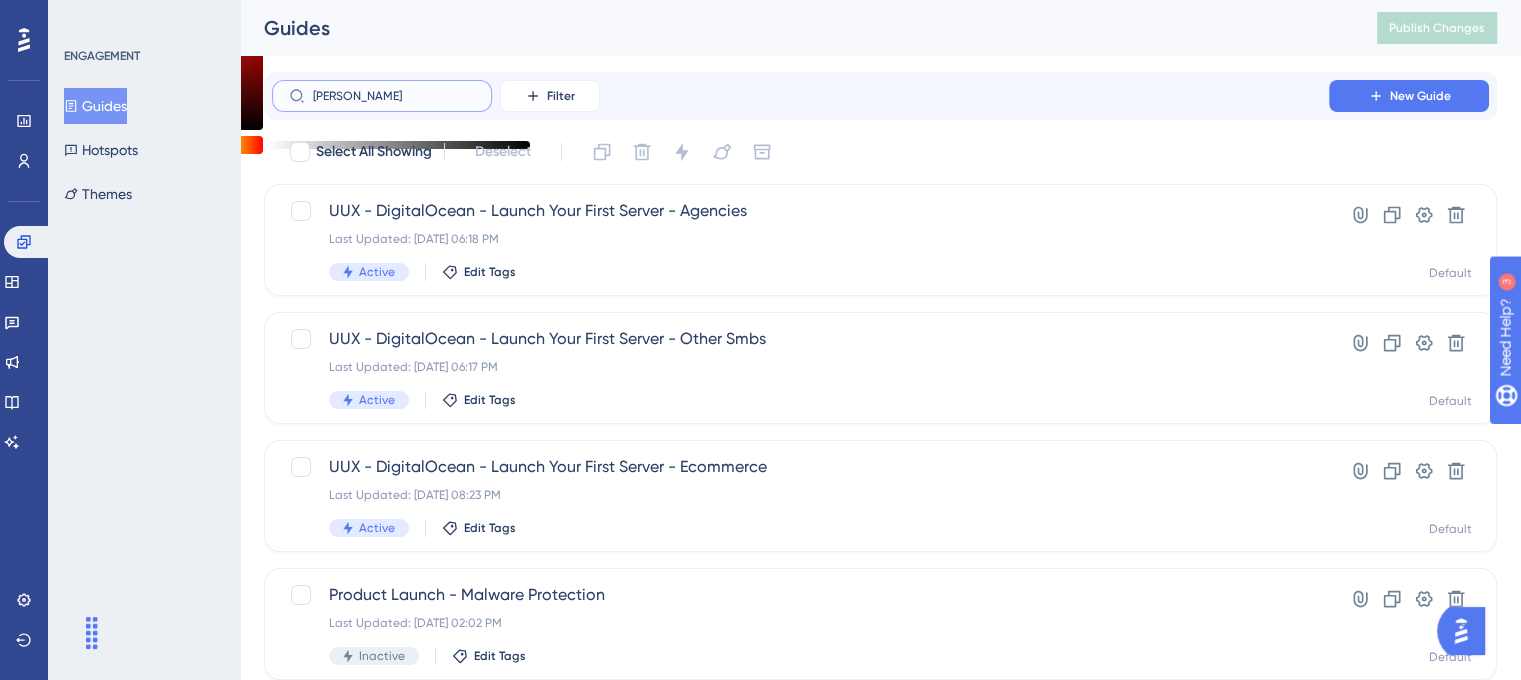 type on "laun" 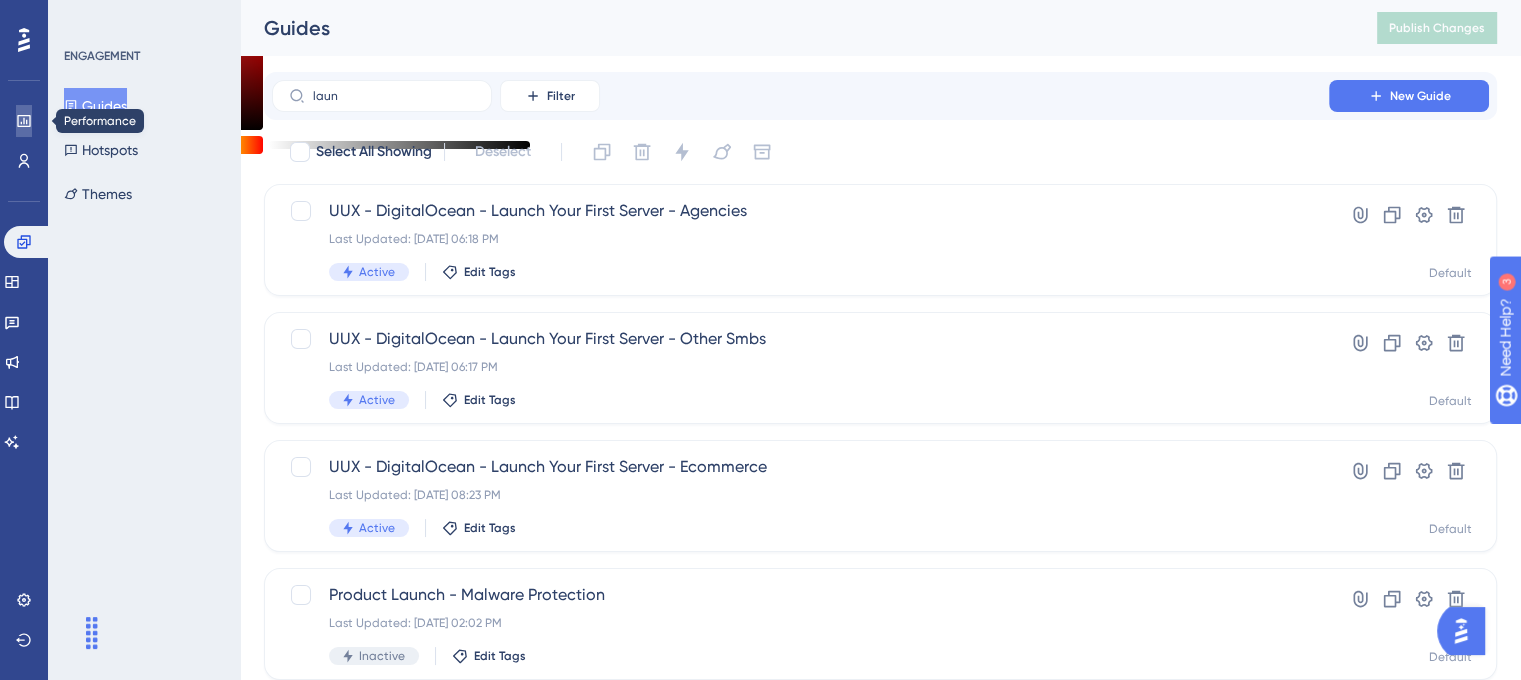 click 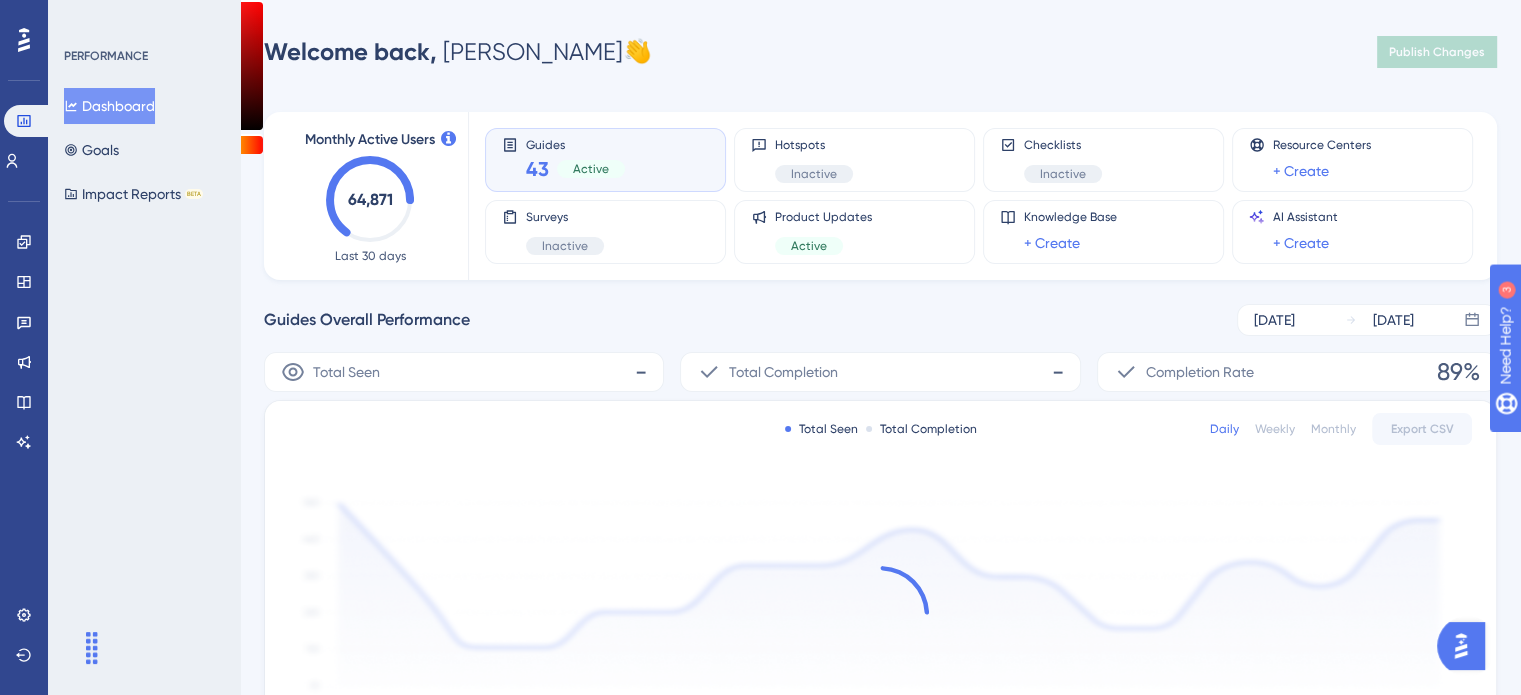 click on "Total Seen -" at bounding box center [464, 372] 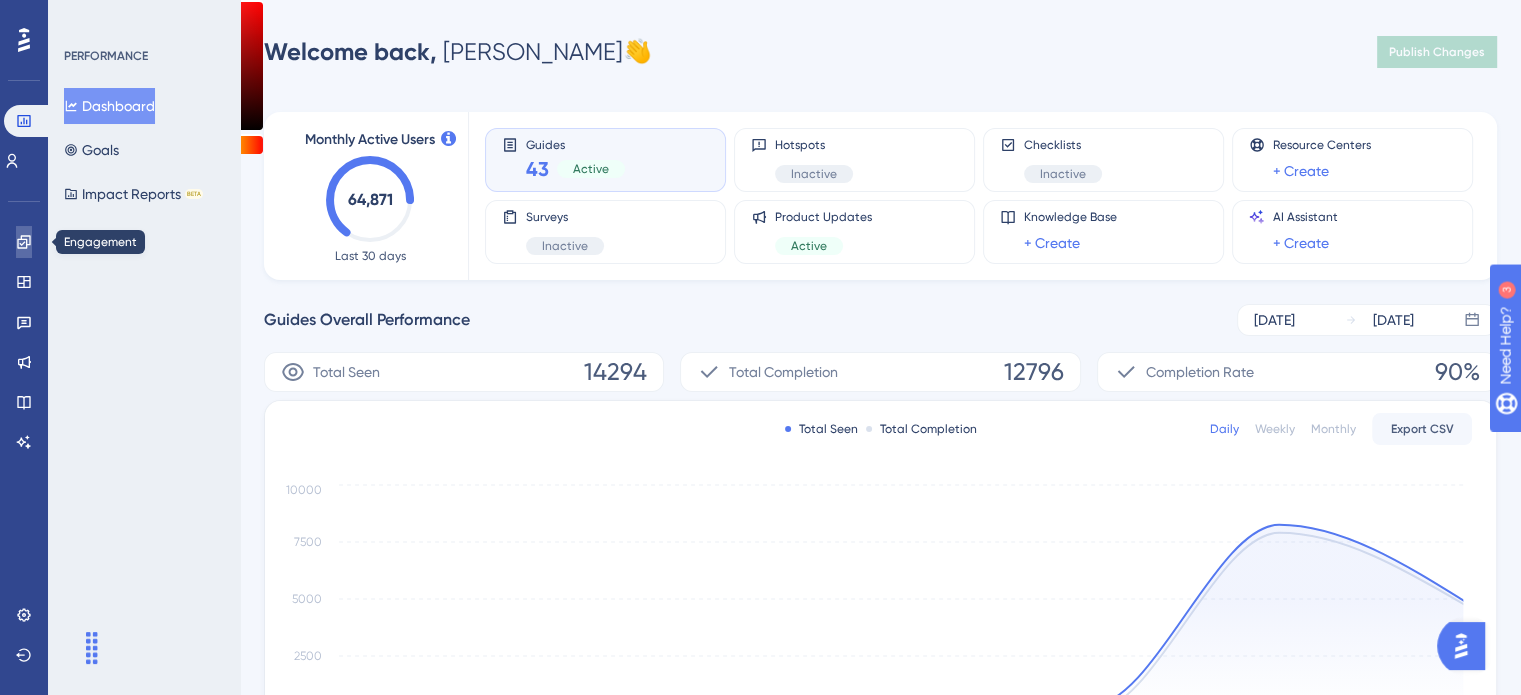 click 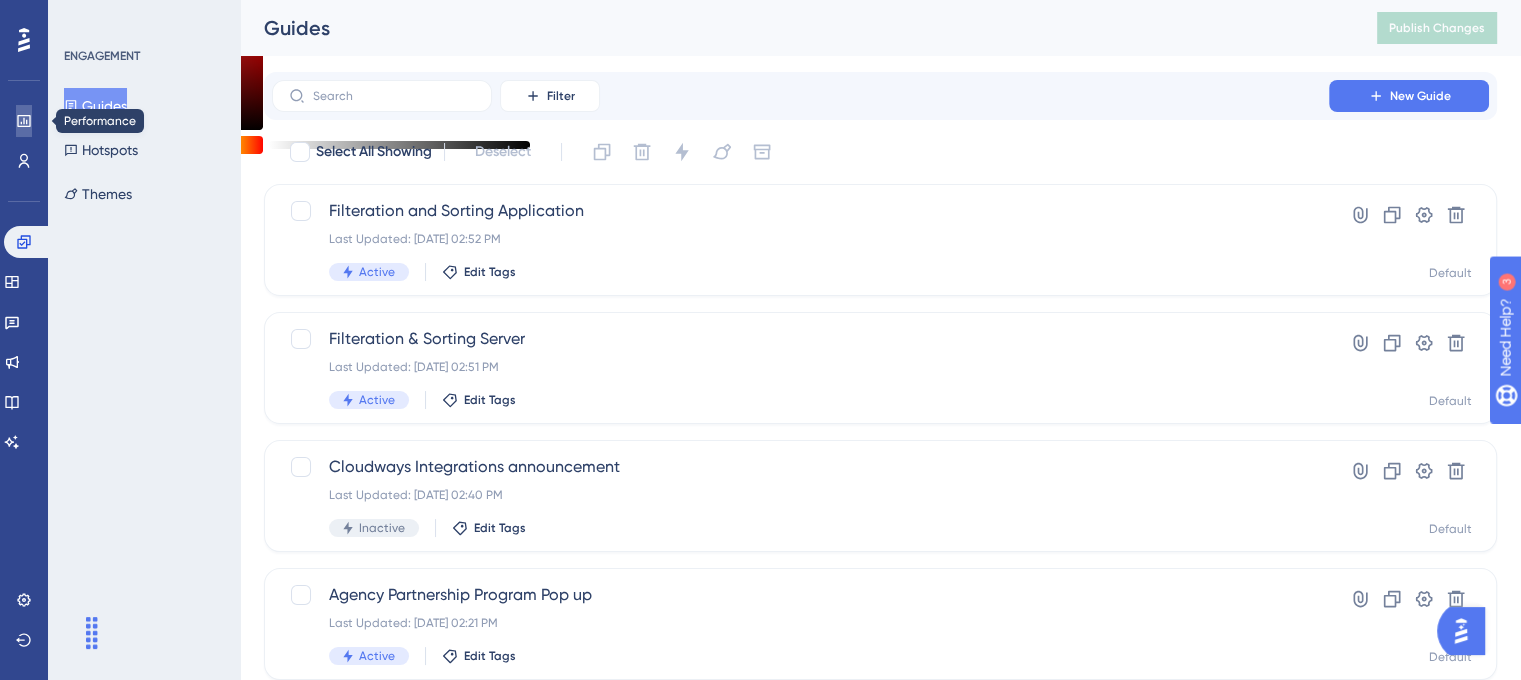 click 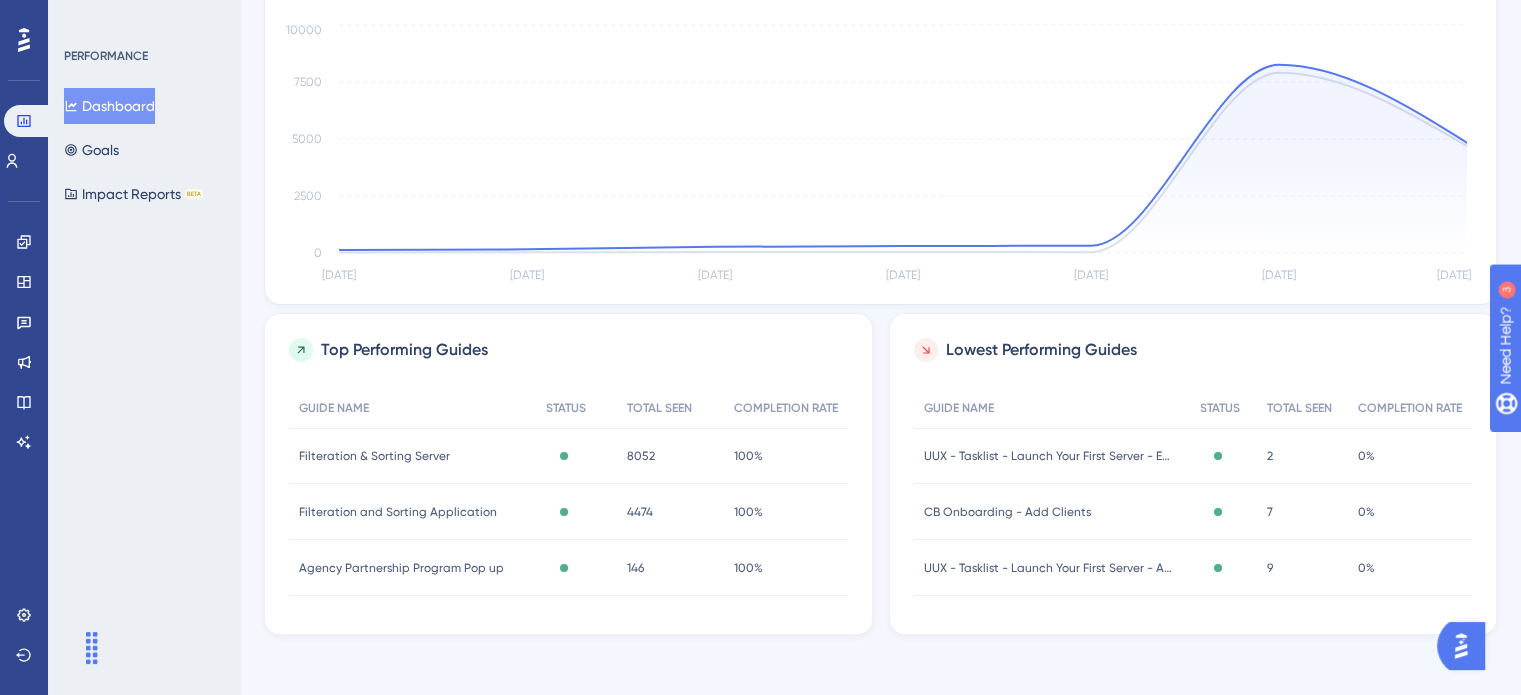 scroll, scrollTop: 464, scrollLeft: 0, axis: vertical 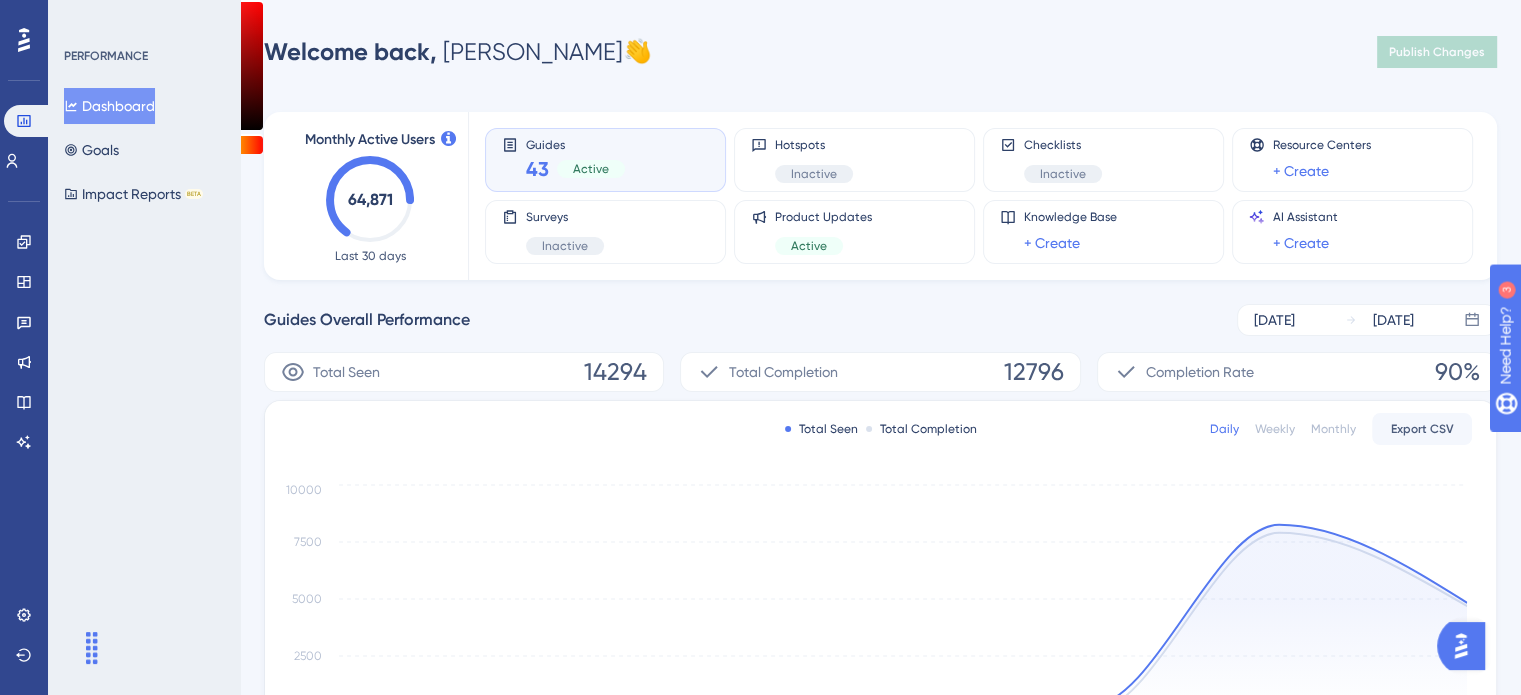 click on "Total Seen 14294" at bounding box center (464, 372) 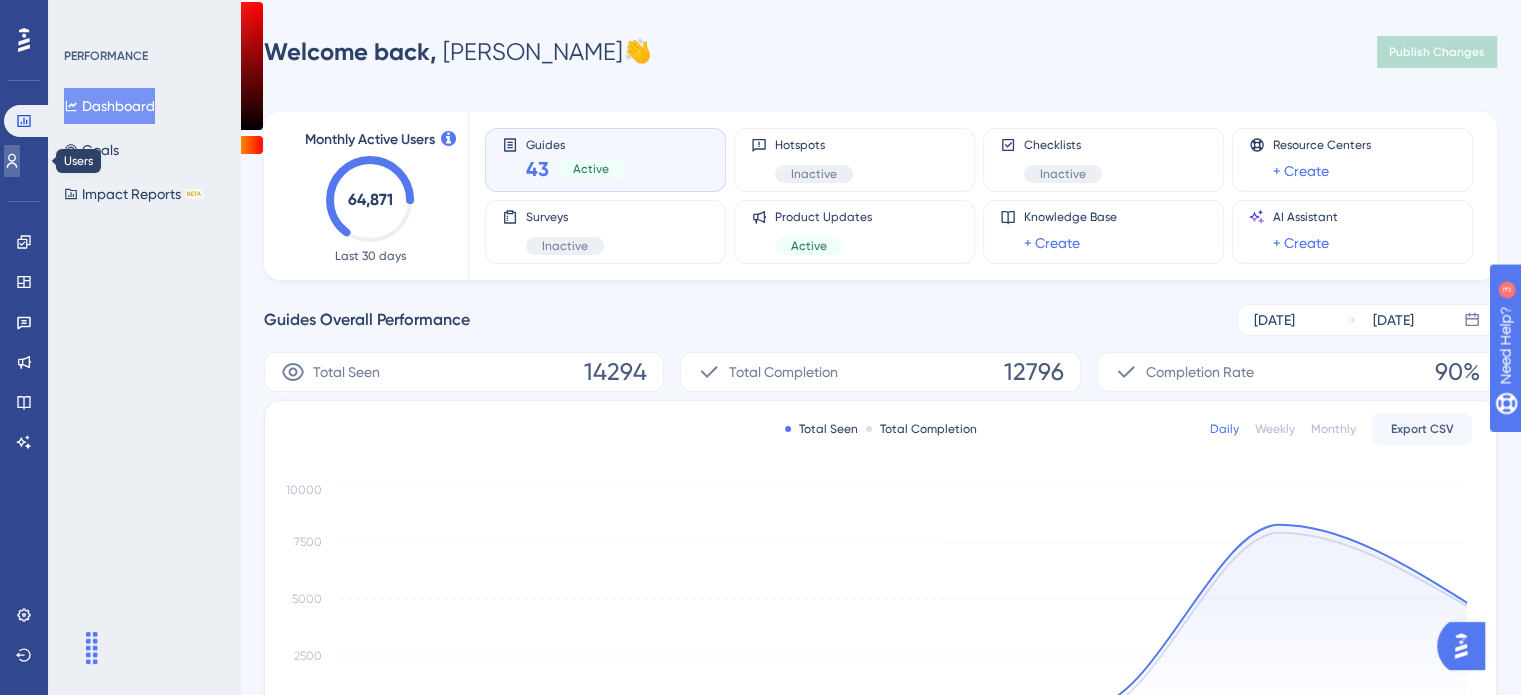 click 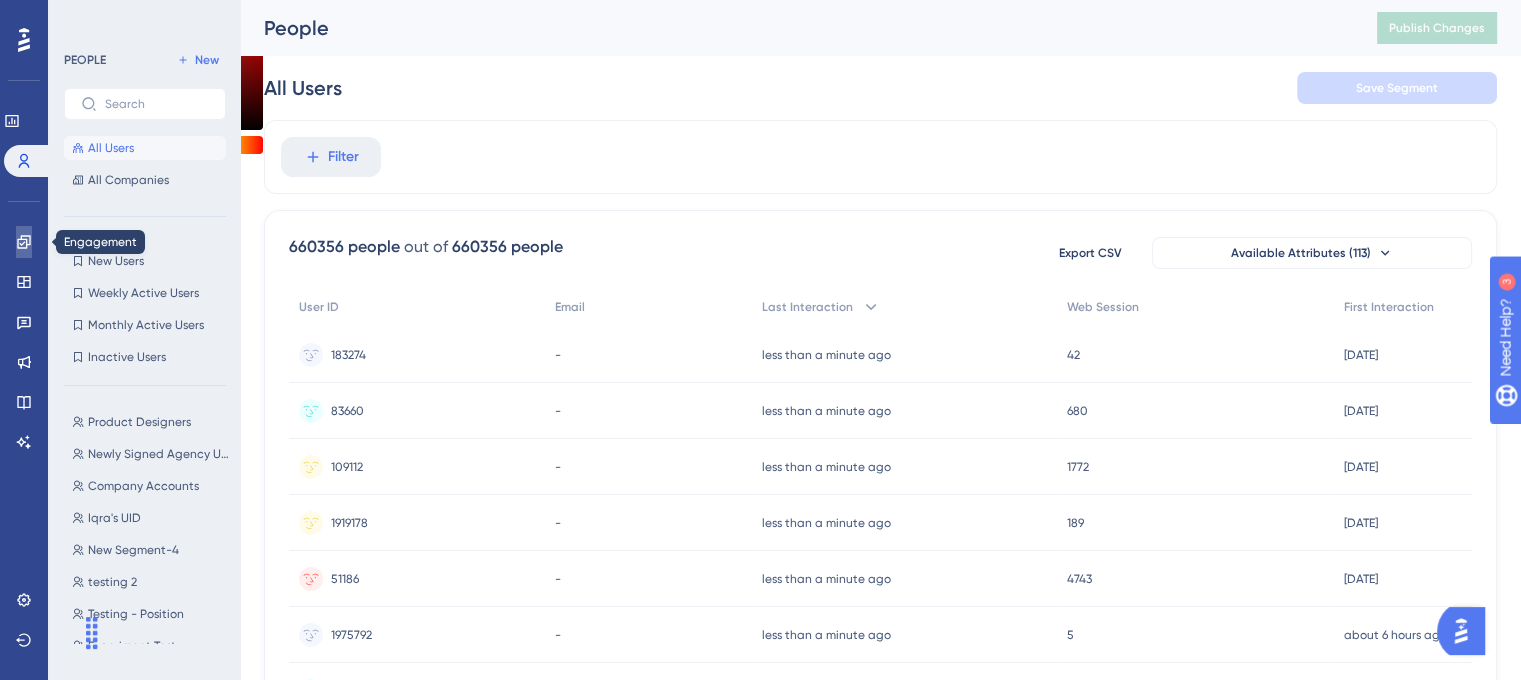 click at bounding box center [24, 242] 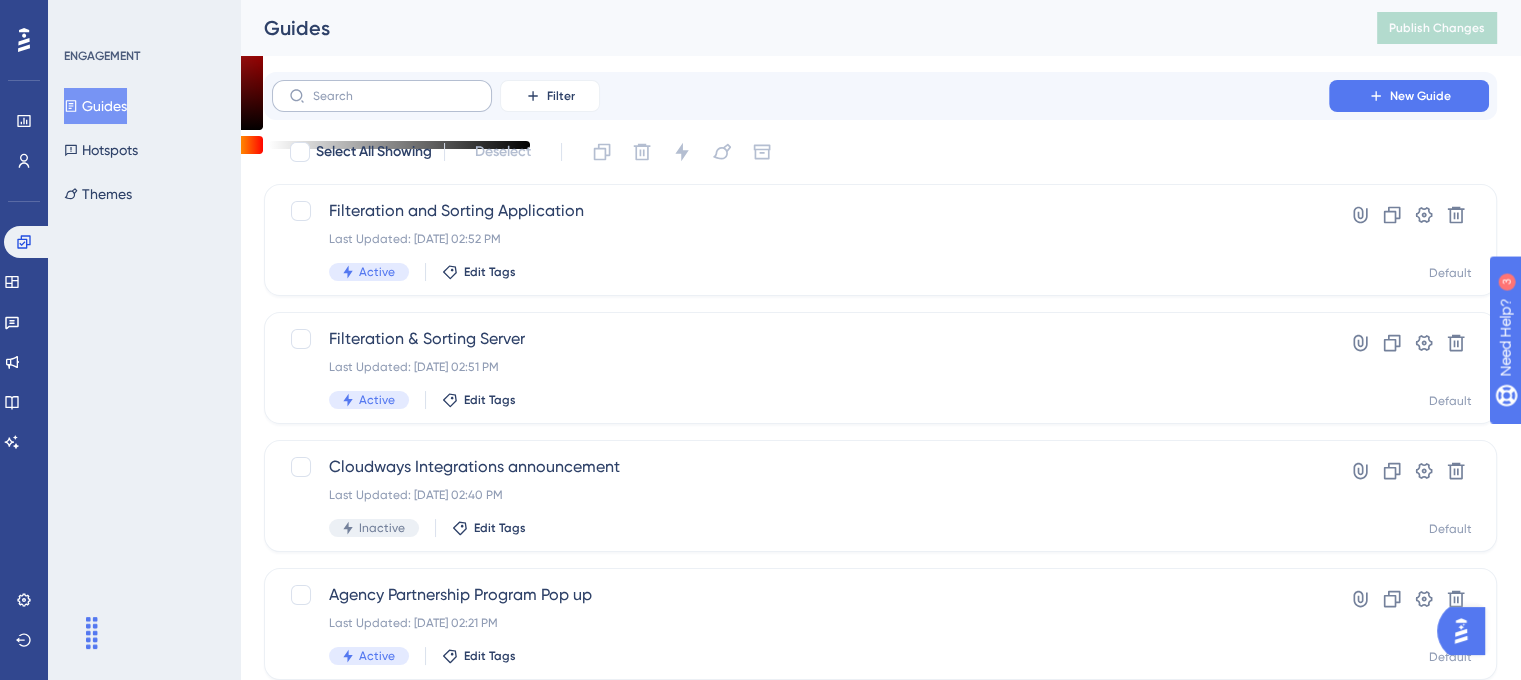 click at bounding box center (382, 96) 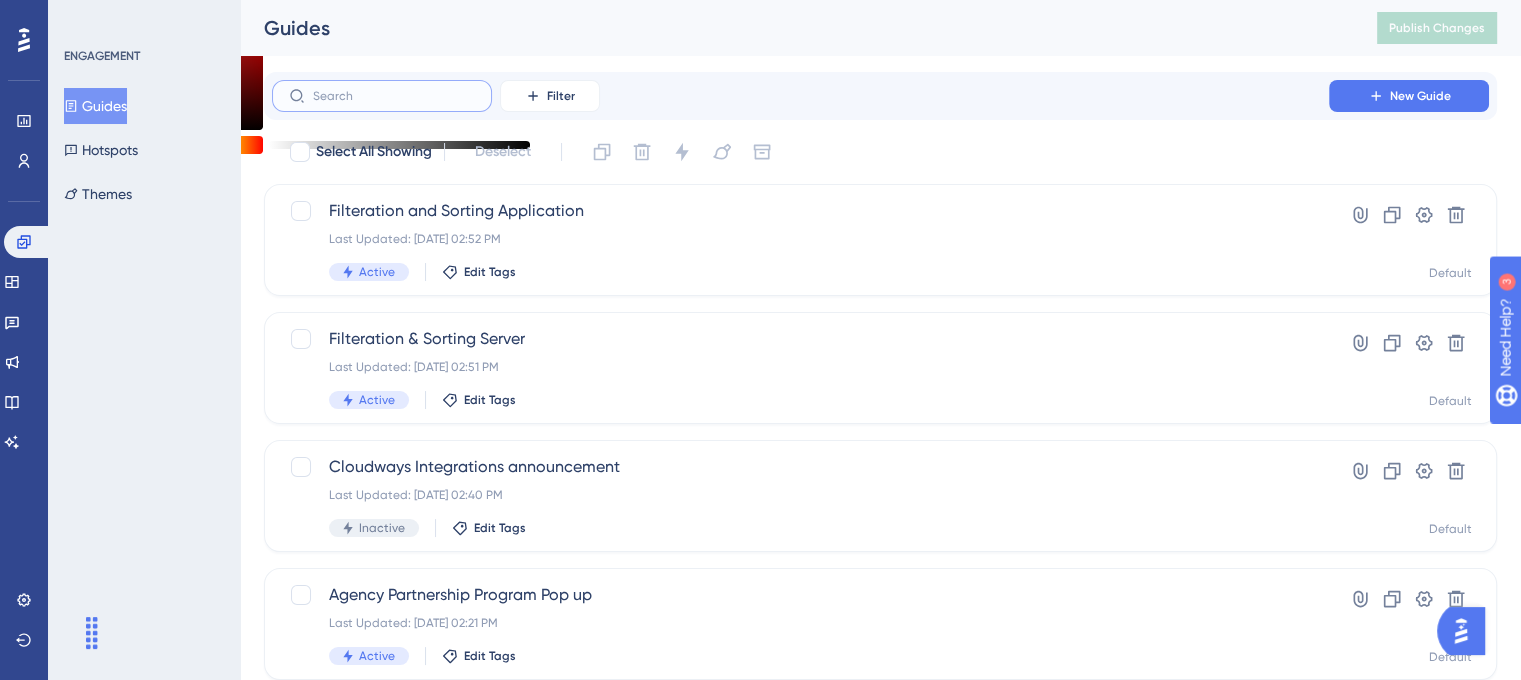 click at bounding box center (394, 96) 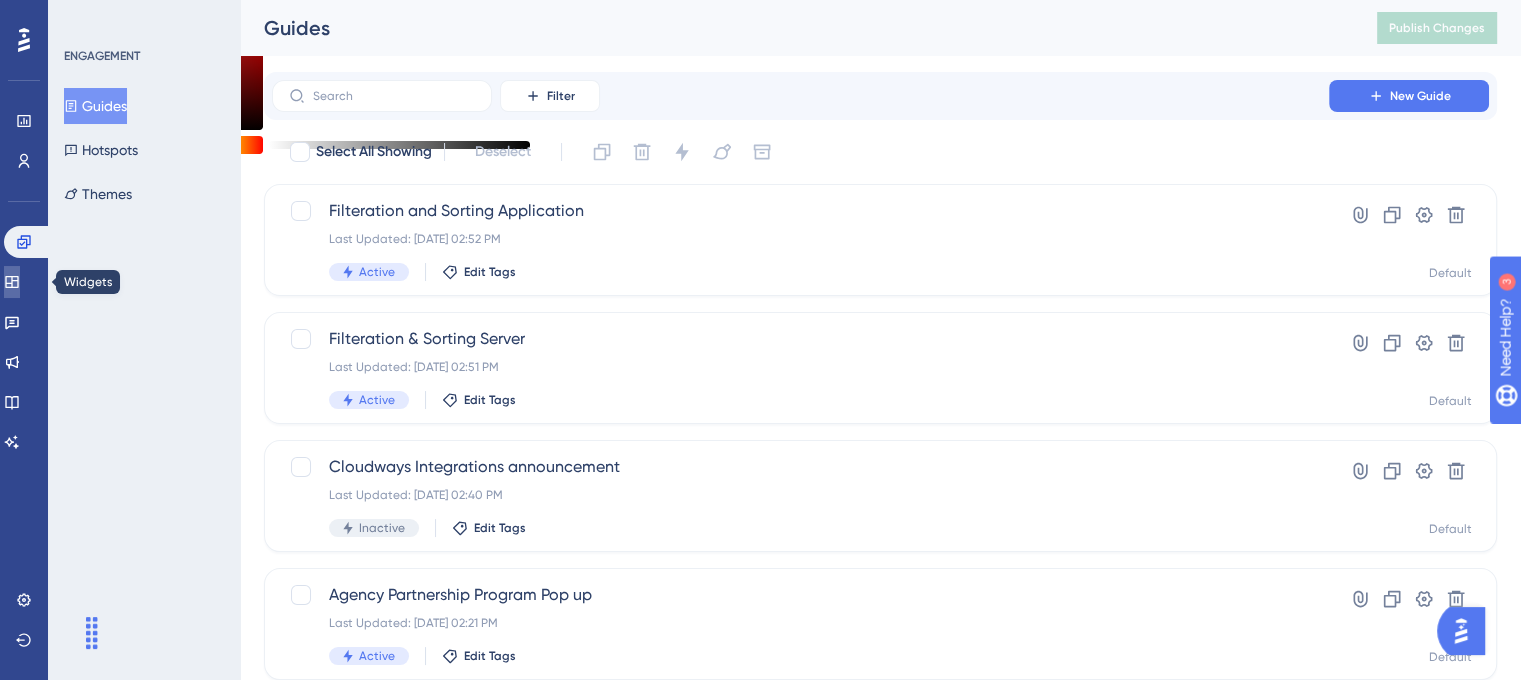 click 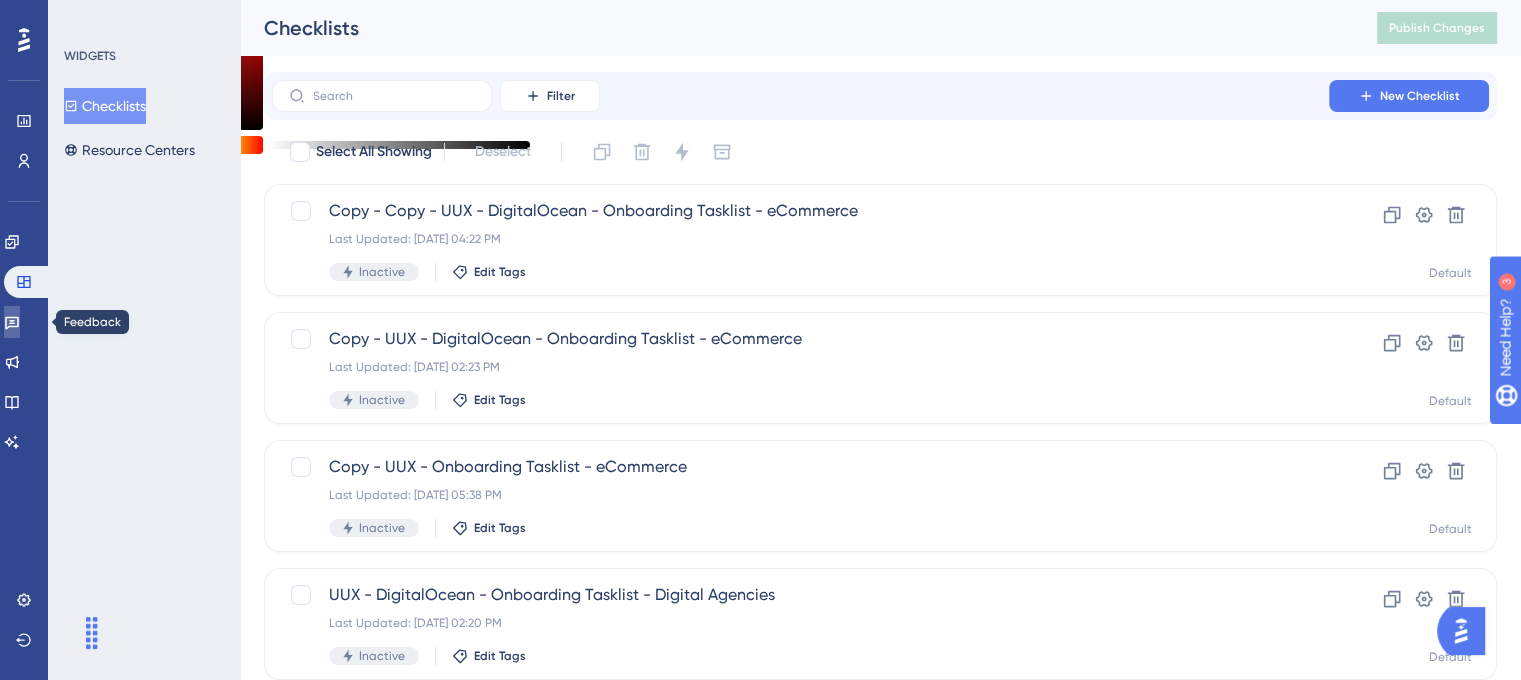 click 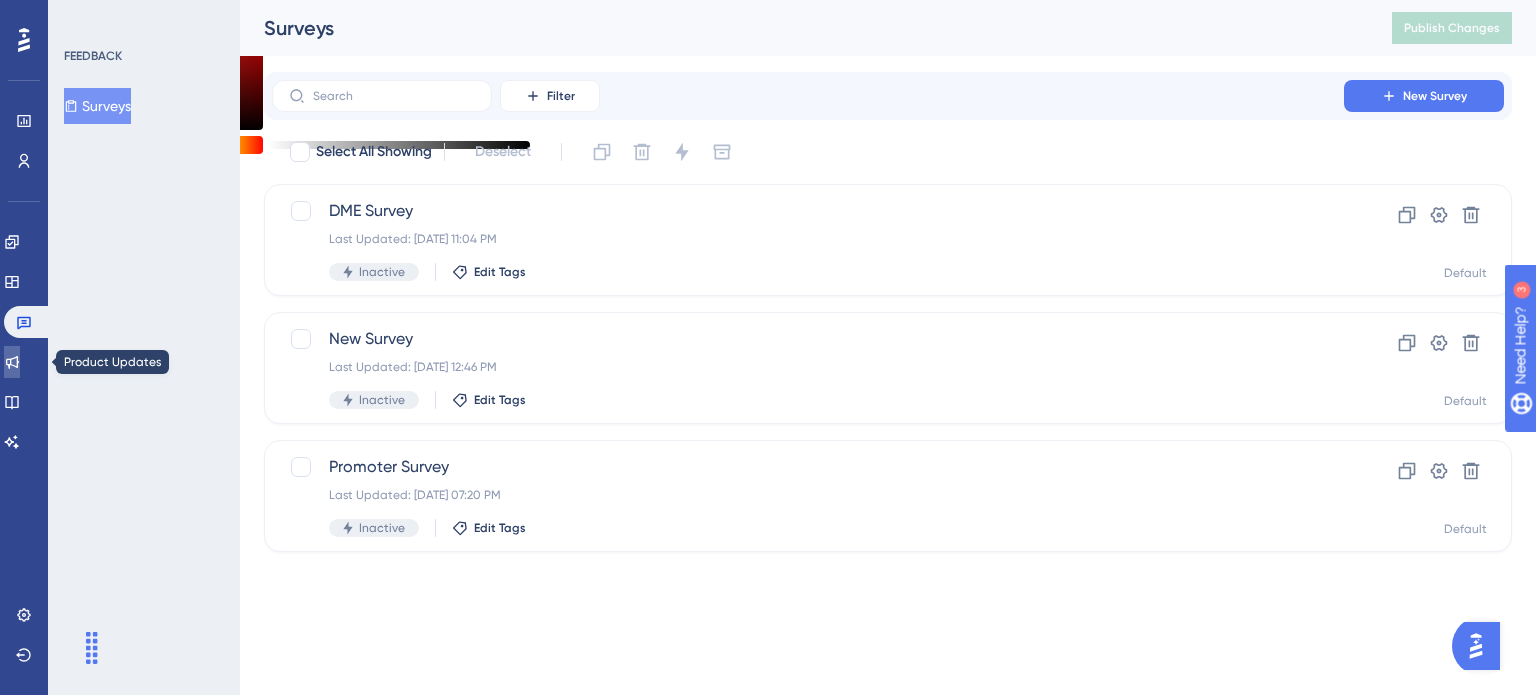 click at bounding box center [12, 362] 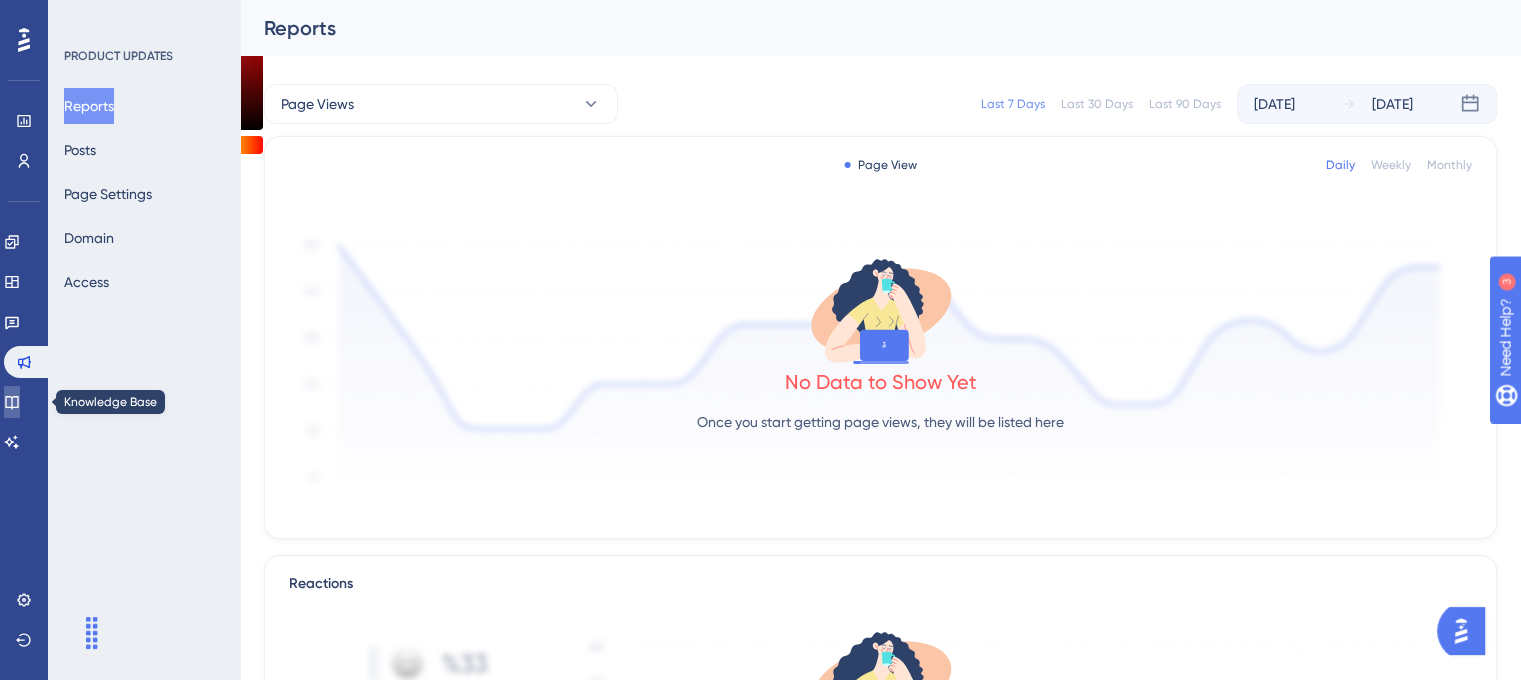 click 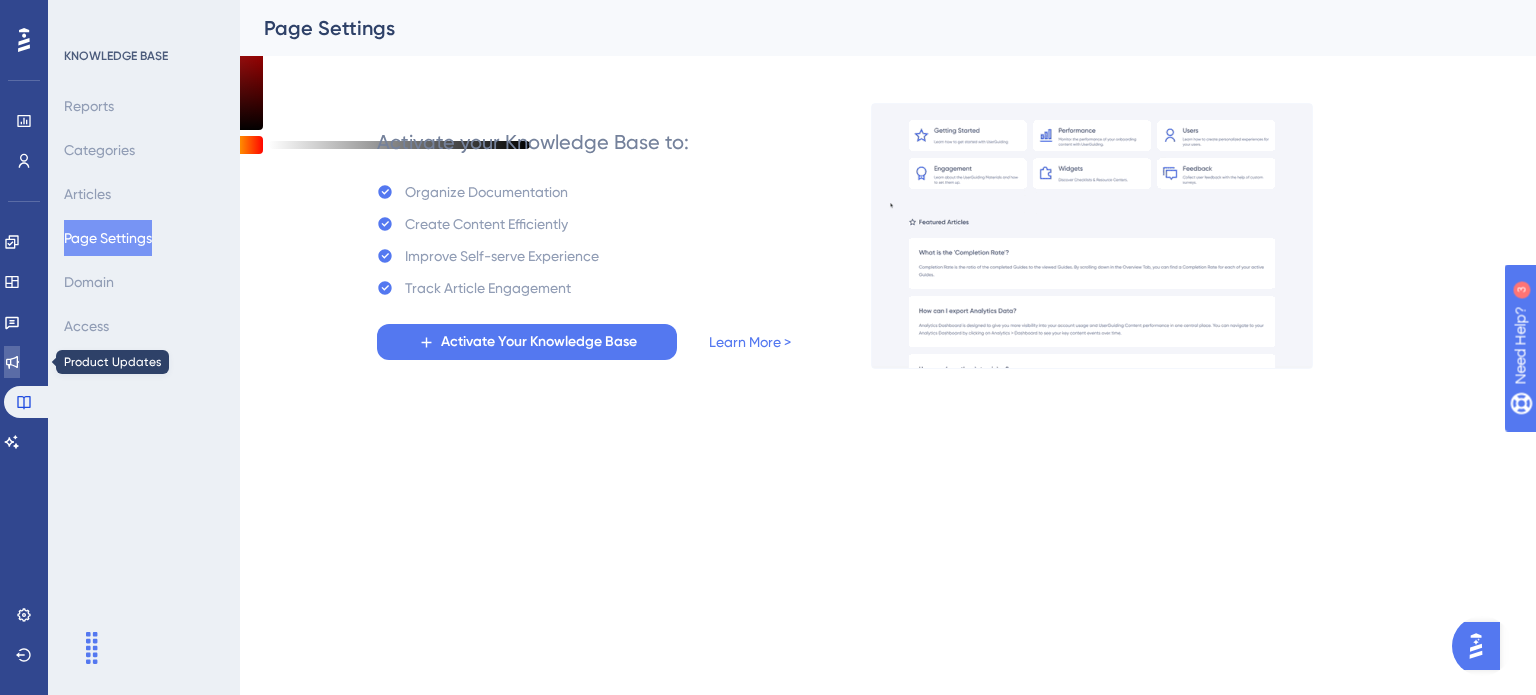 click 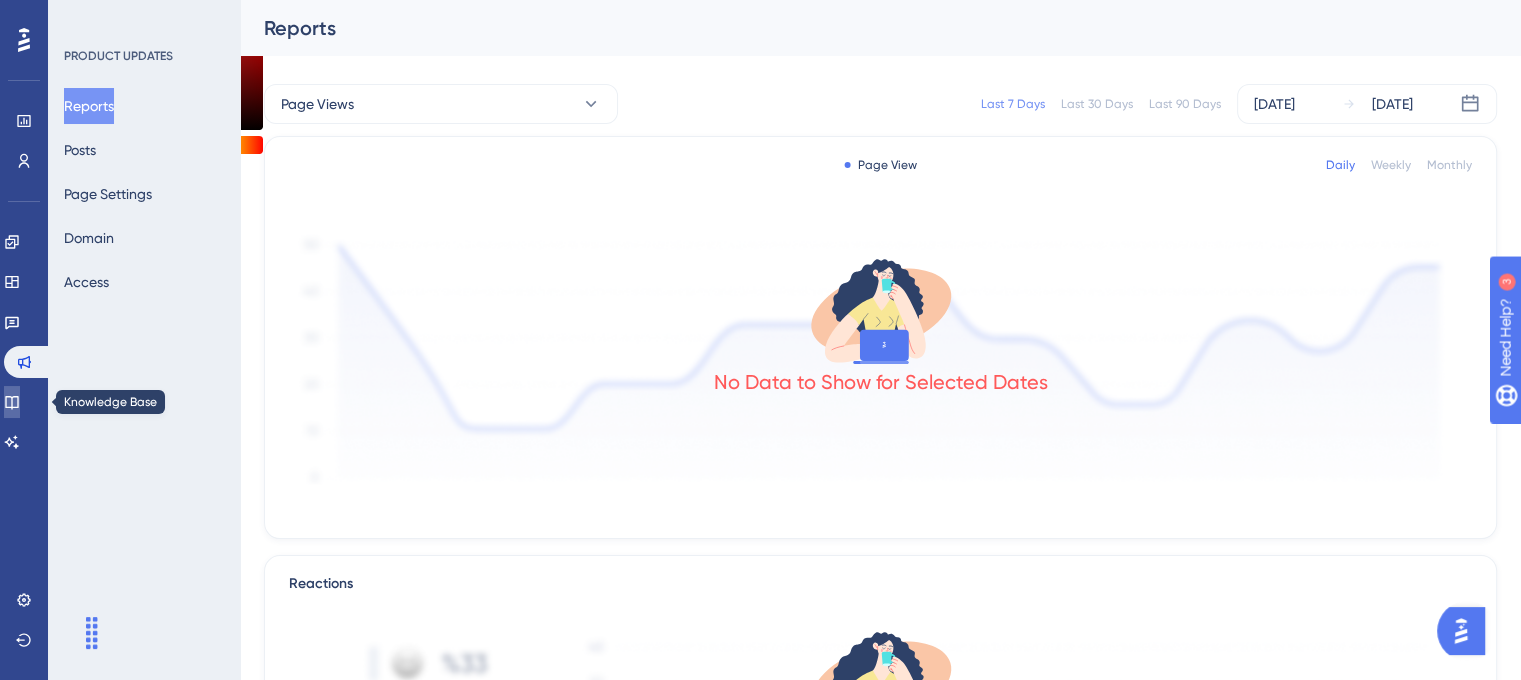 click 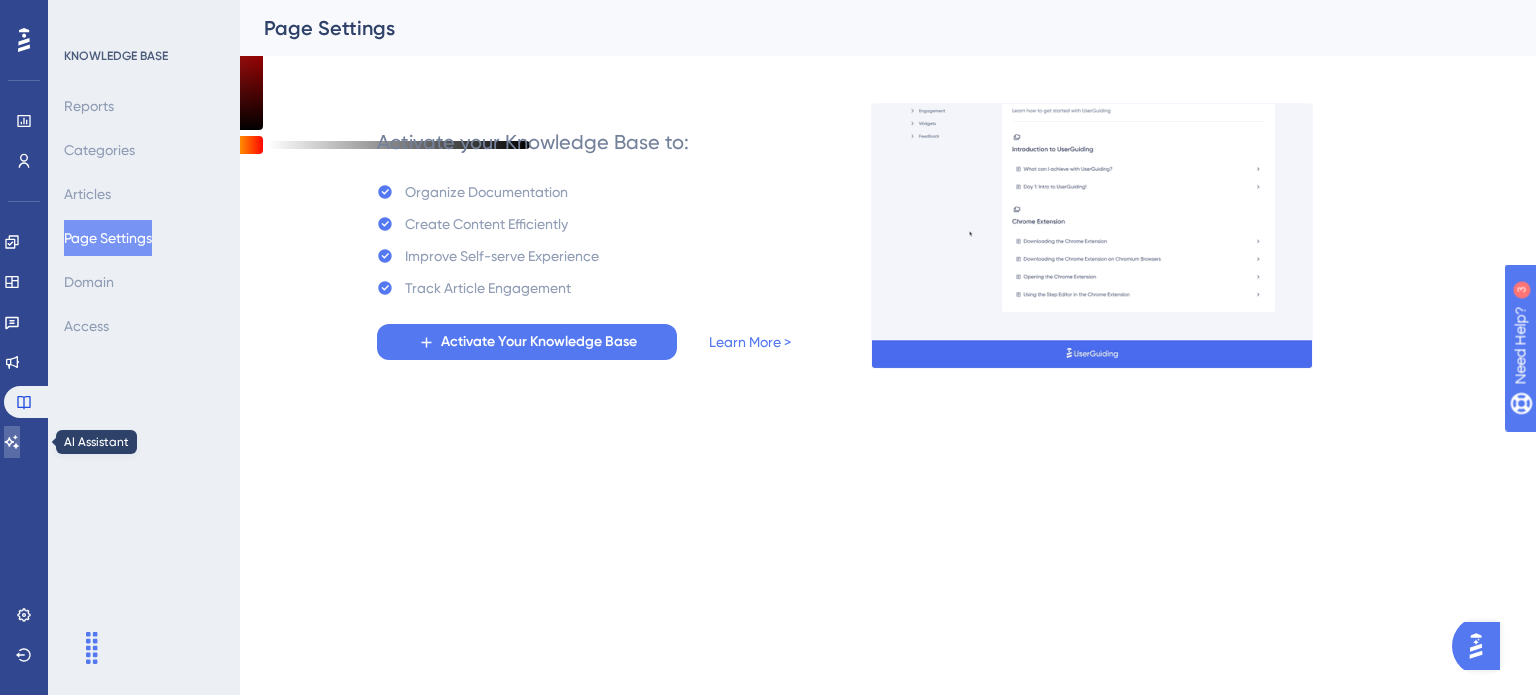 click 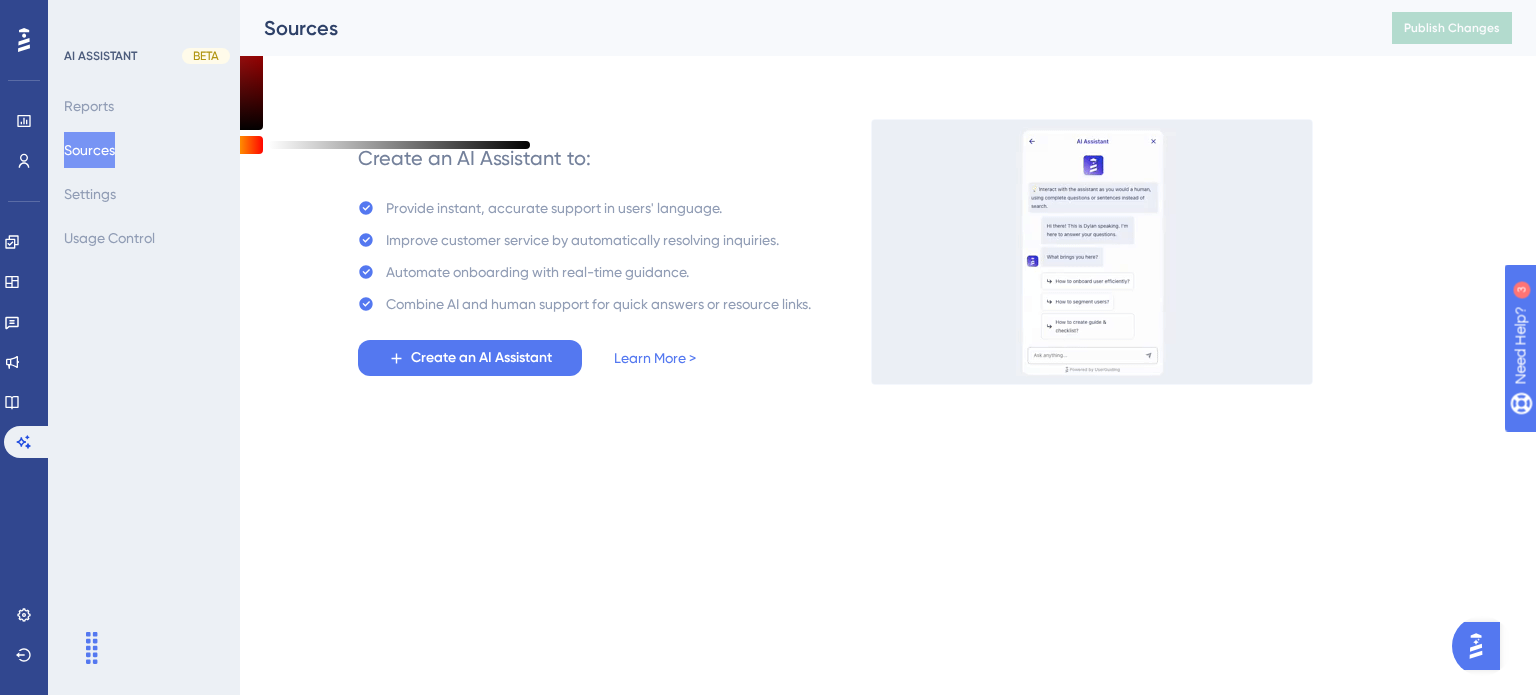 click at bounding box center [24, 40] 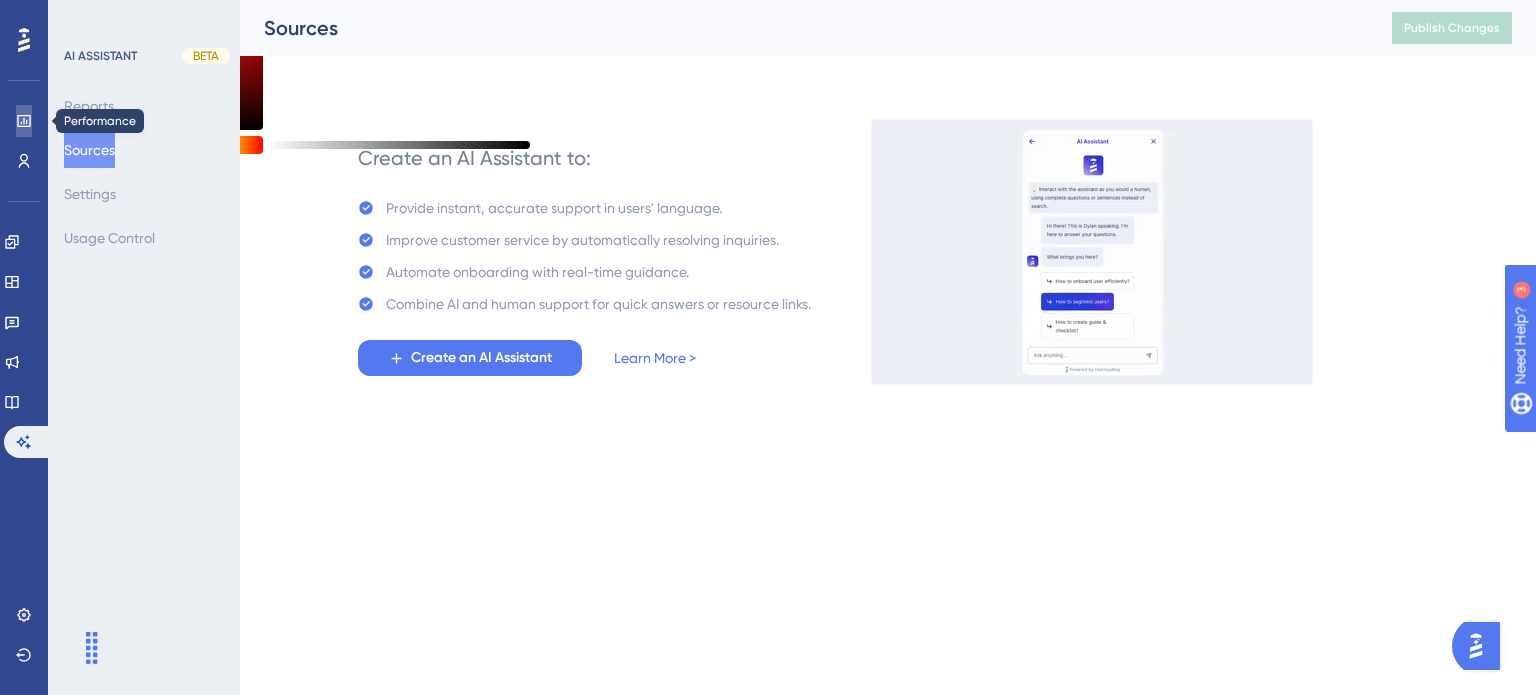 click at bounding box center [24, 121] 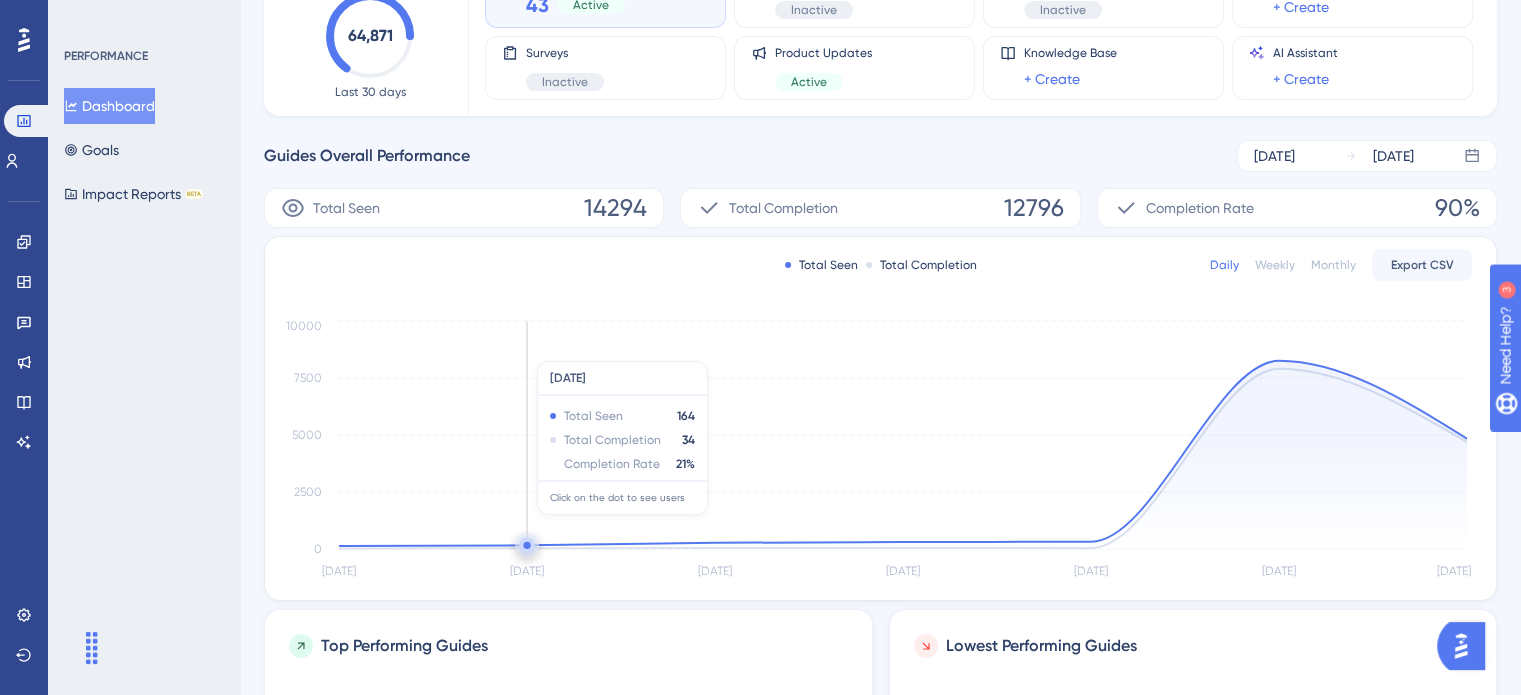 scroll, scrollTop: 64, scrollLeft: 0, axis: vertical 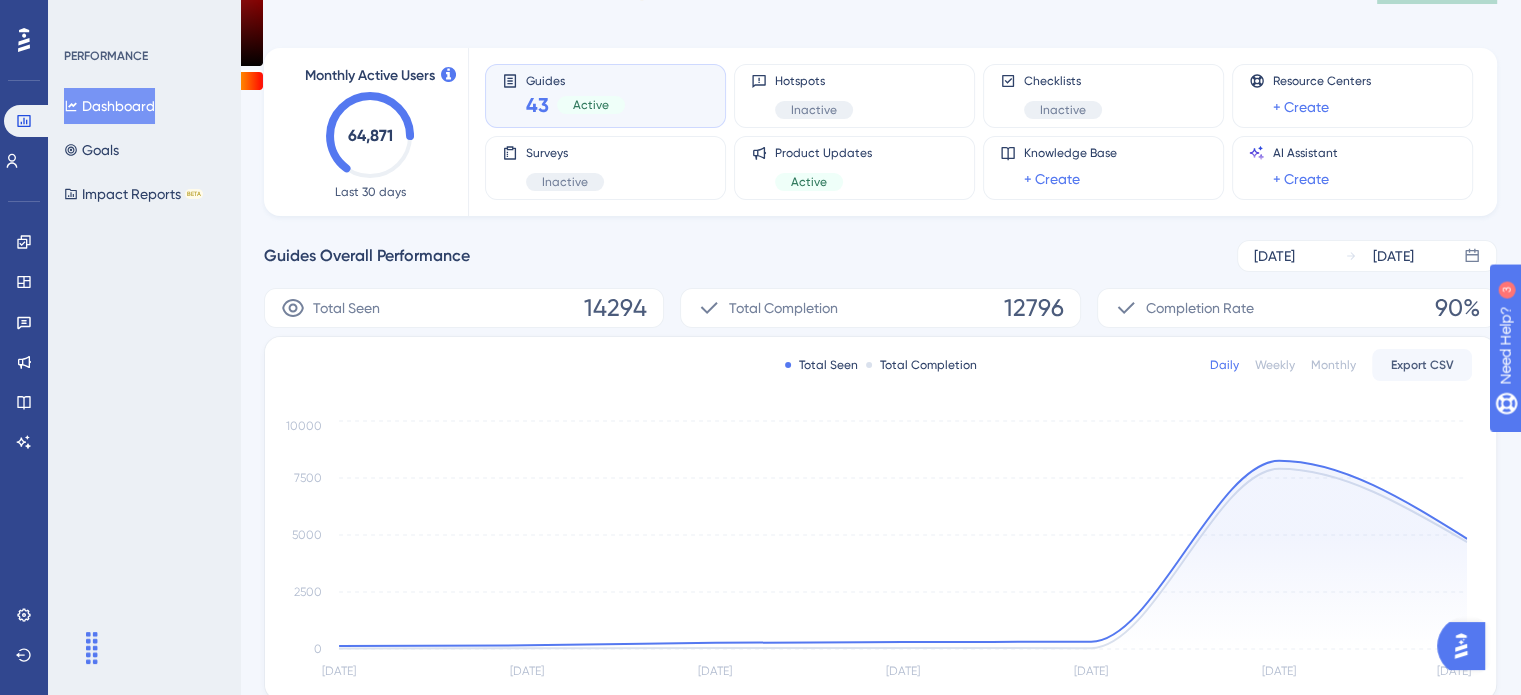 click on "Total Seen 14294" at bounding box center [464, 308] 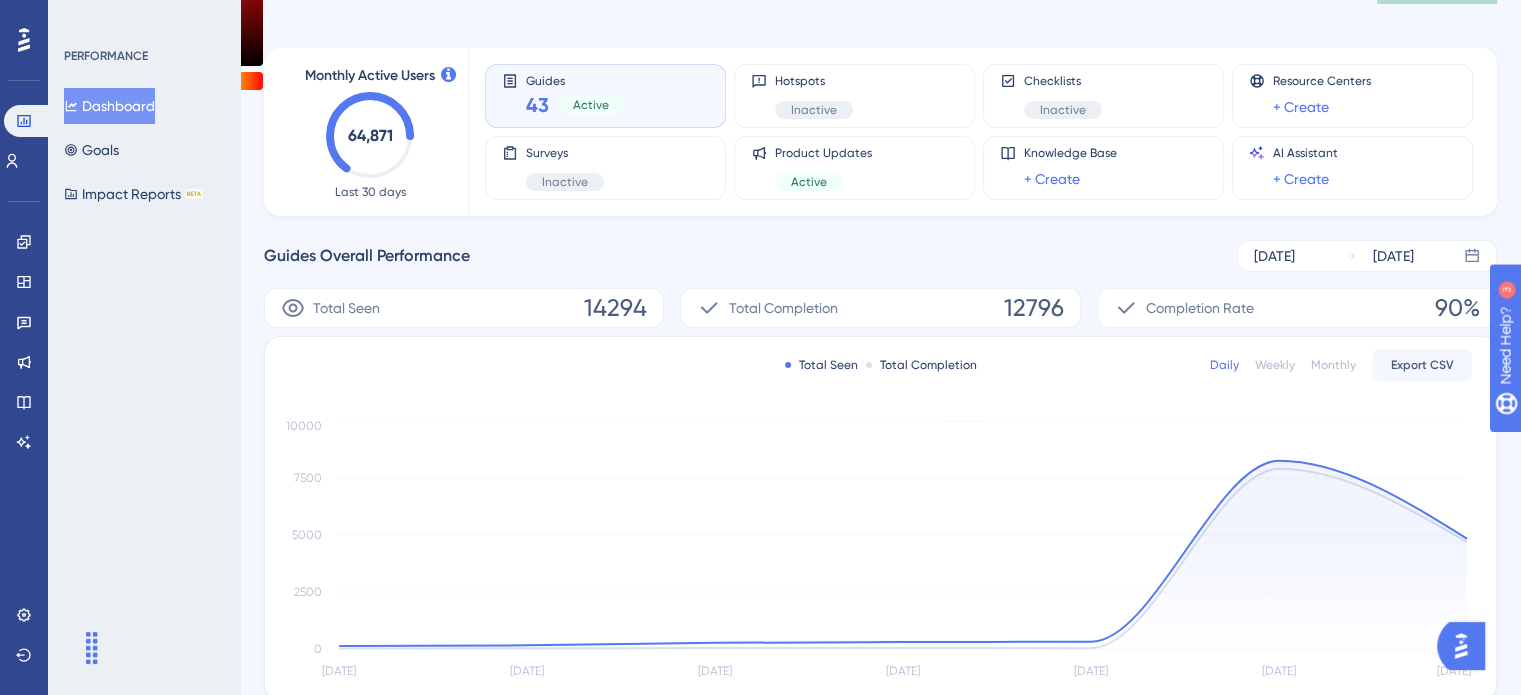 click on "Total Completion" at bounding box center (783, 308) 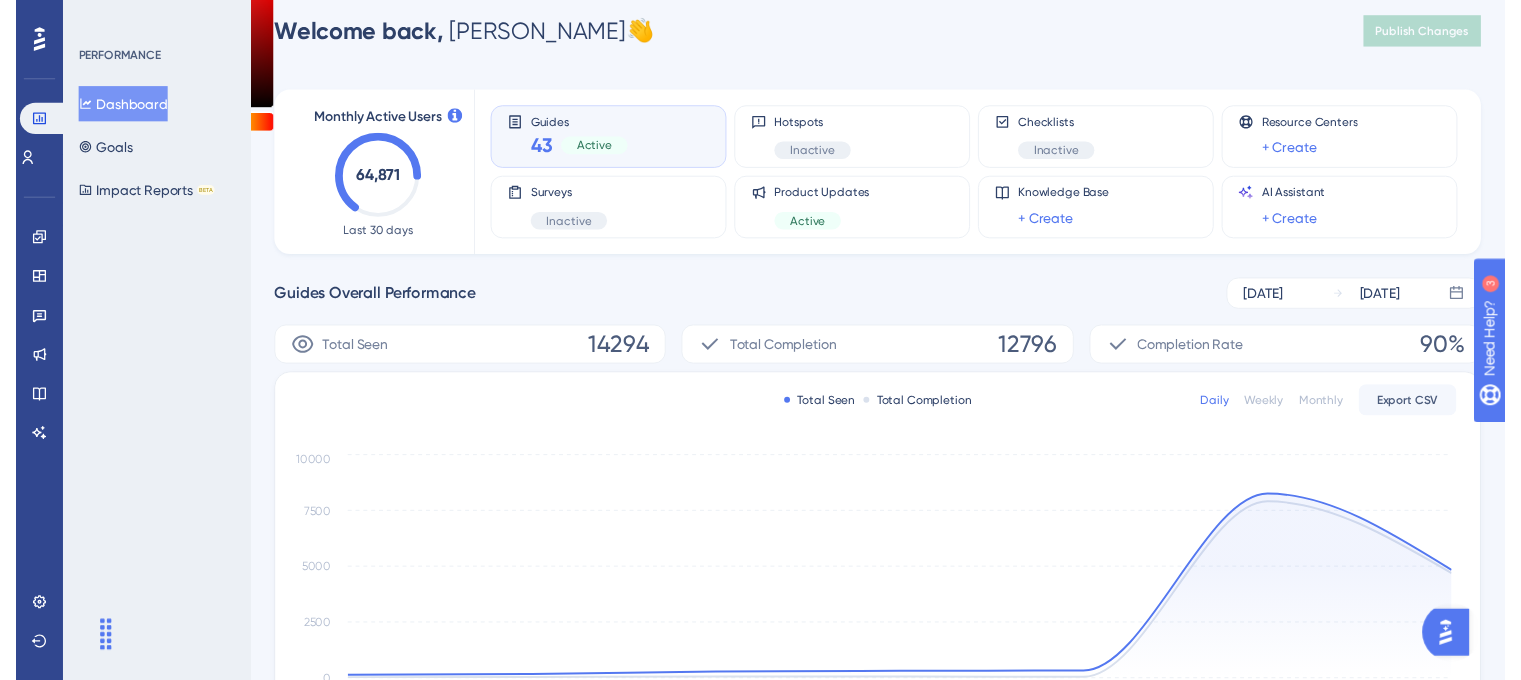 scroll, scrollTop: 0, scrollLeft: 0, axis: both 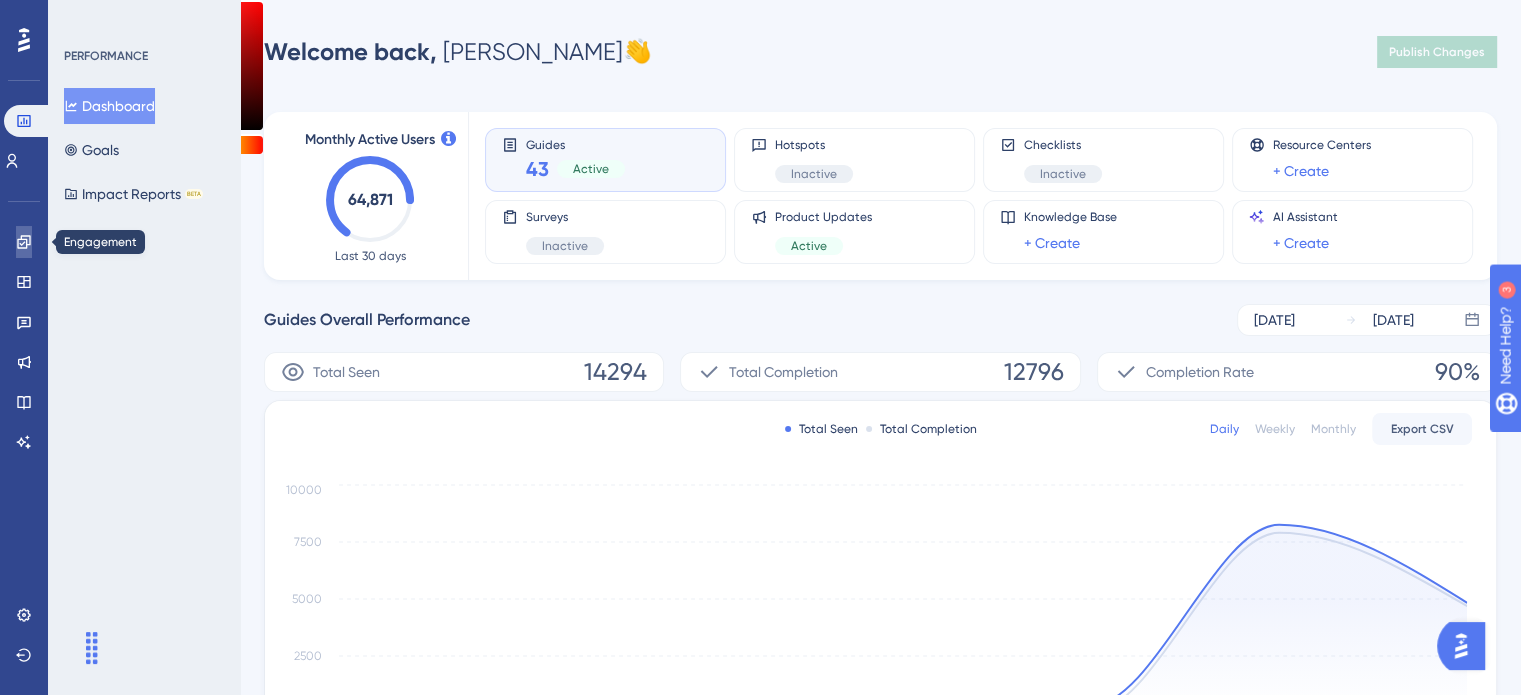 click at bounding box center (24, 242) 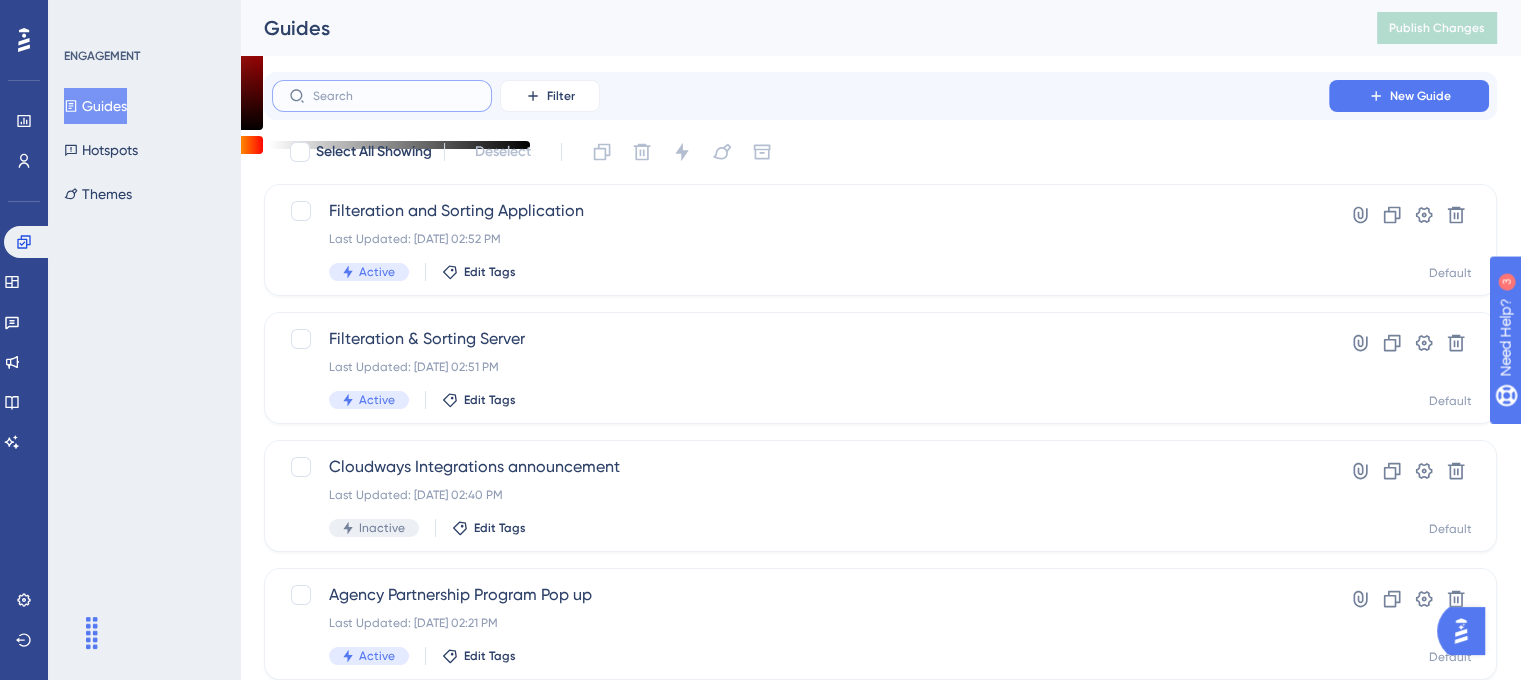 click at bounding box center (394, 96) 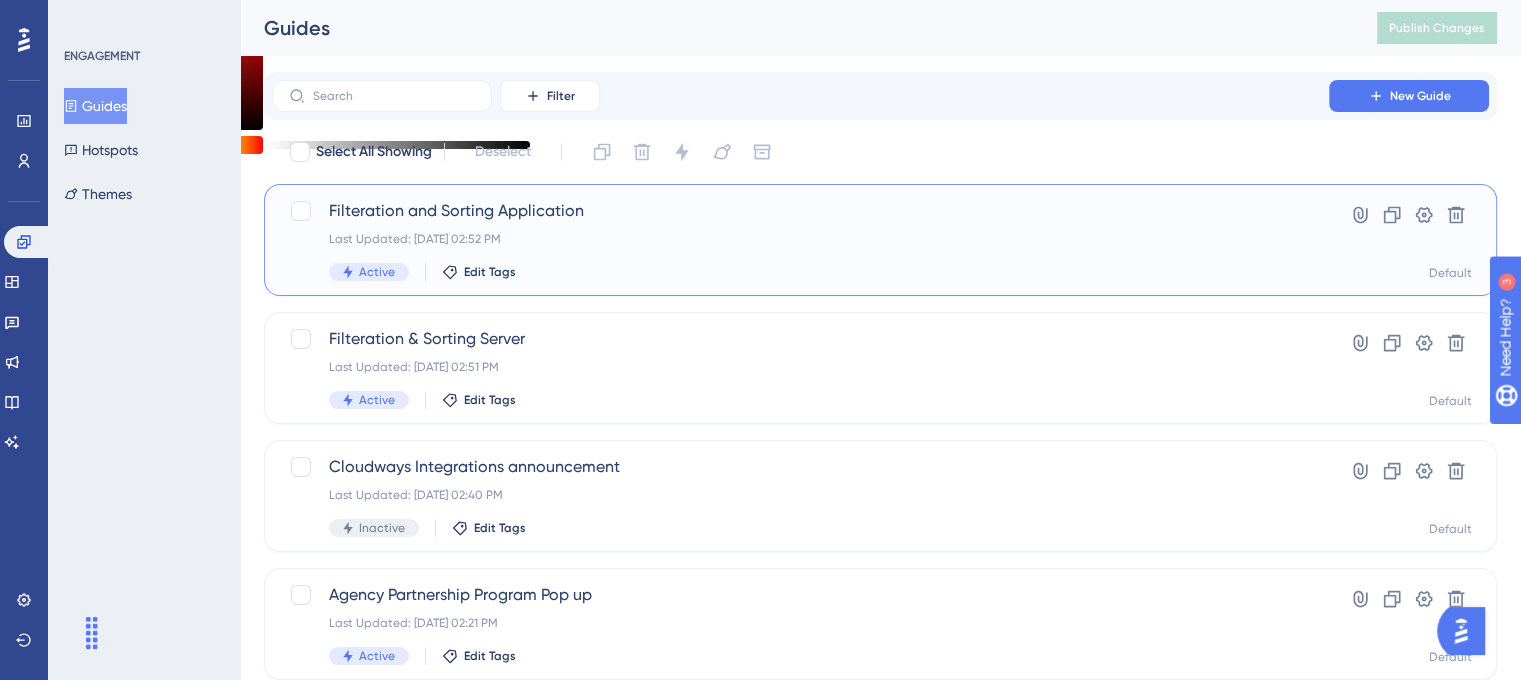 click on "Filteration and Sorting Application" at bounding box center [800, 211] 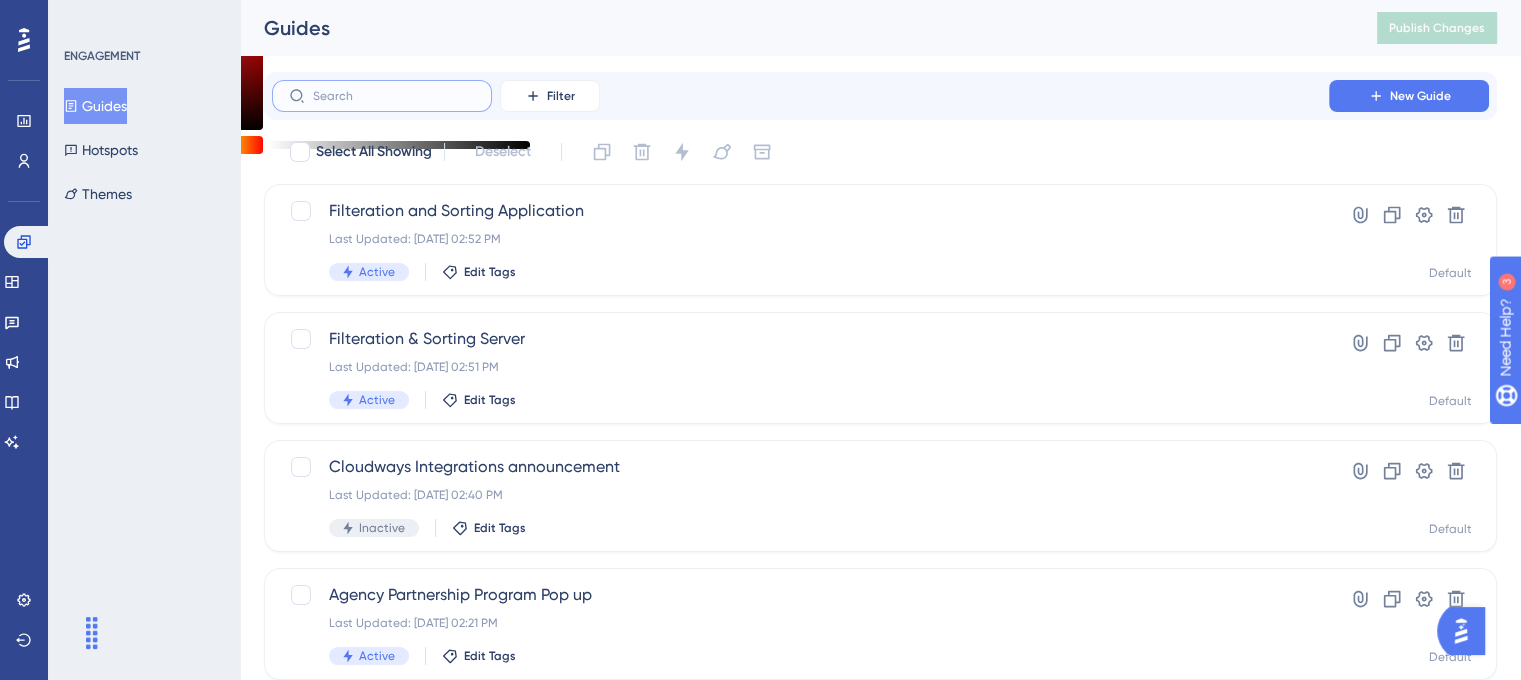 click at bounding box center (394, 96) 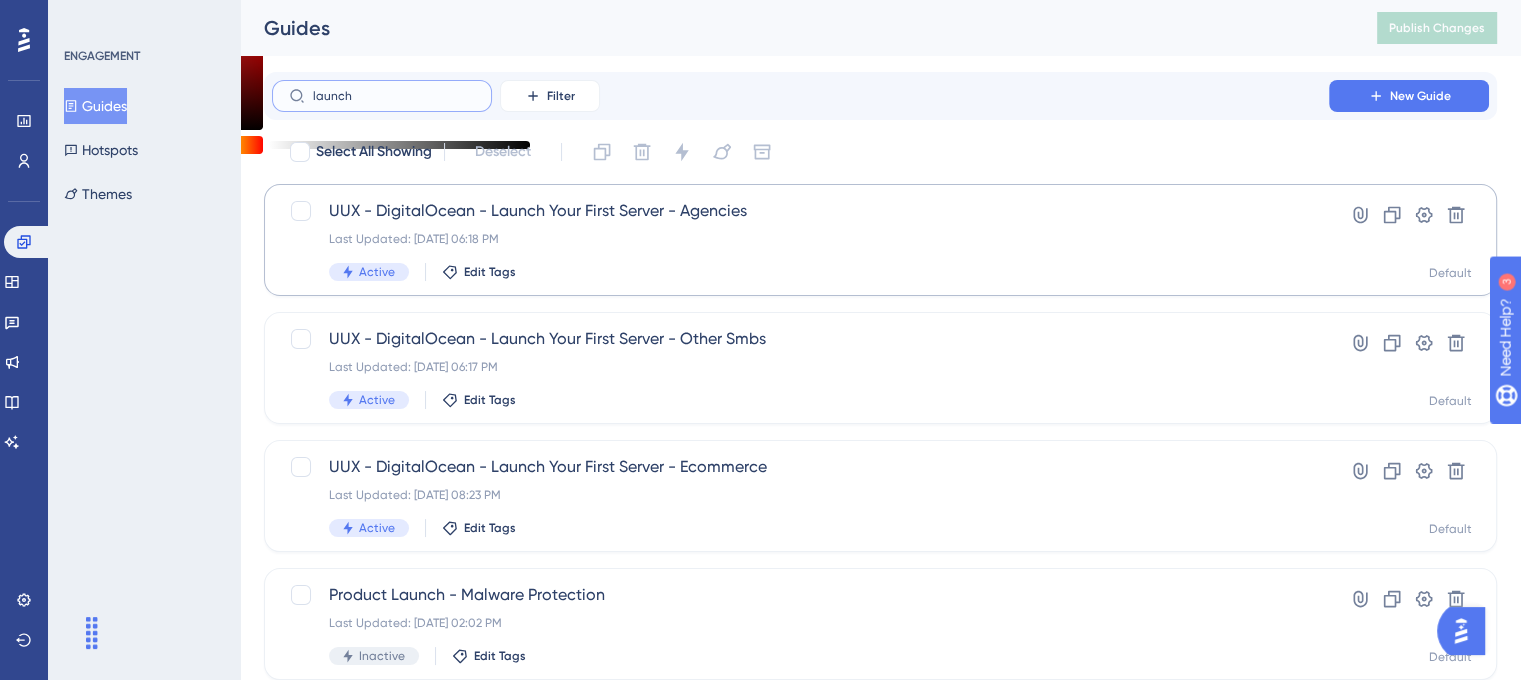 type on "launch" 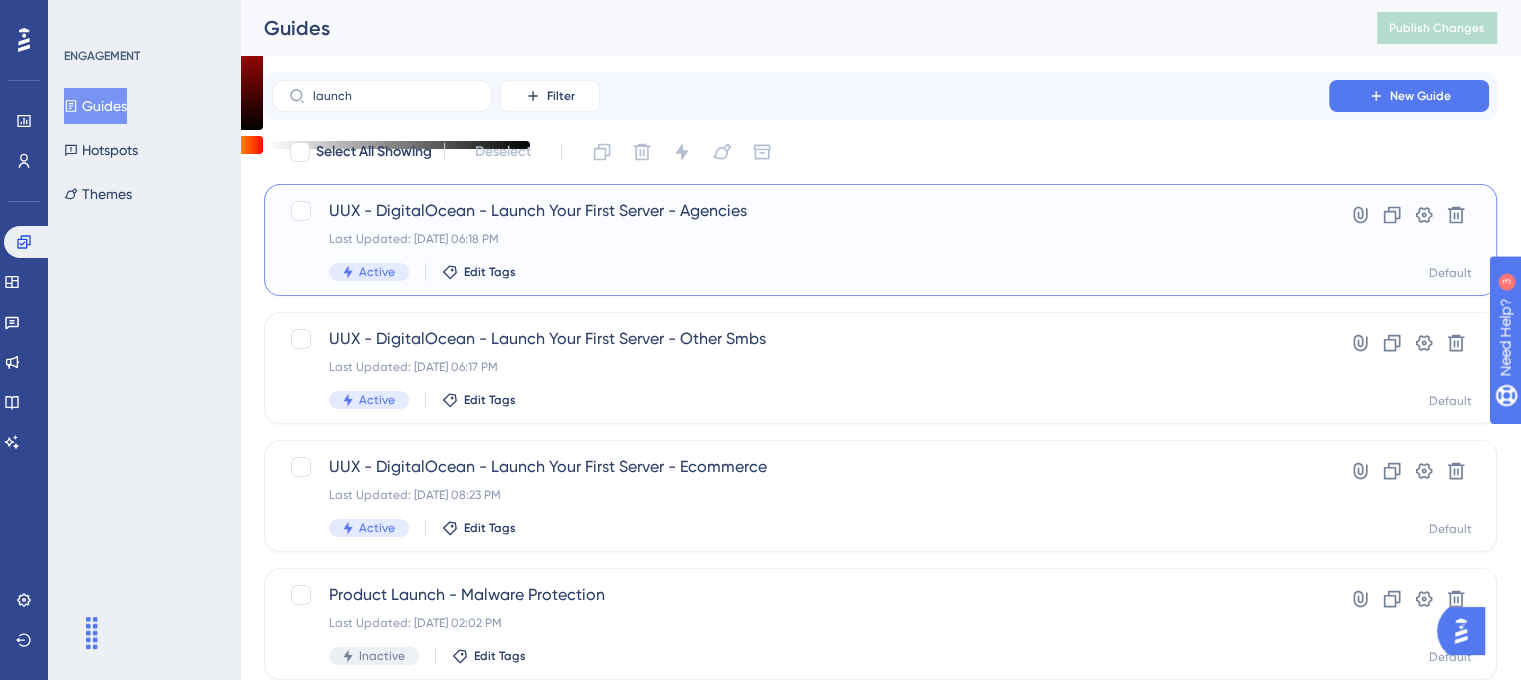 click on "UUX - DigitalOcean - Launch Your First Server - Agencies" at bounding box center [800, 211] 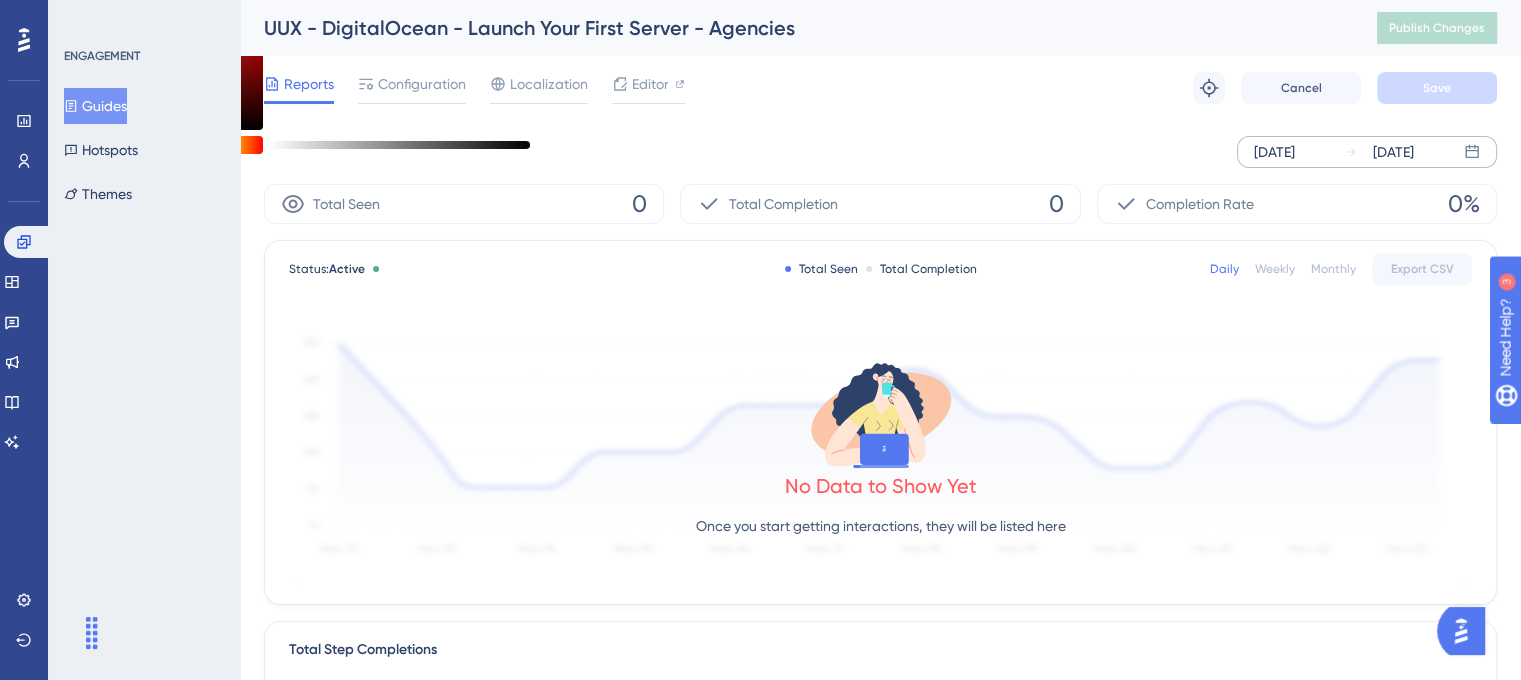 click on "[DATE]" at bounding box center (1379, 152) 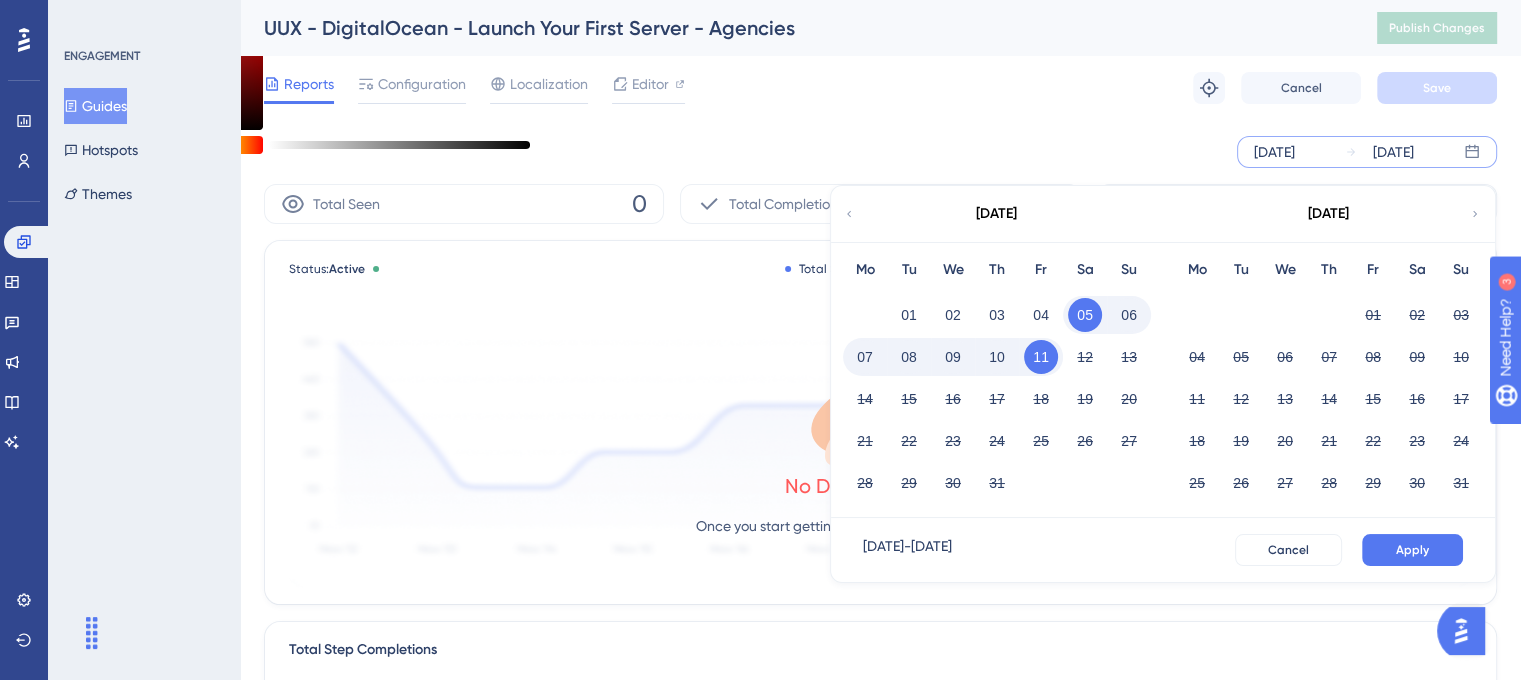 click on "[DATE]" at bounding box center [996, 214] 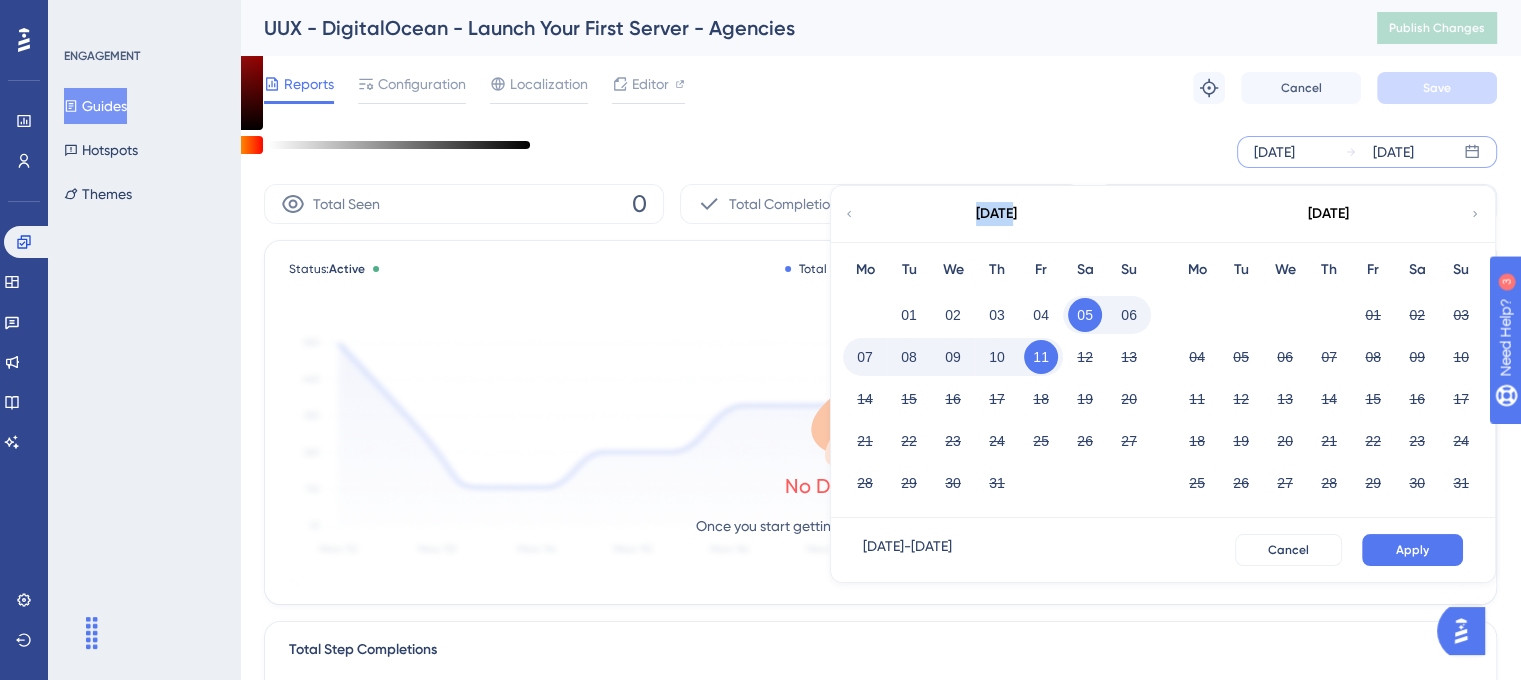 click on "[DATE]" at bounding box center [996, 214] 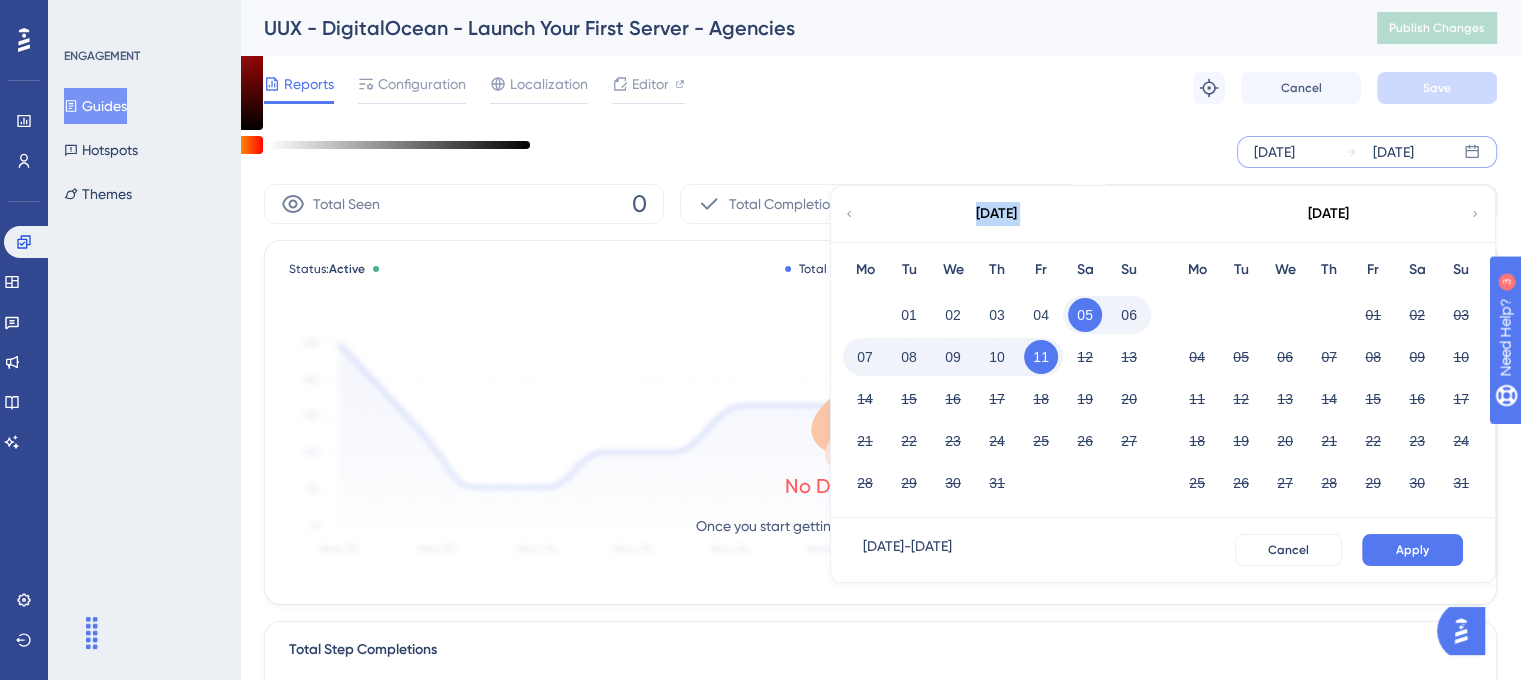 click on "[DATE]" at bounding box center [996, 214] 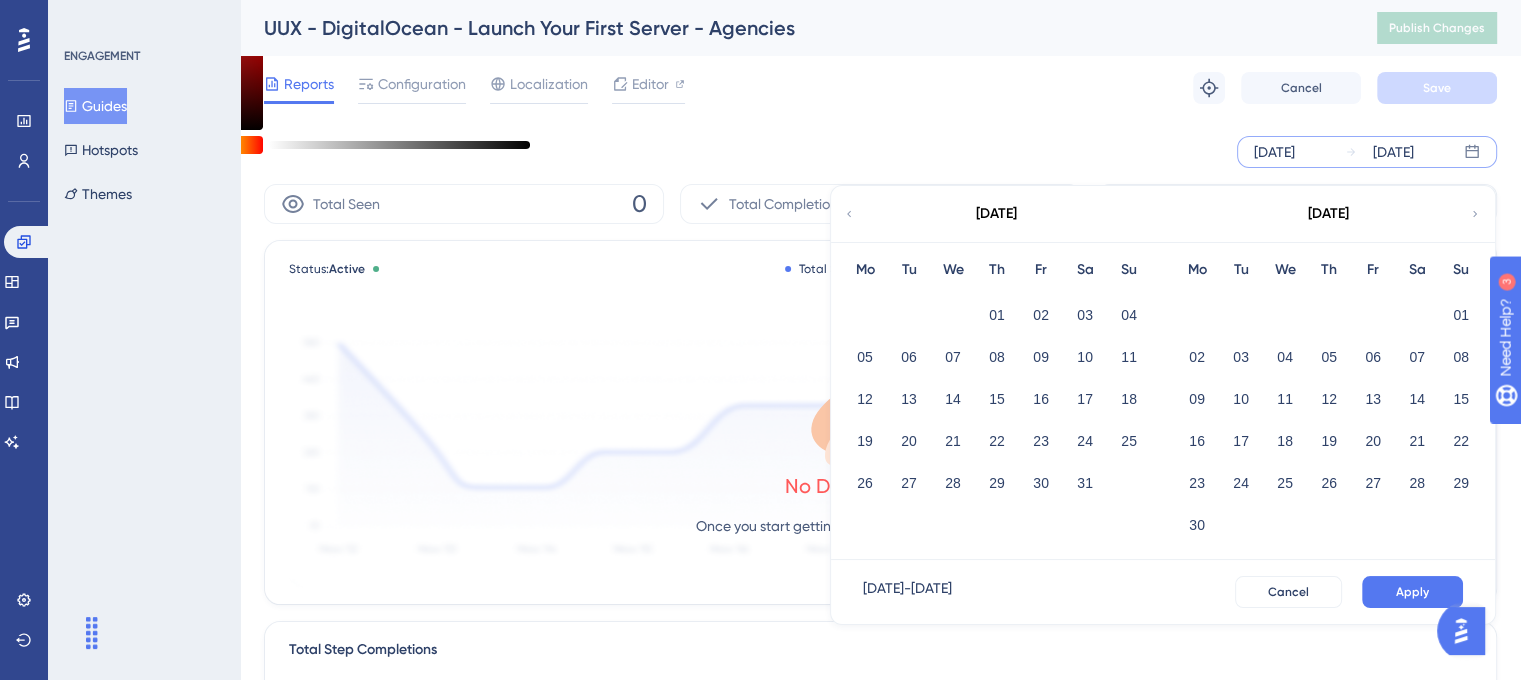 click 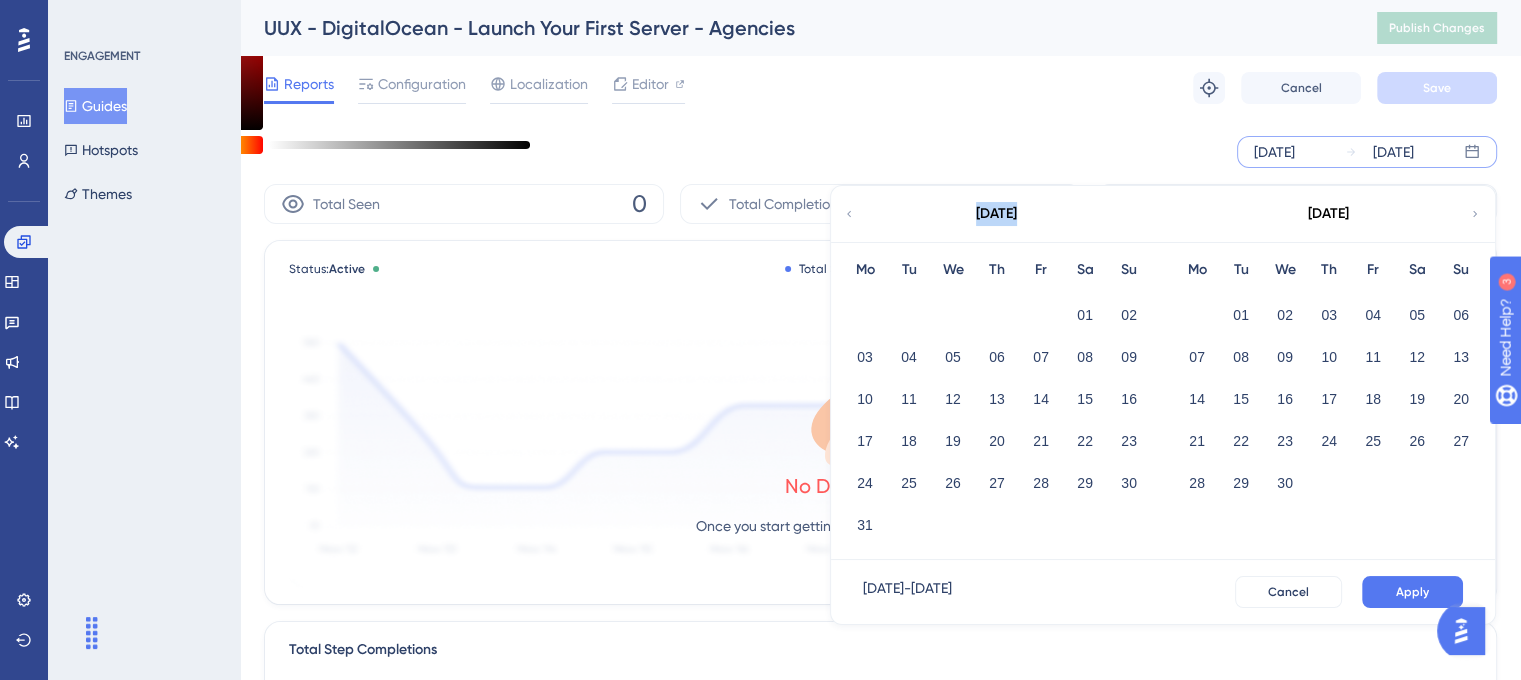 click 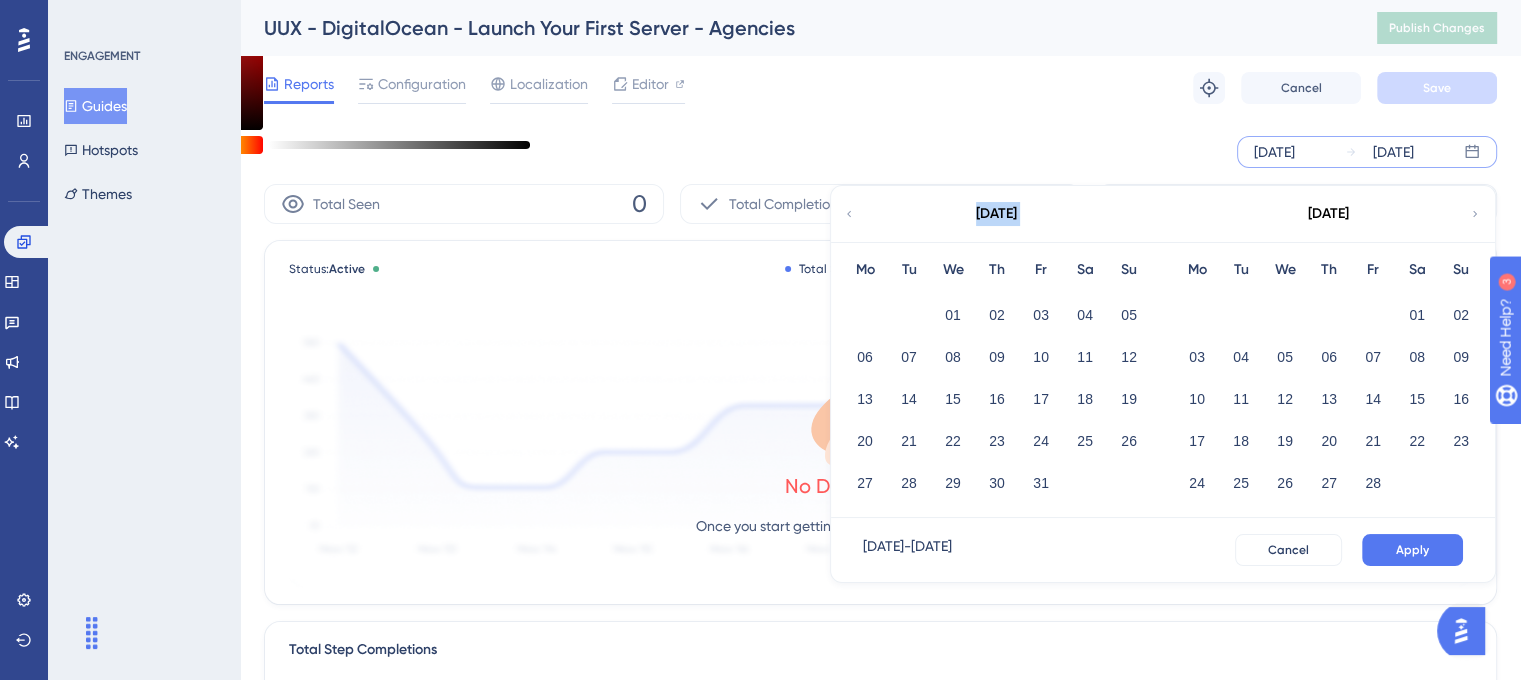click 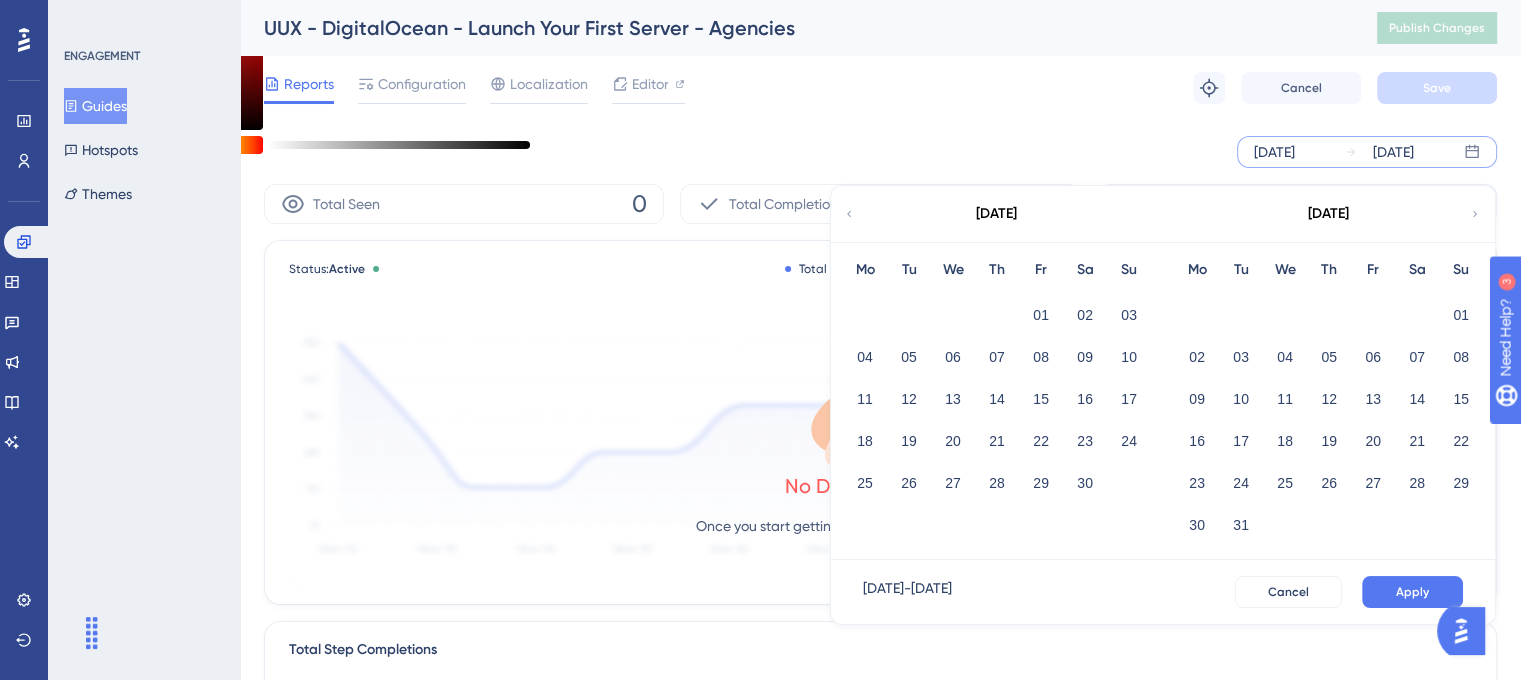 click 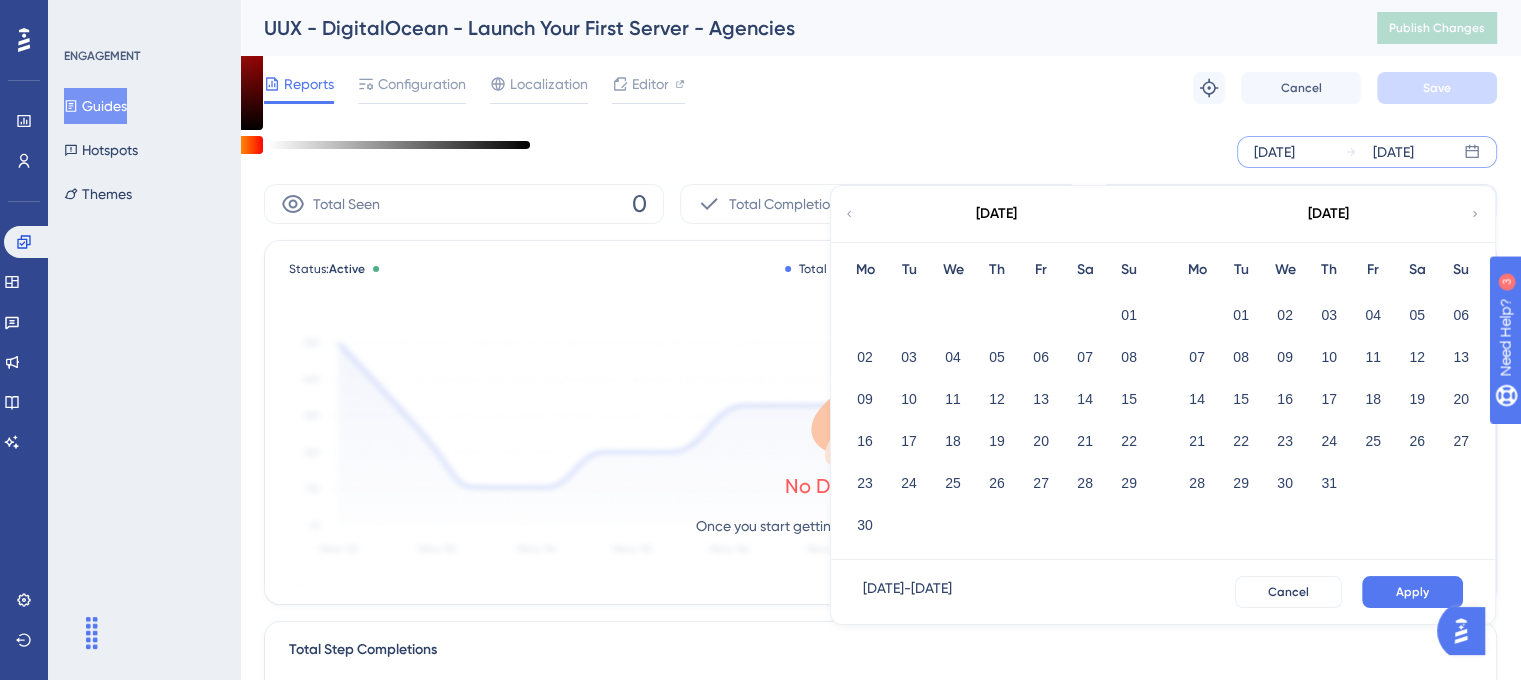 click 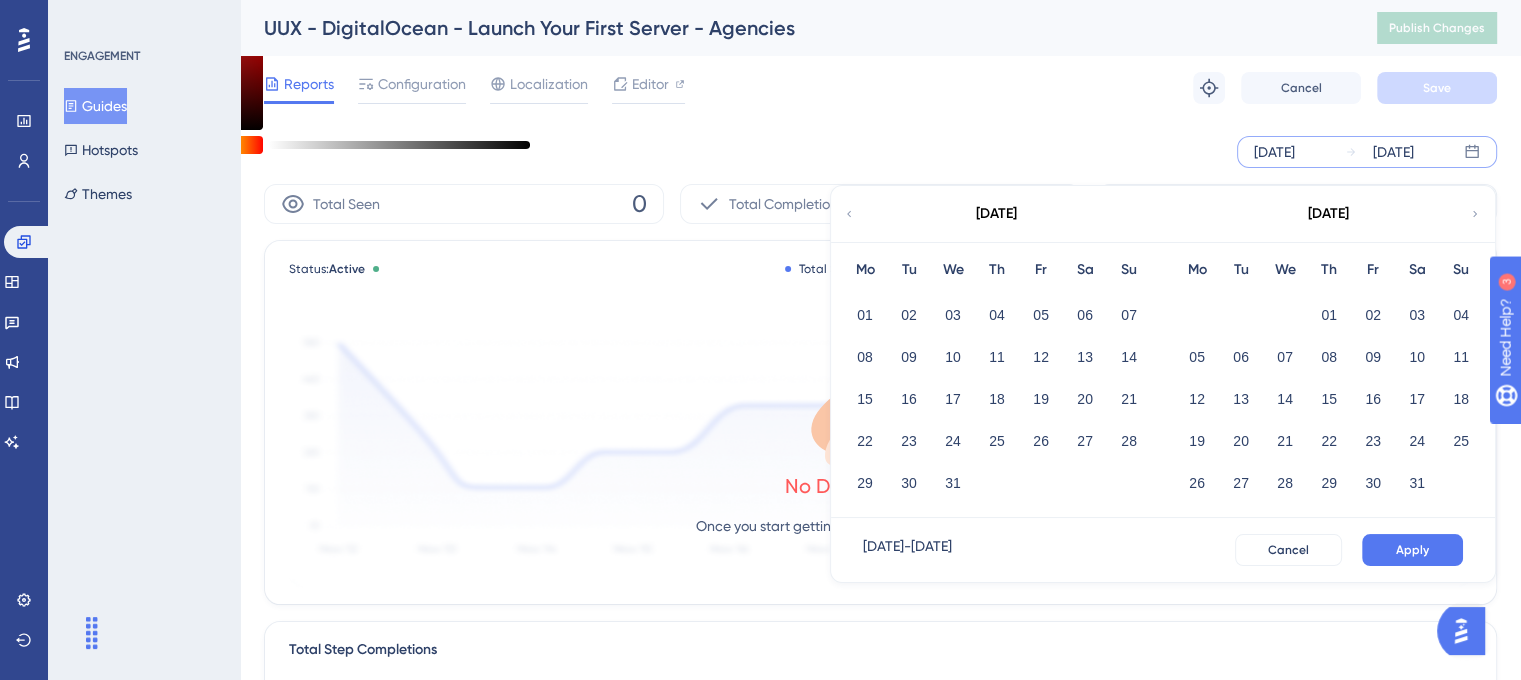 click 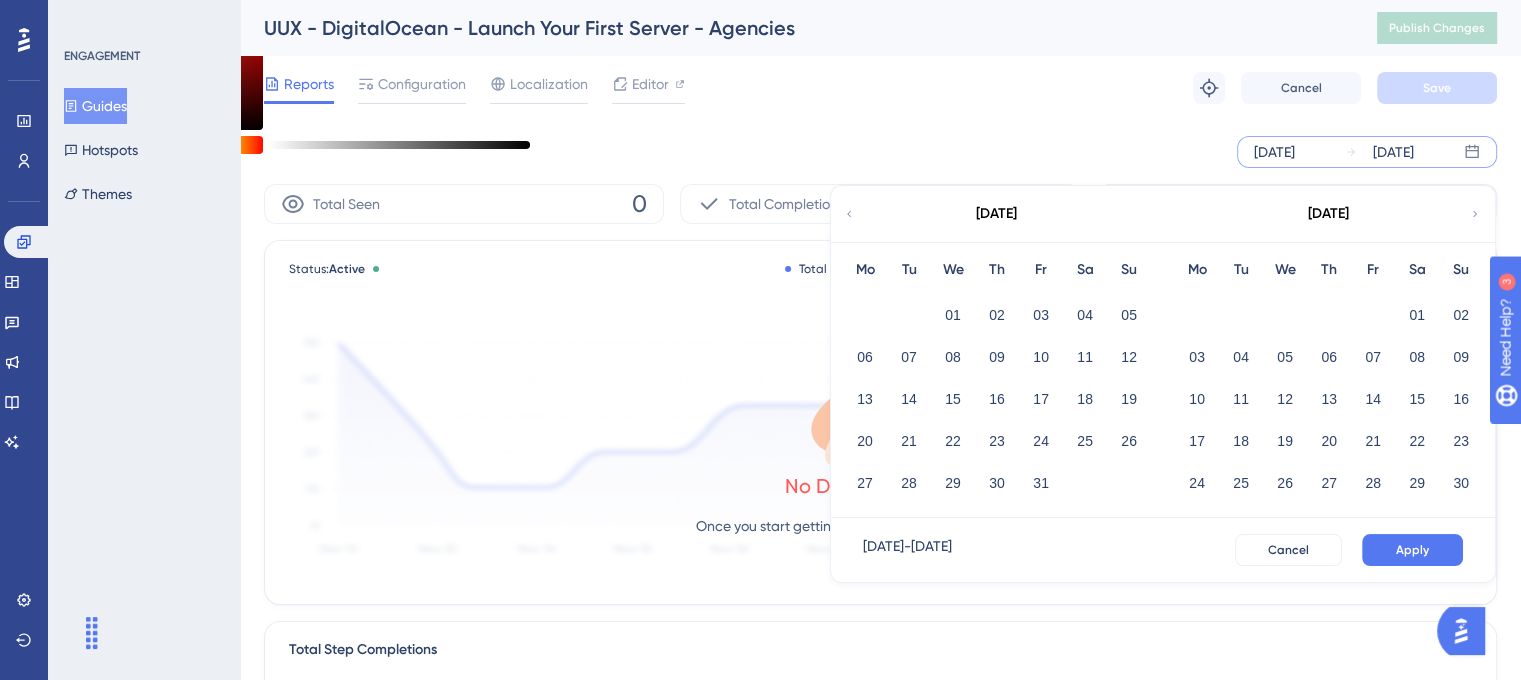 click 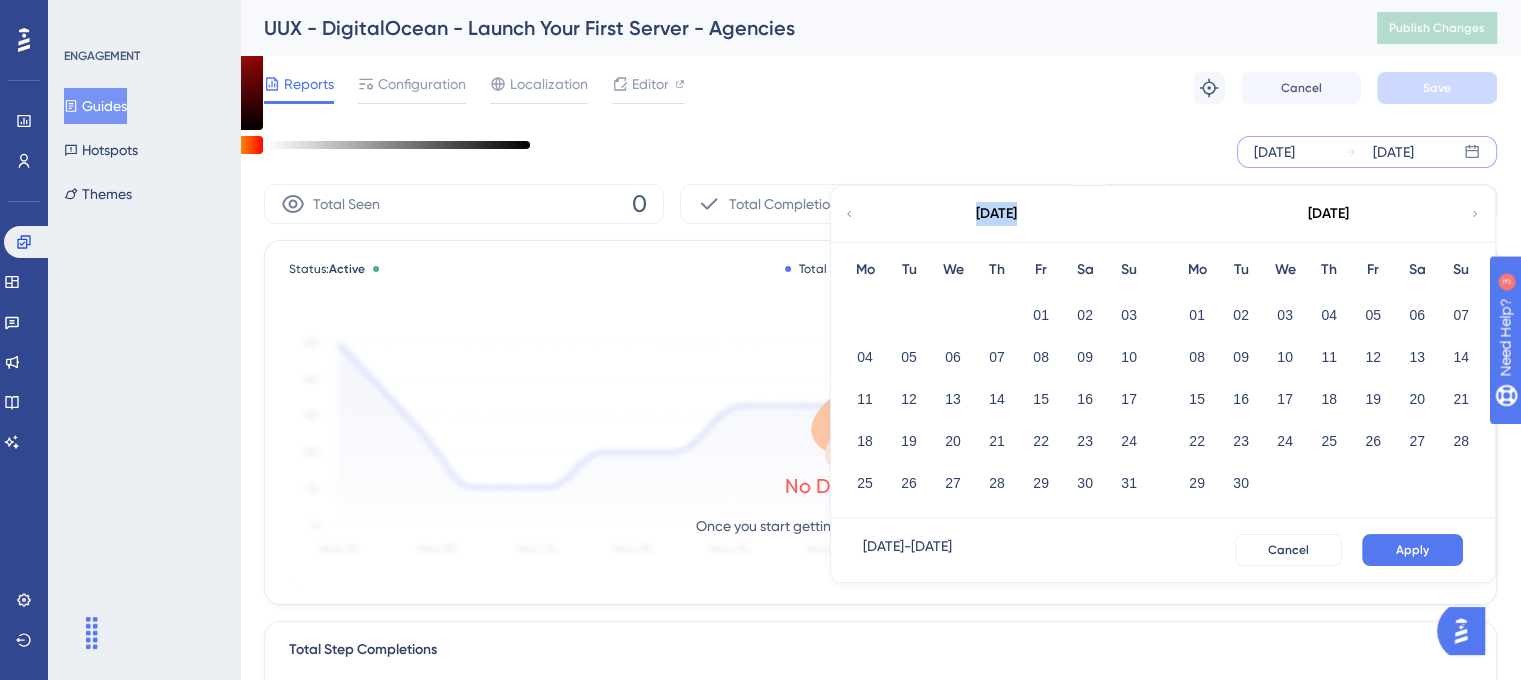 click 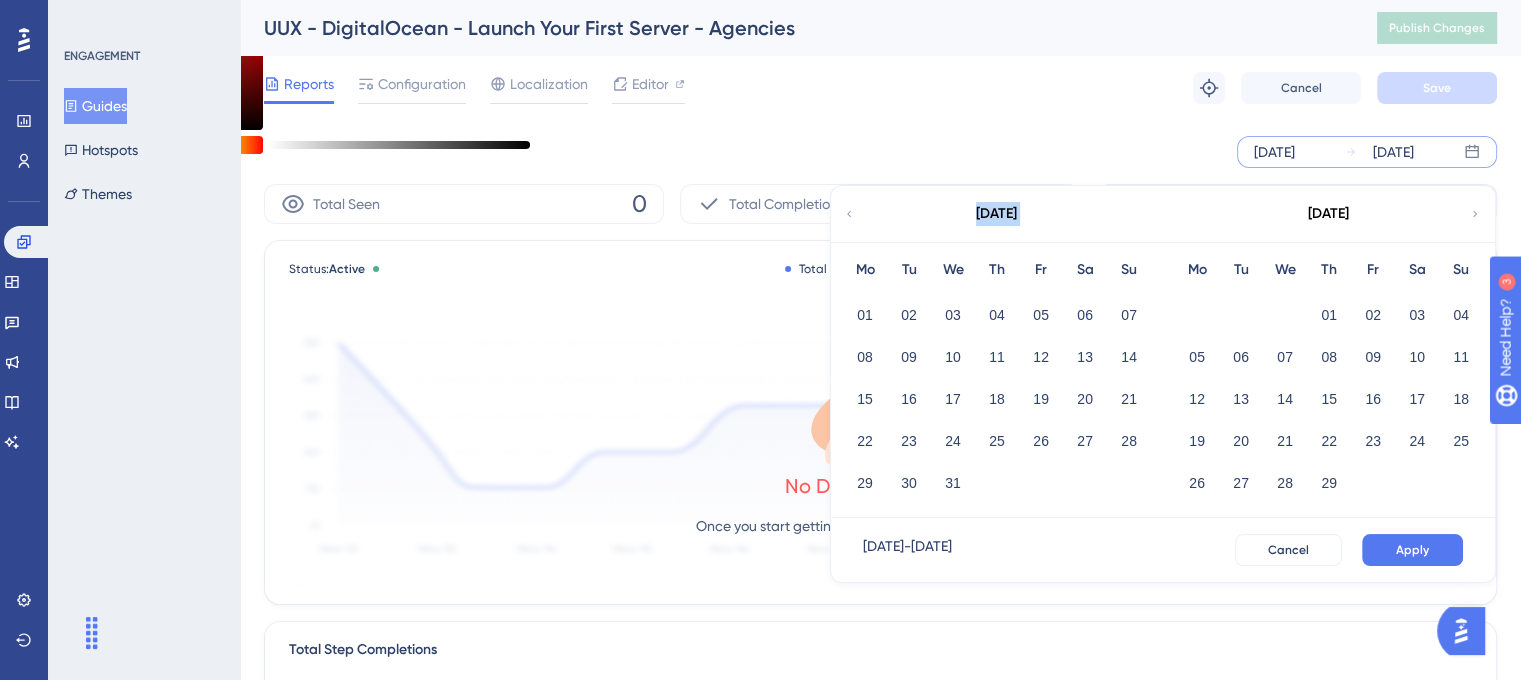 click 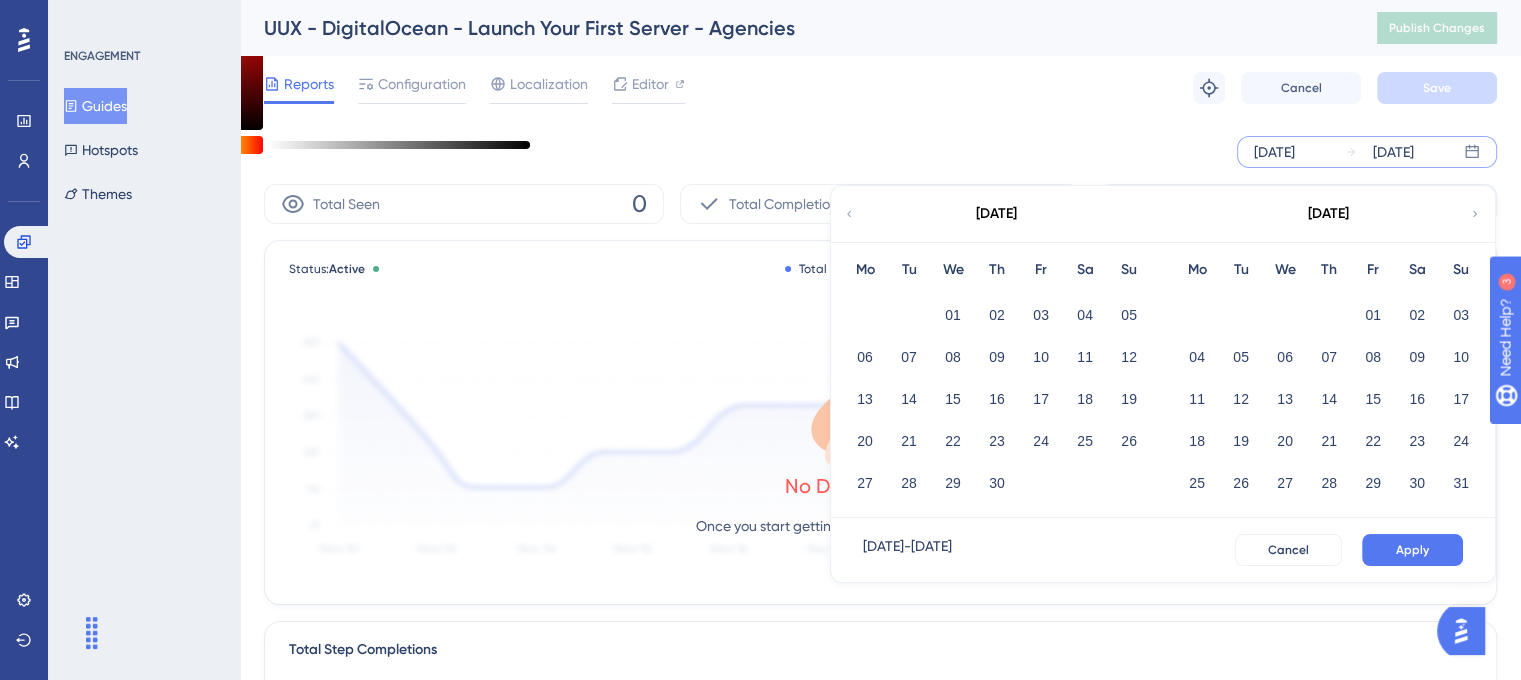 click 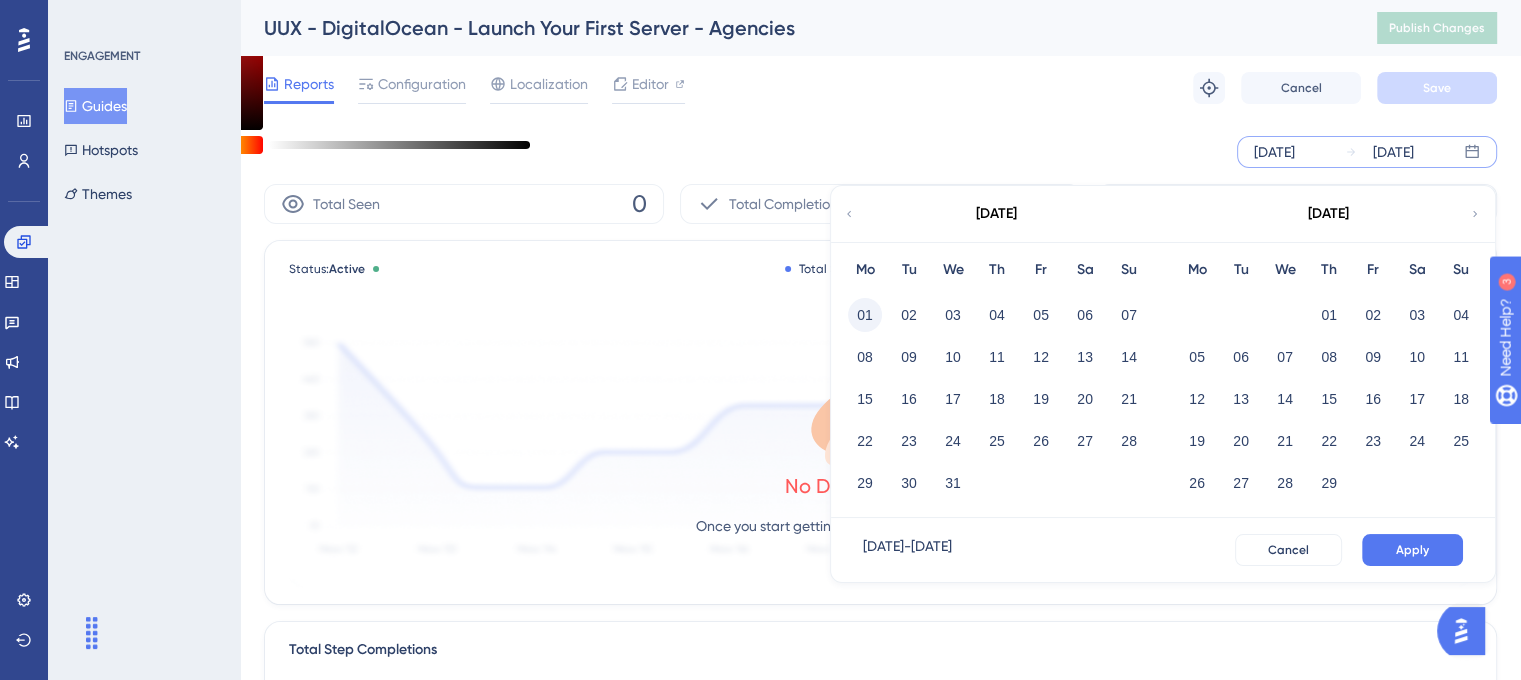 click on "01" at bounding box center [865, 315] 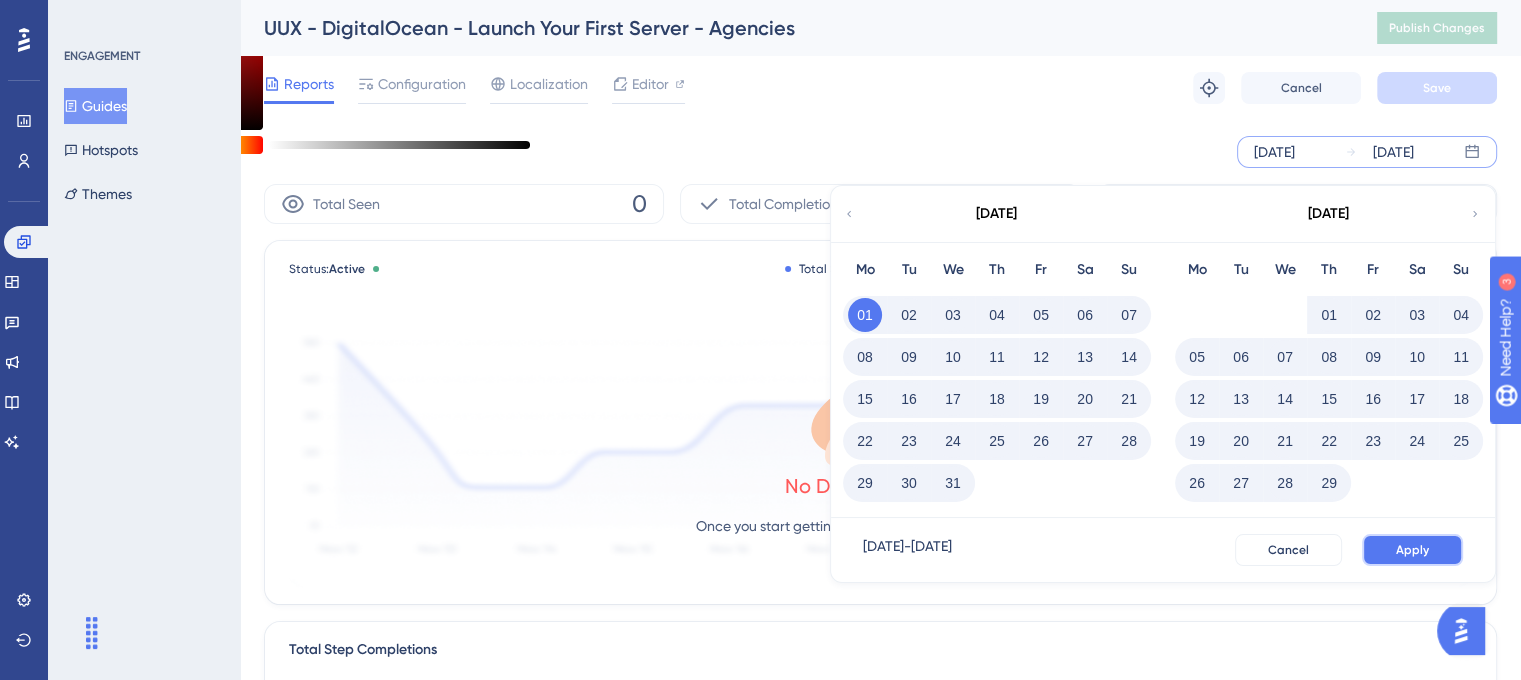 click on "Apply" at bounding box center [1412, 550] 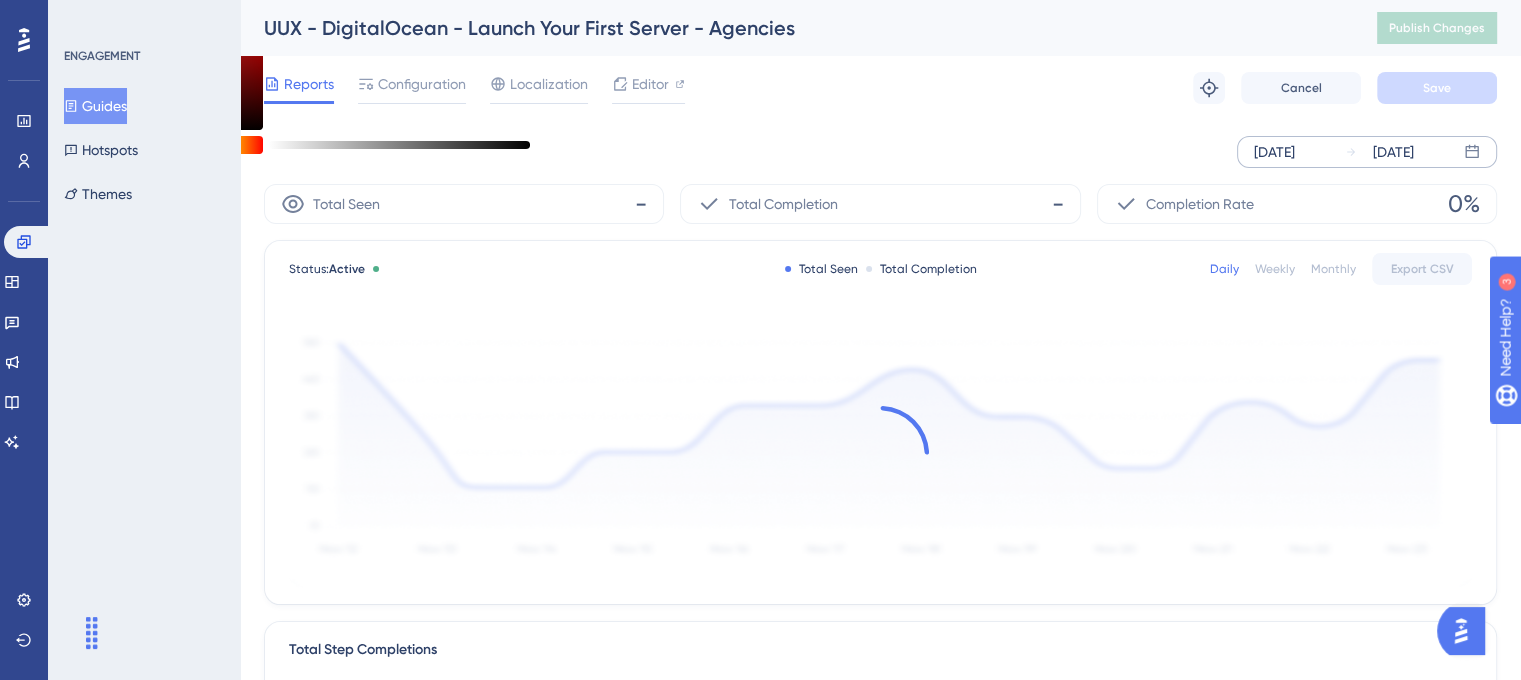 drag, startPoint x: 1252, startPoint y: 559, endPoint x: 731, endPoint y: 516, distance: 522.7715 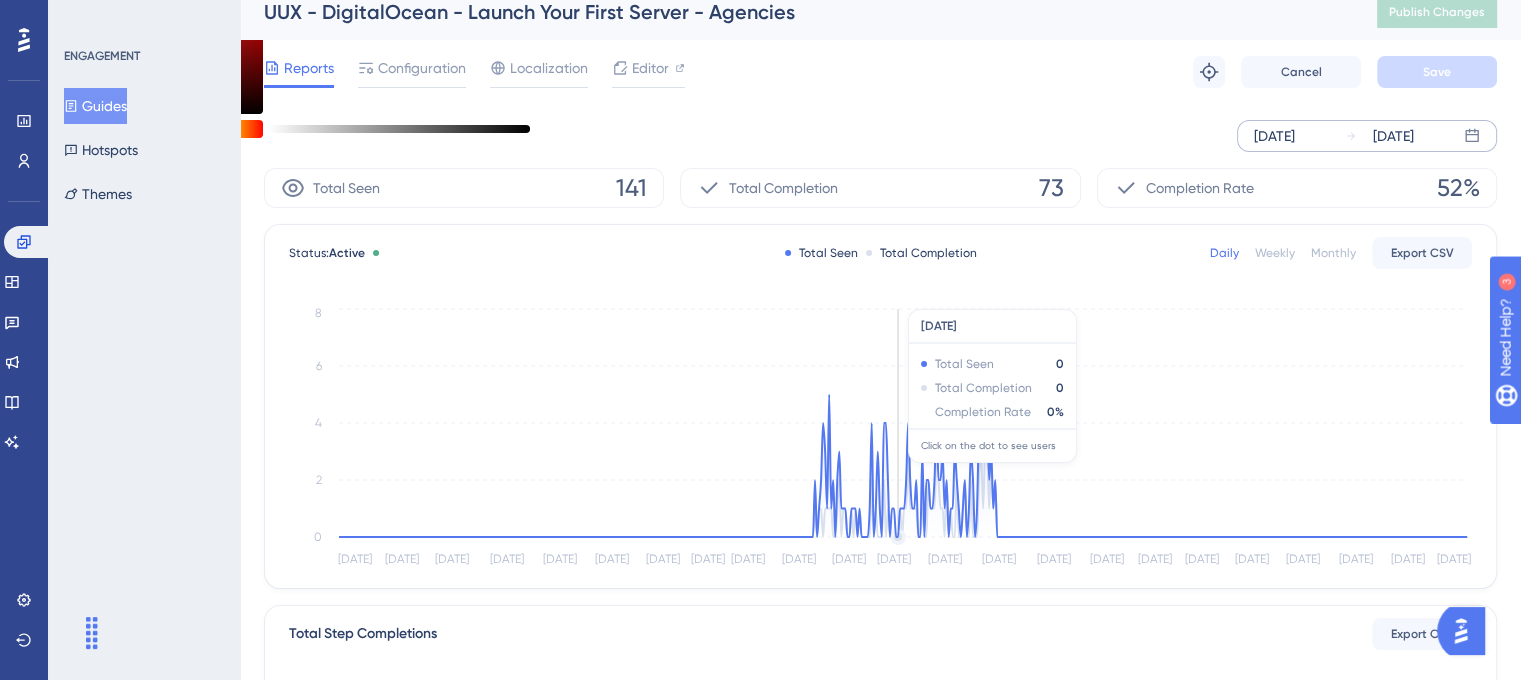 scroll, scrollTop: 0, scrollLeft: 0, axis: both 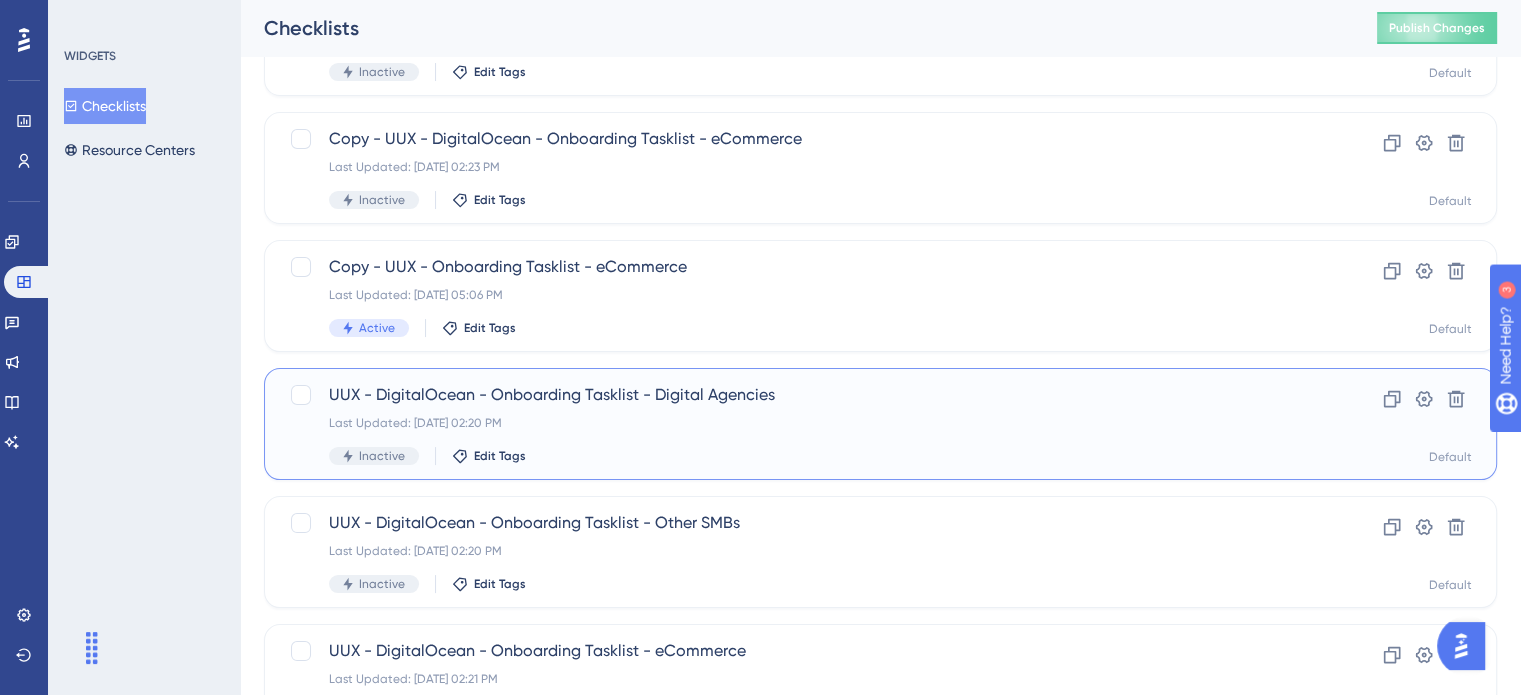 click on "UUX - DigitalOcean - Onboarding Tasklist - Digital Agencies" at bounding box center (800, 395) 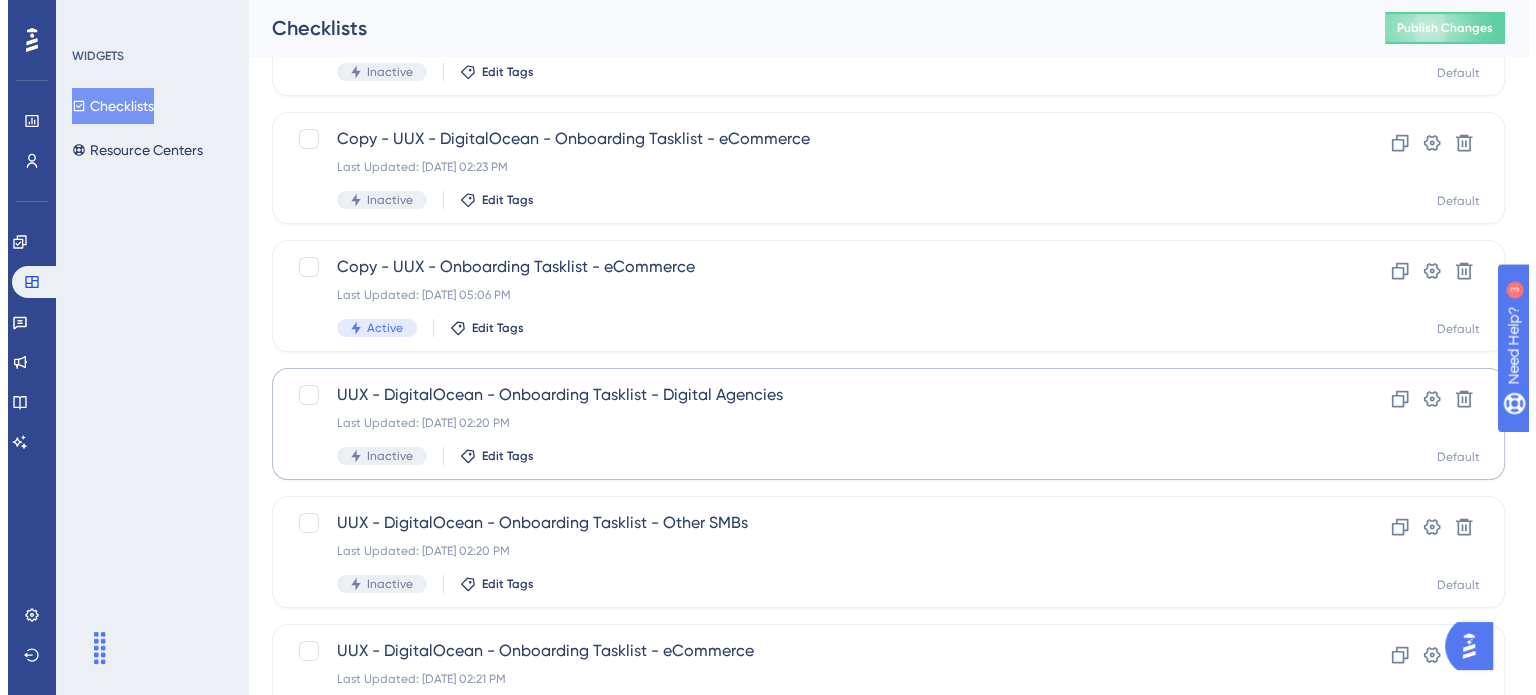 scroll, scrollTop: 0, scrollLeft: 0, axis: both 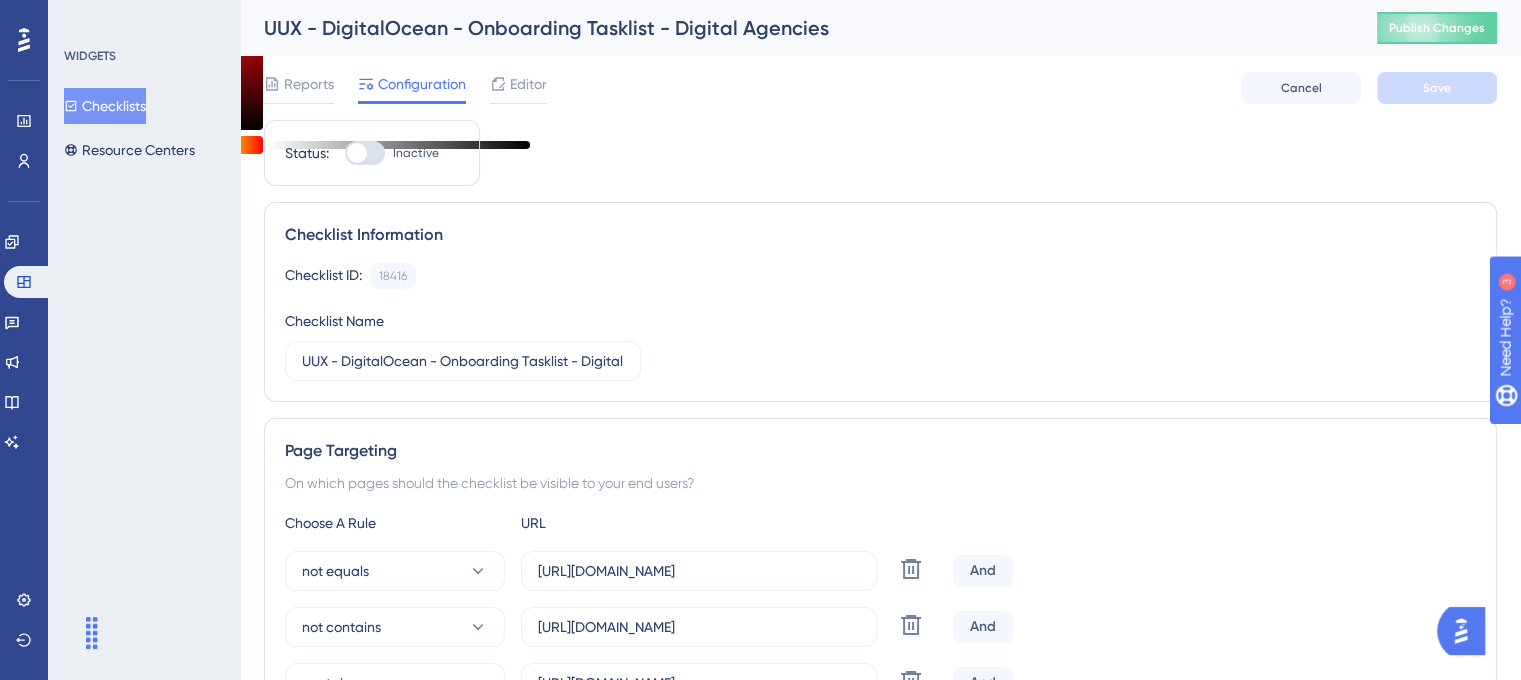 click at bounding box center (357, 153) 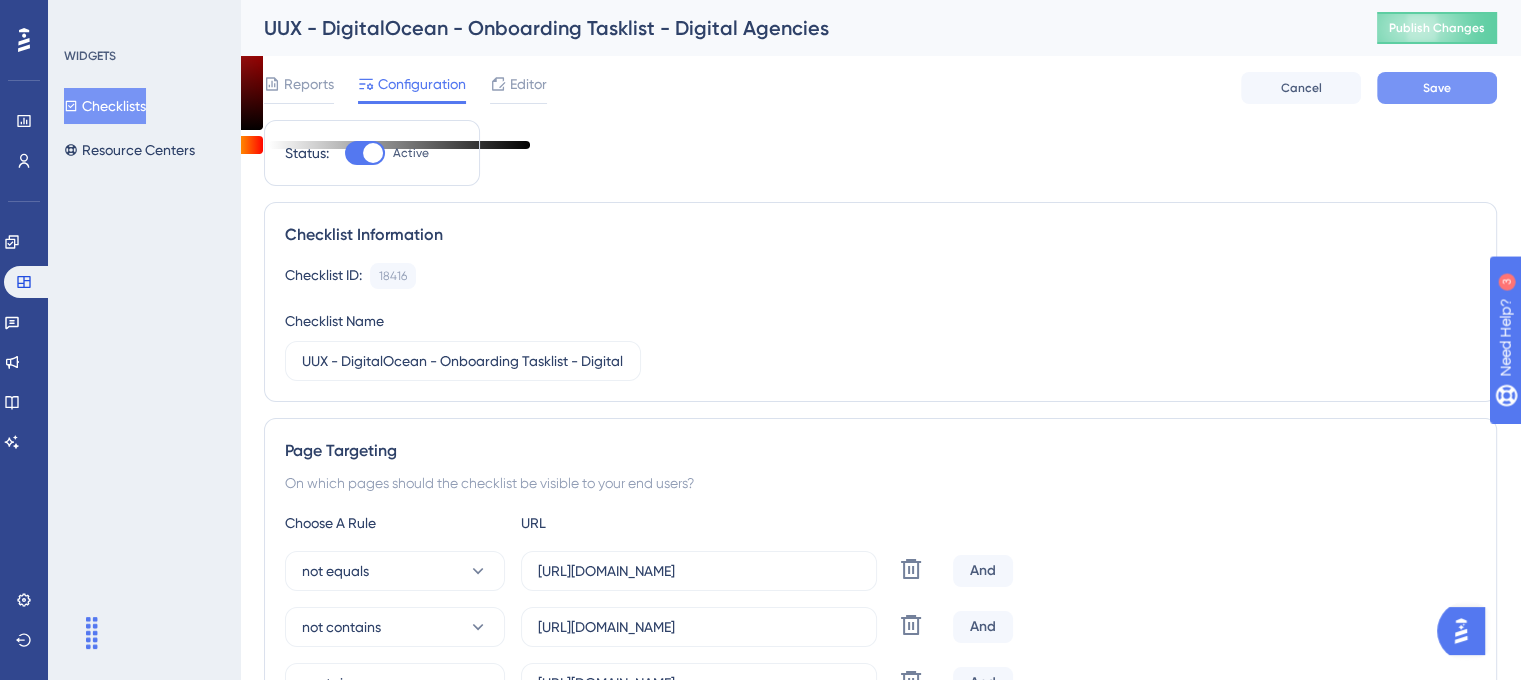 click on "Save" at bounding box center [1437, 88] 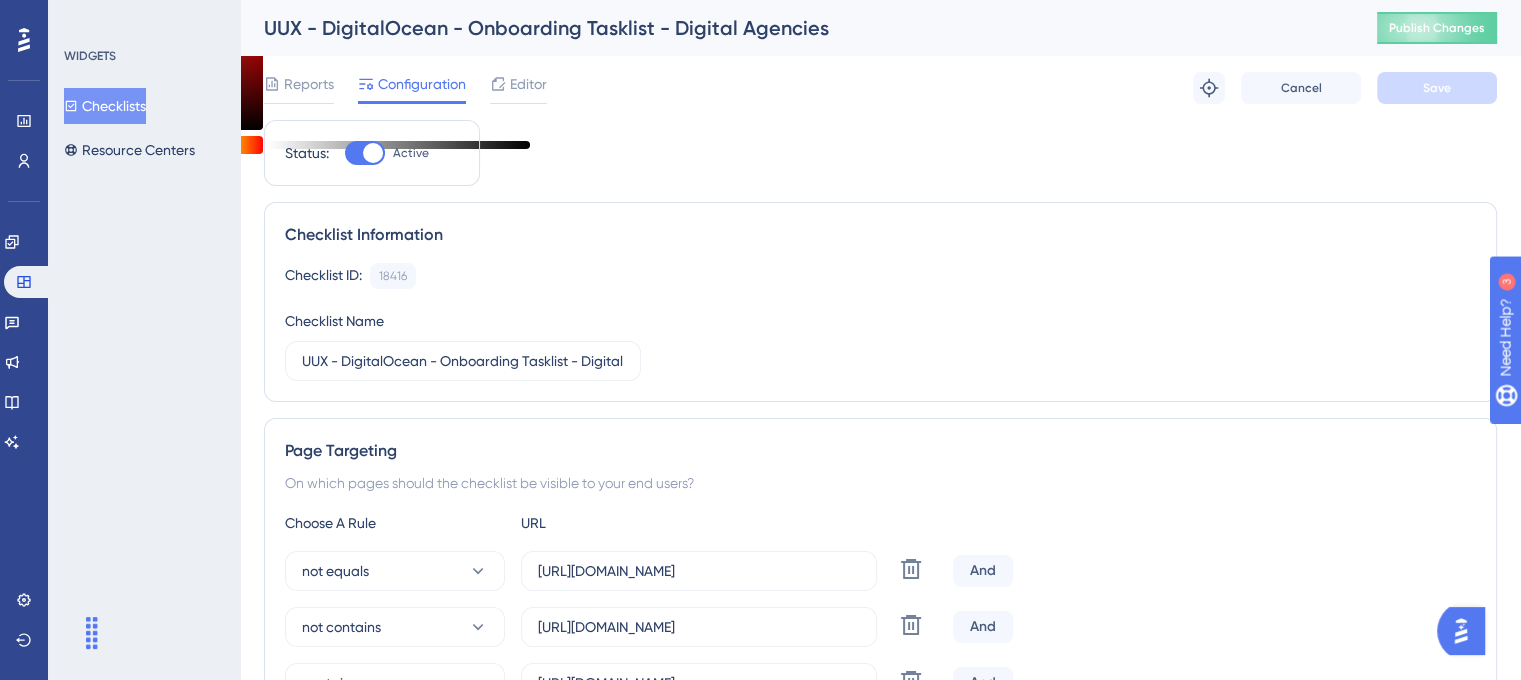 click at bounding box center (365, 153) 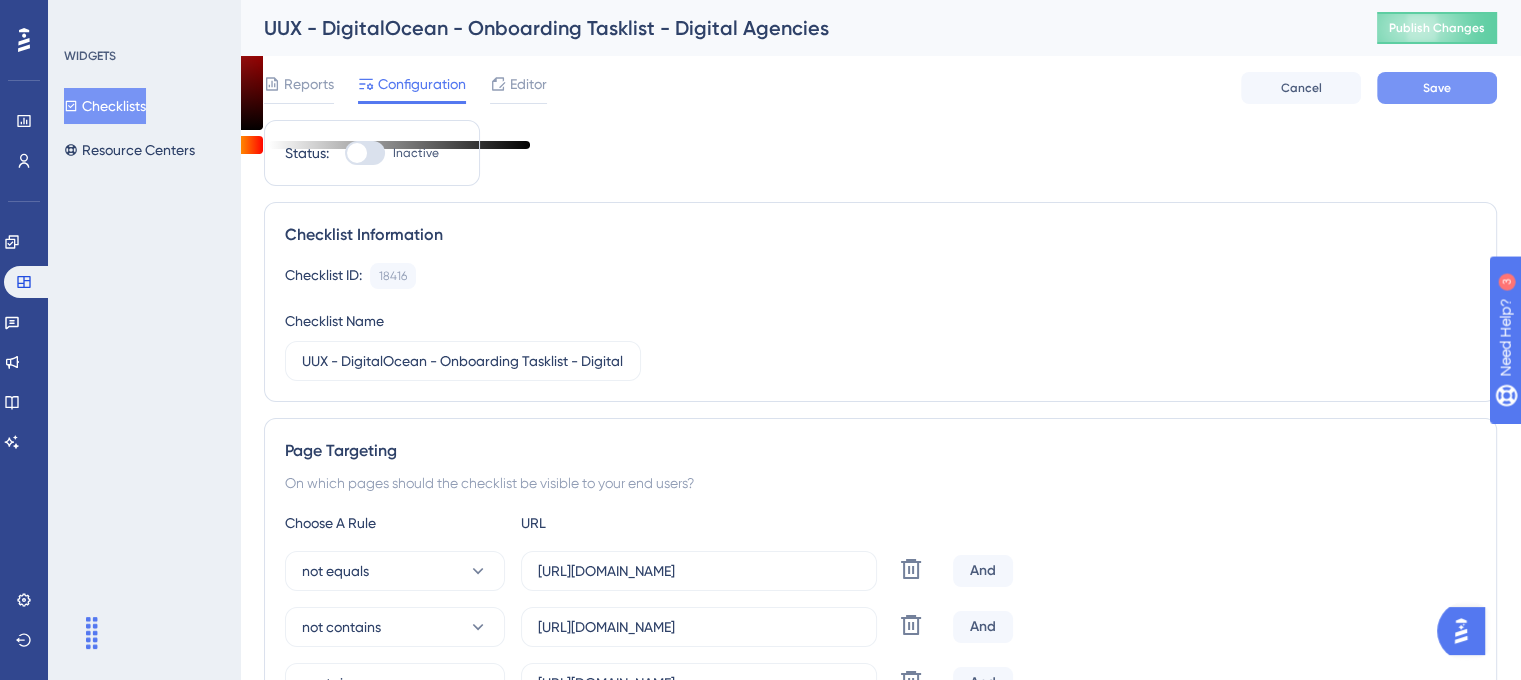 click on "Save" at bounding box center (1437, 88) 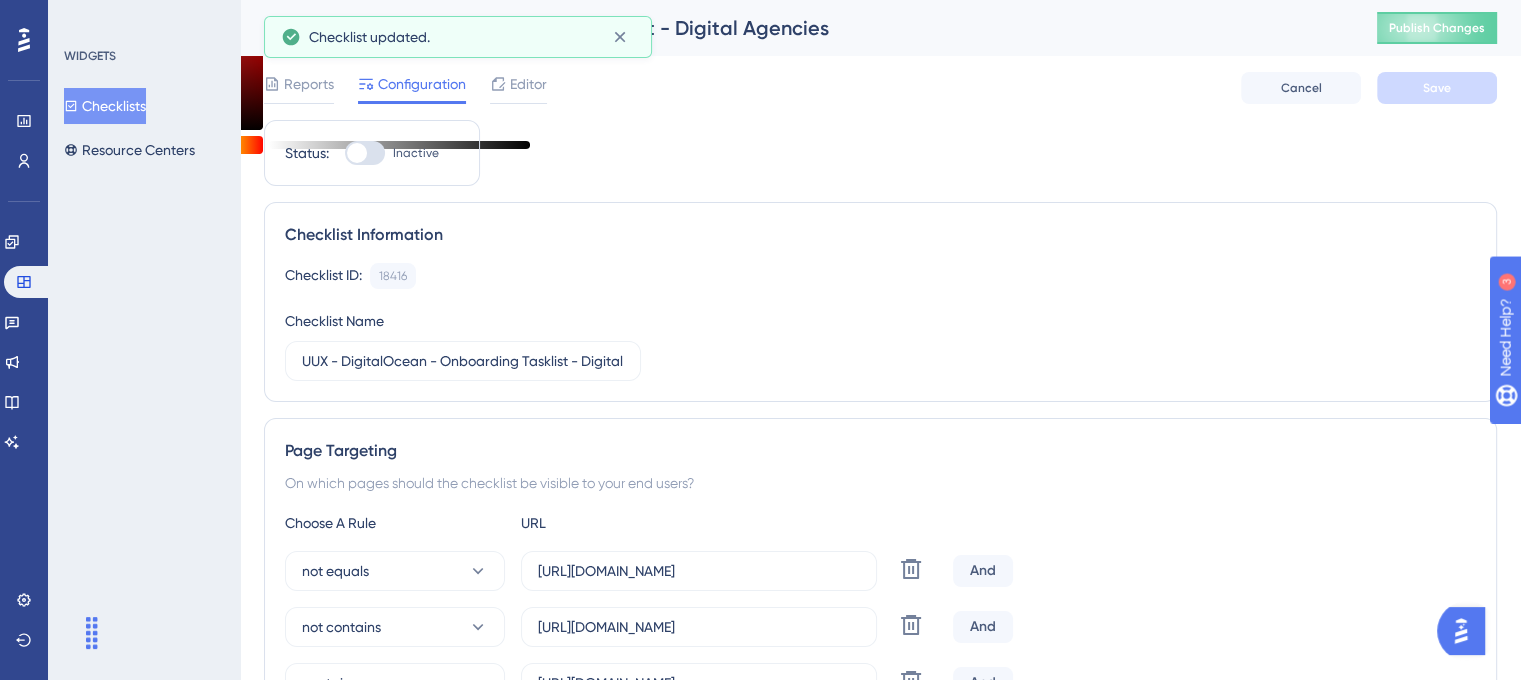 click on "Checklists" at bounding box center (105, 106) 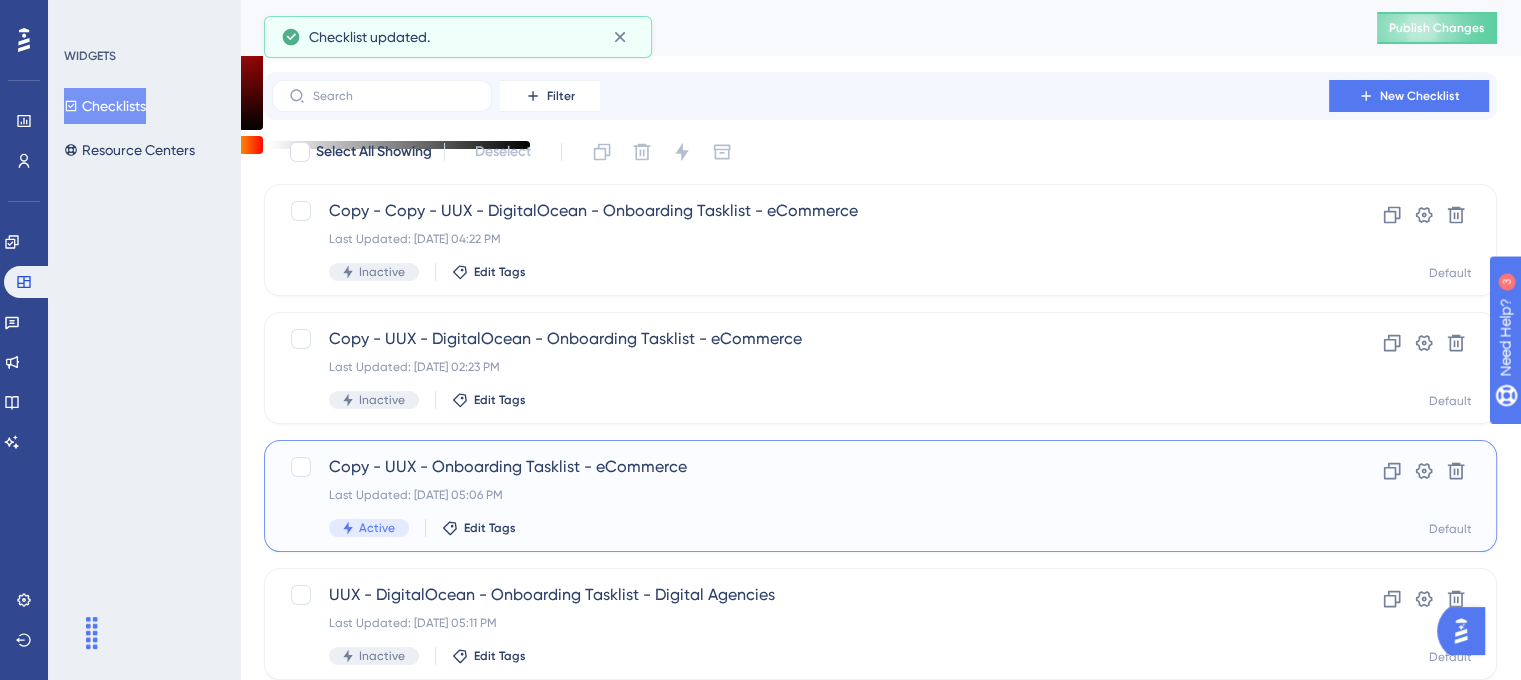 click on "Last Updated: Jul 11 2025, 05:06 PM" at bounding box center (800, 495) 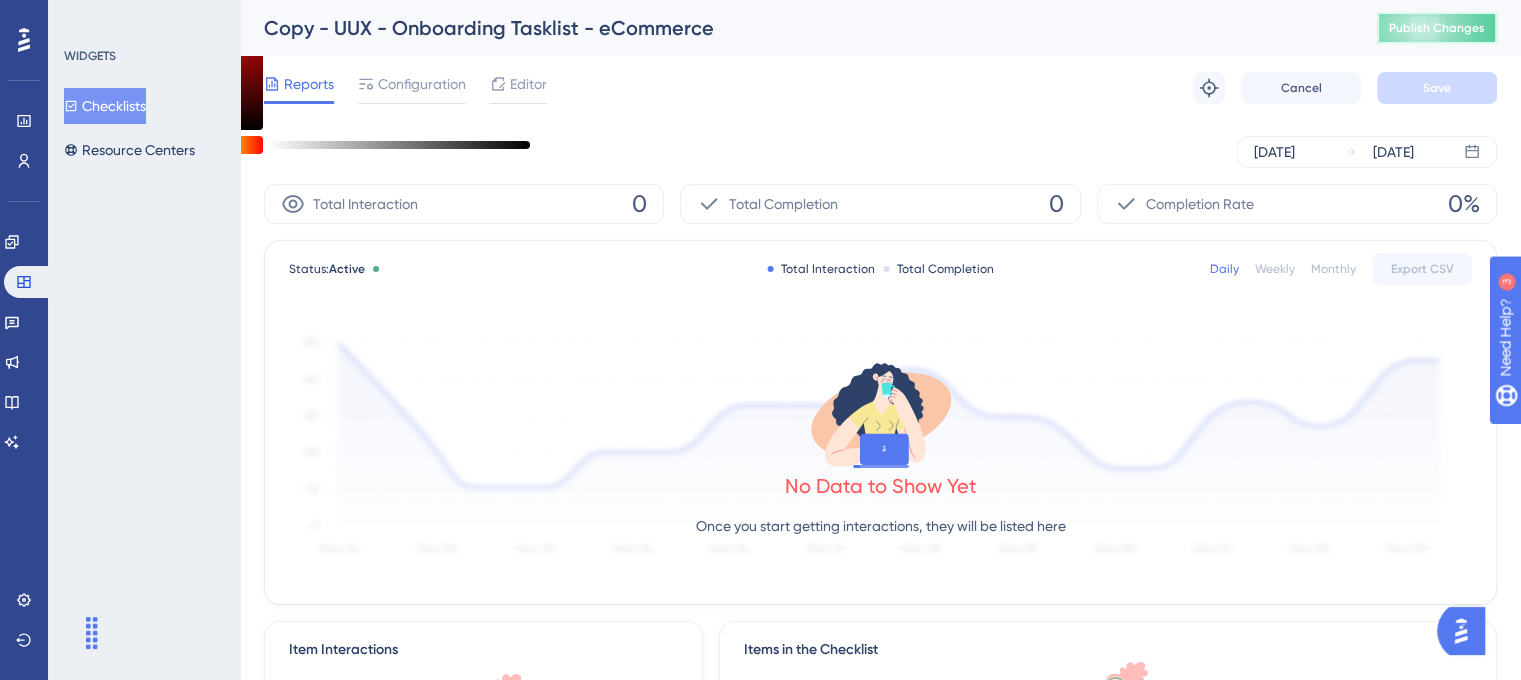 click on "Publish Changes" at bounding box center (1437, 28) 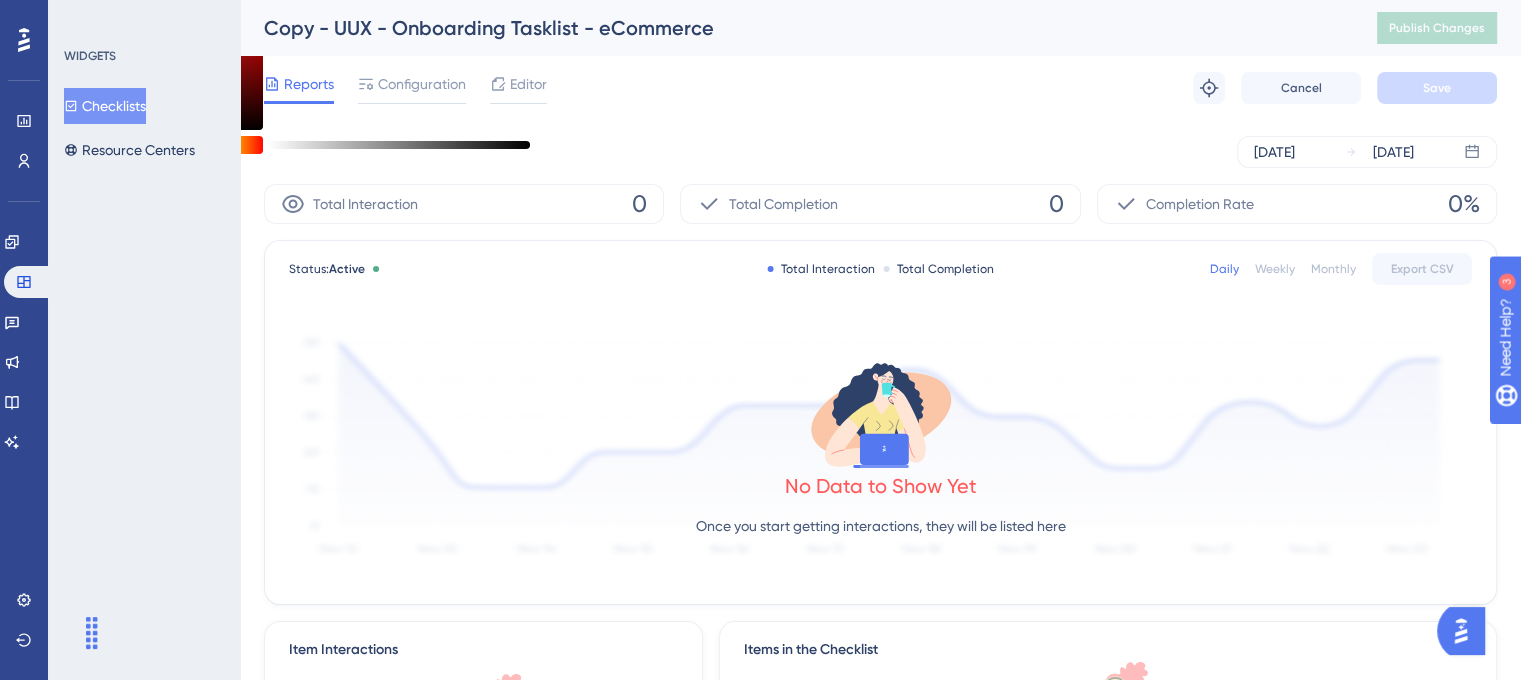click on "Checklists" at bounding box center [105, 106] 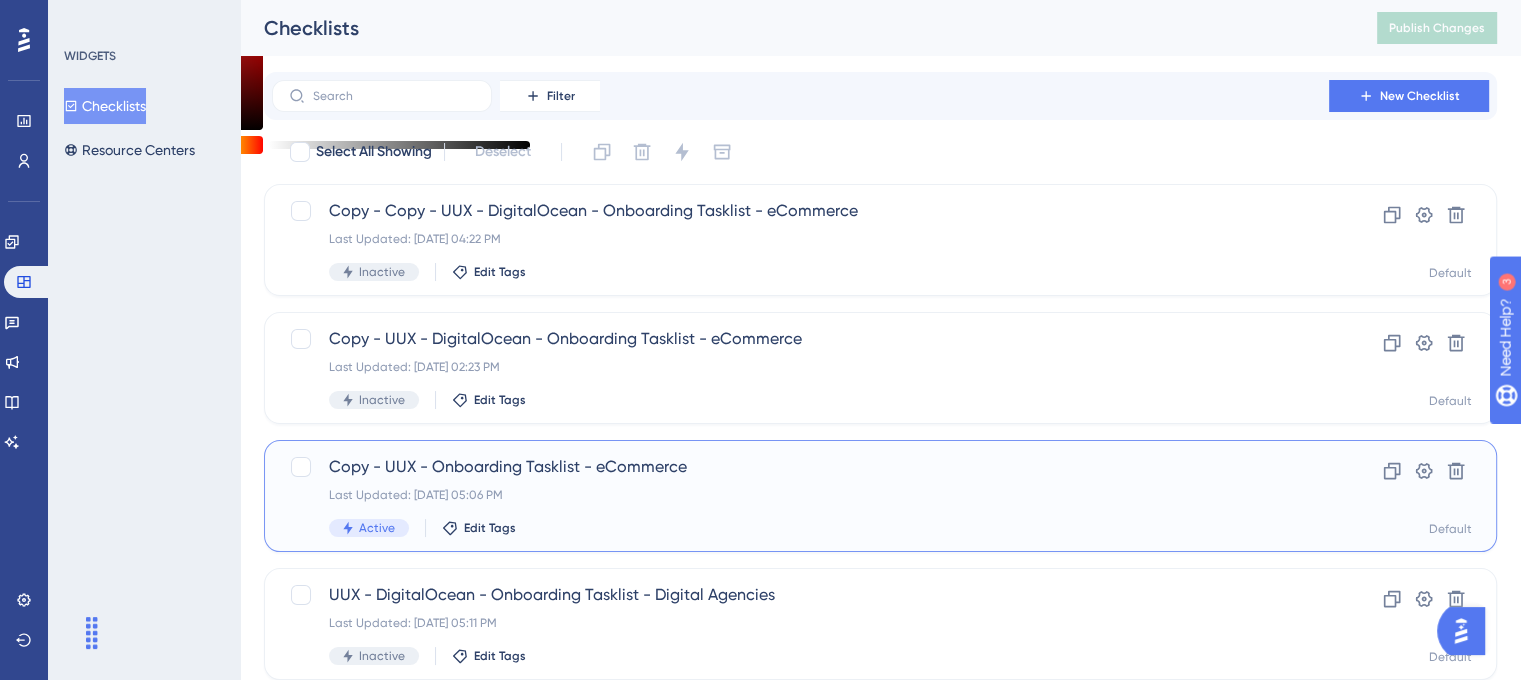 drag, startPoint x: 708, startPoint y: 459, endPoint x: 421, endPoint y: 470, distance: 287.21072 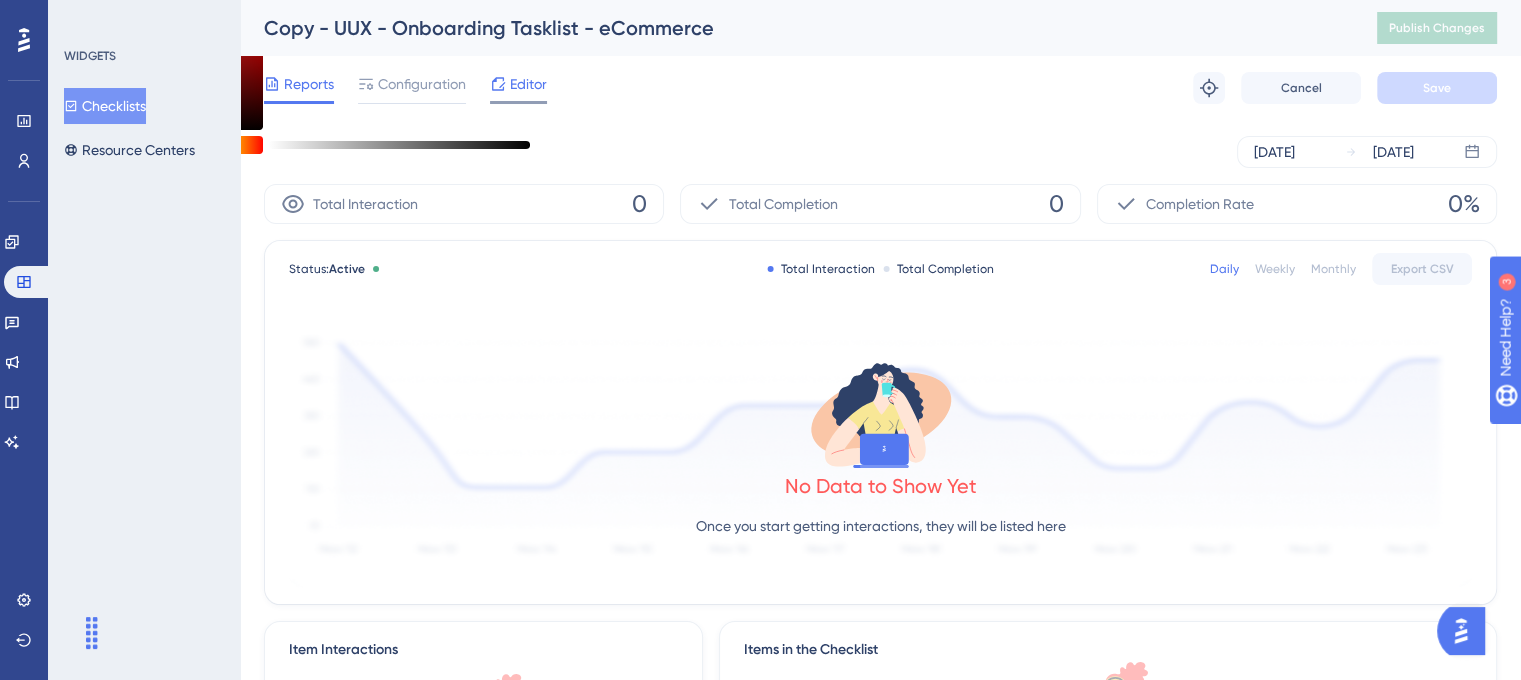 click 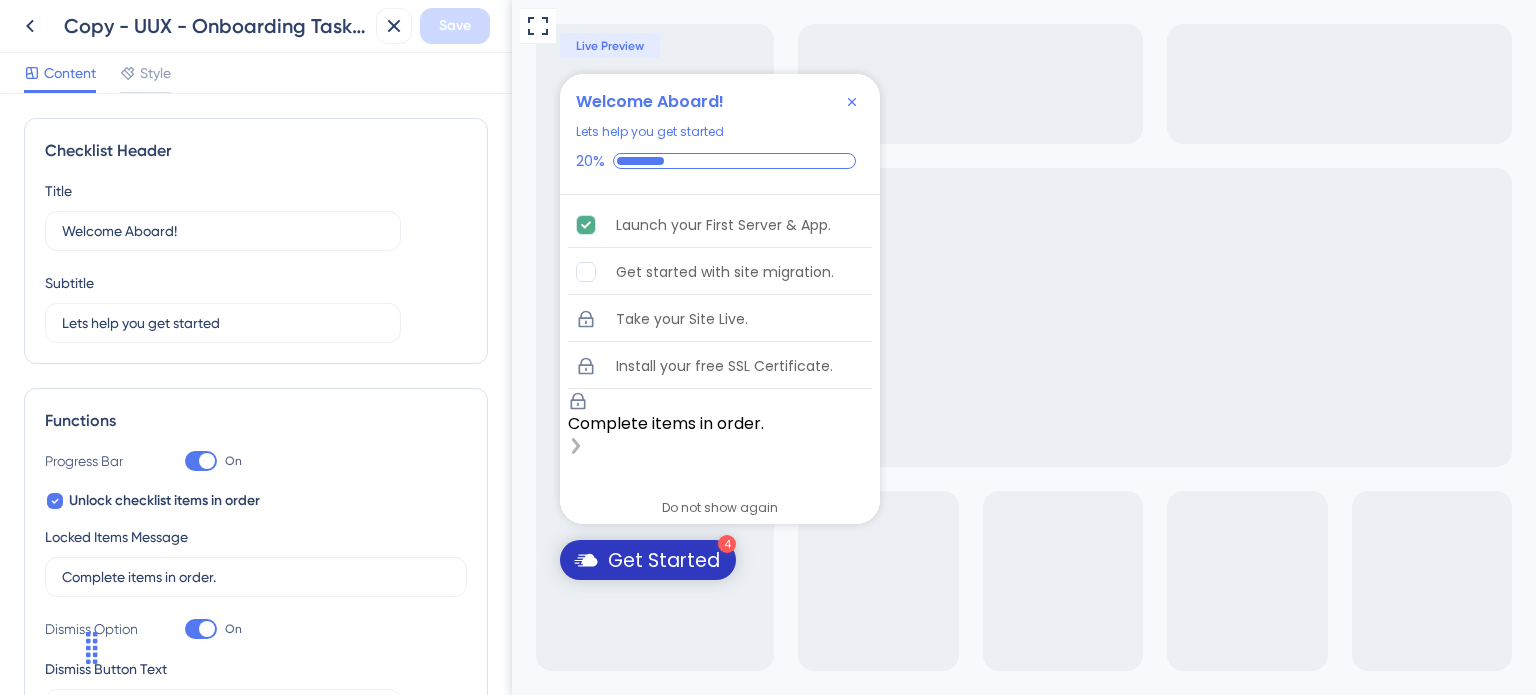 scroll, scrollTop: 0, scrollLeft: 0, axis: both 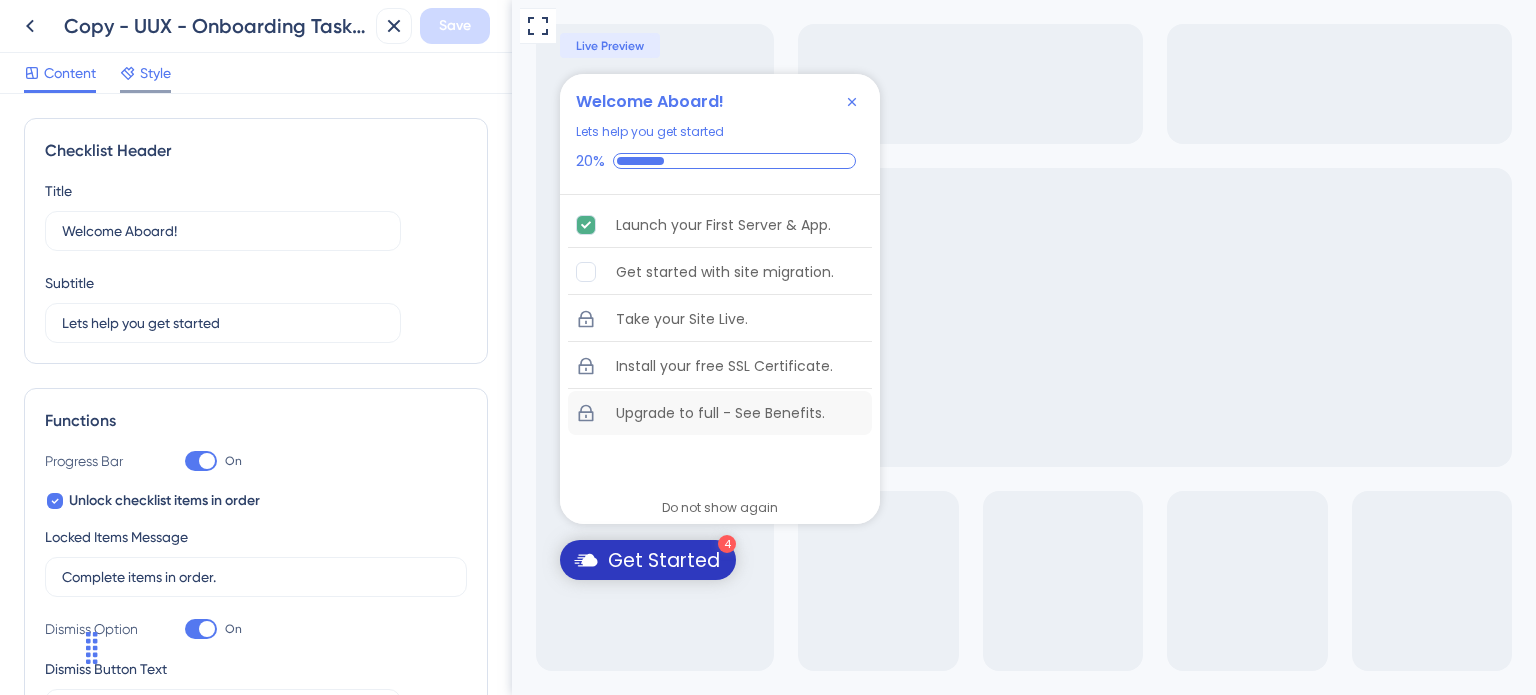 click on "Style" at bounding box center [155, 73] 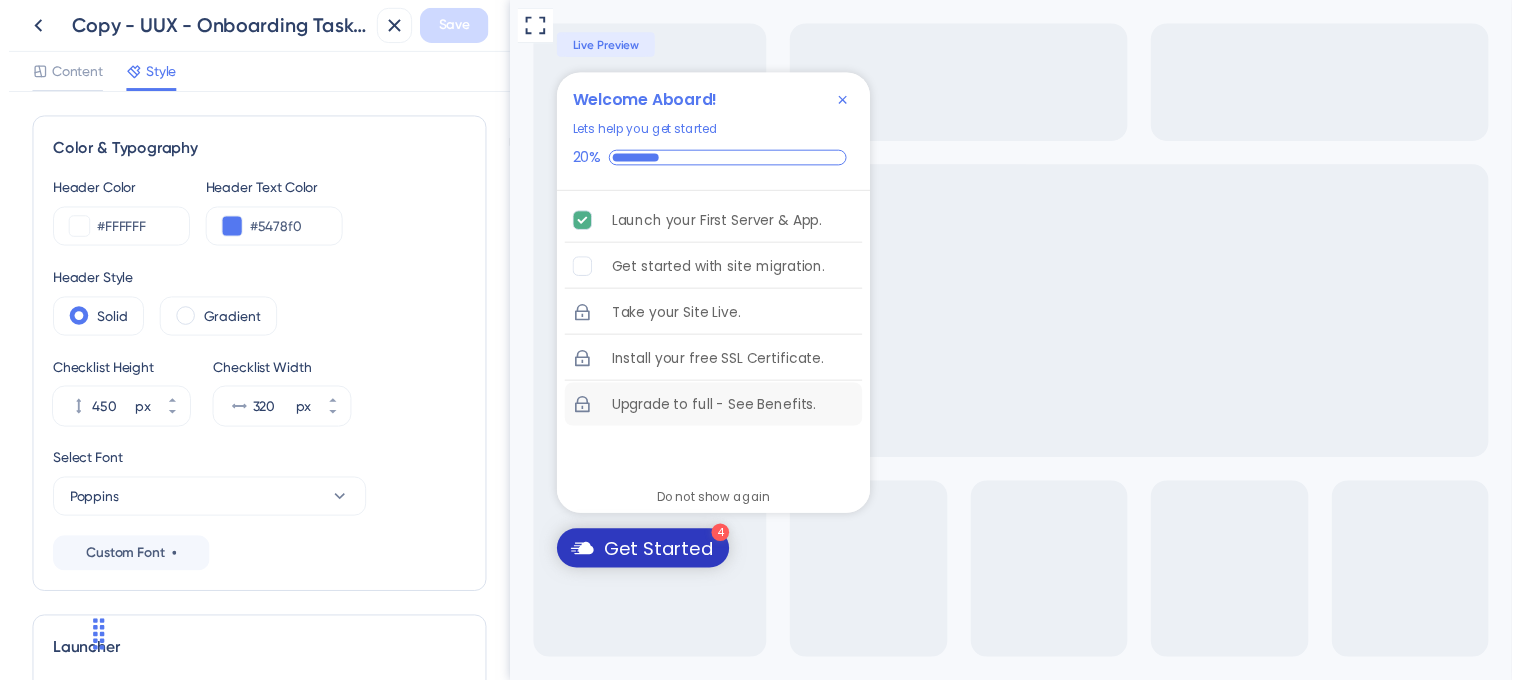 scroll, scrollTop: 0, scrollLeft: 0, axis: both 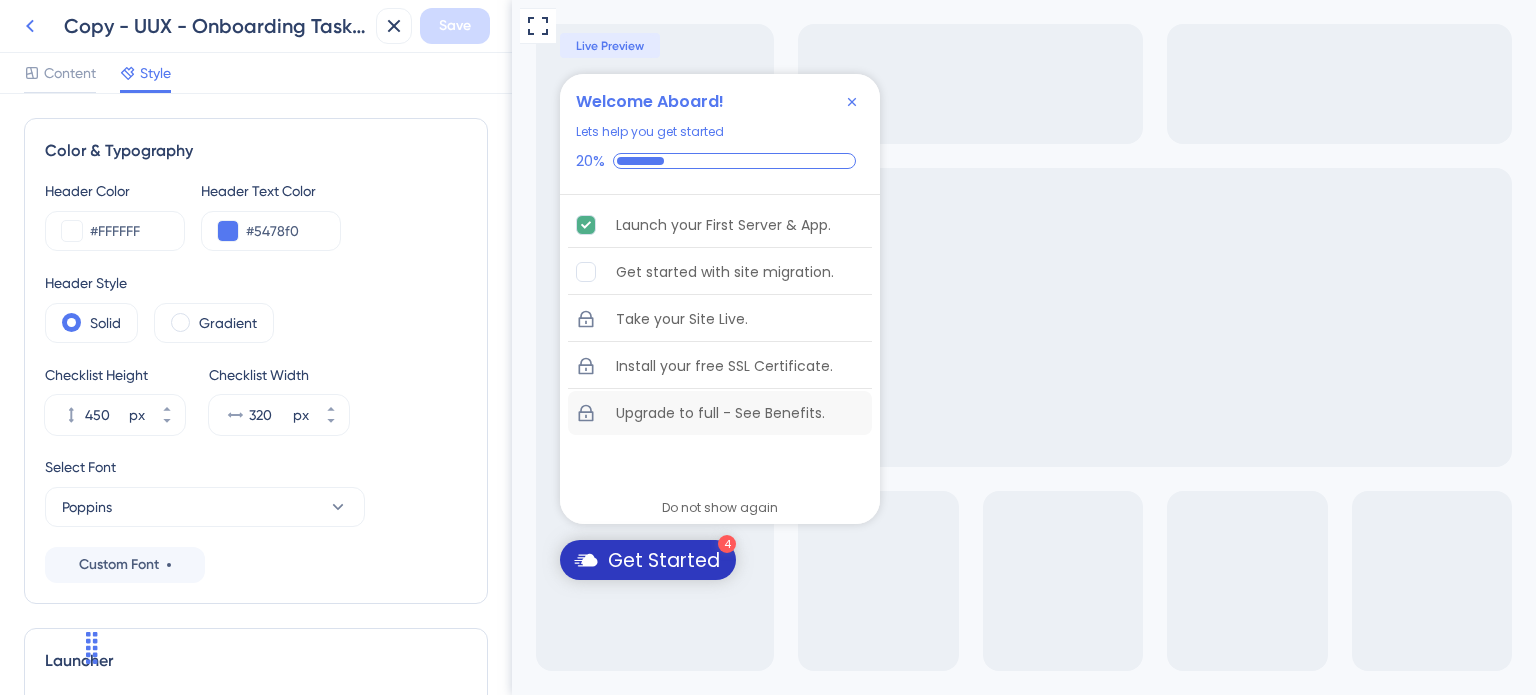 click 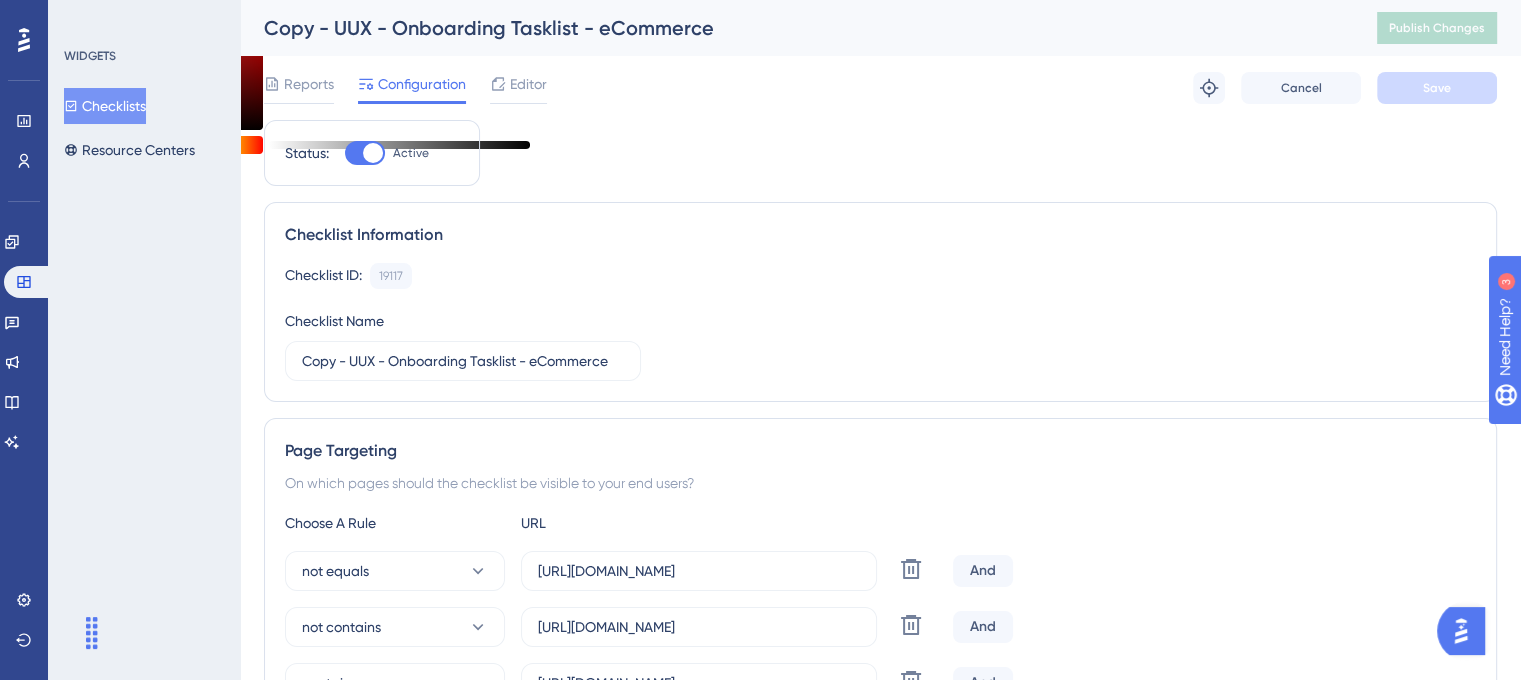 scroll, scrollTop: 0, scrollLeft: 0, axis: both 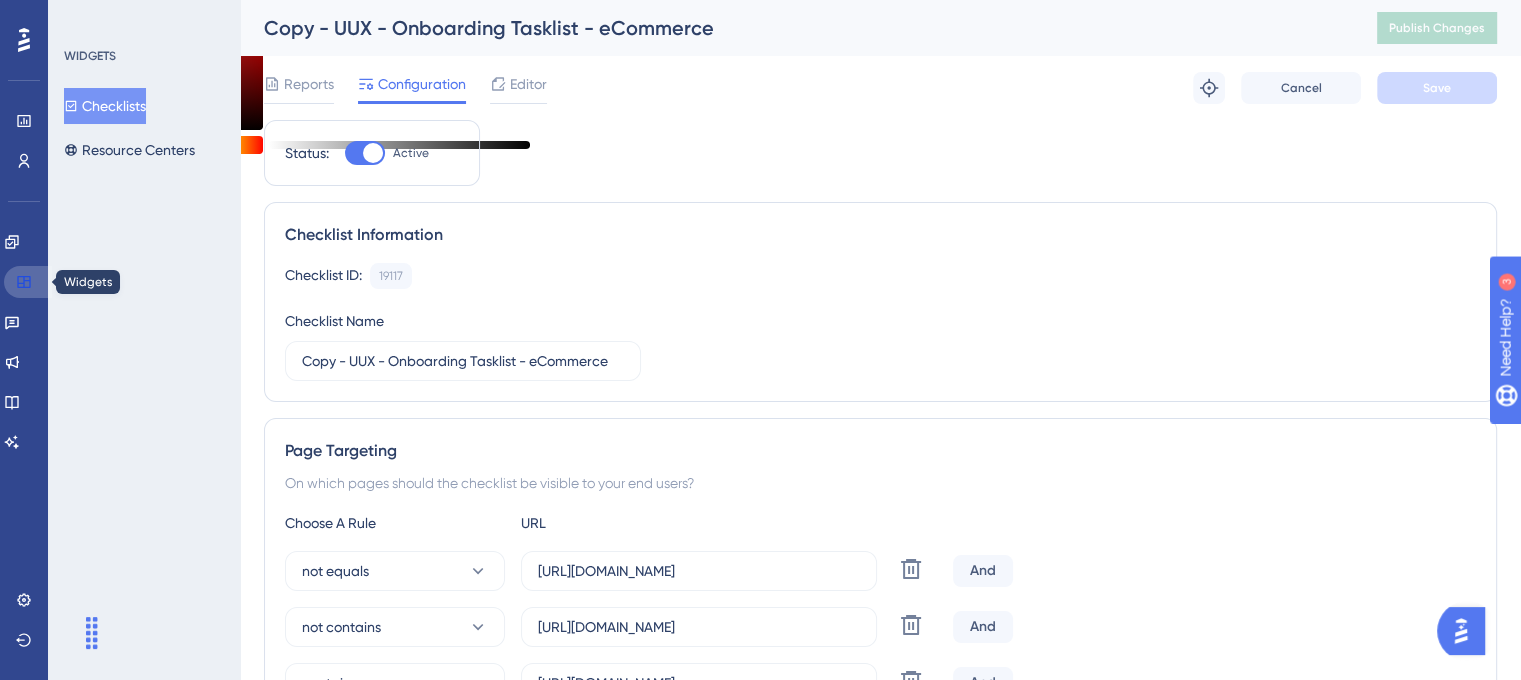 click at bounding box center (28, 282) 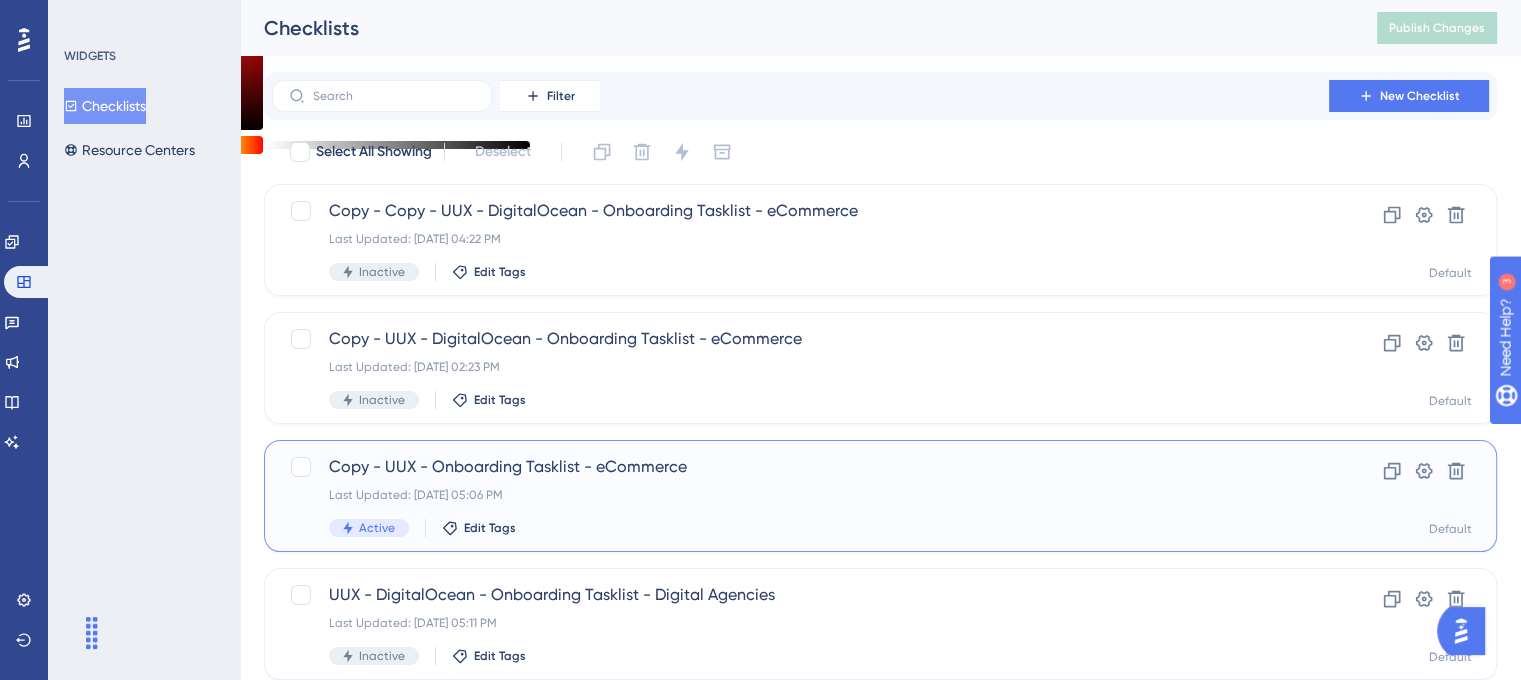 click on "Copy - UUX - Onboarding Tasklist - eCommerce" at bounding box center (800, 467) 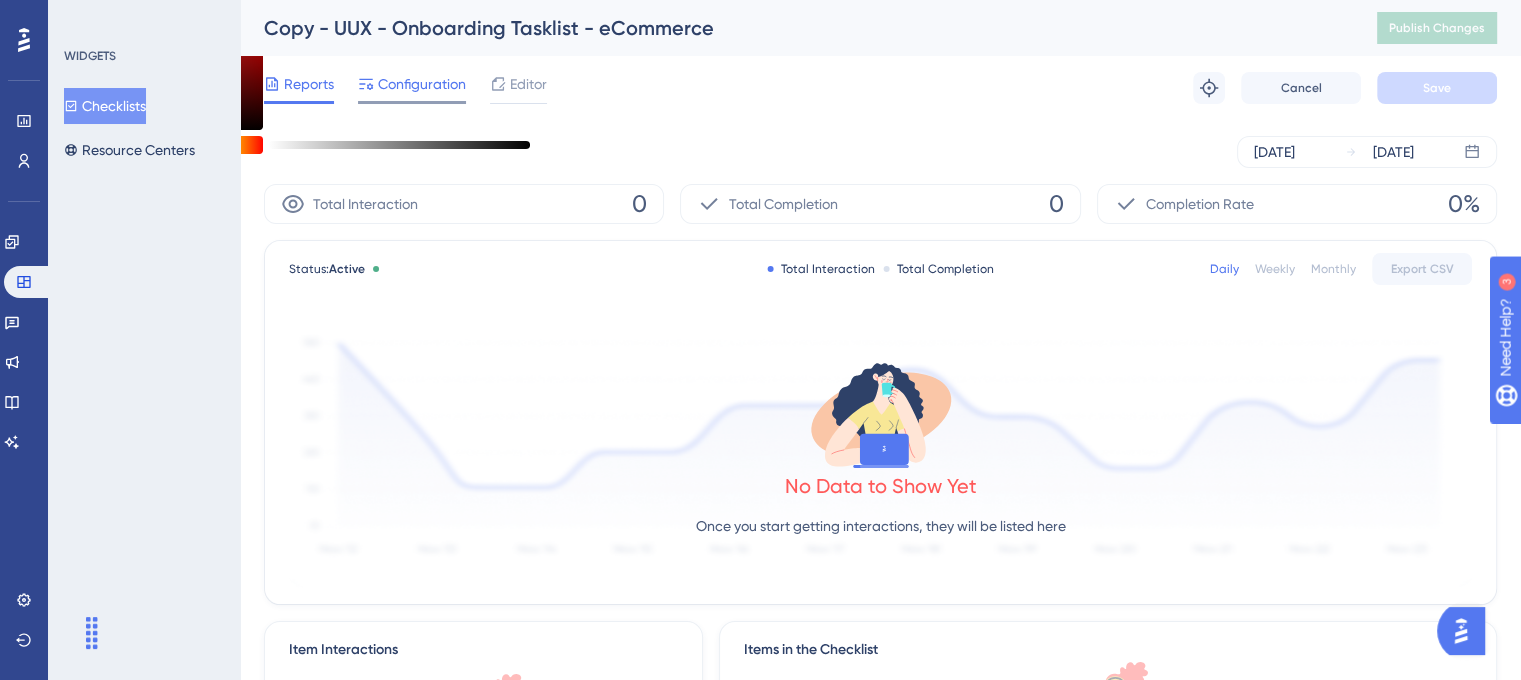 click on "Configuration" at bounding box center (422, 84) 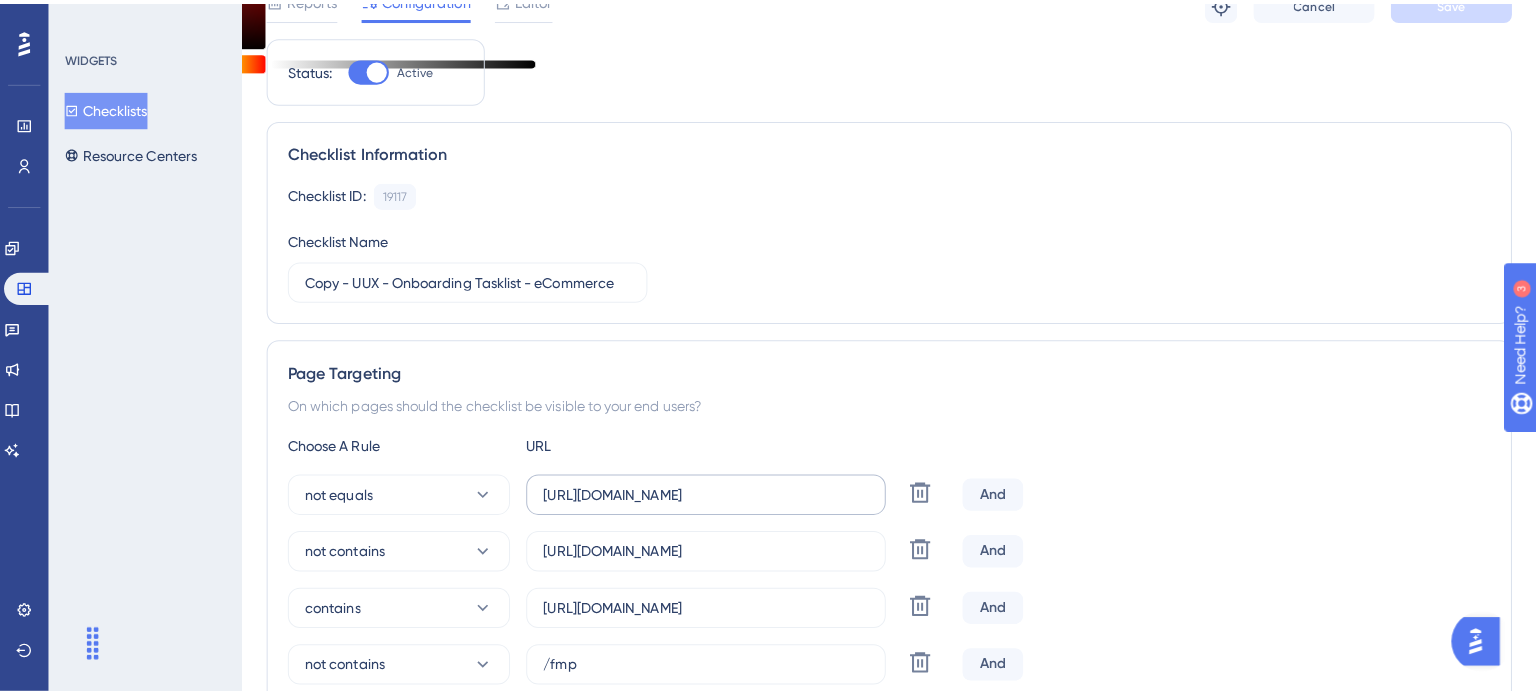 scroll, scrollTop: 0, scrollLeft: 0, axis: both 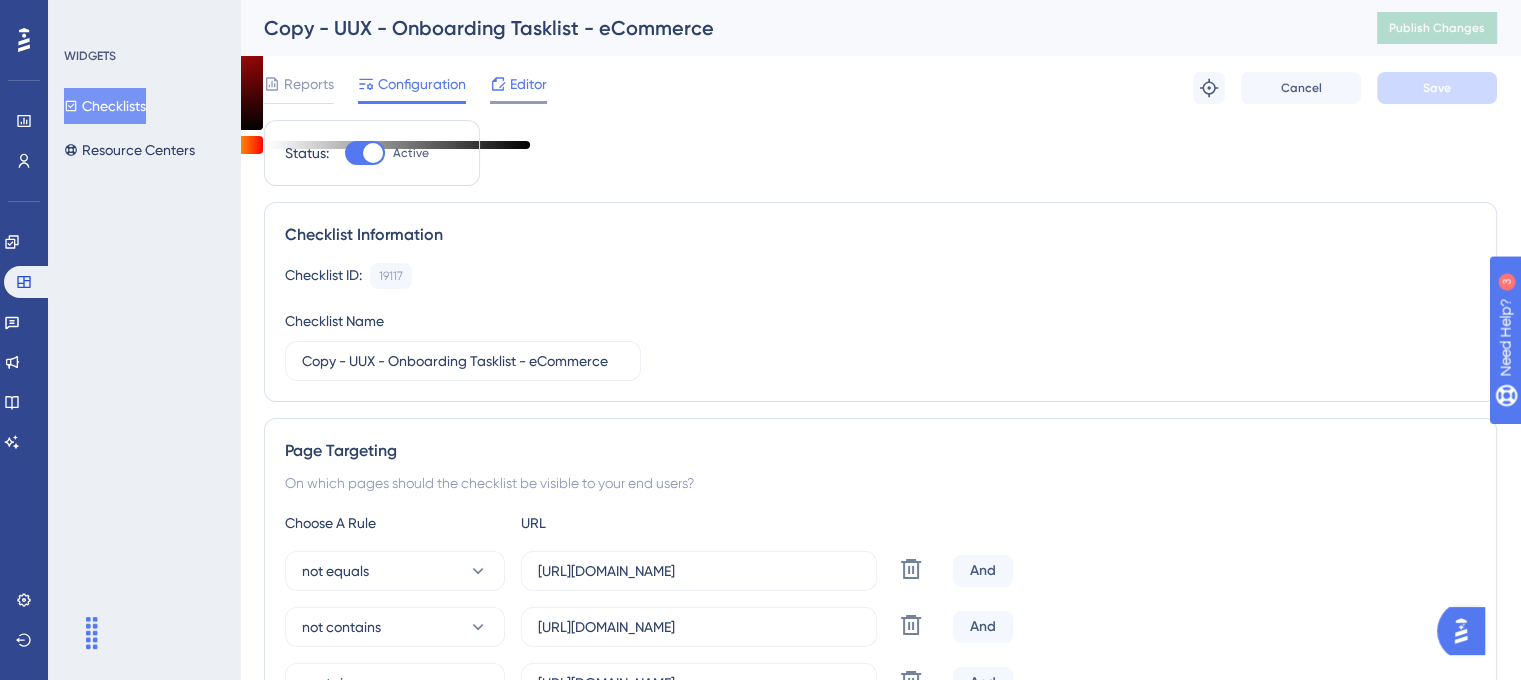 click on "Editor" at bounding box center (528, 84) 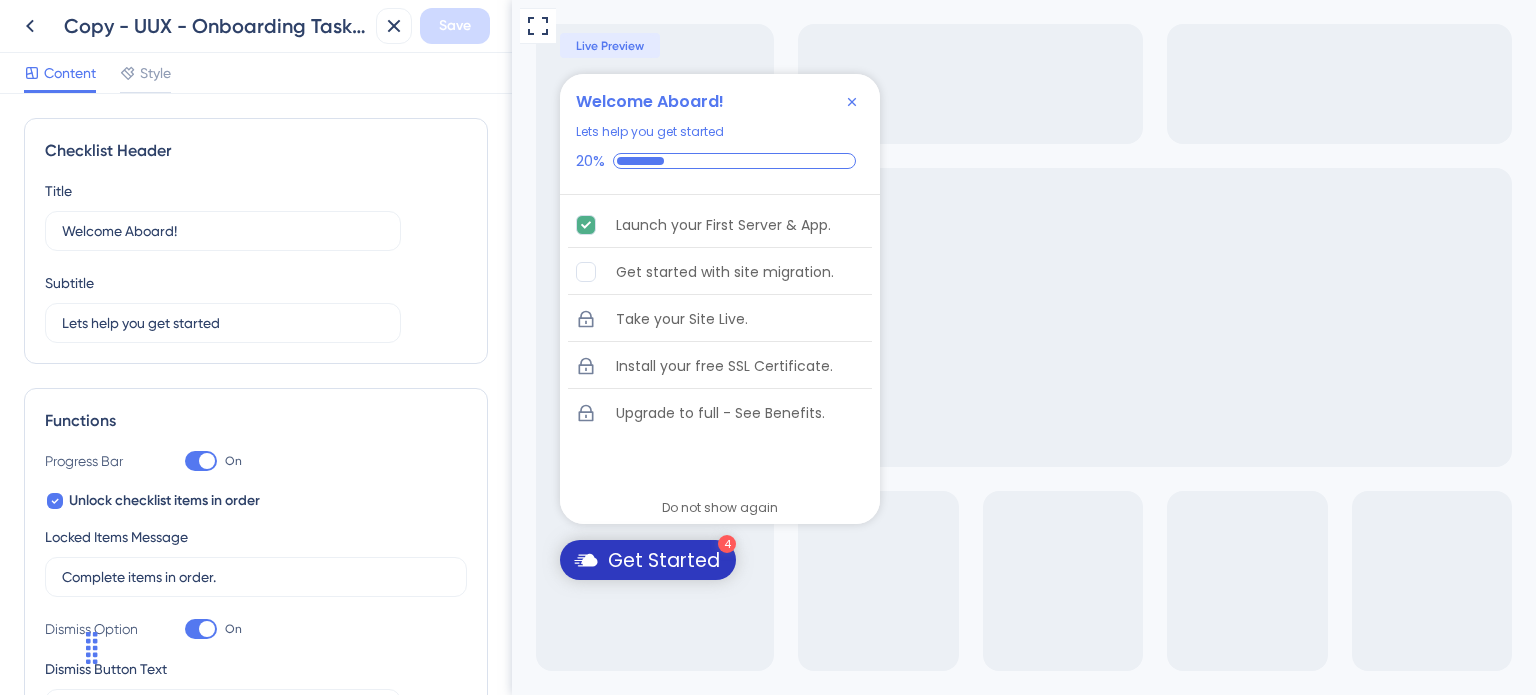 scroll, scrollTop: 0, scrollLeft: 0, axis: both 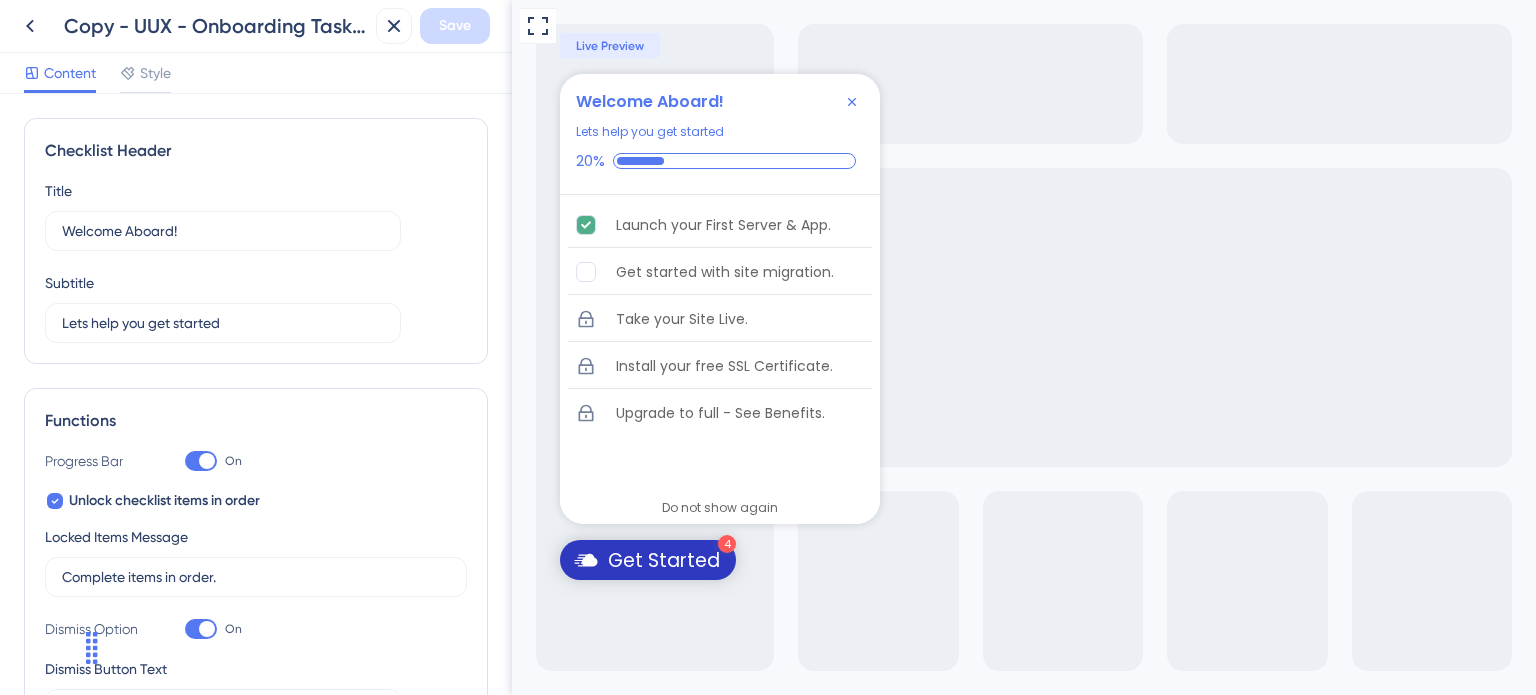click 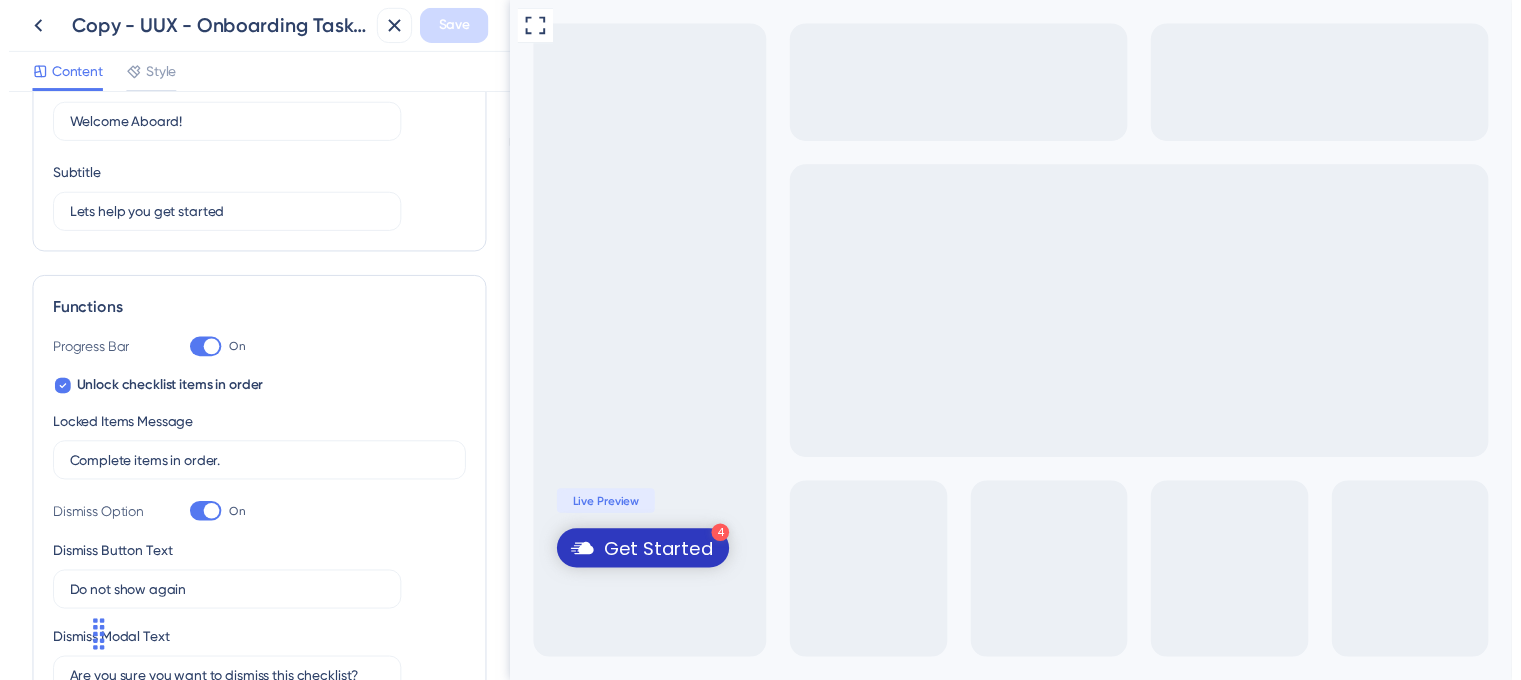 scroll, scrollTop: 0, scrollLeft: 0, axis: both 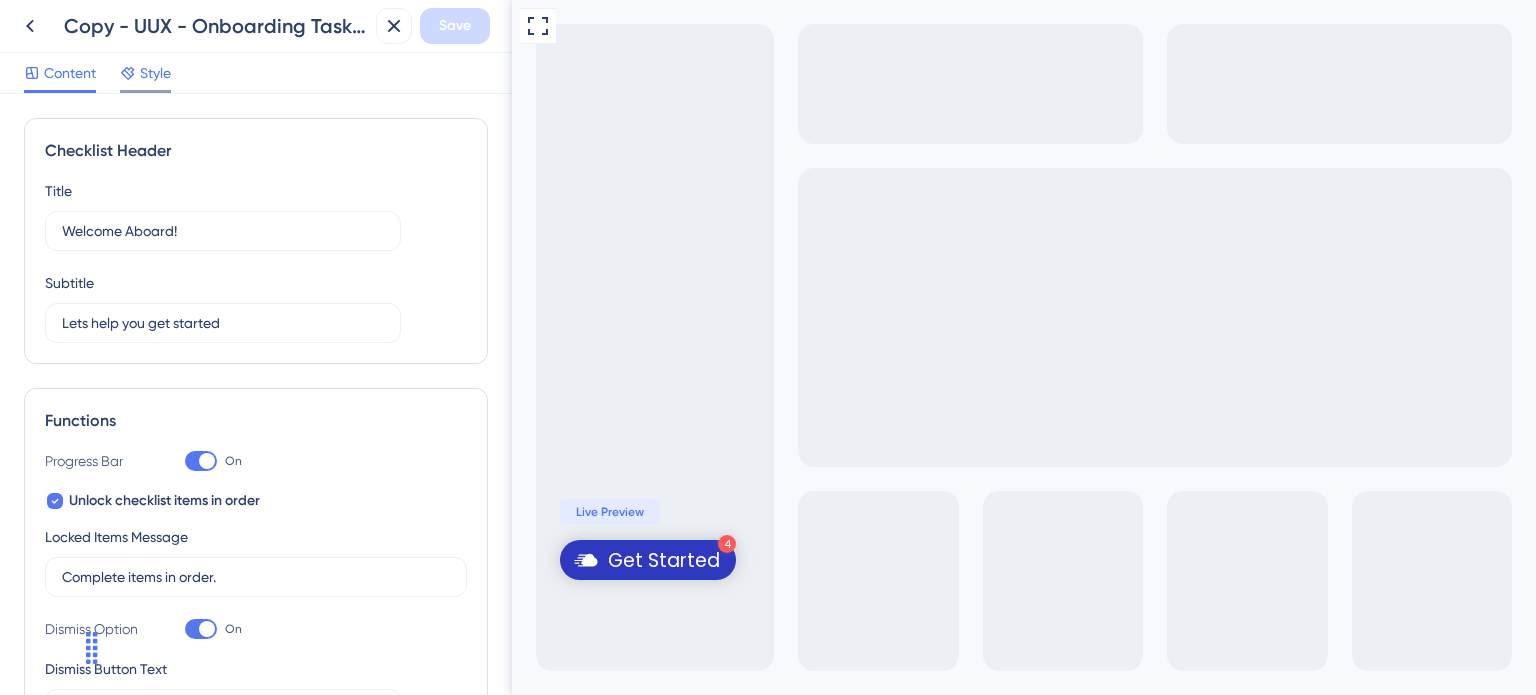 click on "Style" at bounding box center (155, 73) 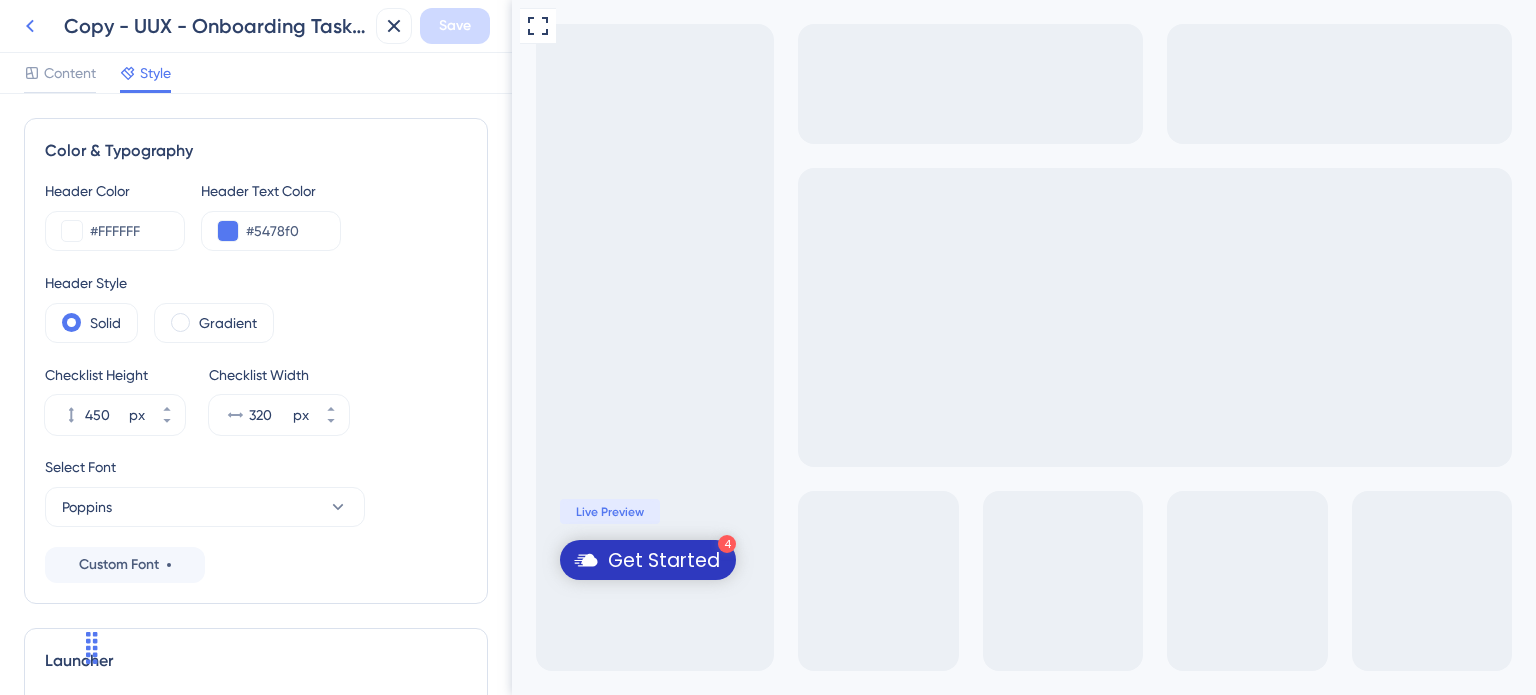 click 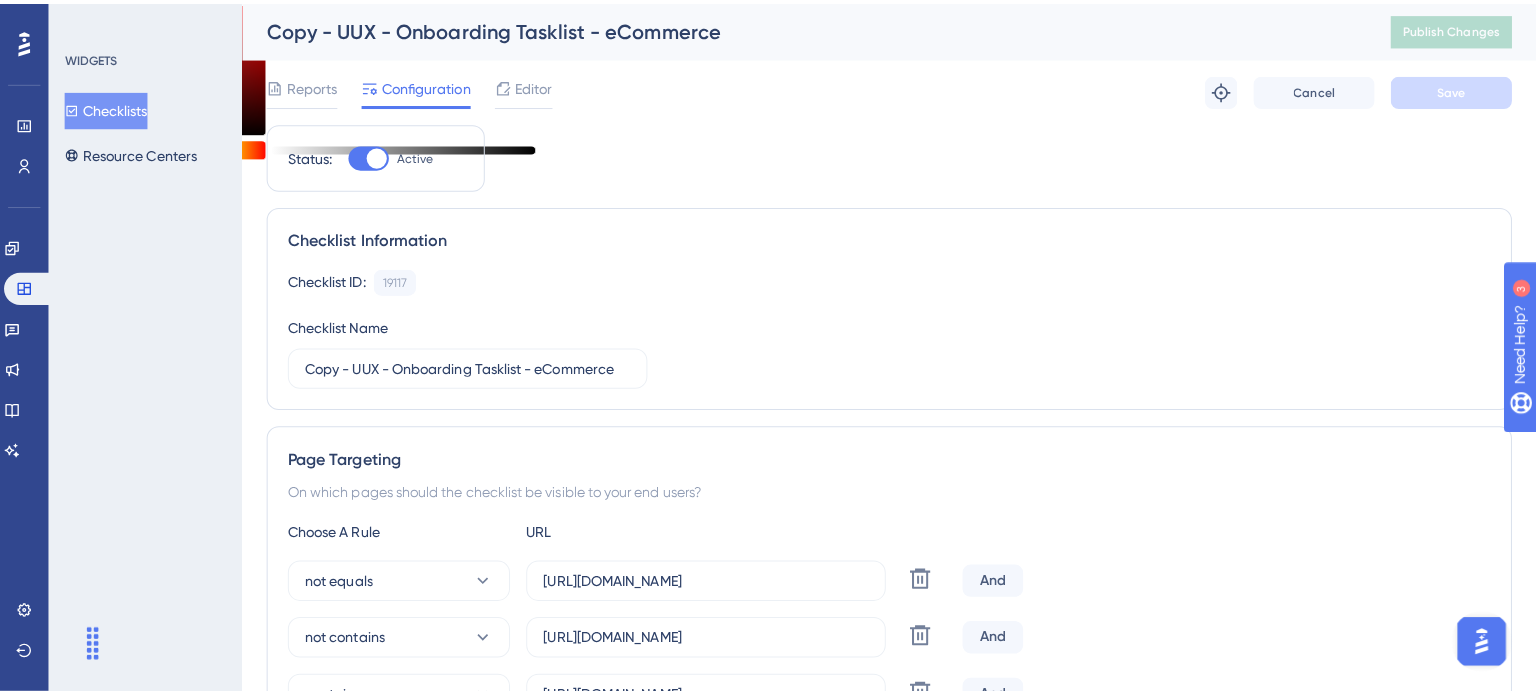 scroll, scrollTop: 0, scrollLeft: 0, axis: both 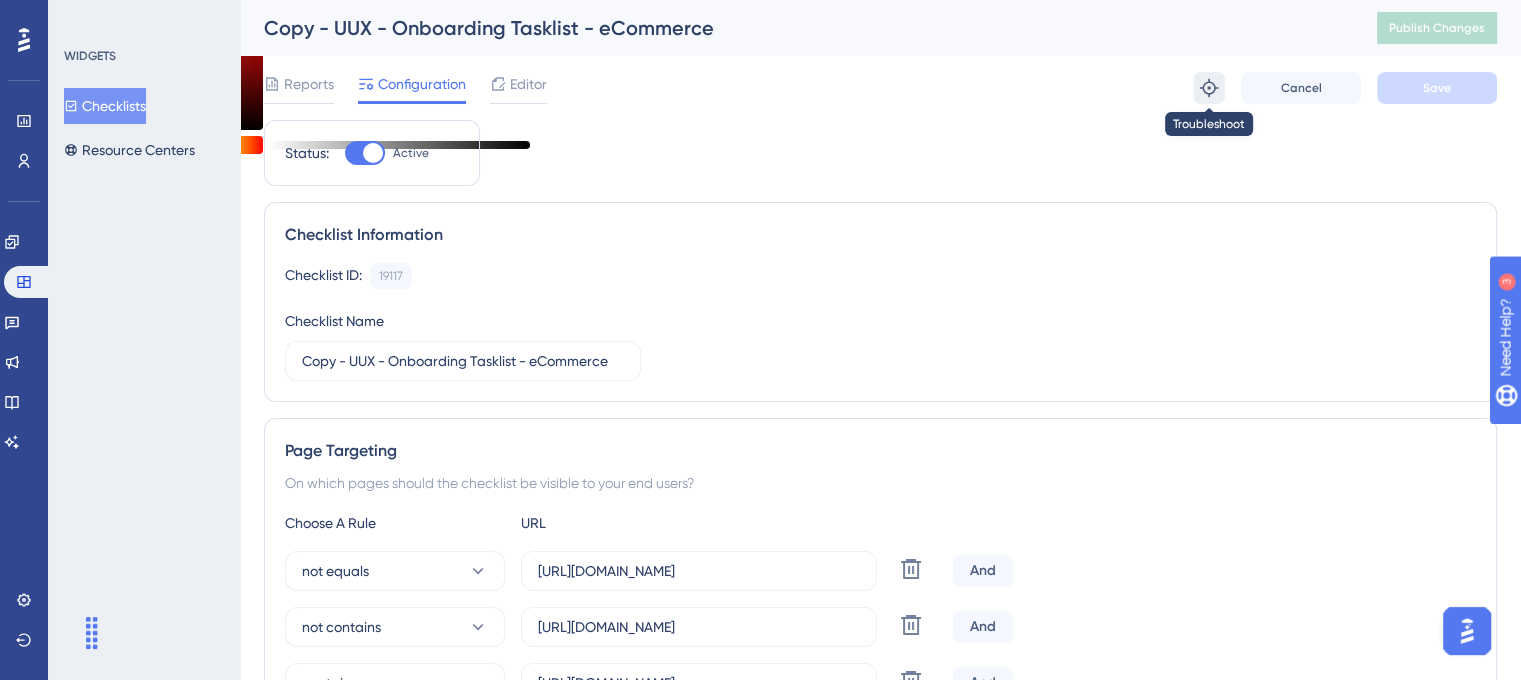 click 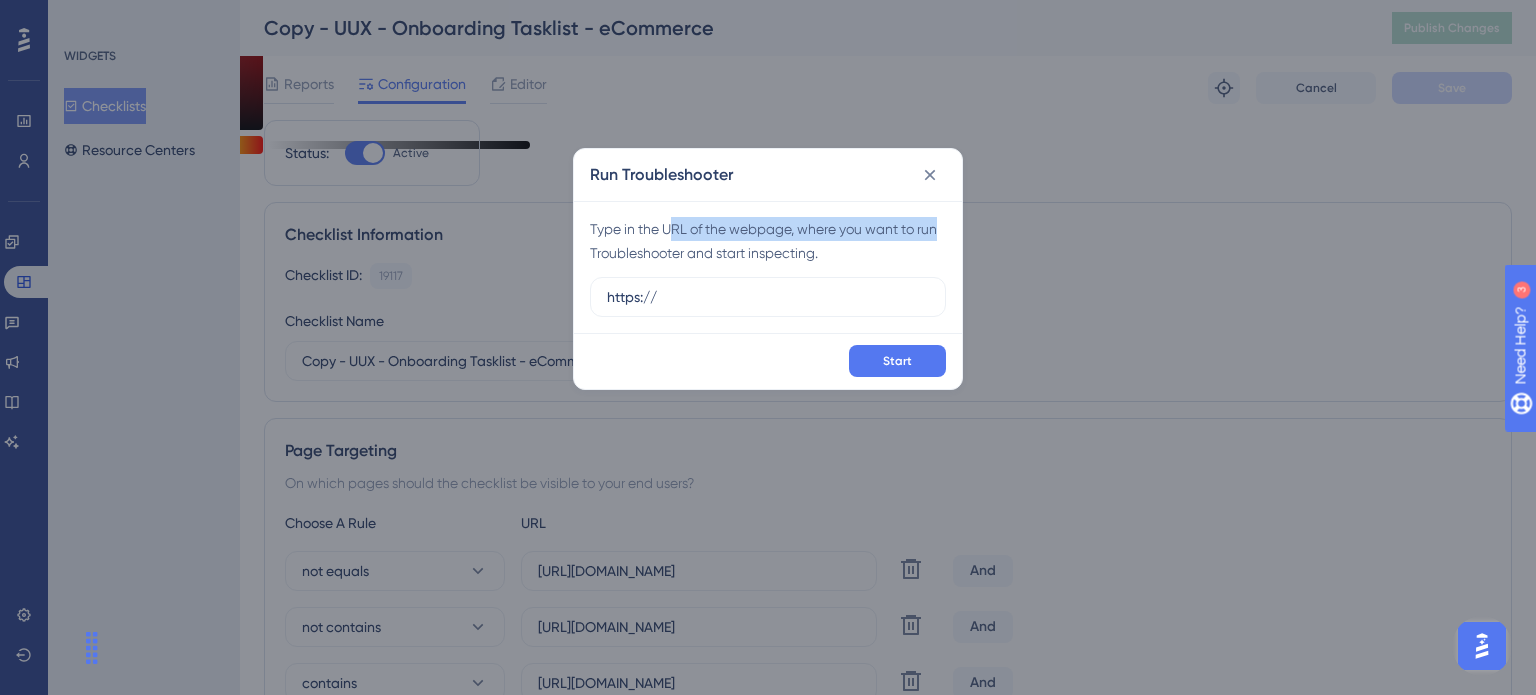 drag, startPoint x: 671, startPoint y: 229, endPoint x: 954, endPoint y: 209, distance: 283.70584 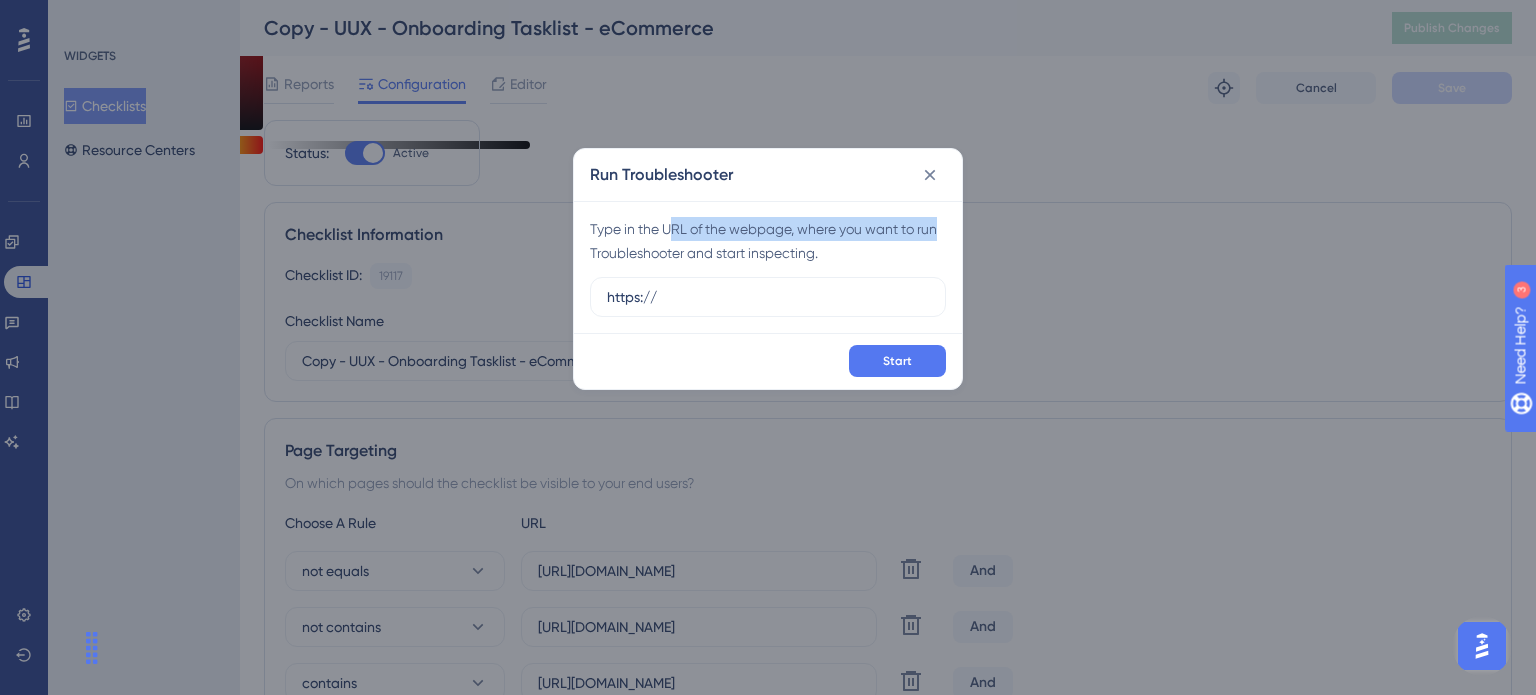 click on "Type in the URL of the webpage, where you want to
run Troubleshooter and start inspecting.  https://" at bounding box center [768, 267] 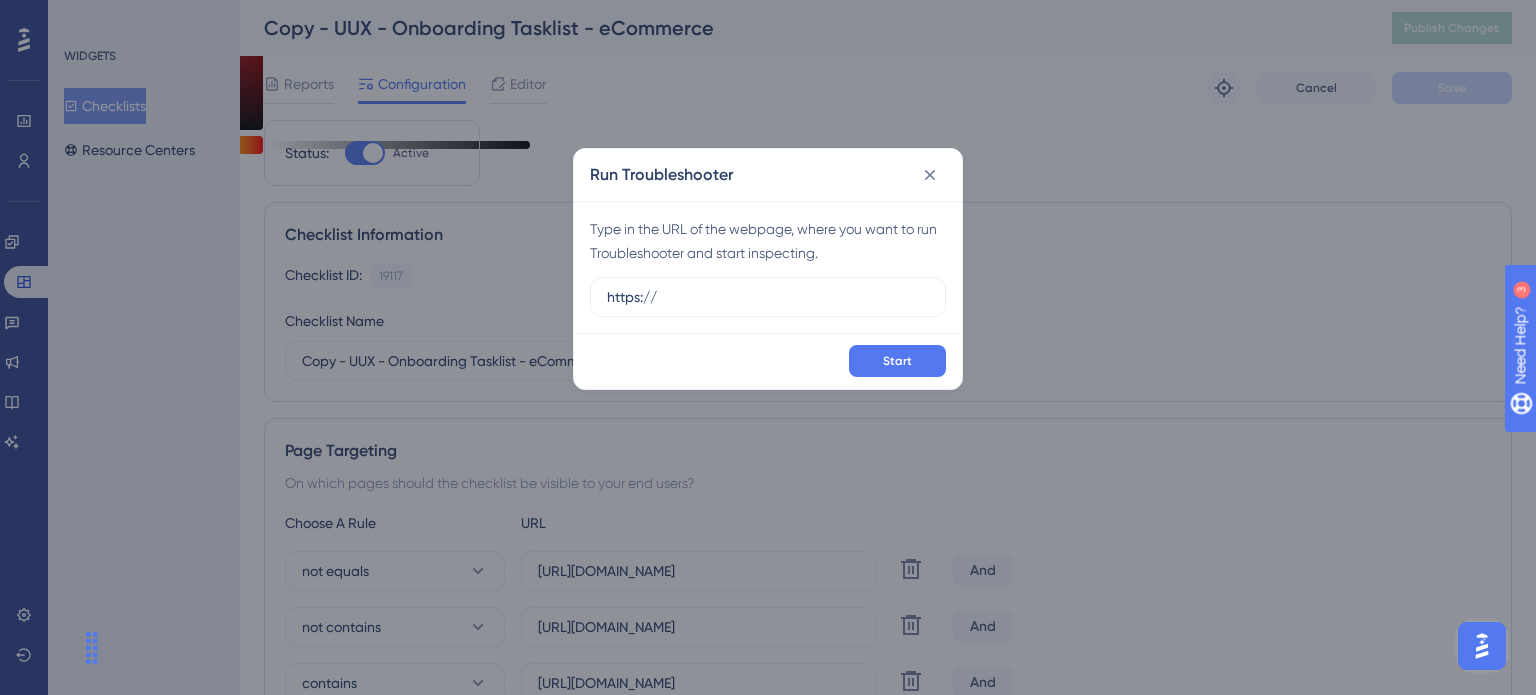 click on "Type in the URL of the webpage, where you want to
run Troubleshooter and start inspecting." at bounding box center [768, 241] 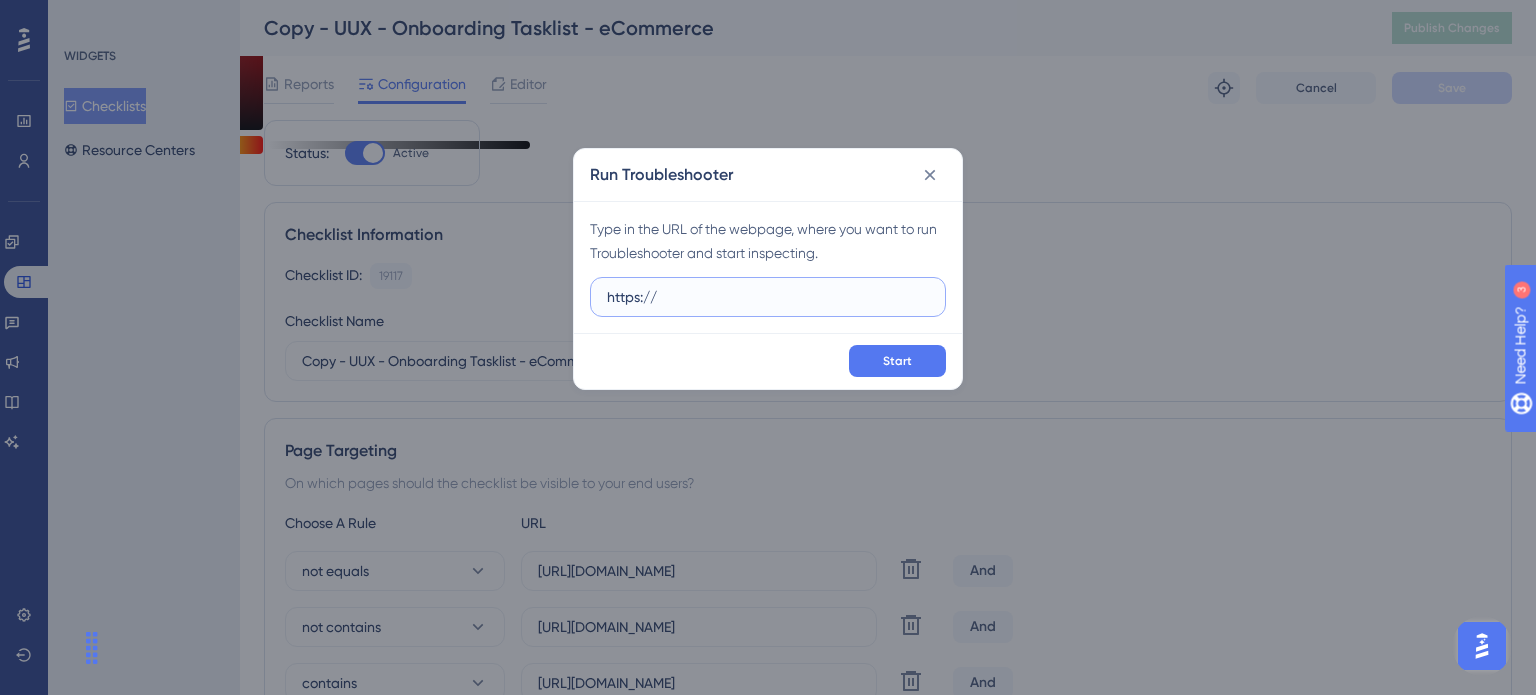 click on "https://" at bounding box center (768, 297) 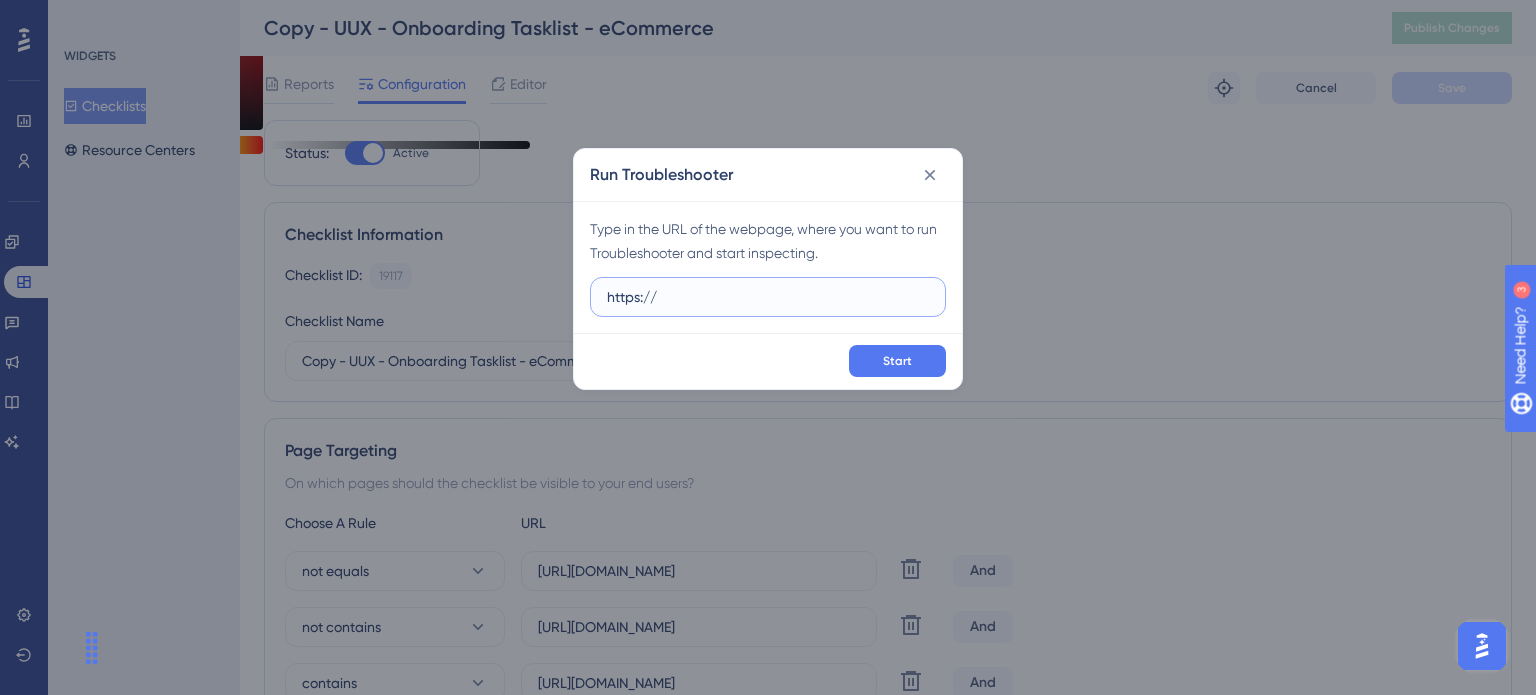 paste on "https://unified.cloudways.com/server/create?_ug_troubleshoot=true?_ug_troubleshoot=true" 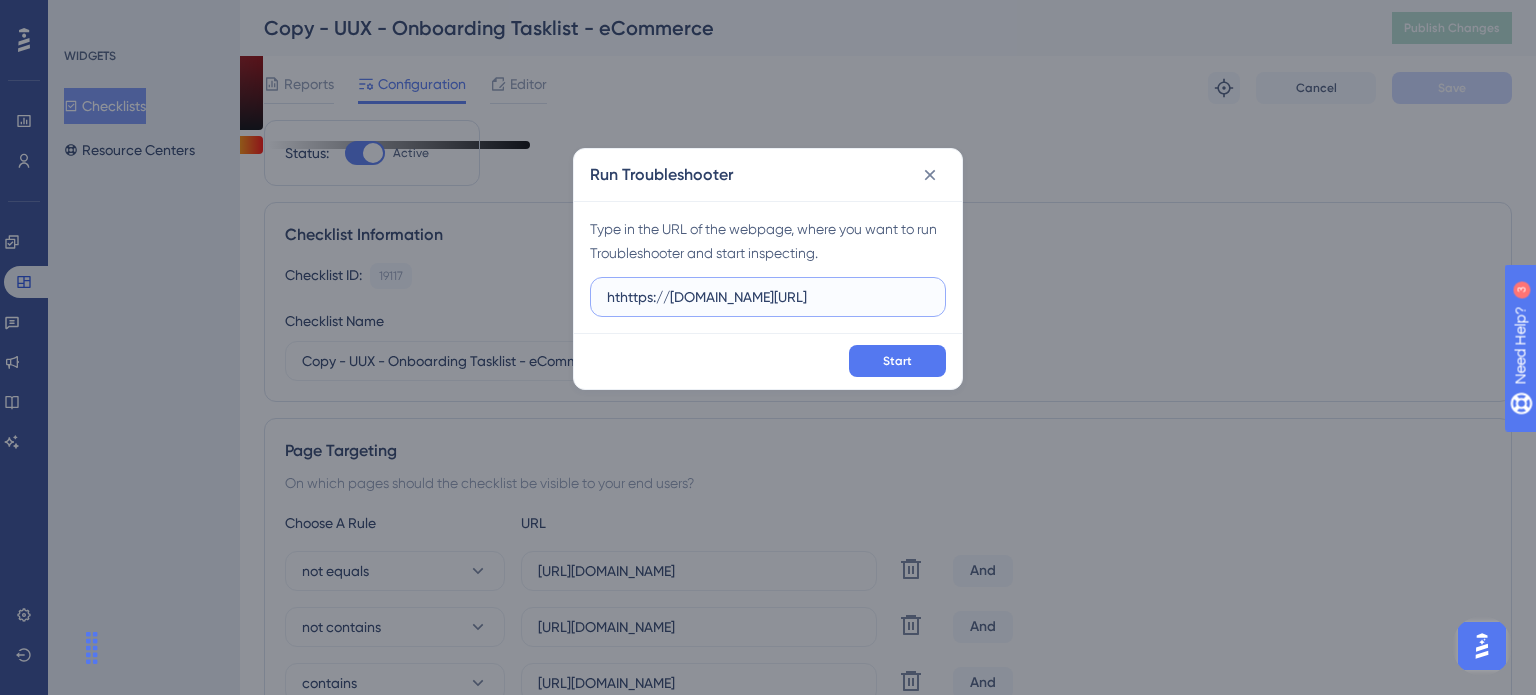 scroll, scrollTop: 0, scrollLeft: 289, axis: horizontal 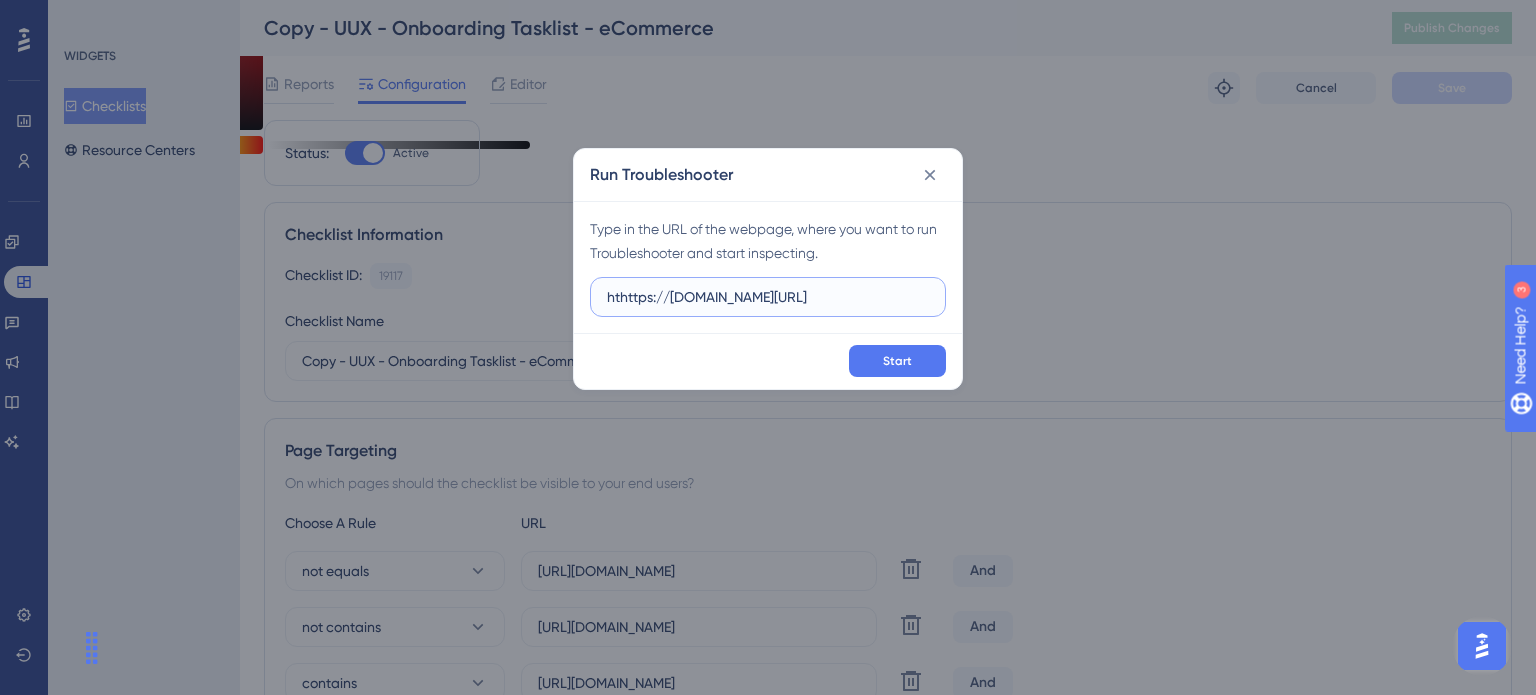 type on "hthttps://unified.cloudways.com/server/create" 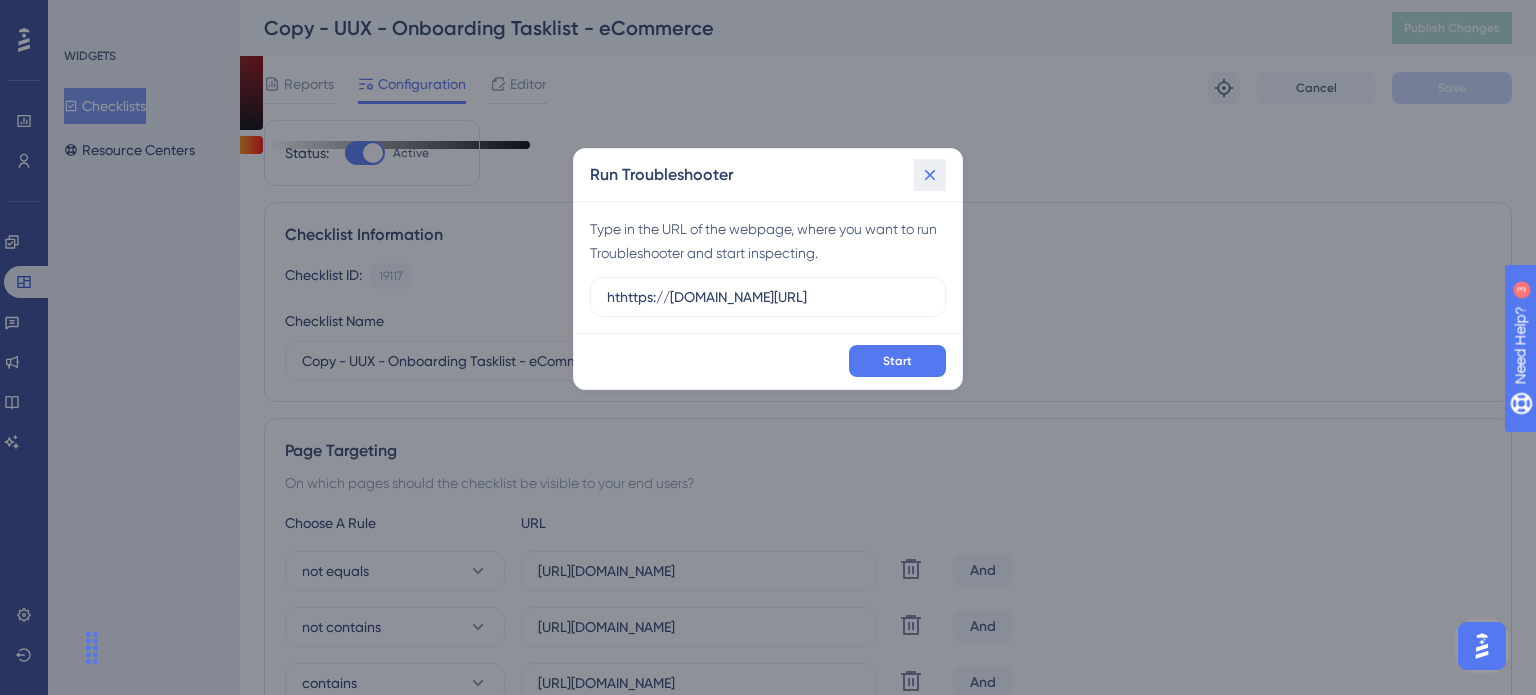 drag, startPoint x: 931, startPoint y: 175, endPoint x: 894, endPoint y: 142, distance: 49.57822 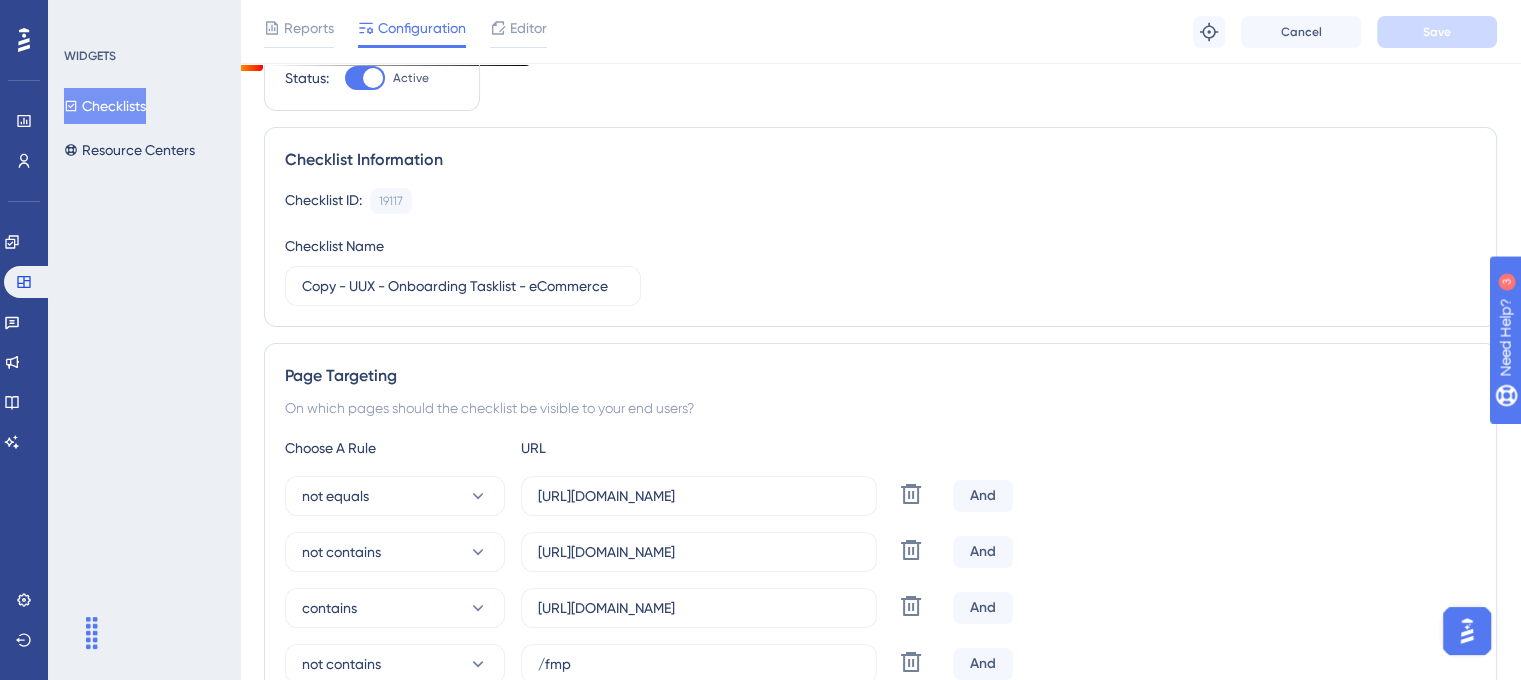 scroll, scrollTop: 0, scrollLeft: 0, axis: both 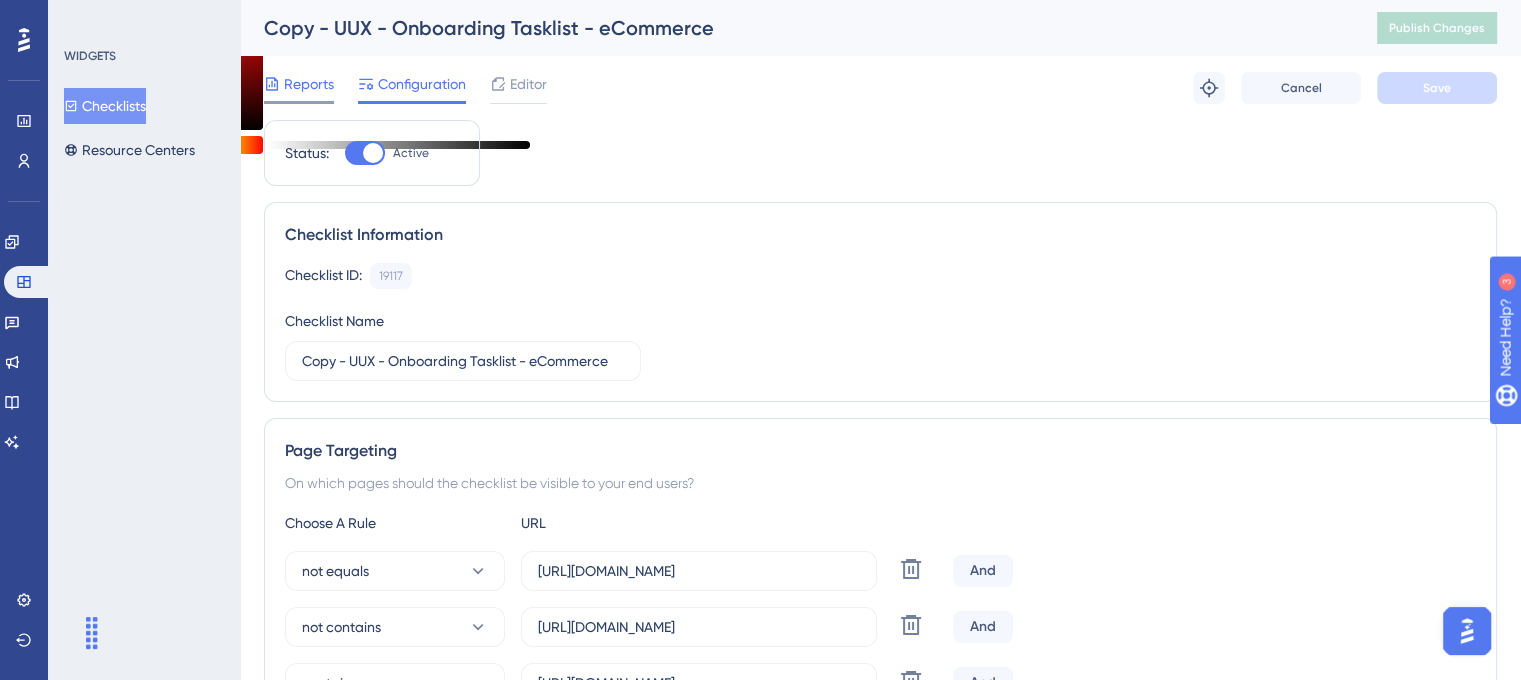 click on "Reports" at bounding box center [309, 84] 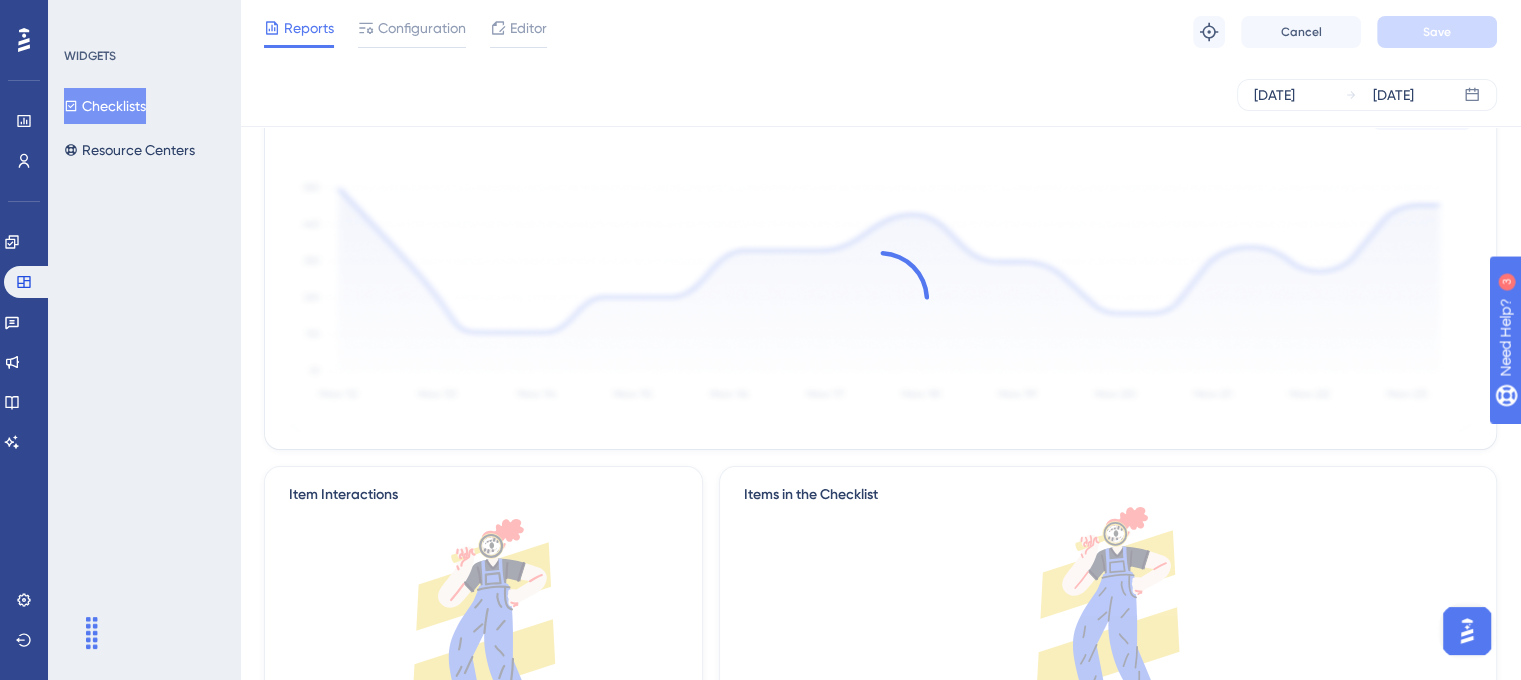 scroll, scrollTop: 0, scrollLeft: 0, axis: both 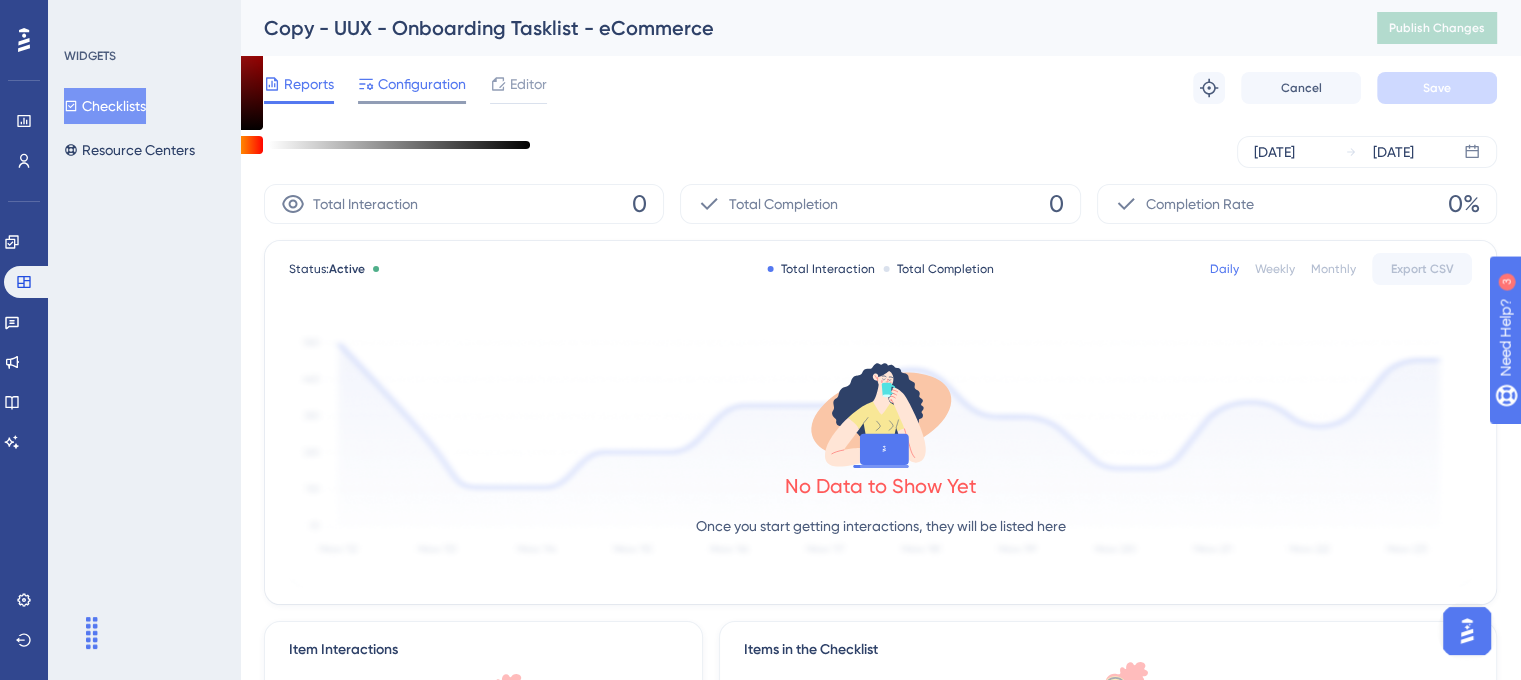 click on "Configuration" at bounding box center [412, 88] 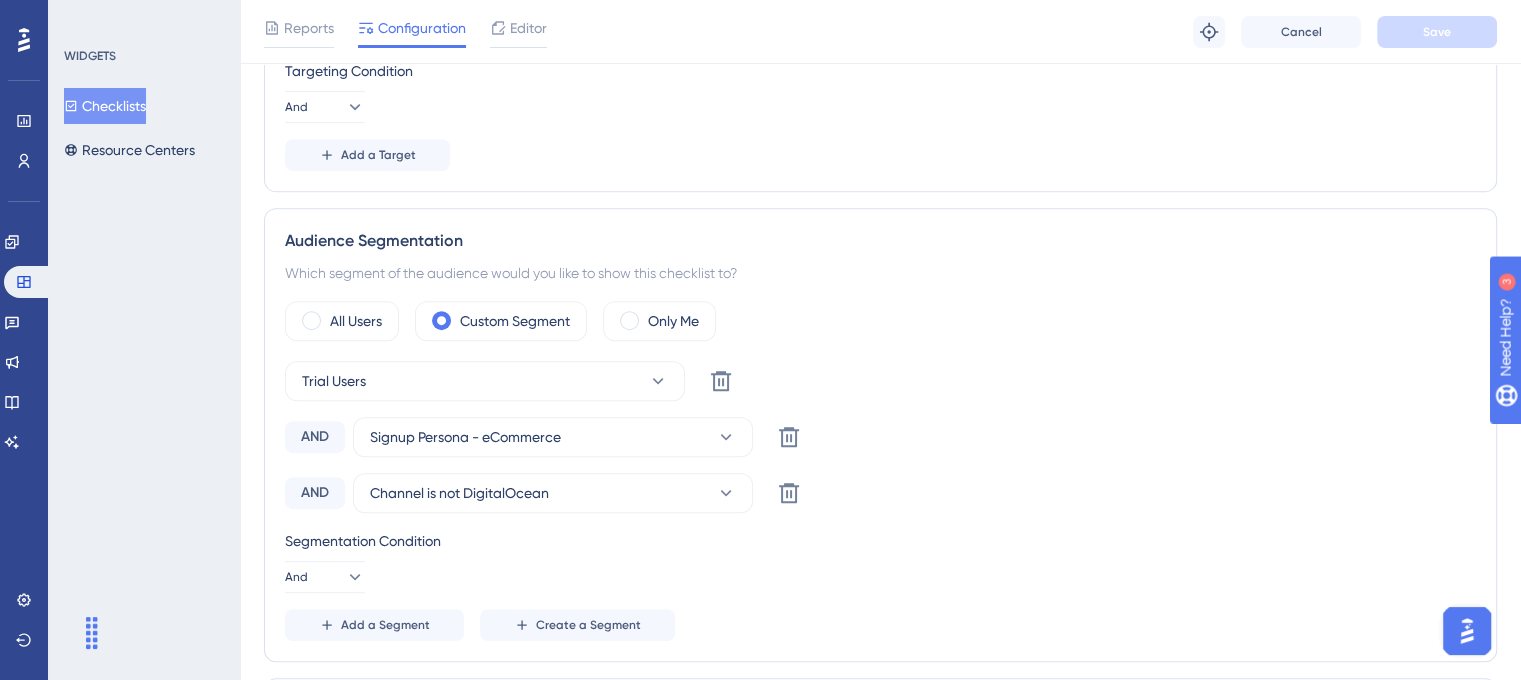 scroll, scrollTop: 600, scrollLeft: 0, axis: vertical 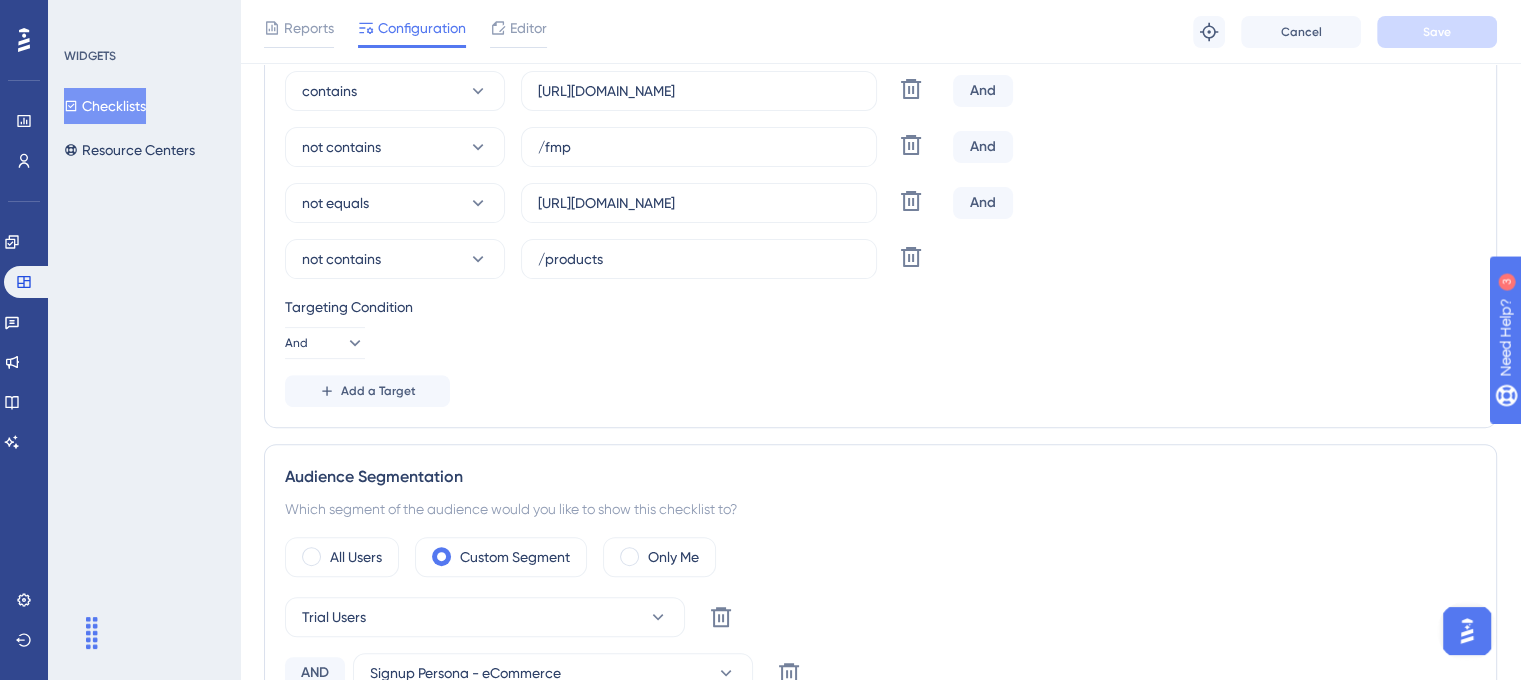 click on "Reports Configuration Editor Troubleshoot Cancel Save" at bounding box center [880, 32] 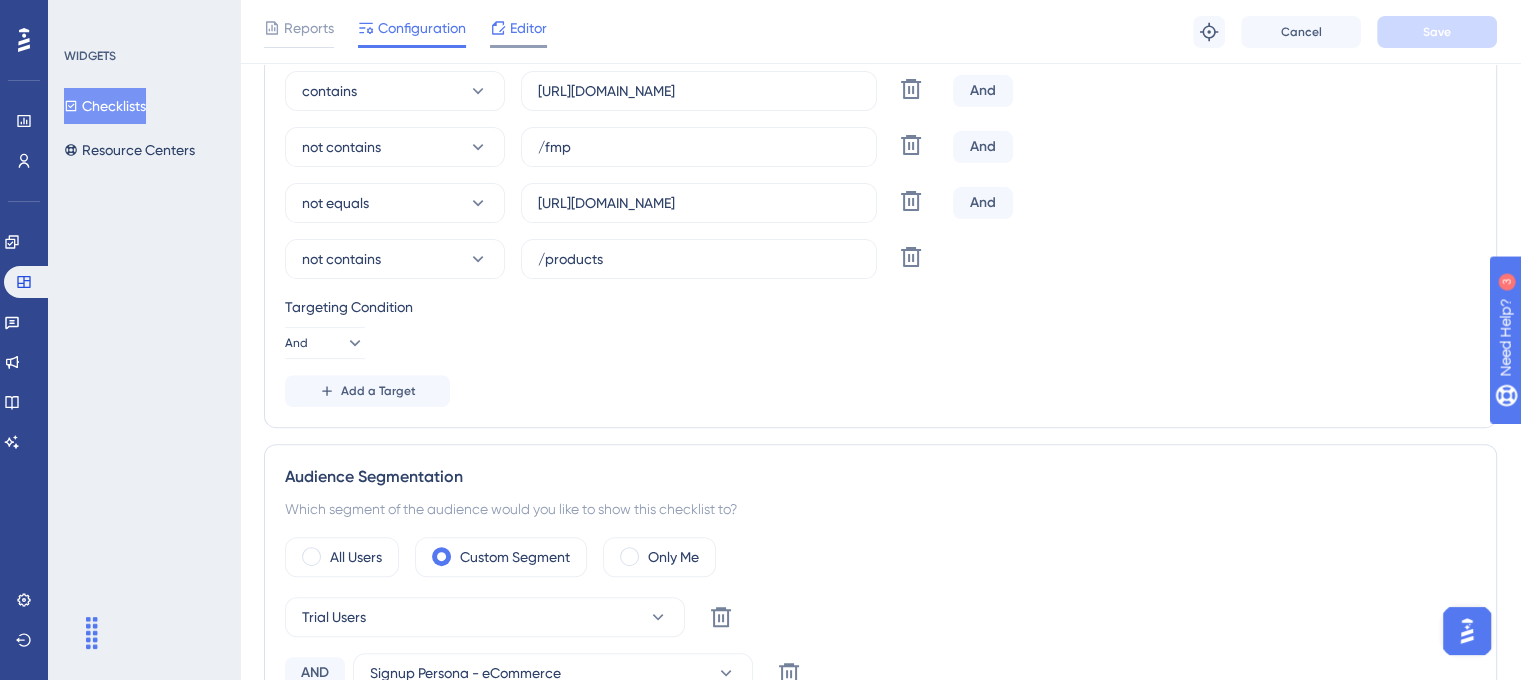 click on "Editor" at bounding box center [528, 28] 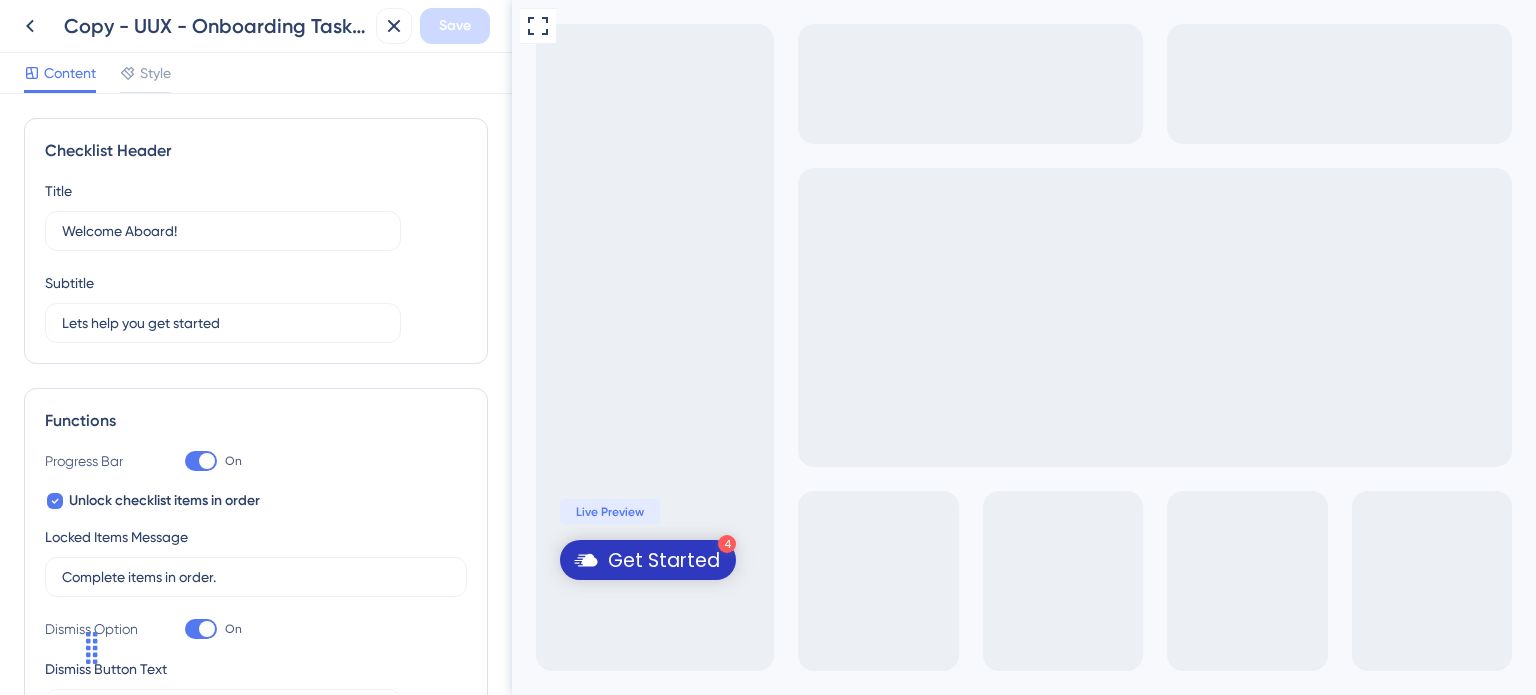 scroll, scrollTop: 0, scrollLeft: 0, axis: both 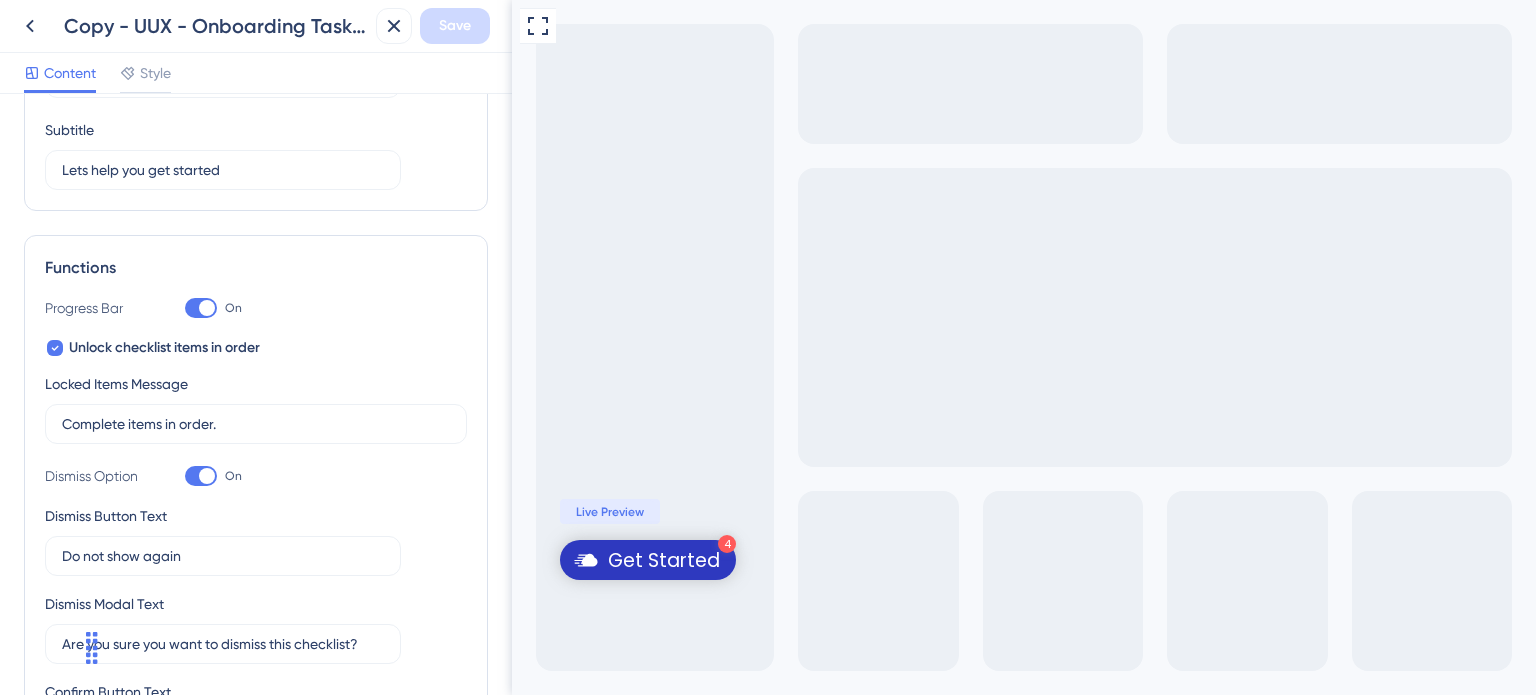 drag, startPoint x: 507, startPoint y: 123, endPoint x: 12, endPoint y: 177, distance: 497.93674 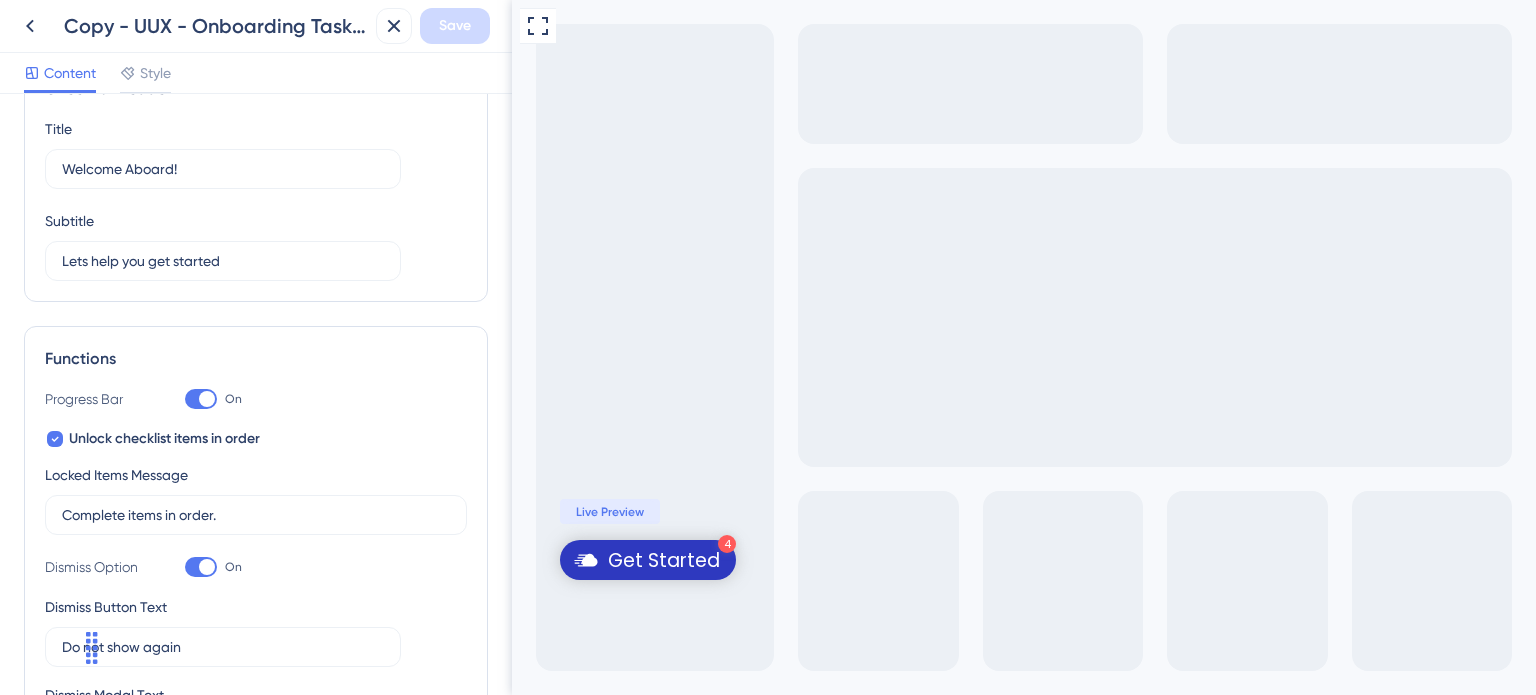 scroll, scrollTop: 6, scrollLeft: 0, axis: vertical 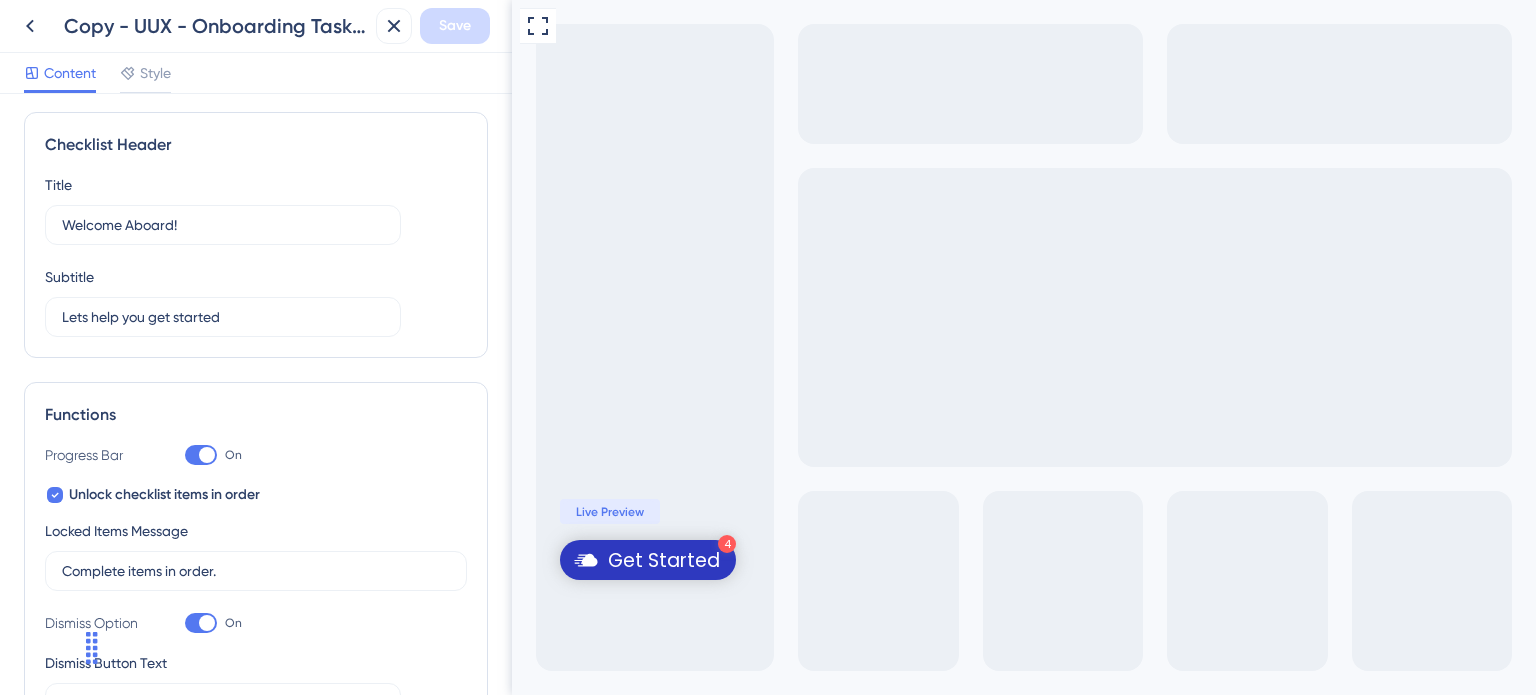 click on "Get Started" at bounding box center [664, 560] 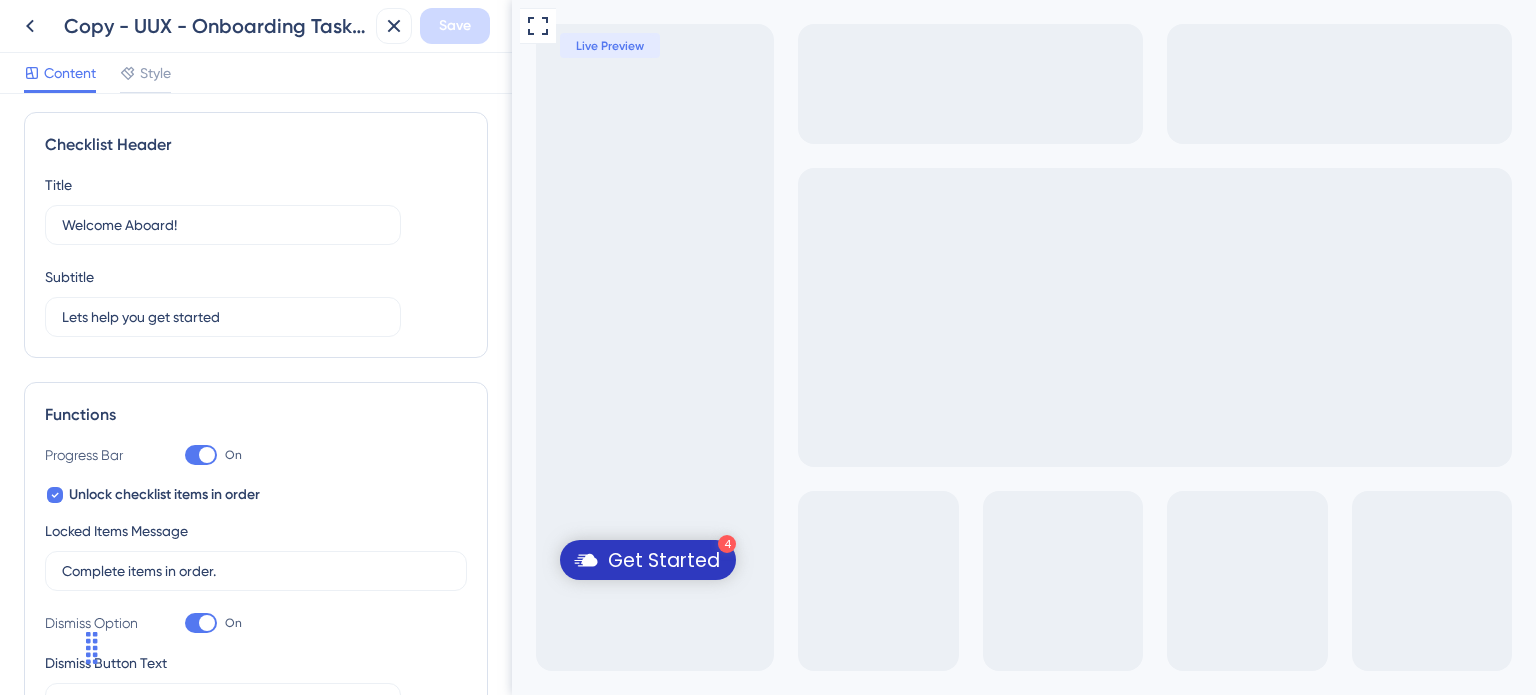 click on "Get Started" at bounding box center (664, 560) 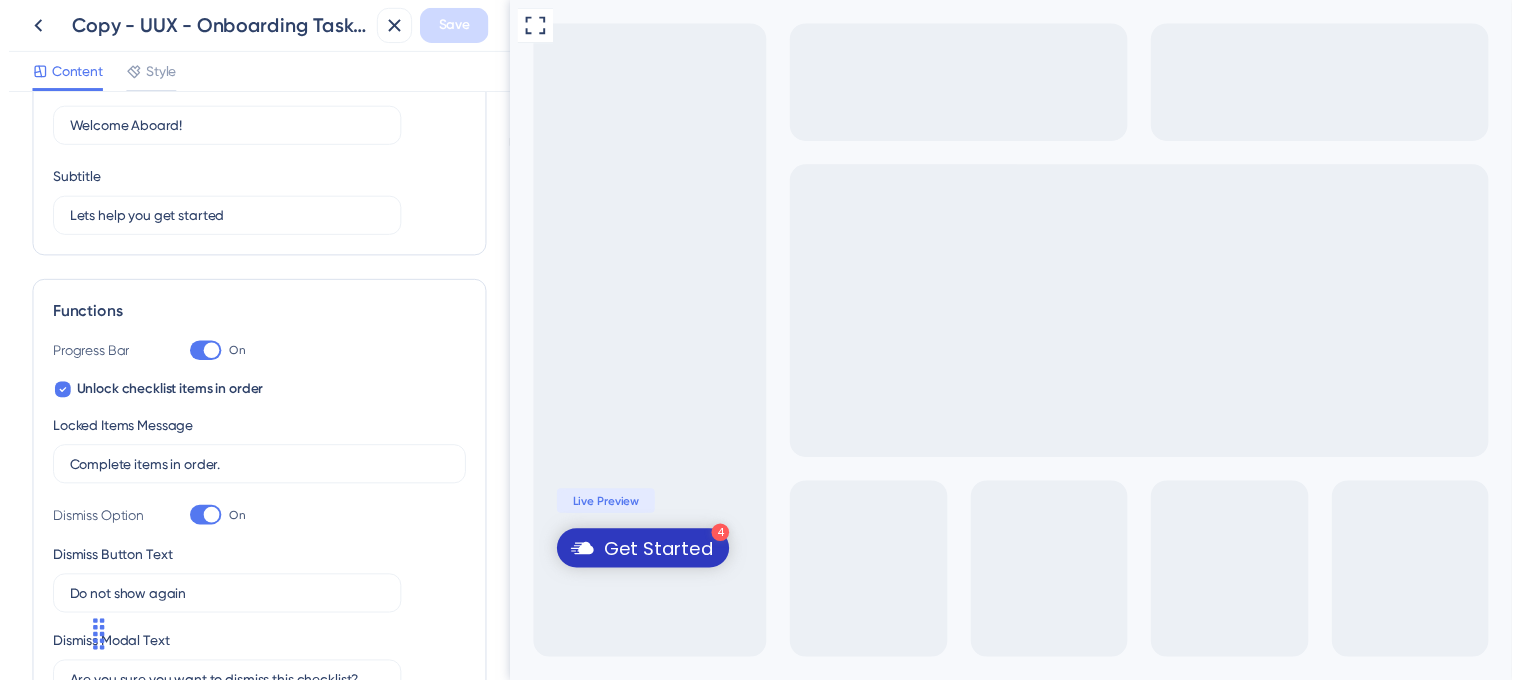 scroll, scrollTop: 0, scrollLeft: 0, axis: both 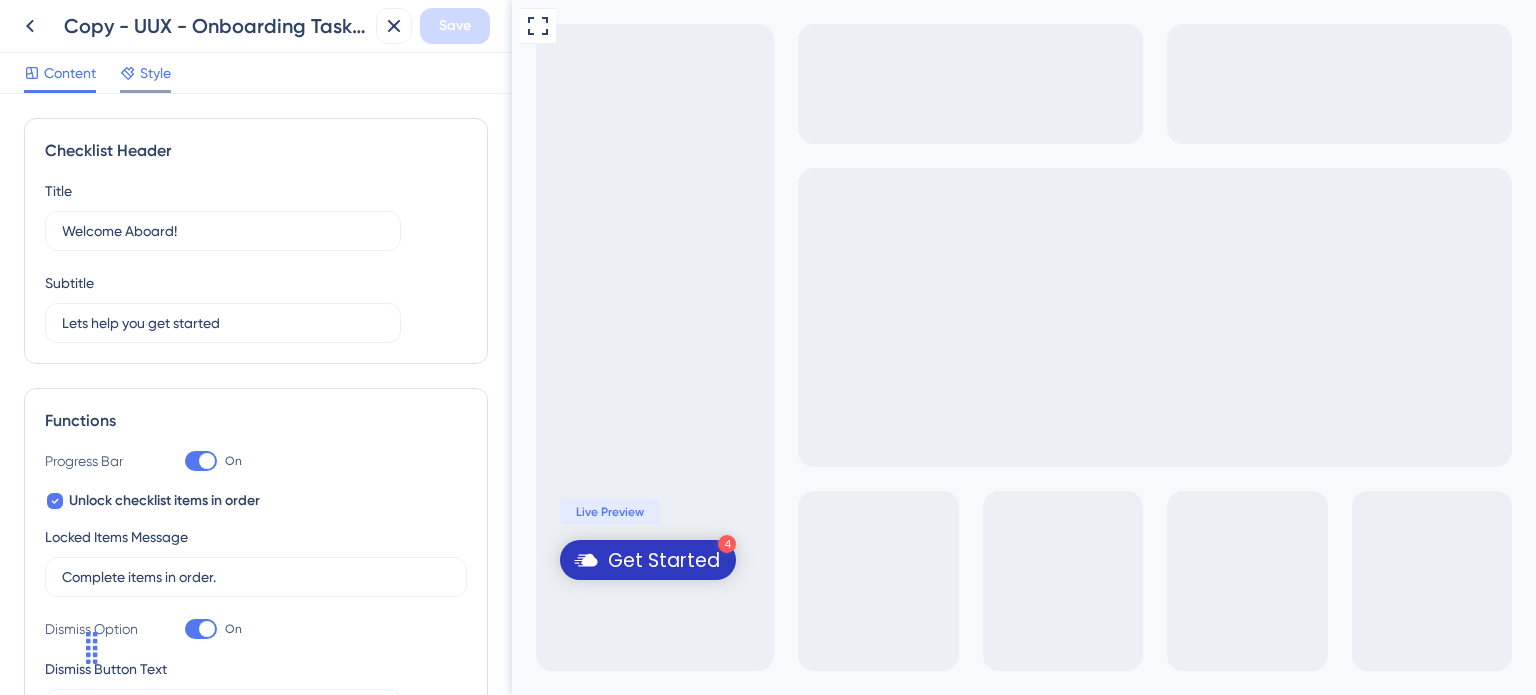 click on "Style" at bounding box center (155, 73) 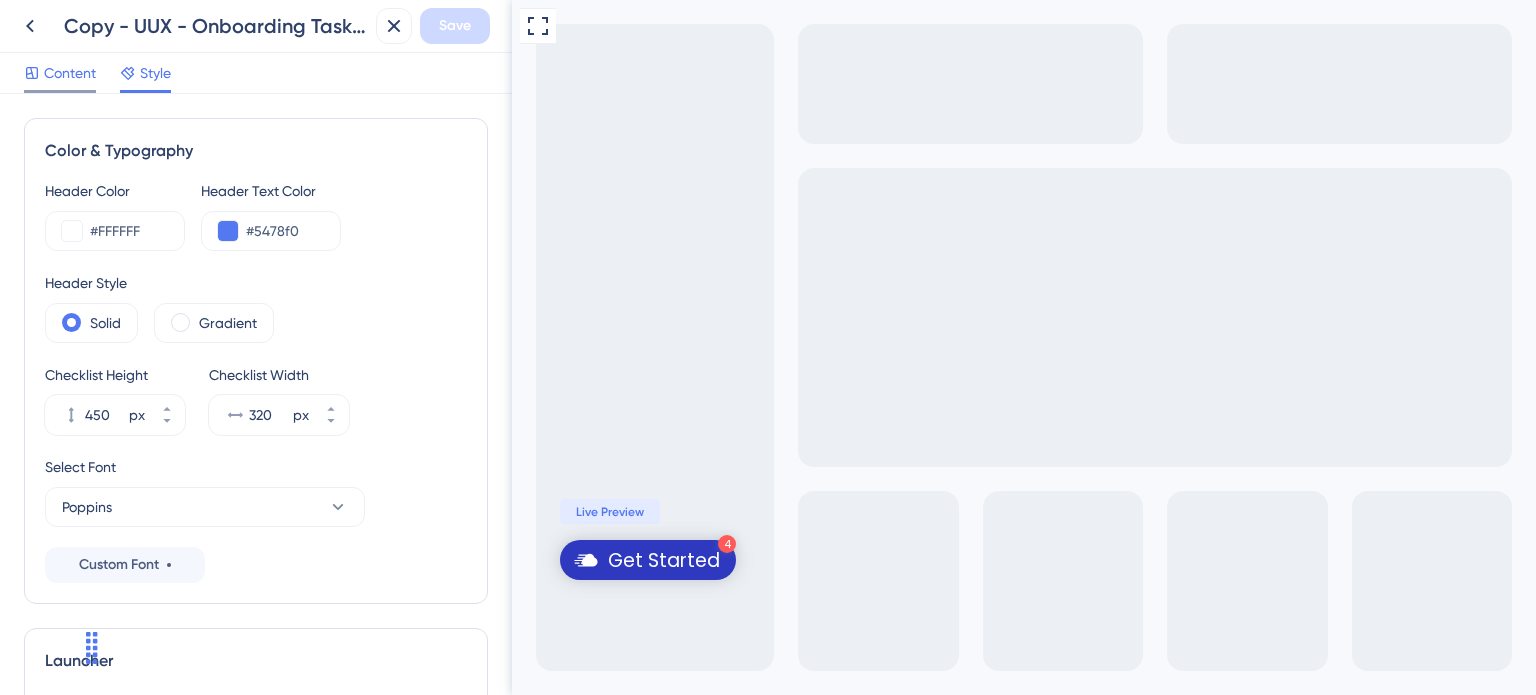 click on "Content" at bounding box center (70, 73) 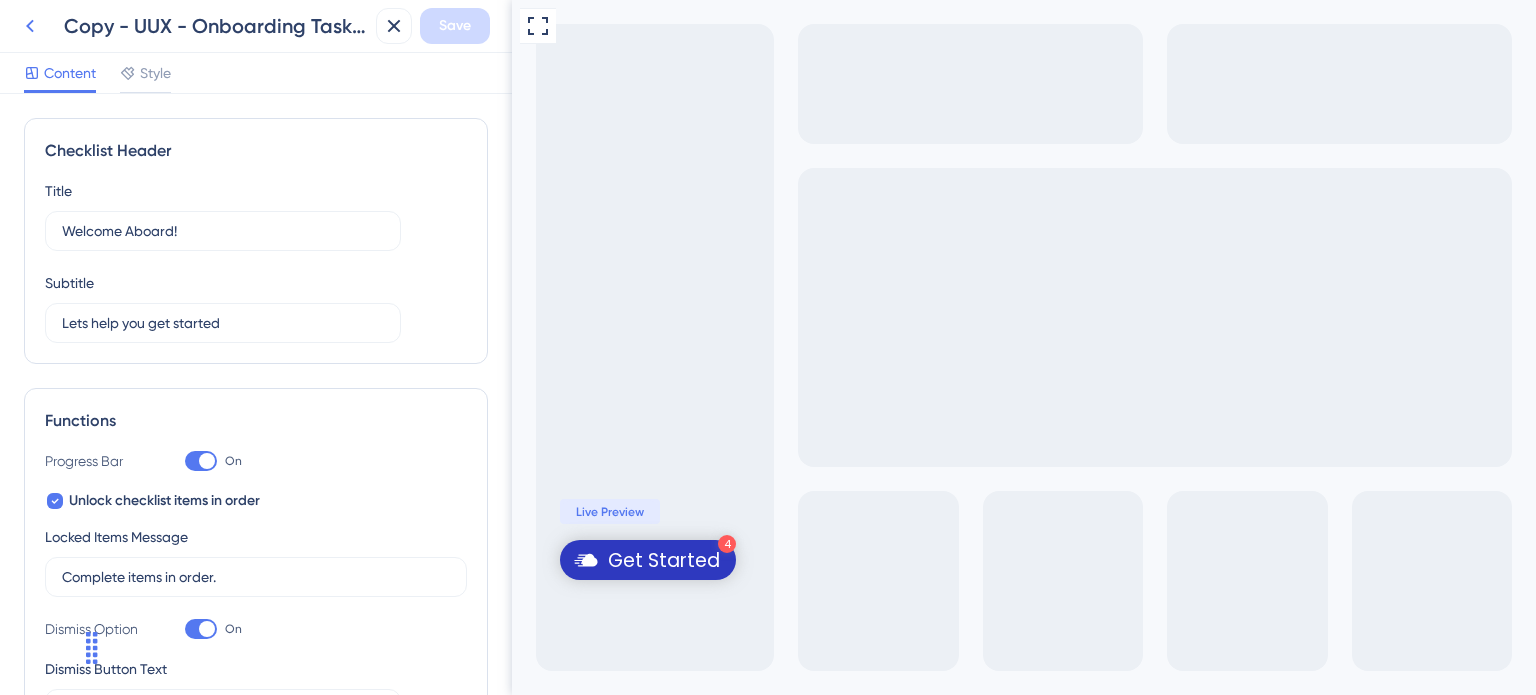 click at bounding box center [30, 26] 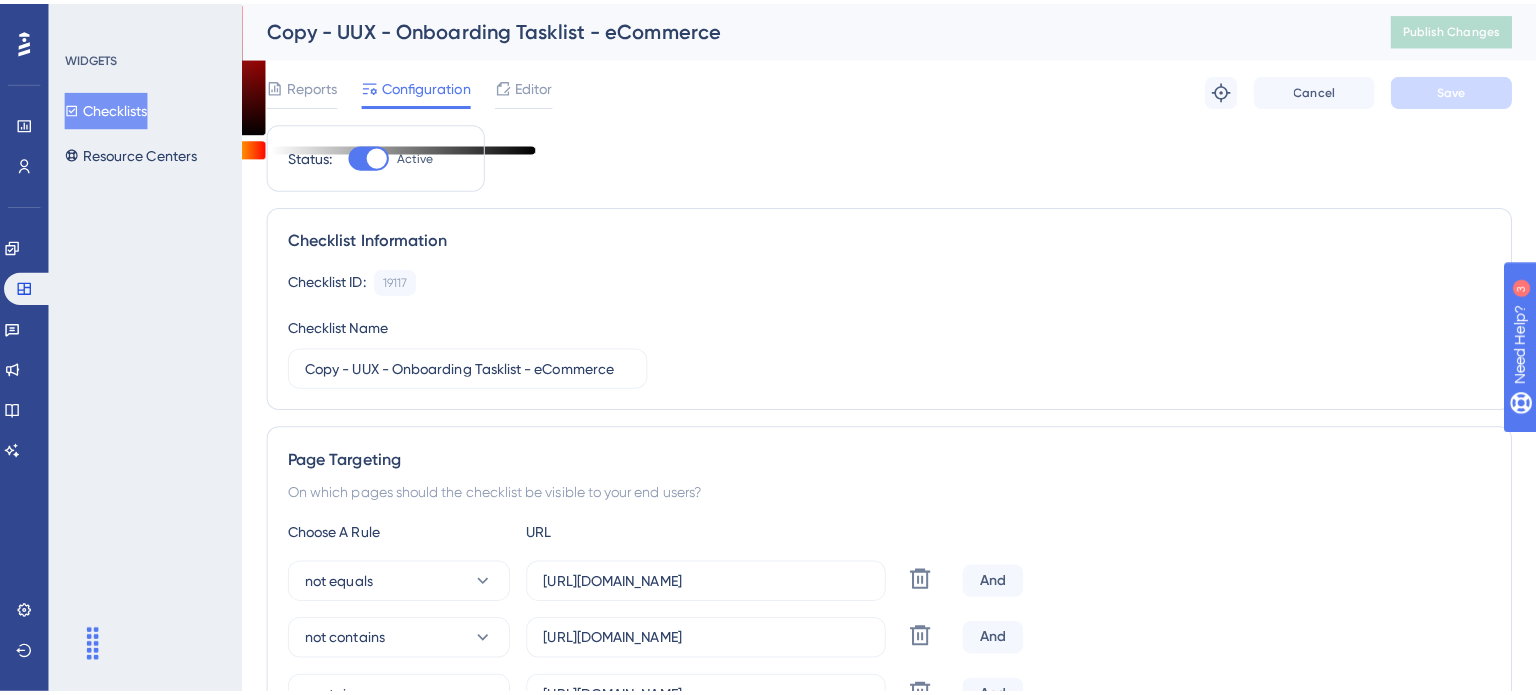 scroll, scrollTop: 0, scrollLeft: 0, axis: both 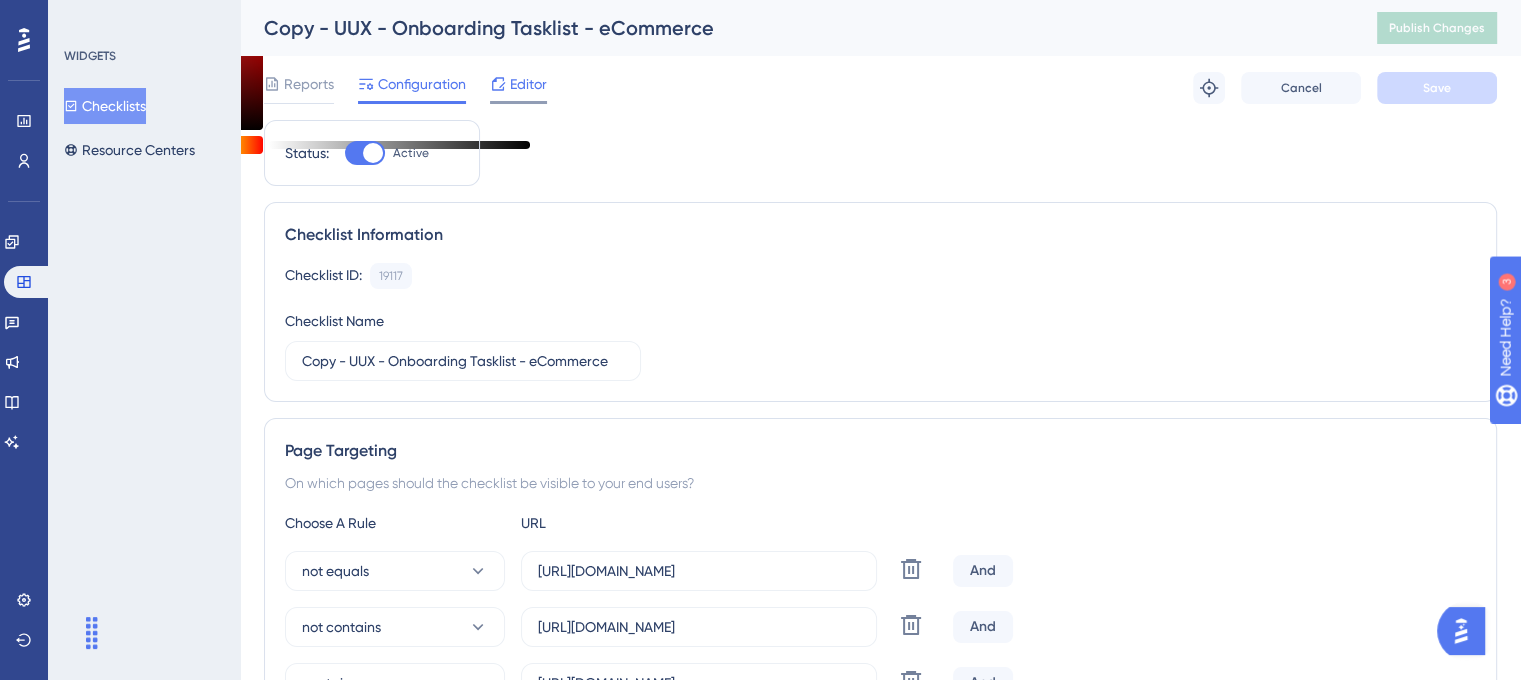 click on "Editor" at bounding box center [528, 84] 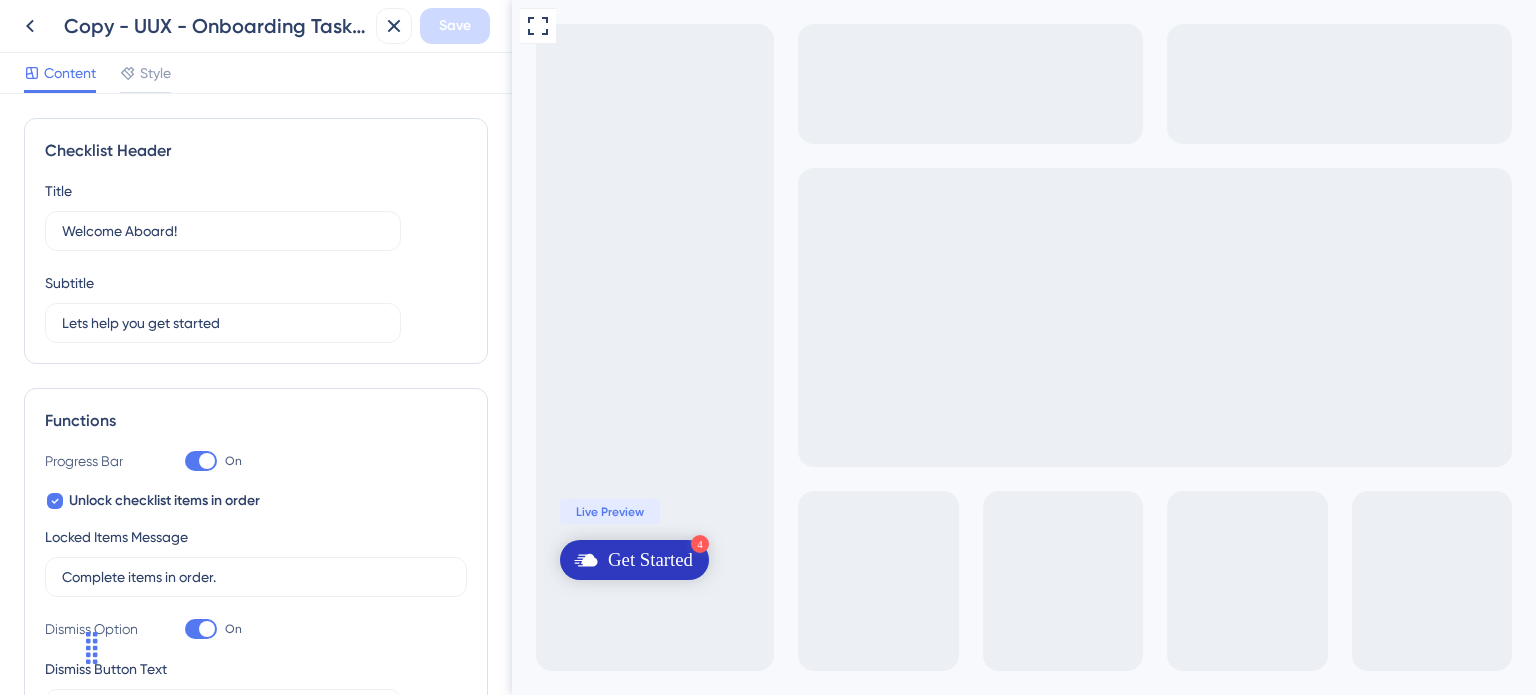 scroll, scrollTop: 0, scrollLeft: 0, axis: both 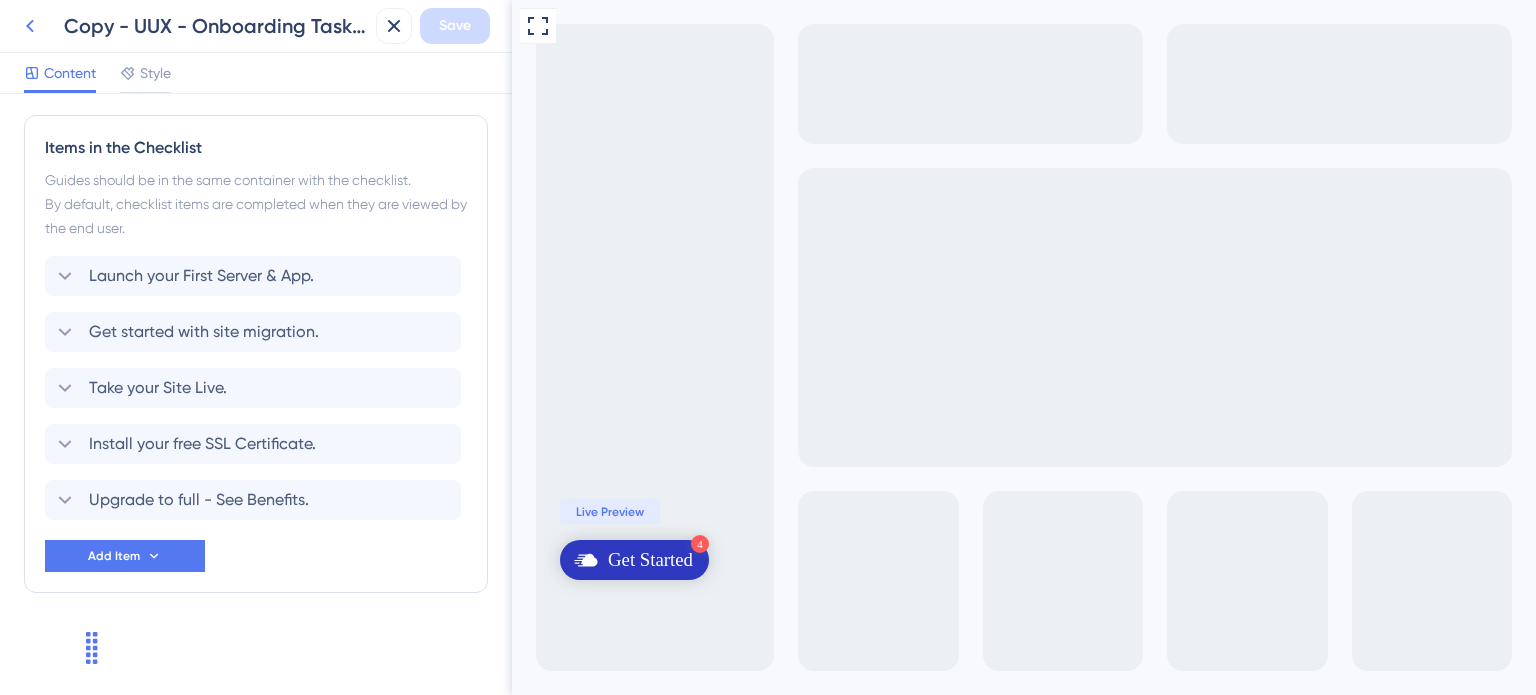 click at bounding box center (30, 26) 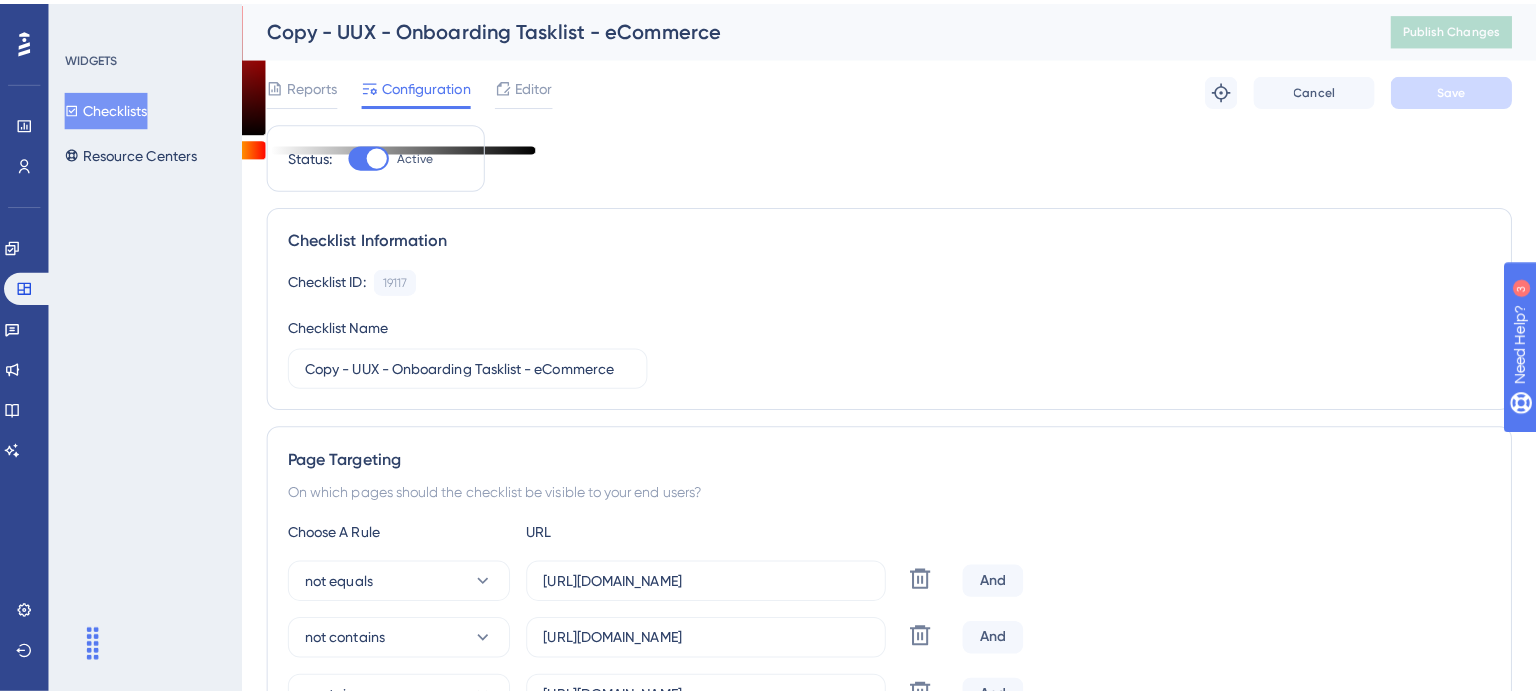 scroll, scrollTop: 0, scrollLeft: 0, axis: both 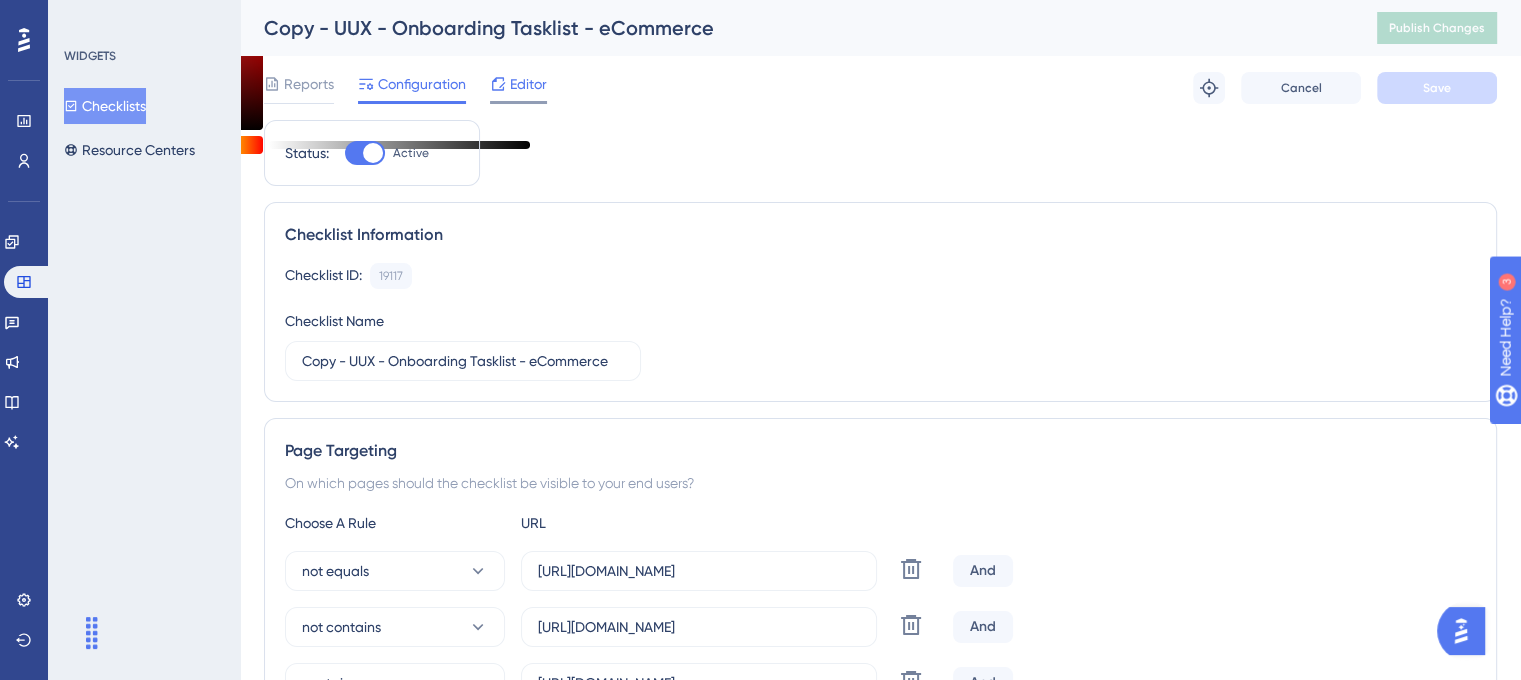 click on "Editor" at bounding box center [528, 84] 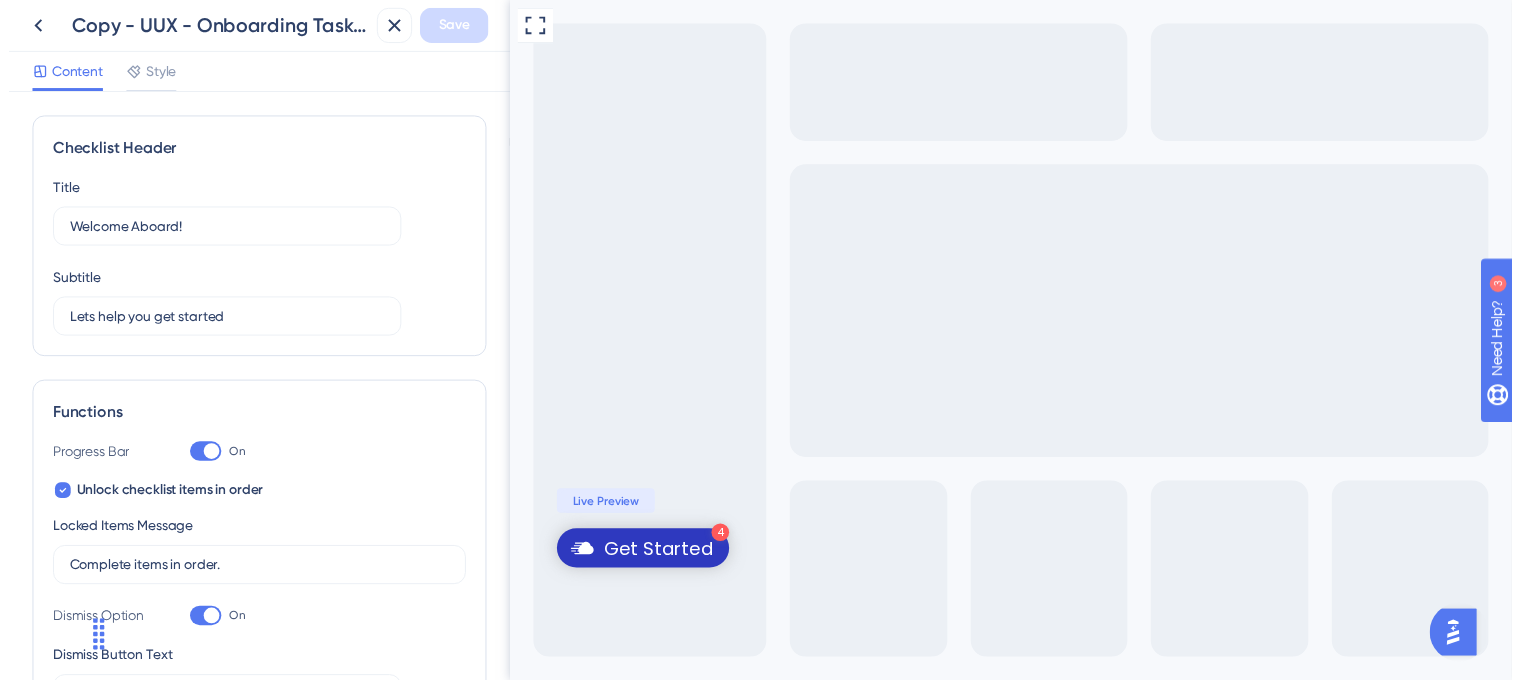 scroll, scrollTop: 0, scrollLeft: 0, axis: both 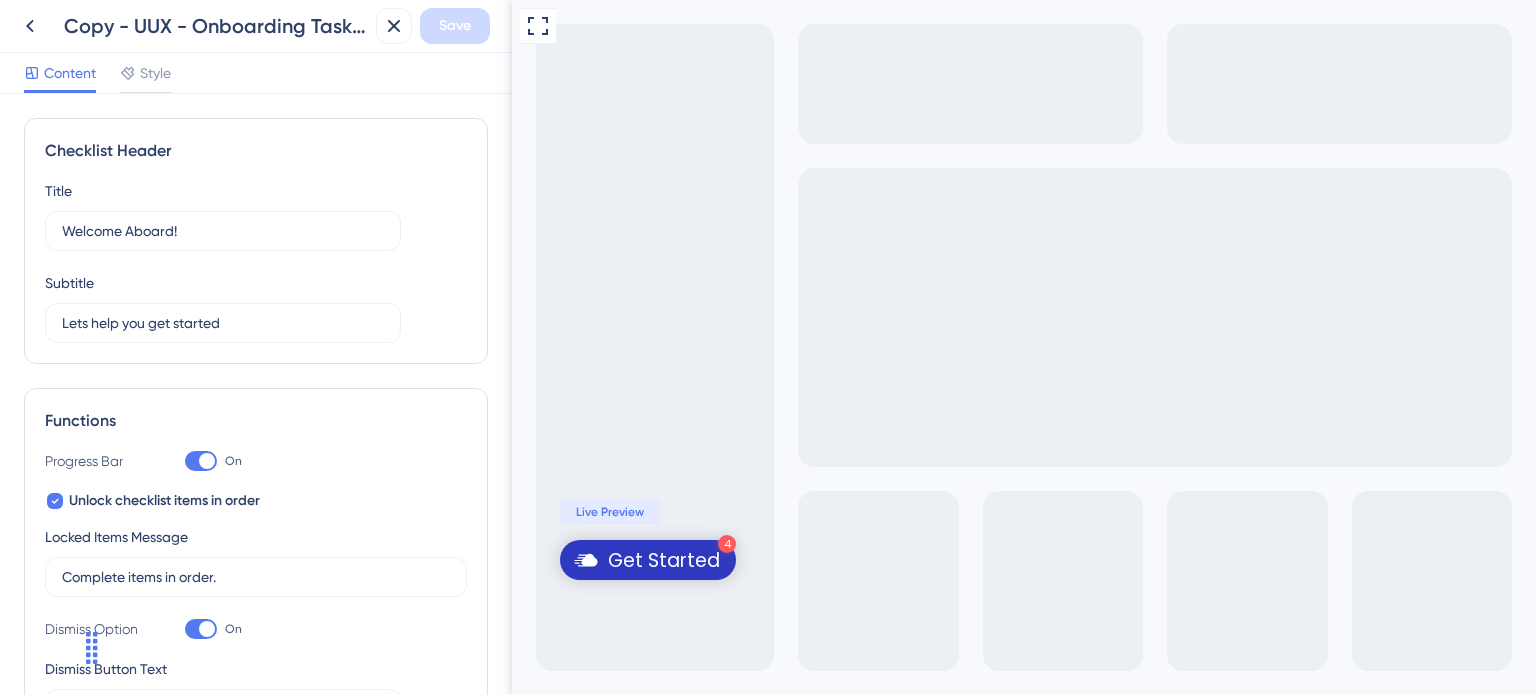 drag, startPoint x: 0, startPoint y: 9, endPoint x: 12, endPoint y: 9, distance: 12 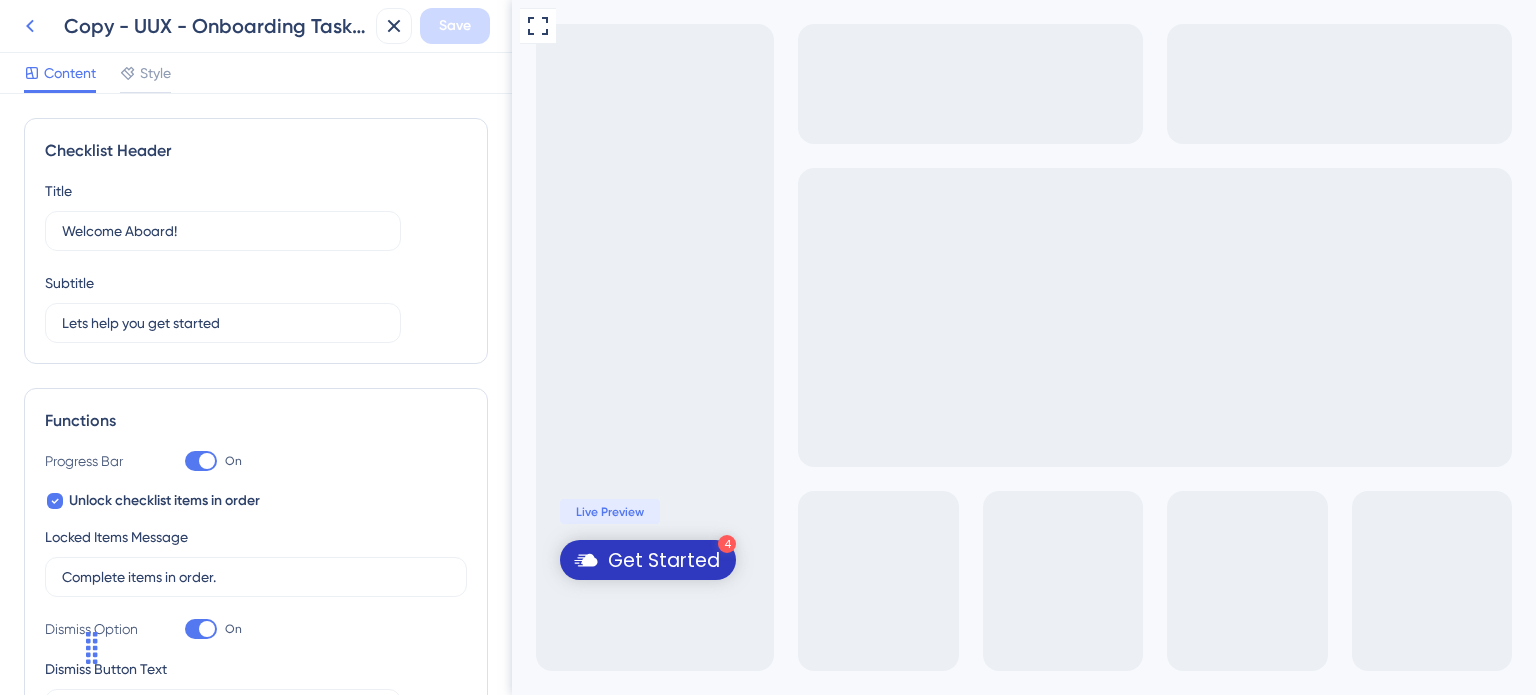 click at bounding box center [30, 26] 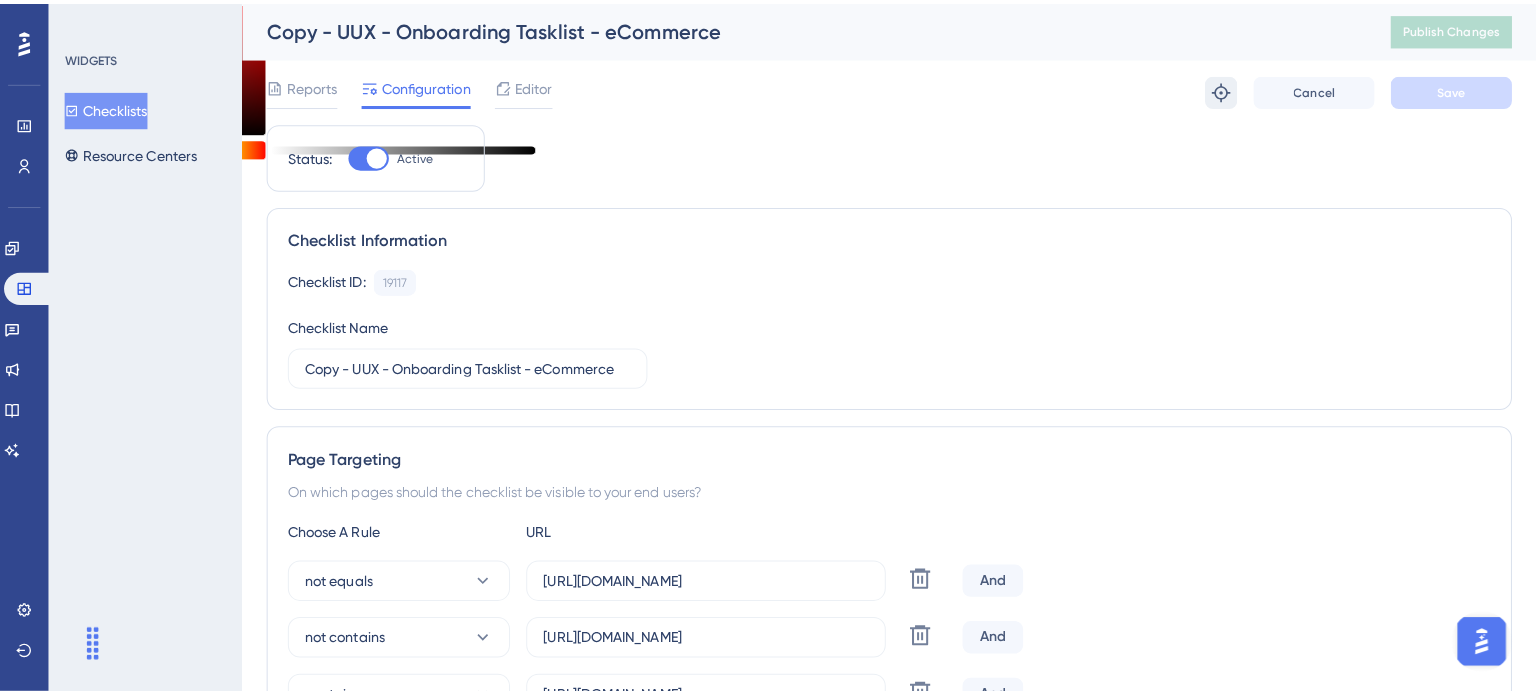 scroll, scrollTop: 0, scrollLeft: 0, axis: both 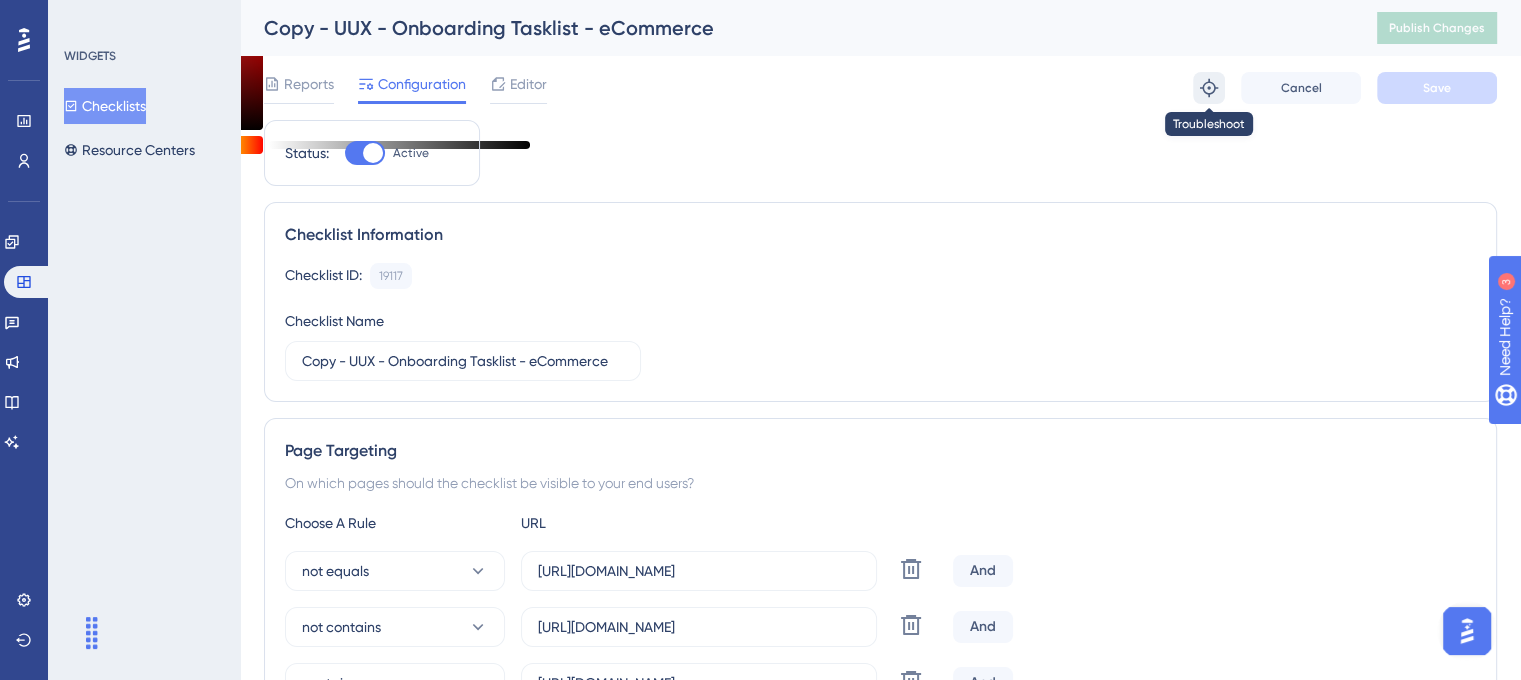 click 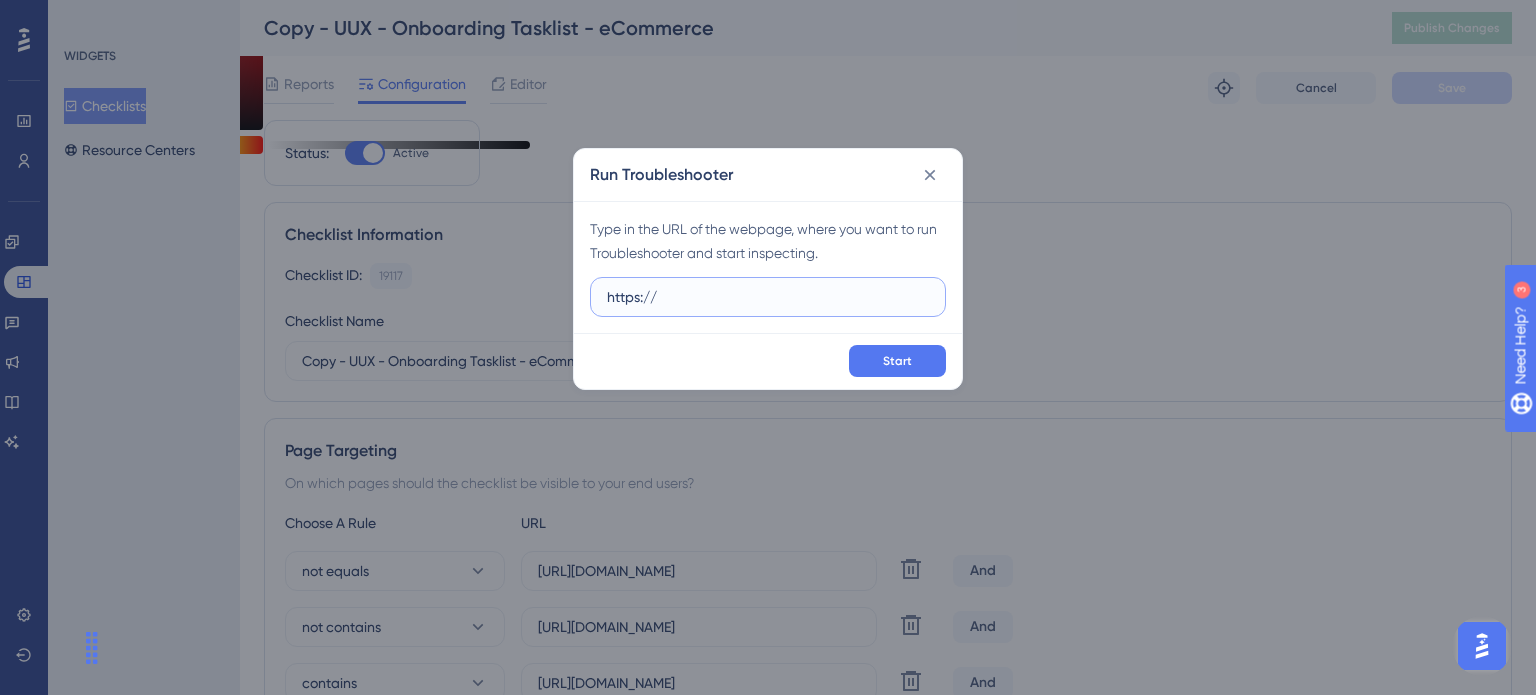 click on "https://" at bounding box center (768, 297) 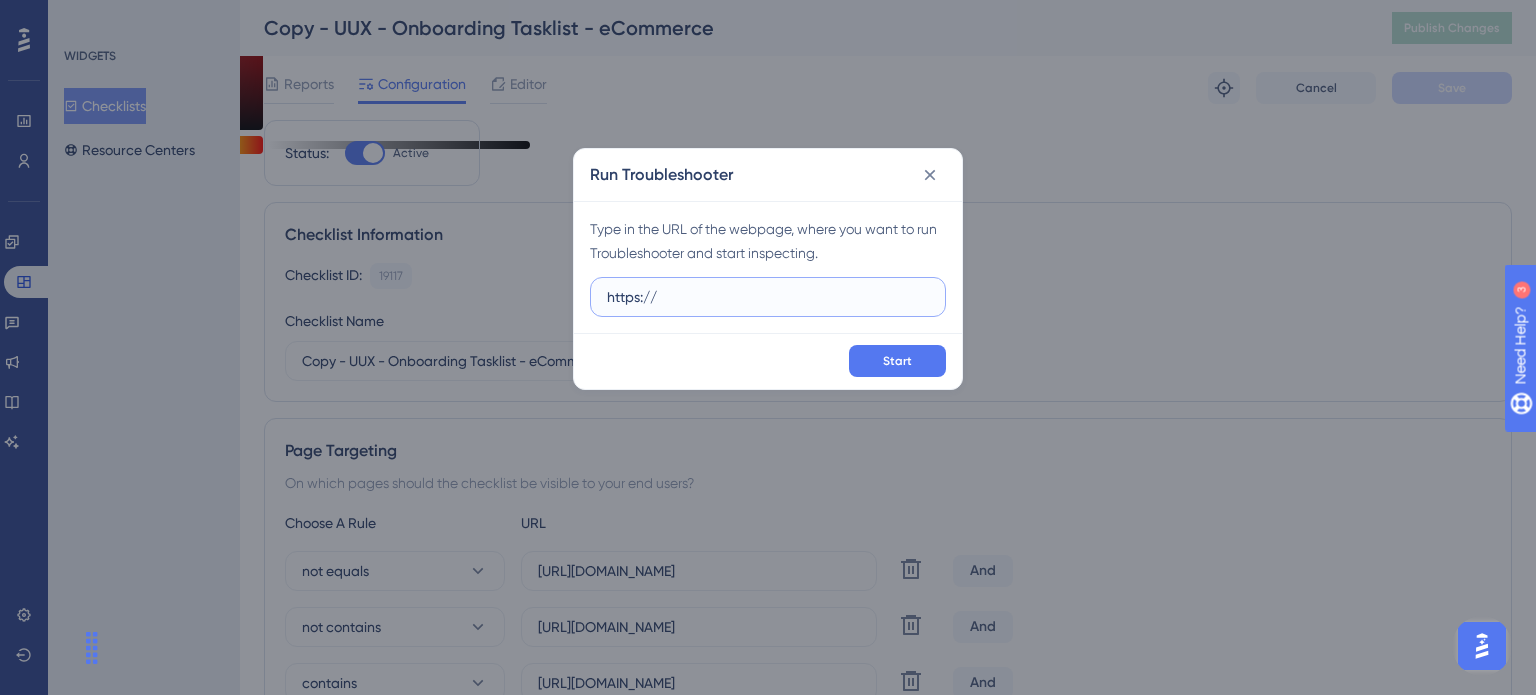 paste on "unified.cloudways.com/server/create?" 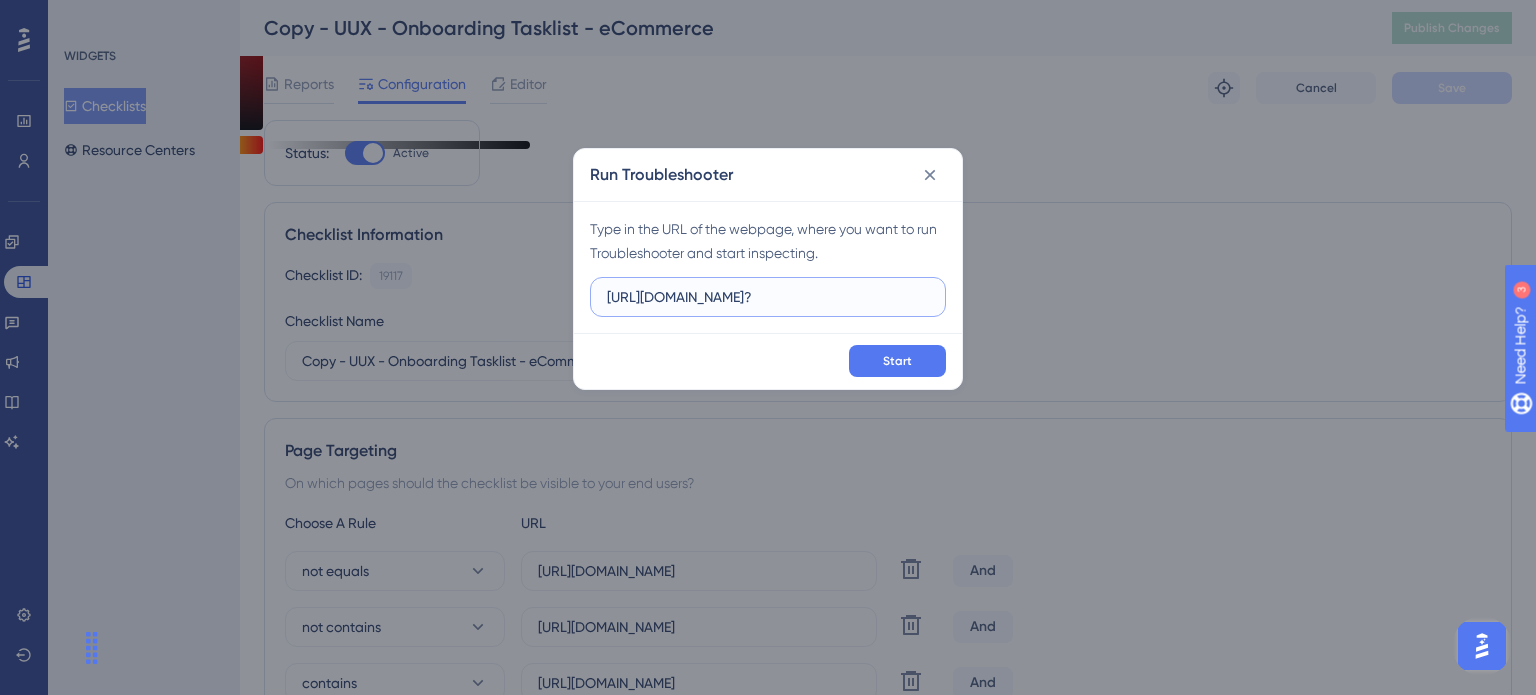 click on "https://unified.cloudways.com/server/create?" at bounding box center (768, 297) 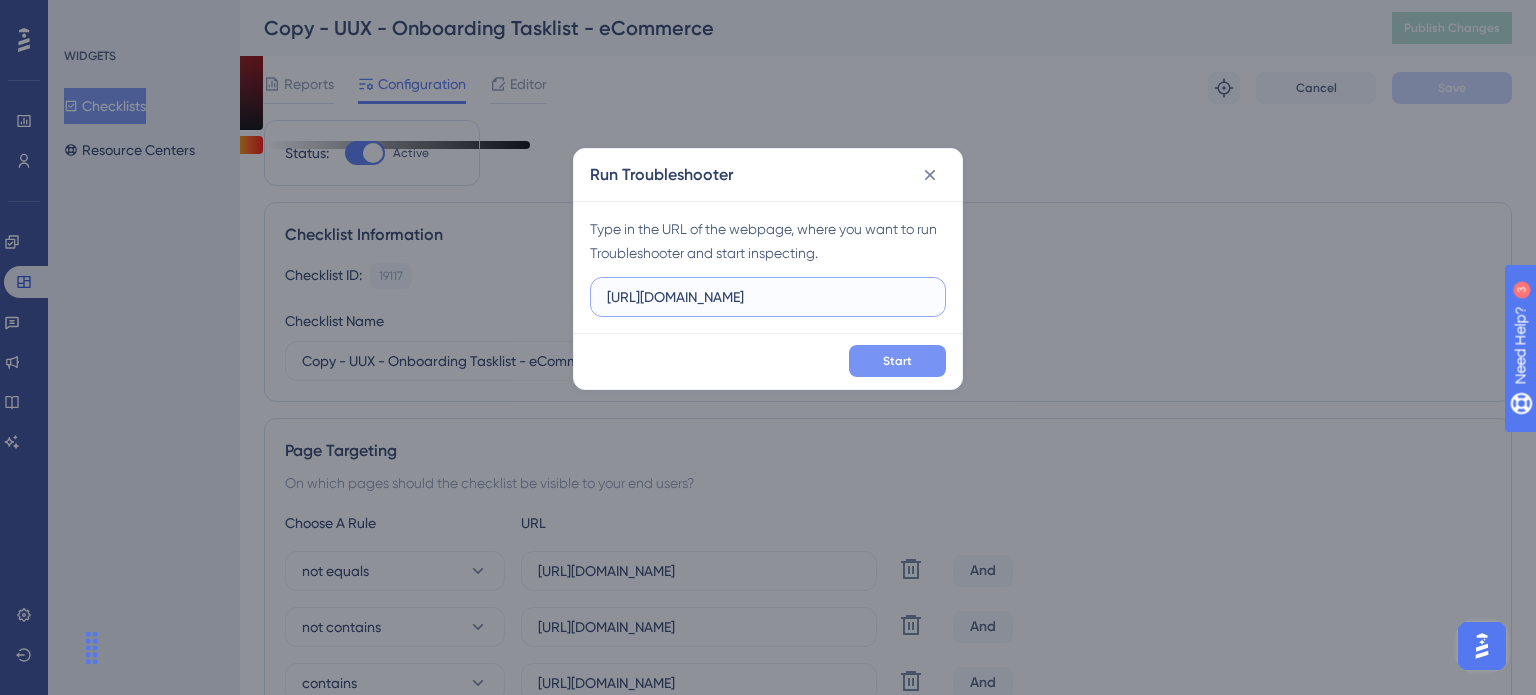 type on "https://unified.cloudways.com/server/create" 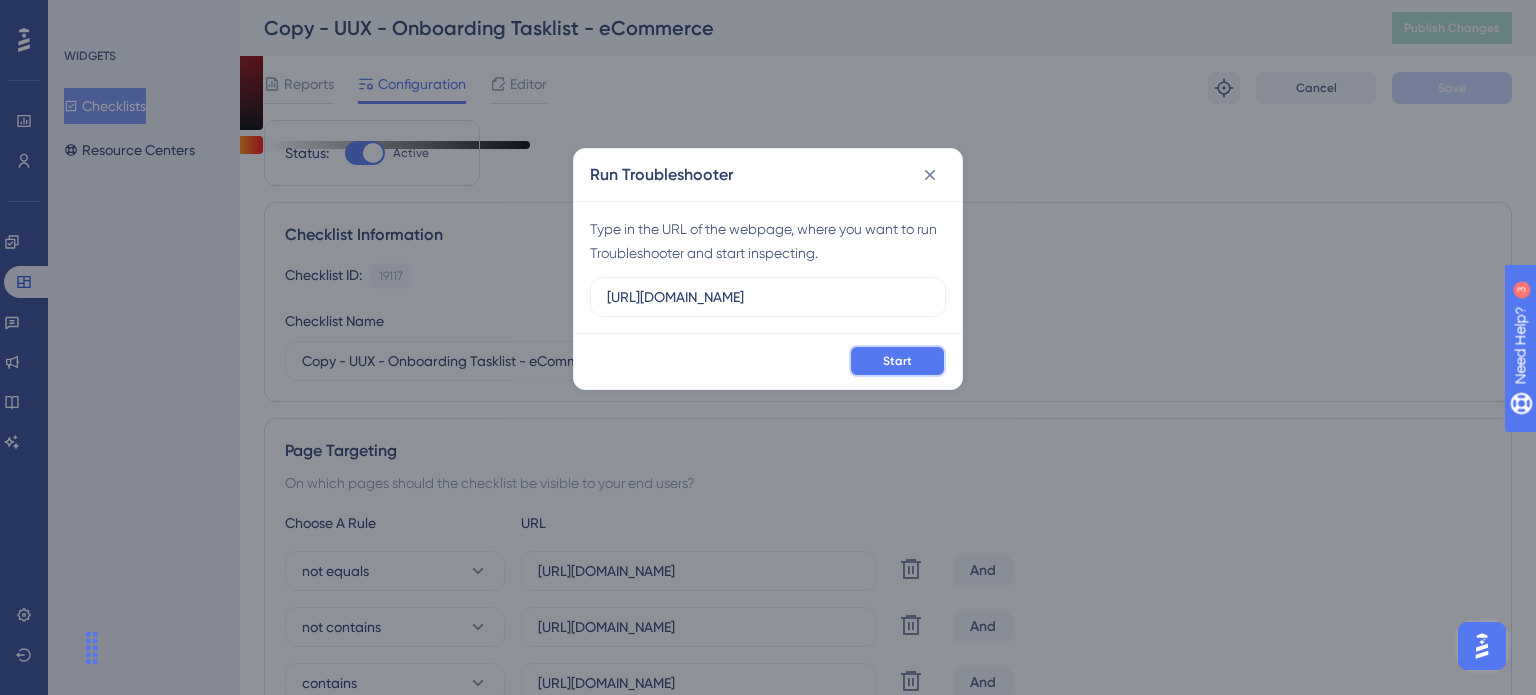 click on "Start" at bounding box center [897, 361] 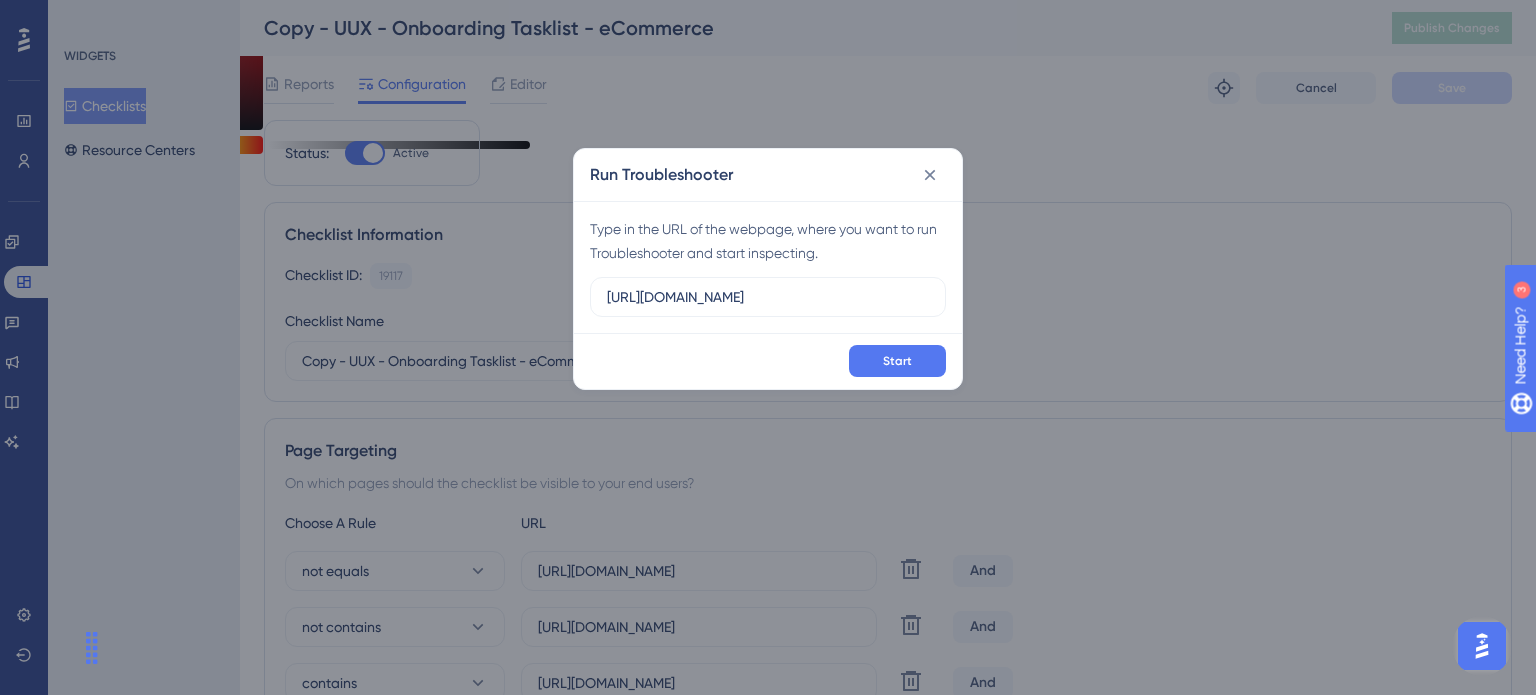 click on "Run Troubleshooter" at bounding box center (768, 175) 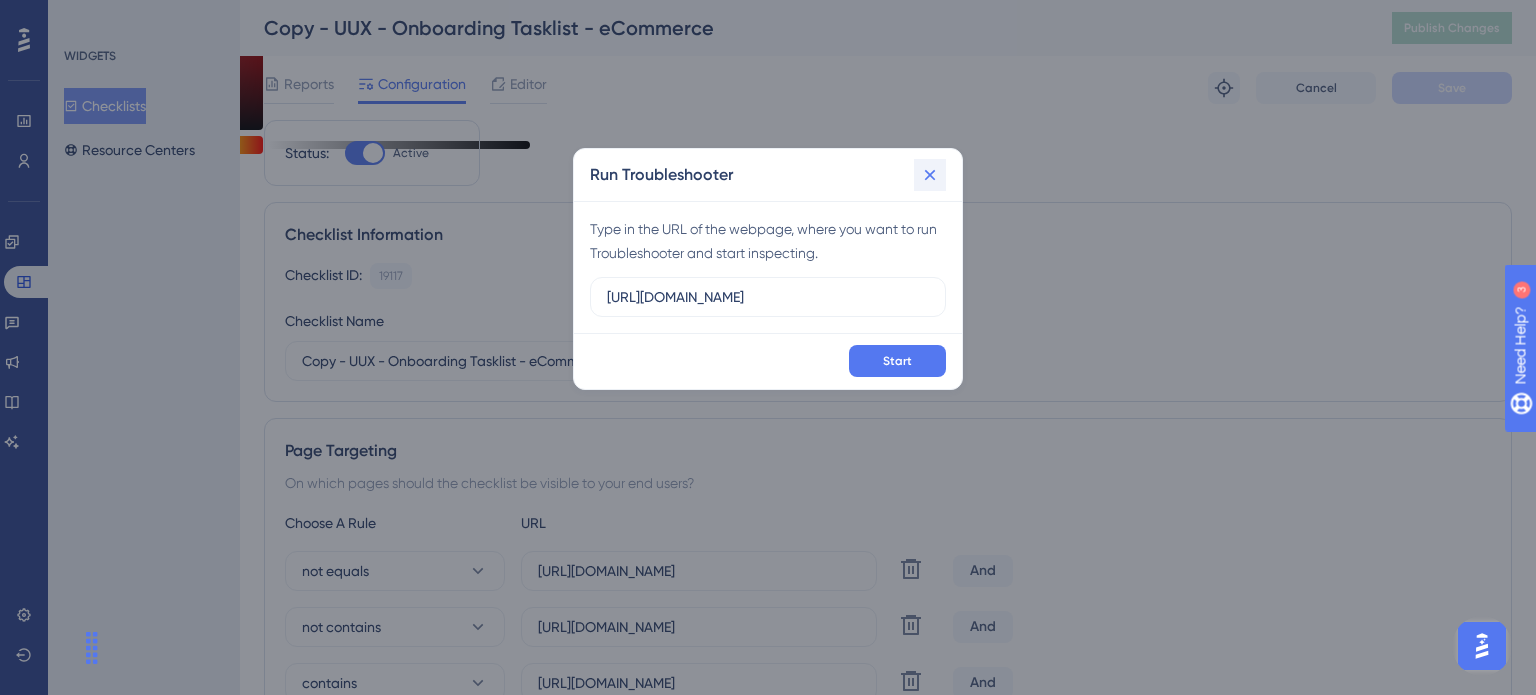 click at bounding box center (930, 175) 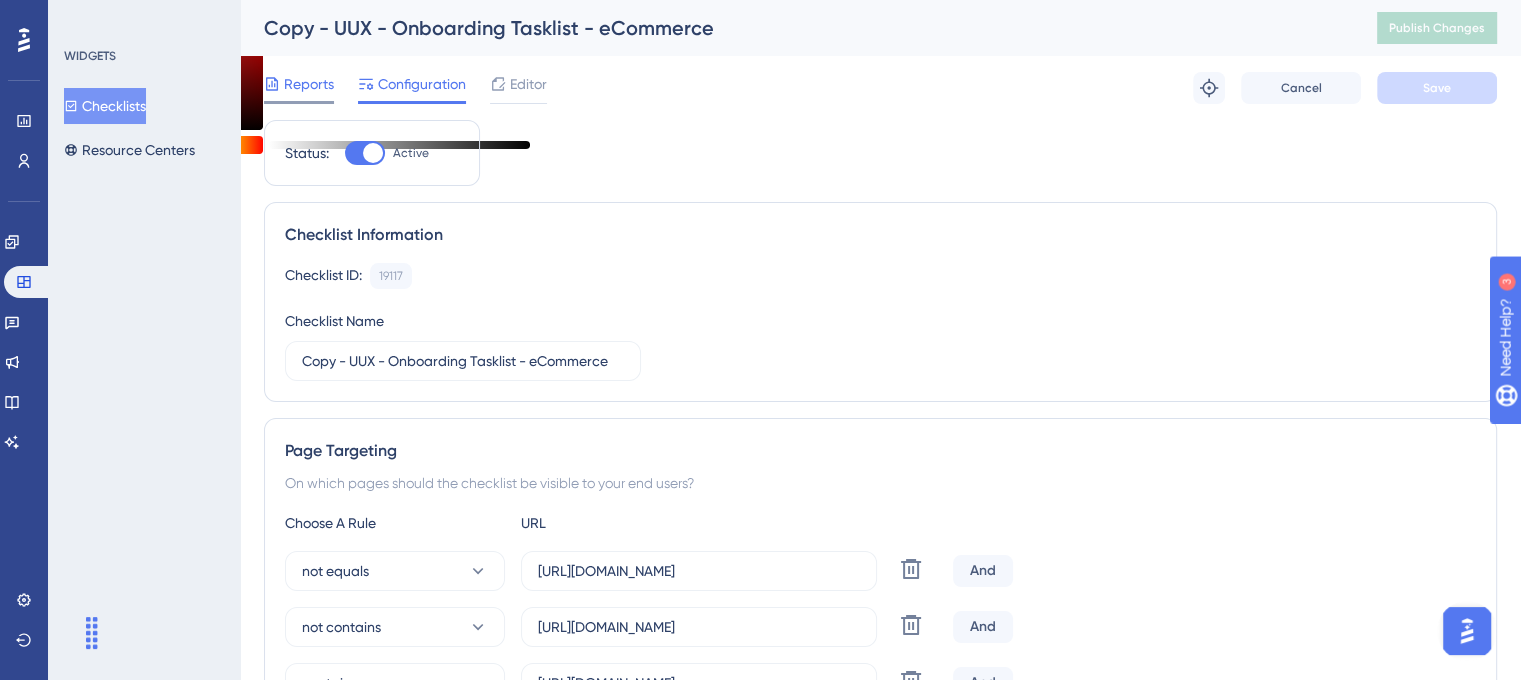 click on "Reports" at bounding box center (309, 84) 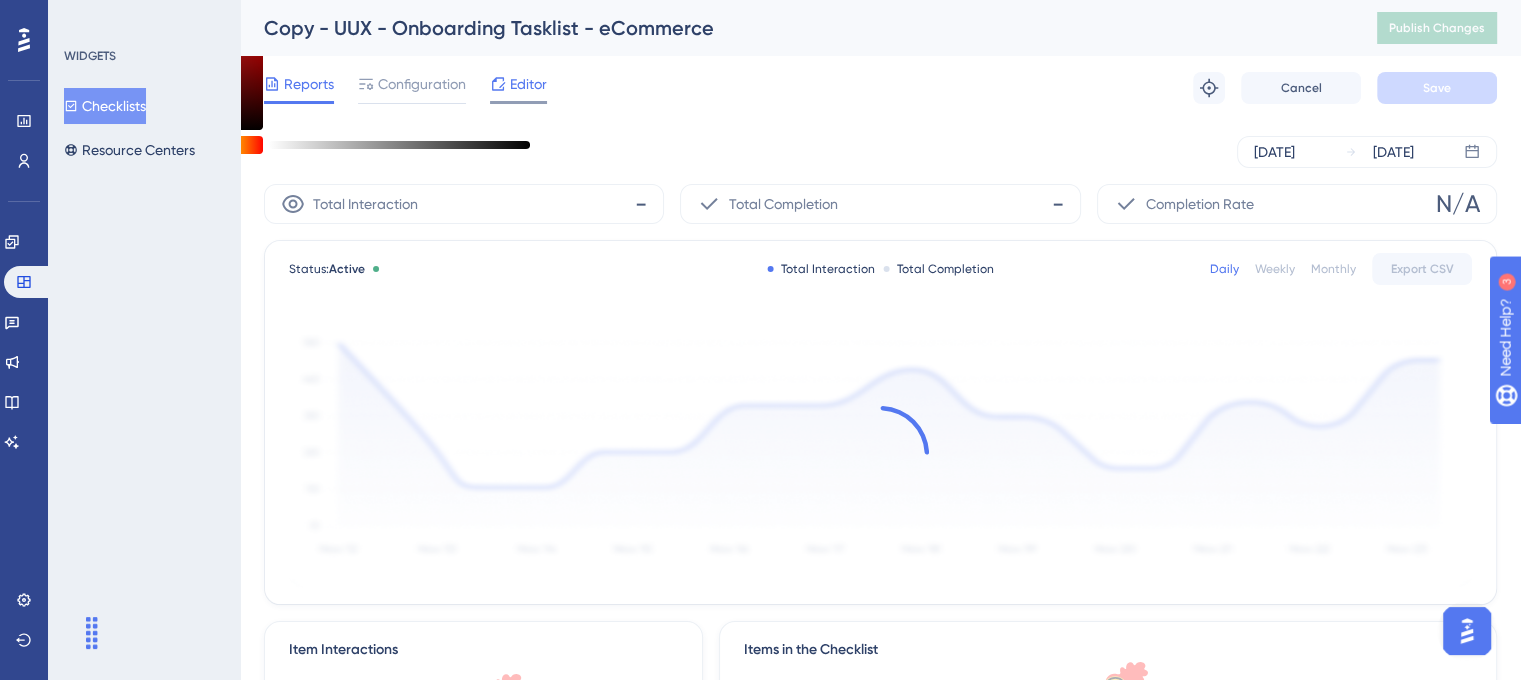 click on "Editor" at bounding box center [528, 84] 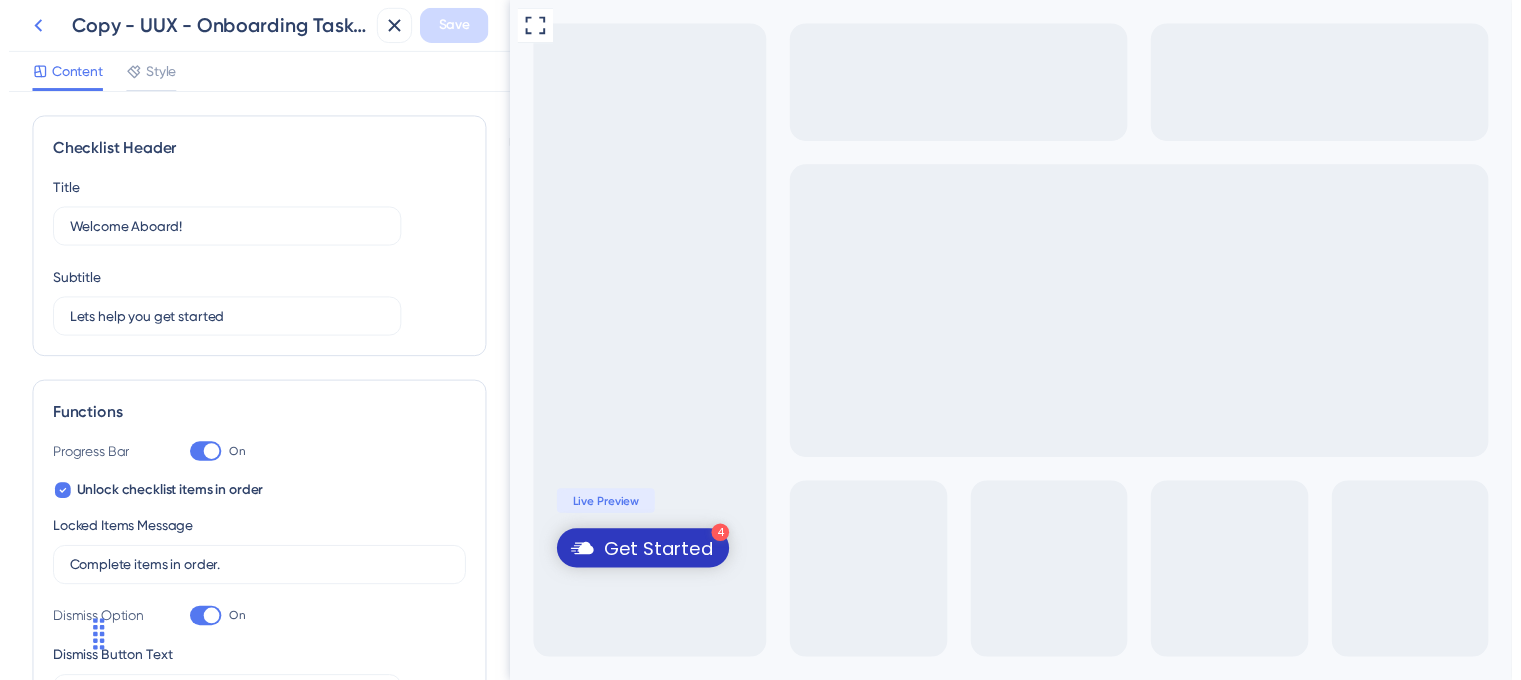 scroll, scrollTop: 0, scrollLeft: 0, axis: both 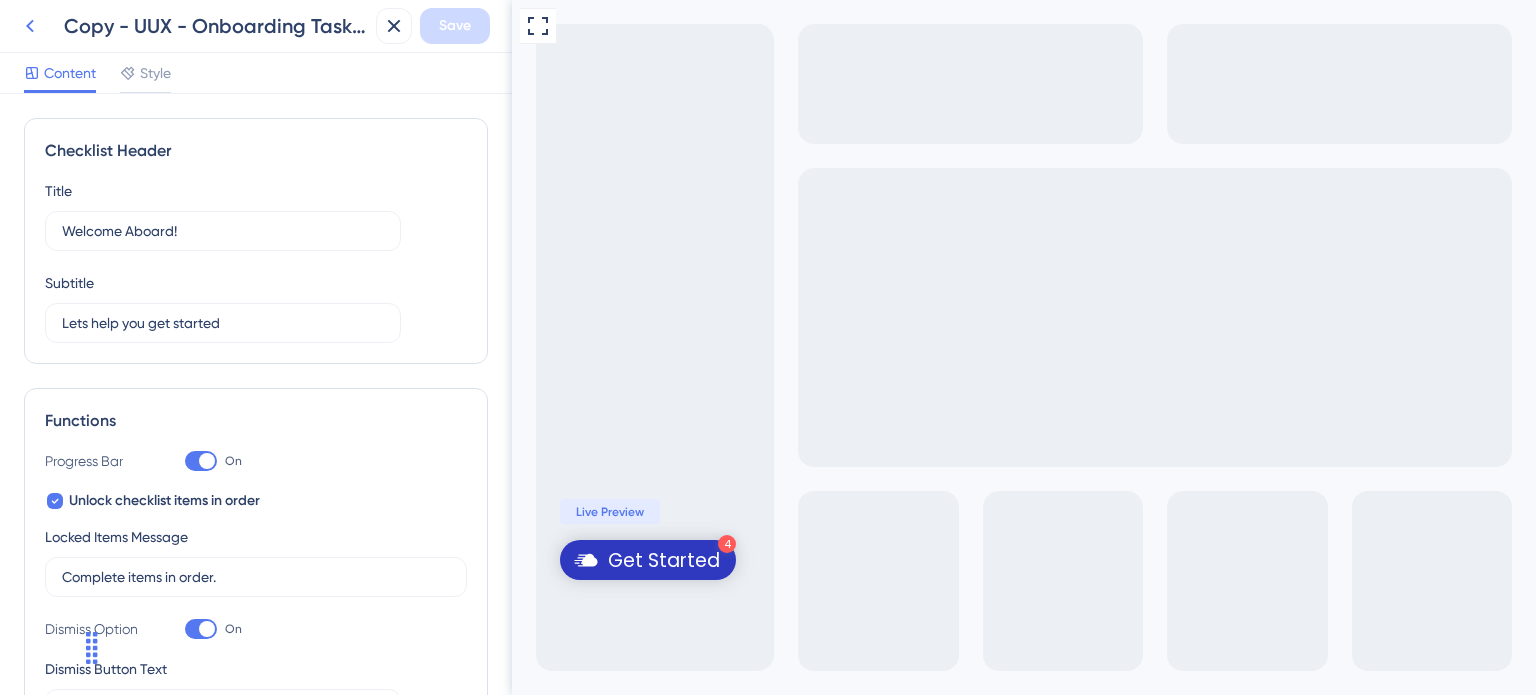 click 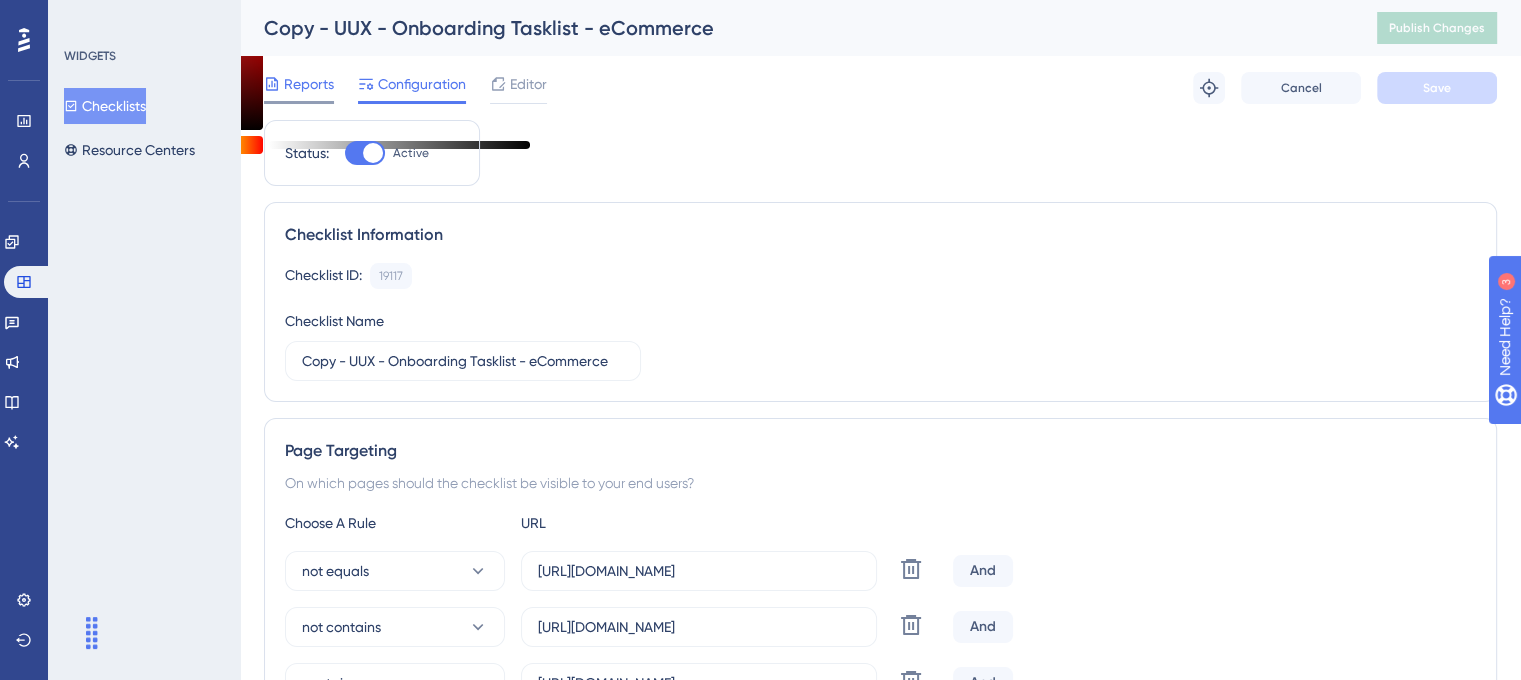 scroll, scrollTop: 0, scrollLeft: 0, axis: both 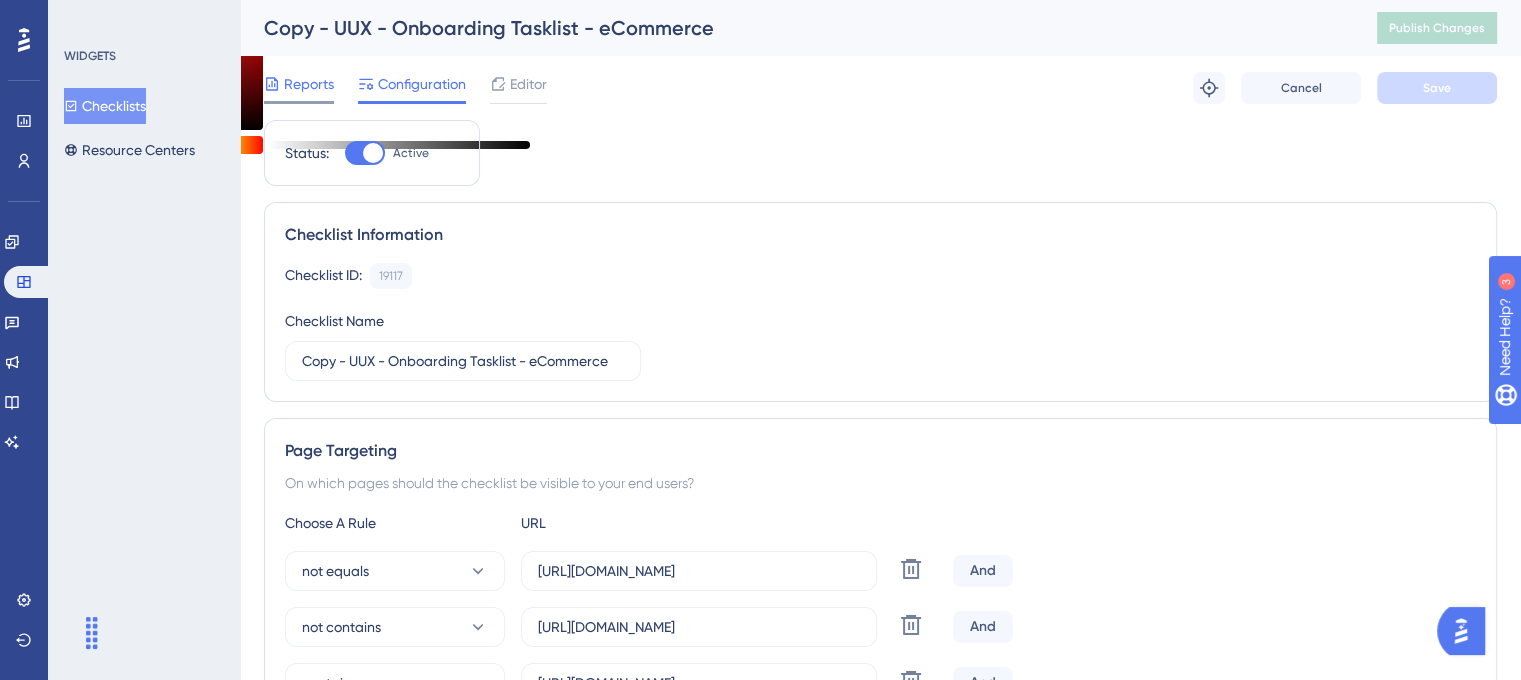 click on "Reports" at bounding box center [309, 84] 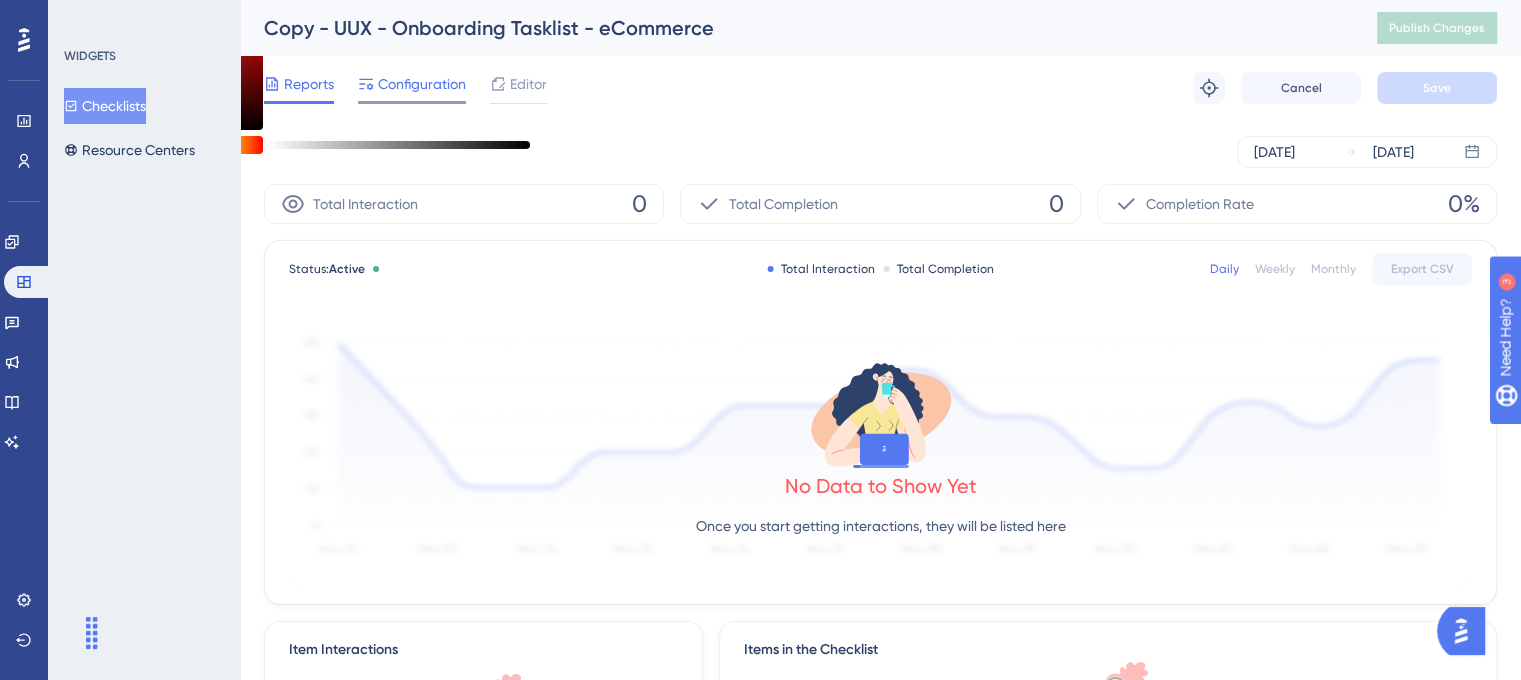 click at bounding box center [366, 84] 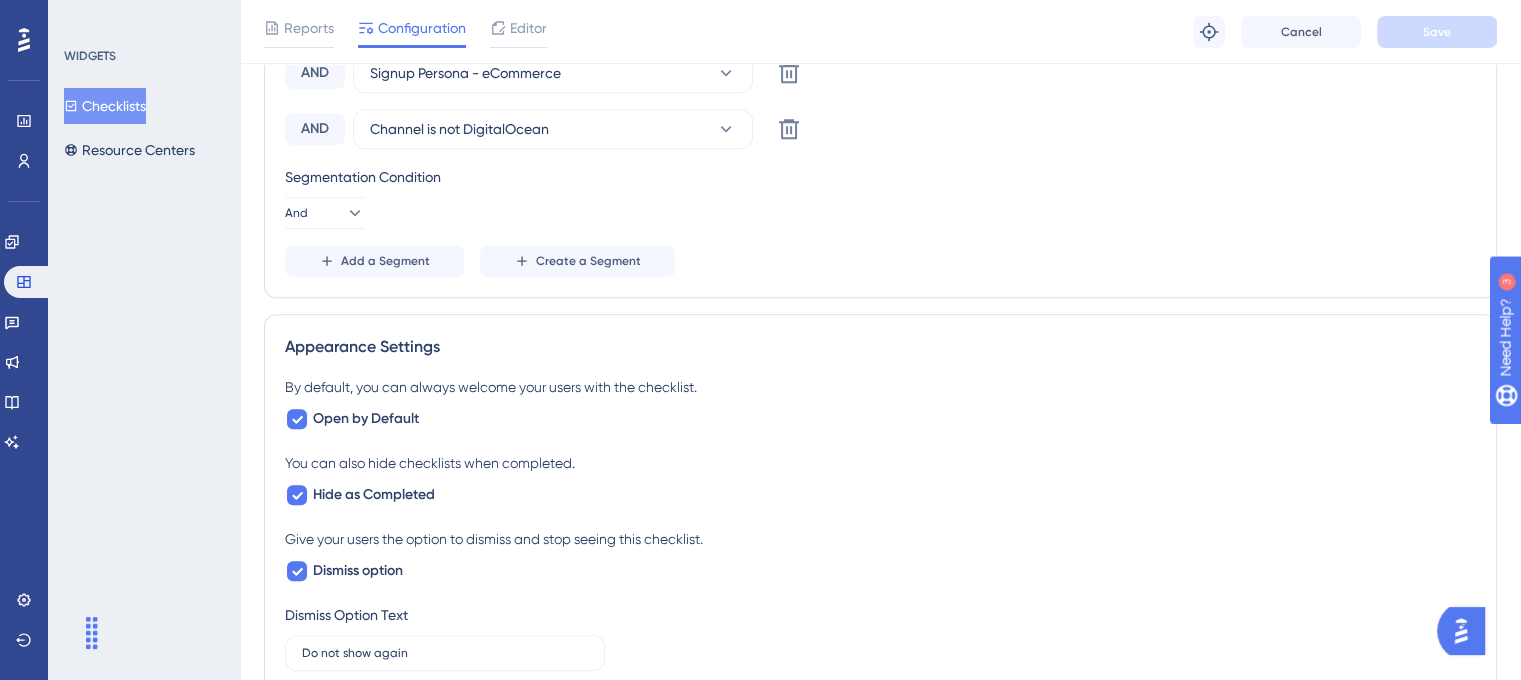 scroll, scrollTop: 1000, scrollLeft: 0, axis: vertical 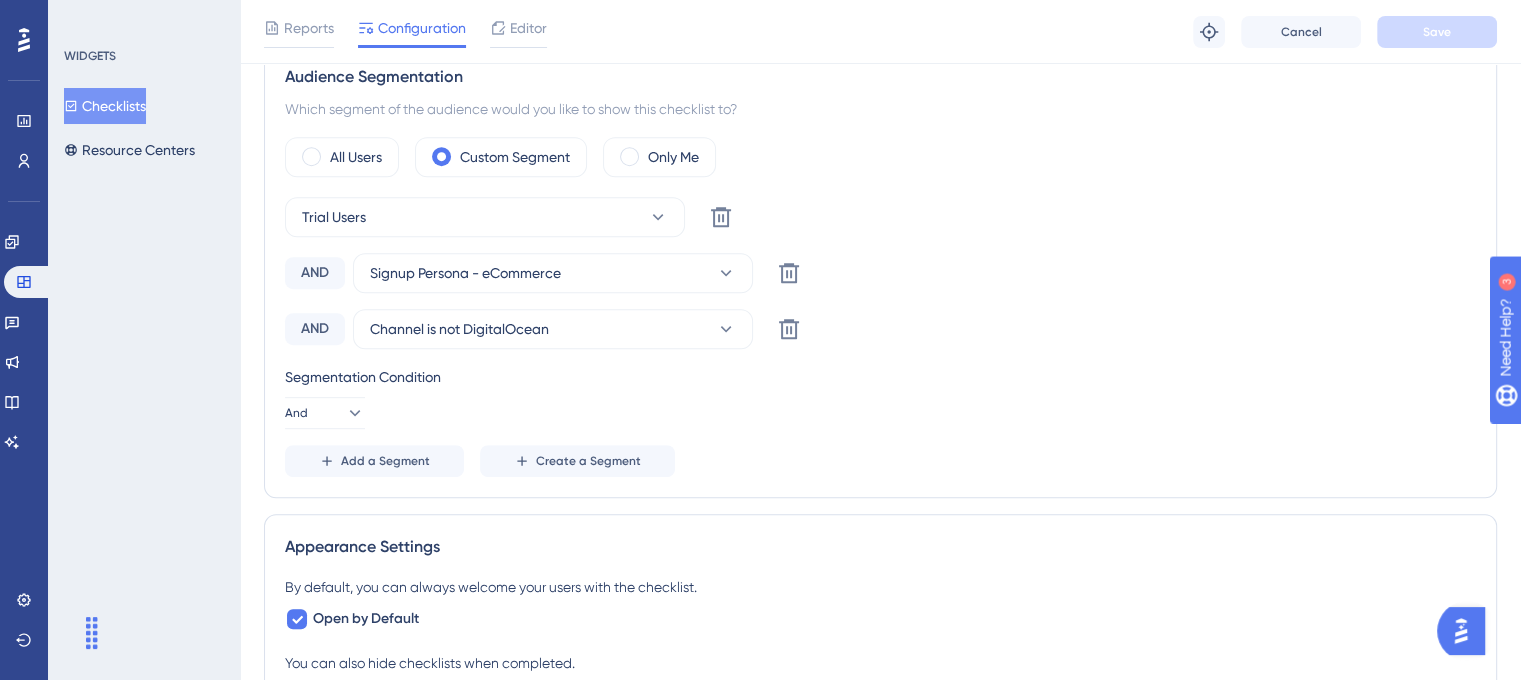 click on "Trial Users Delete AND Signup Persona - eCommerce Delete AND Channel is not DigitalOcean Delete Segmentation Condition And Add a Segment Create a Segment" at bounding box center (880, 337) 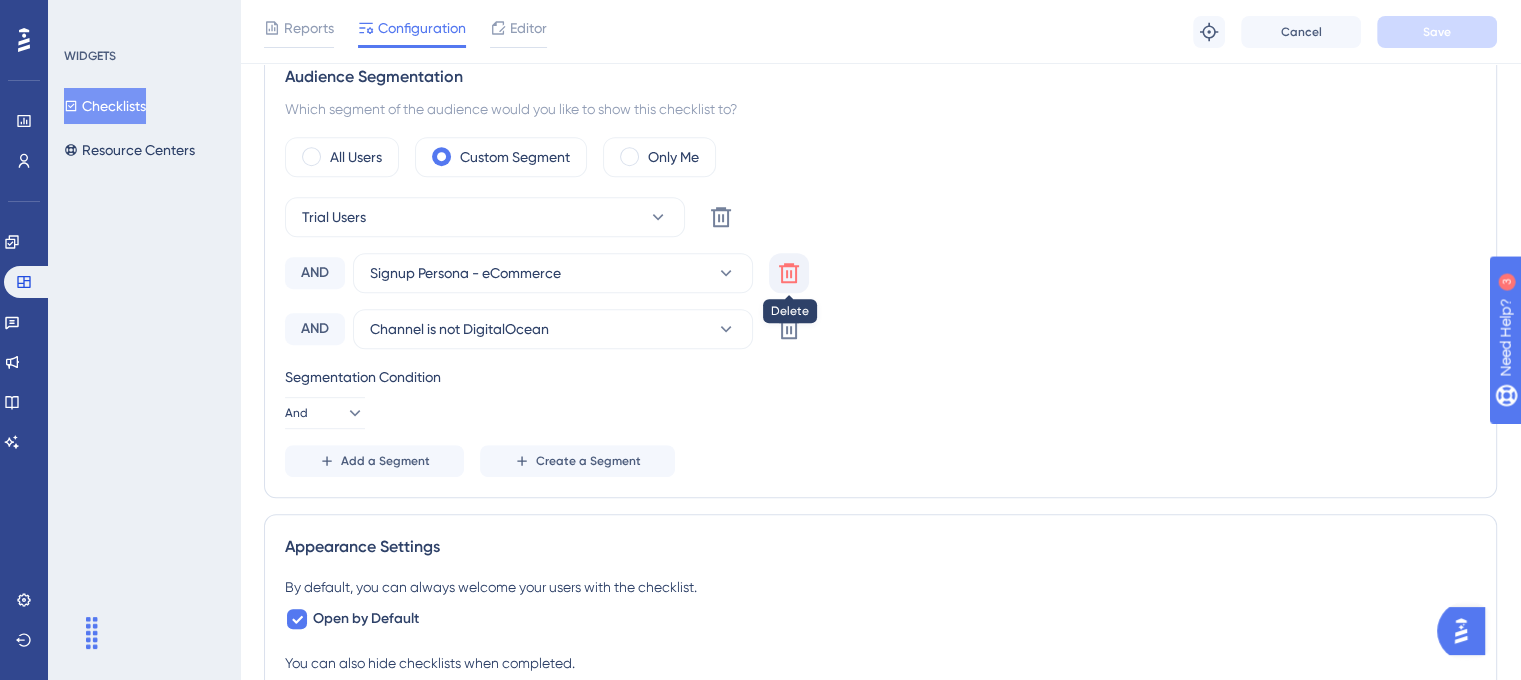 click at bounding box center (721, 217) 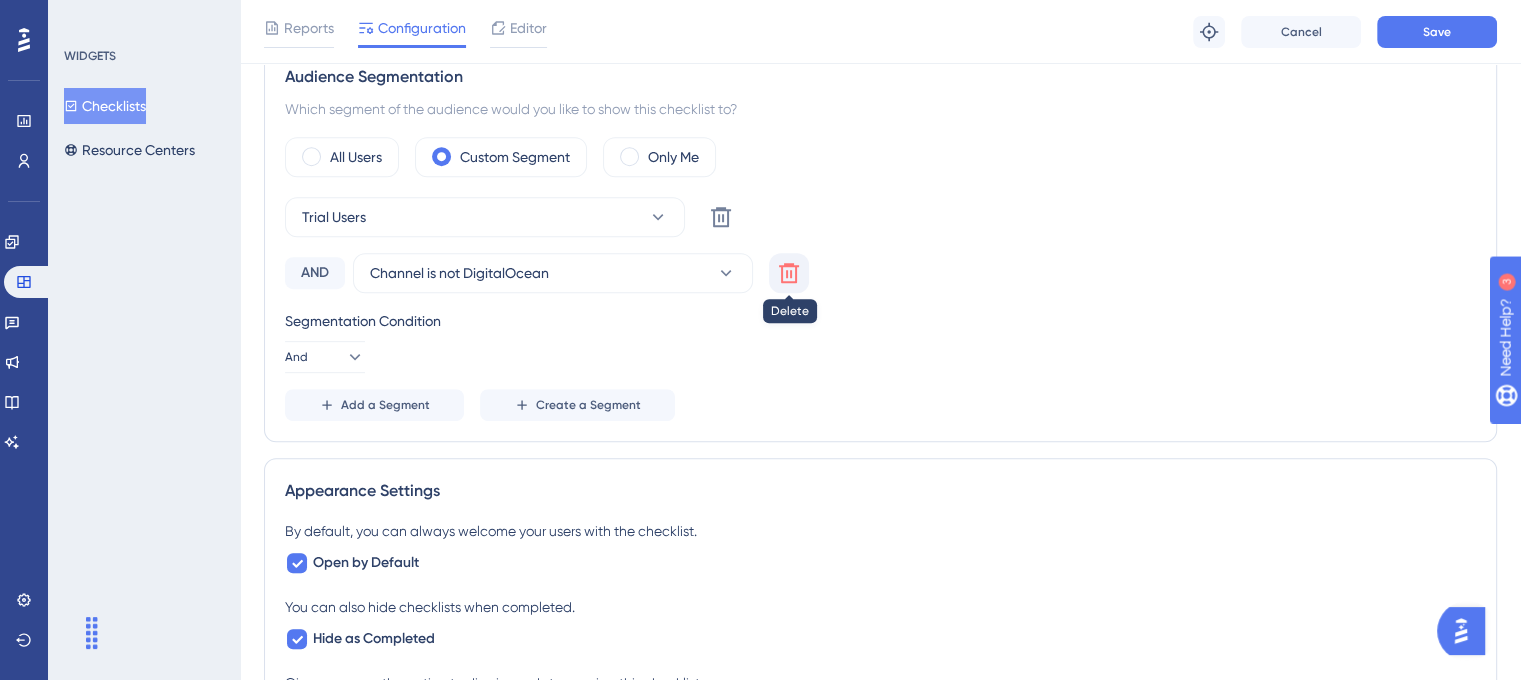 click 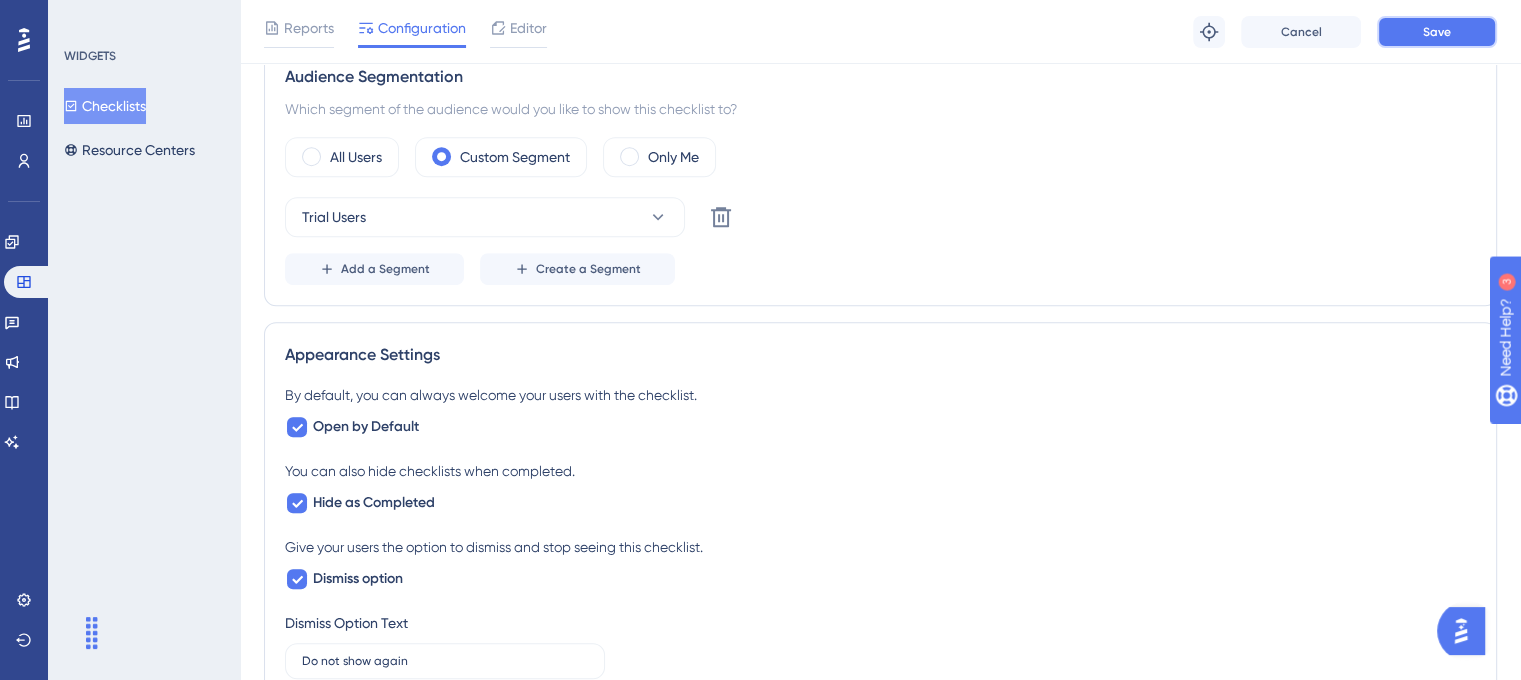 click on "Save" at bounding box center (1437, 32) 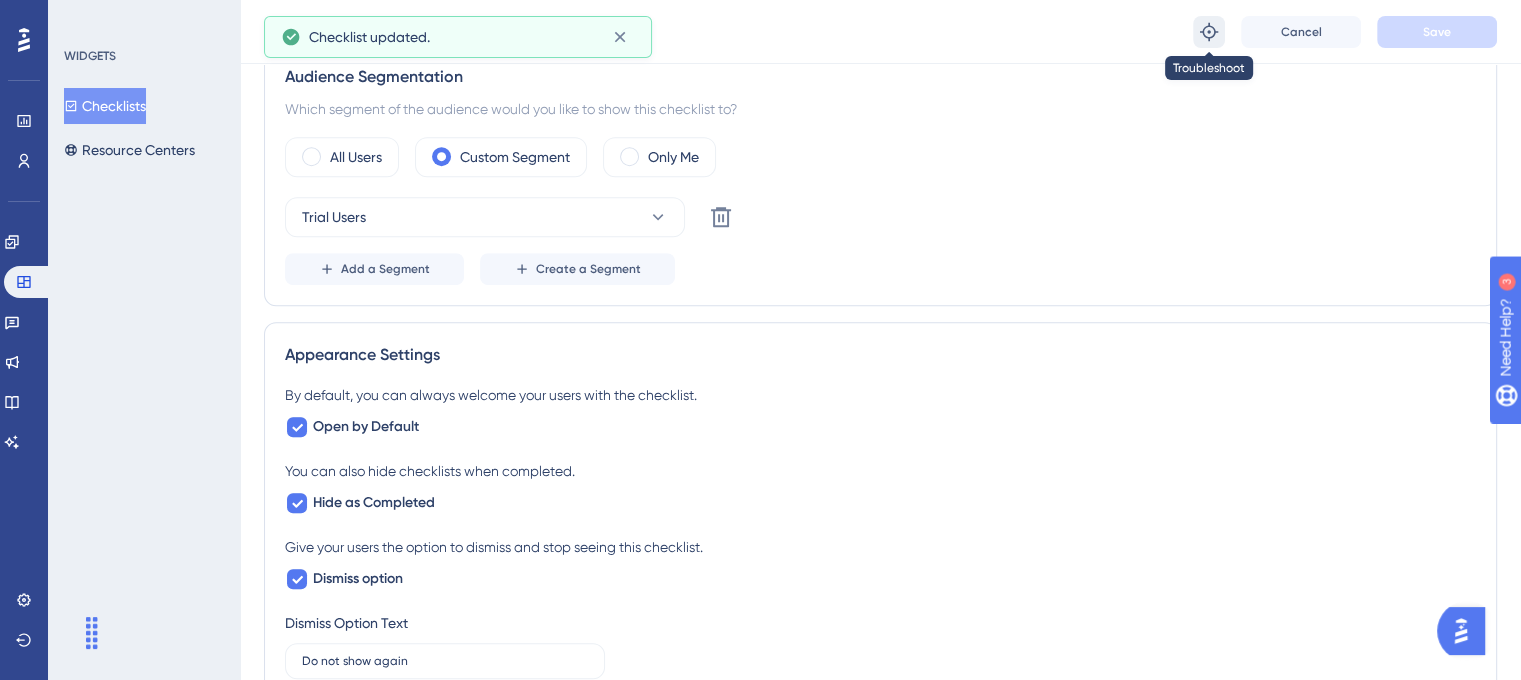 click 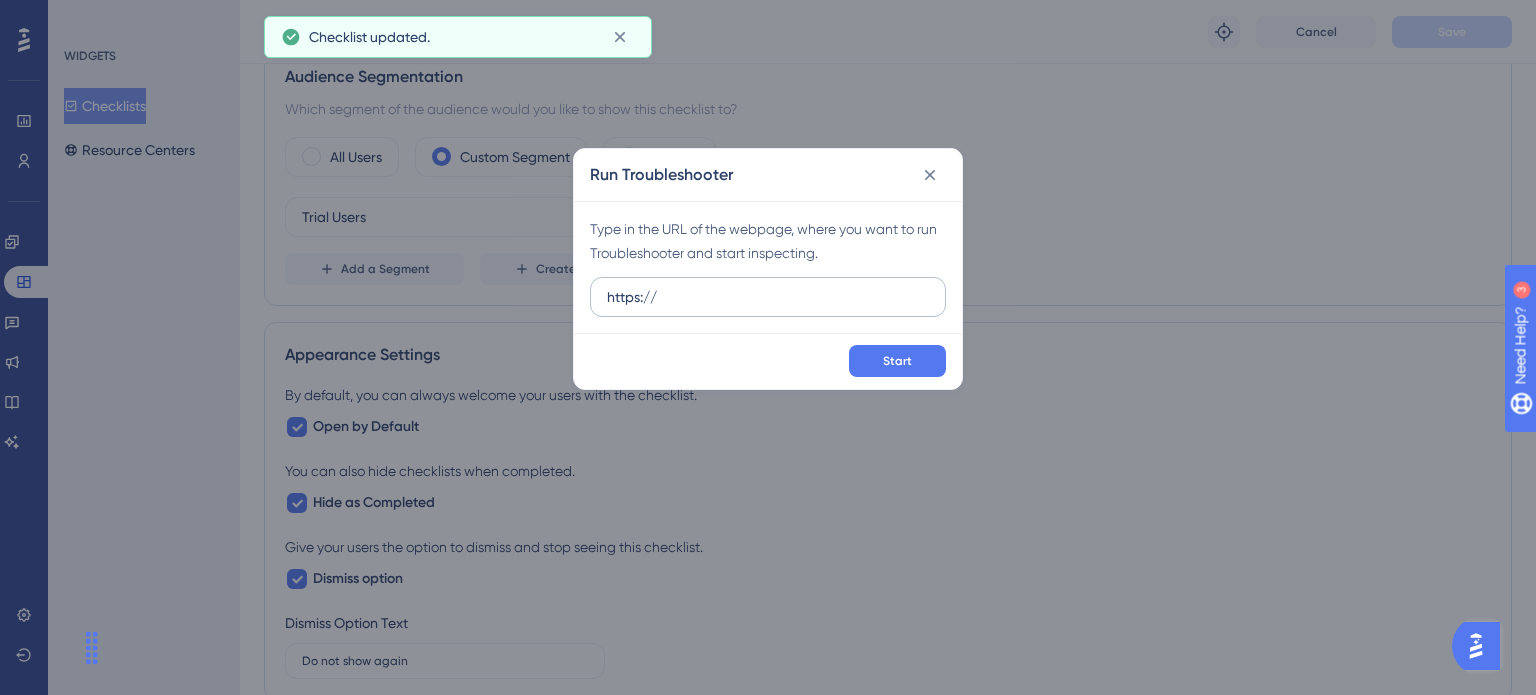 click on "https://" at bounding box center (768, 297) 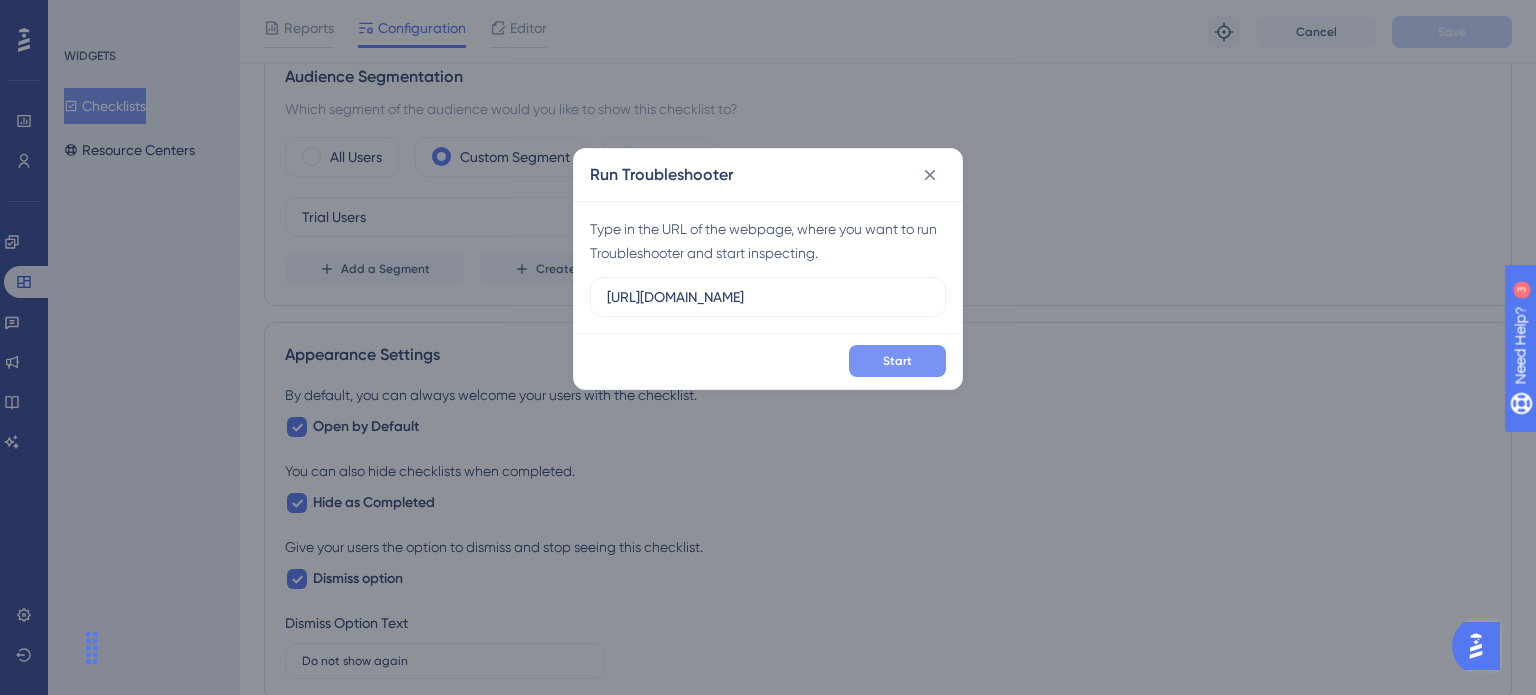 type on "https://unified.cloudways.com/server/create" 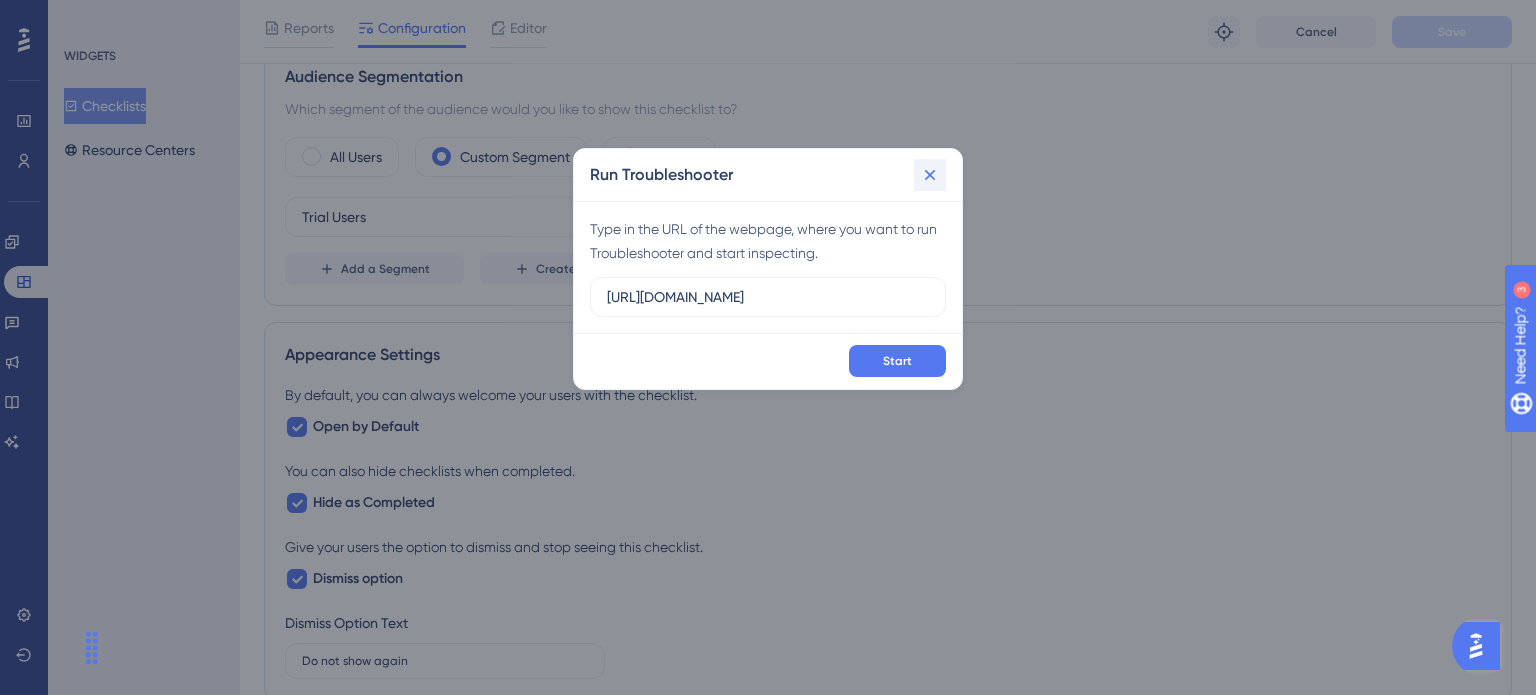 click 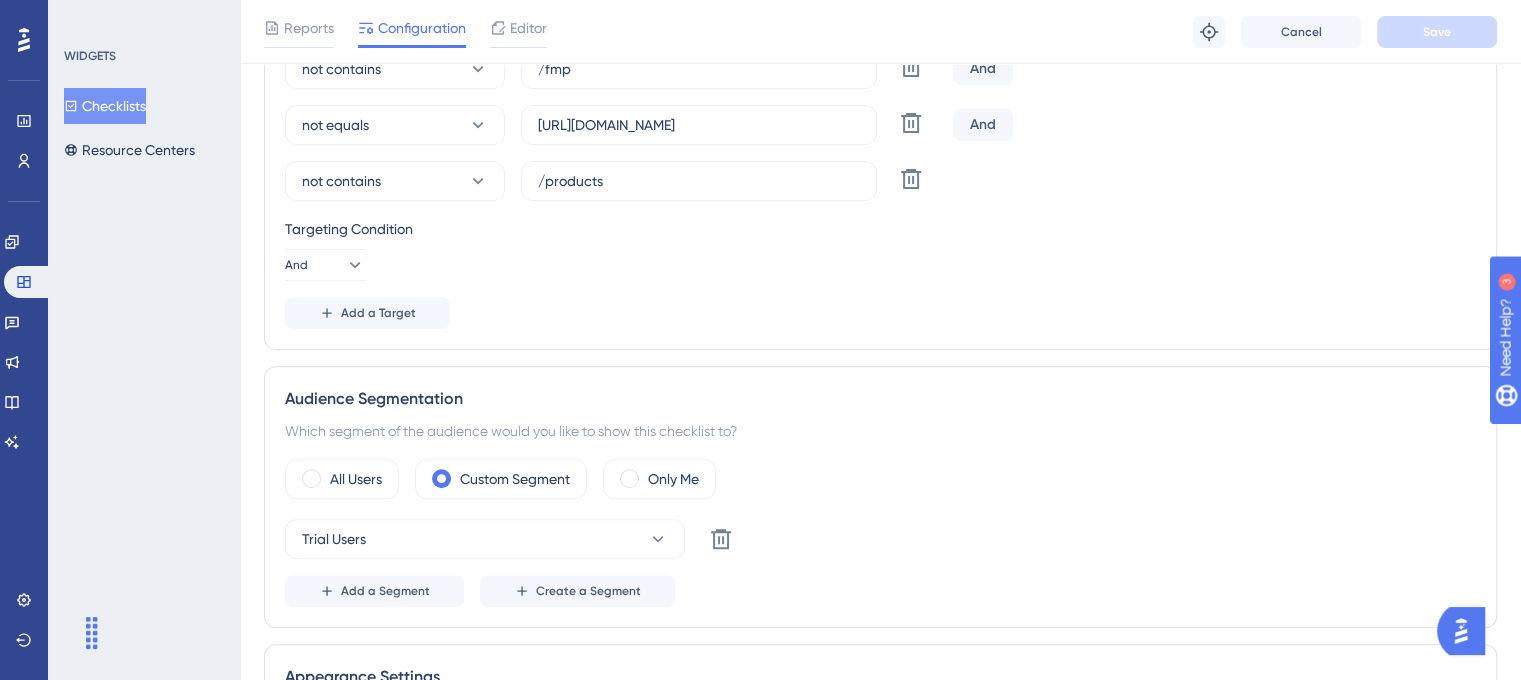 scroll, scrollTop: 800, scrollLeft: 0, axis: vertical 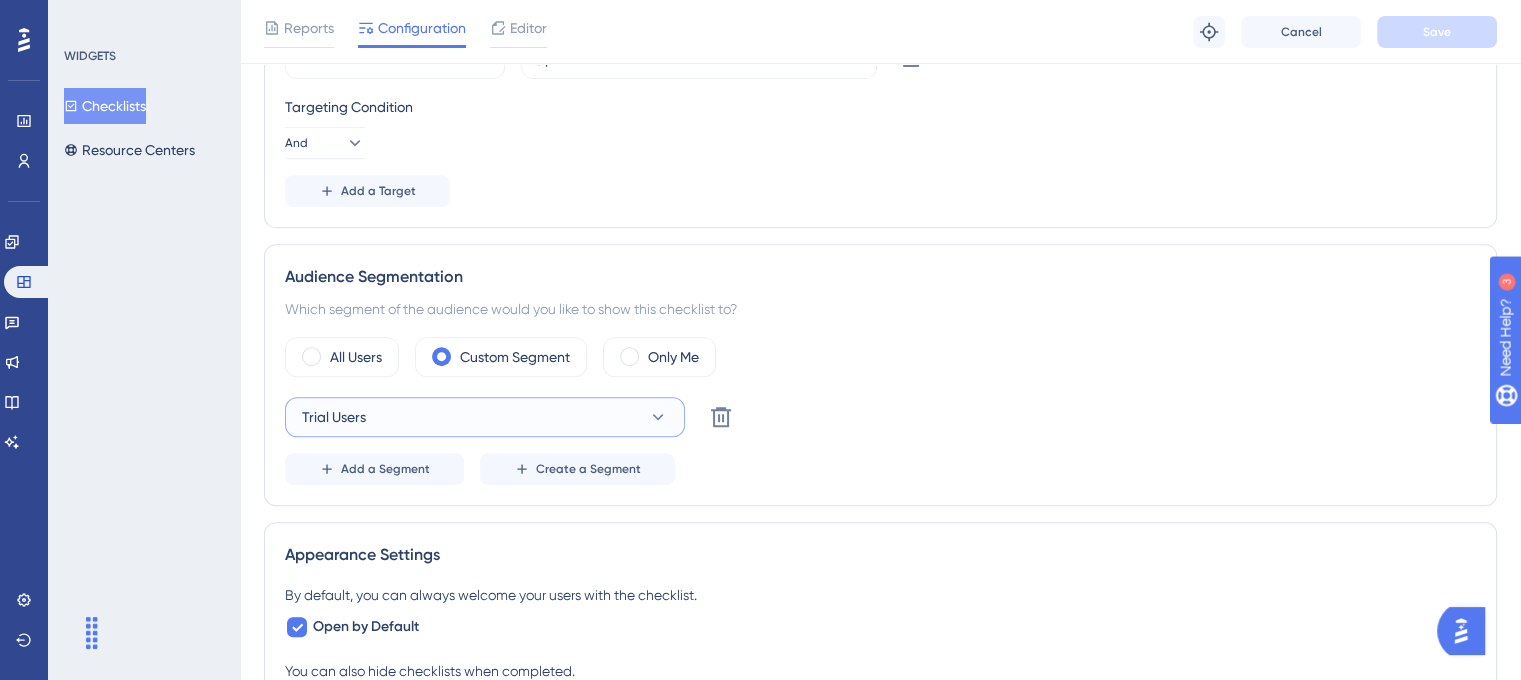 click 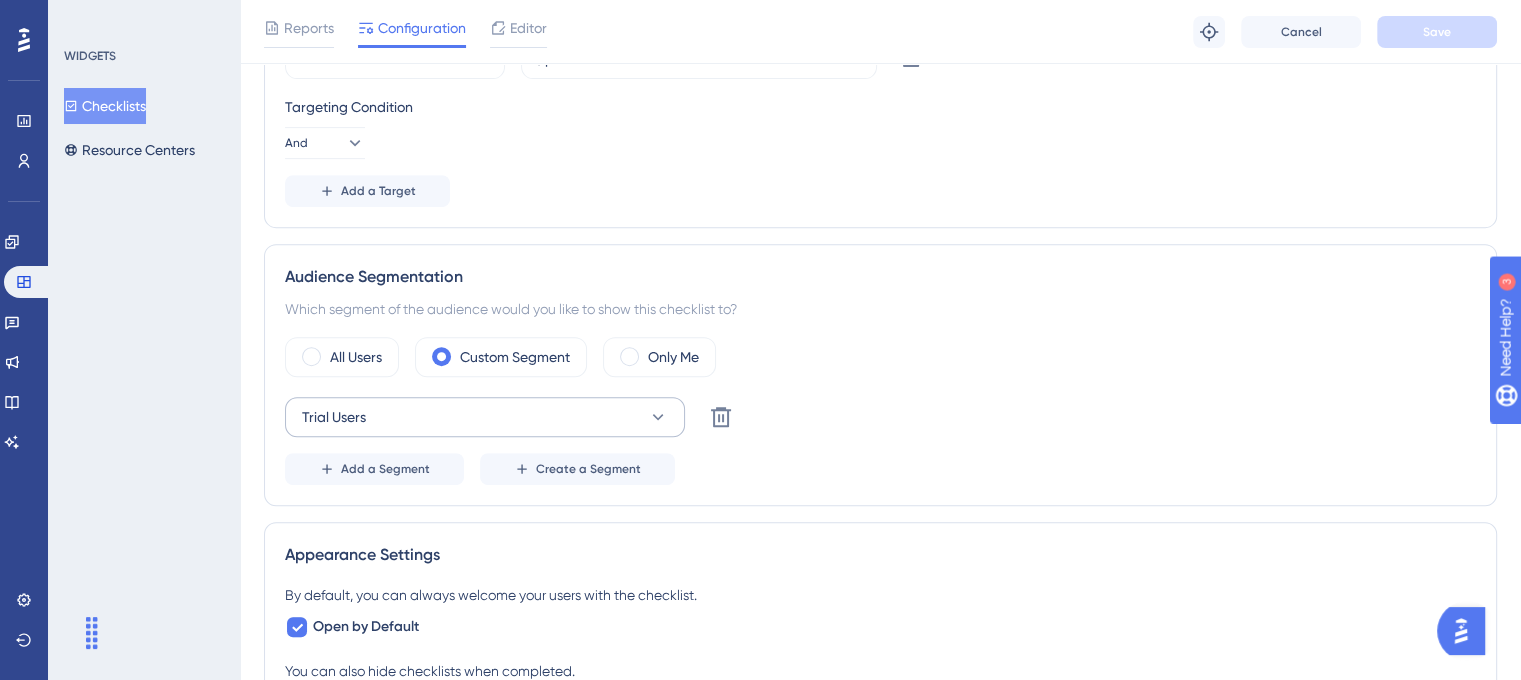 scroll, scrollTop: 1064, scrollLeft: 0, axis: vertical 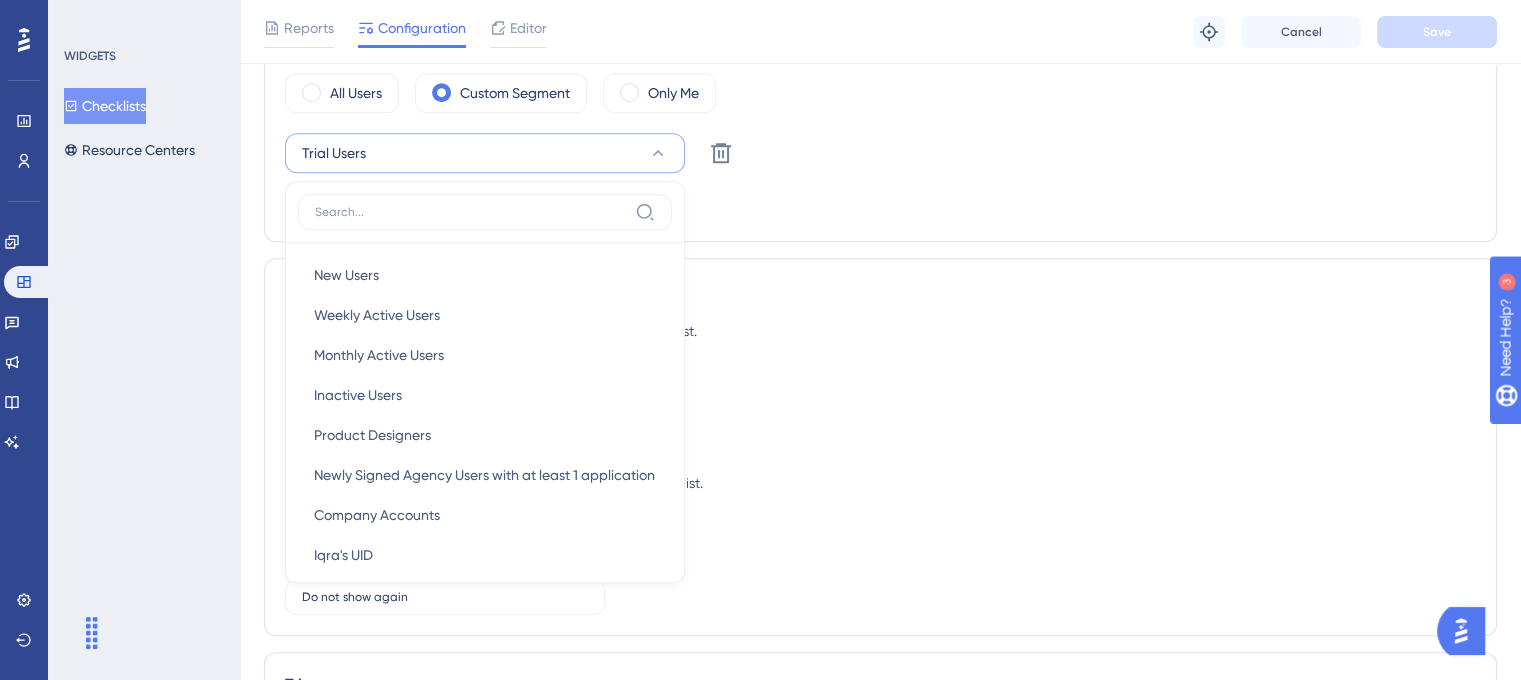 click on "Add a Segment Create a Segment" at bounding box center [880, 205] 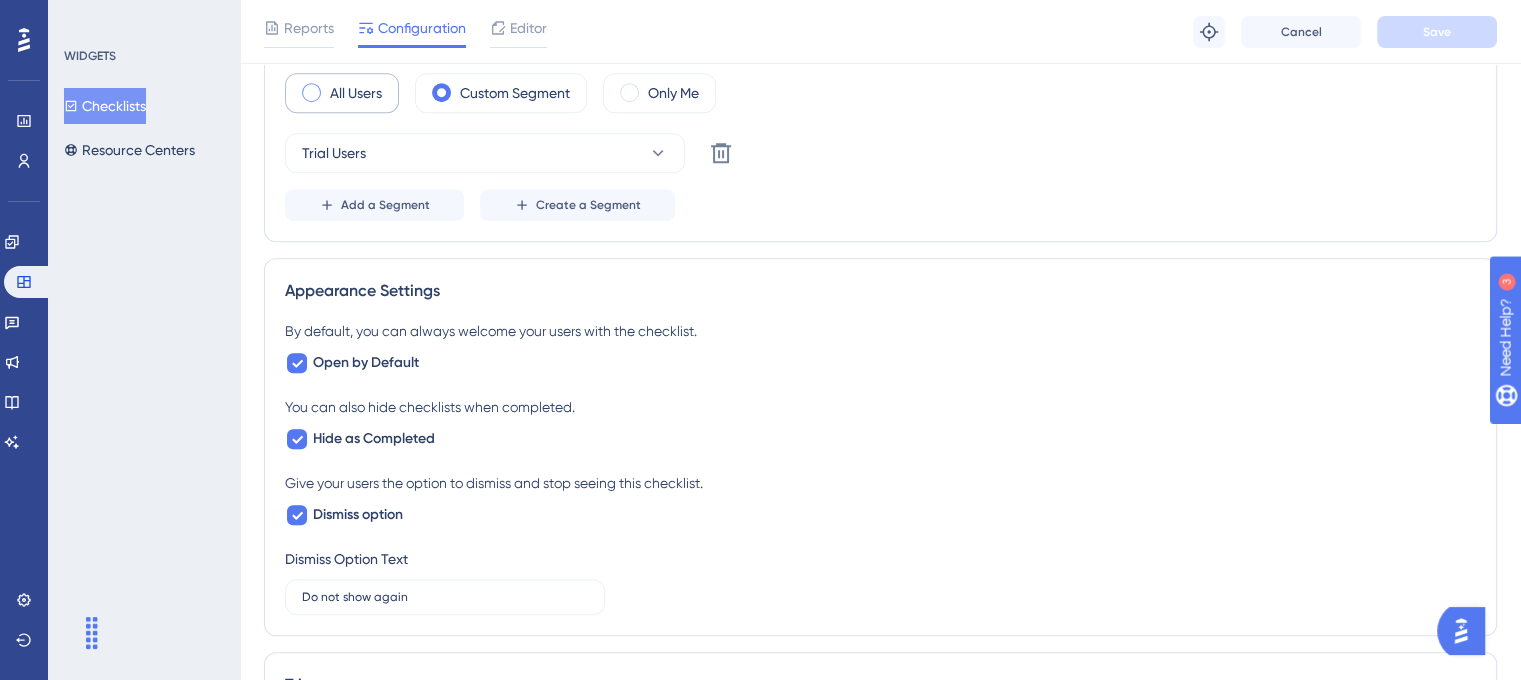 click on "All Users" at bounding box center (342, 93) 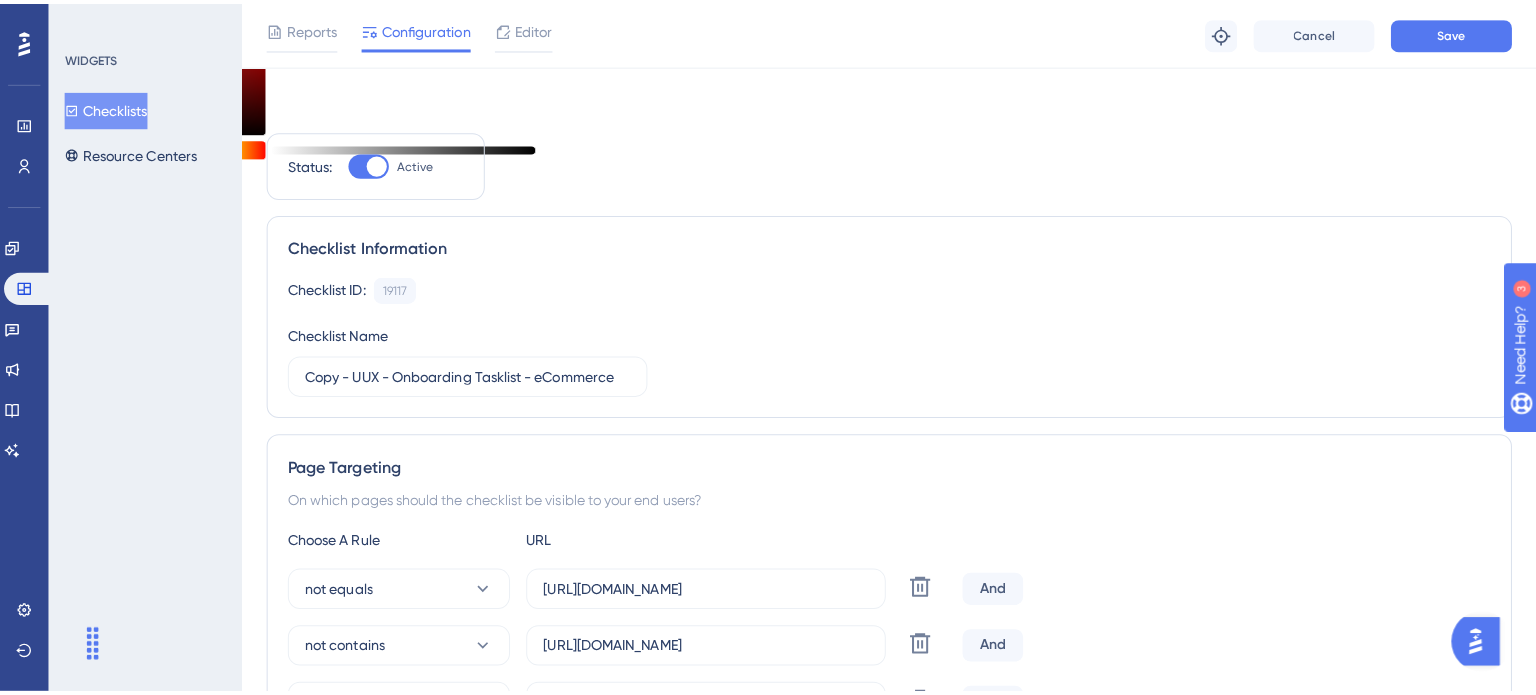scroll, scrollTop: 0, scrollLeft: 0, axis: both 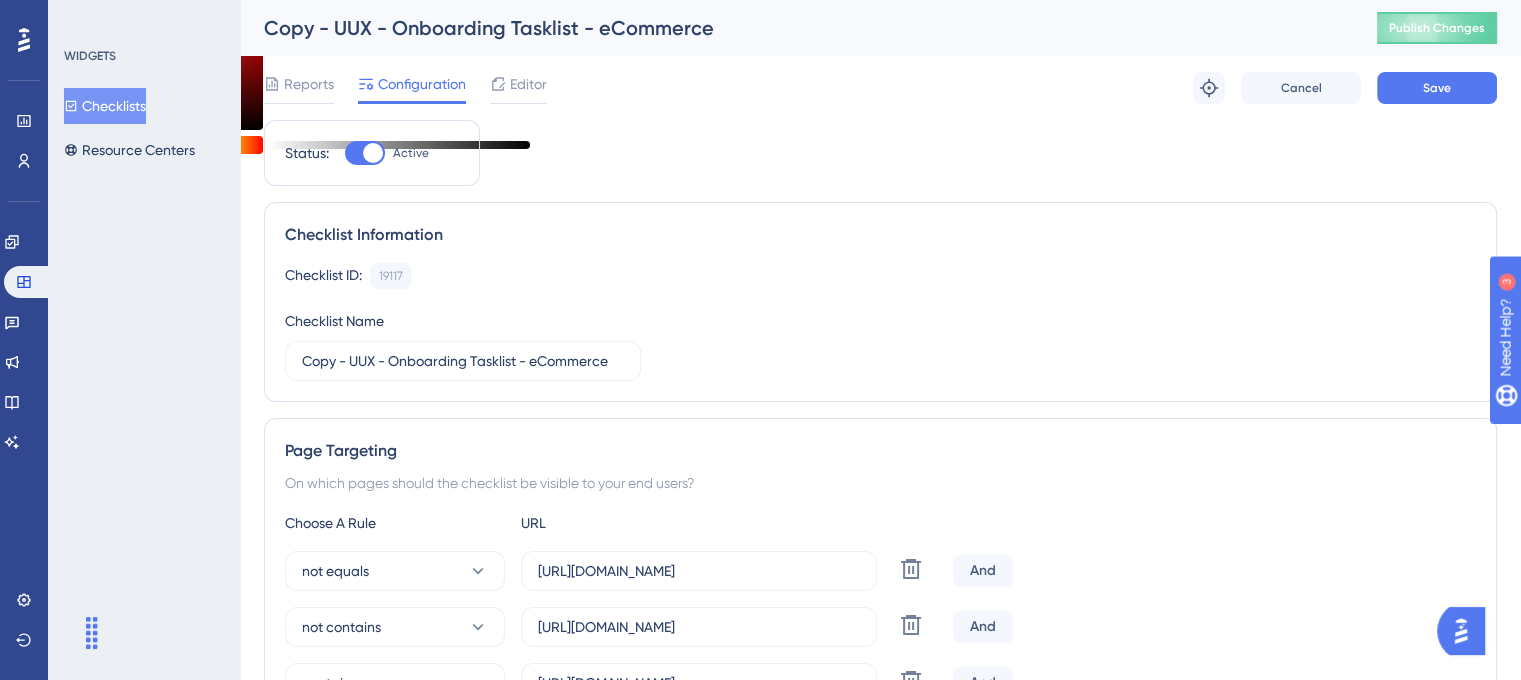 click at bounding box center (365, 153) 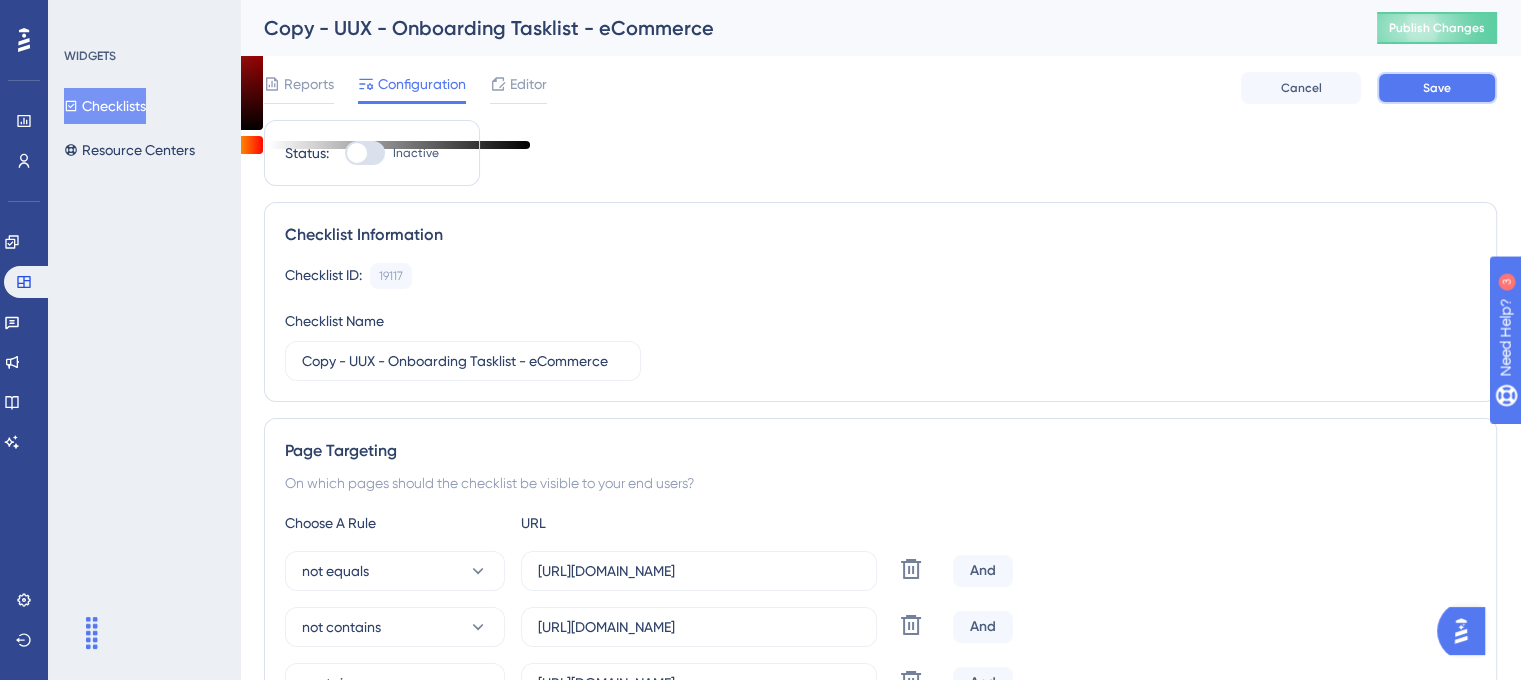click on "Save" at bounding box center [1437, 88] 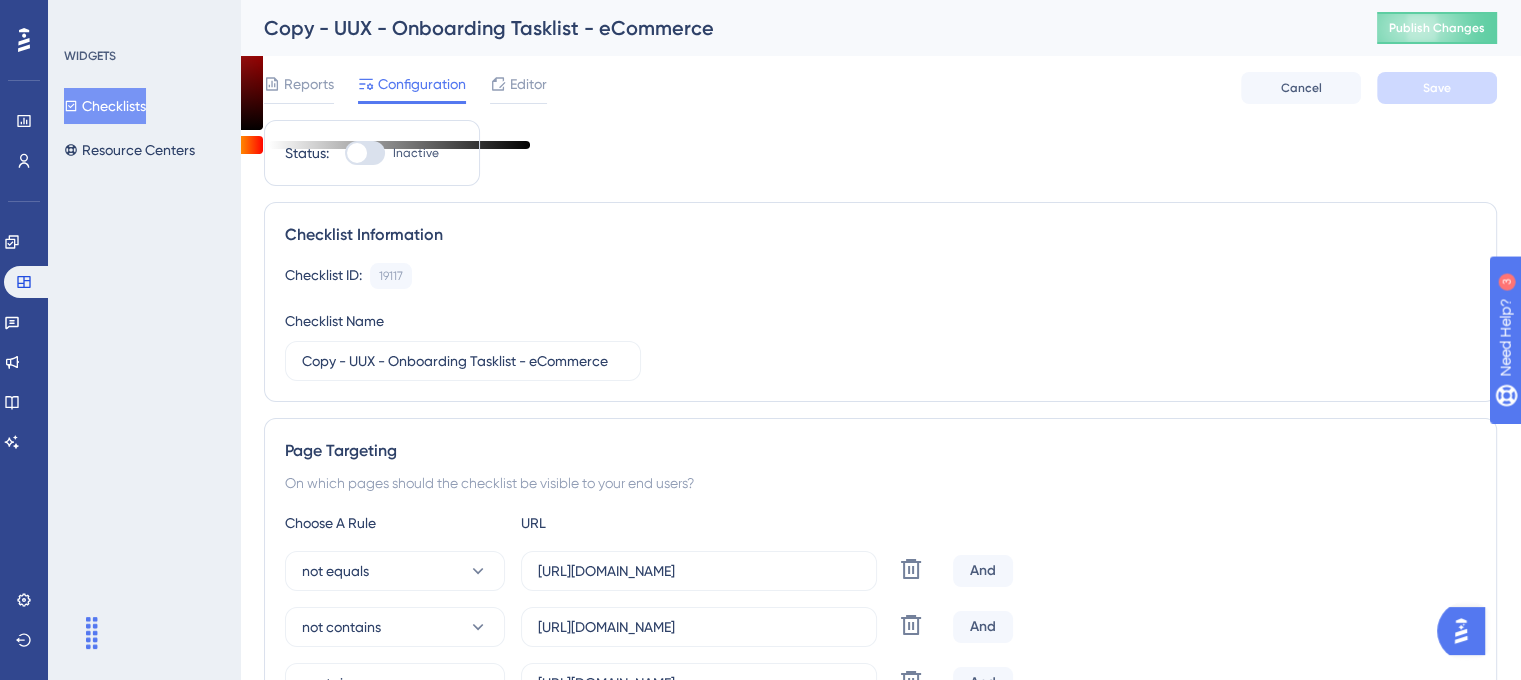 click on "Configuration" at bounding box center [422, 84] 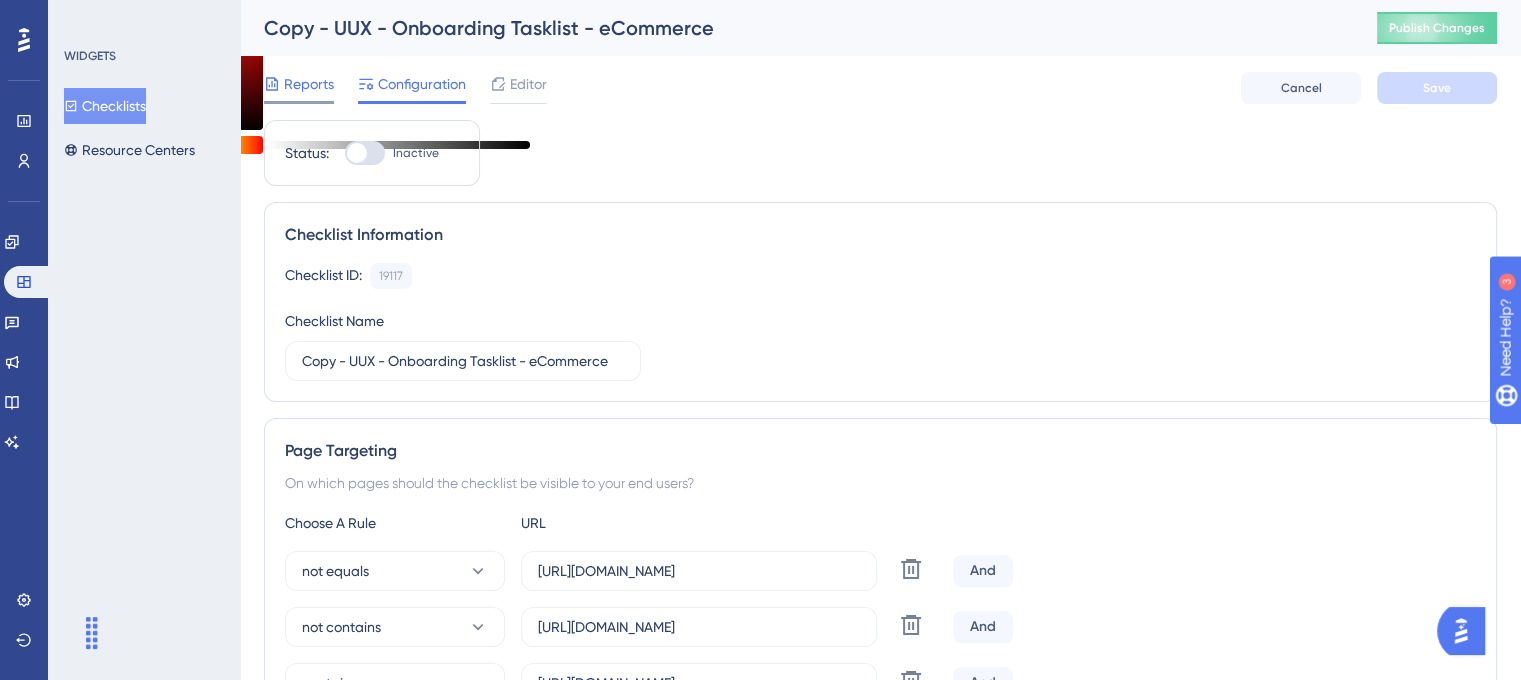 click on "Reports" at bounding box center (309, 84) 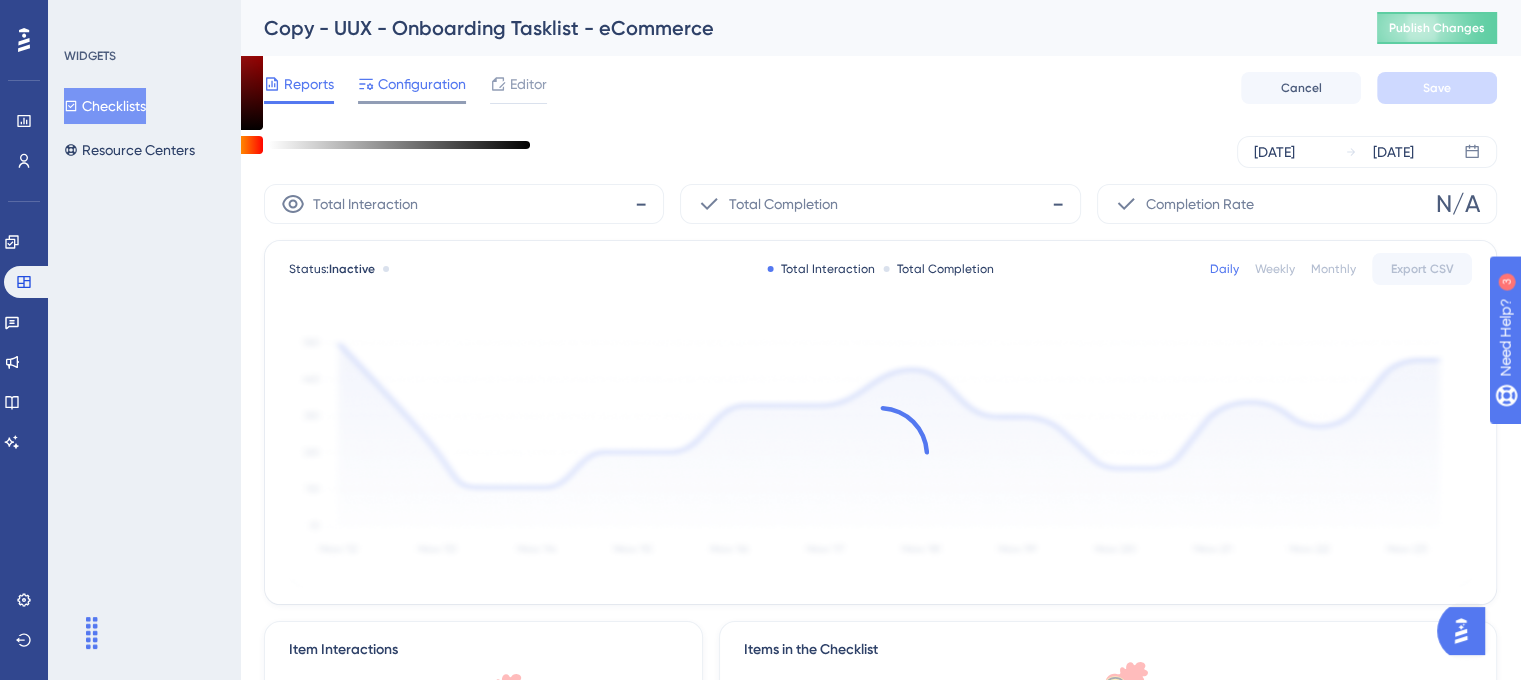 click on "Configuration" at bounding box center [422, 84] 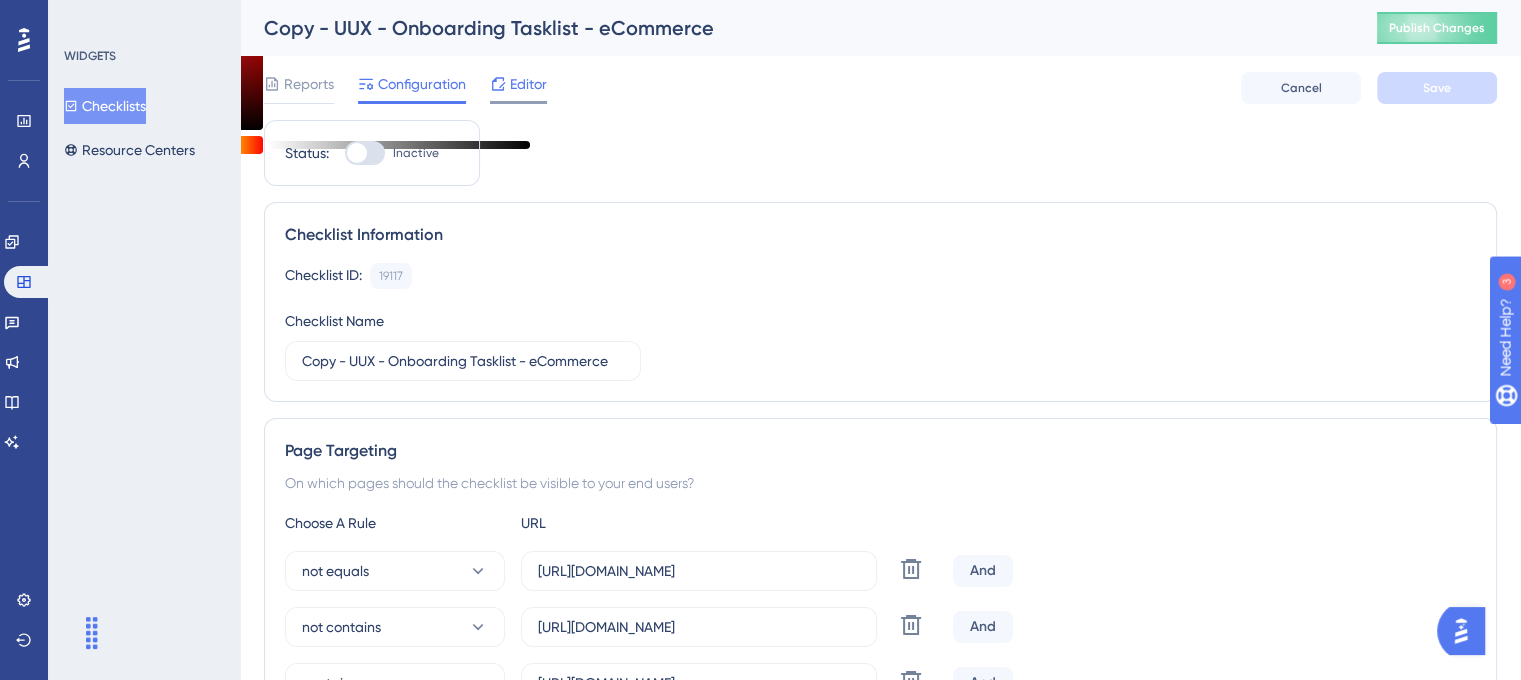 click on "Editor" at bounding box center [528, 84] 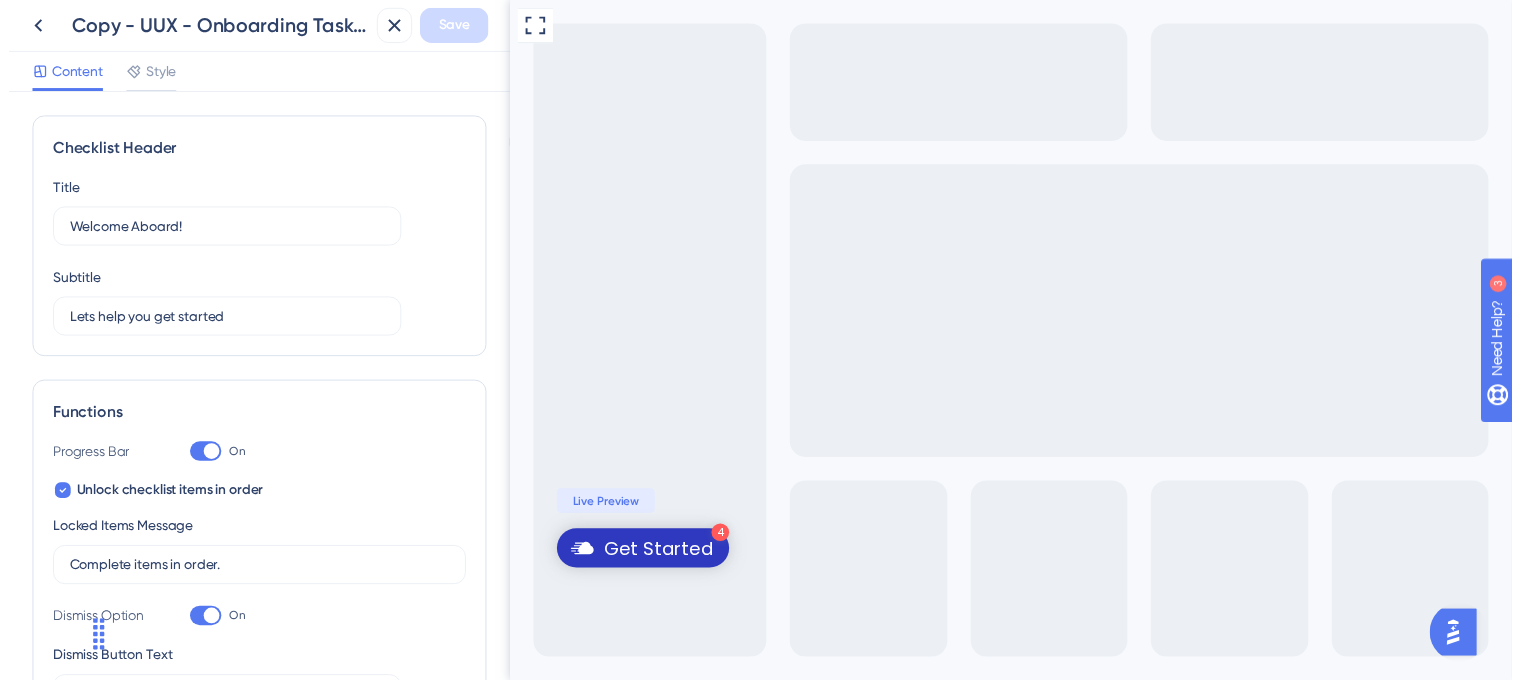 scroll, scrollTop: 0, scrollLeft: 0, axis: both 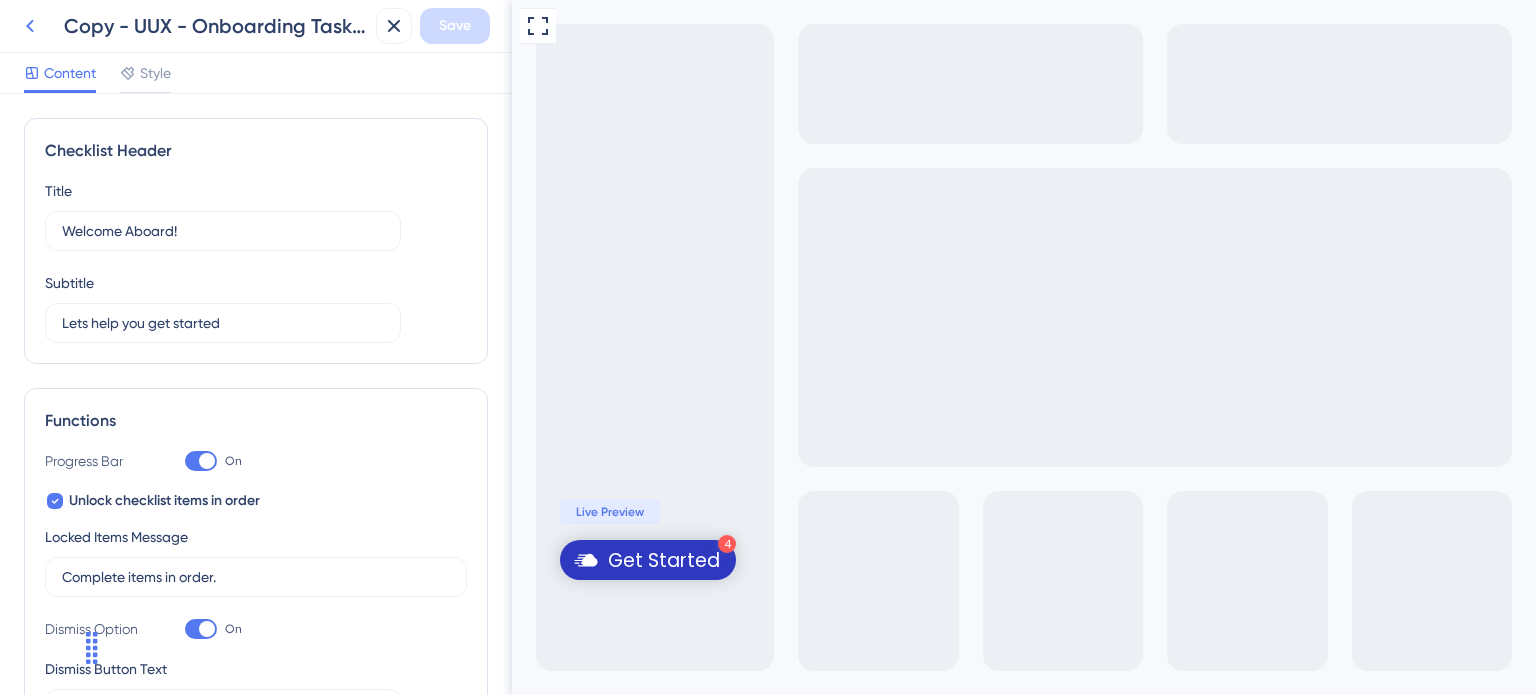 click 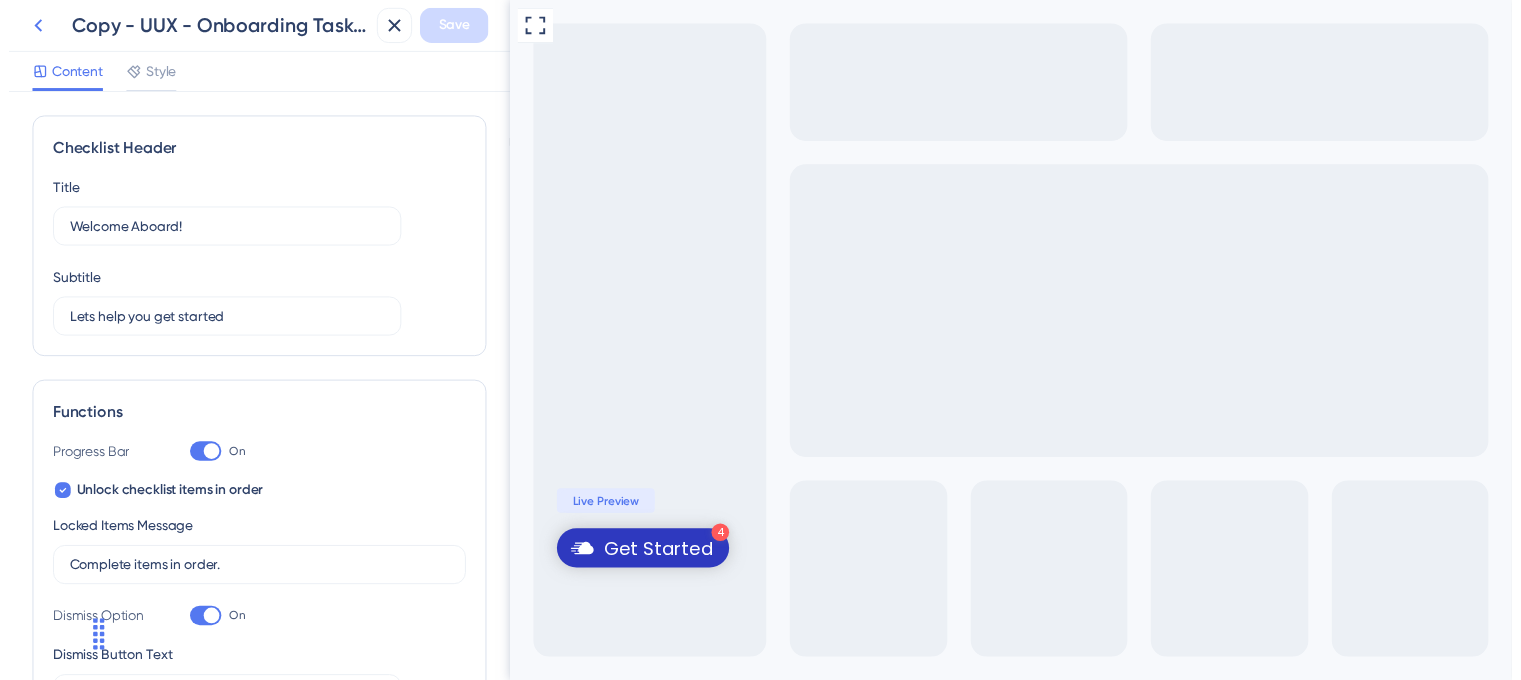 scroll, scrollTop: 0, scrollLeft: 0, axis: both 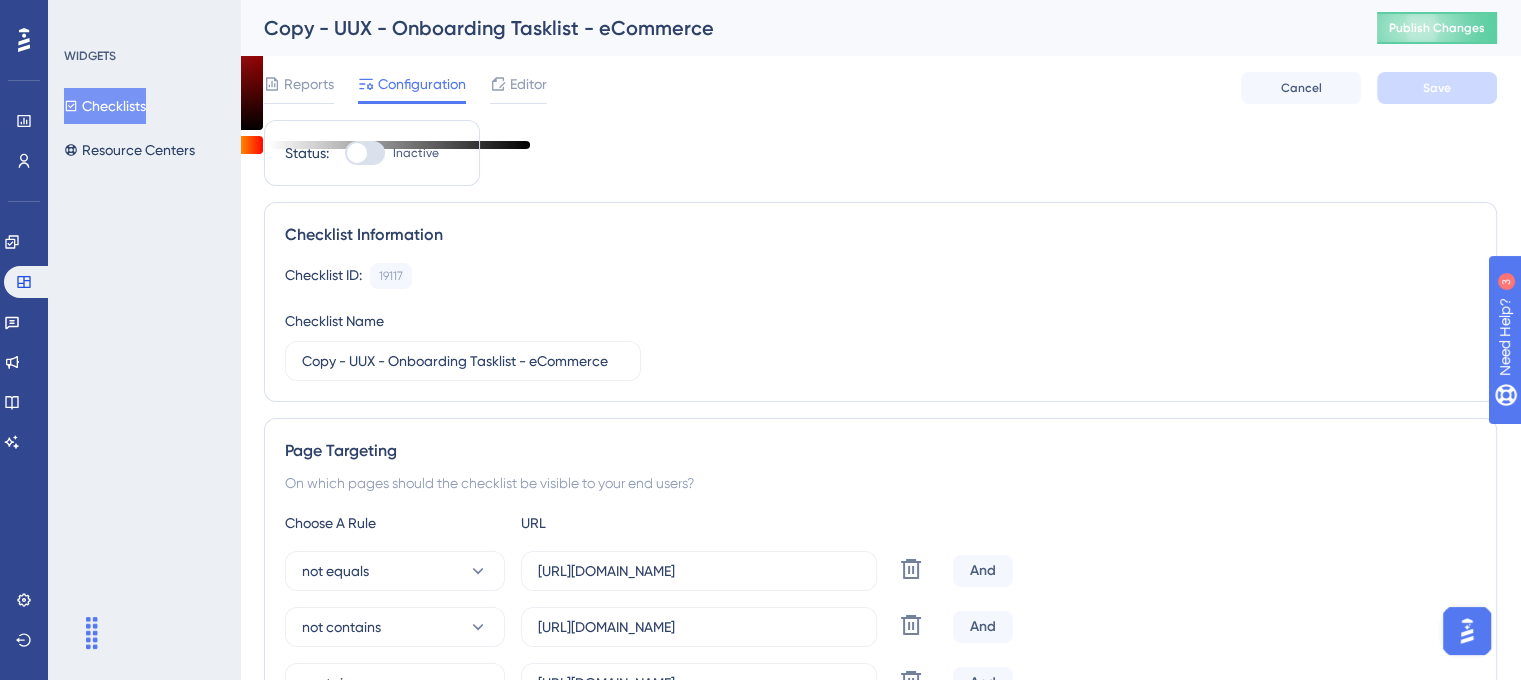 click at bounding box center (365, 153) 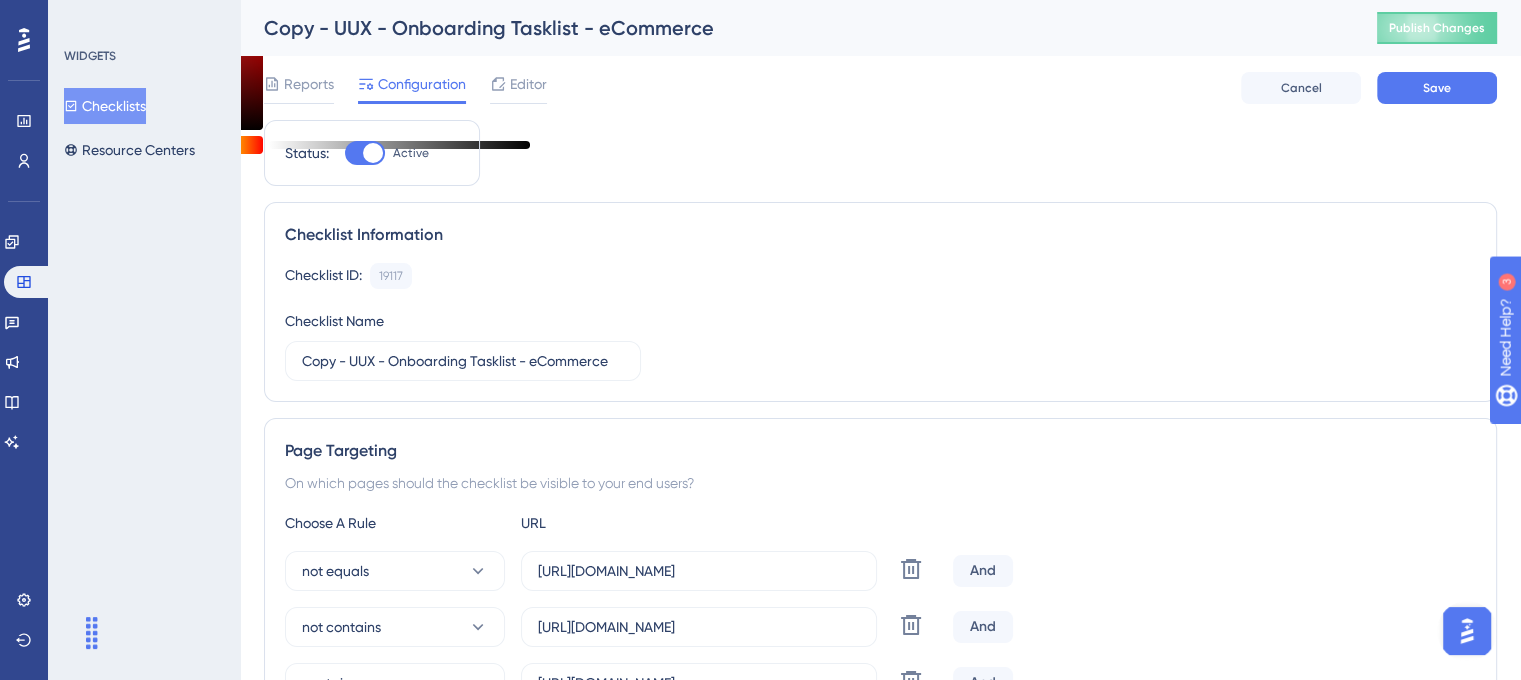 click at bounding box center (365, 153) 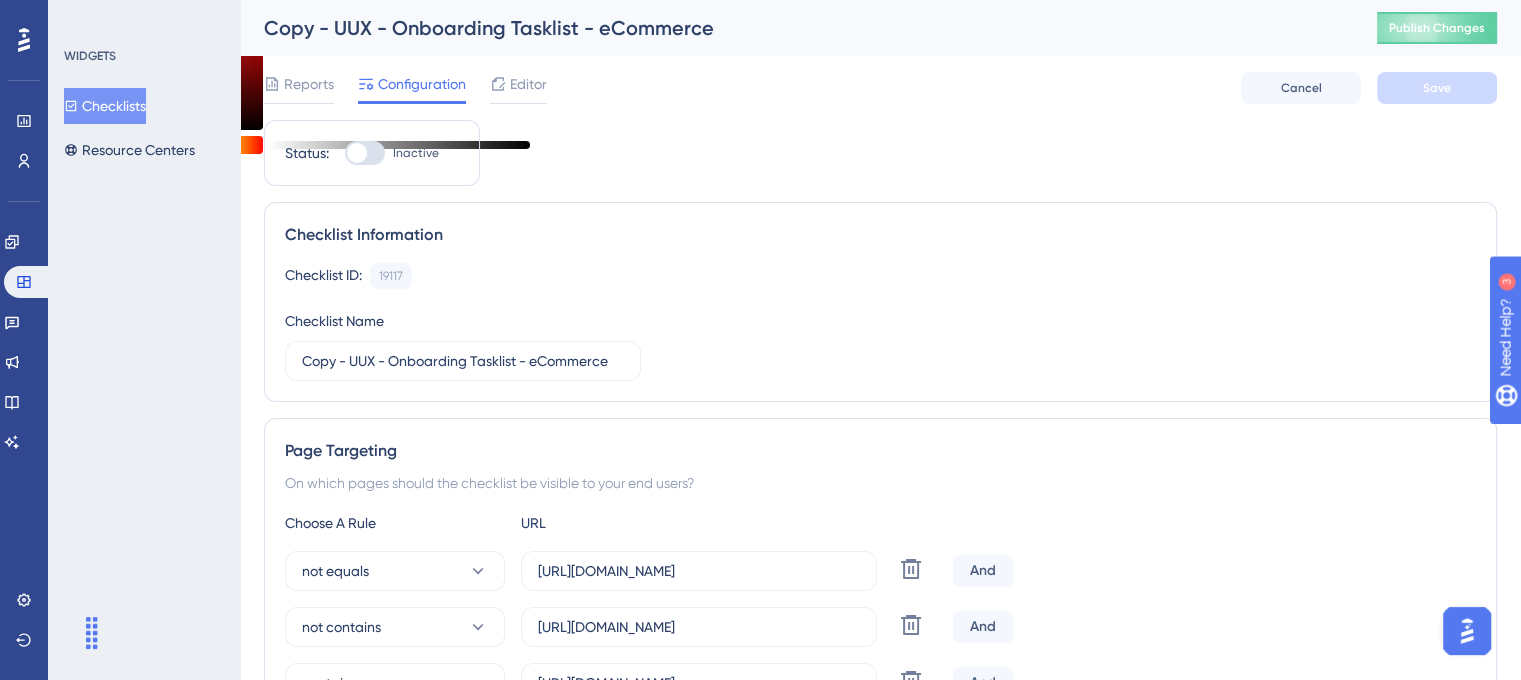 click at bounding box center [357, 153] 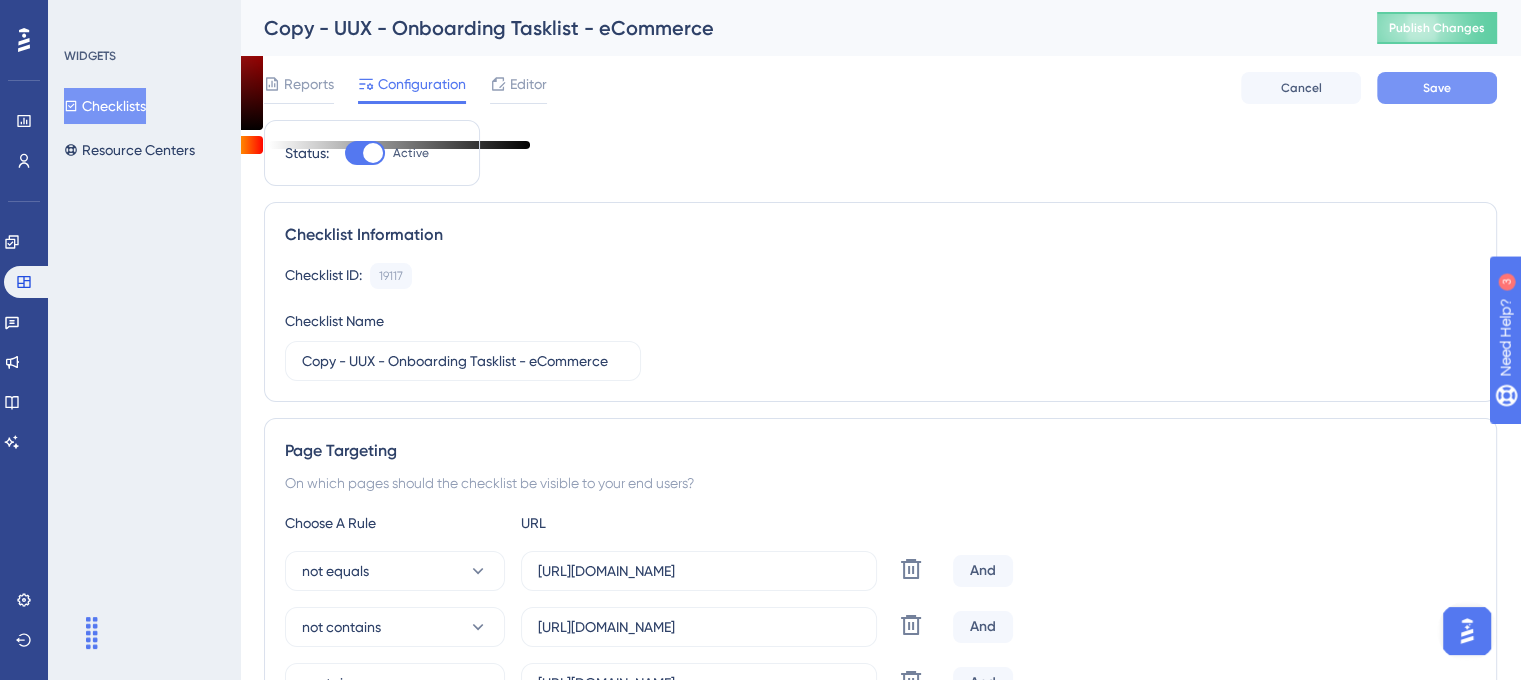 click on "Save" at bounding box center [1437, 88] 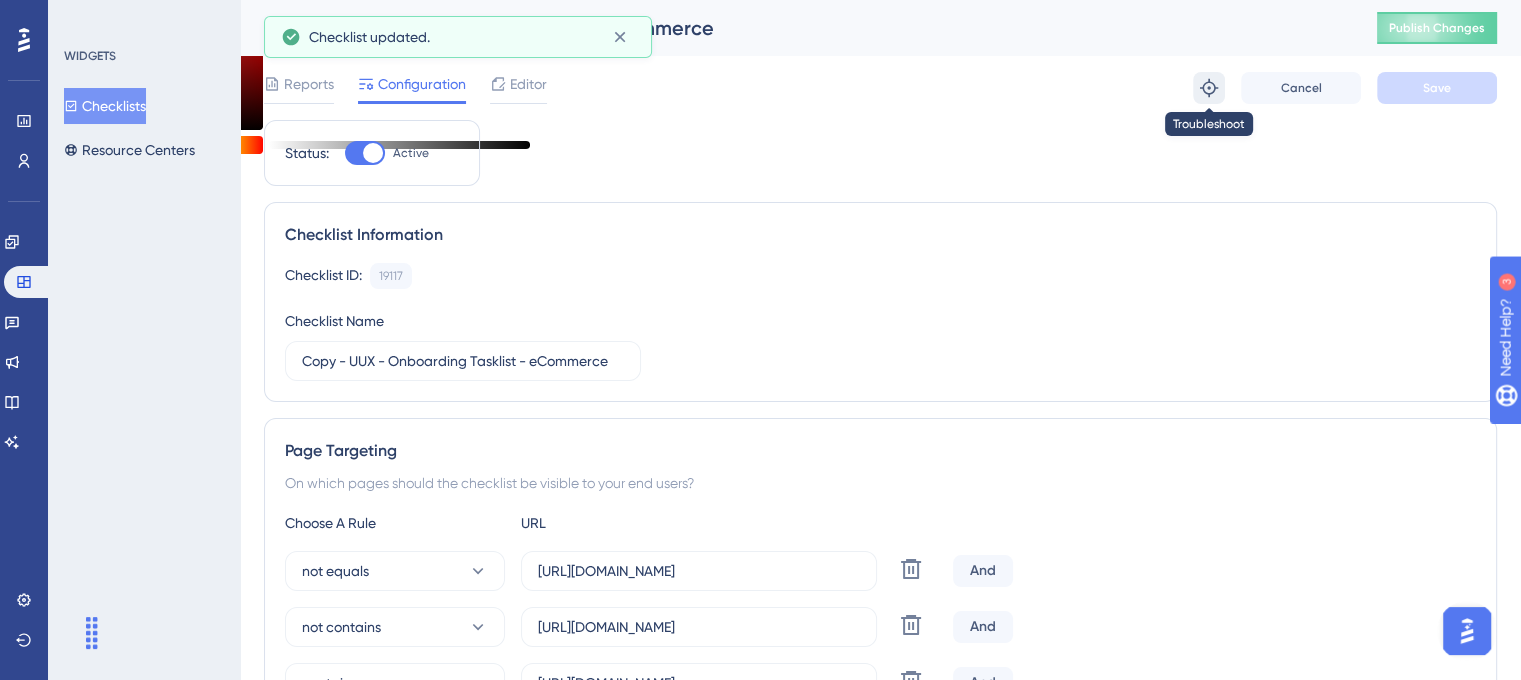 click 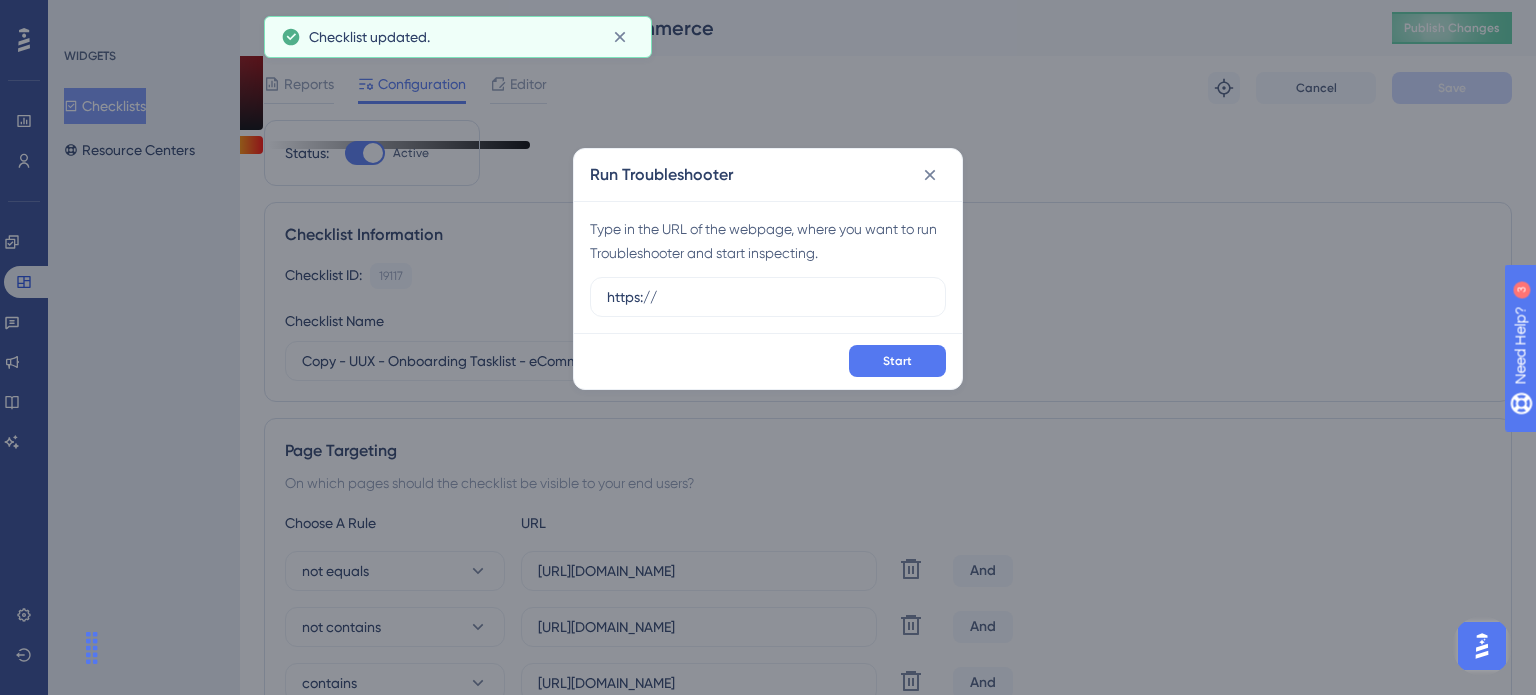 click on "Type in the URL of the webpage, where you want to
run Troubleshooter and start inspecting.  https://" at bounding box center [768, 267] 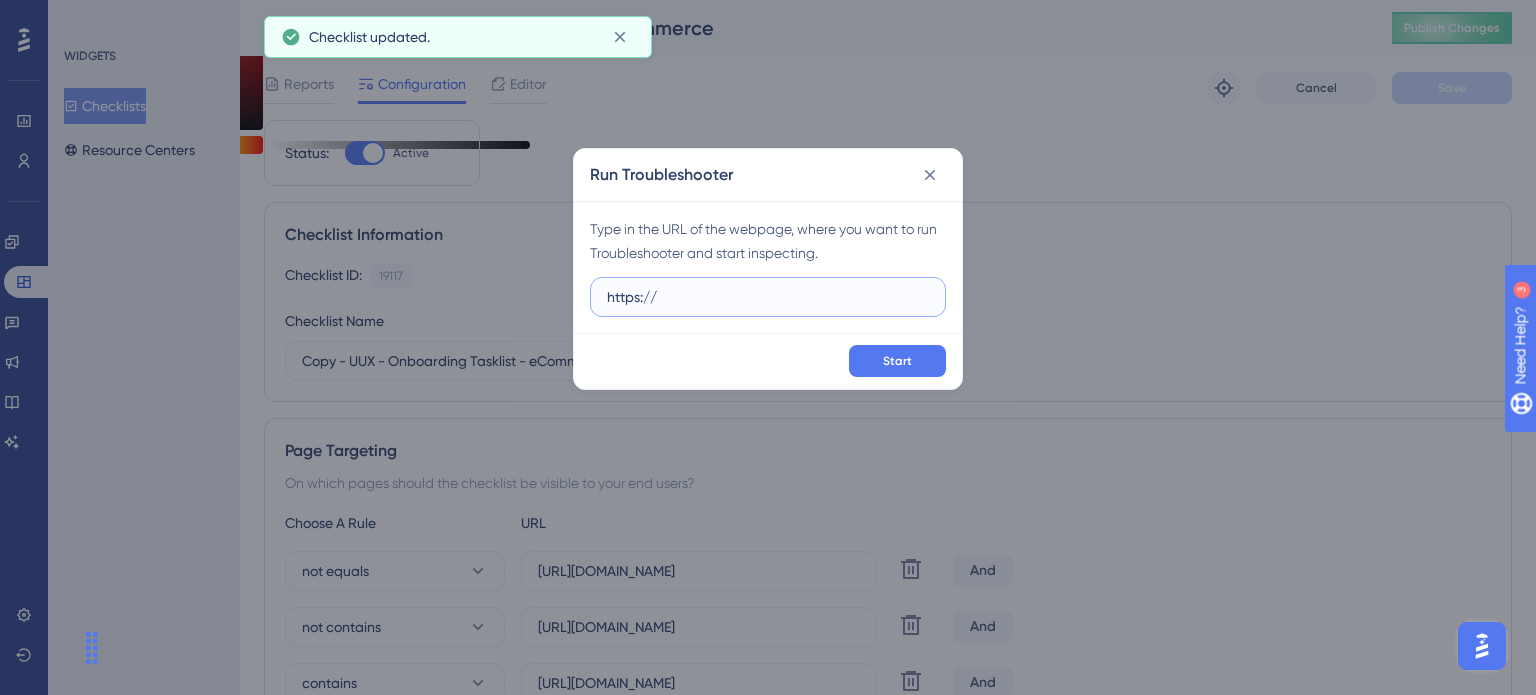 click on "https://" at bounding box center [768, 297] 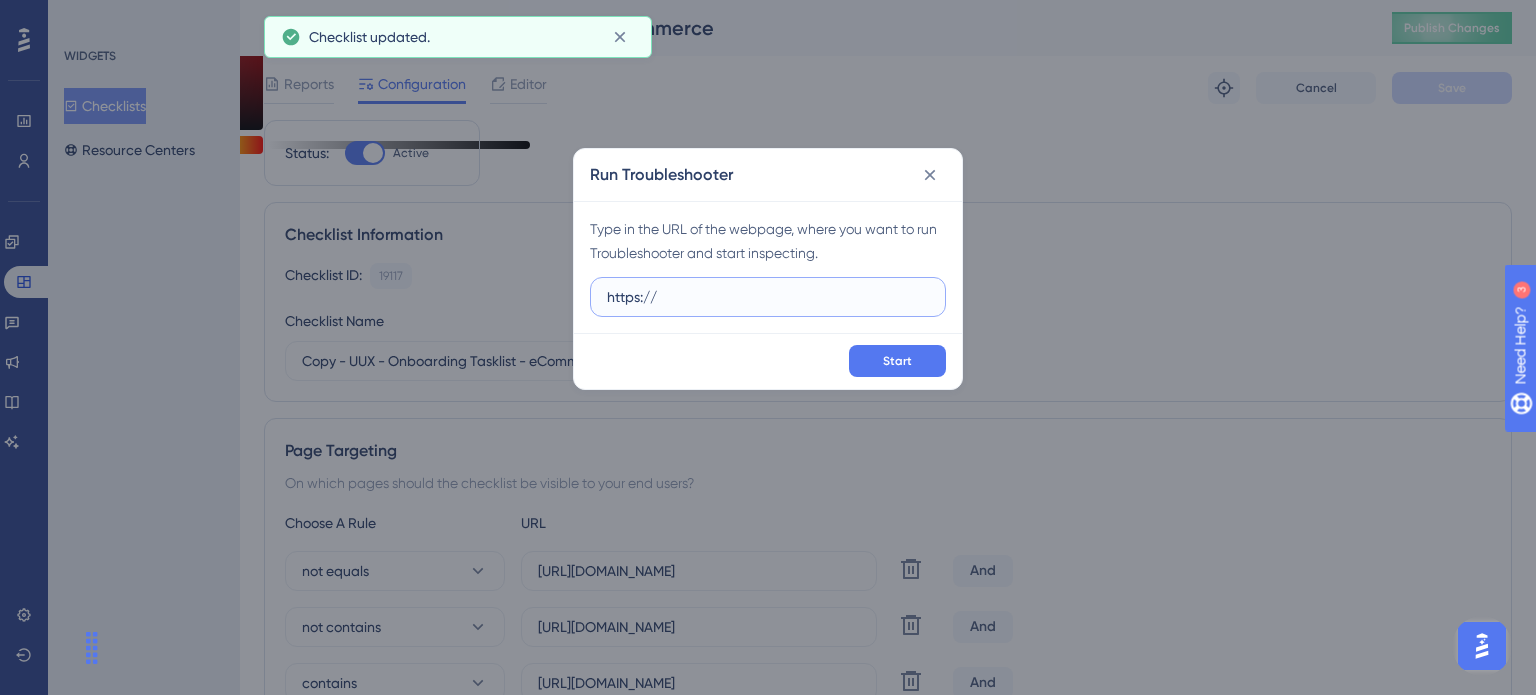 paste on "unified.cloudways.com/server/create?" 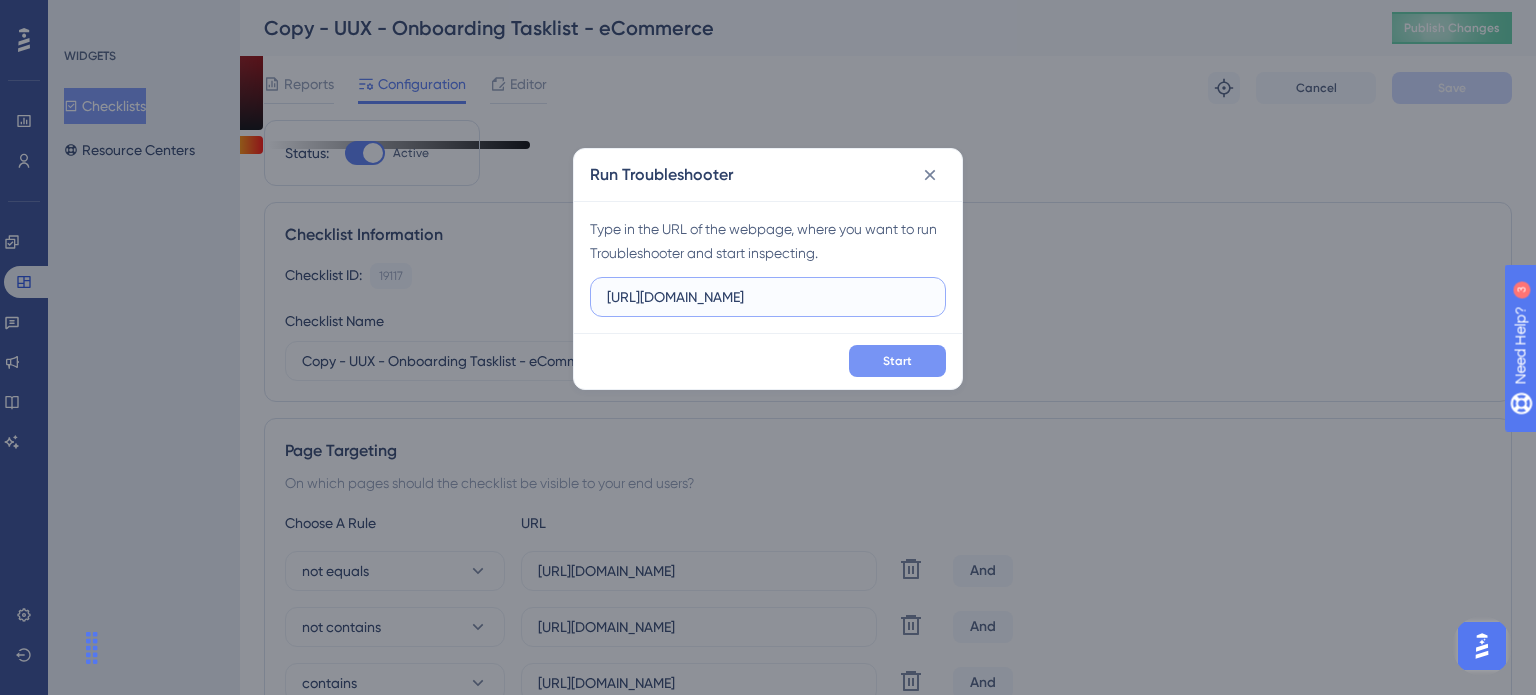 type on "https://unified.cloudways.com/server/create" 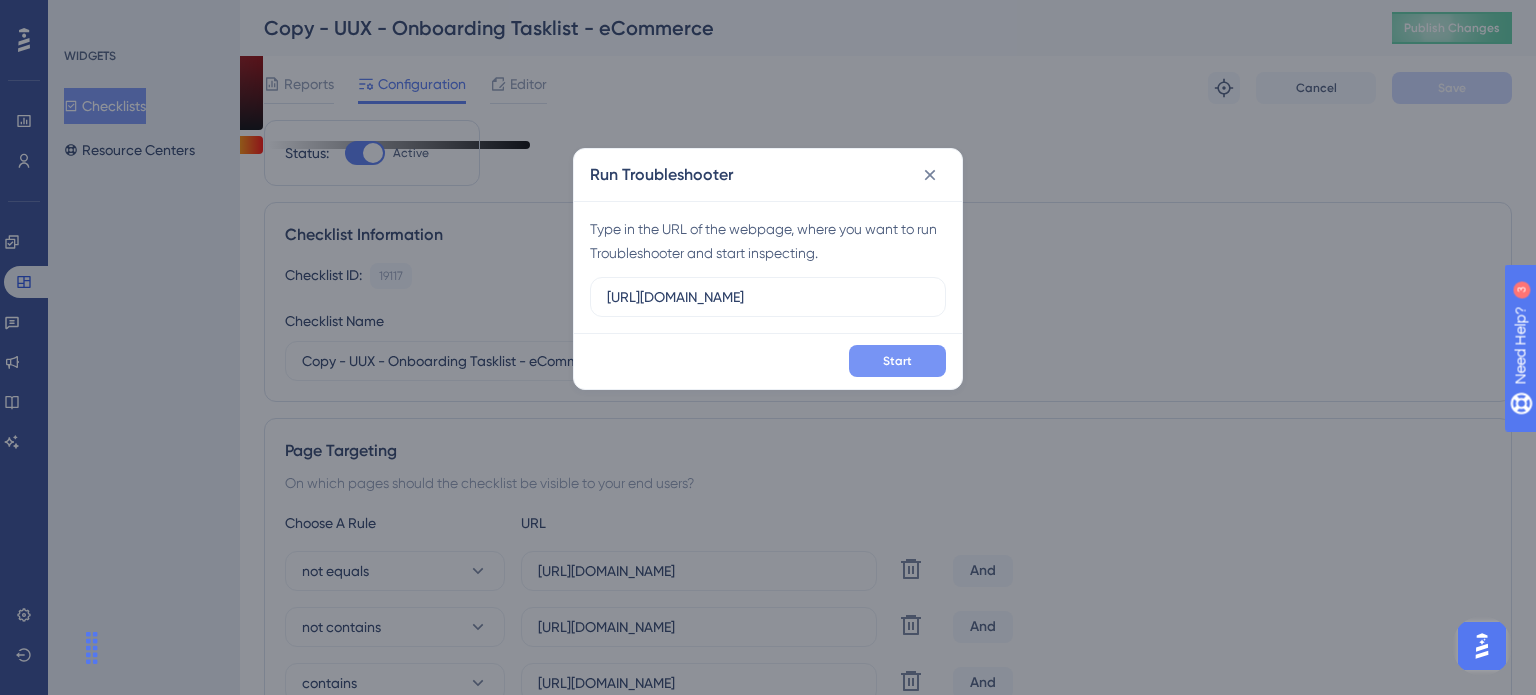 click on "Start" at bounding box center (897, 361) 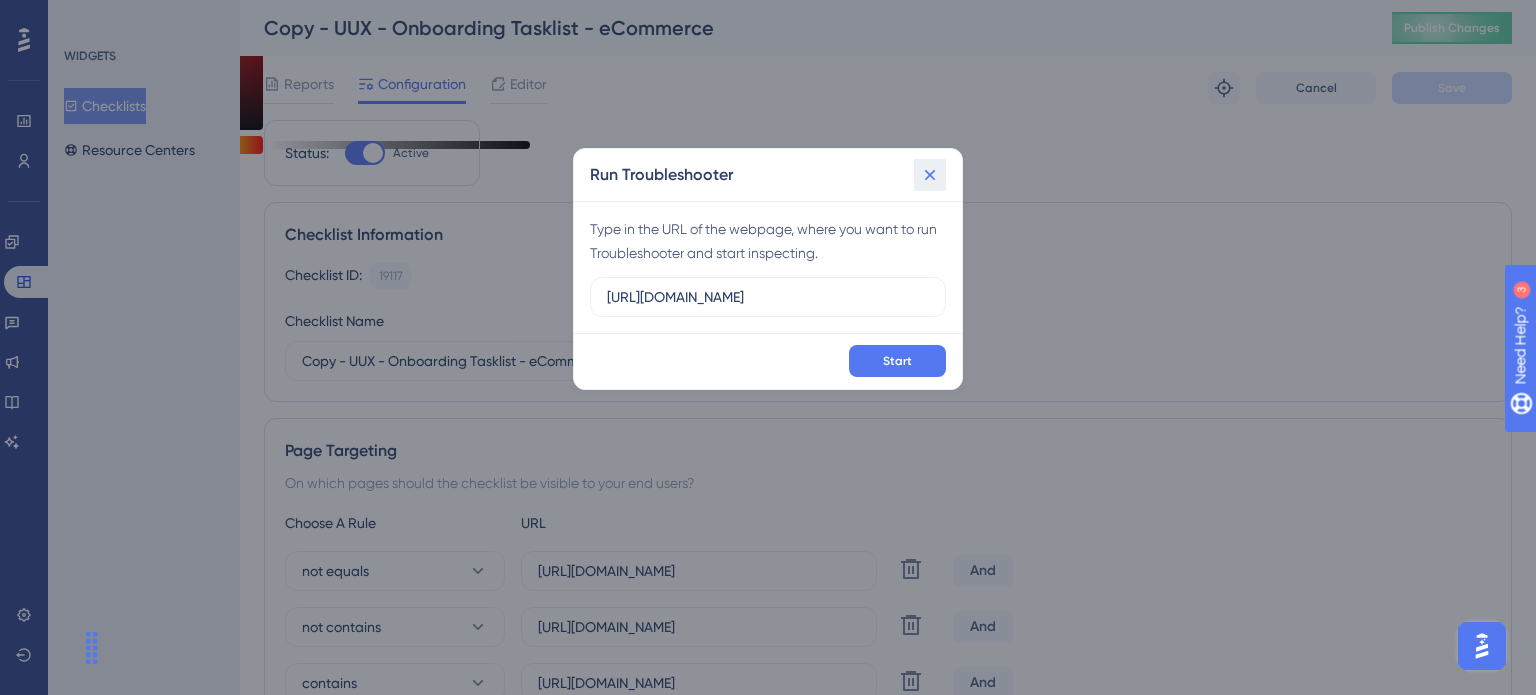 click 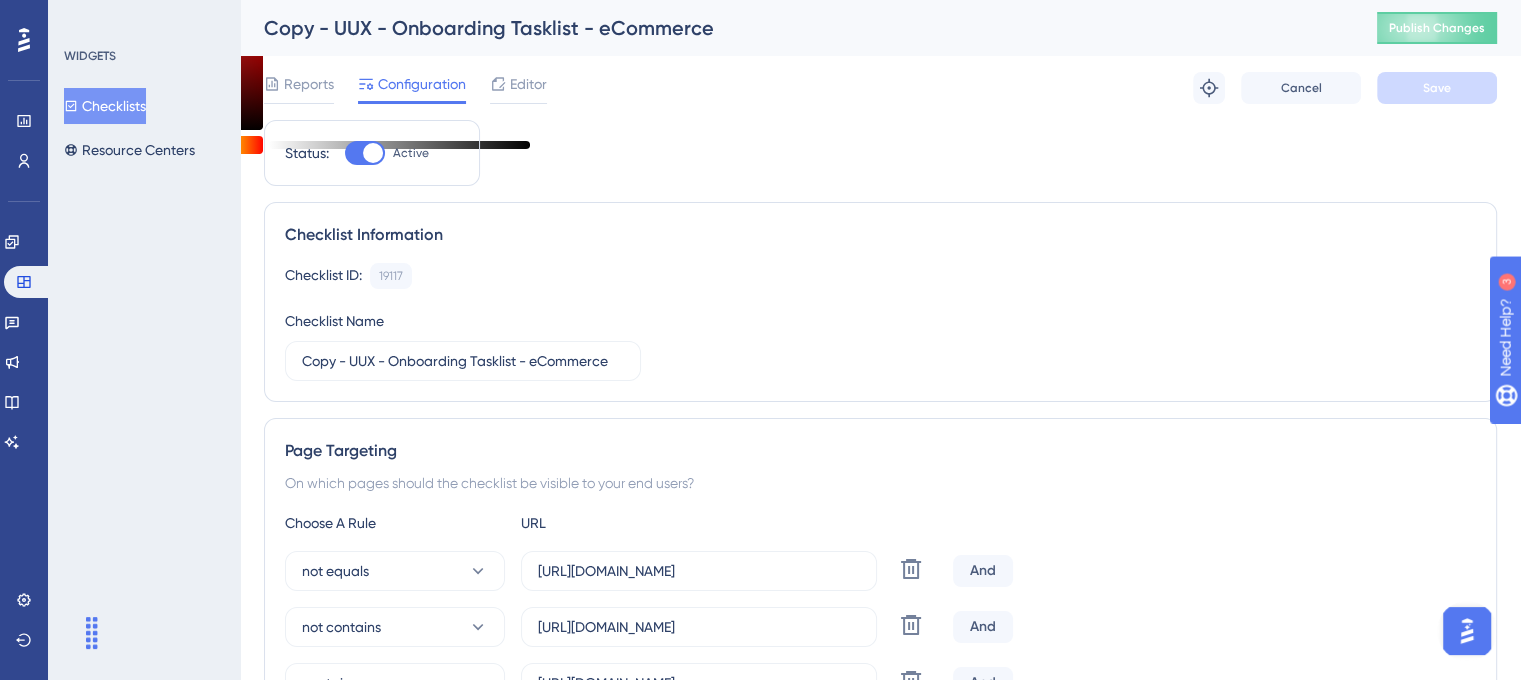 click at bounding box center (373, 153) 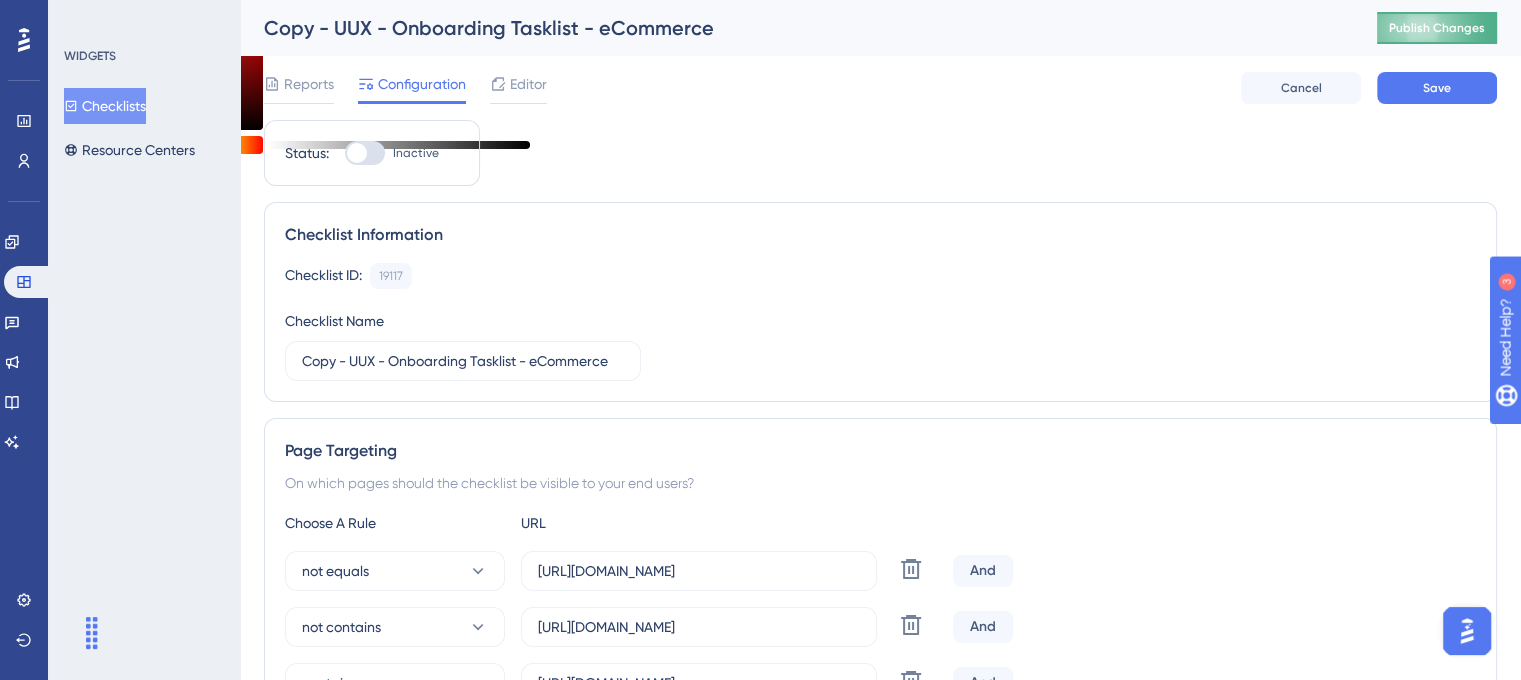 click on "Publish Changes" at bounding box center (1437, 28) 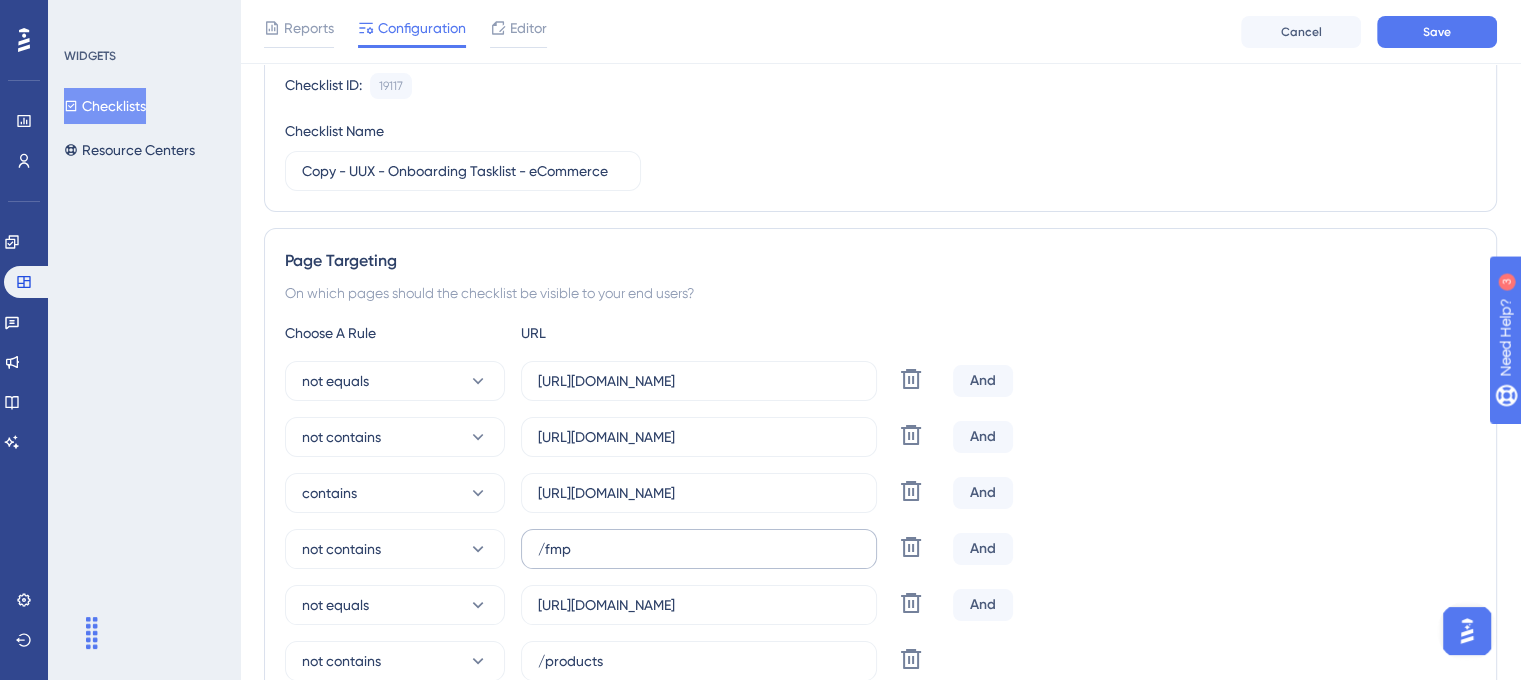 scroll, scrollTop: 0, scrollLeft: 0, axis: both 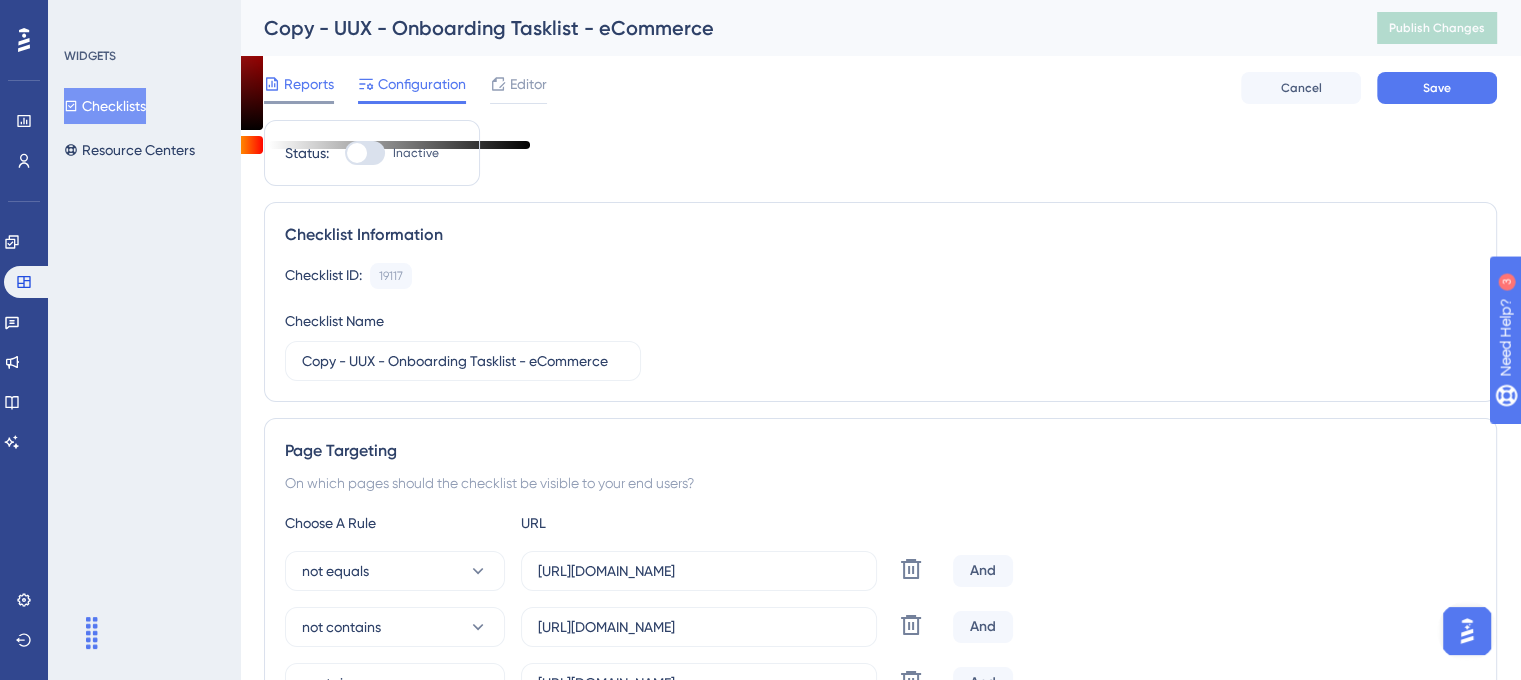 click on "Reports" at bounding box center (309, 84) 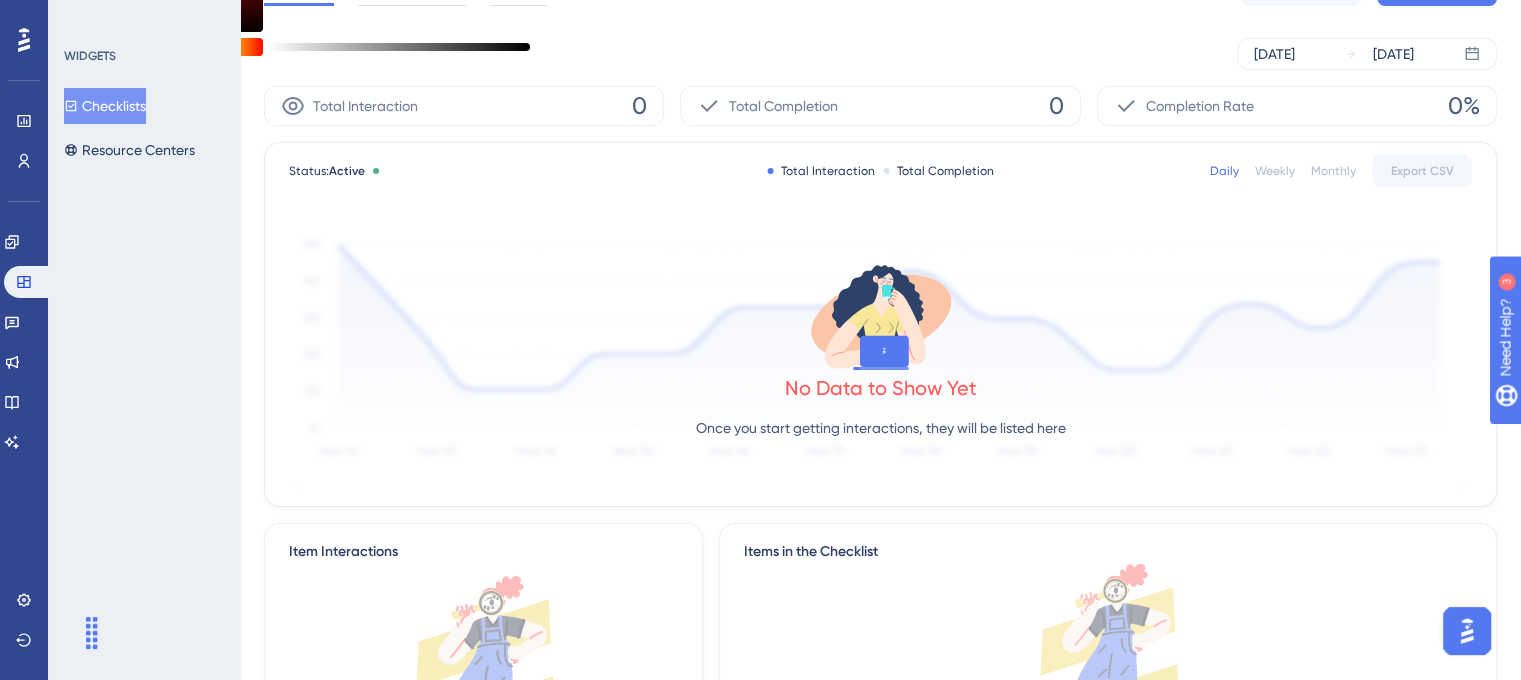 scroll, scrollTop: 0, scrollLeft: 0, axis: both 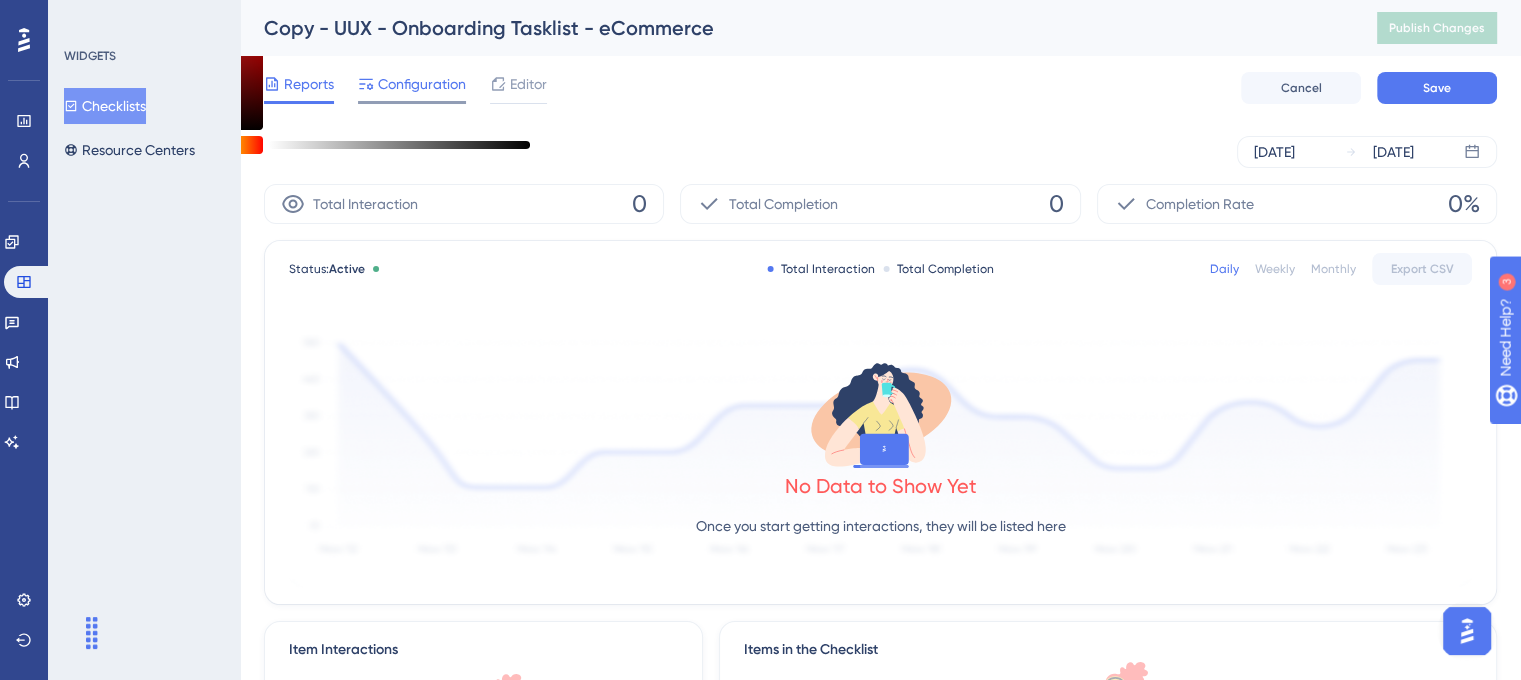 click on "Configuration" at bounding box center (422, 84) 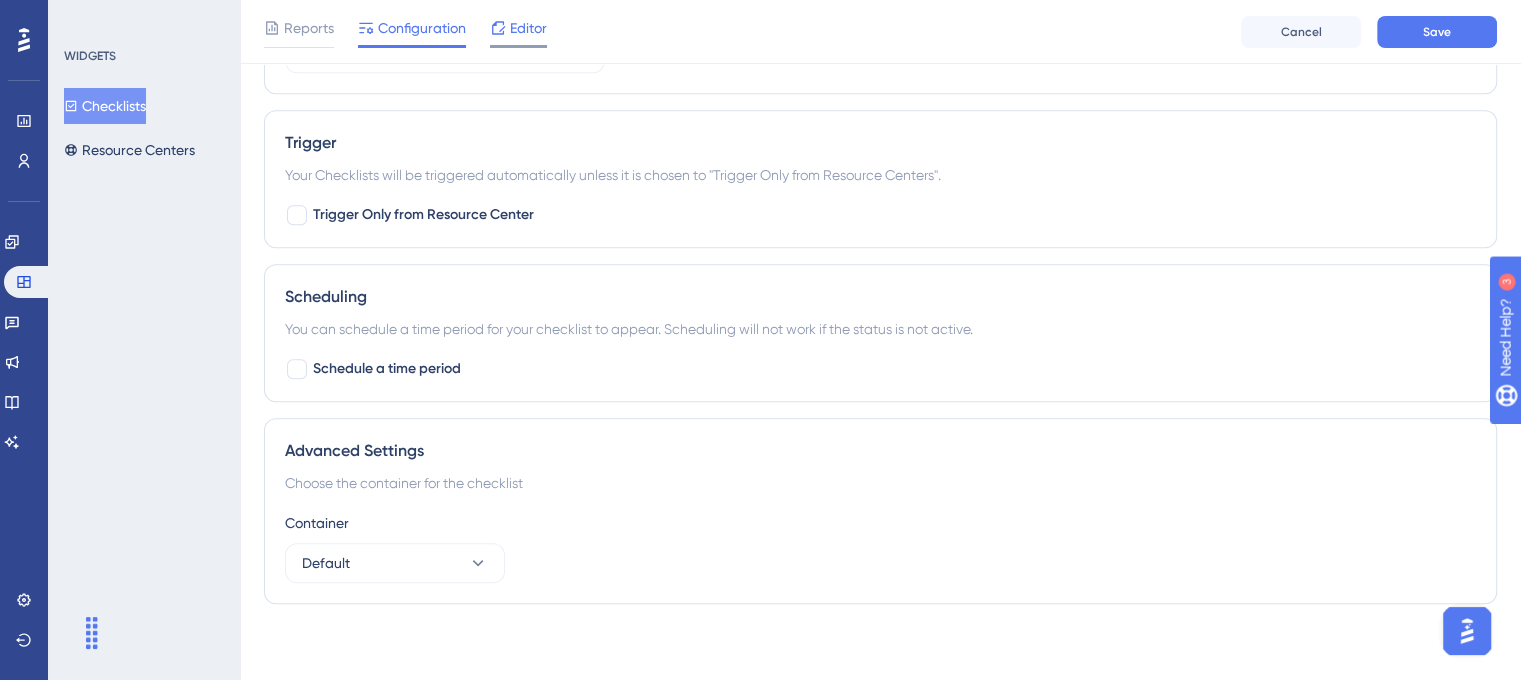 click on "Editor" at bounding box center [528, 28] 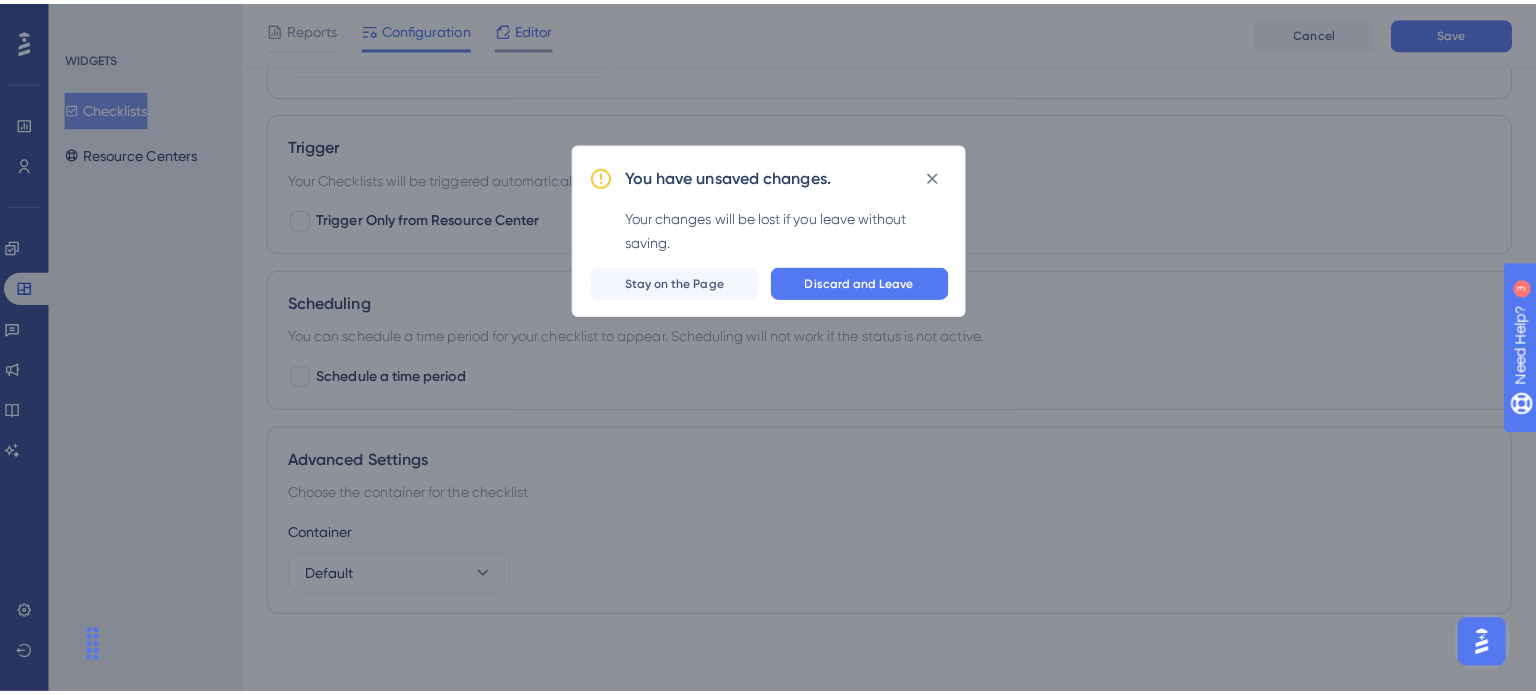 scroll, scrollTop: 1483, scrollLeft: 0, axis: vertical 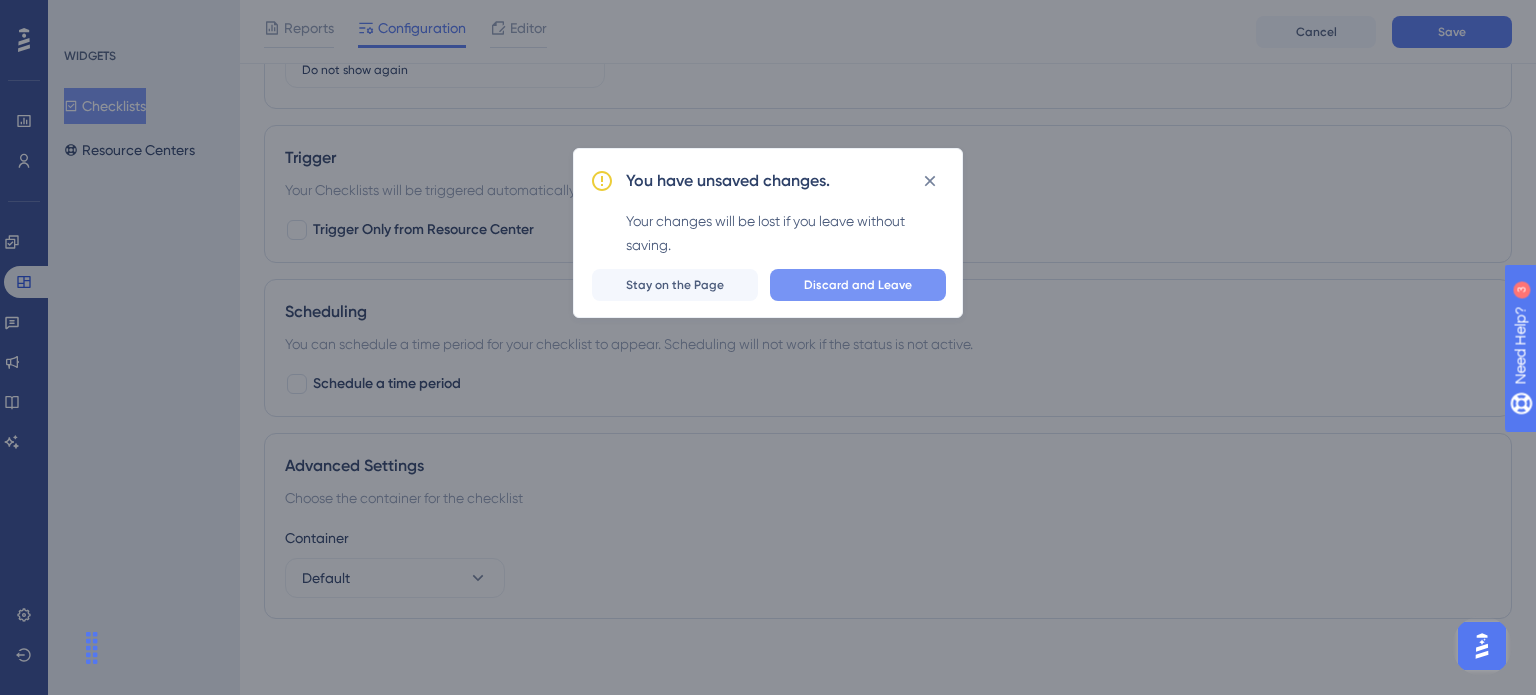 click on "Discard and Leave" at bounding box center (858, 285) 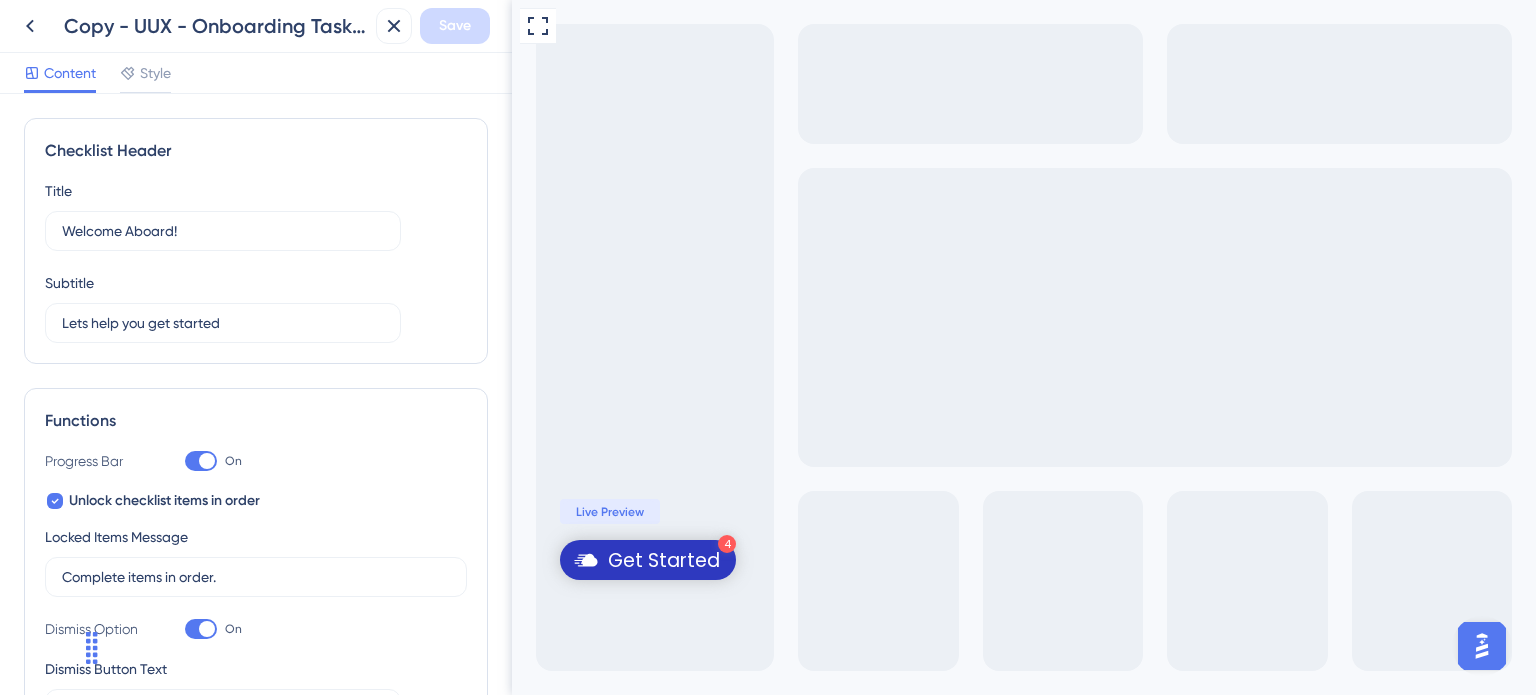 scroll, scrollTop: 400, scrollLeft: 0, axis: vertical 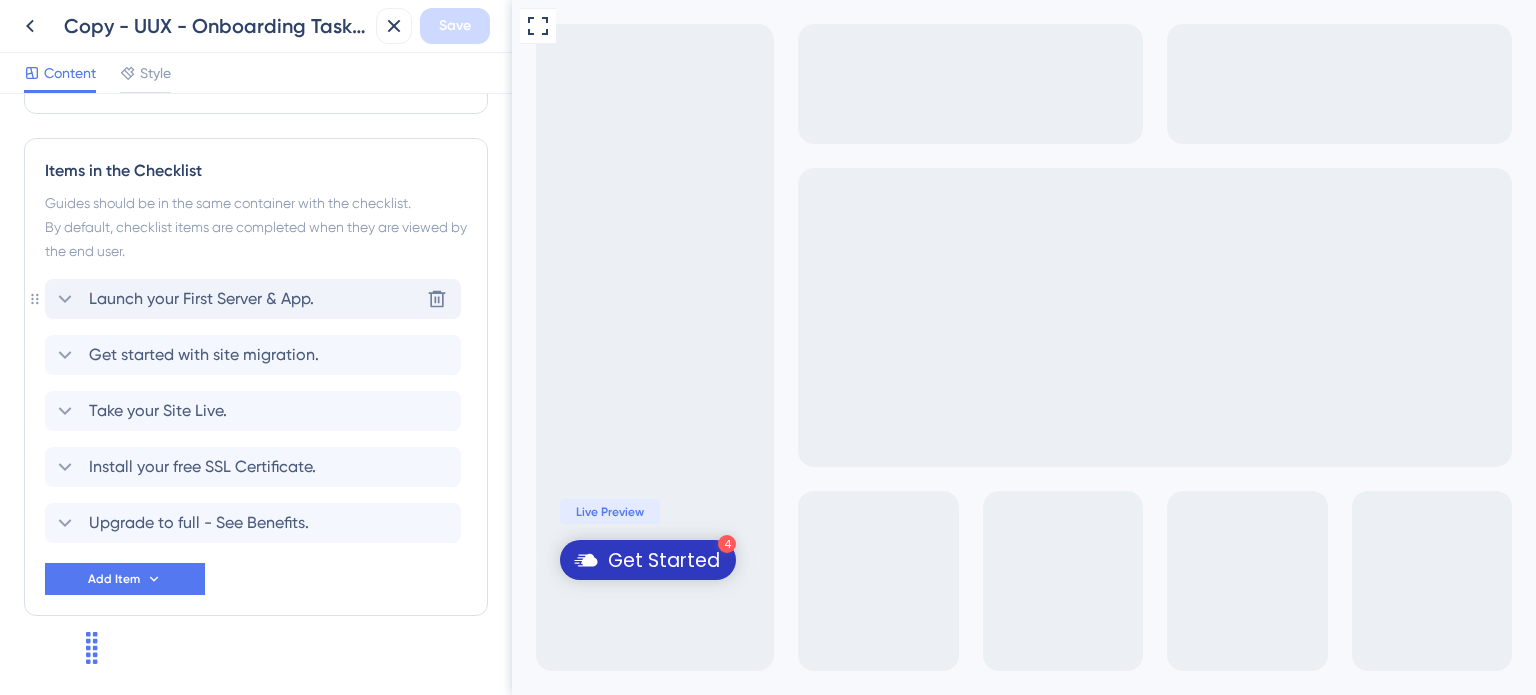 click 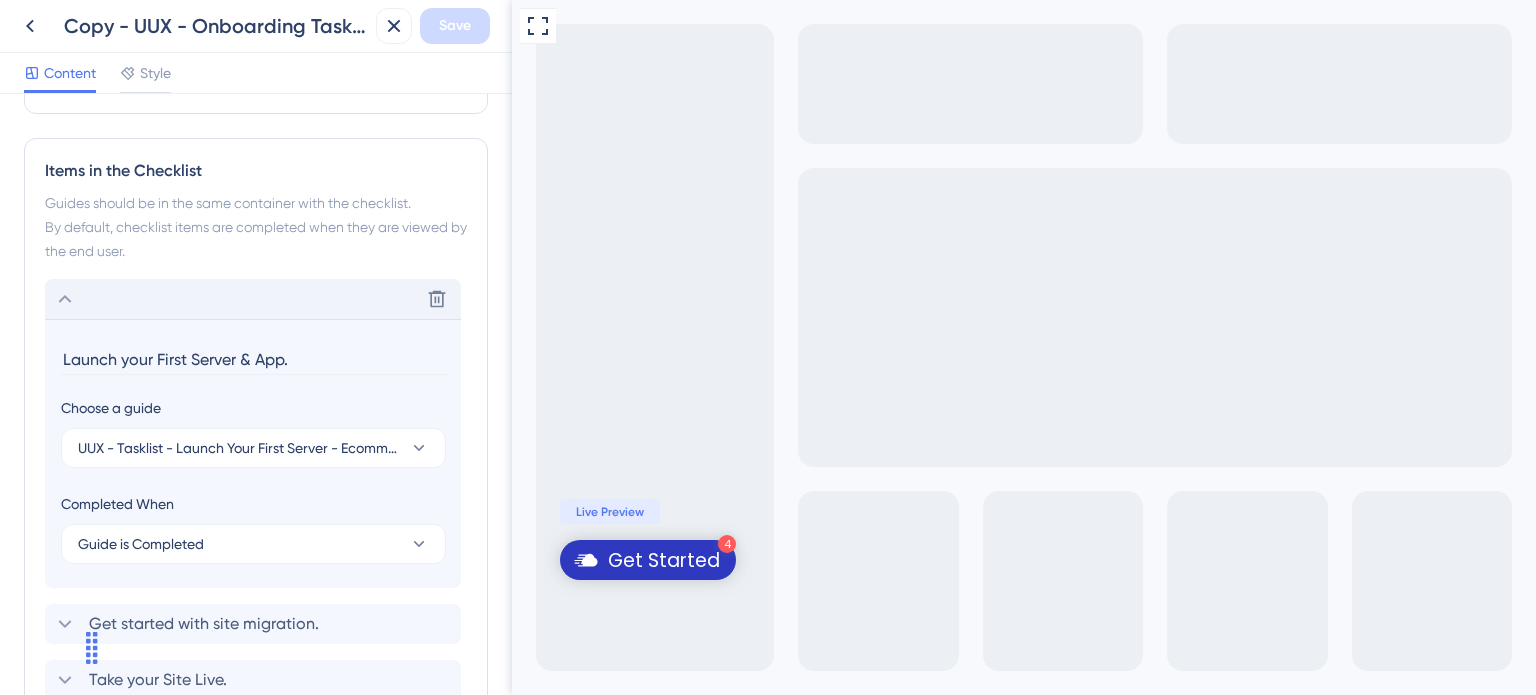 scroll, scrollTop: 1084, scrollLeft: 0, axis: vertical 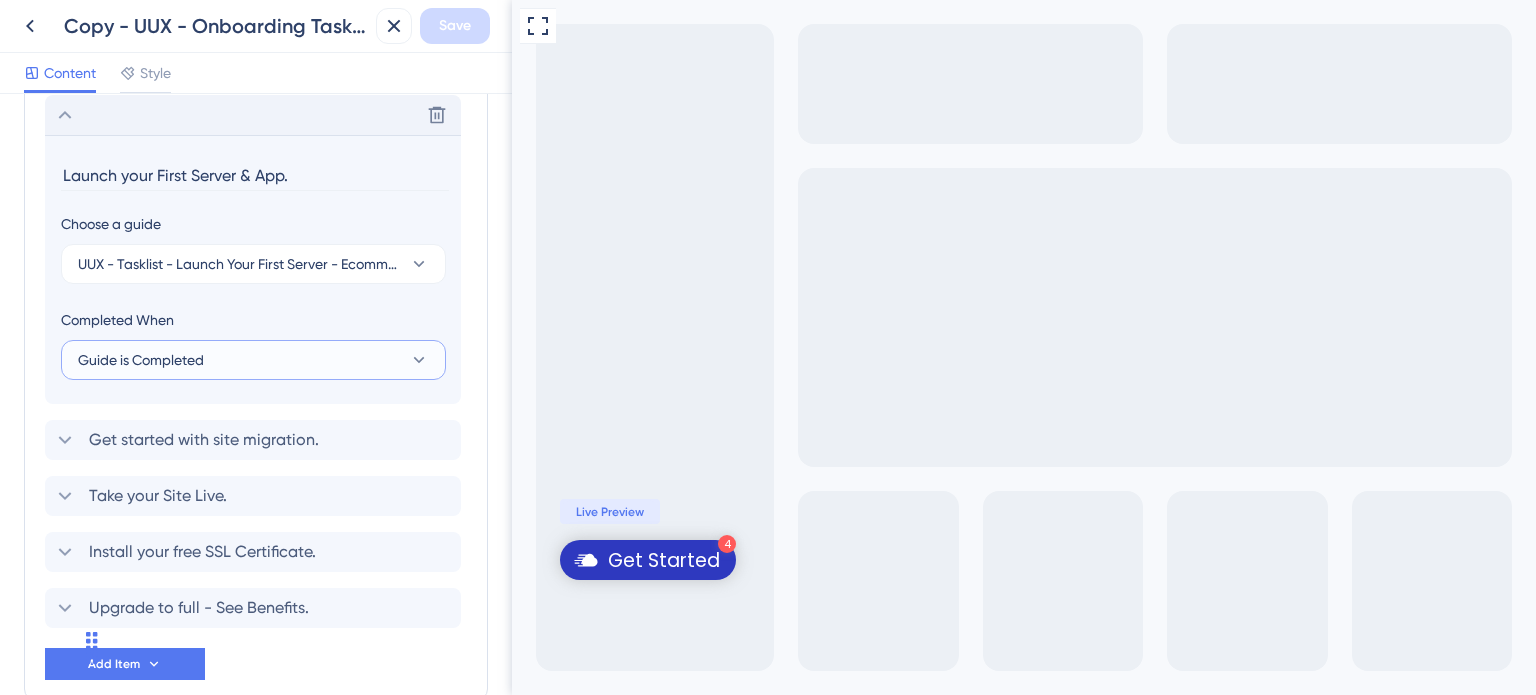 click on "Guide is Completed" at bounding box center [253, 360] 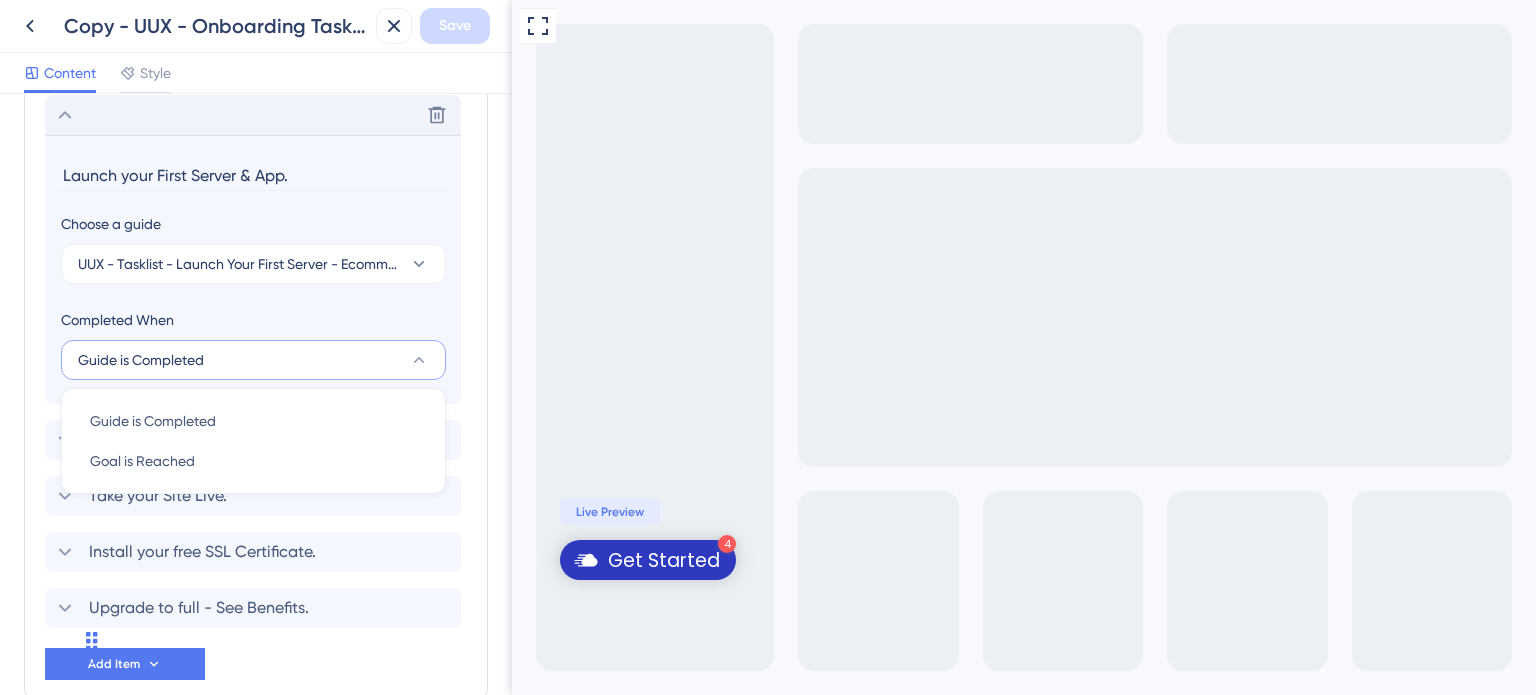 click on "Guide is Completed" at bounding box center [253, 360] 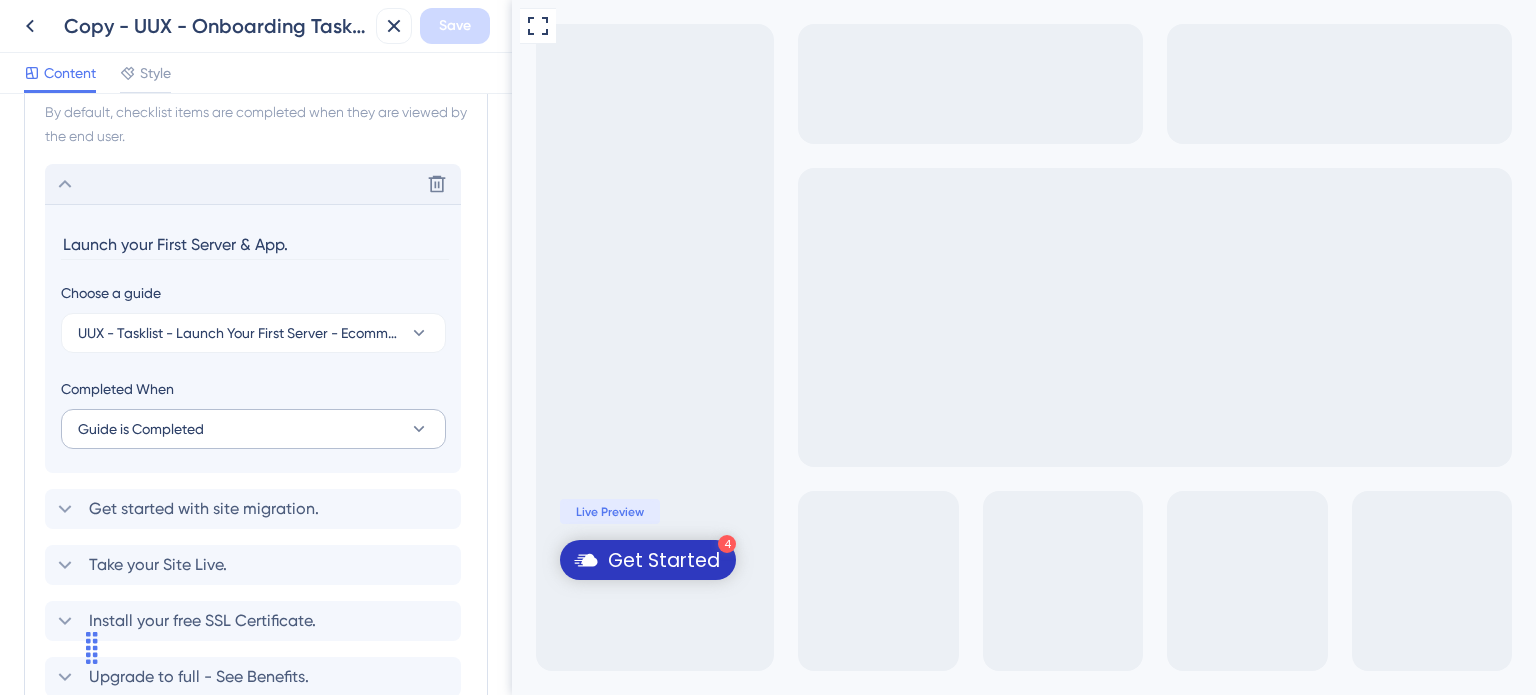 scroll, scrollTop: 984, scrollLeft: 0, axis: vertical 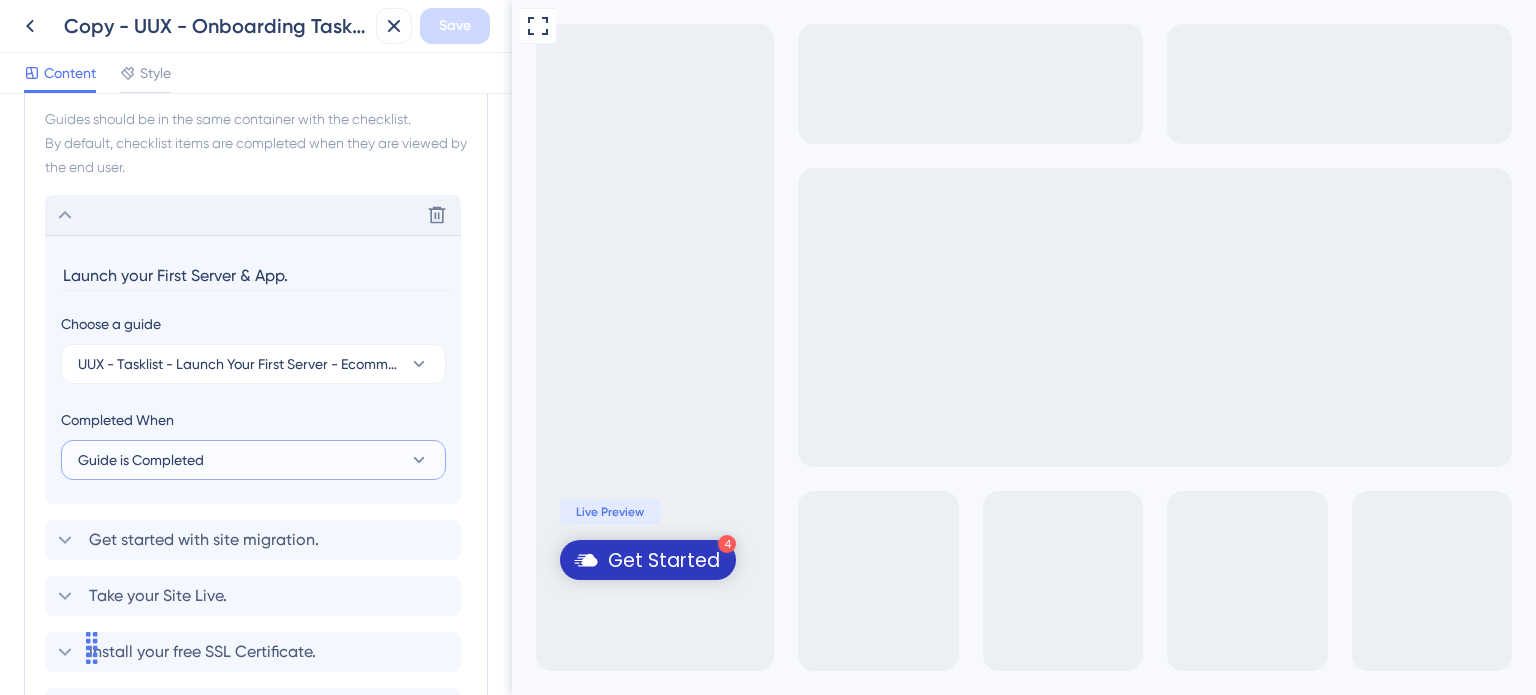 click on "Launch your First Server & App. Choose a guide UUX - Tasklist - Launch Your First Server - Ecommerce Completed When Guide is Completed" at bounding box center (253, 369) 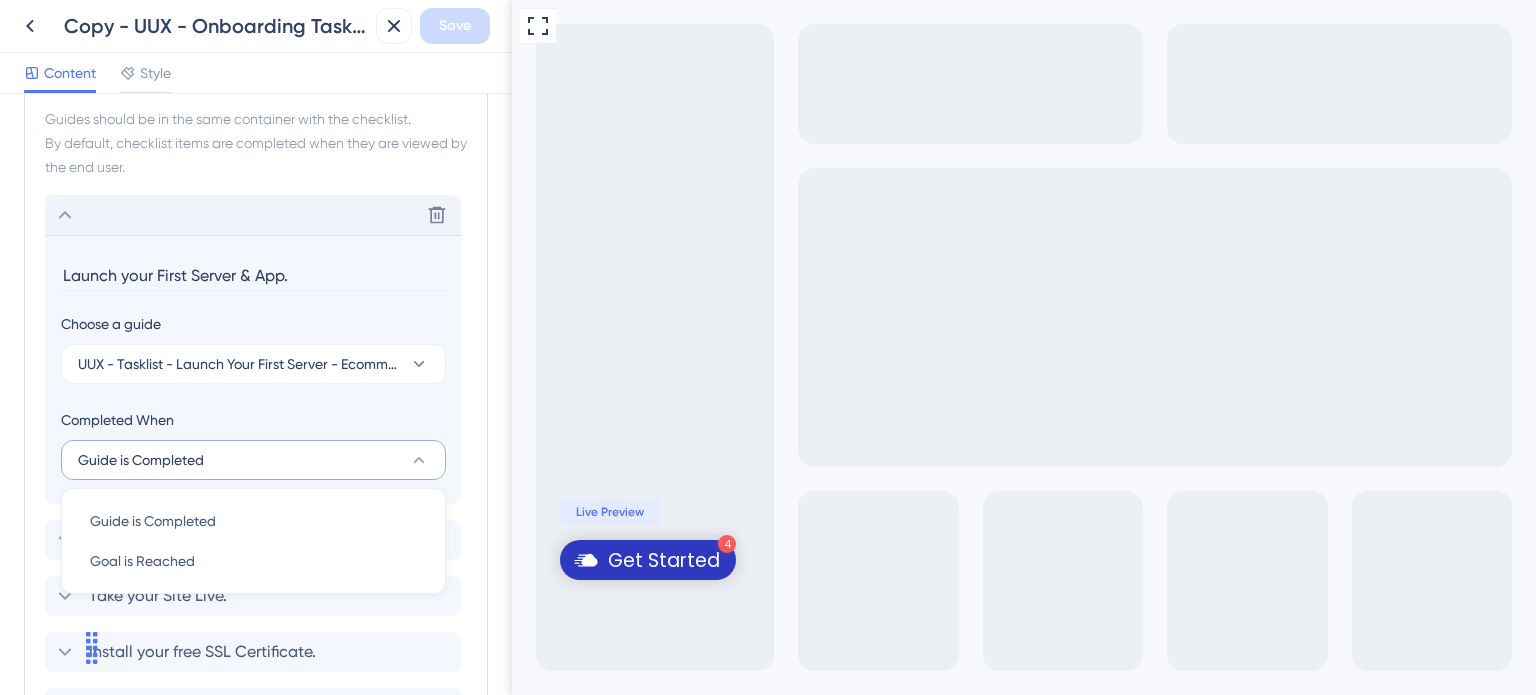 scroll, scrollTop: 1128, scrollLeft: 0, axis: vertical 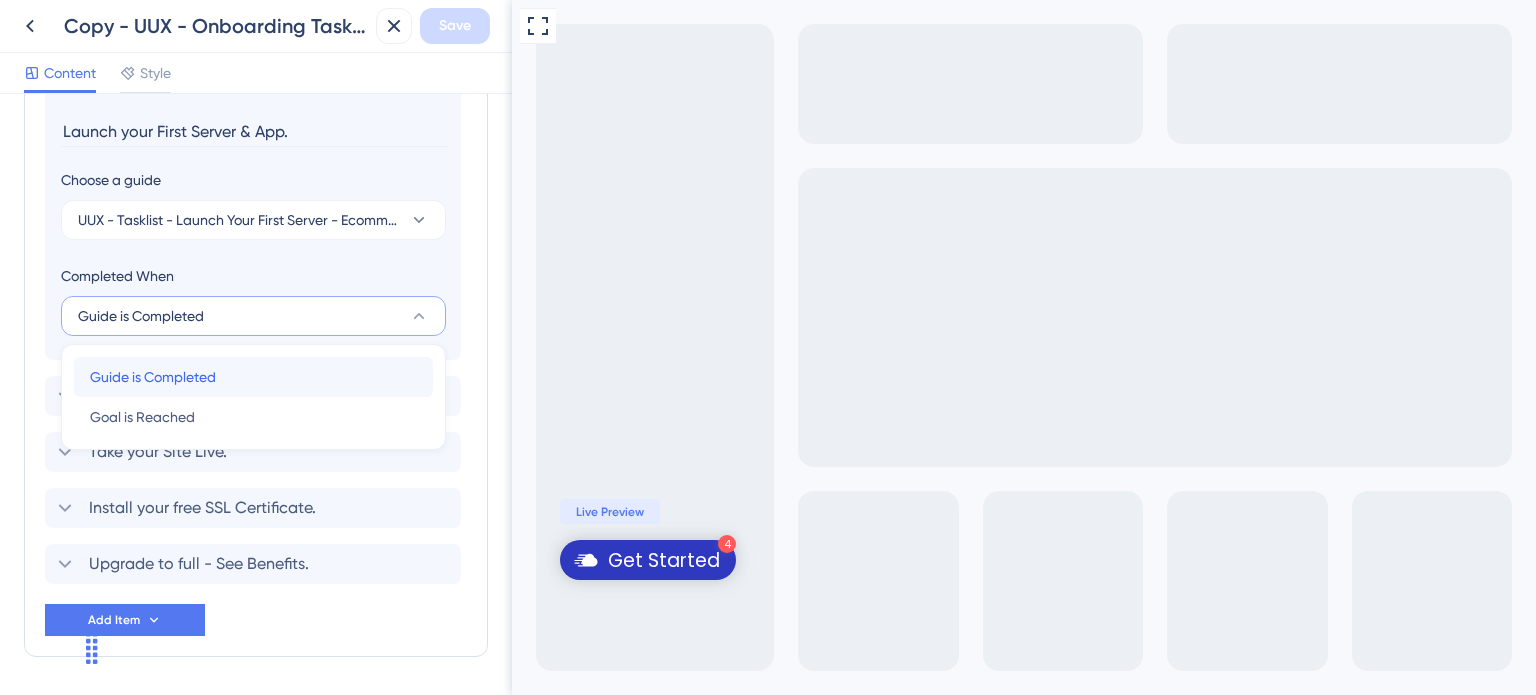 click on "Guide is Completed Guide is Completed" at bounding box center [253, 377] 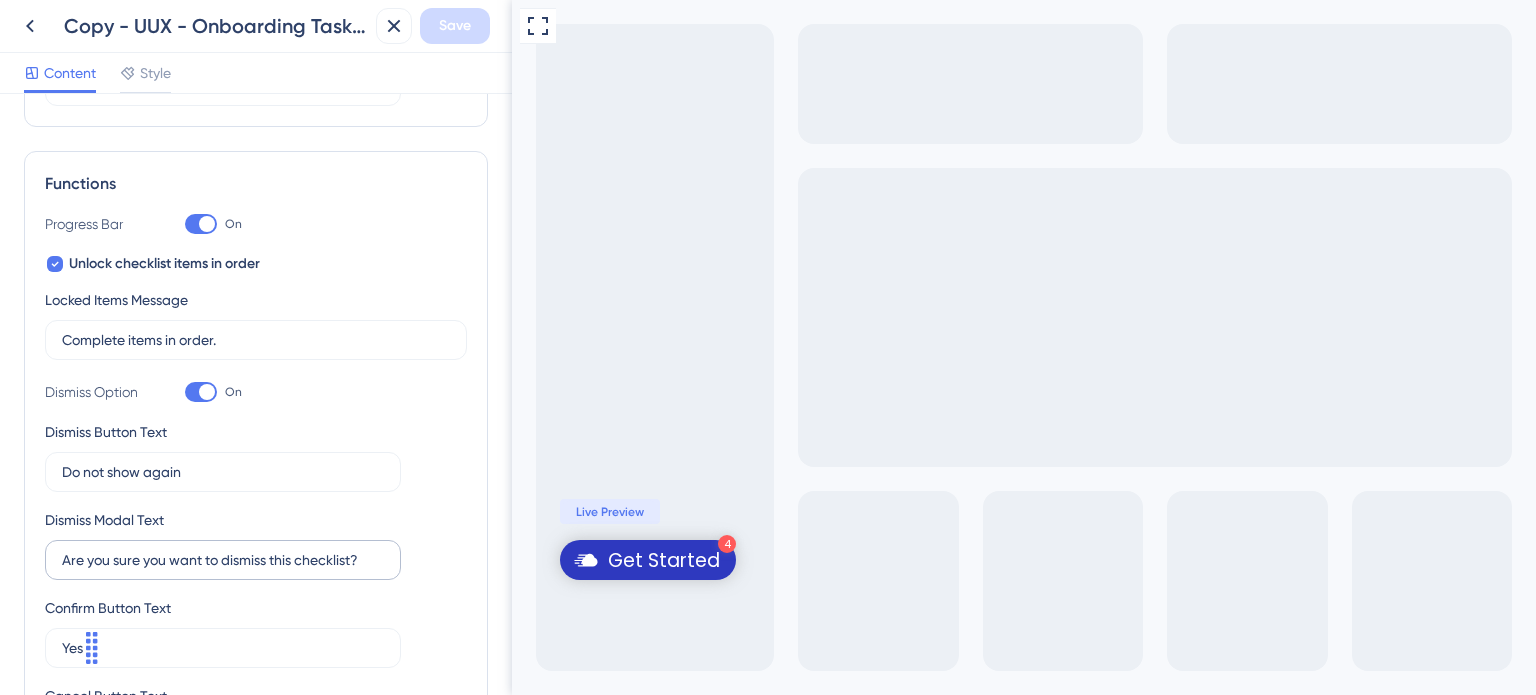 scroll, scrollTop: 228, scrollLeft: 0, axis: vertical 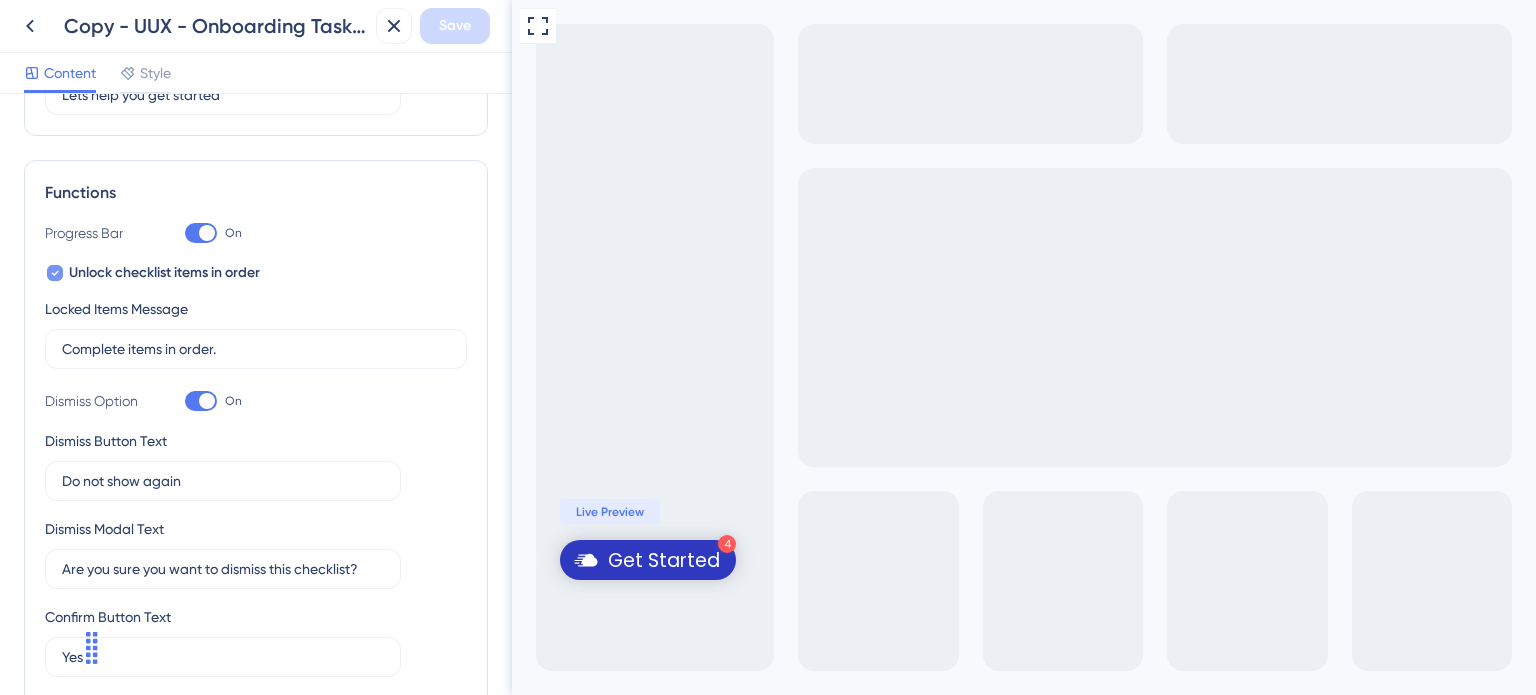 click on "Unlock checklist items in order" at bounding box center (152, 273) 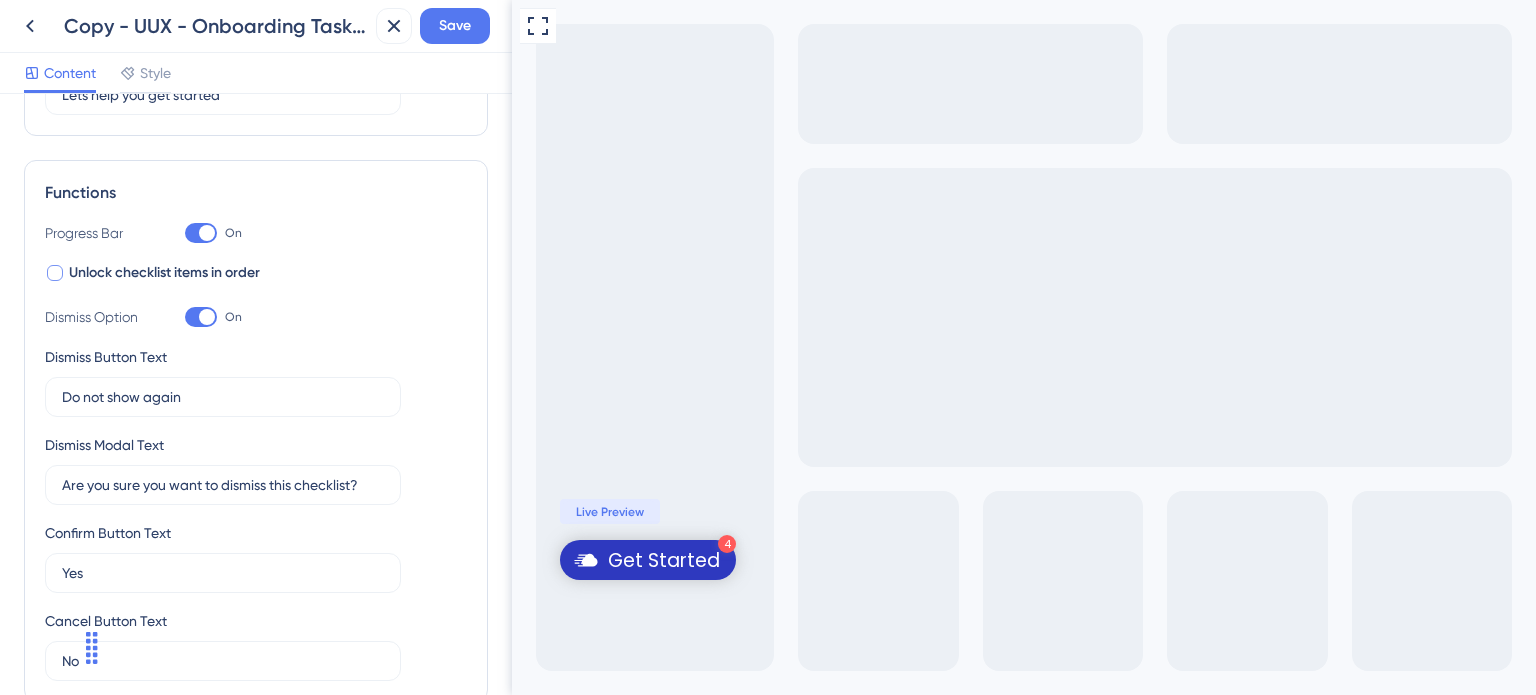 click on "Unlock checklist items in order" at bounding box center [152, 273] 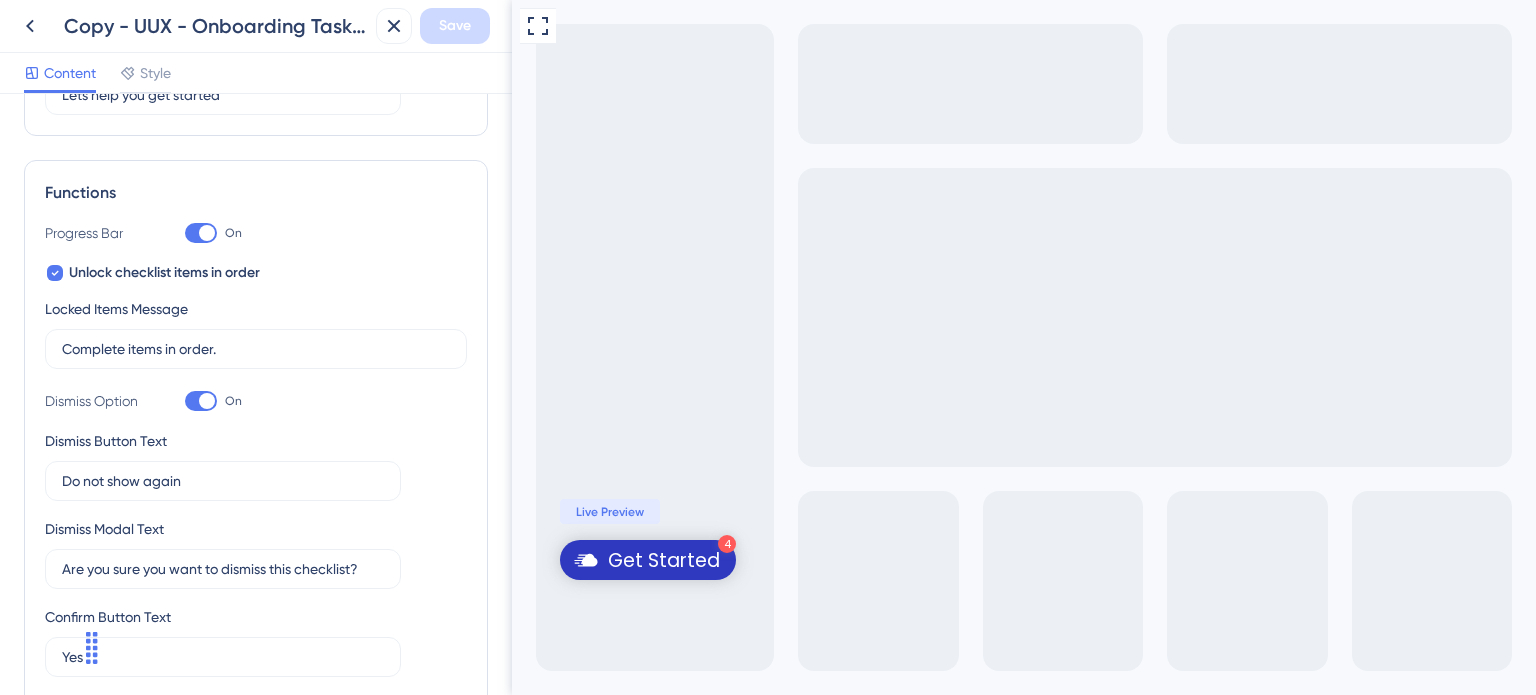 click on "Get Started" at bounding box center [664, 560] 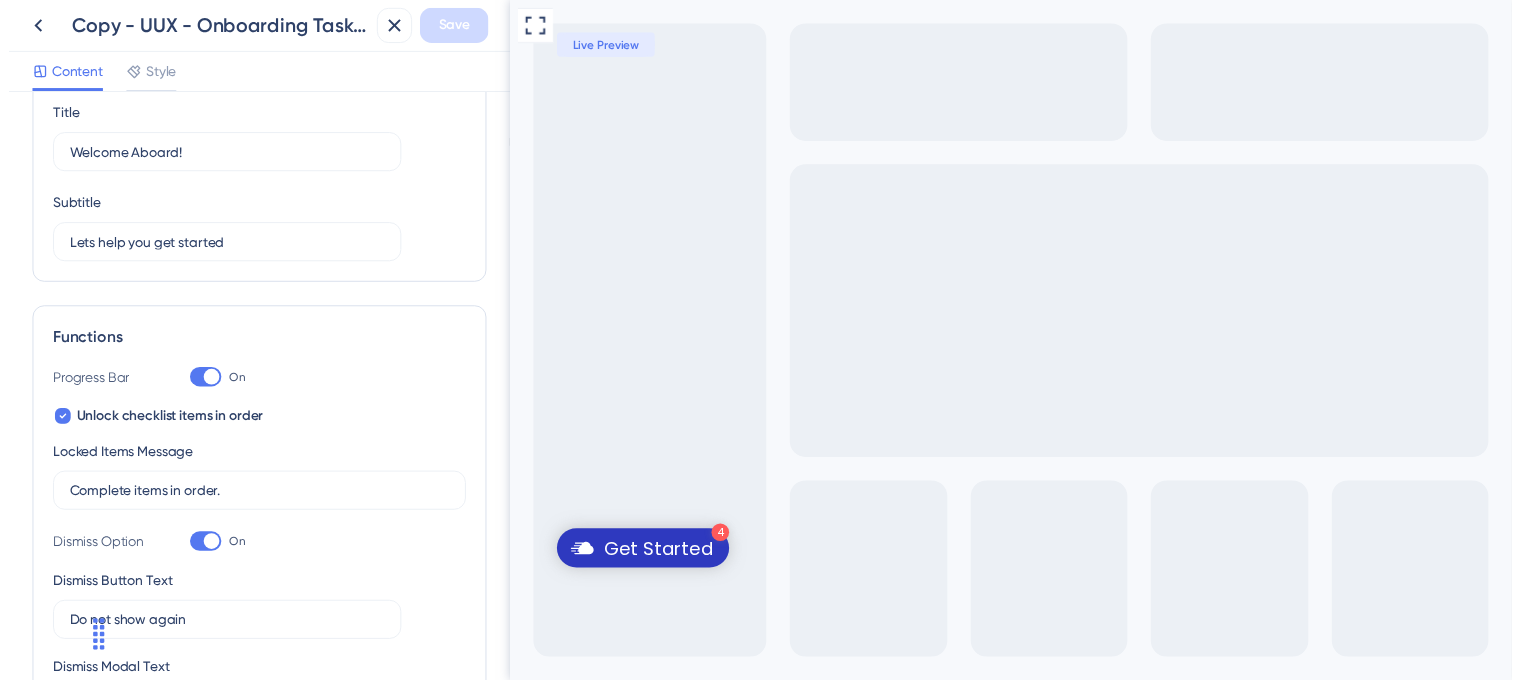 scroll, scrollTop: 0, scrollLeft: 0, axis: both 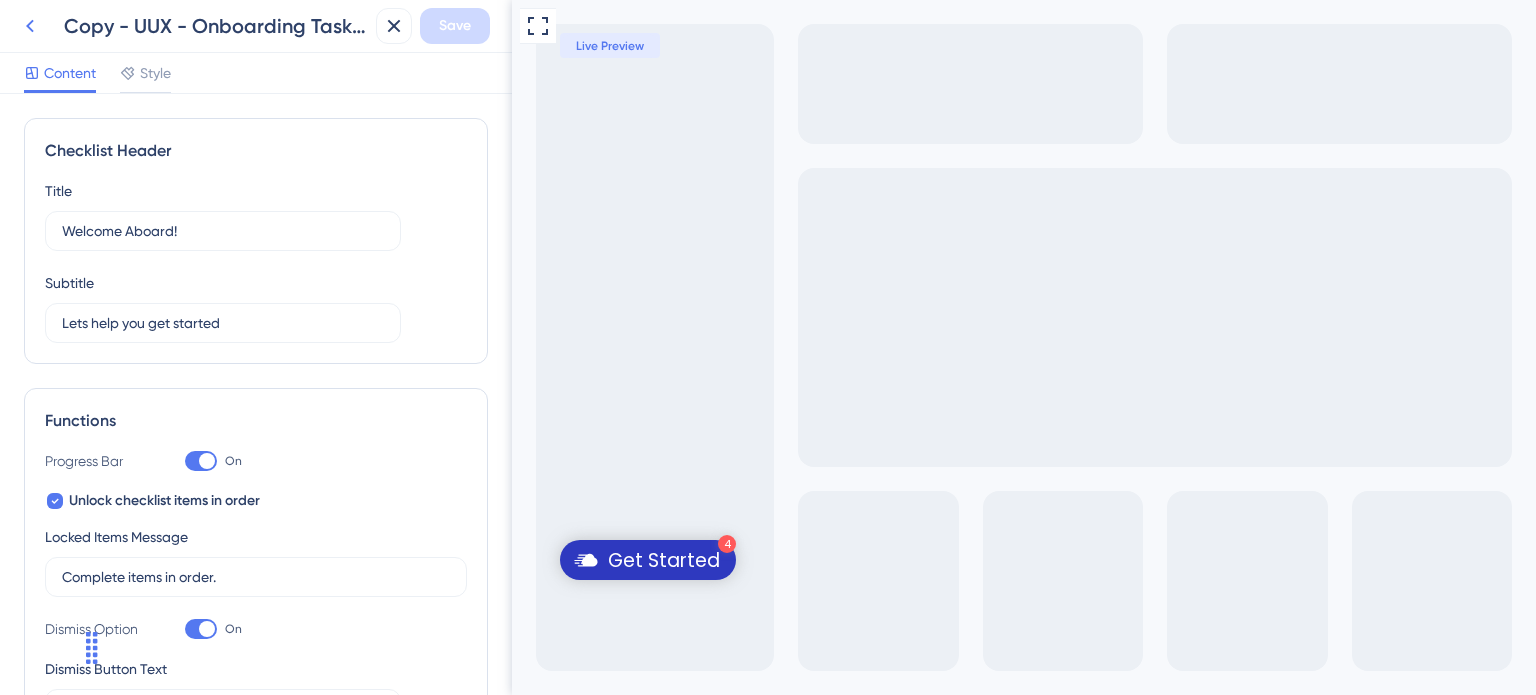 click at bounding box center [30, 26] 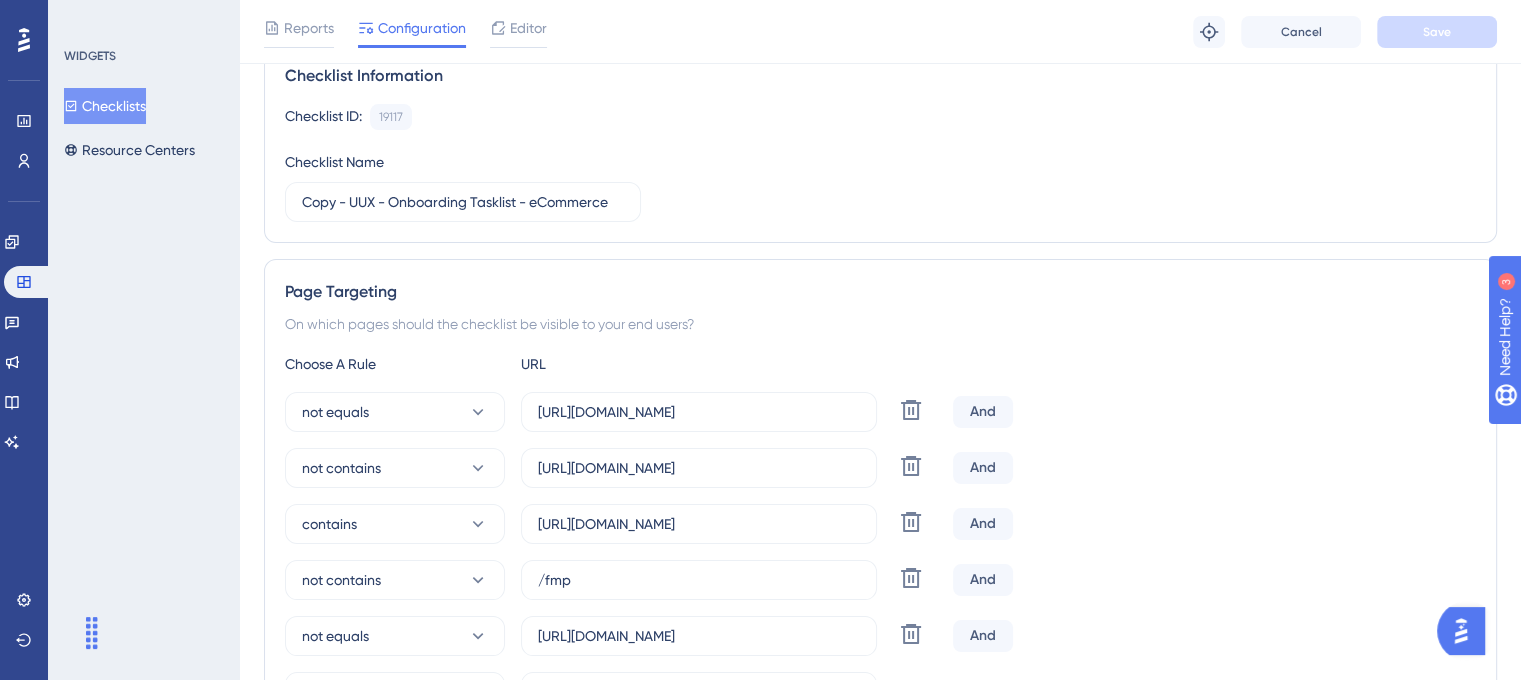 scroll, scrollTop: 300, scrollLeft: 0, axis: vertical 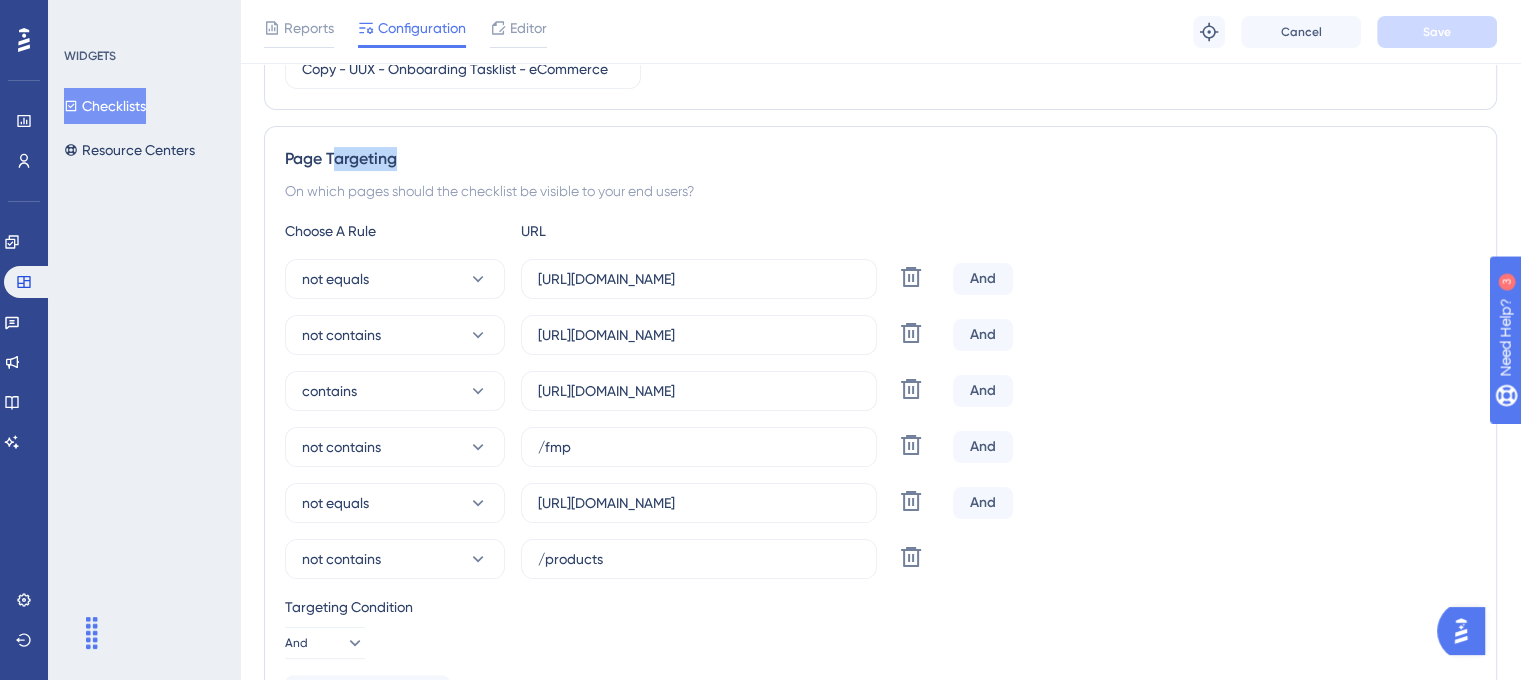 drag, startPoint x: 332, startPoint y: 161, endPoint x: 424, endPoint y: 179, distance: 93.74433 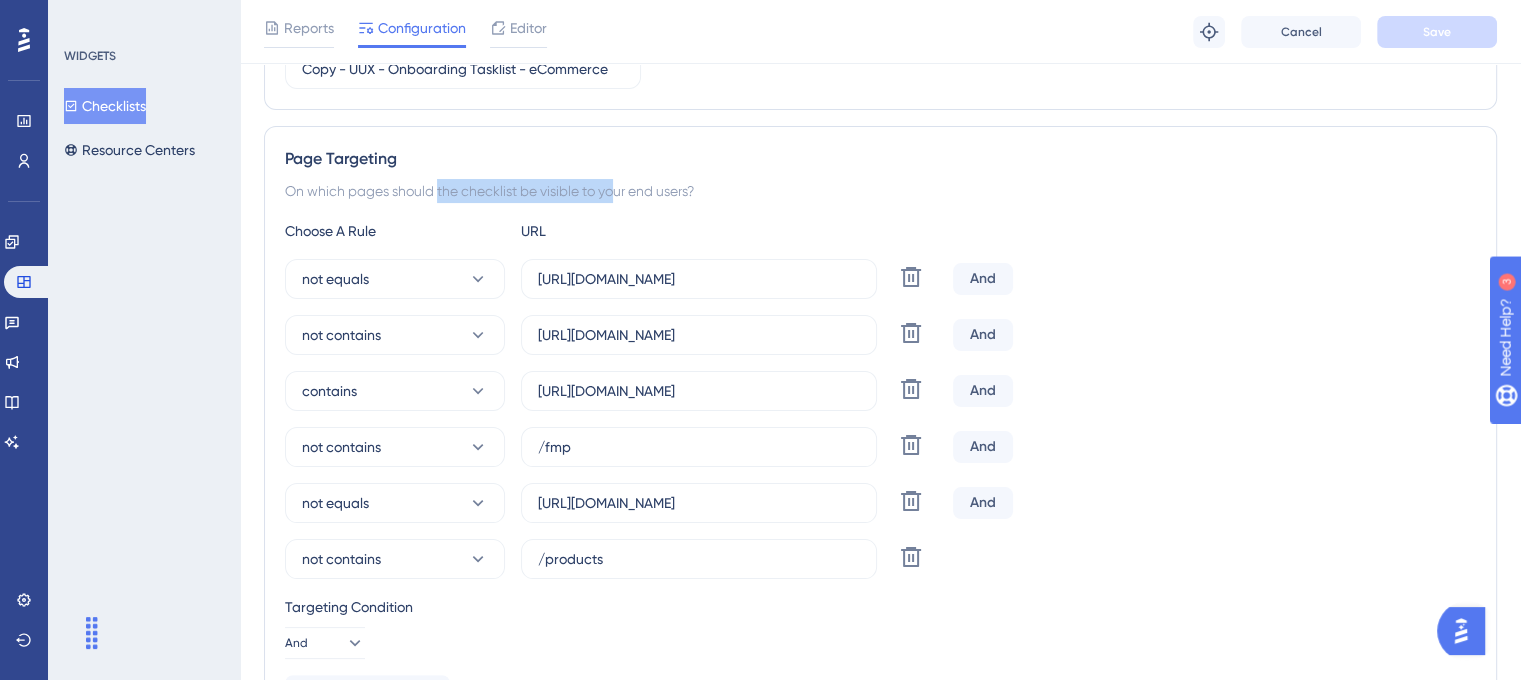 drag, startPoint x: 409, startPoint y: 194, endPoint x: 585, endPoint y: 200, distance: 176.10225 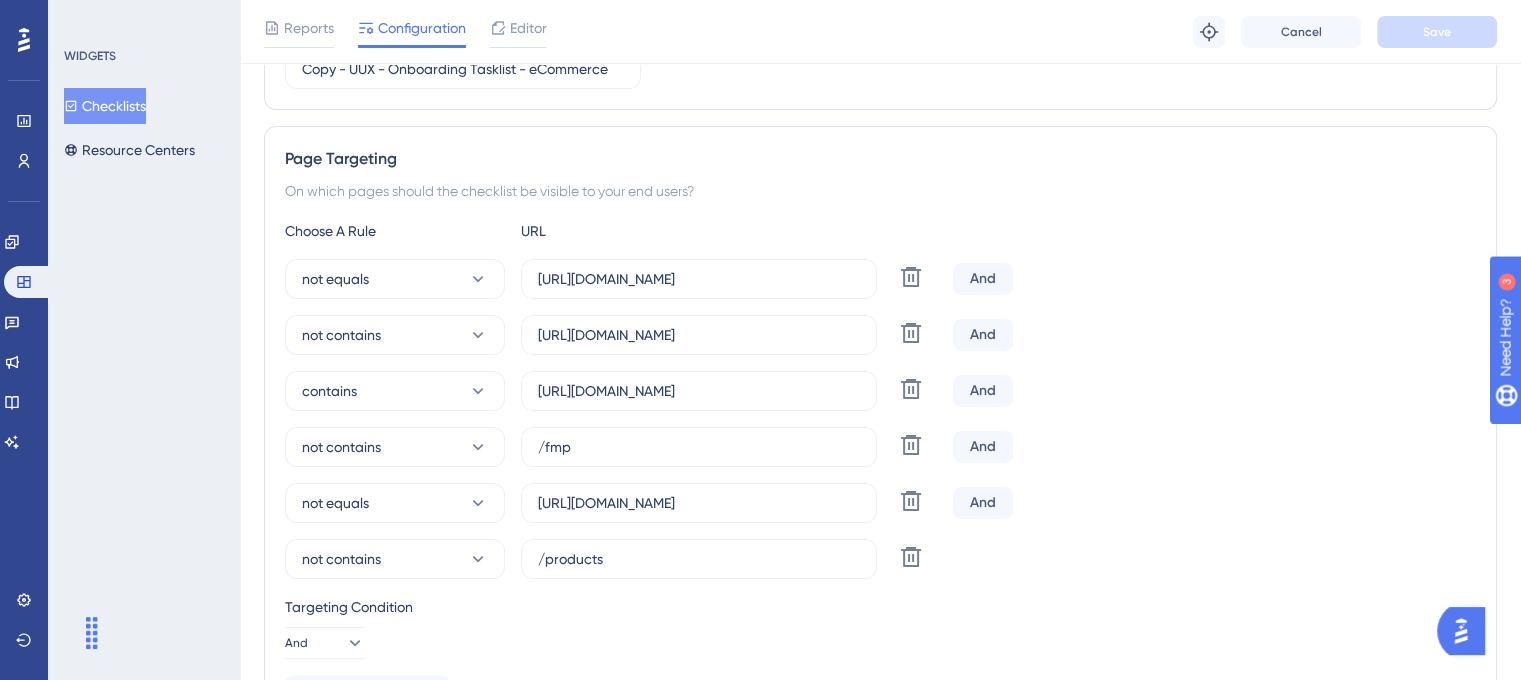 click on "On which pages should the checklist be visible to your end users?" at bounding box center (880, 191) 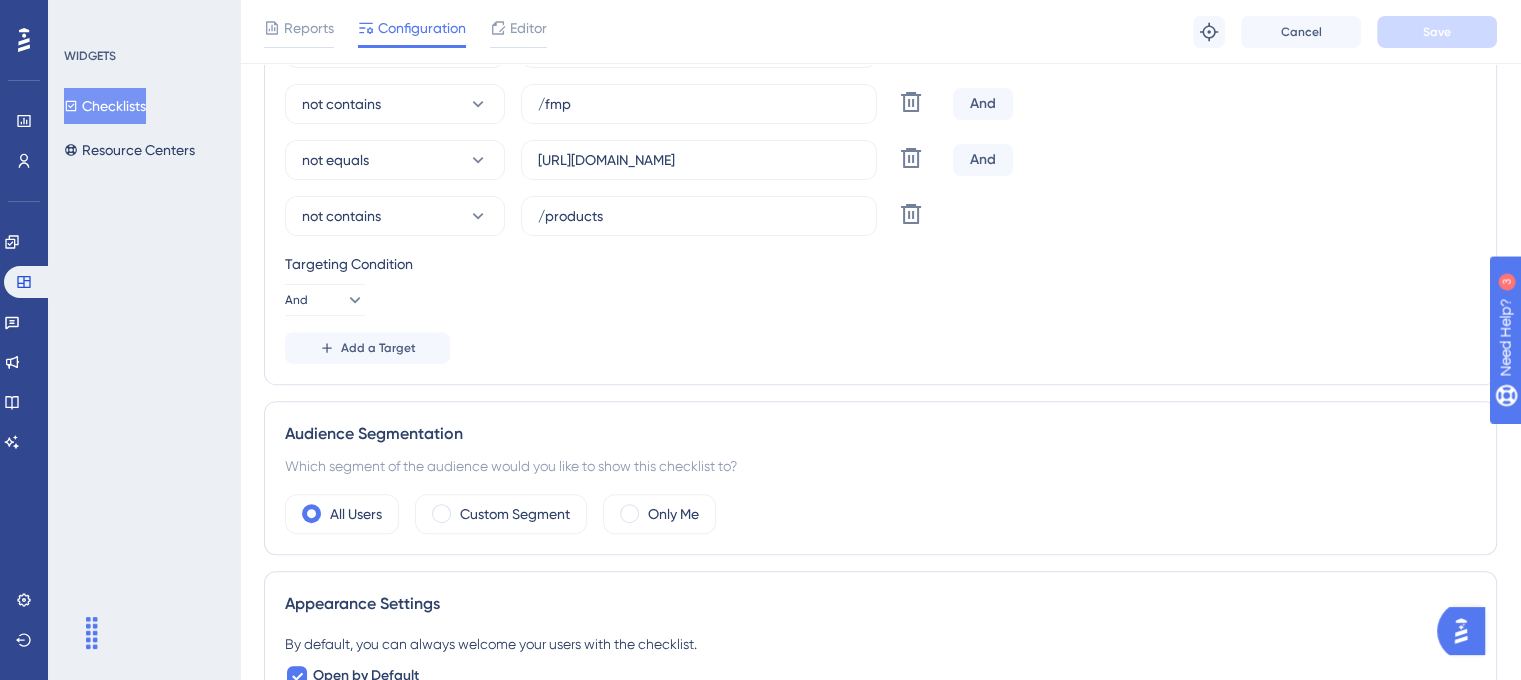 scroll, scrollTop: 300, scrollLeft: 0, axis: vertical 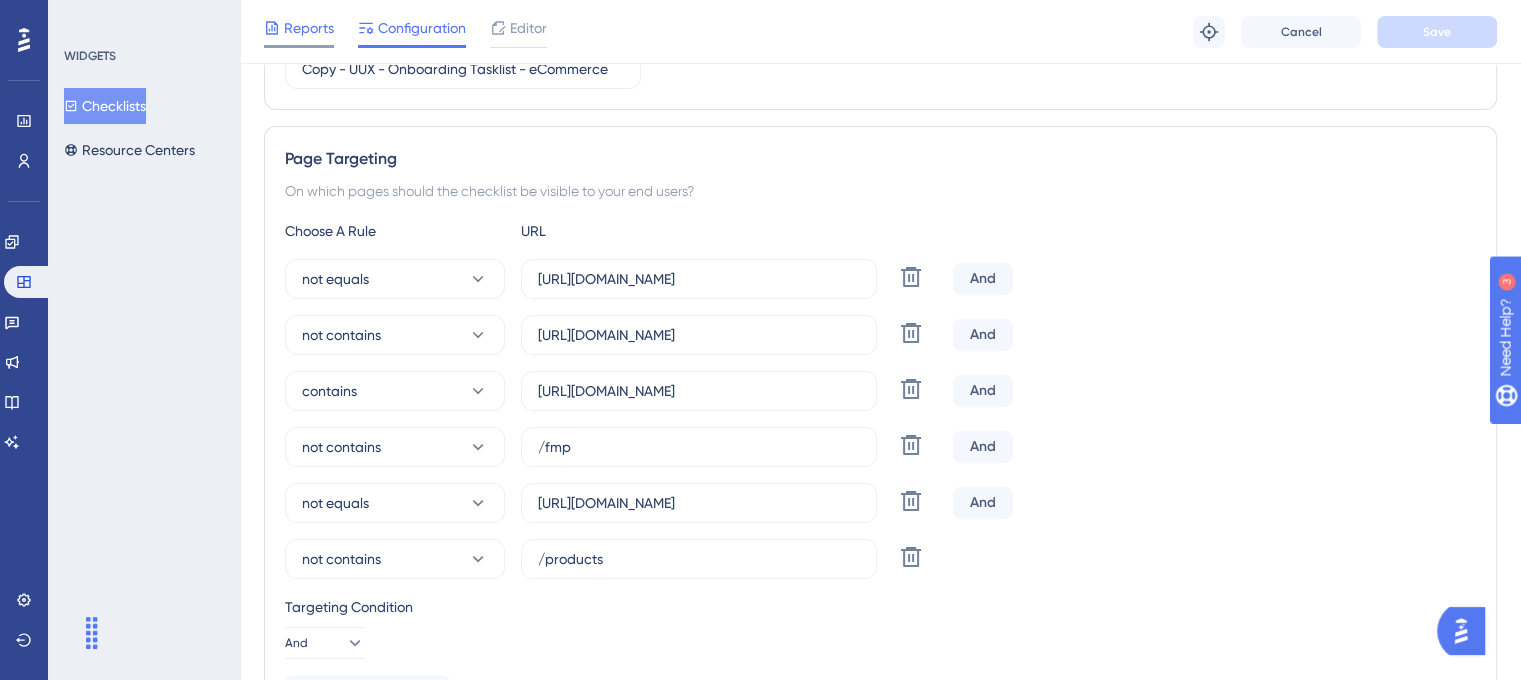 click on "Reports" at bounding box center (309, 28) 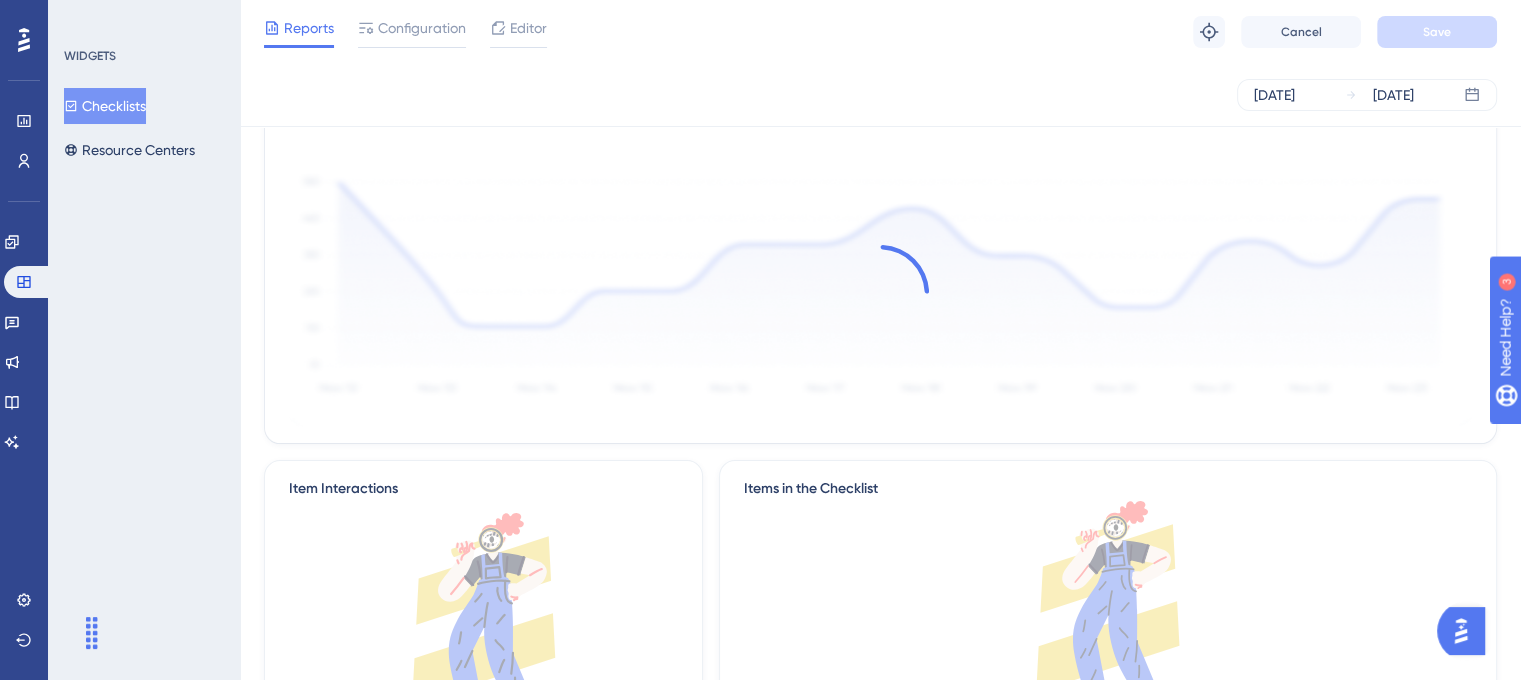 scroll, scrollTop: 360, scrollLeft: 0, axis: vertical 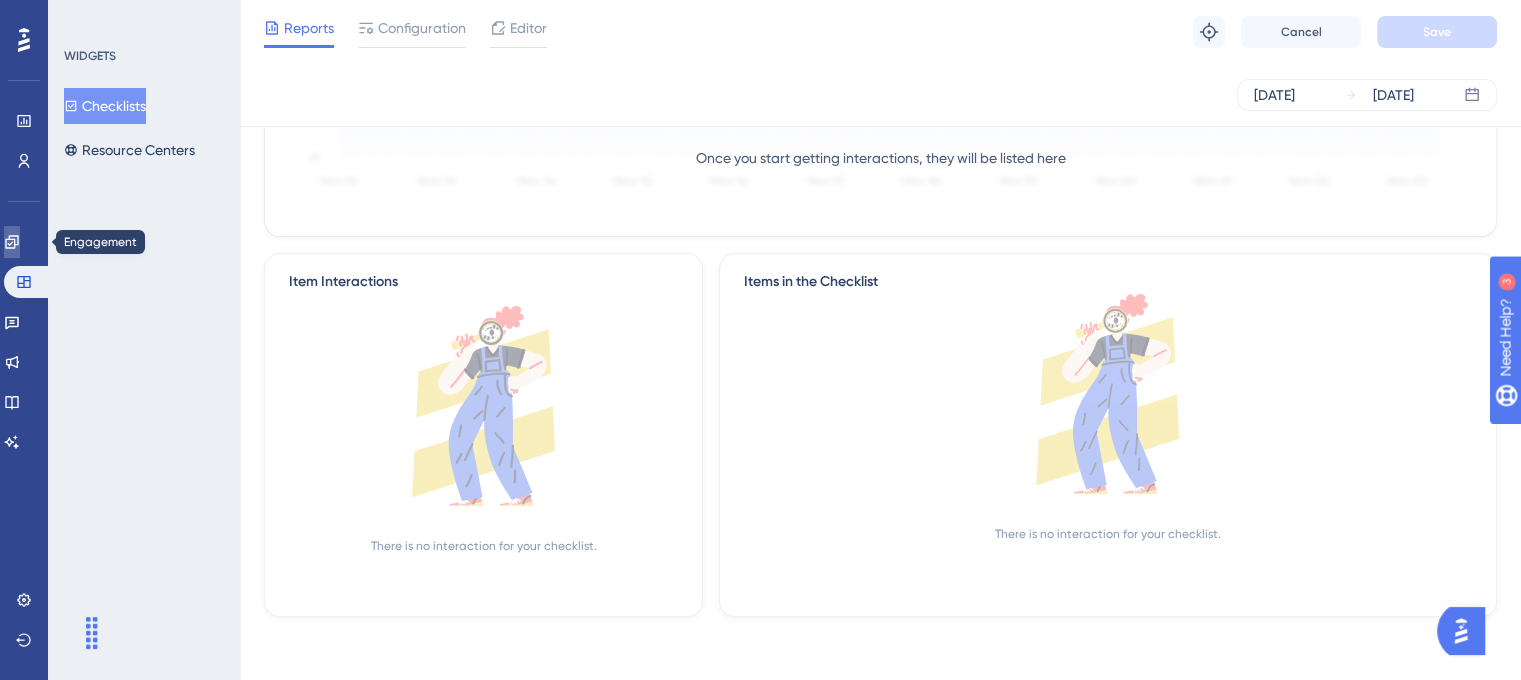 click at bounding box center (12, 242) 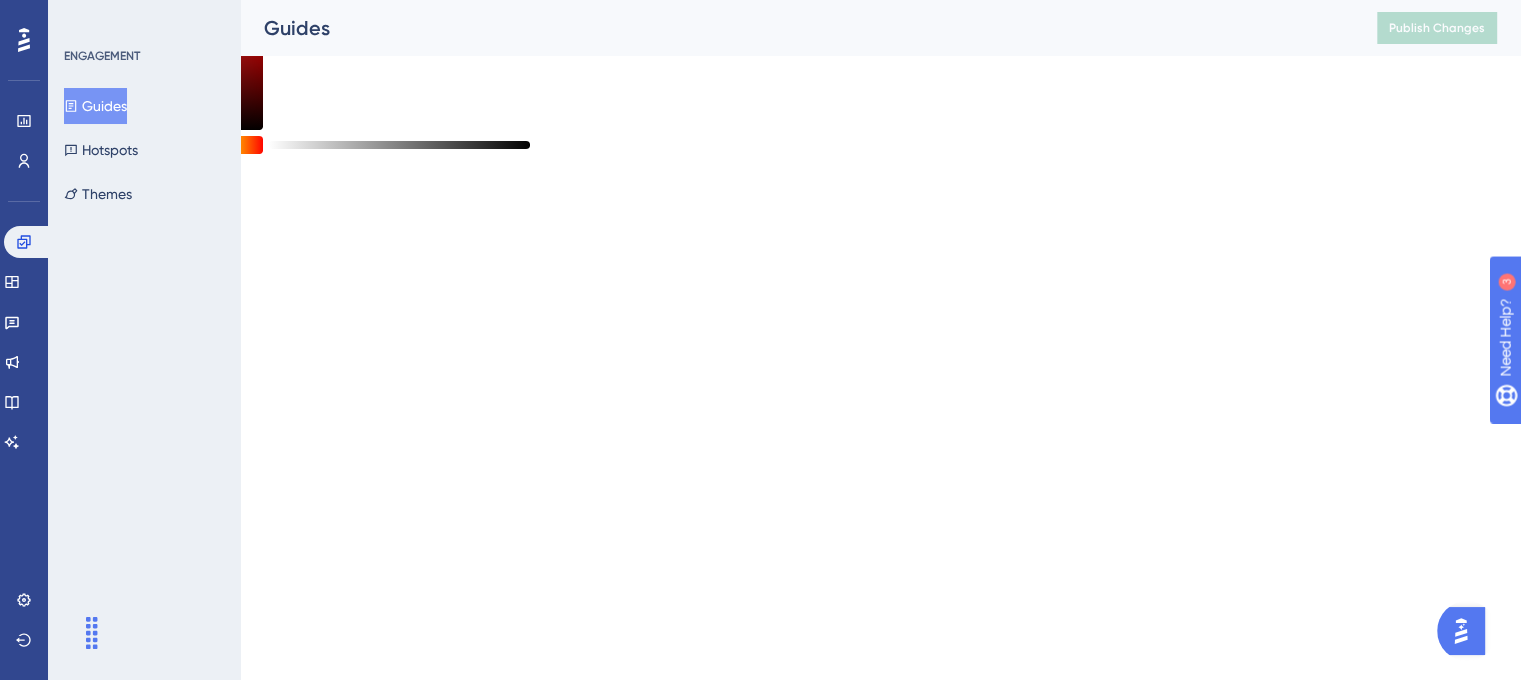 scroll, scrollTop: 0, scrollLeft: 0, axis: both 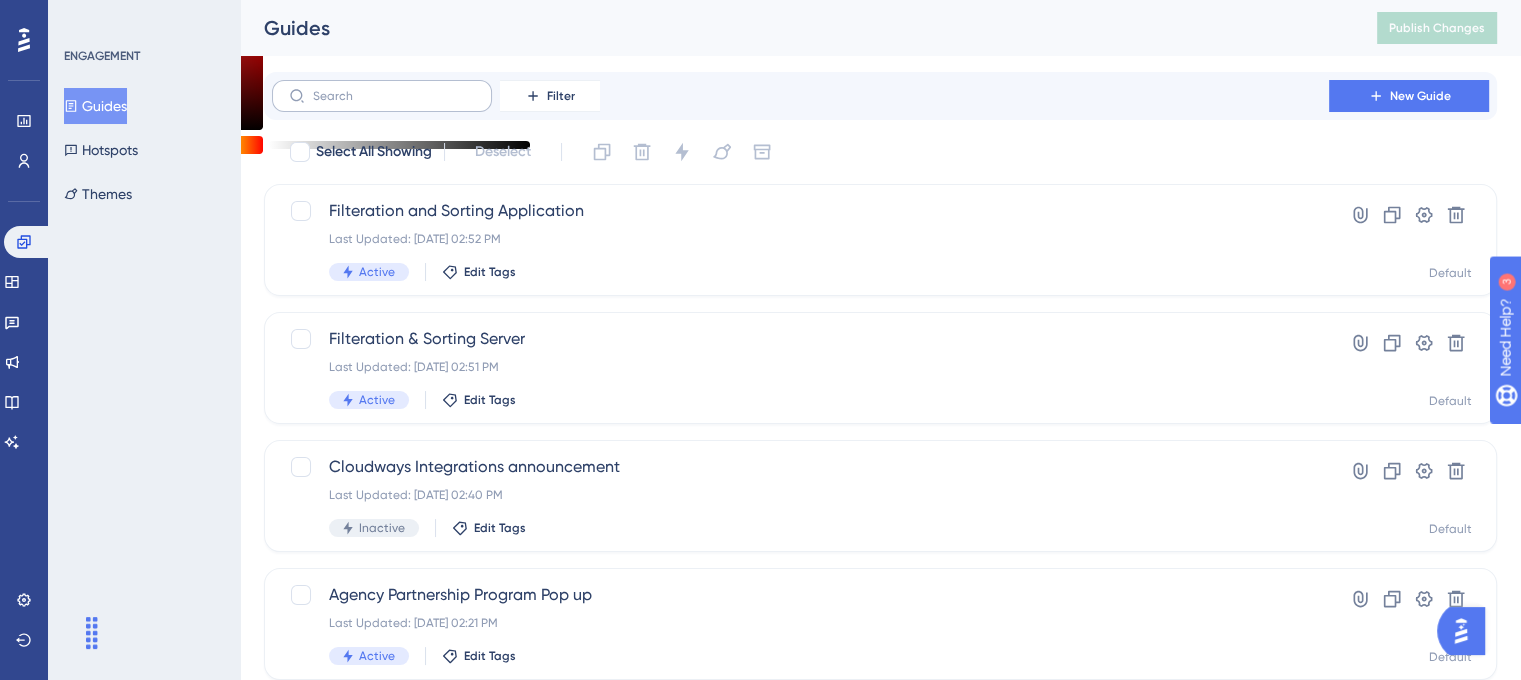 click at bounding box center (382, 96) 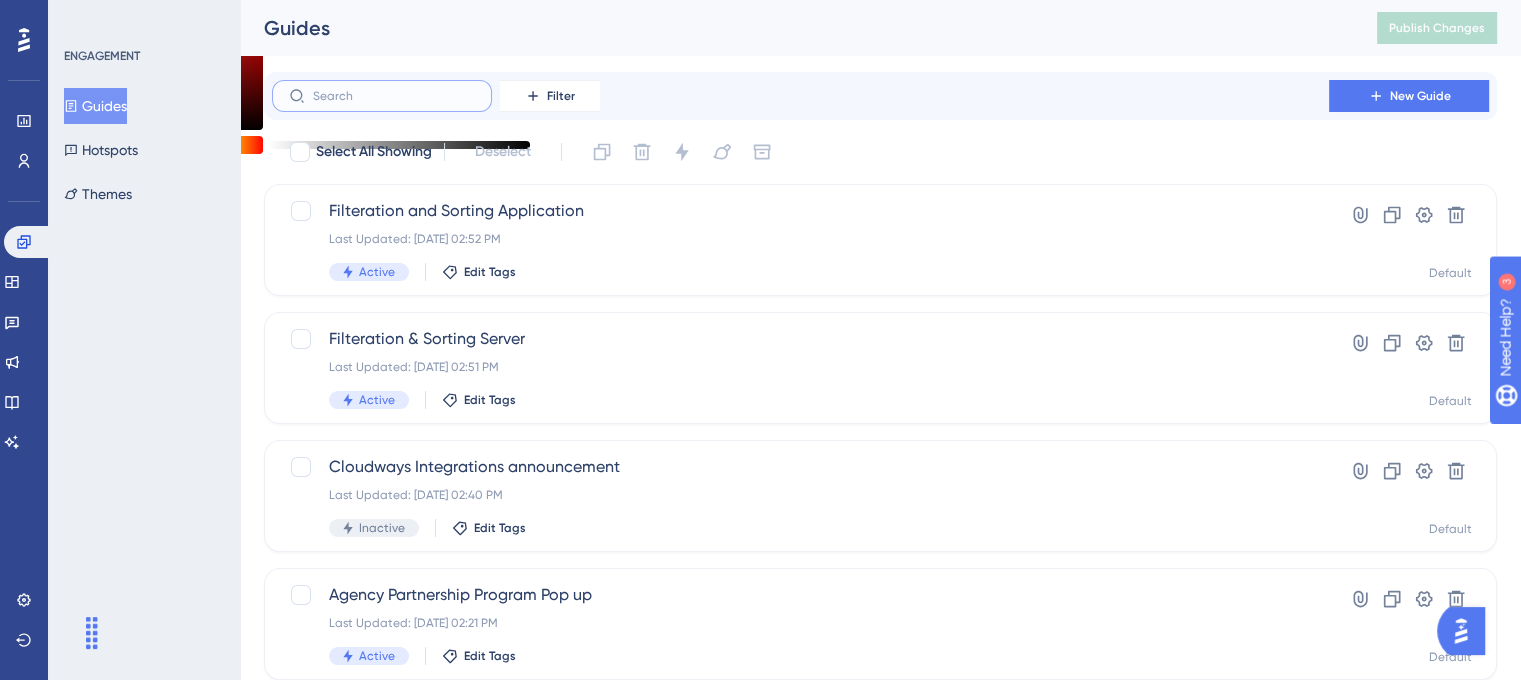 click at bounding box center [394, 96] 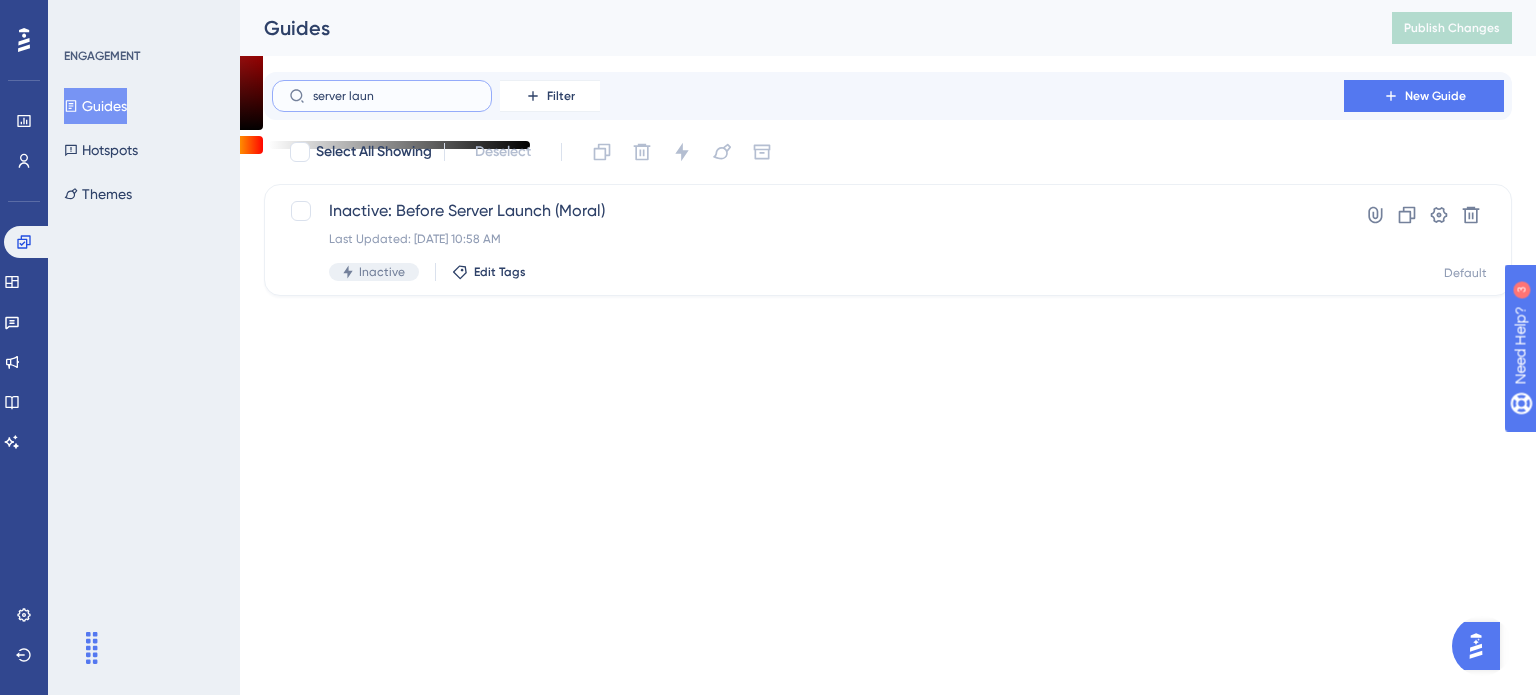 type on "server launc" 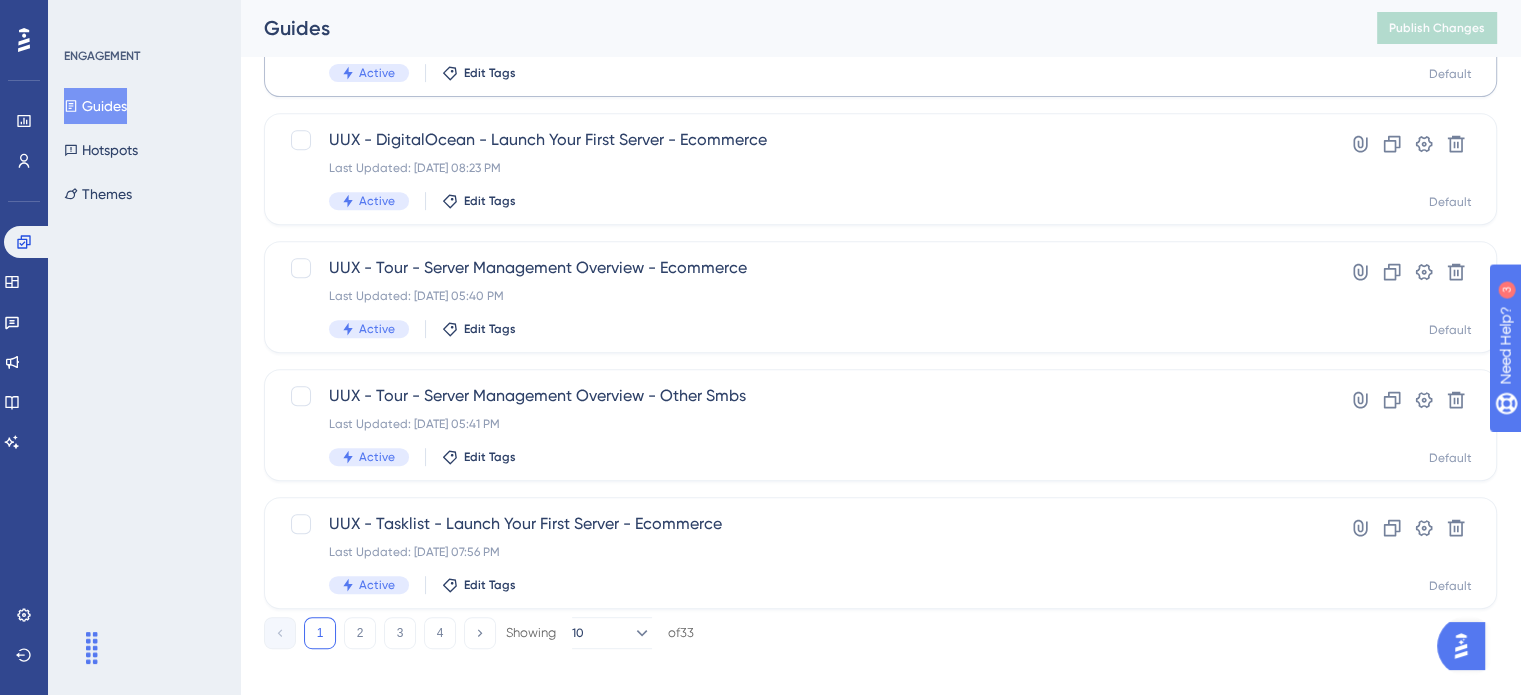 scroll, scrollTop: 856, scrollLeft: 0, axis: vertical 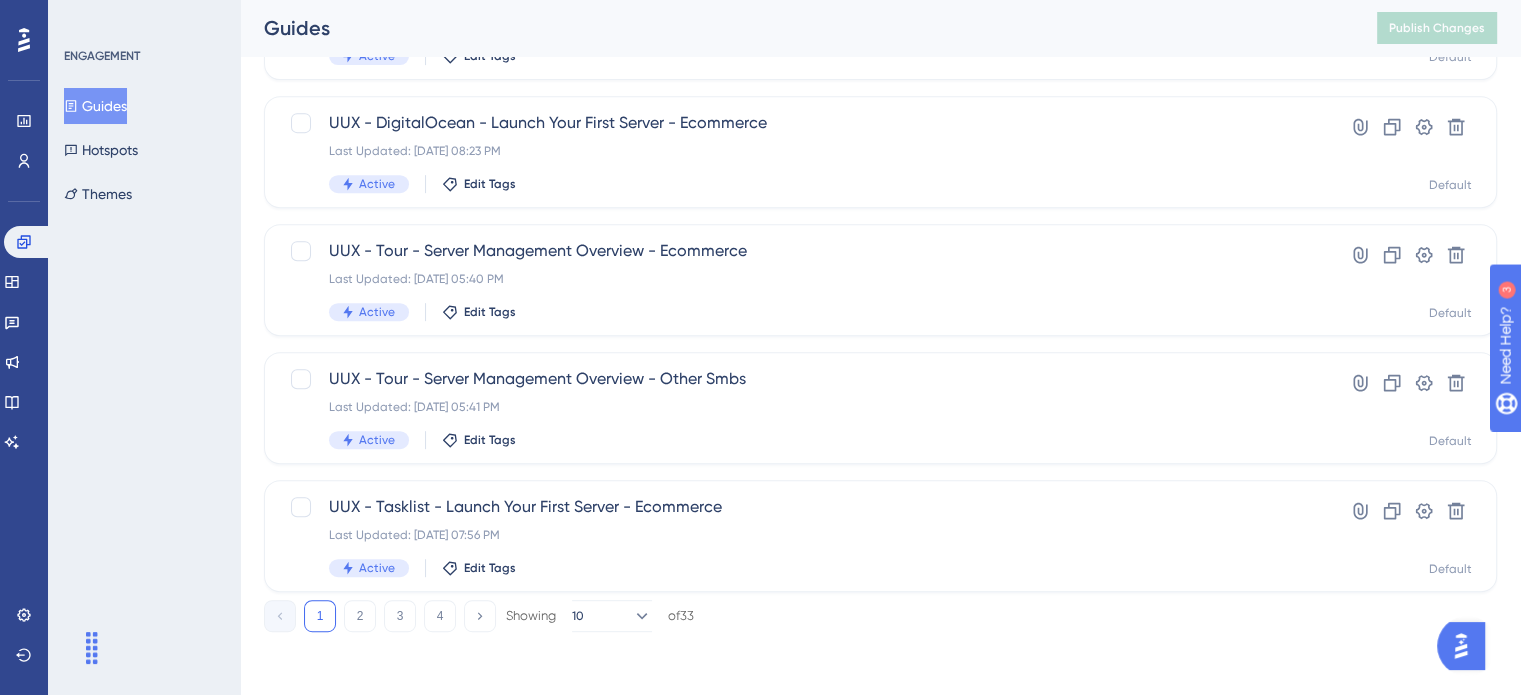 type on "server" 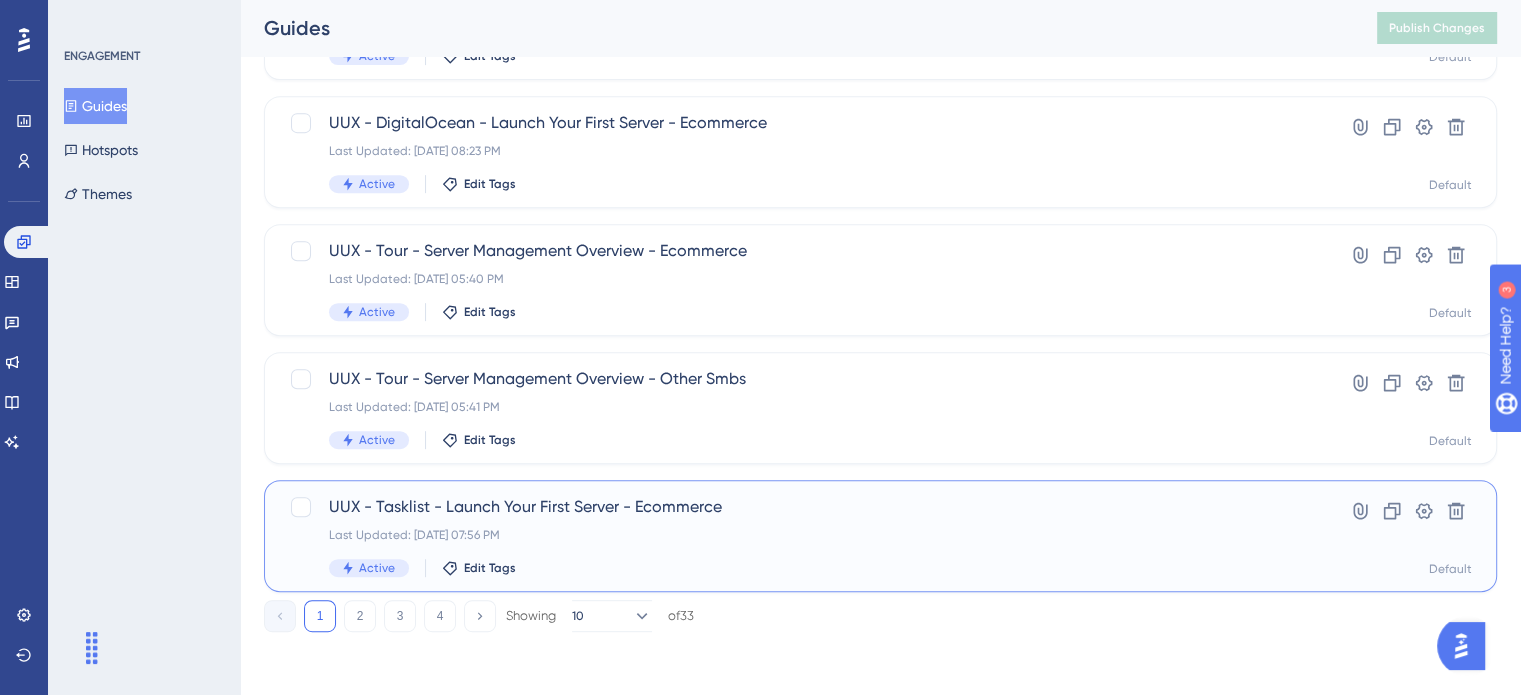 click on "UUX - Tasklist - Launch Your First Server - Ecommerce" at bounding box center [800, 507] 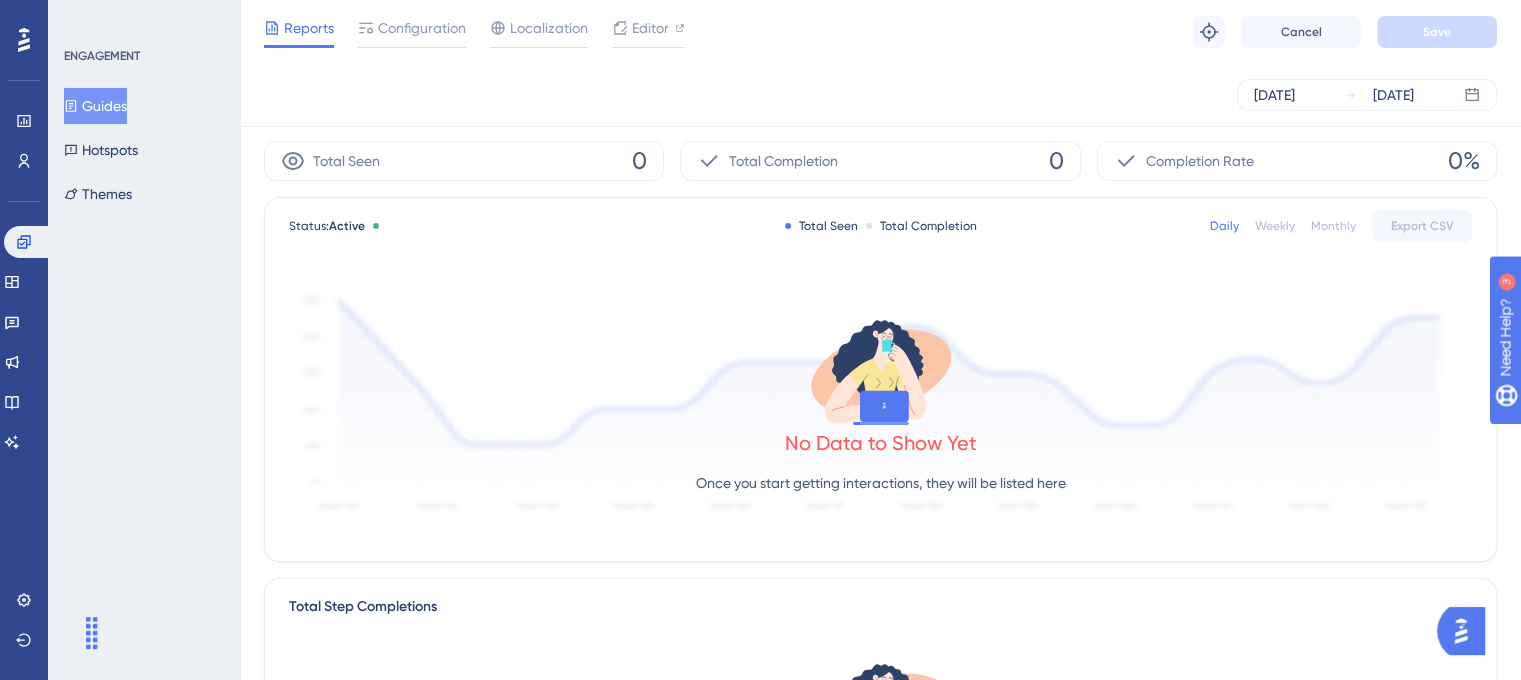 scroll, scrollTop: 0, scrollLeft: 0, axis: both 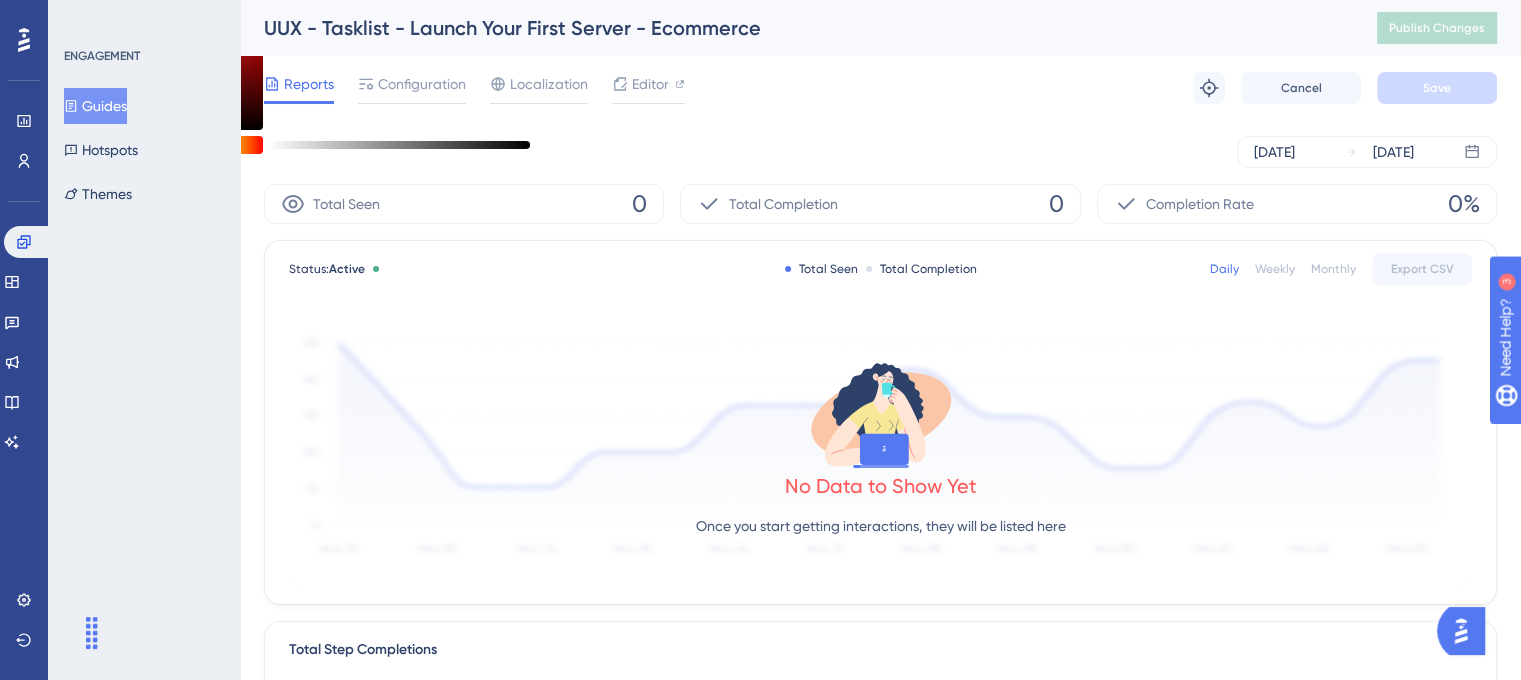 click on "Total Seen 0" at bounding box center (464, 204) 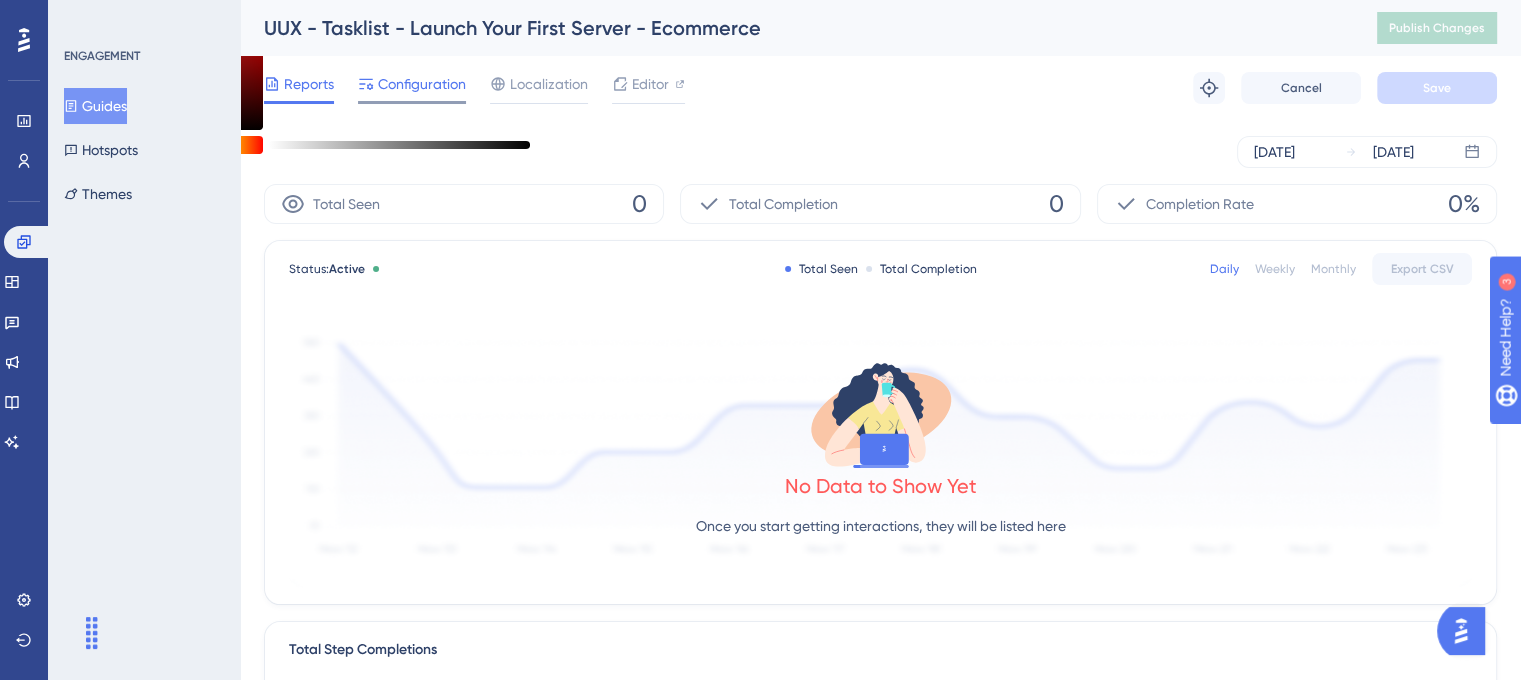click on "Configuration" at bounding box center [412, 88] 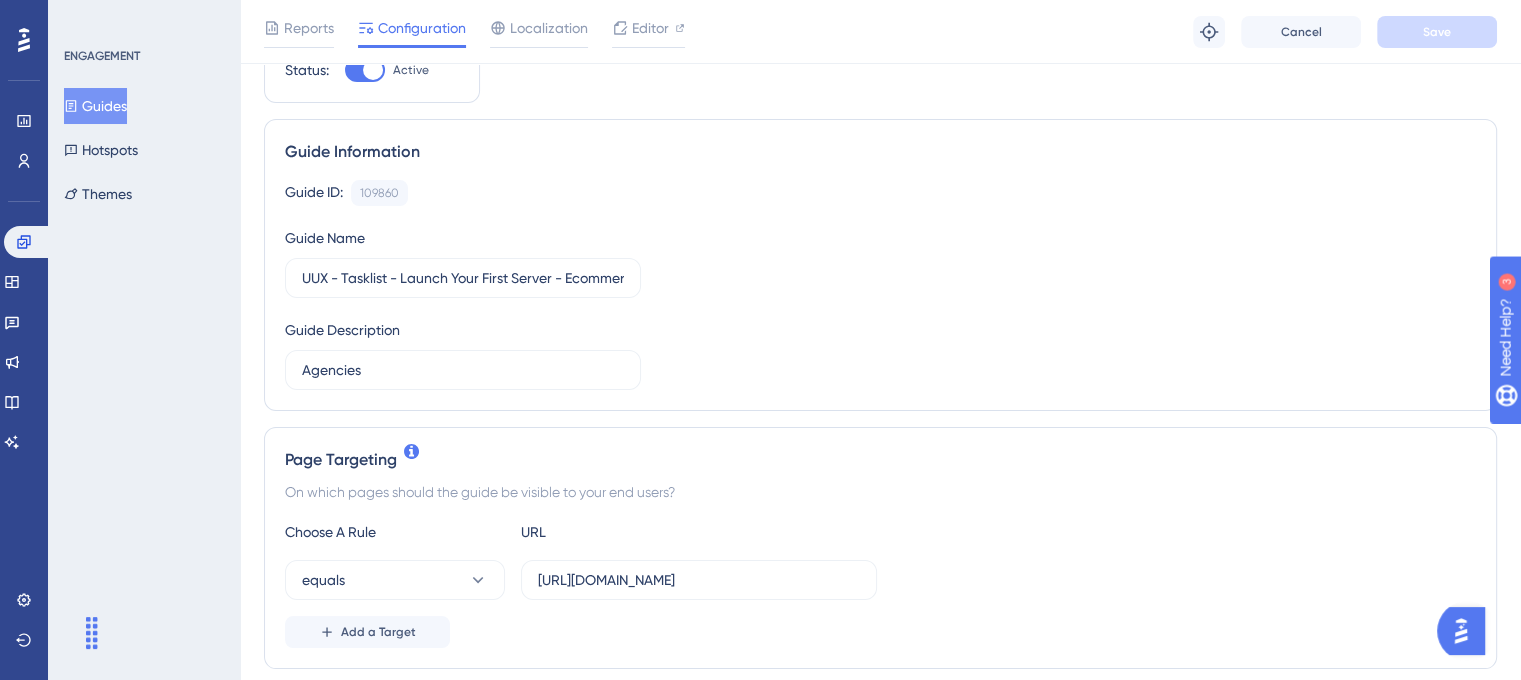 scroll, scrollTop: 200, scrollLeft: 0, axis: vertical 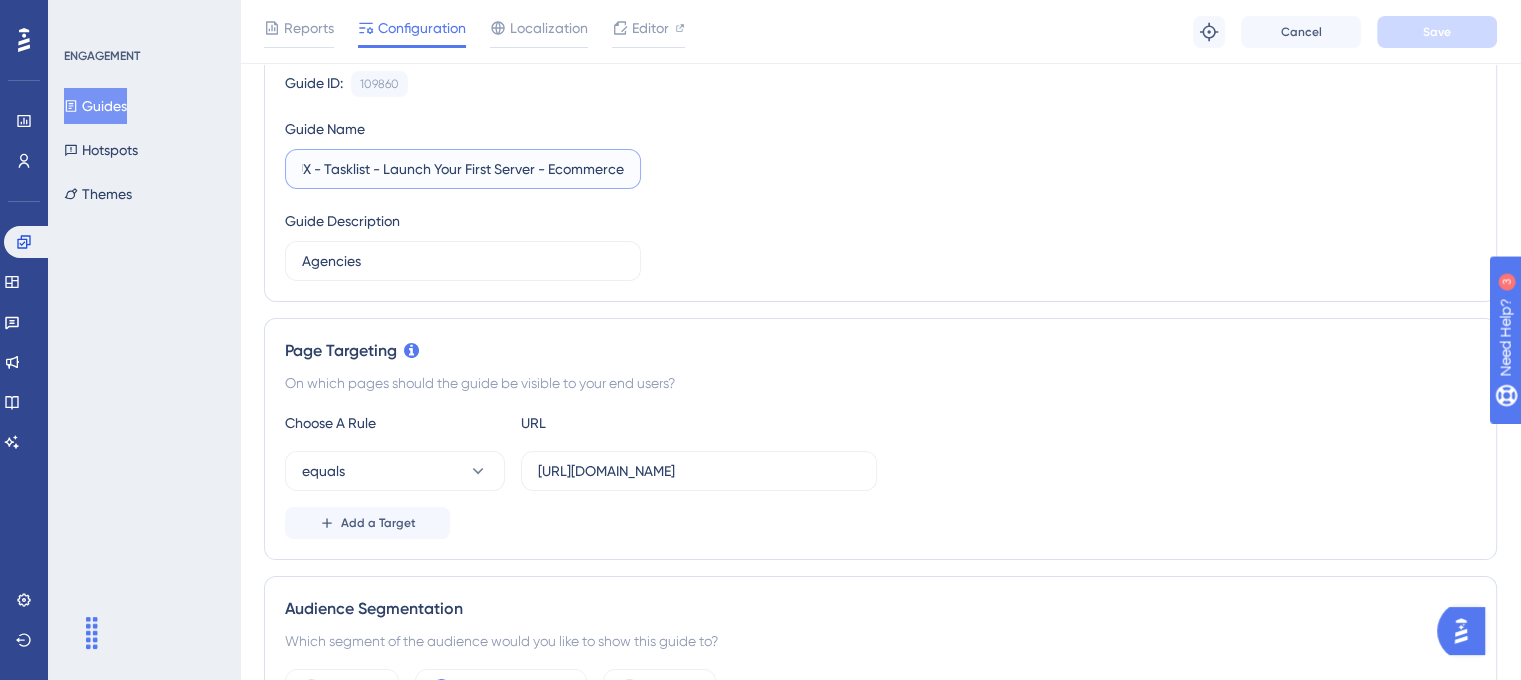 drag, startPoint x: 531, startPoint y: 161, endPoint x: 792, endPoint y: 199, distance: 263.75177 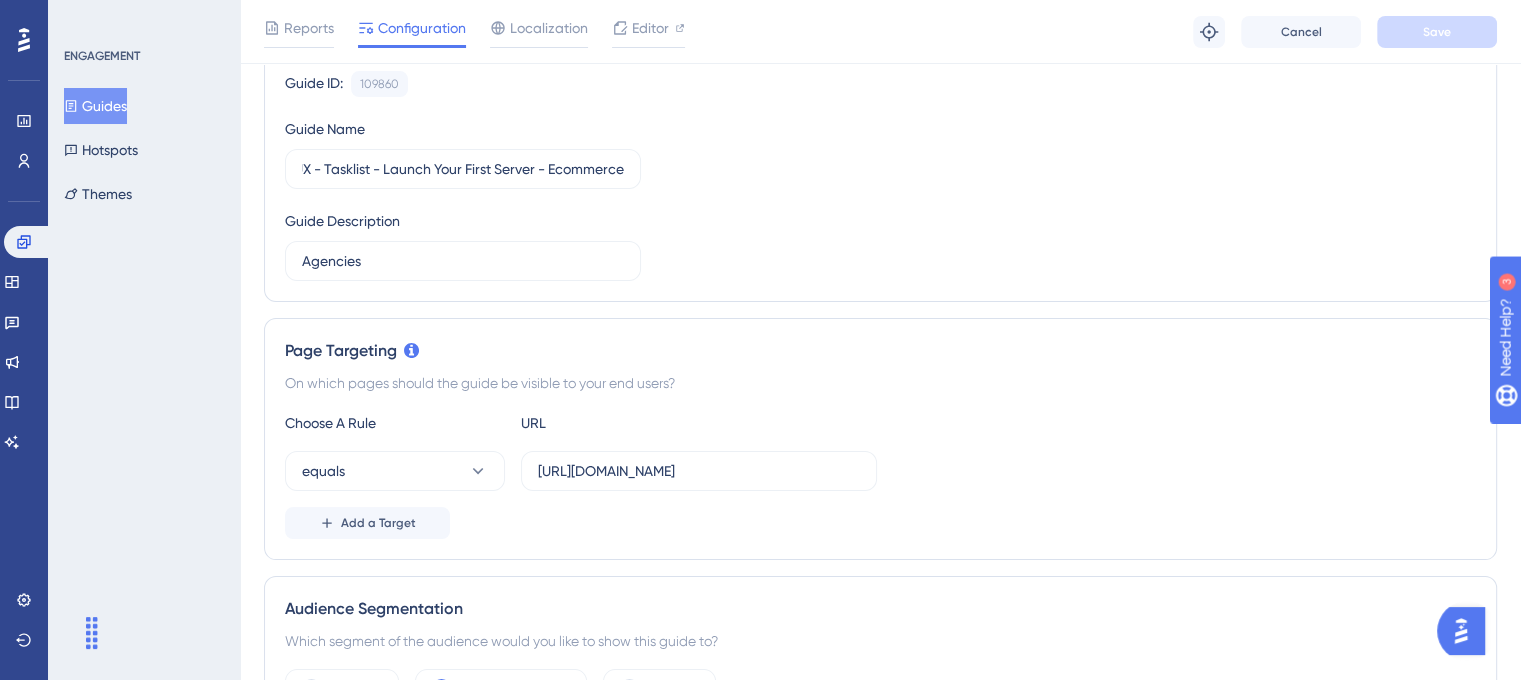 click on "Guide ID: 109860 Copy Guide Name UUX - Tasklist - Launch Your First Server - Ecommerce Guide Description Agencies" at bounding box center (880, 176) 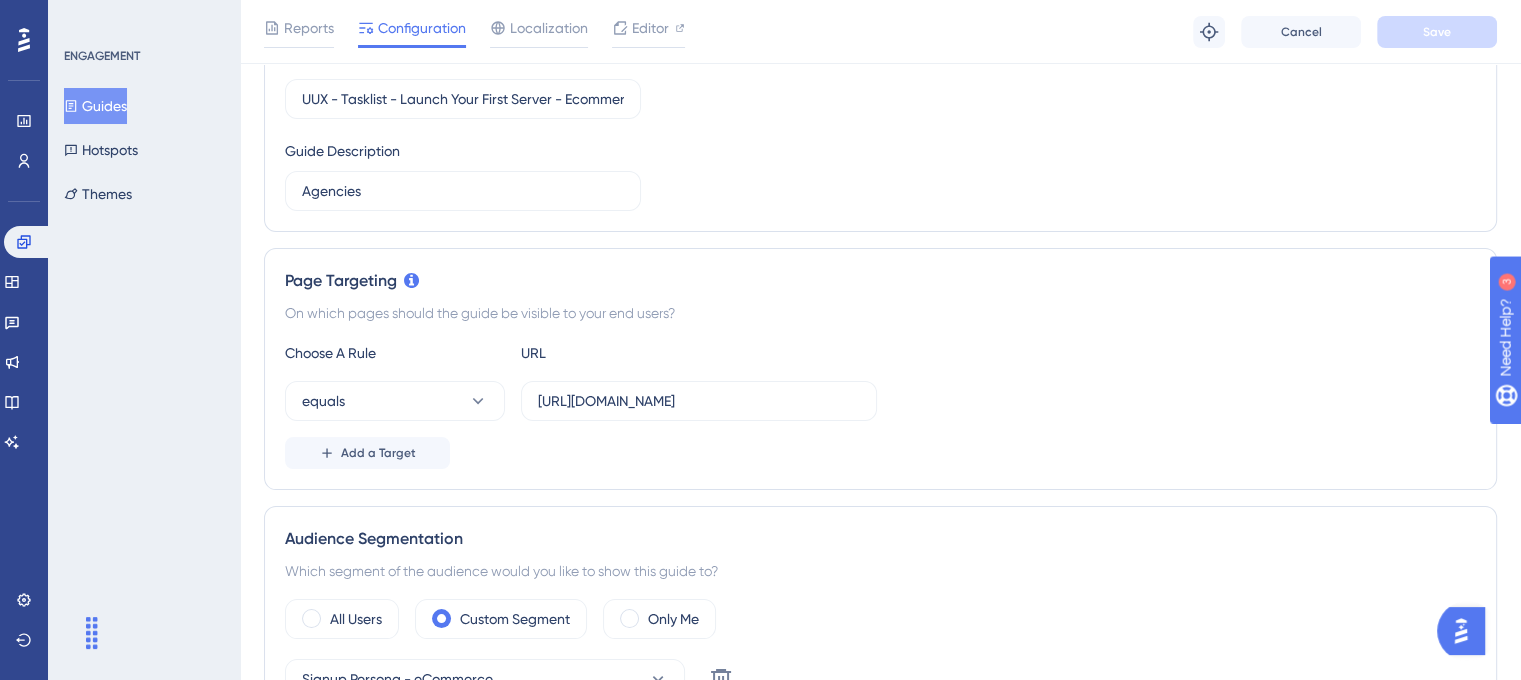 scroll, scrollTop: 0, scrollLeft: 0, axis: both 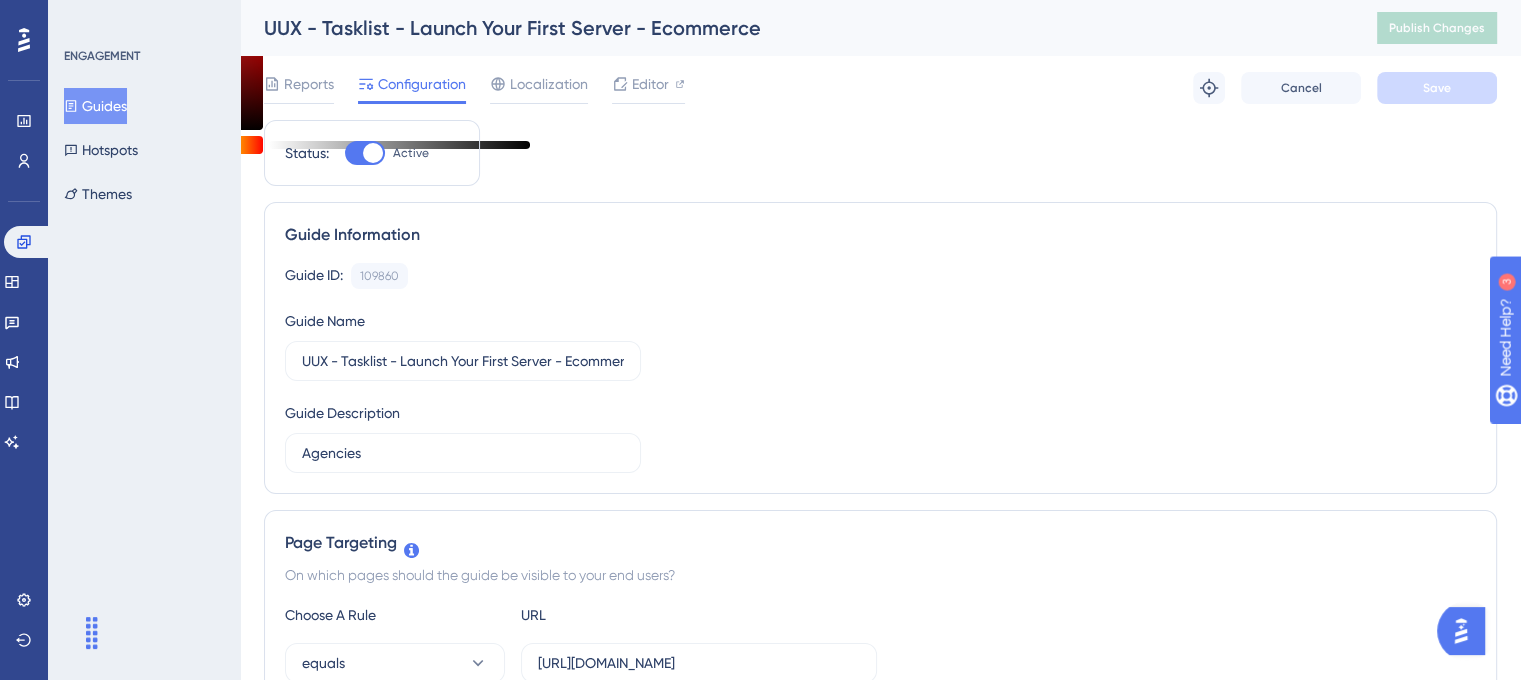 click on "Status: Active Guide Information Guide ID: 109860 Copy Guide Name UUX - Tasklist - Launch Your First Server - Ecommerce Guide Description Agencies Page Targeting
On which pages should the guide be visible to your end users?
Choose A Rule URL equals https://unified.cloudways.com/server/create Add a Target Audience Segmentation Which segment of the audience would you like to show this guide to? All Users Custom Segment Only Me Signup Persona - eCommerce Delete AND Channel is not DigitalOcean Delete AND Trial Users Delete Segmentation Condition And Add a Segment Create a Segment Trigger You can trigger your guide automatically when the target URL is visited,
and/or use the custom triggers. Auto-Trigger Custom Triggers Scheduling You can schedule a time period for your guide to appear.
Scheduling will not work if the status is not active. Schedule a time period Redirection The browser will redirect to the “Redirection URL” when the Targeting Conditions are not provided.   Learn more. Default" at bounding box center [880, 1151] 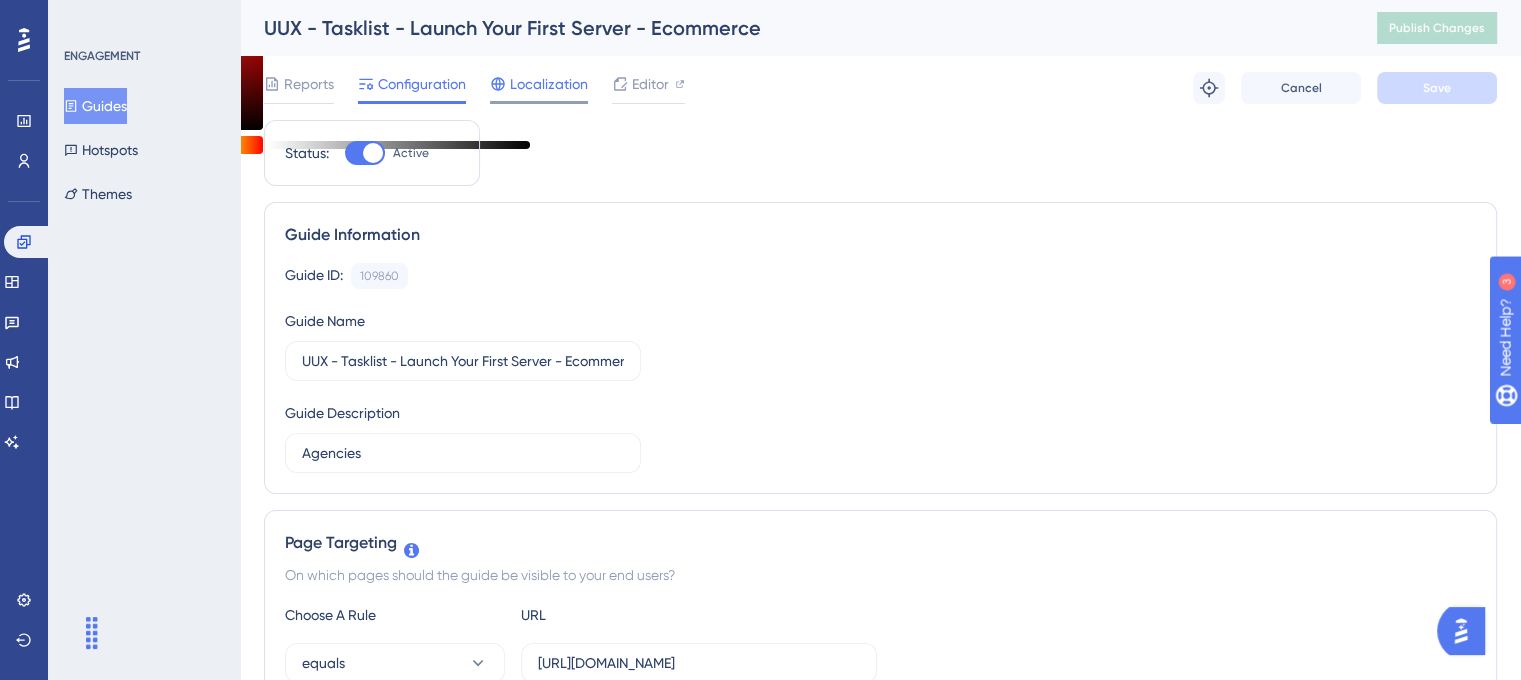 click at bounding box center (539, 102) 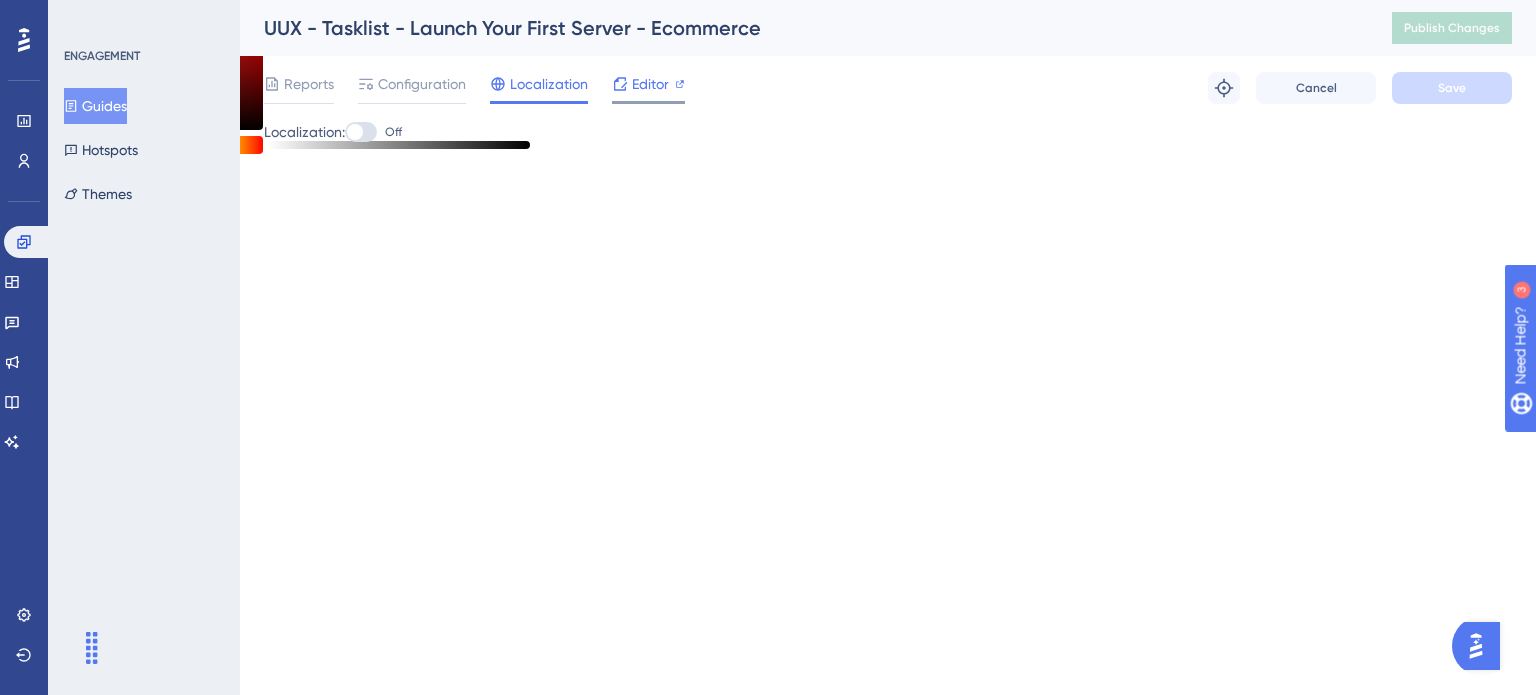 click on "Editor" at bounding box center [650, 84] 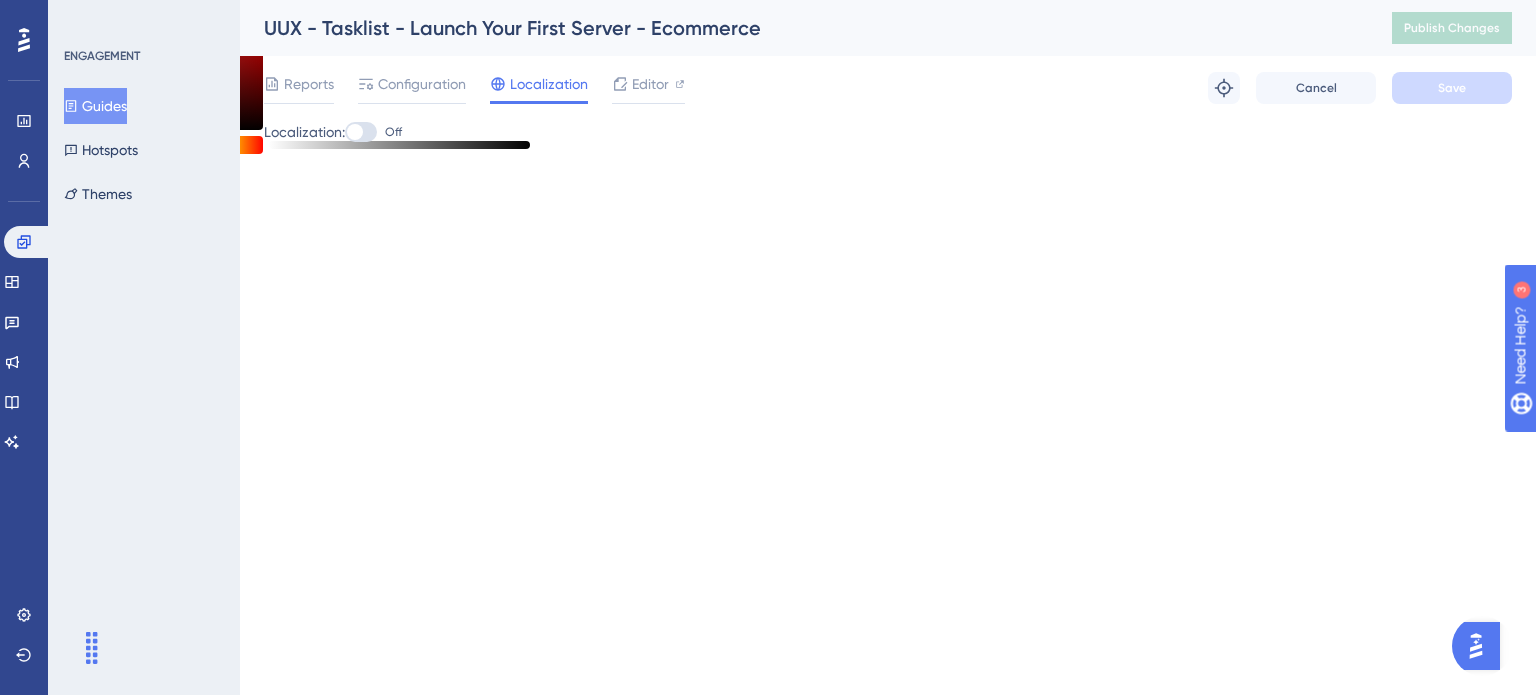 click on "Configuration" at bounding box center [422, 84] 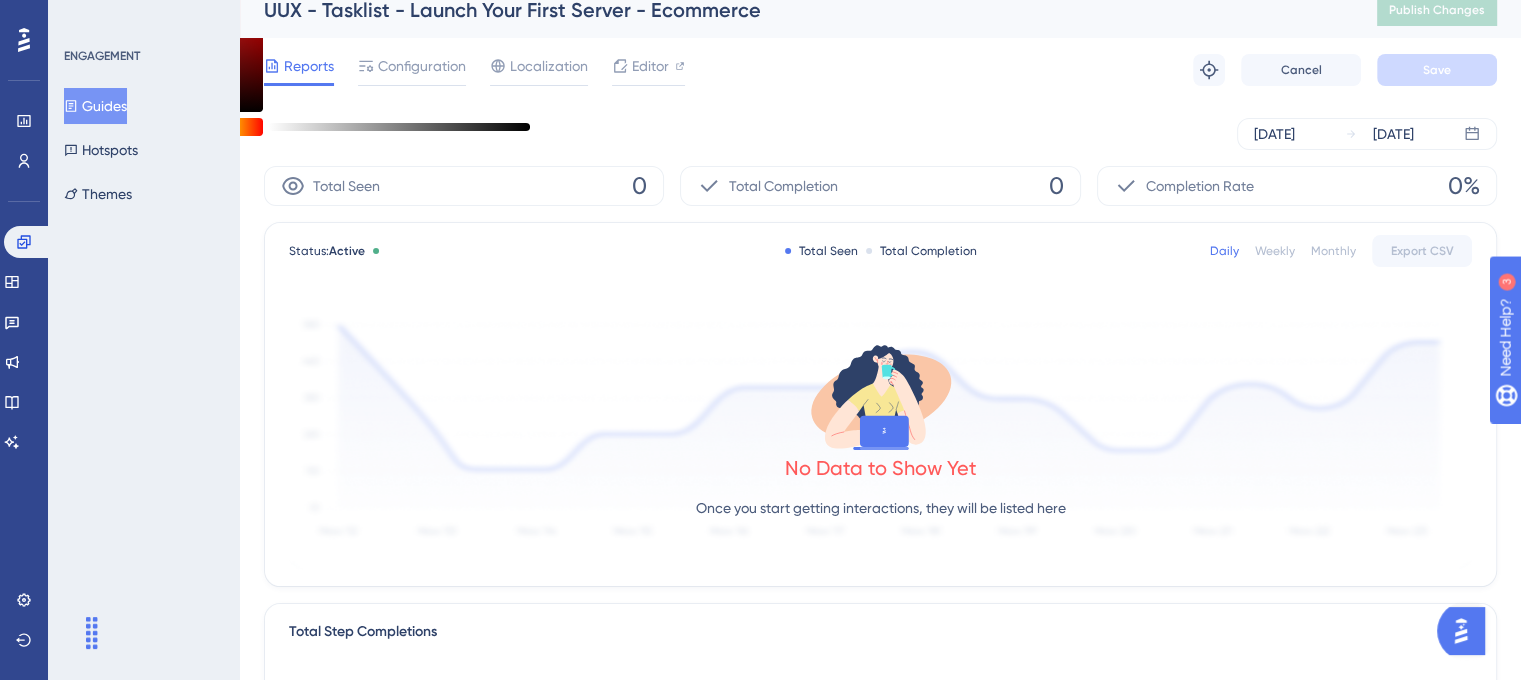 scroll, scrollTop: 0, scrollLeft: 0, axis: both 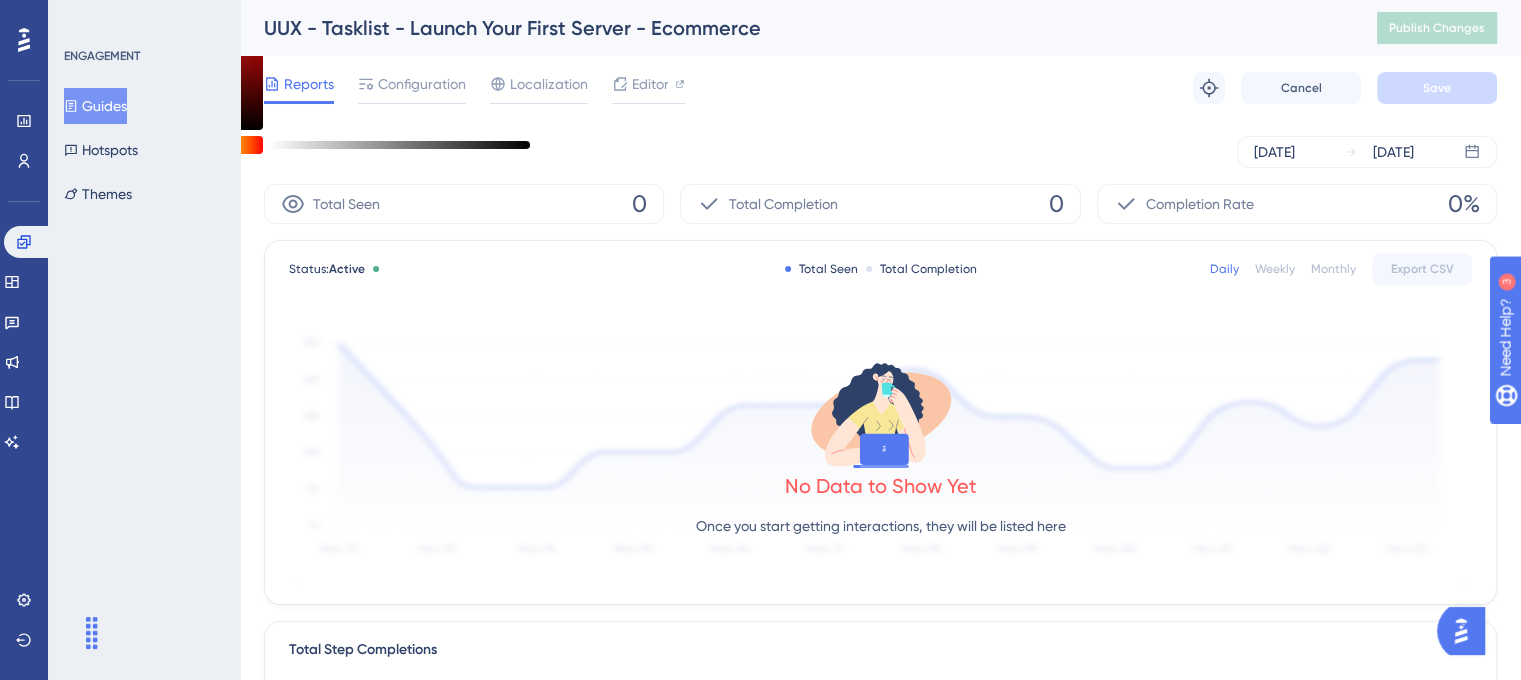 click on "Guides" at bounding box center [95, 106] 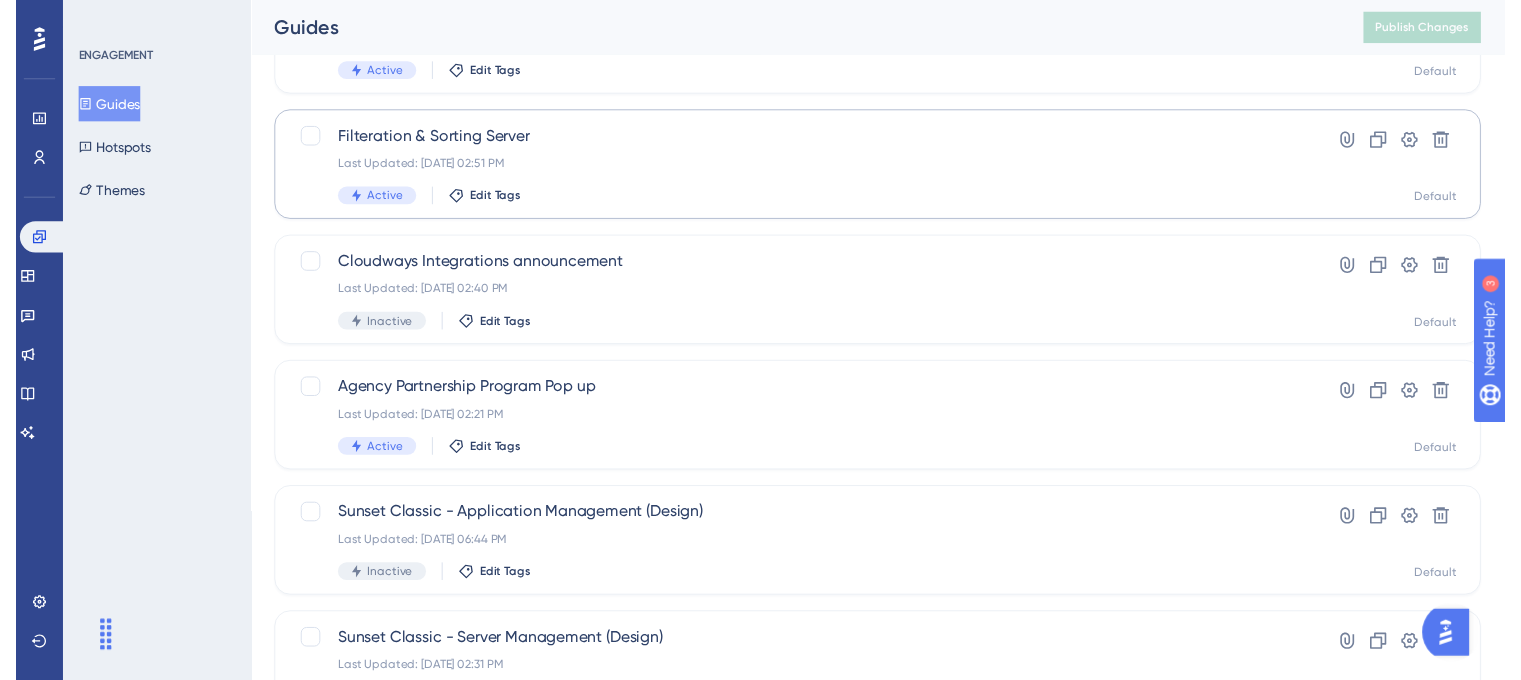 scroll, scrollTop: 0, scrollLeft: 0, axis: both 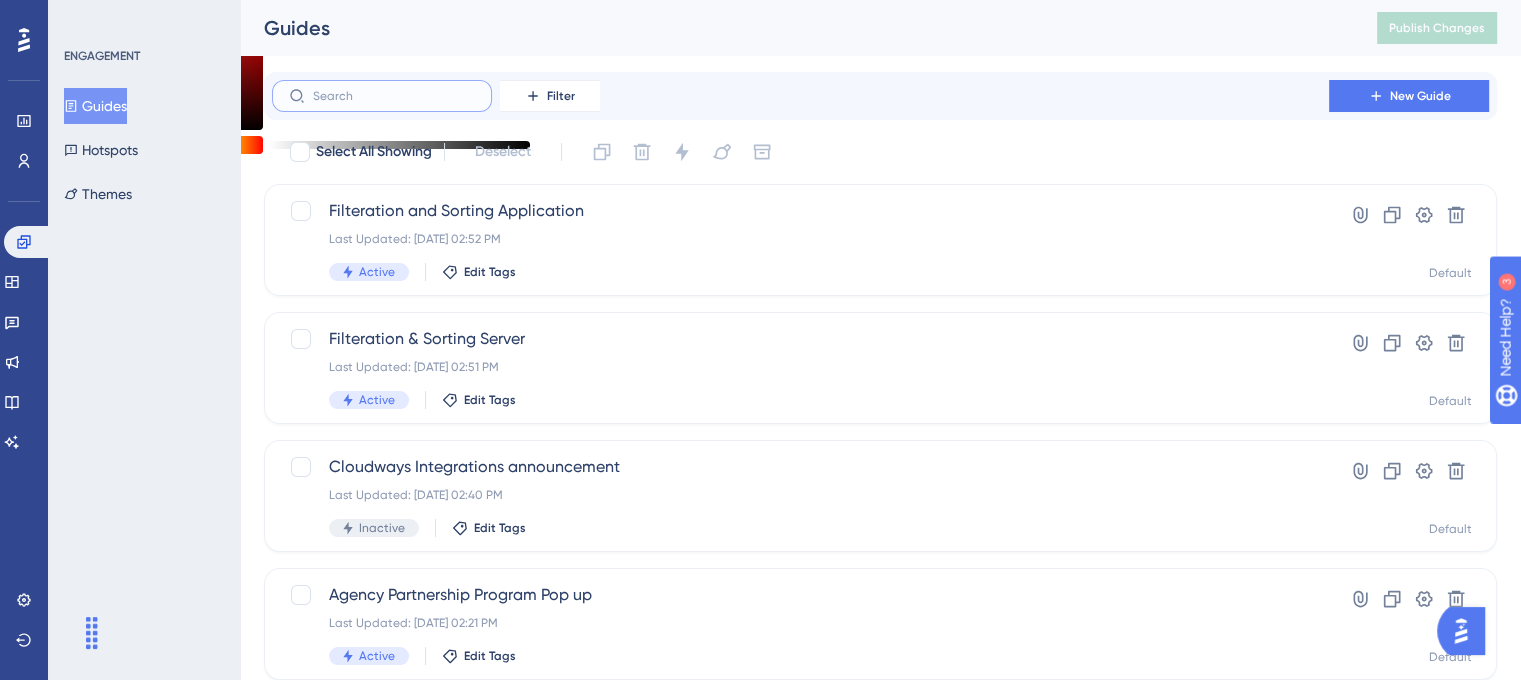 click at bounding box center [394, 96] 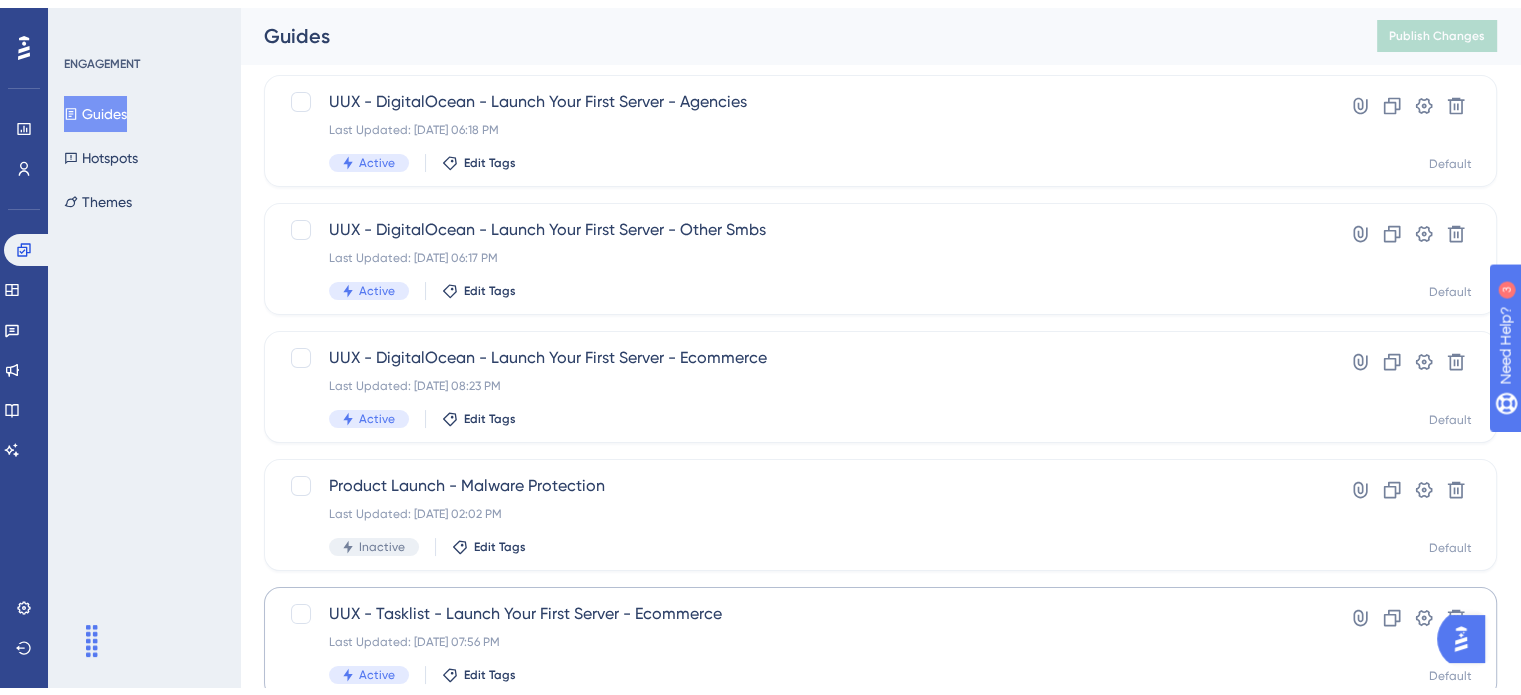 scroll, scrollTop: 400, scrollLeft: 0, axis: vertical 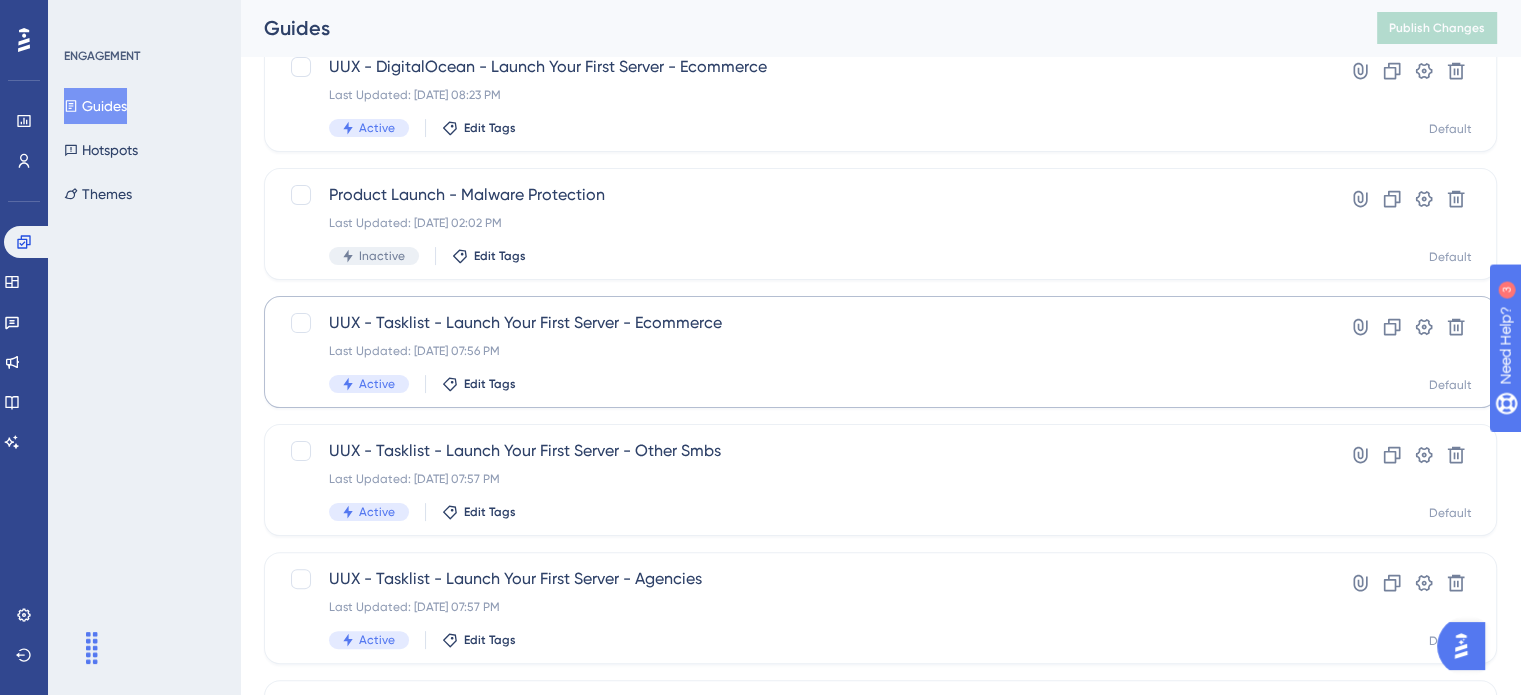 type on "launch" 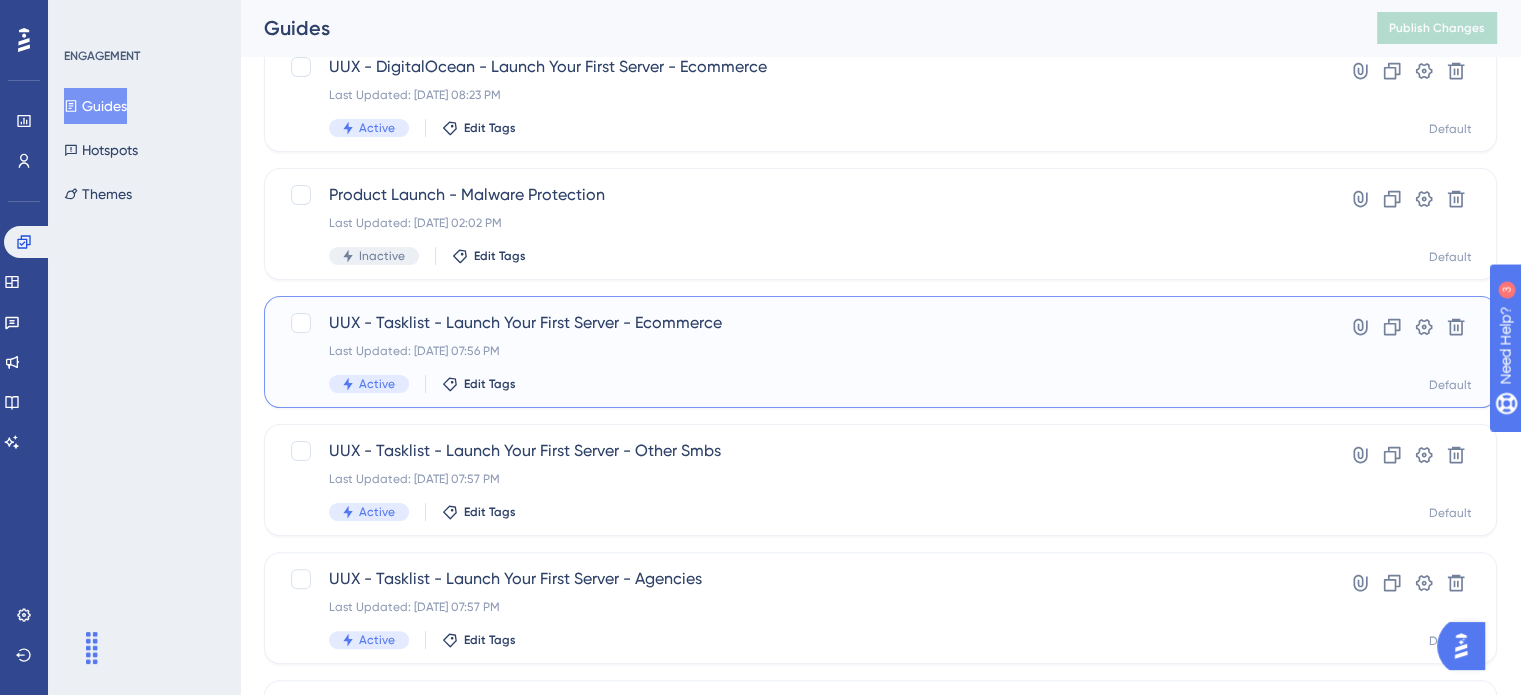 click on "UUX - Tasklist - Launch Your First Server - Ecommerce" at bounding box center (800, 323) 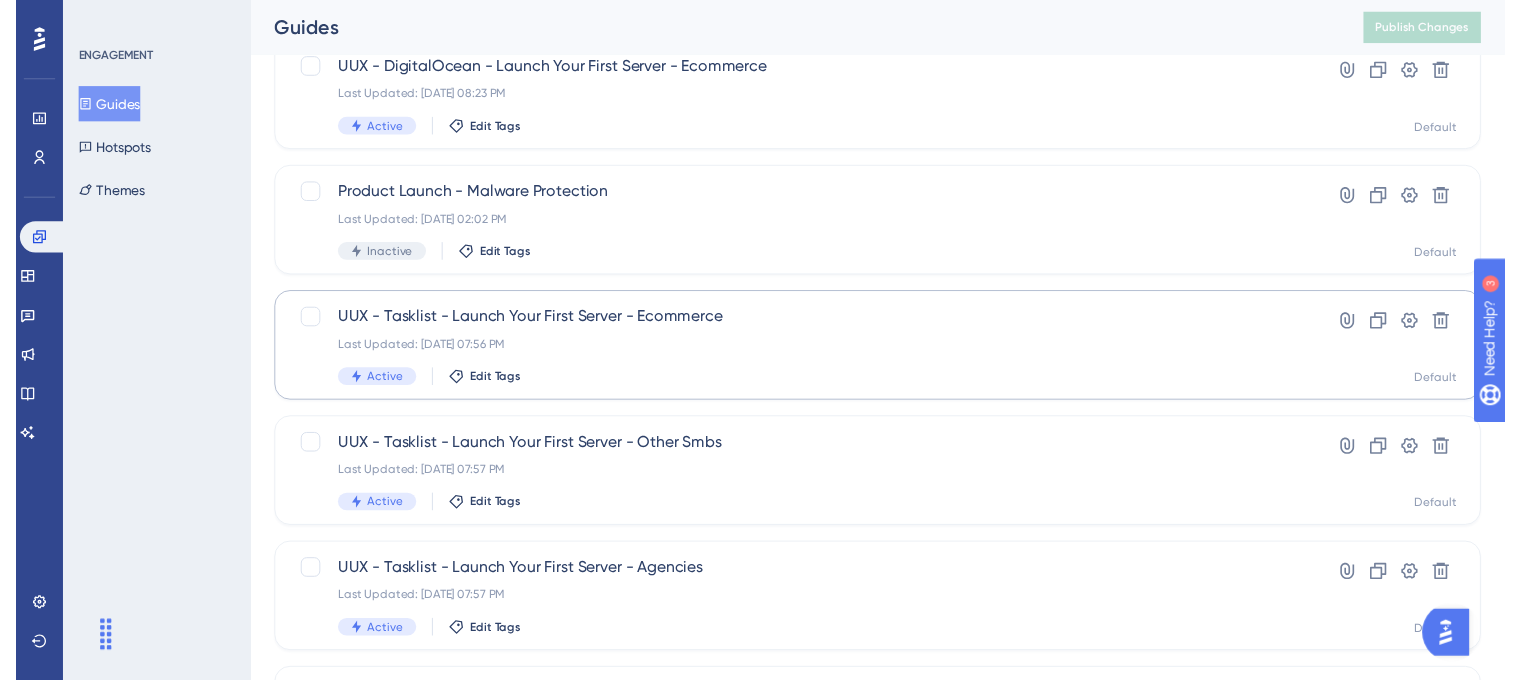 scroll, scrollTop: 0, scrollLeft: 0, axis: both 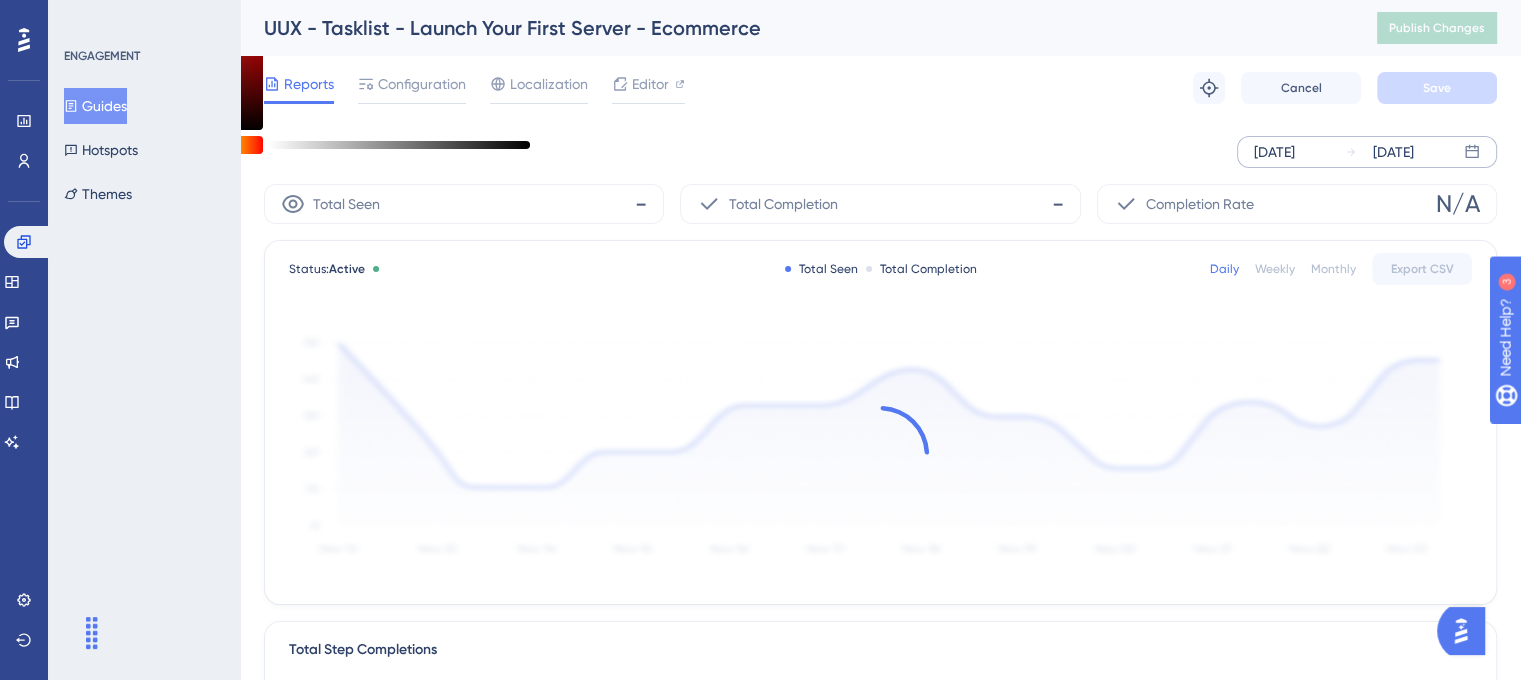 click on "[DATE]" at bounding box center (1274, 152) 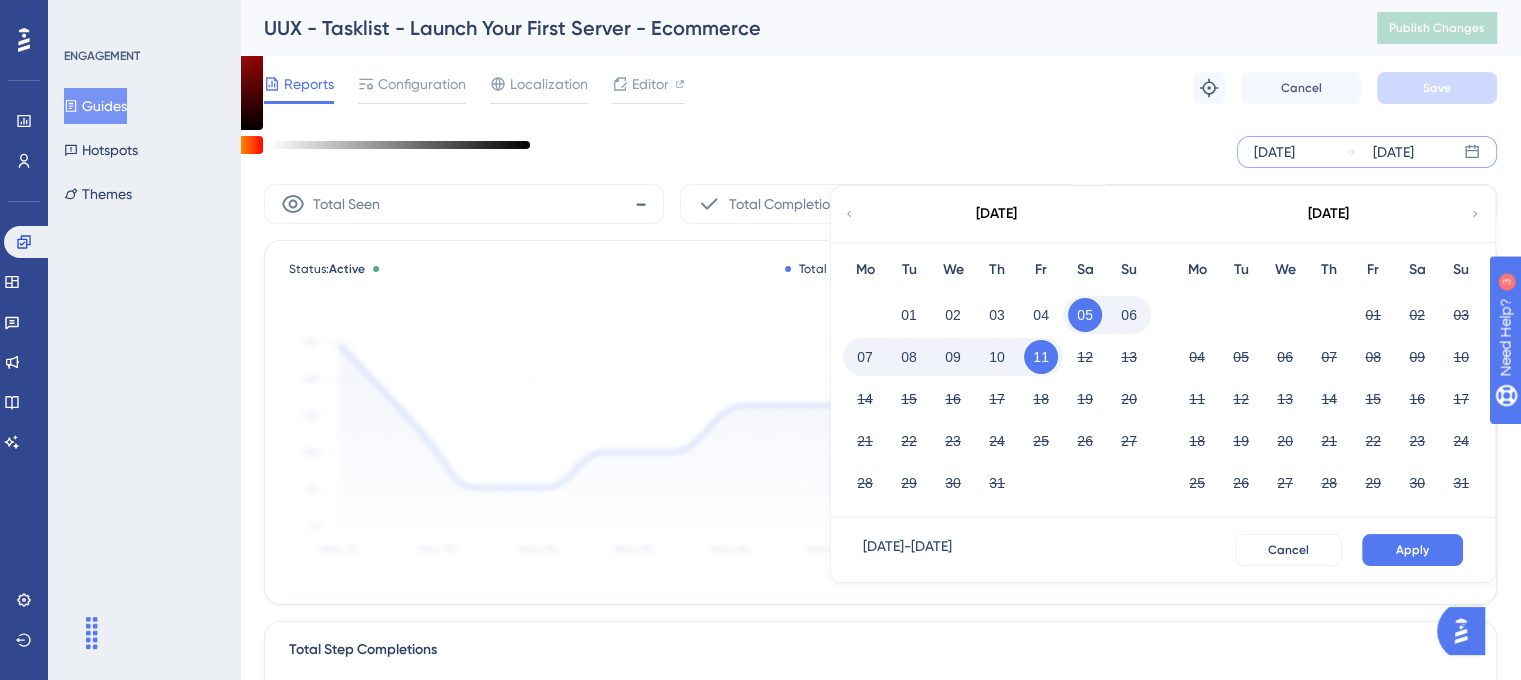 click on "Jul 05 2025 Jul 11 2025 July 2025 Mo Tu We Th Fr Sa Su 01 02 03 04 05 06 07 08 09 10 11 12 13 14 15 16 17 18 19 20 21 22 23 24 25 26 27 28 29 30 31 August 2025 Mo Tu We Th Fr Sa Su 01 02 03 04 05 06 07 08 09 10 11 12 13 14 15 16 17 18 19 20 21 22 23 24 25 26 27 28 29 30 31 Jul 05 2025  -  Jul 11 2025 Cancel Apply" at bounding box center [880, 152] 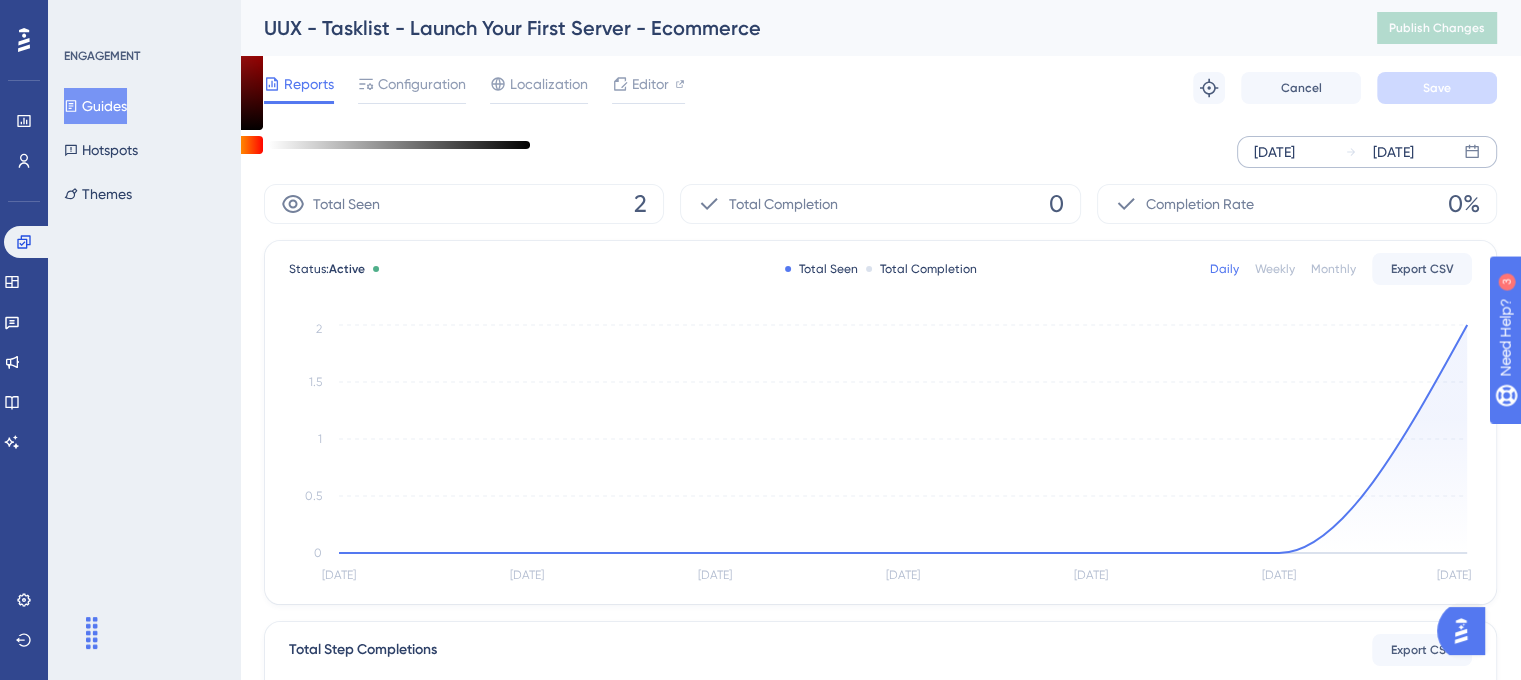 click on "[DATE]" at bounding box center (1274, 152) 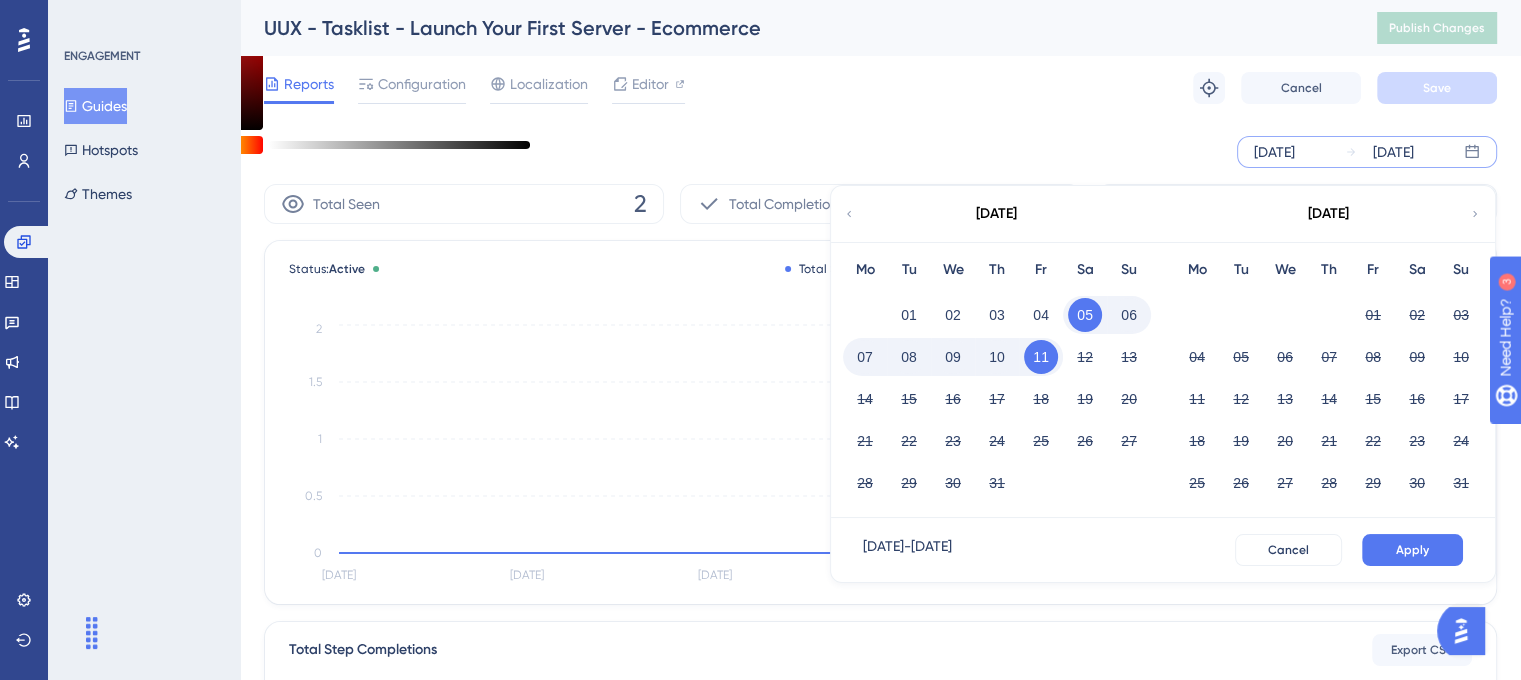click 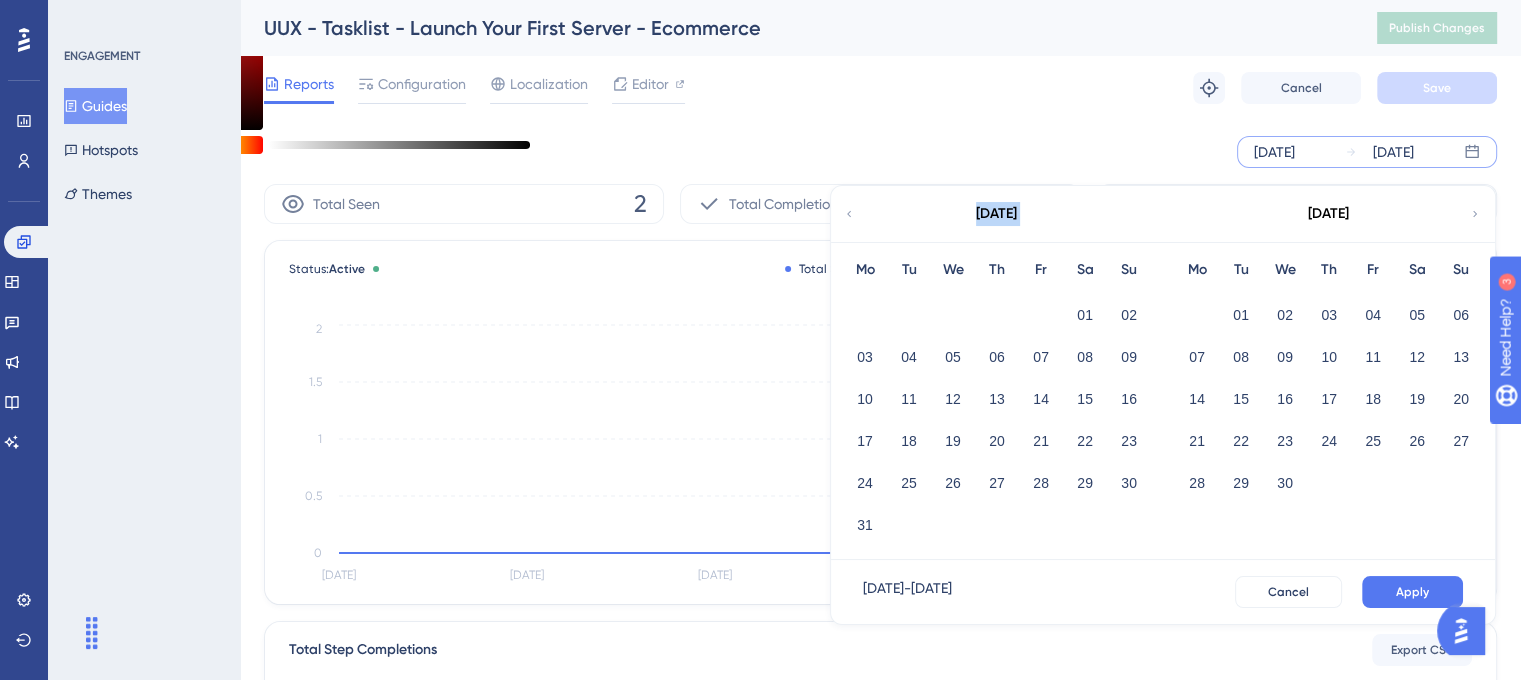 click 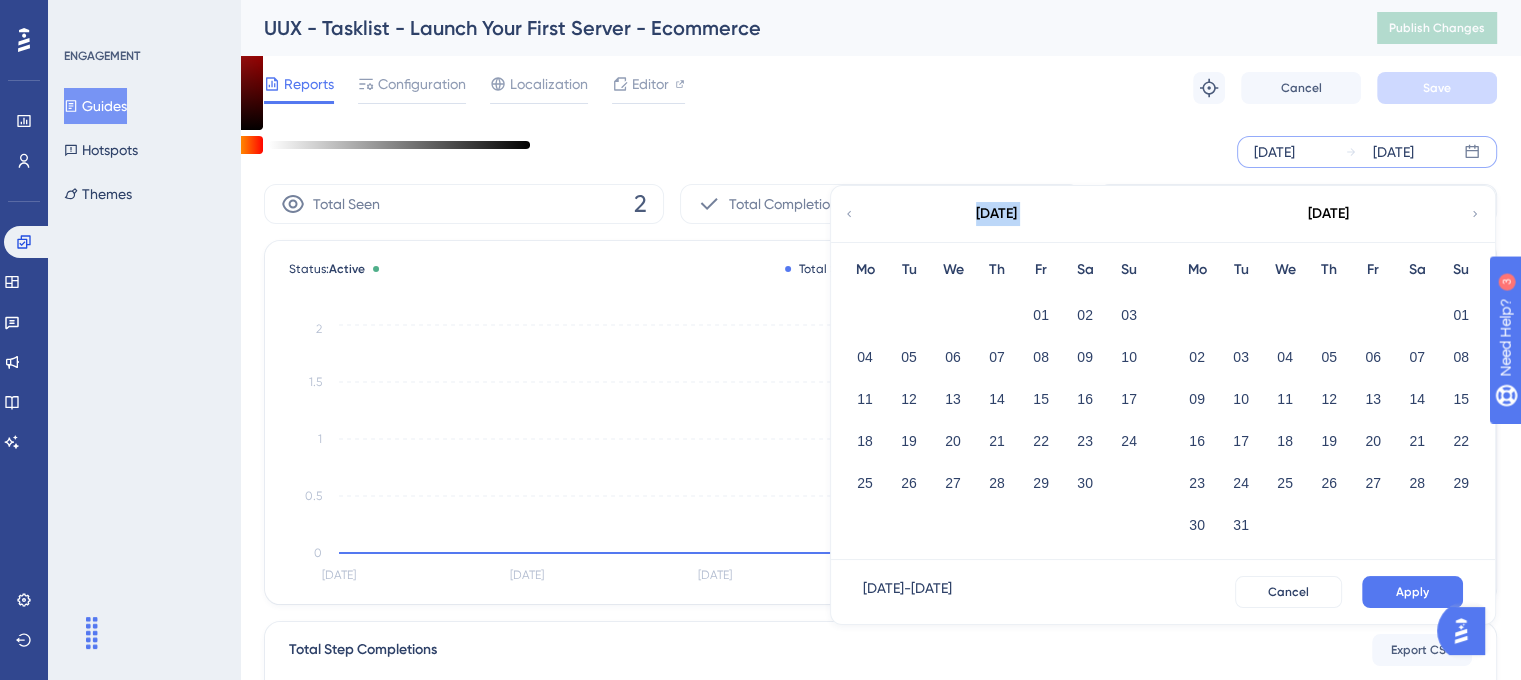 click 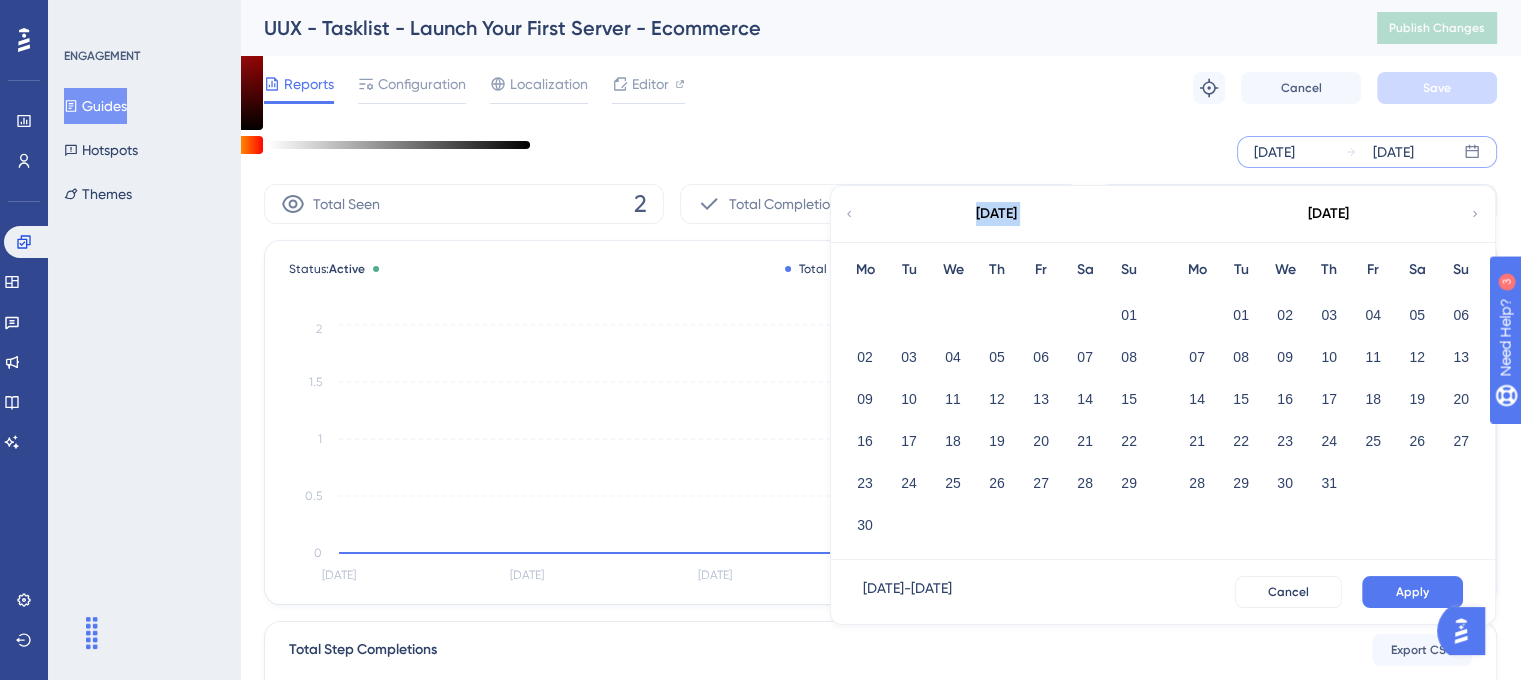 click 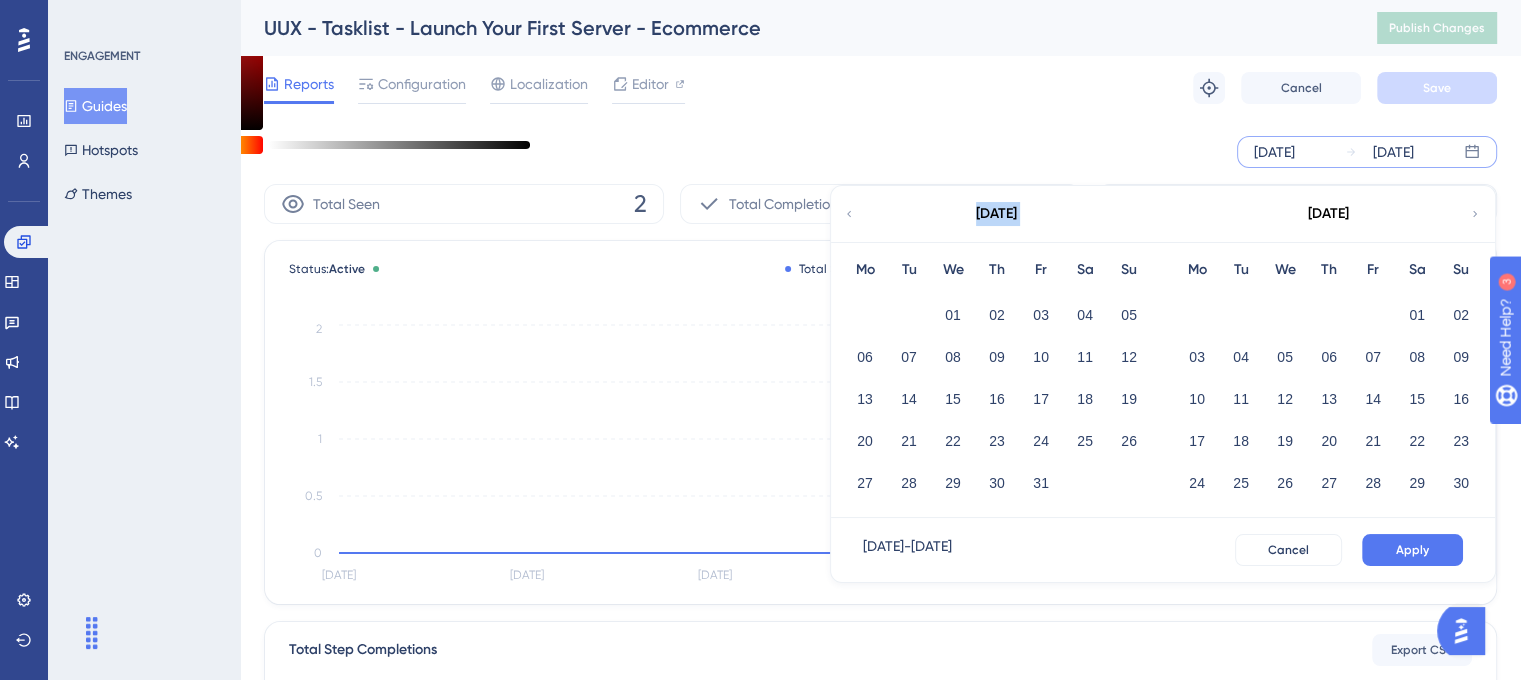 click 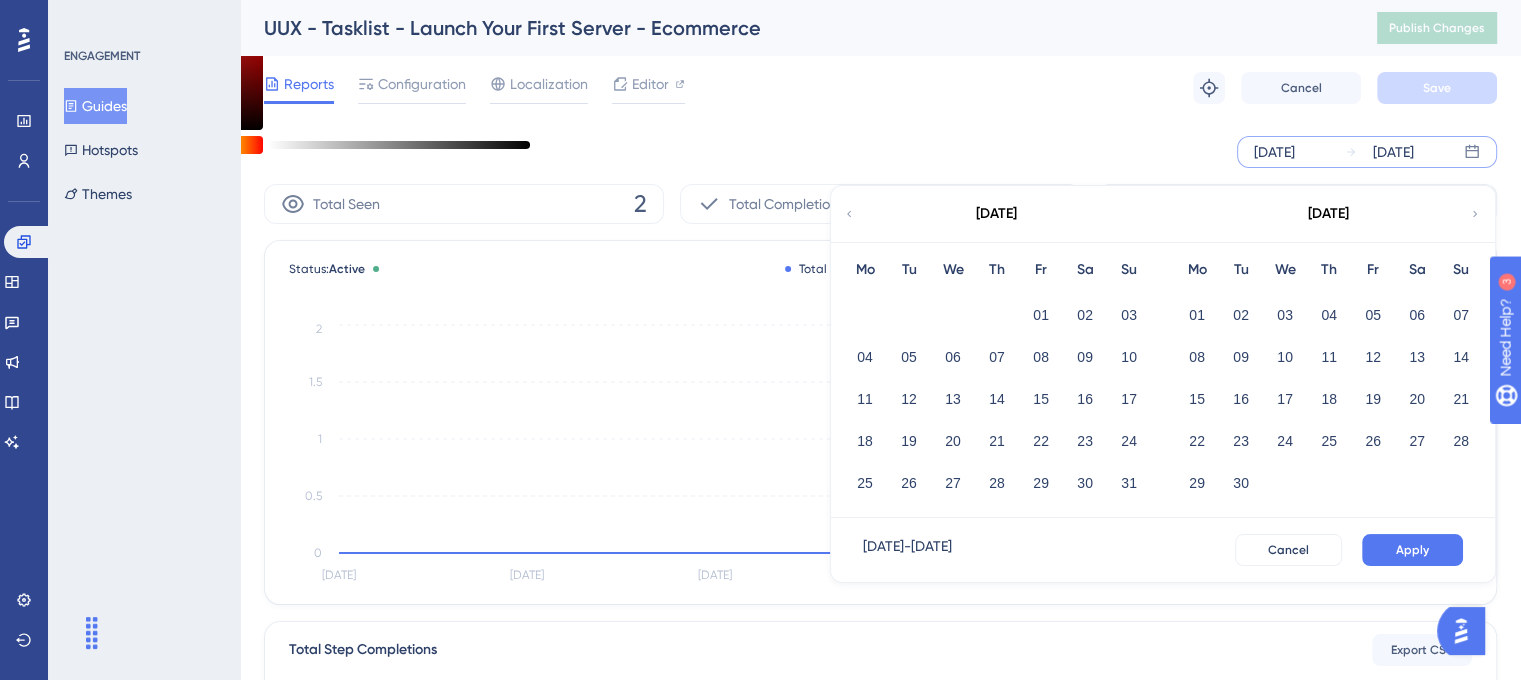 click 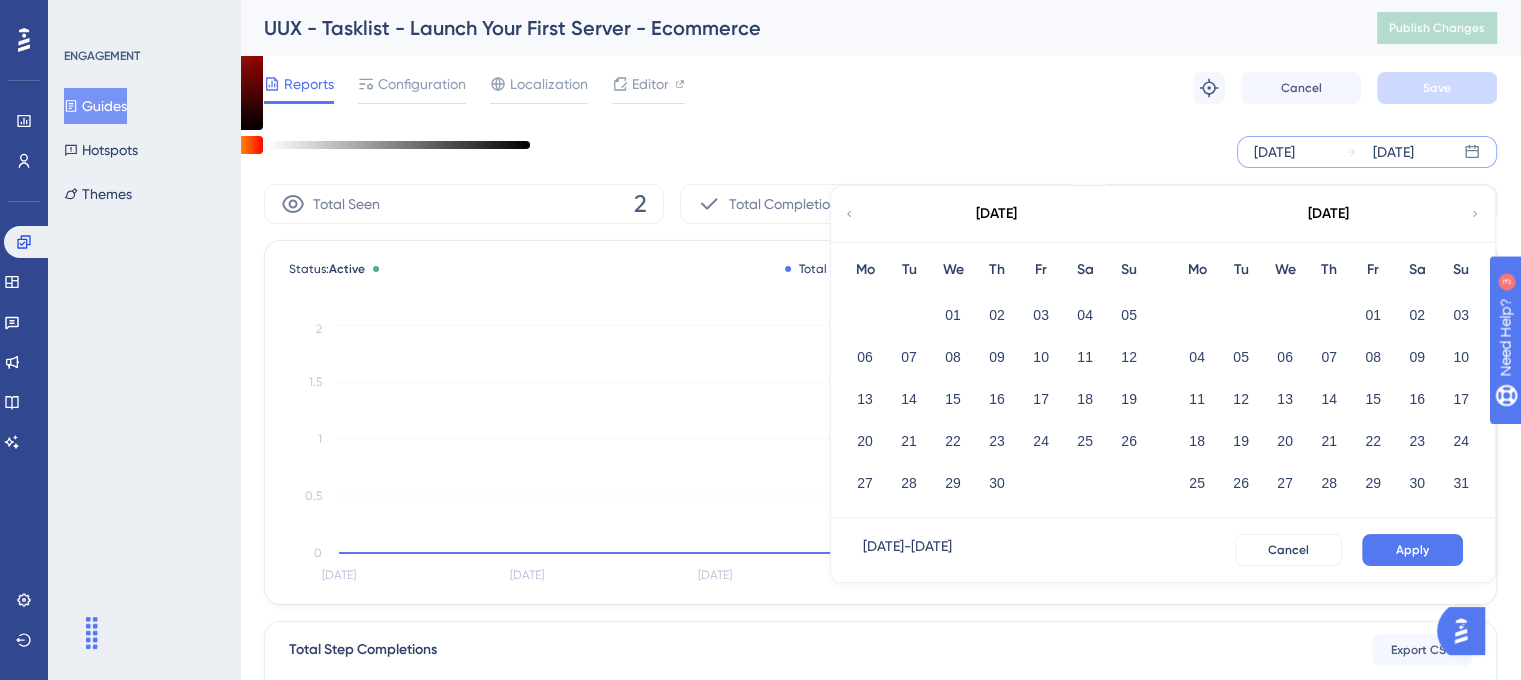 click 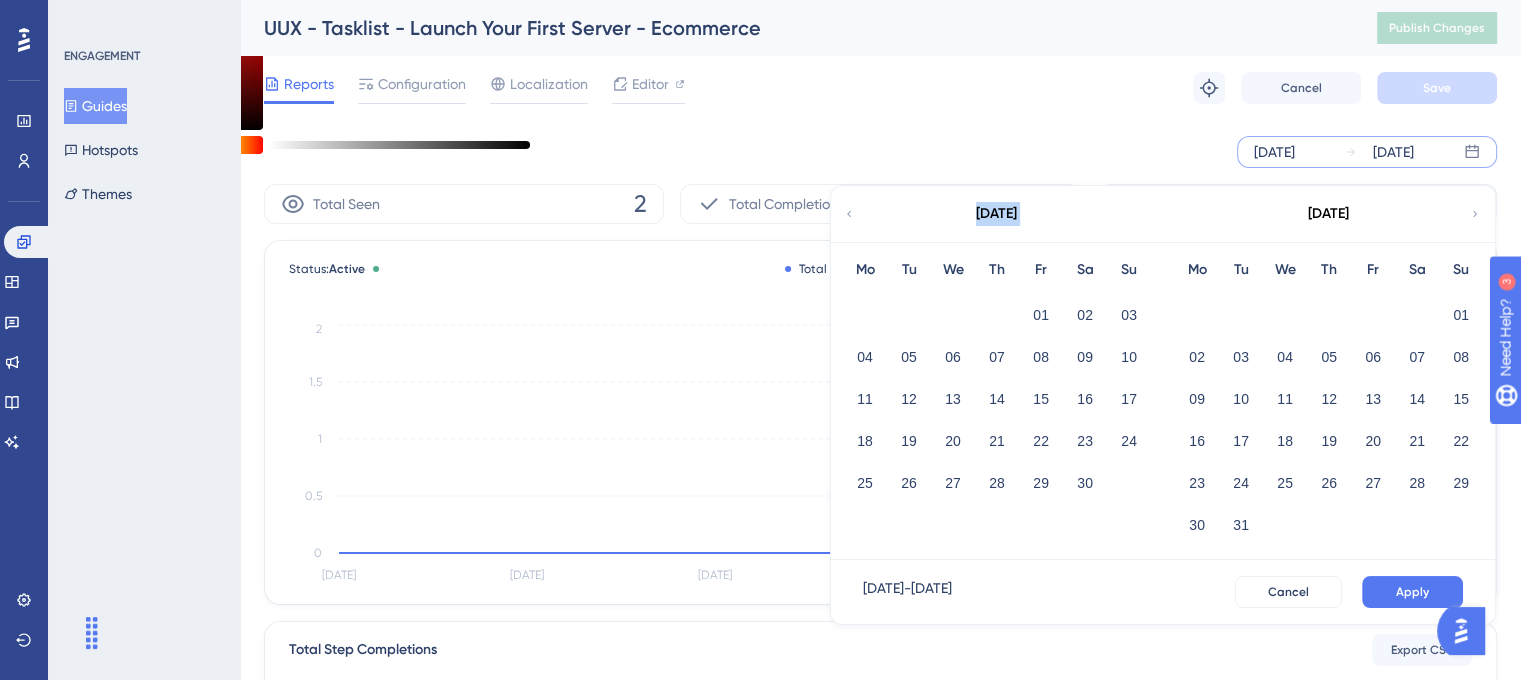 click 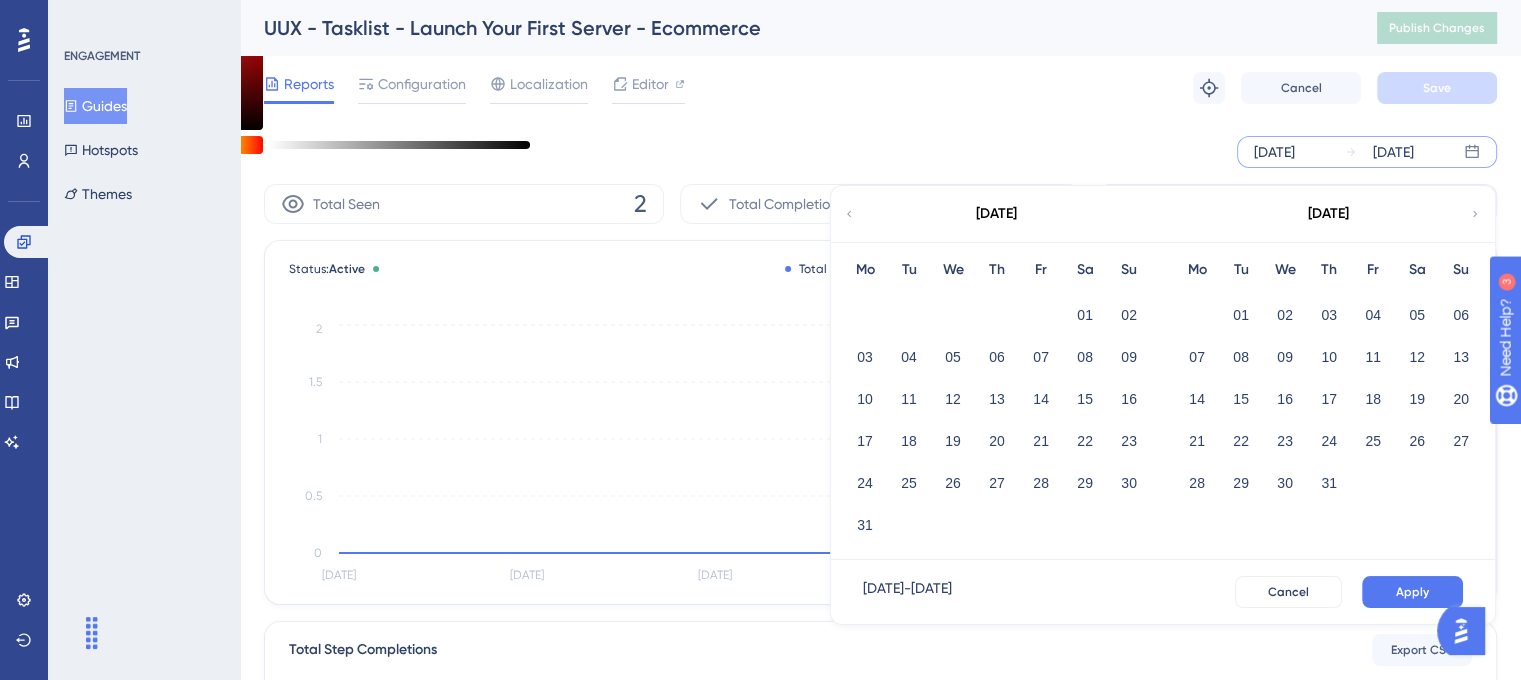 click 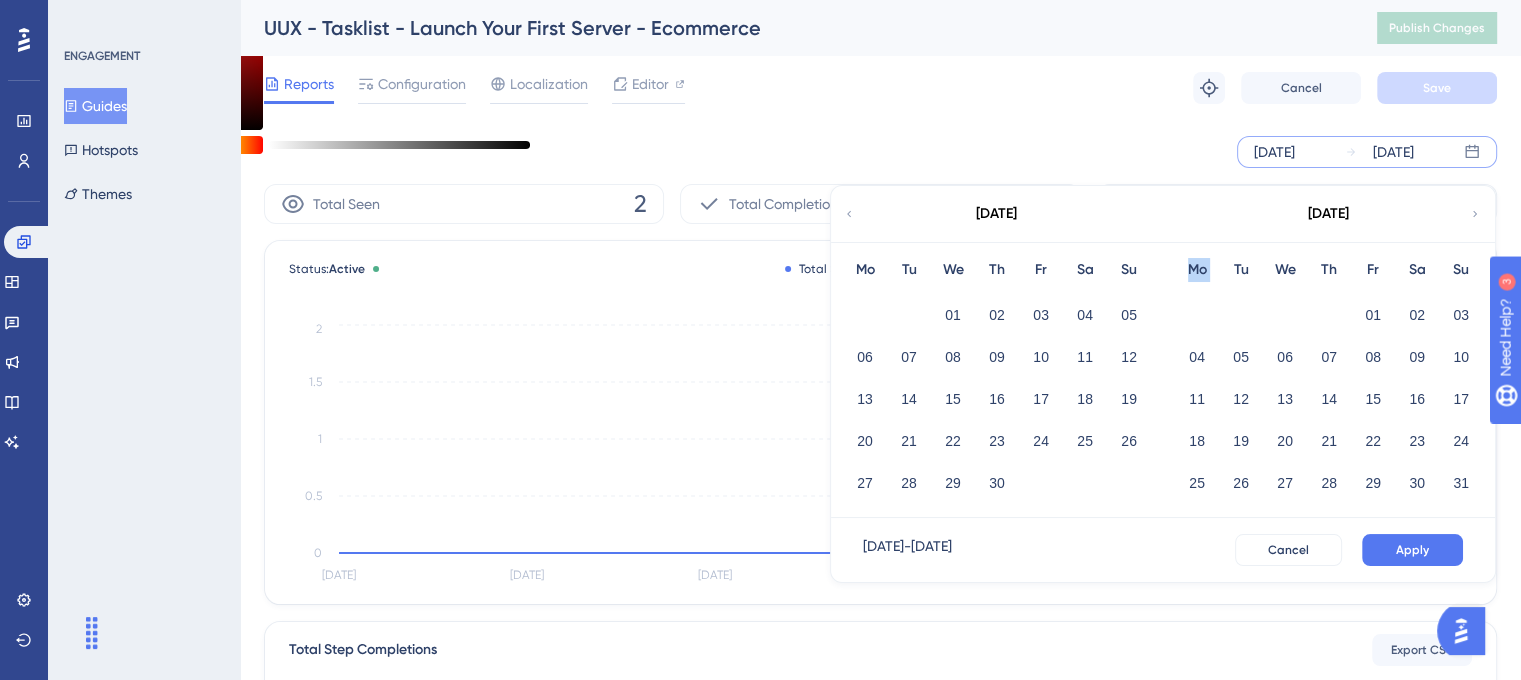 click 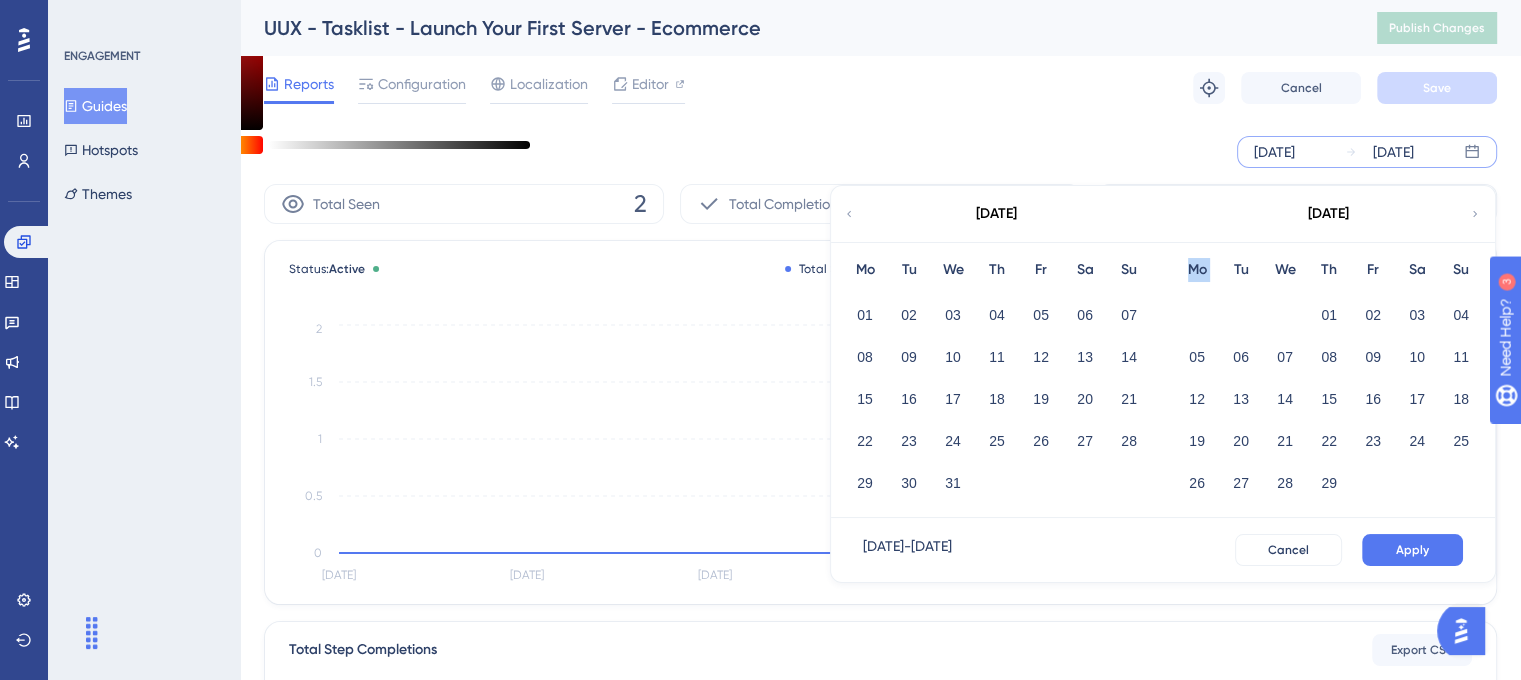 click 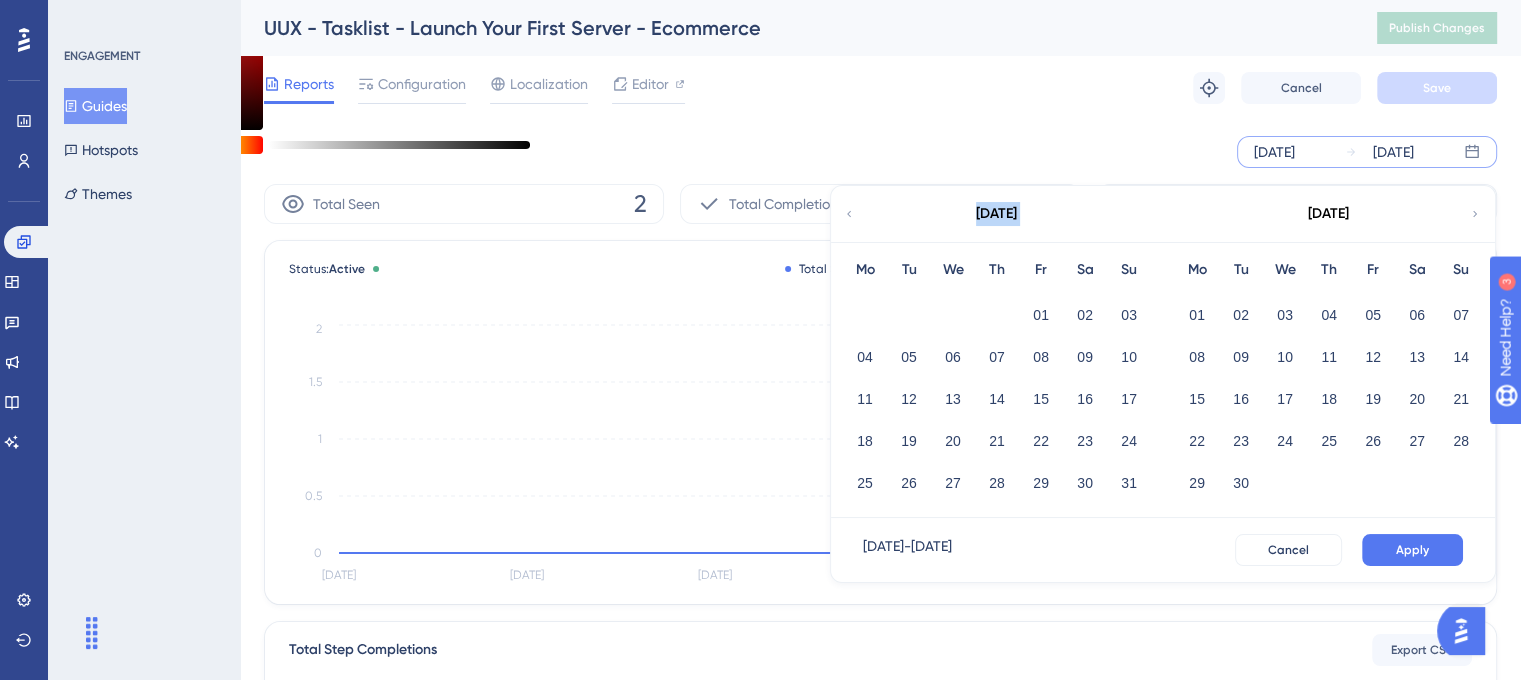 click 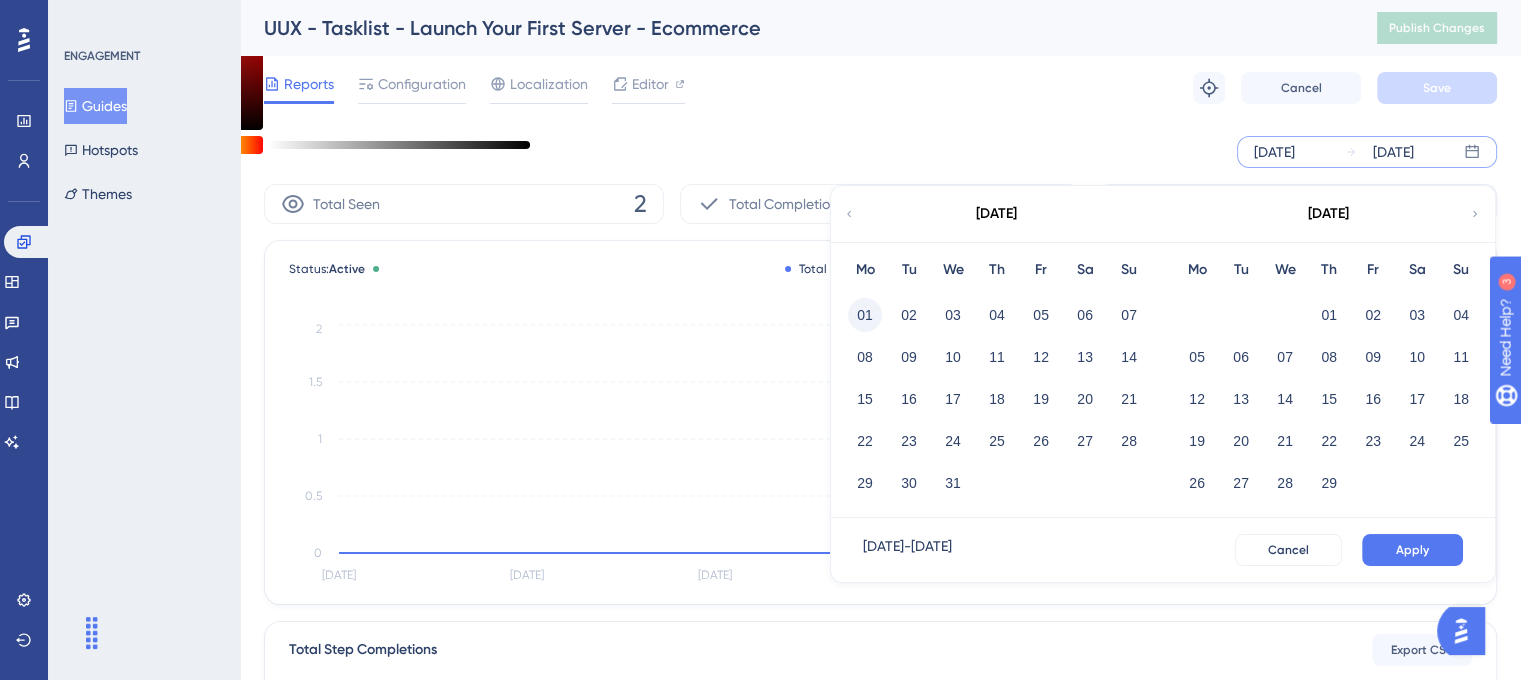 click on "01" at bounding box center [865, 315] 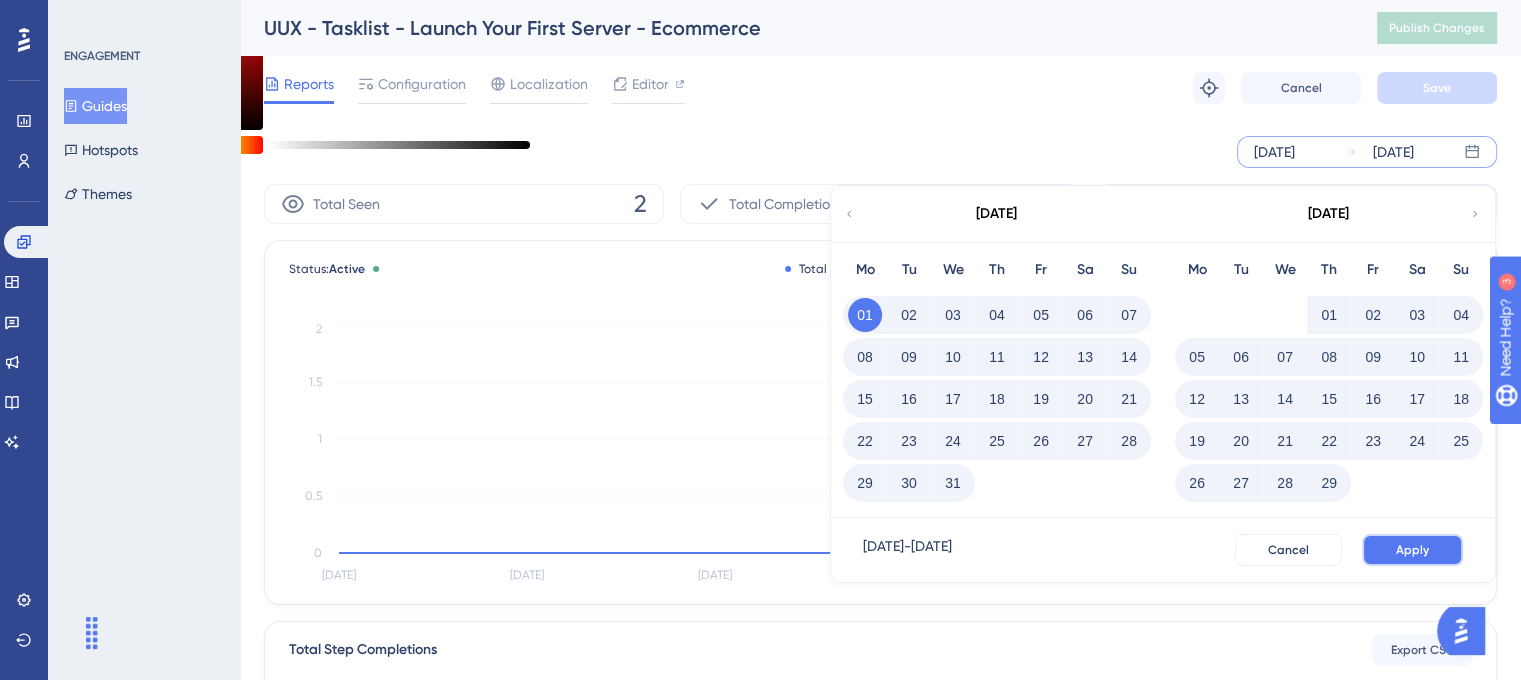 click on "Apply" at bounding box center [1412, 550] 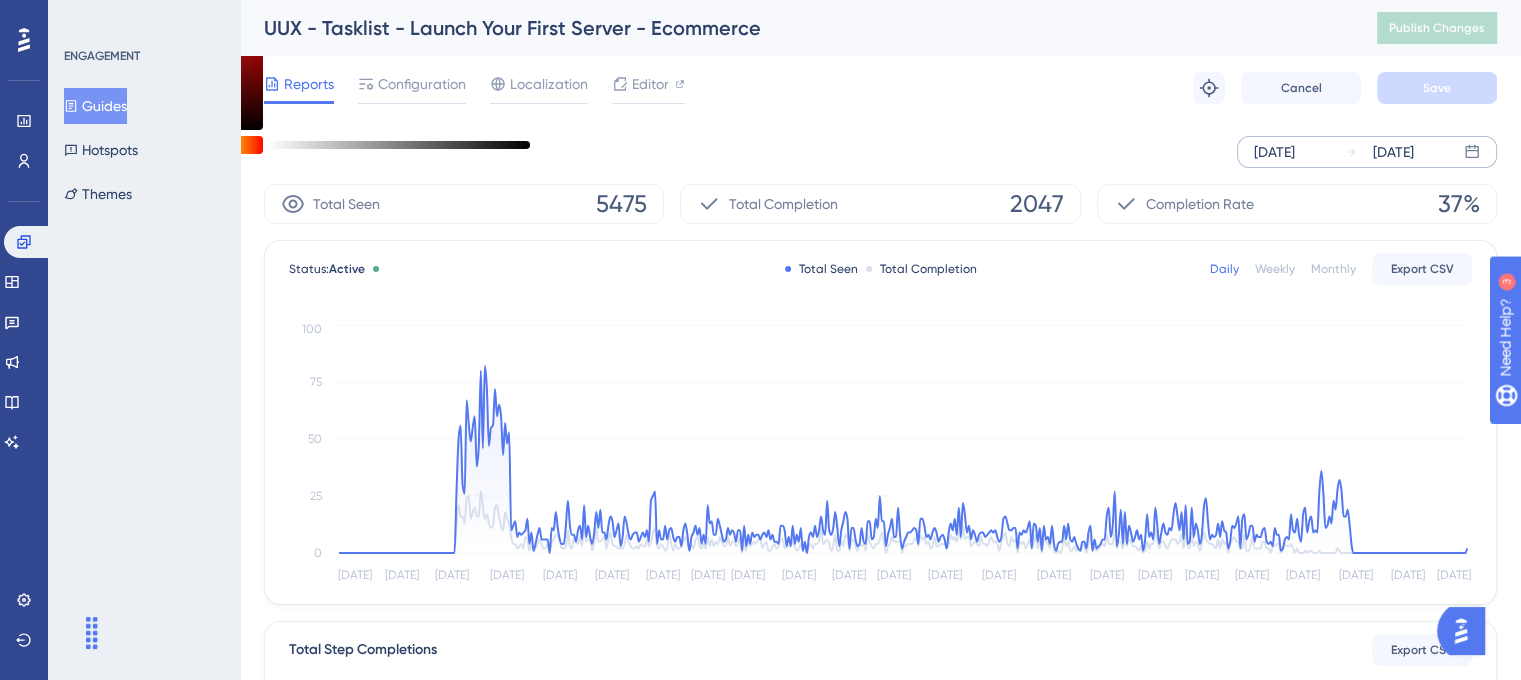 drag, startPoint x: 106, startPoint y: 104, endPoint x: 116, endPoint y: 115, distance: 14.866069 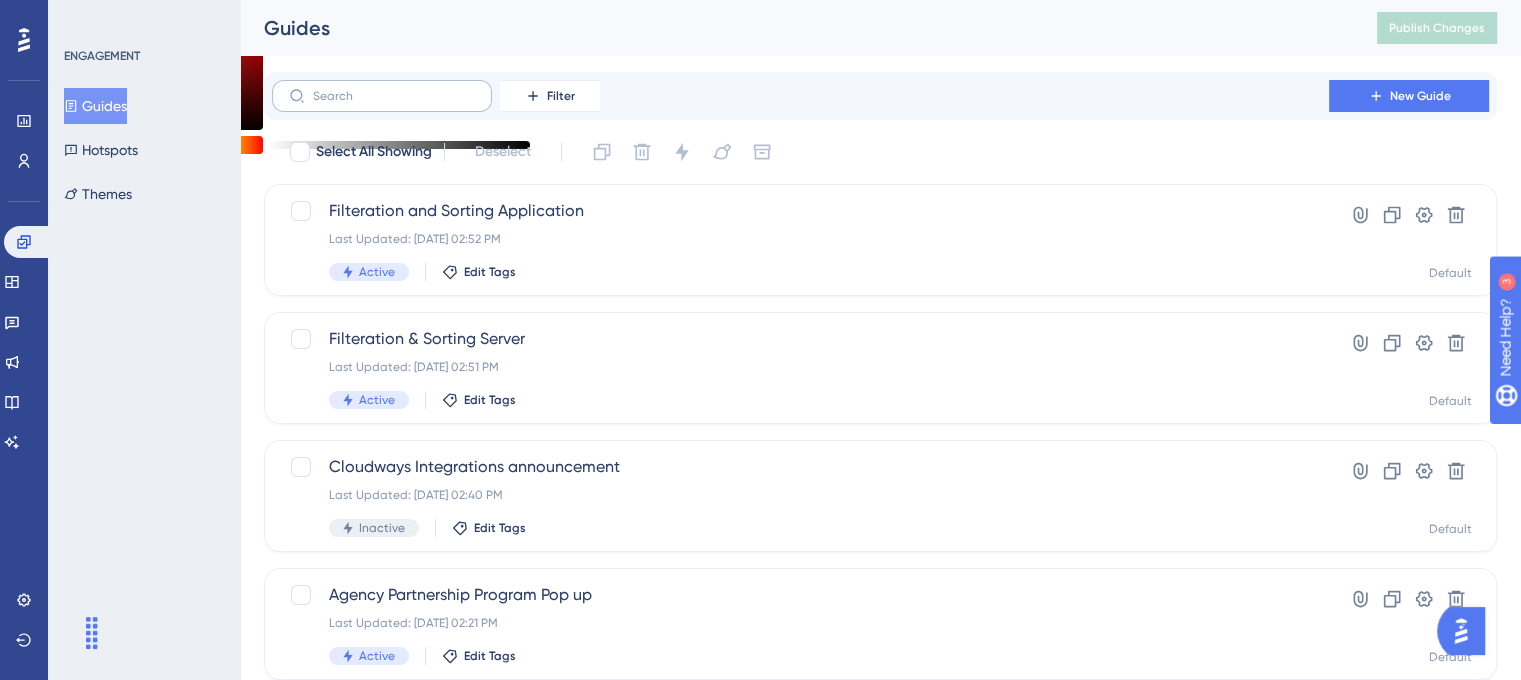 click at bounding box center (382, 96) 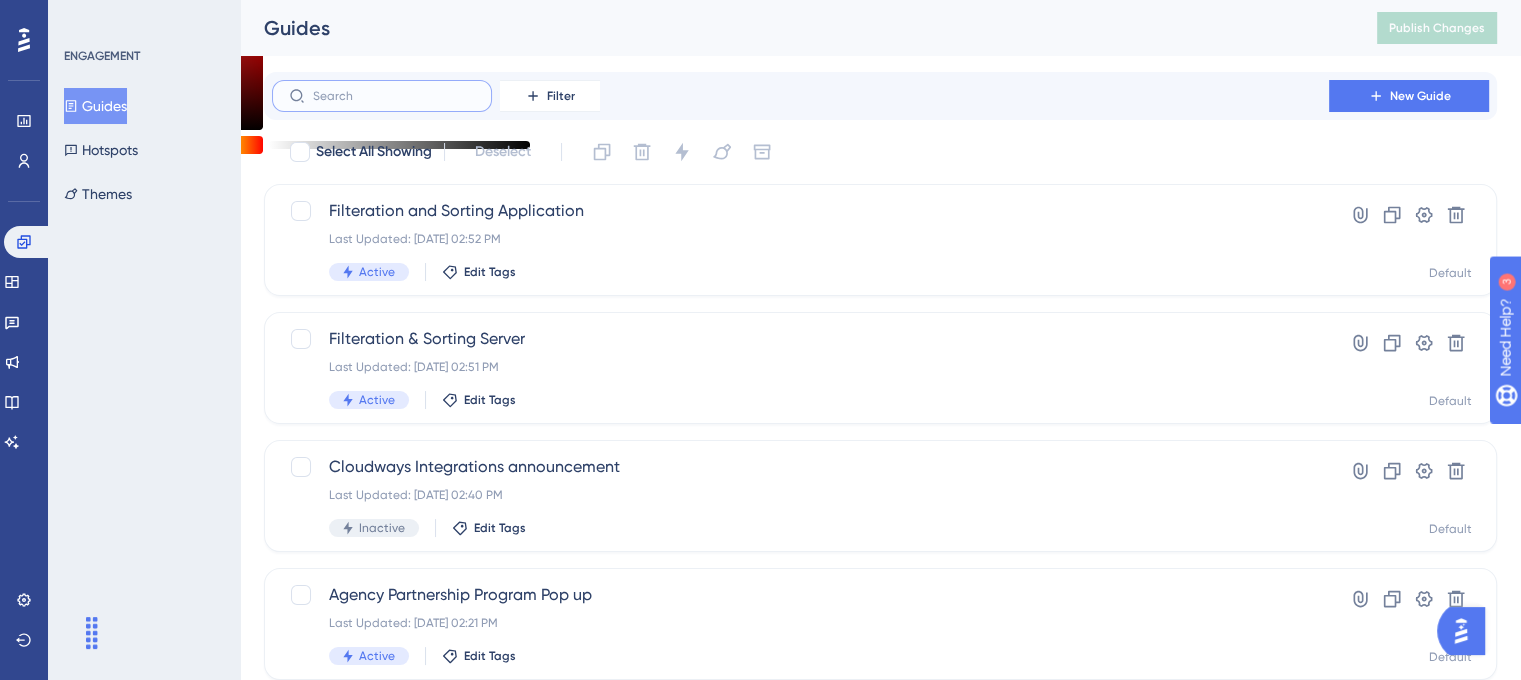 click at bounding box center [394, 96] 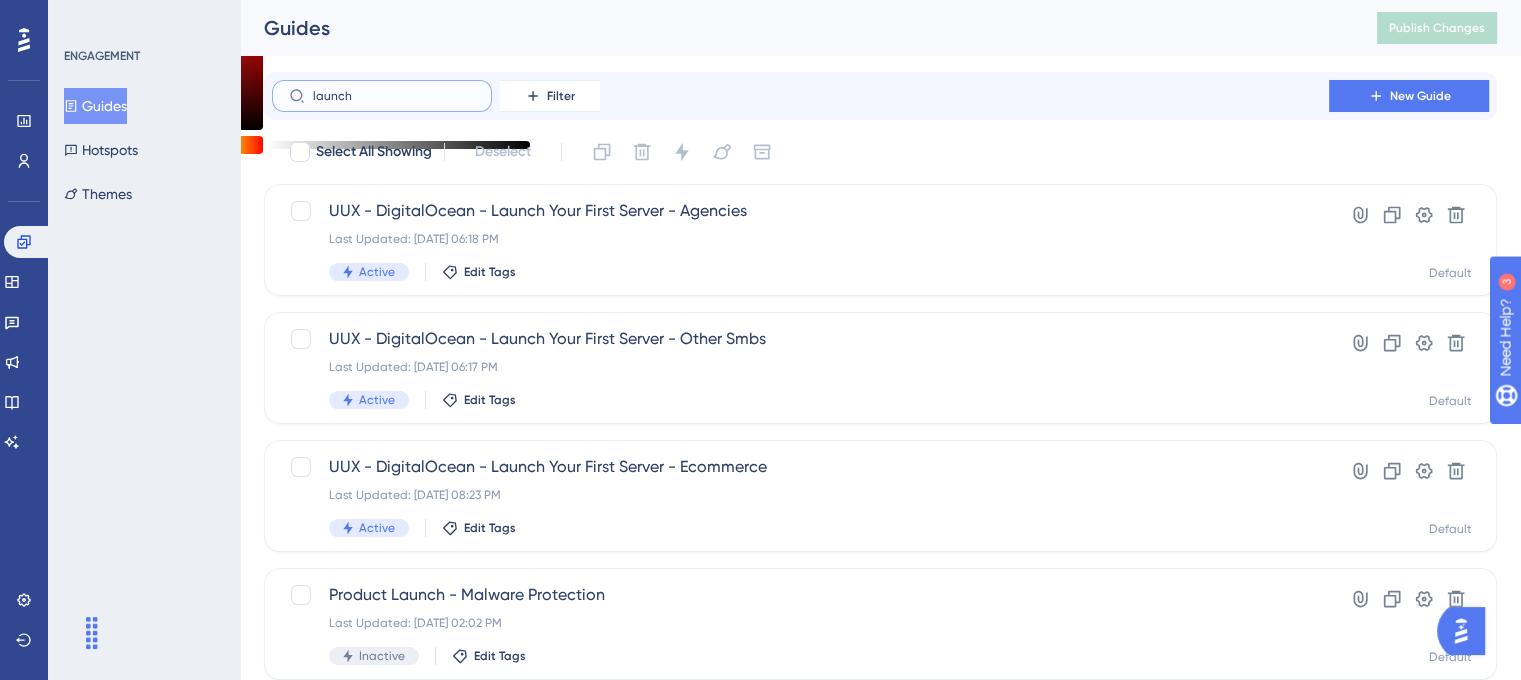 type on "launch t" 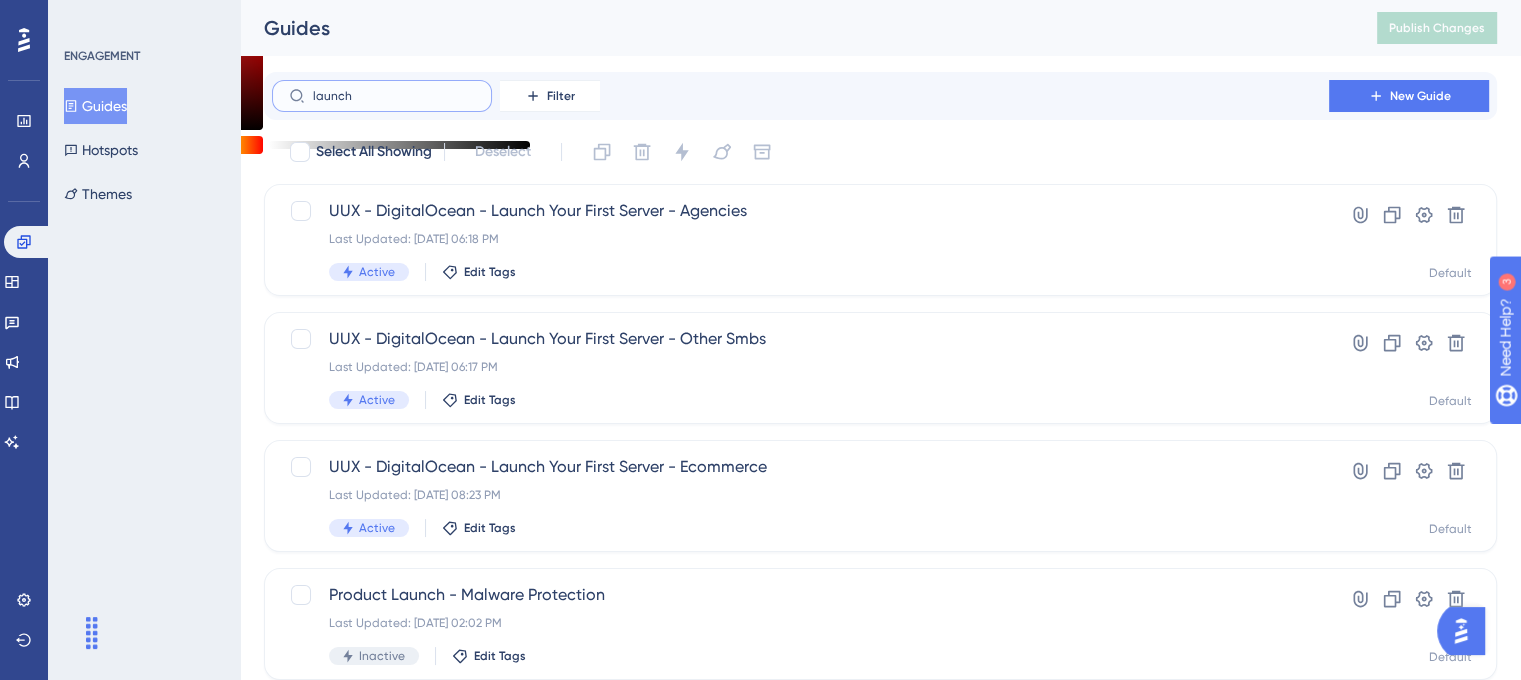 checkbox on "true" 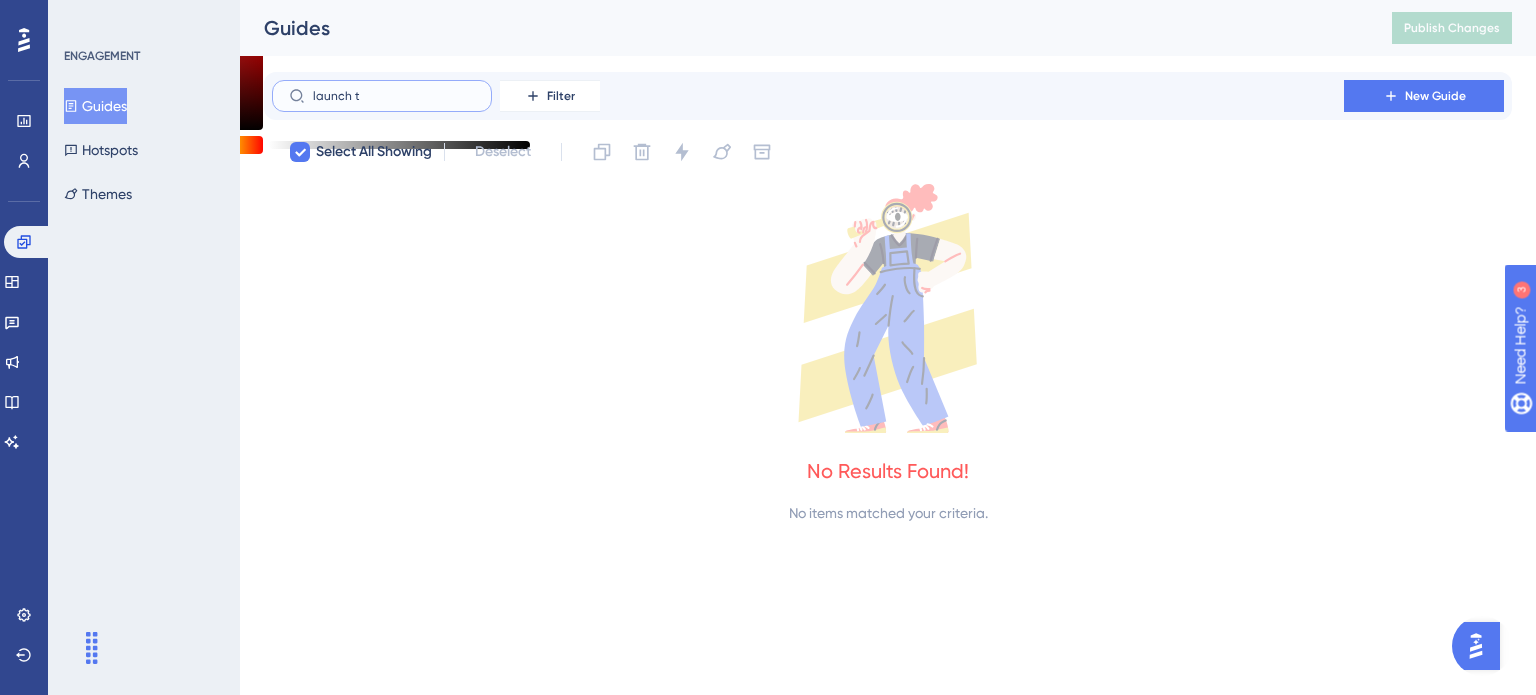 type on "launch" 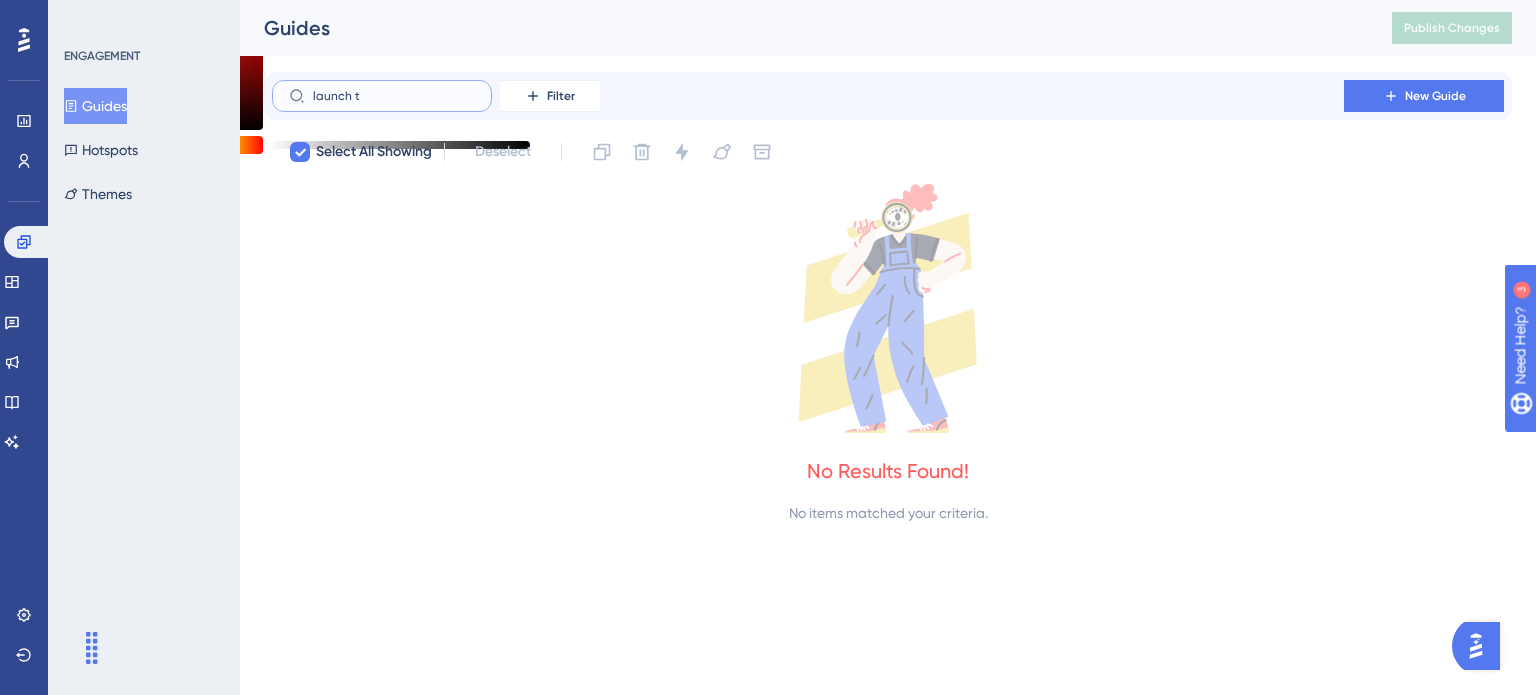 checkbox on "false" 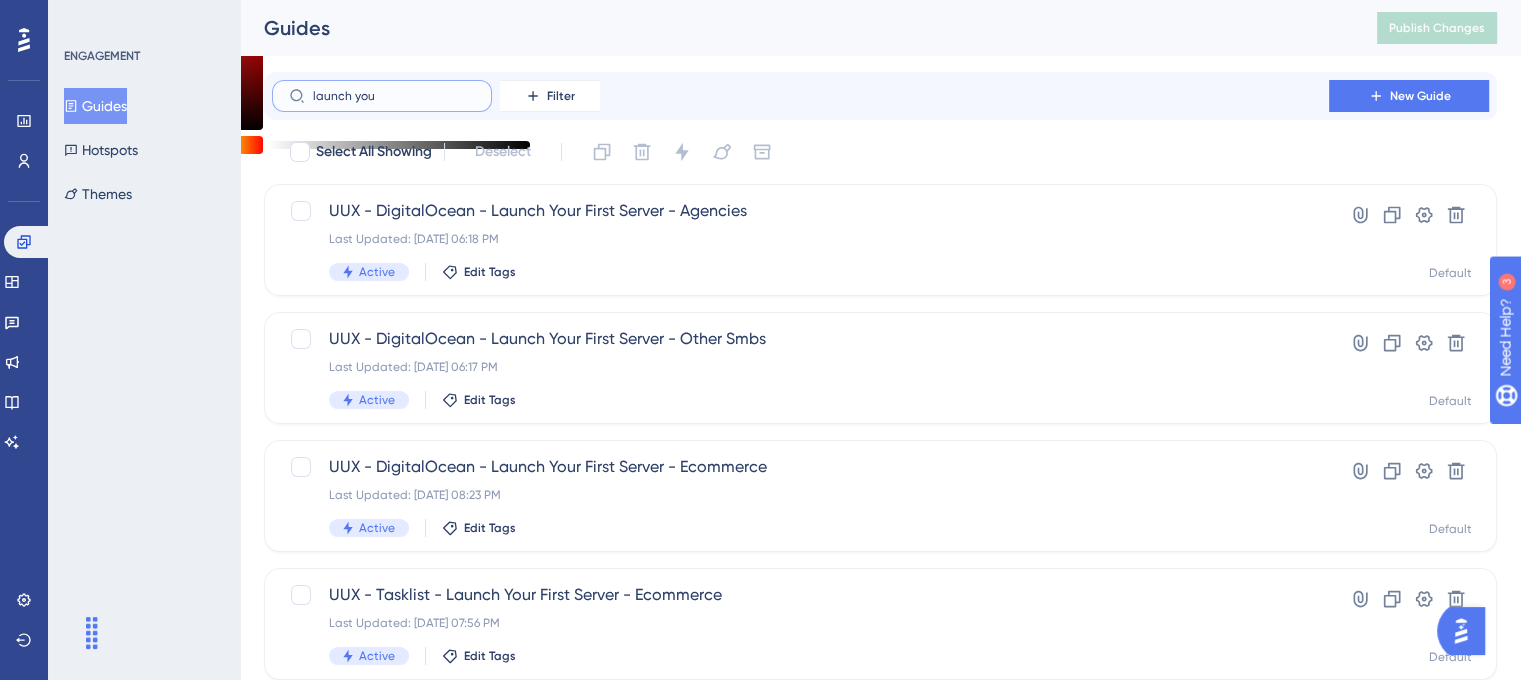 type on "launch yout" 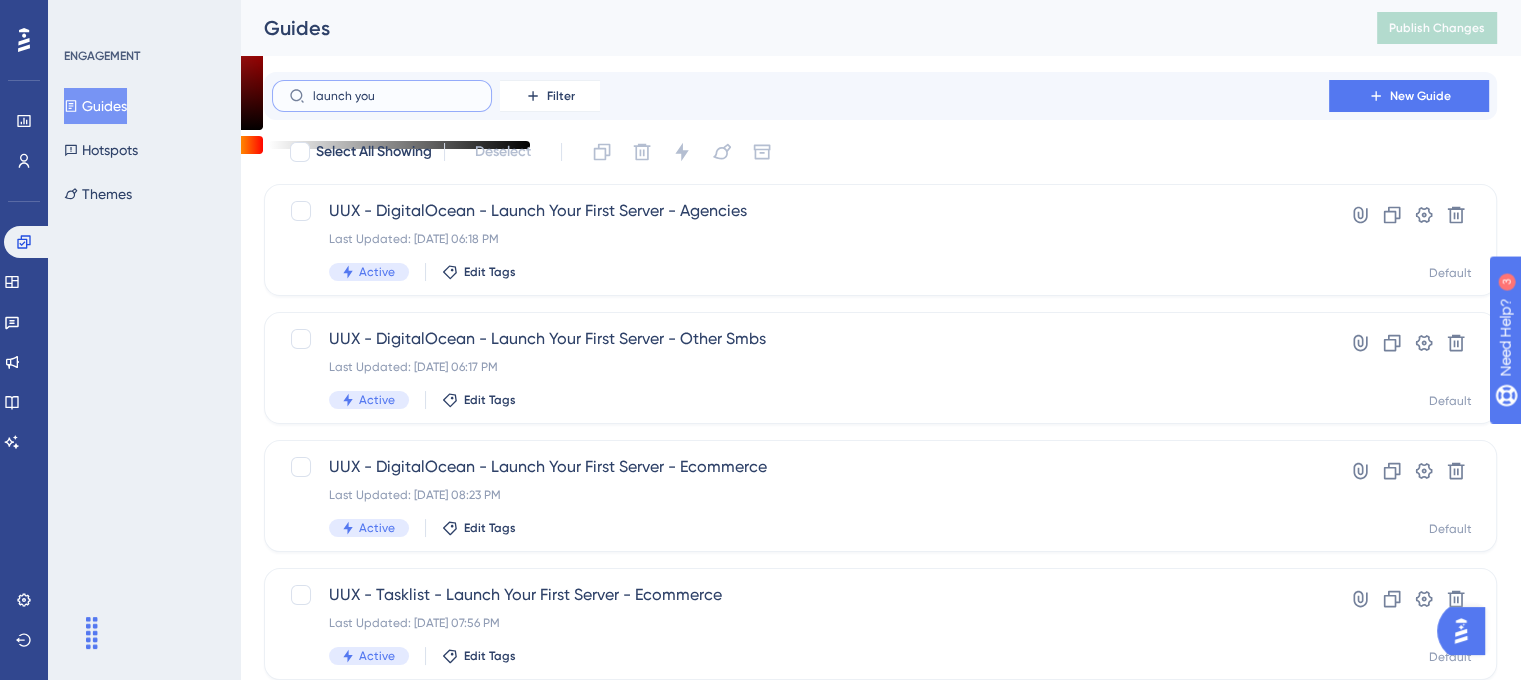 checkbox on "true" 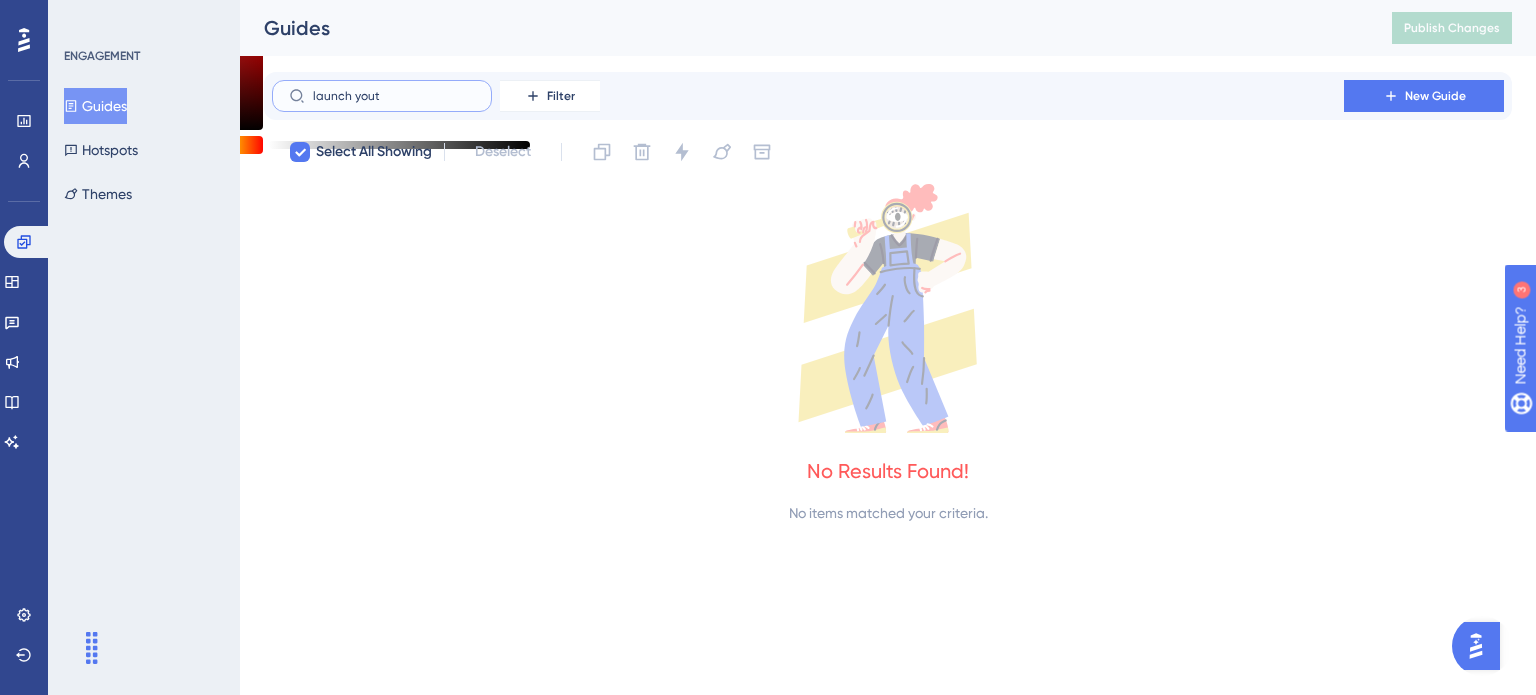 type on "launch you" 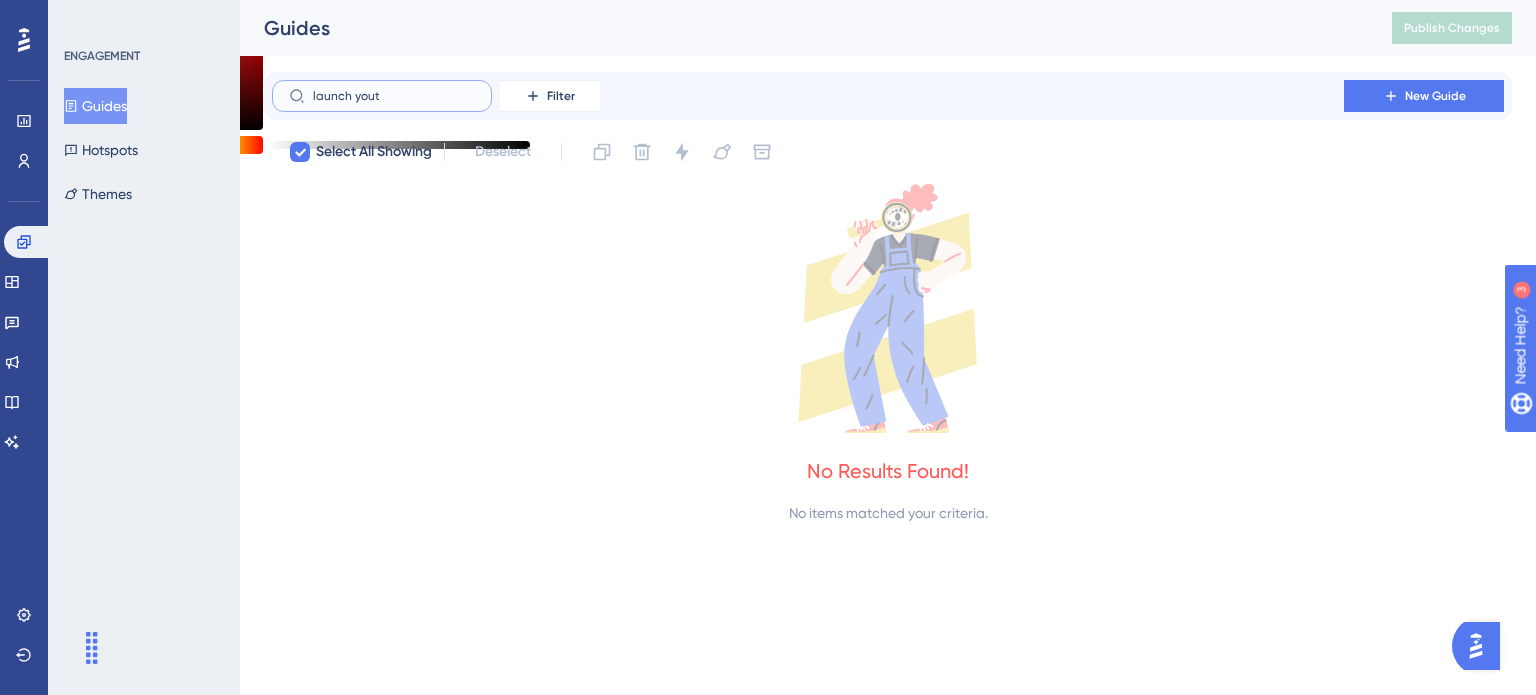 checkbox on "false" 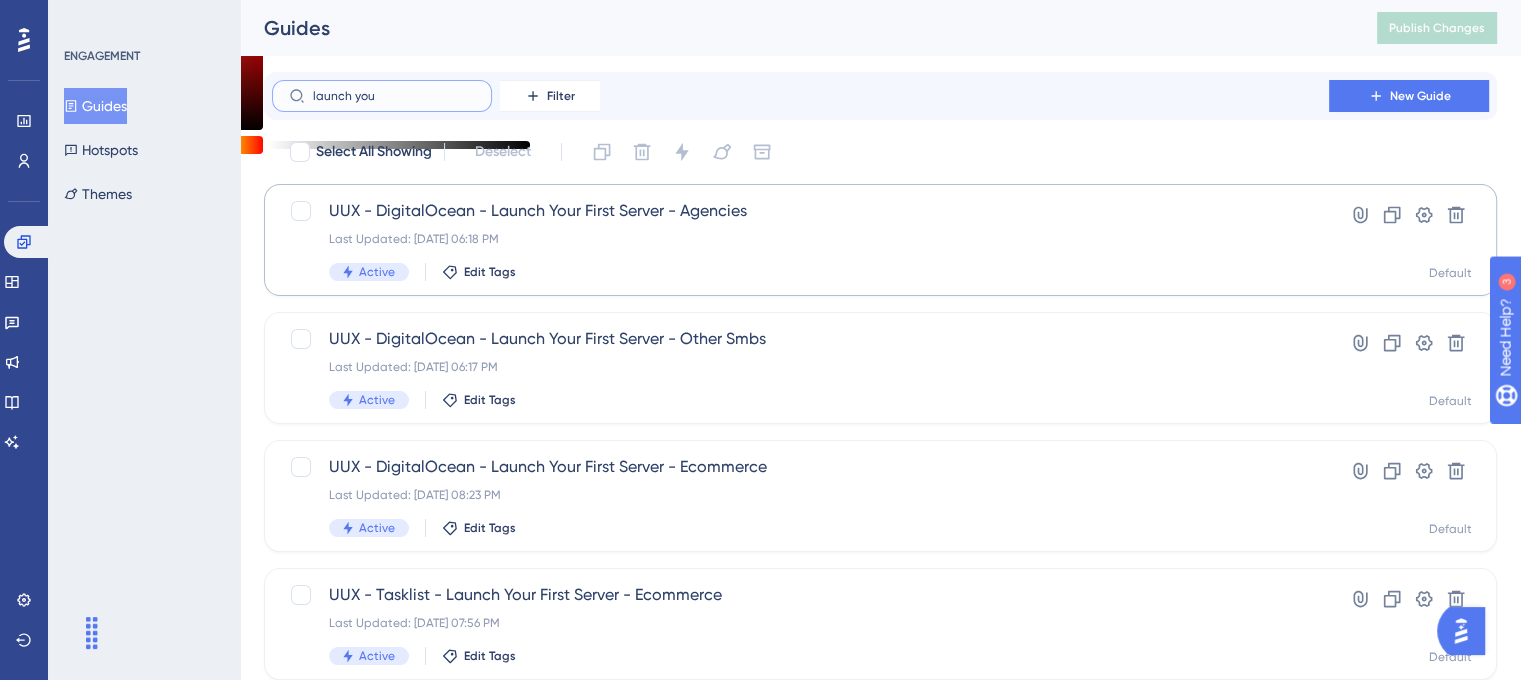 type on "launch you" 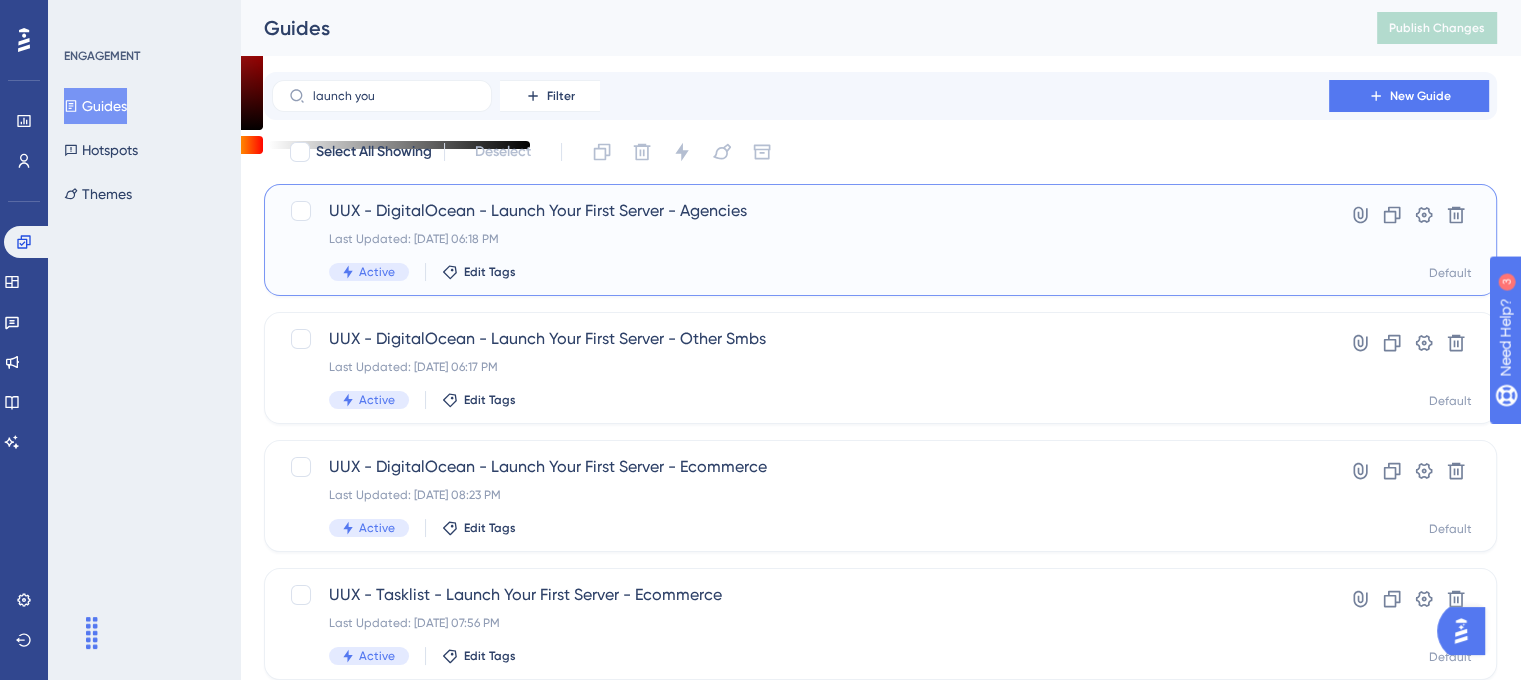 drag, startPoint x: 755, startPoint y: 214, endPoint x: 601, endPoint y: 215, distance: 154.00325 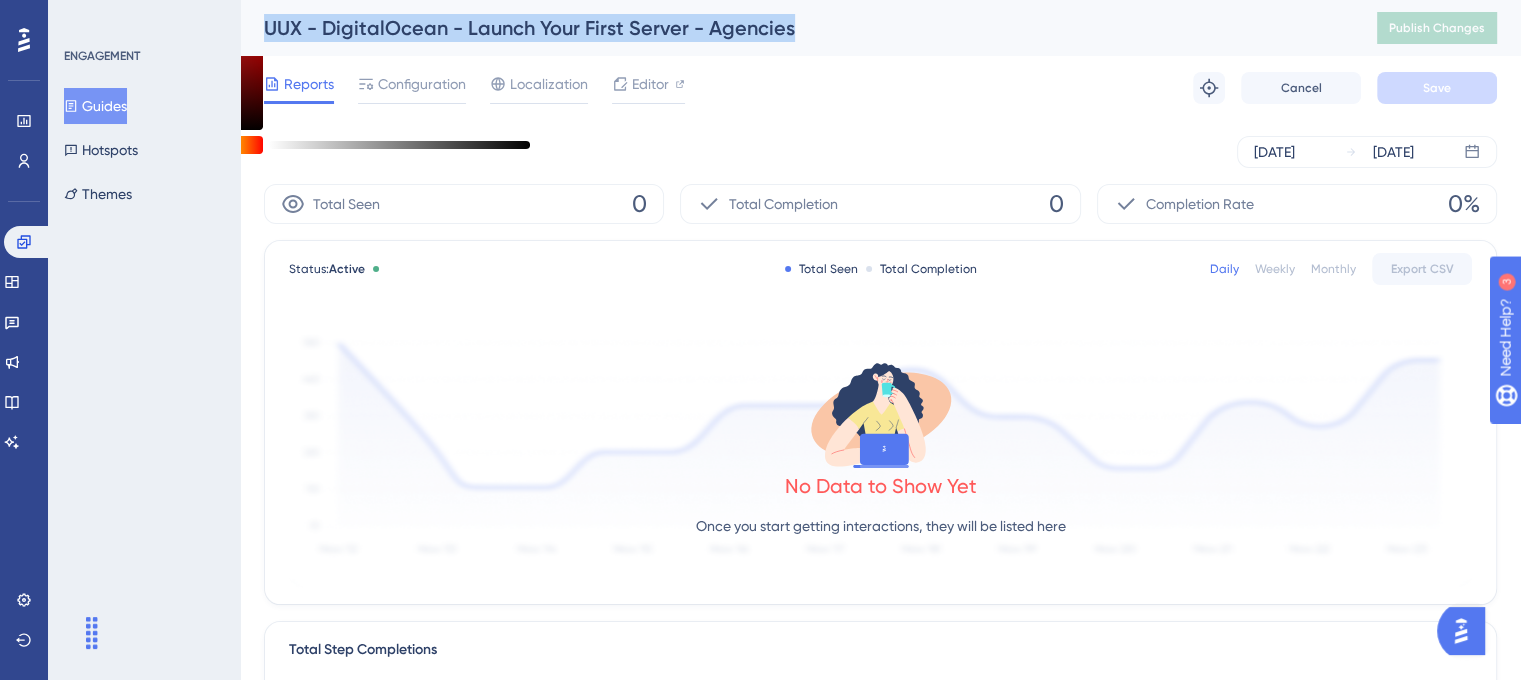 drag, startPoint x: 798, startPoint y: 21, endPoint x: 228, endPoint y: 48, distance: 570.6391 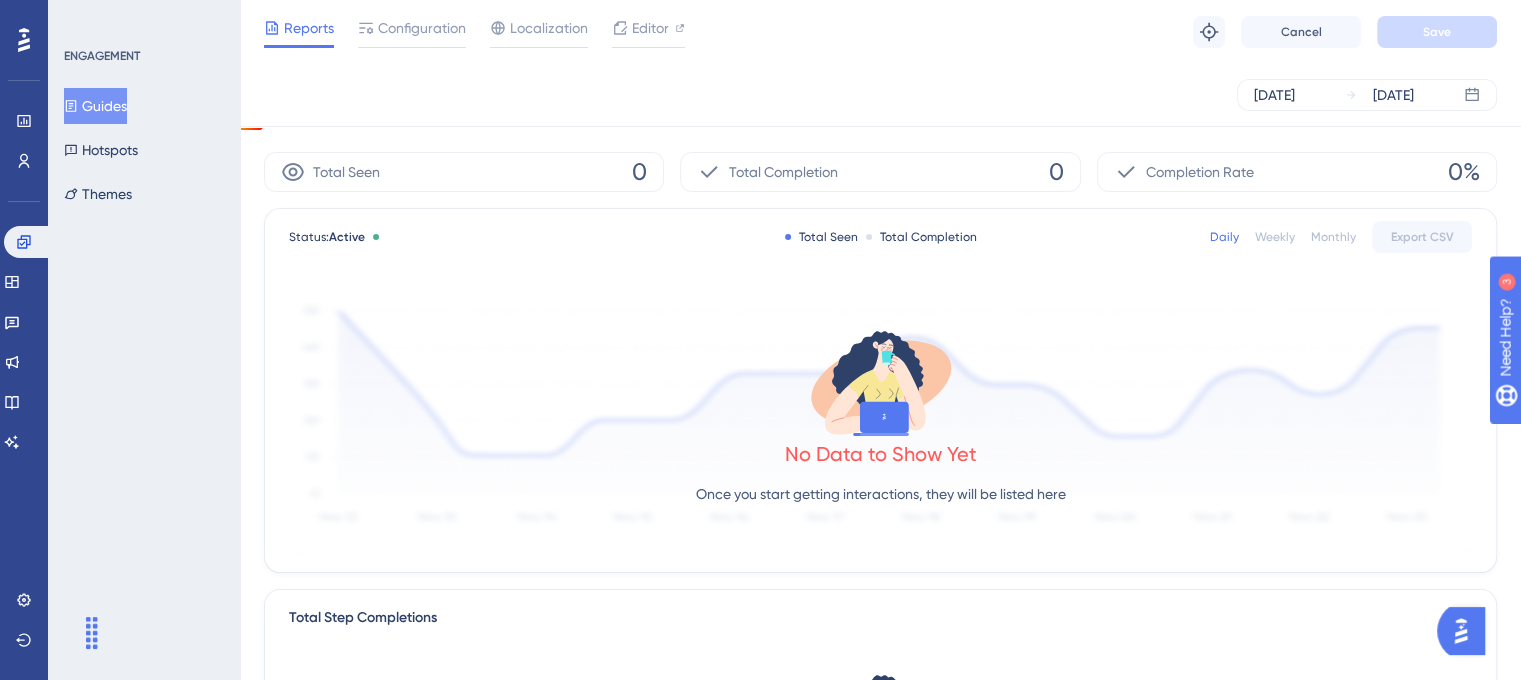 scroll, scrollTop: 16, scrollLeft: 0, axis: vertical 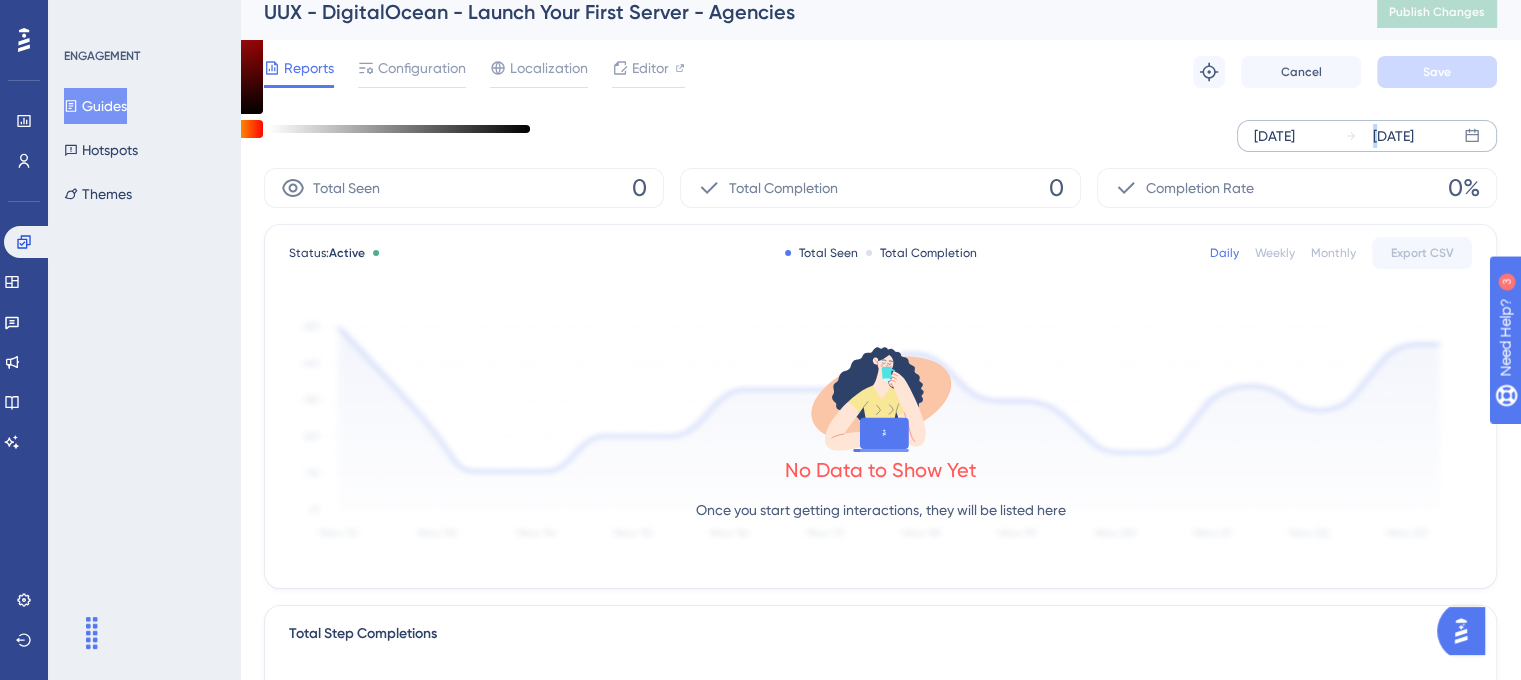click on "Jul 05 2025 Jul 11 2025" at bounding box center [1367, 136] 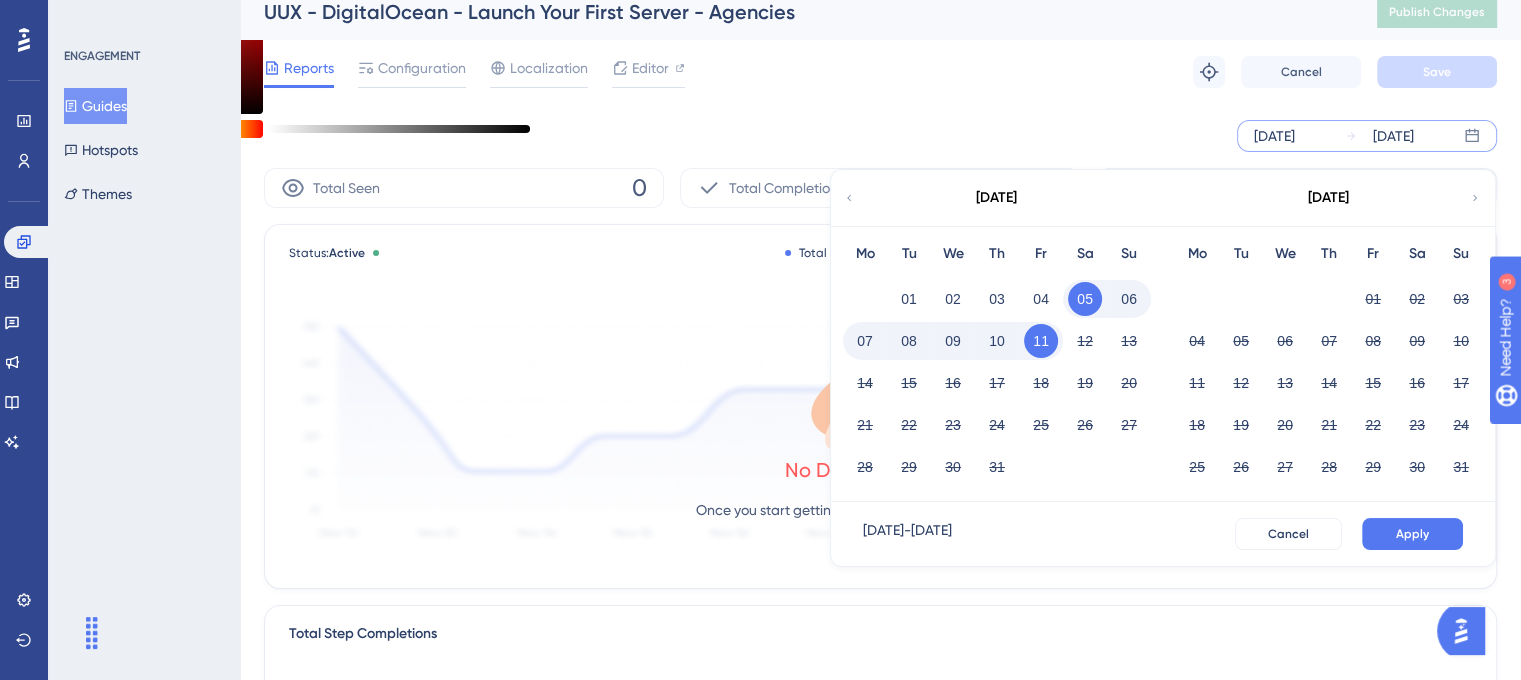click on "[DATE]" at bounding box center (996, 198) 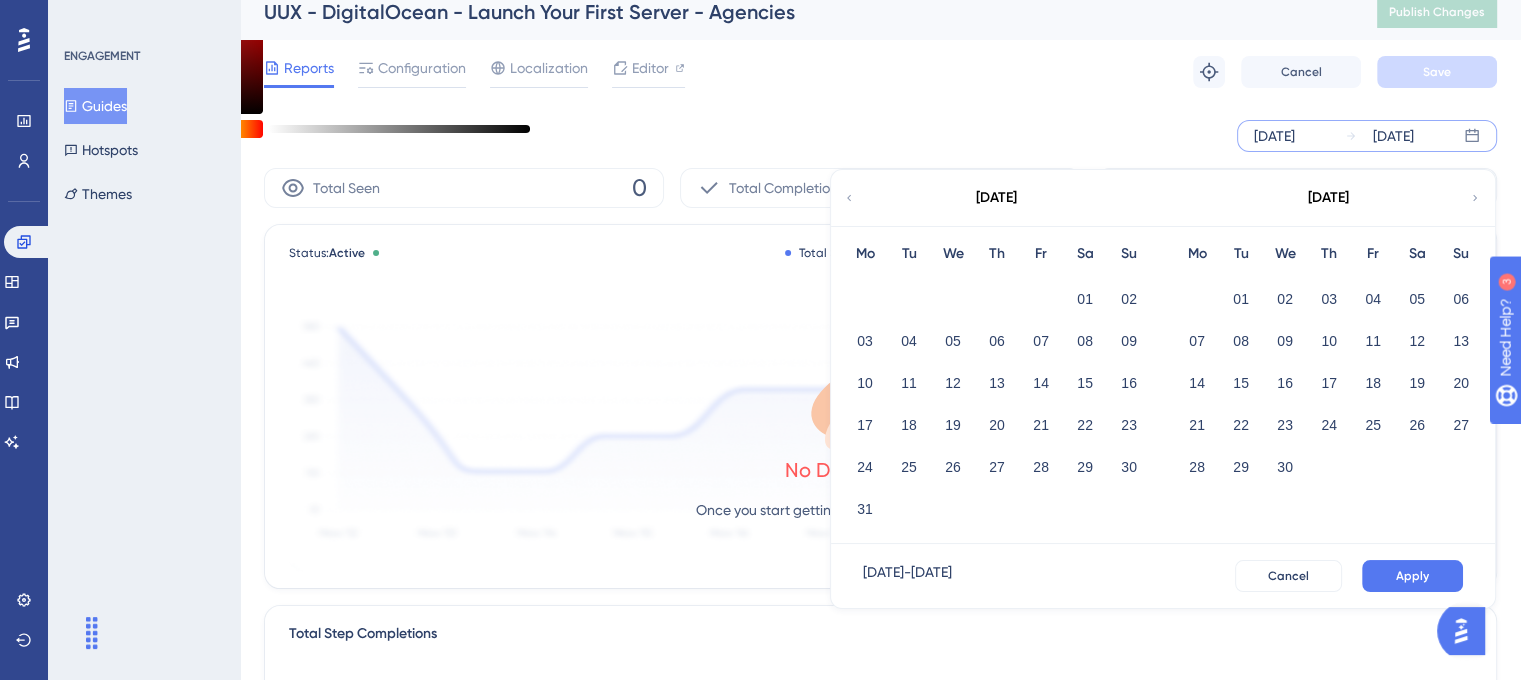 click 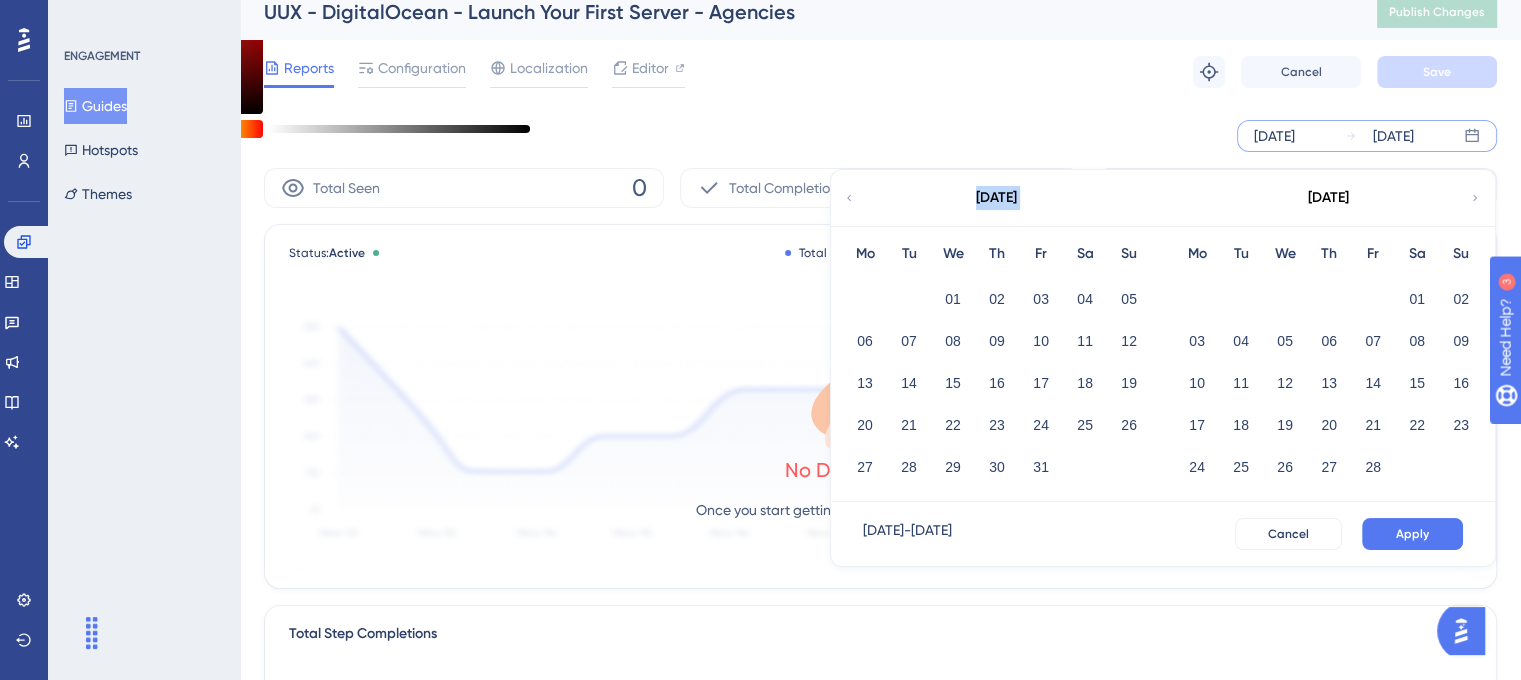 click 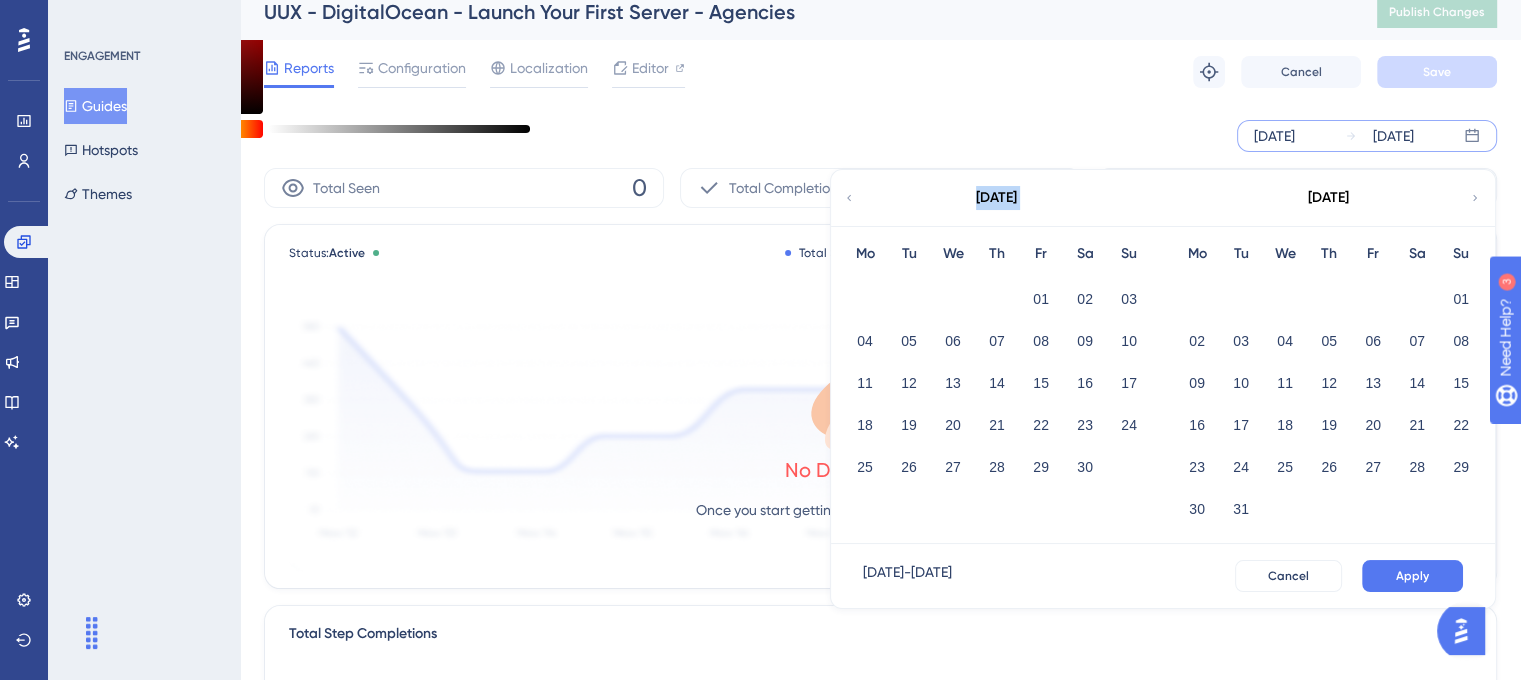 click 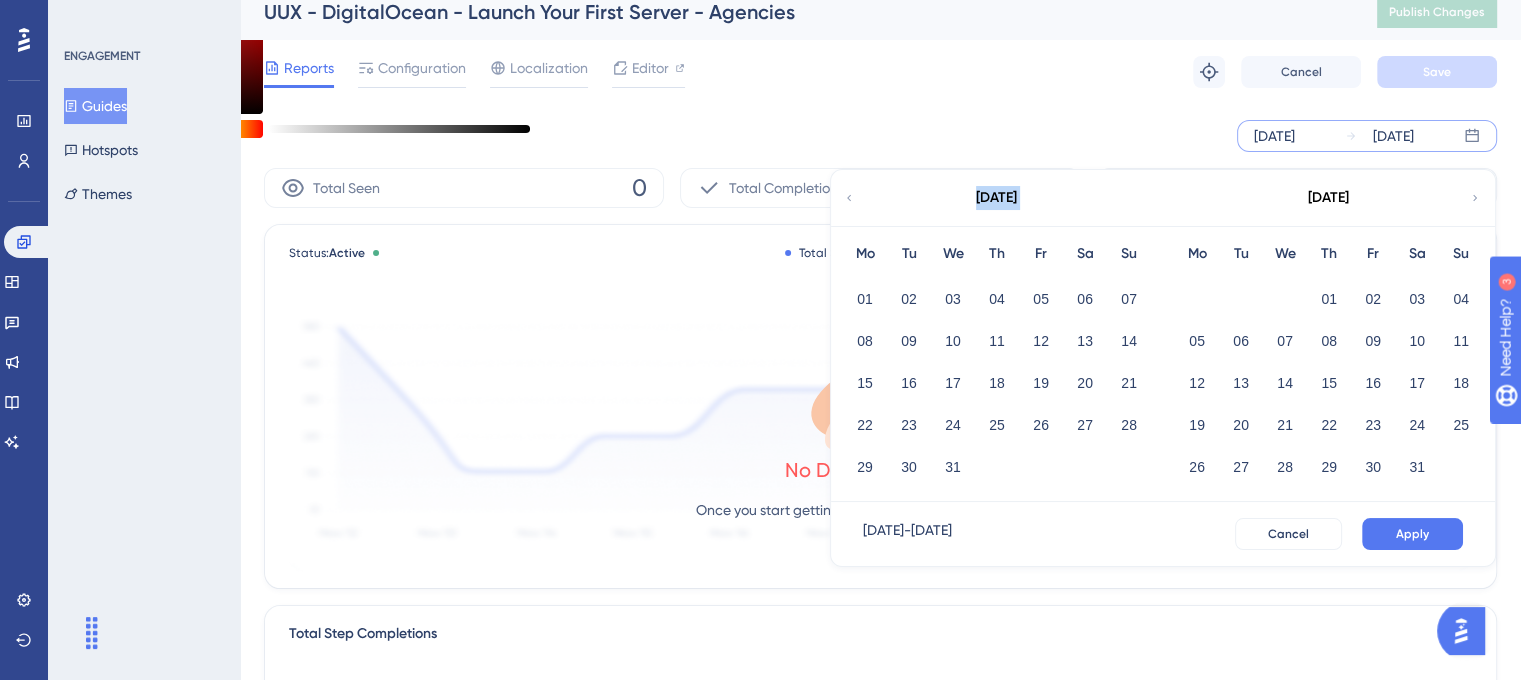 click 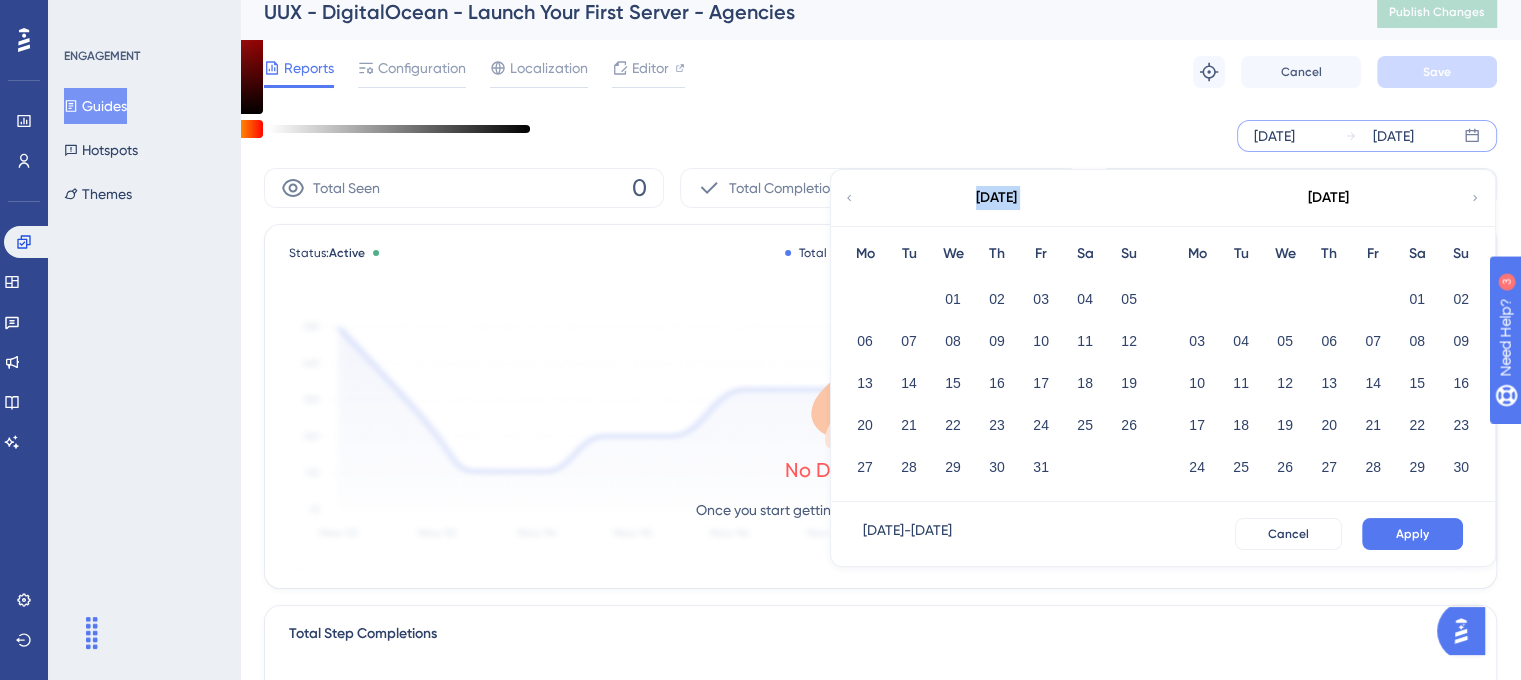 click 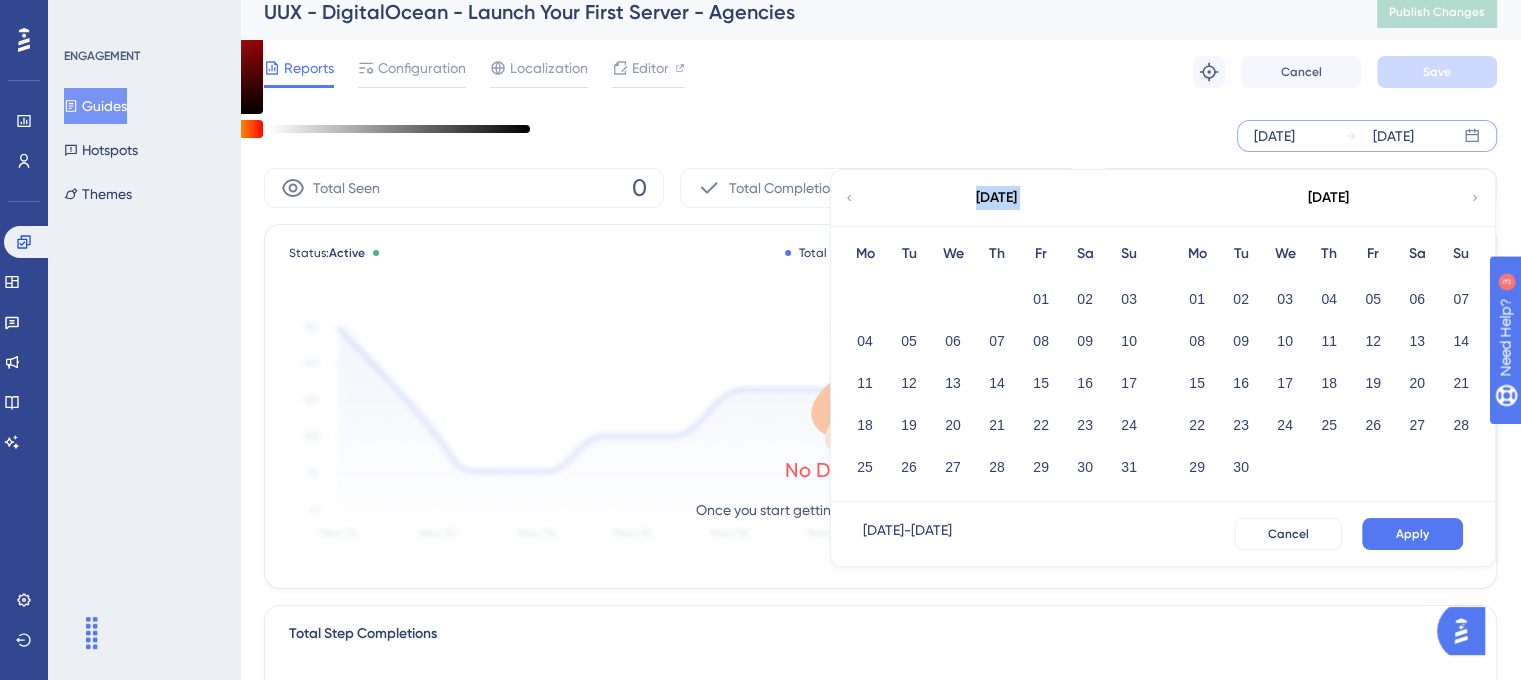 click 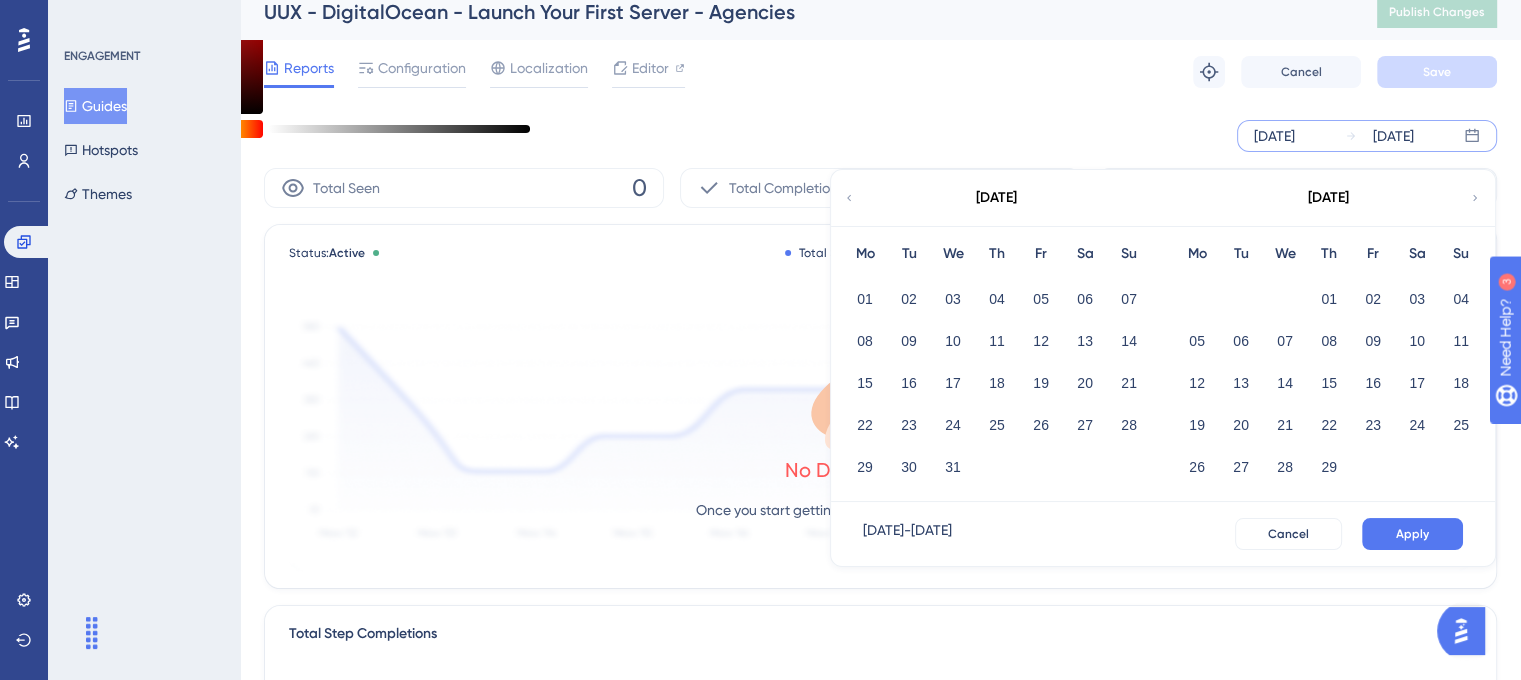 click 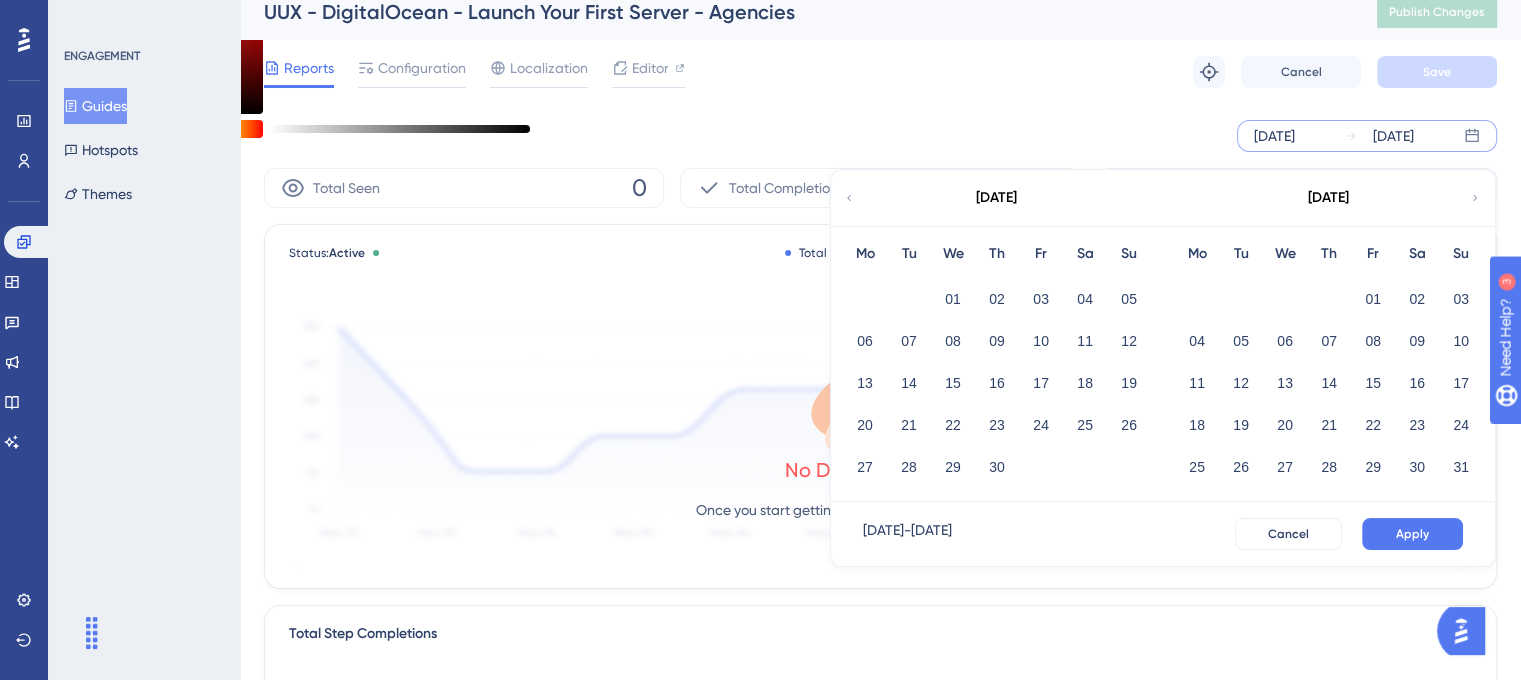 click 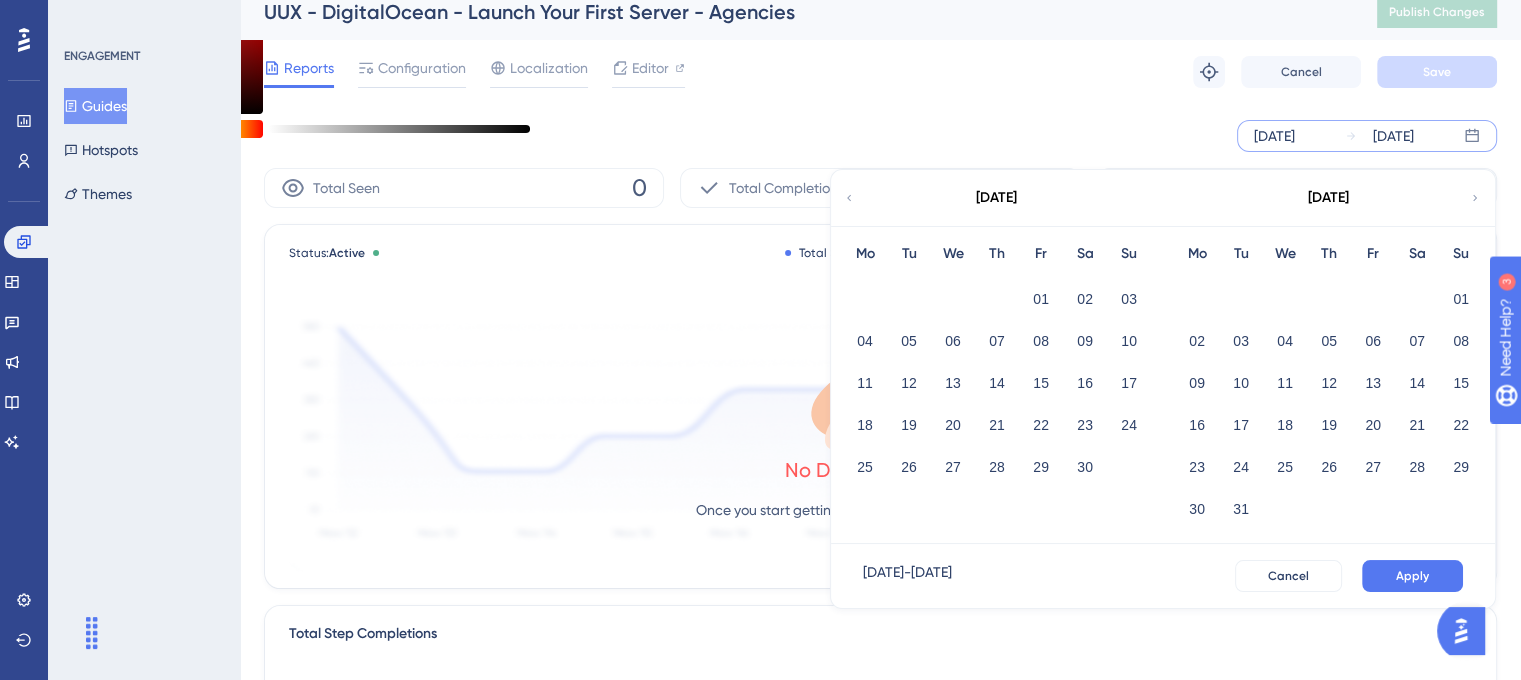 click 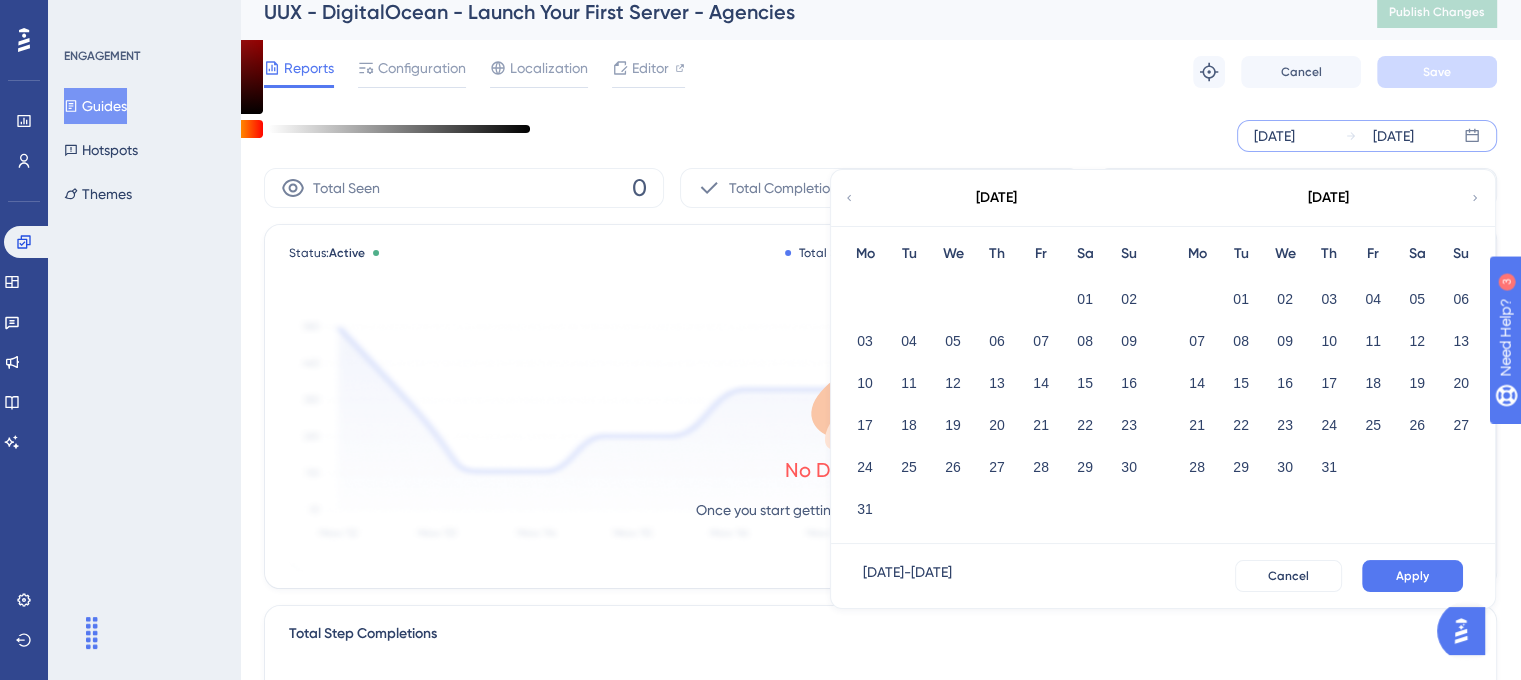 click 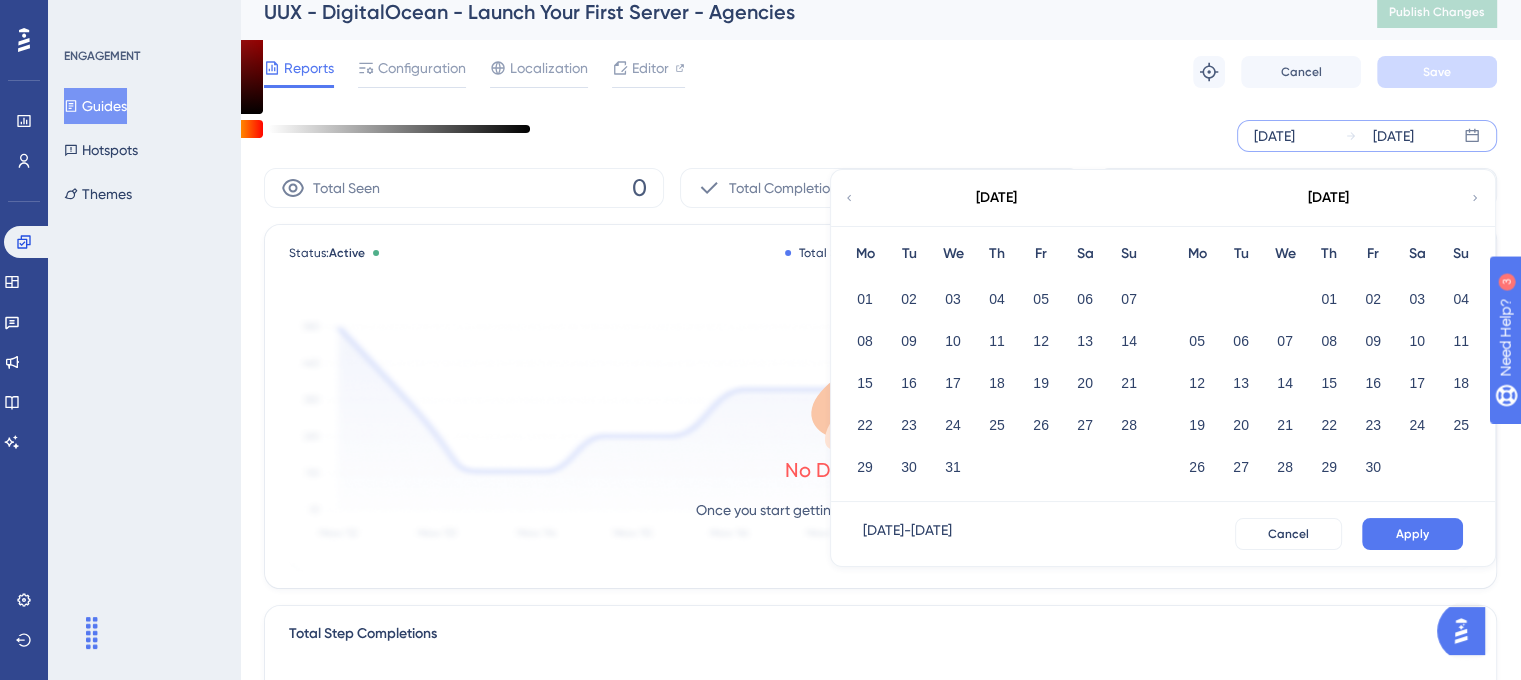 click on "June 2023" at bounding box center [1328, 198] 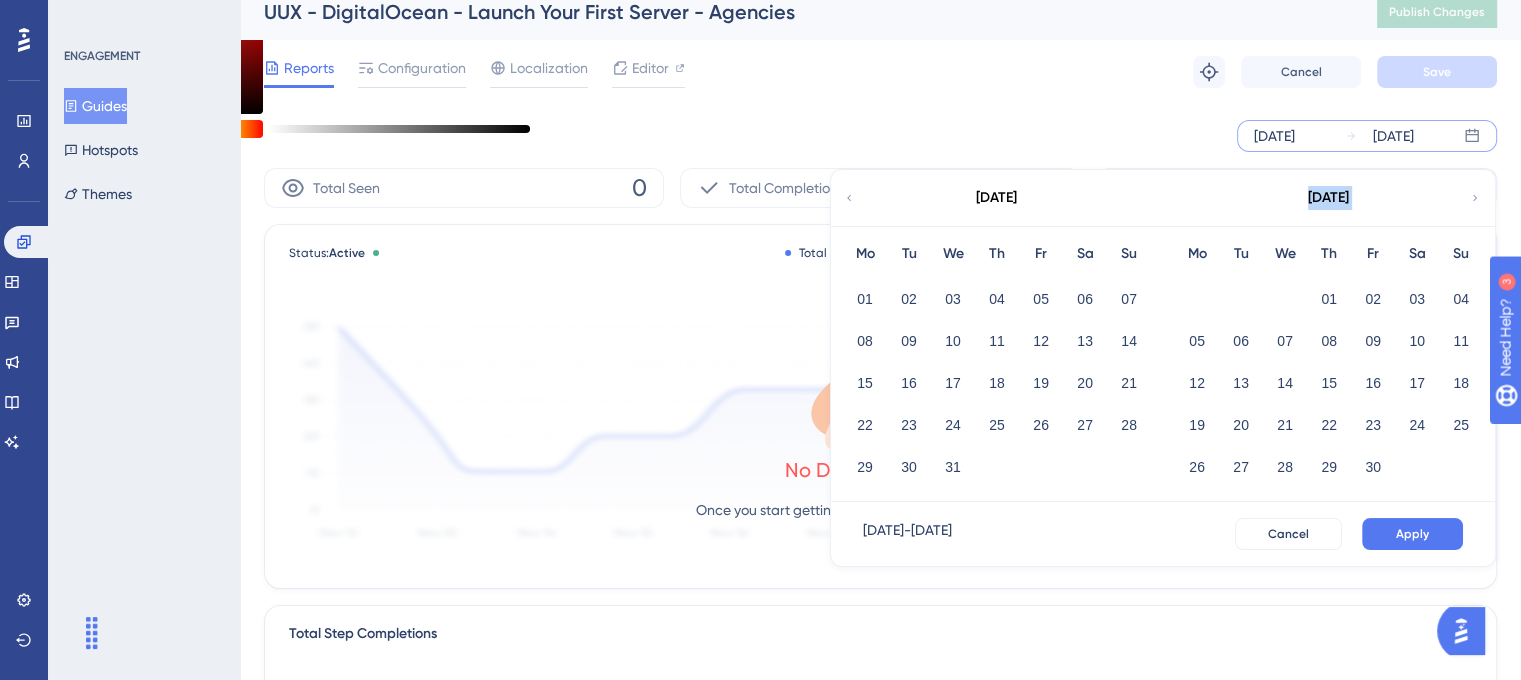 click on "June 2023" at bounding box center (1328, 198) 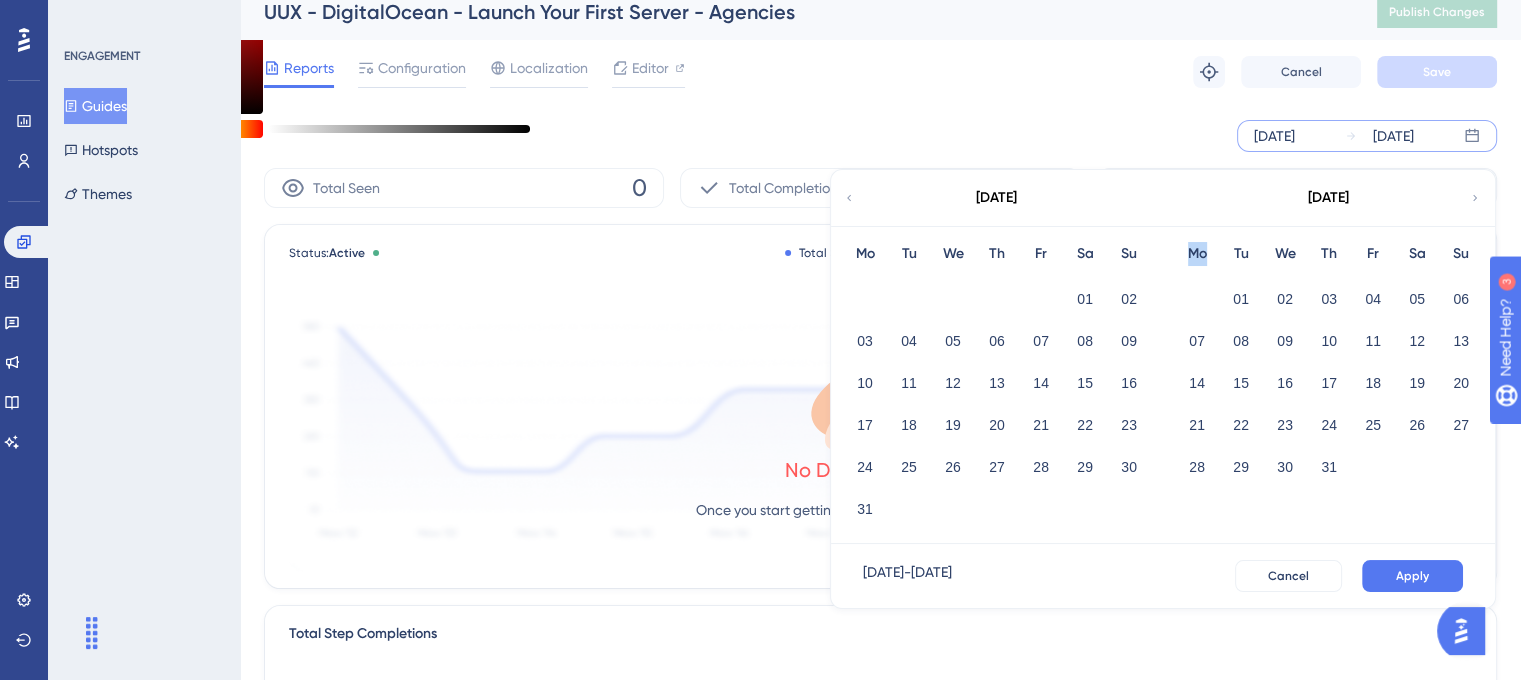 click 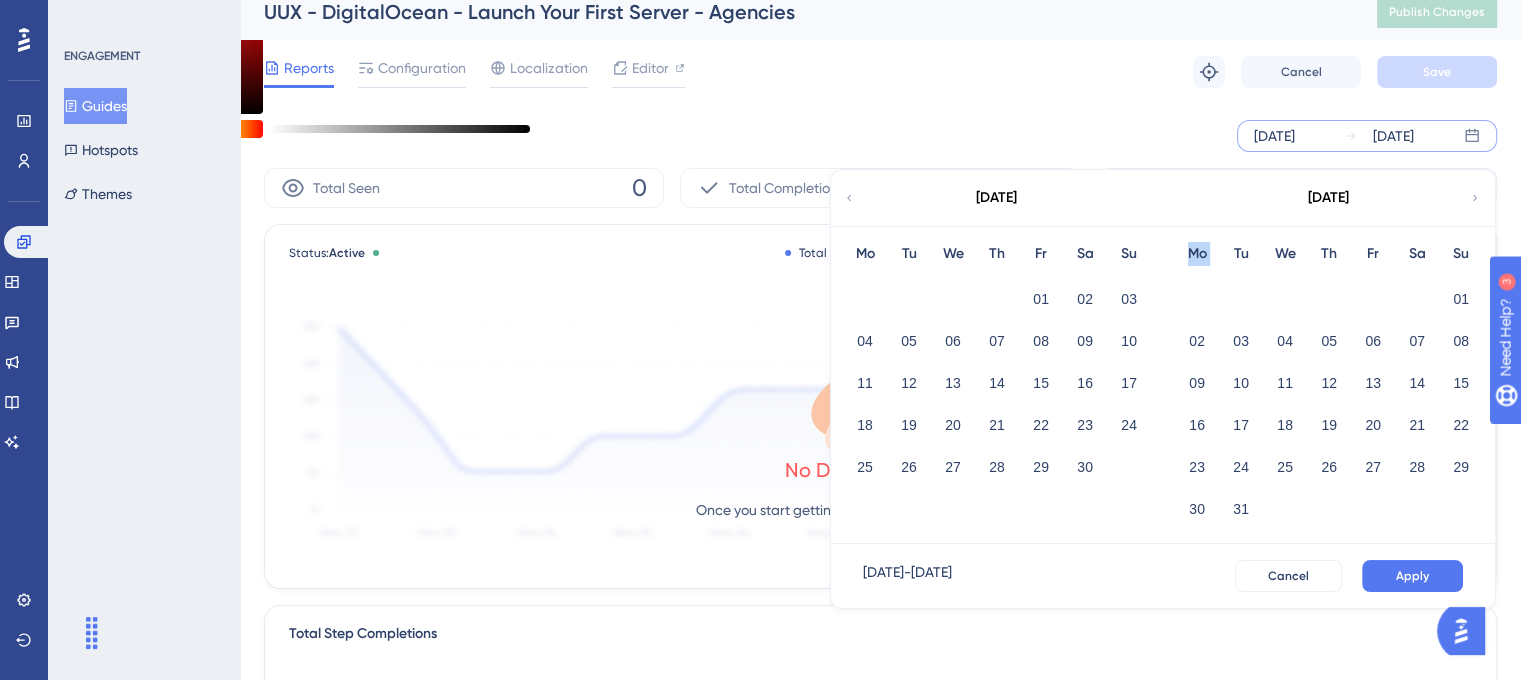 click 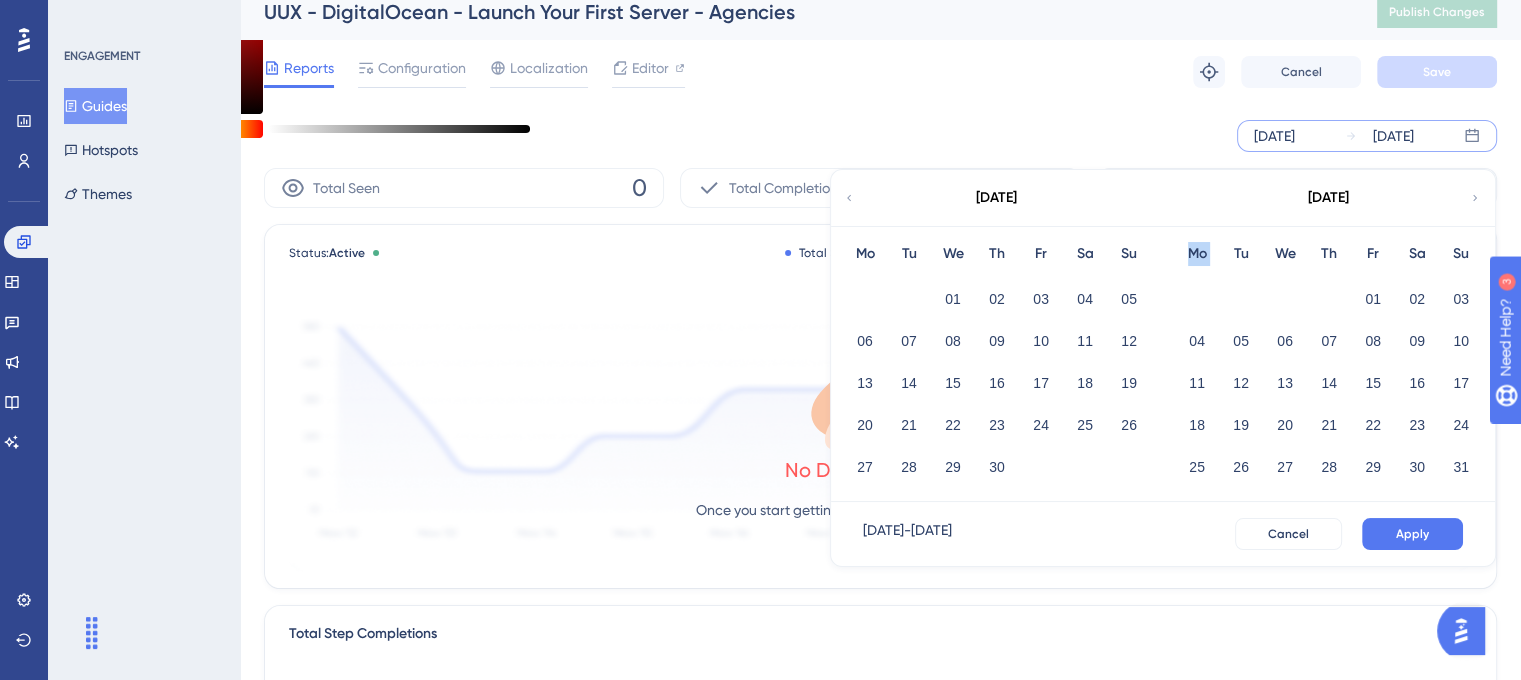 click 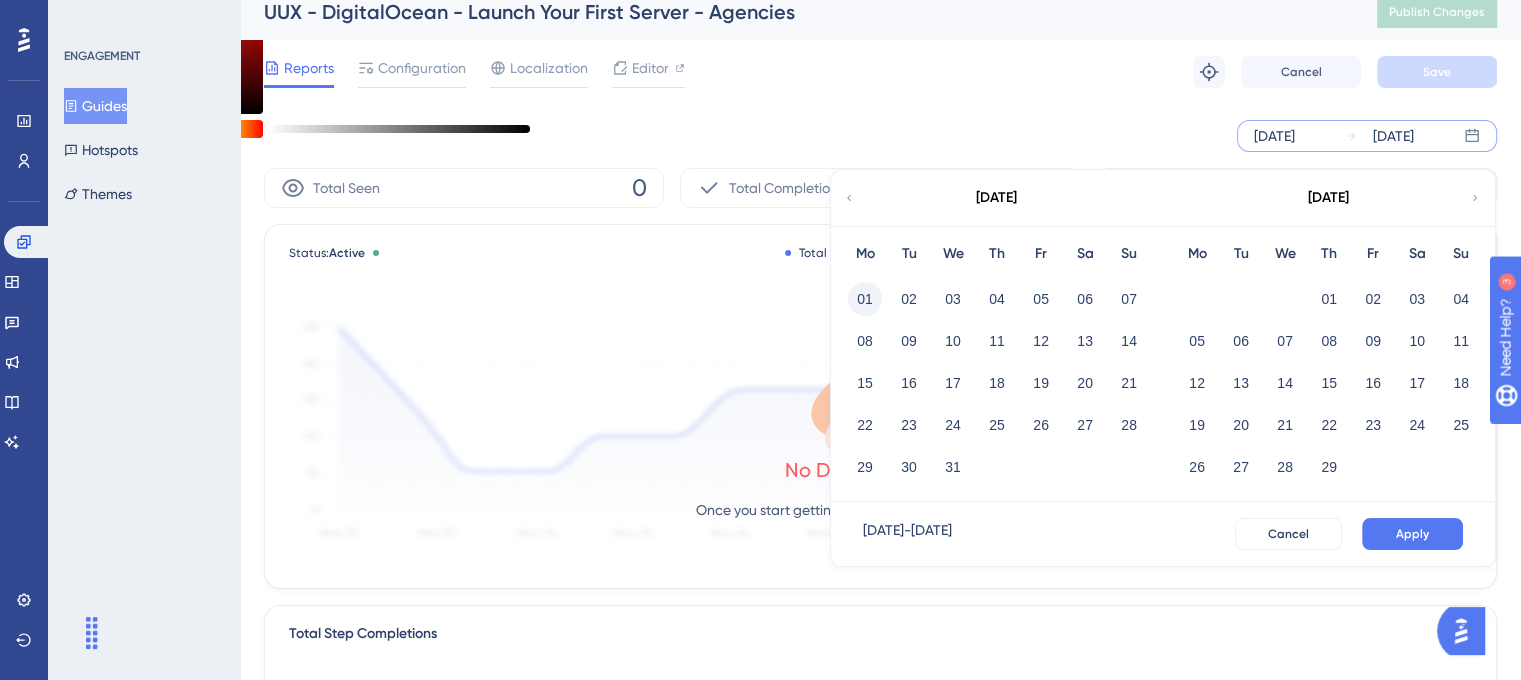 click on "01" at bounding box center [865, 299] 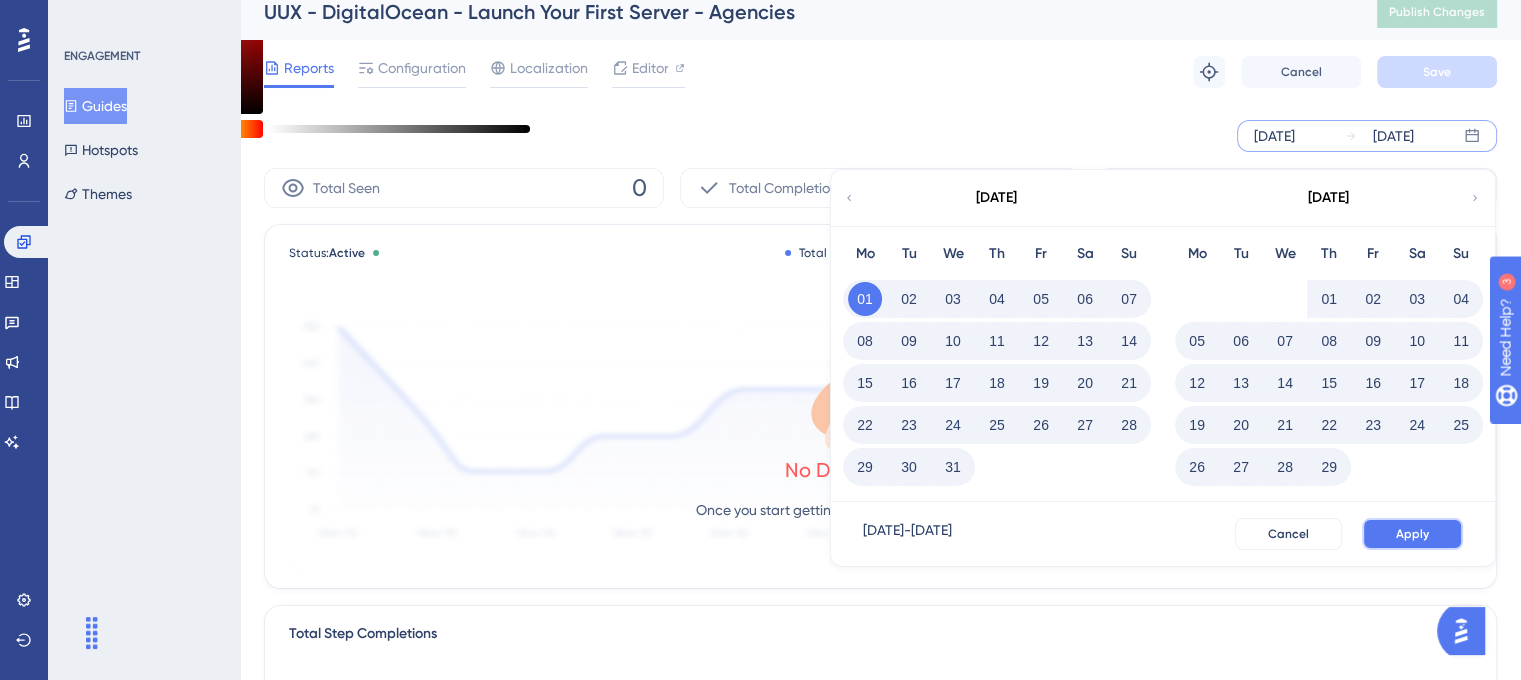 click on "Apply" at bounding box center [1412, 534] 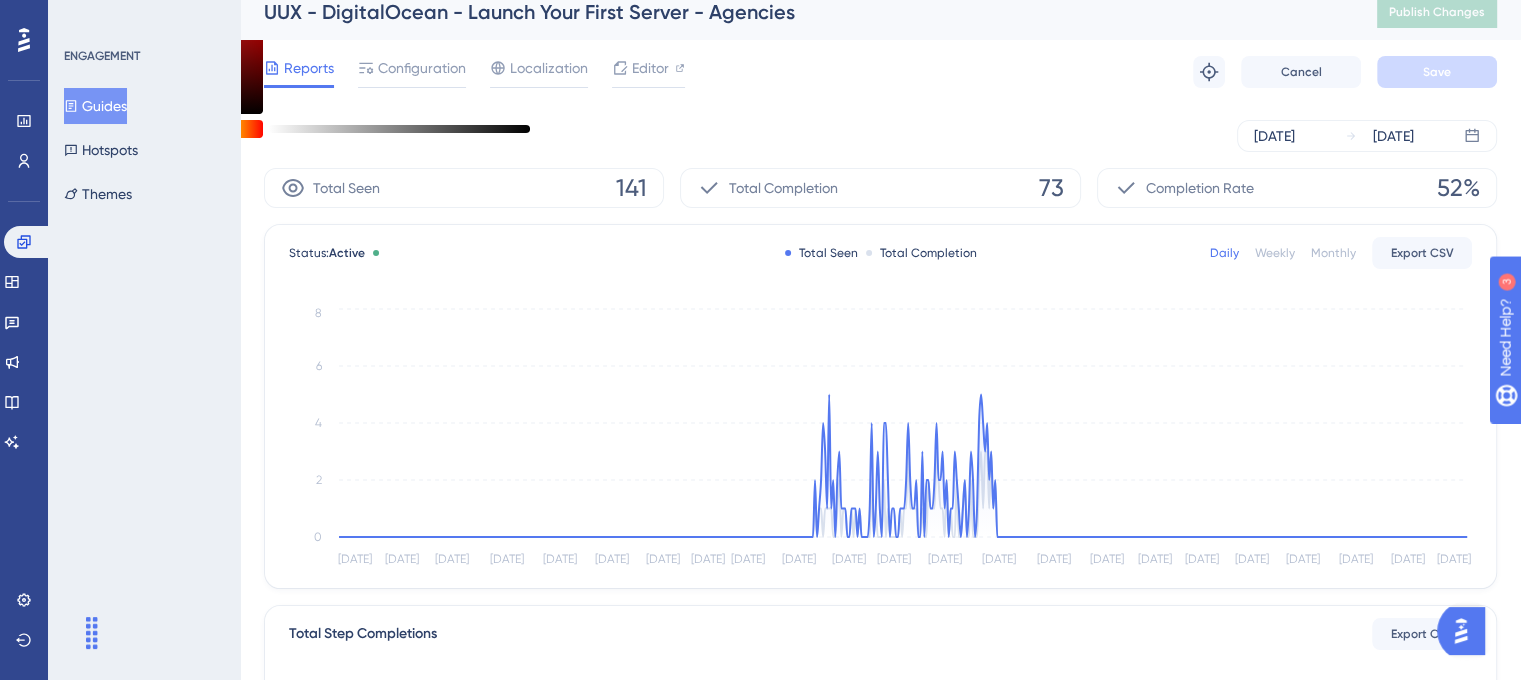 click on "Monthly" at bounding box center (1333, 253) 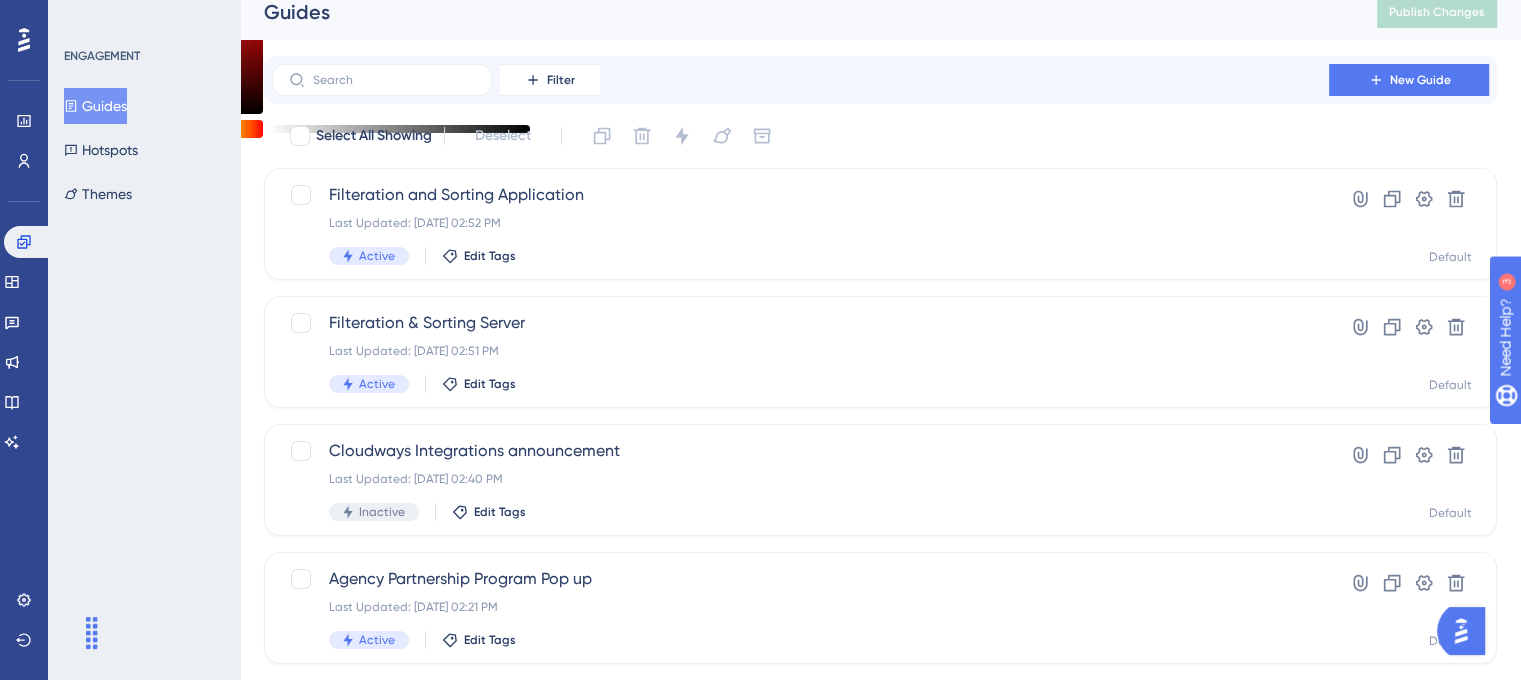 scroll, scrollTop: 0, scrollLeft: 0, axis: both 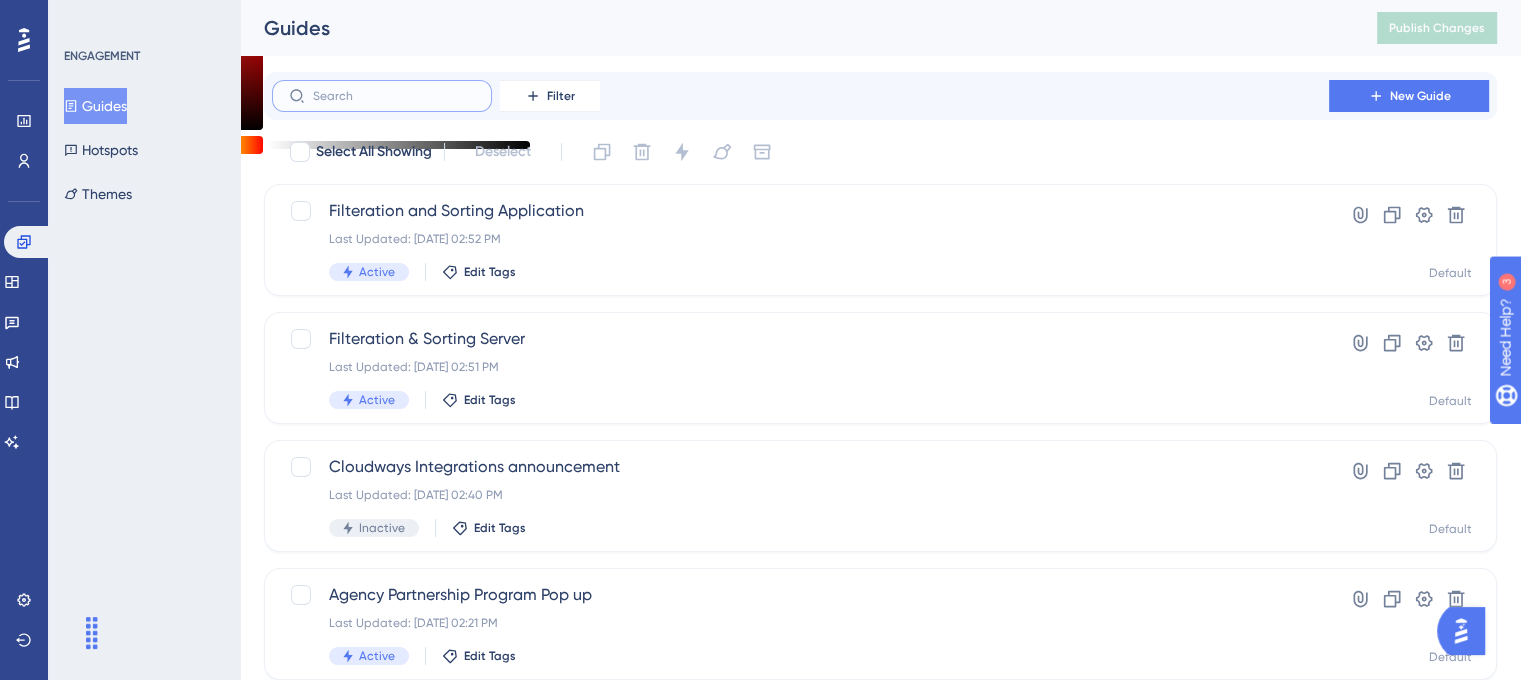 click at bounding box center [394, 96] 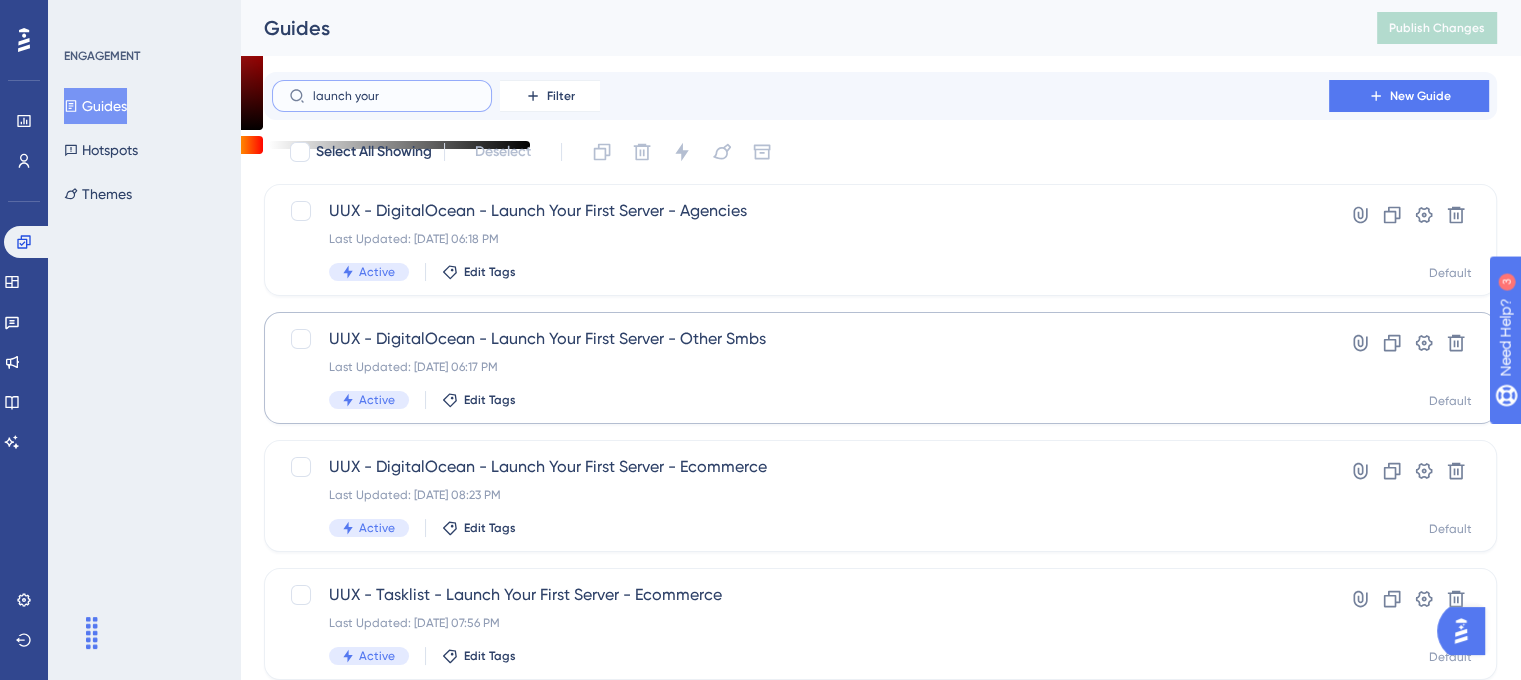 type on "launch your" 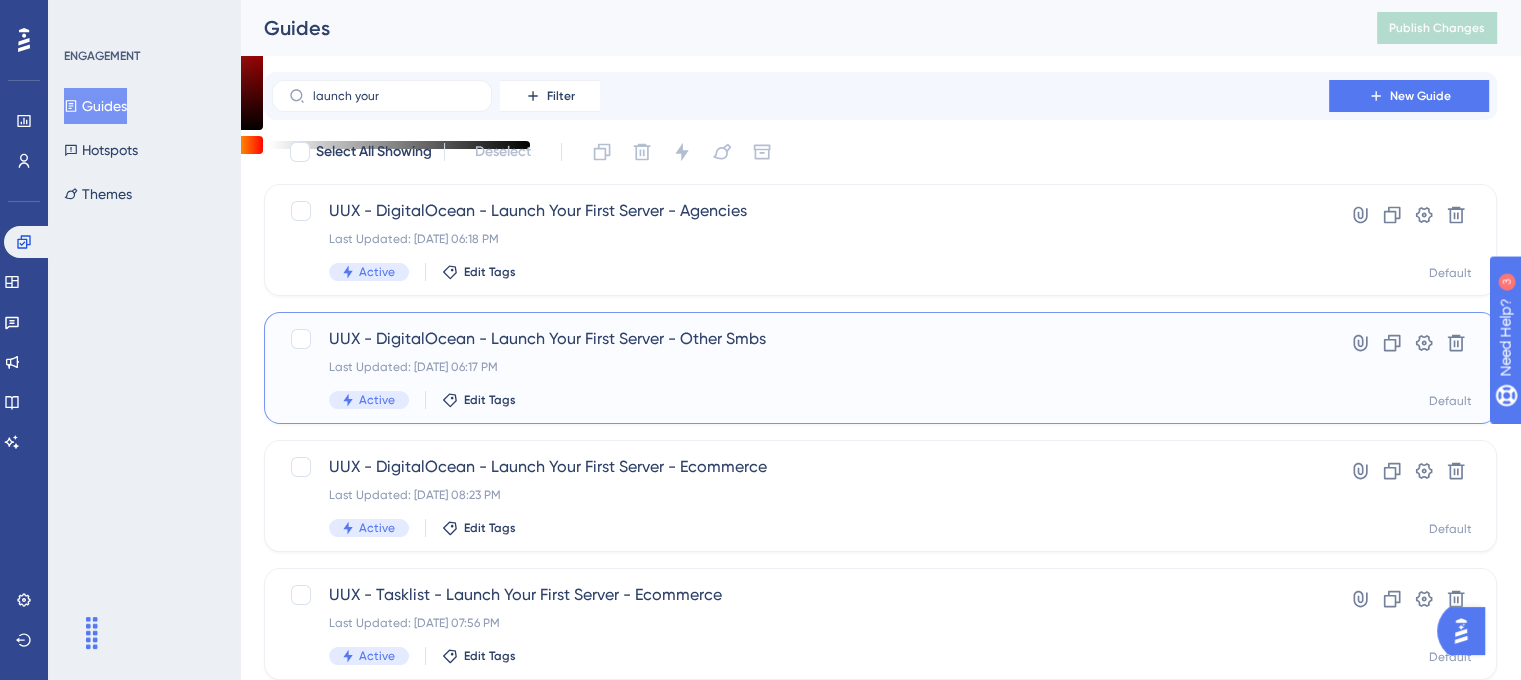click on "UUX - DigitalOcean - Launch Your First Server - Other Smbs" at bounding box center [800, 339] 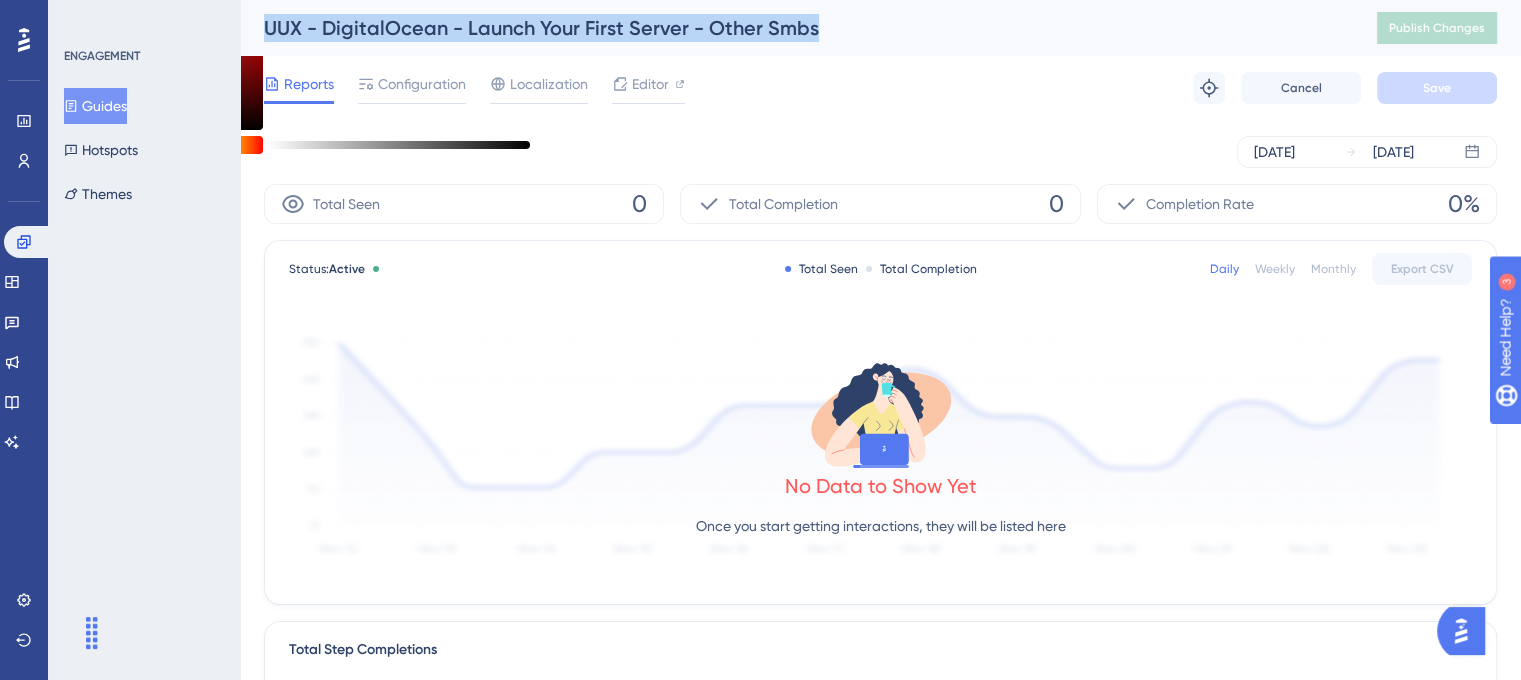 drag, startPoint x: 840, startPoint y: 26, endPoint x: 256, endPoint y: 37, distance: 584.1036 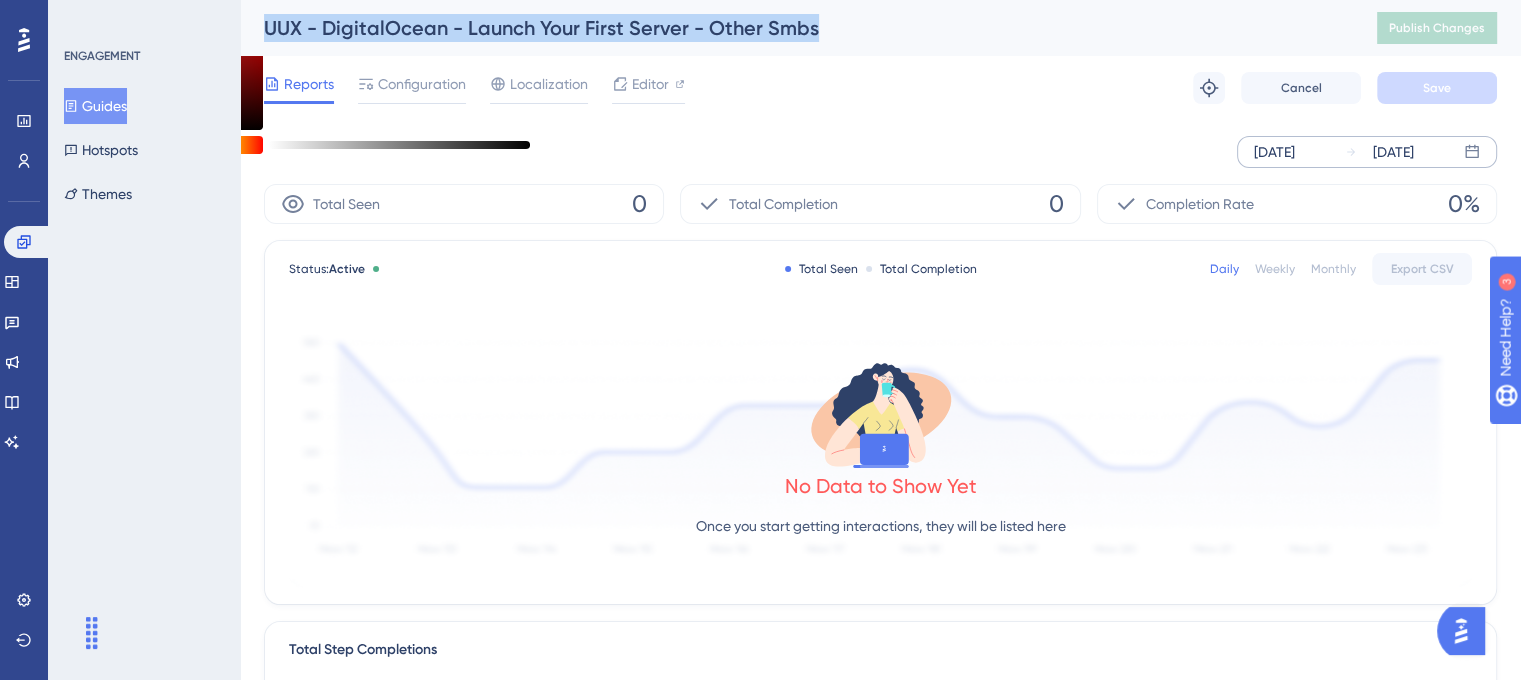 click on "[DATE]" at bounding box center [1274, 152] 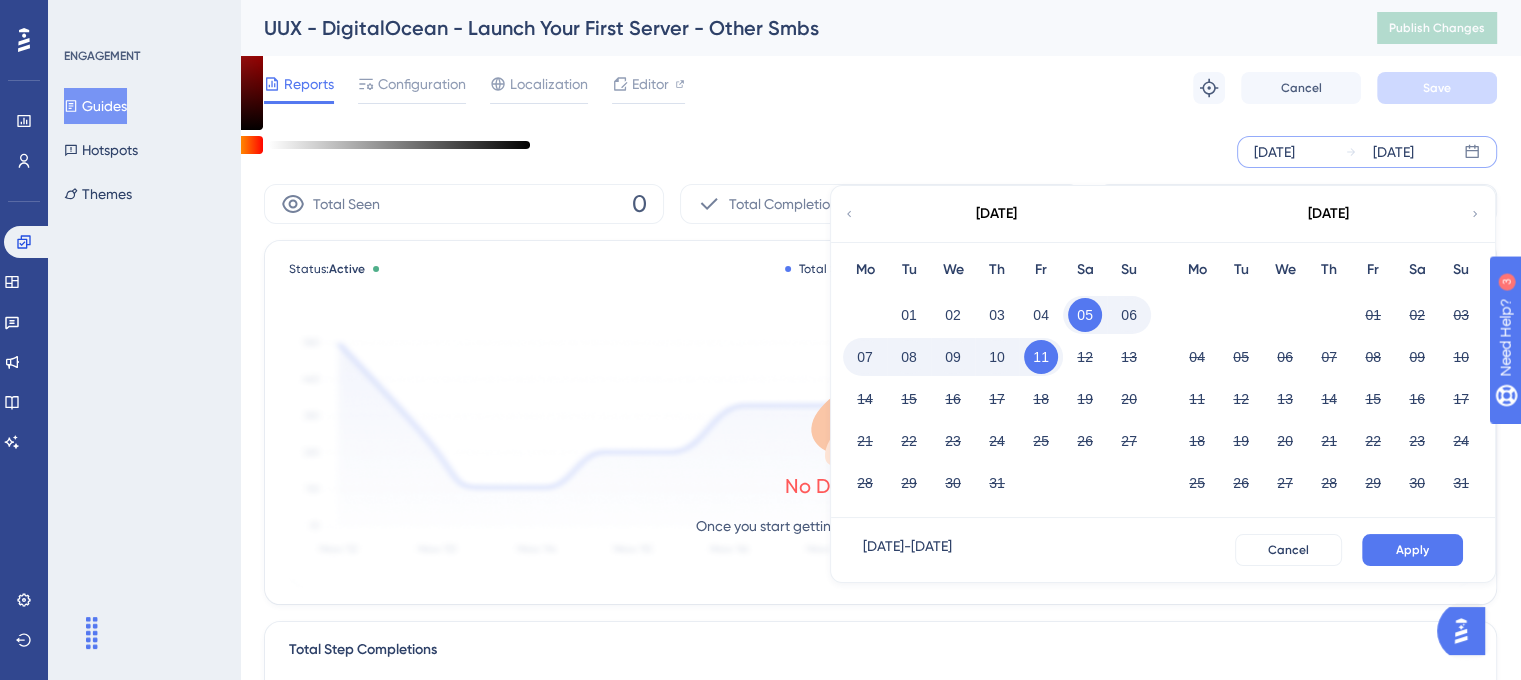click 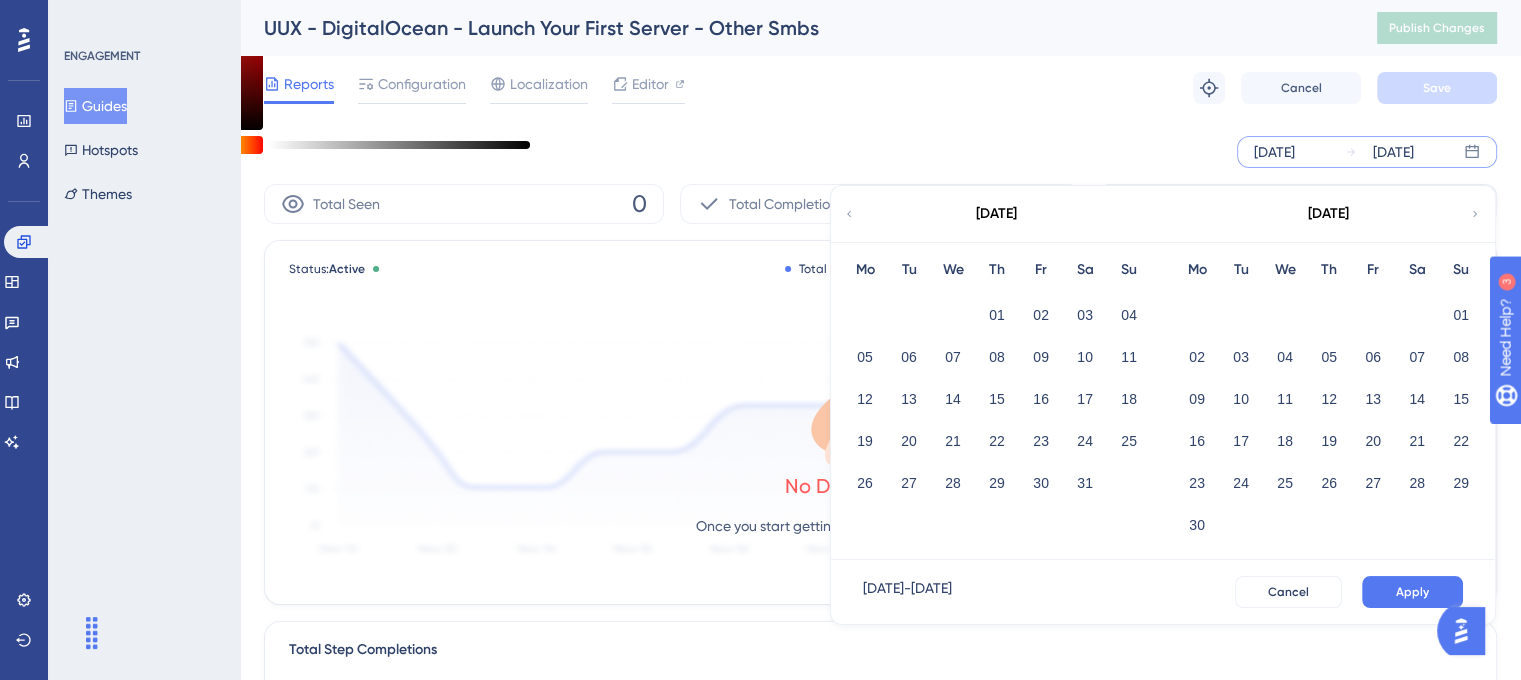 click 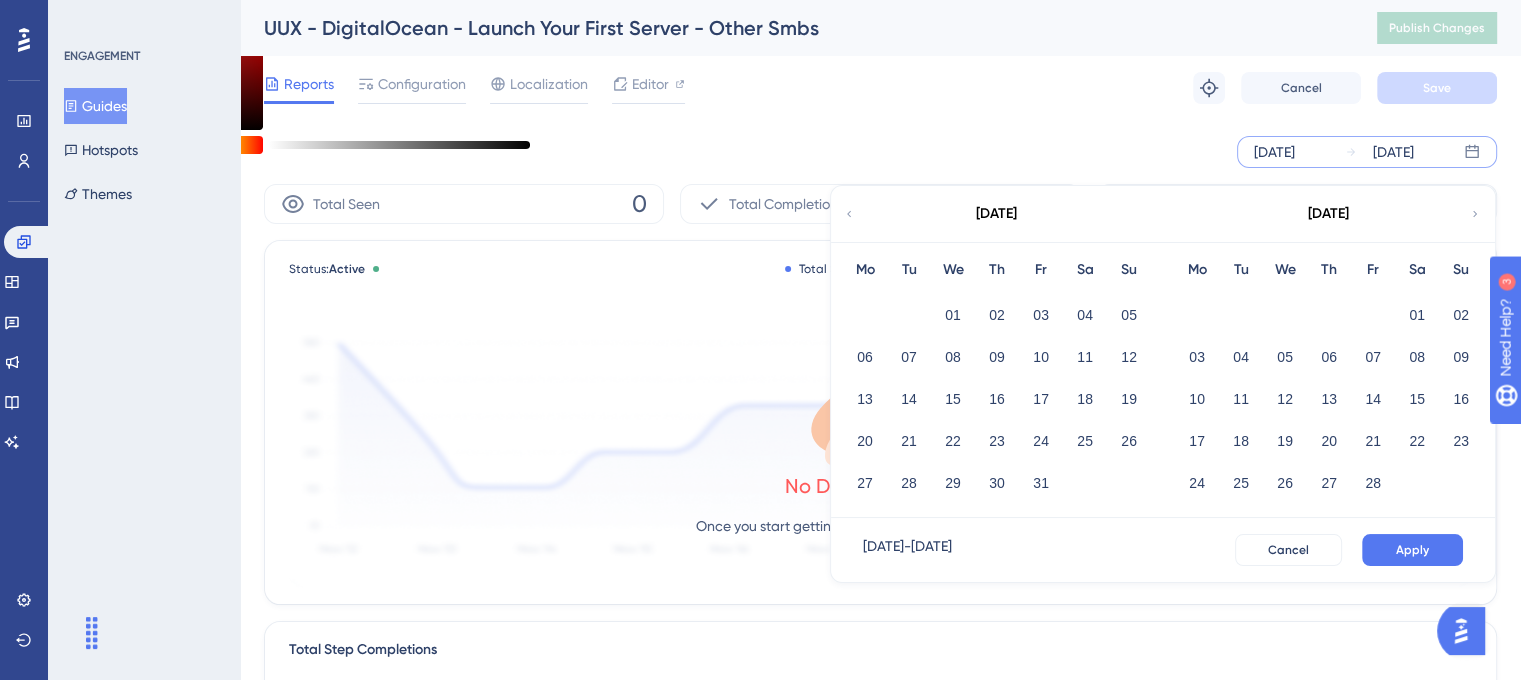 click 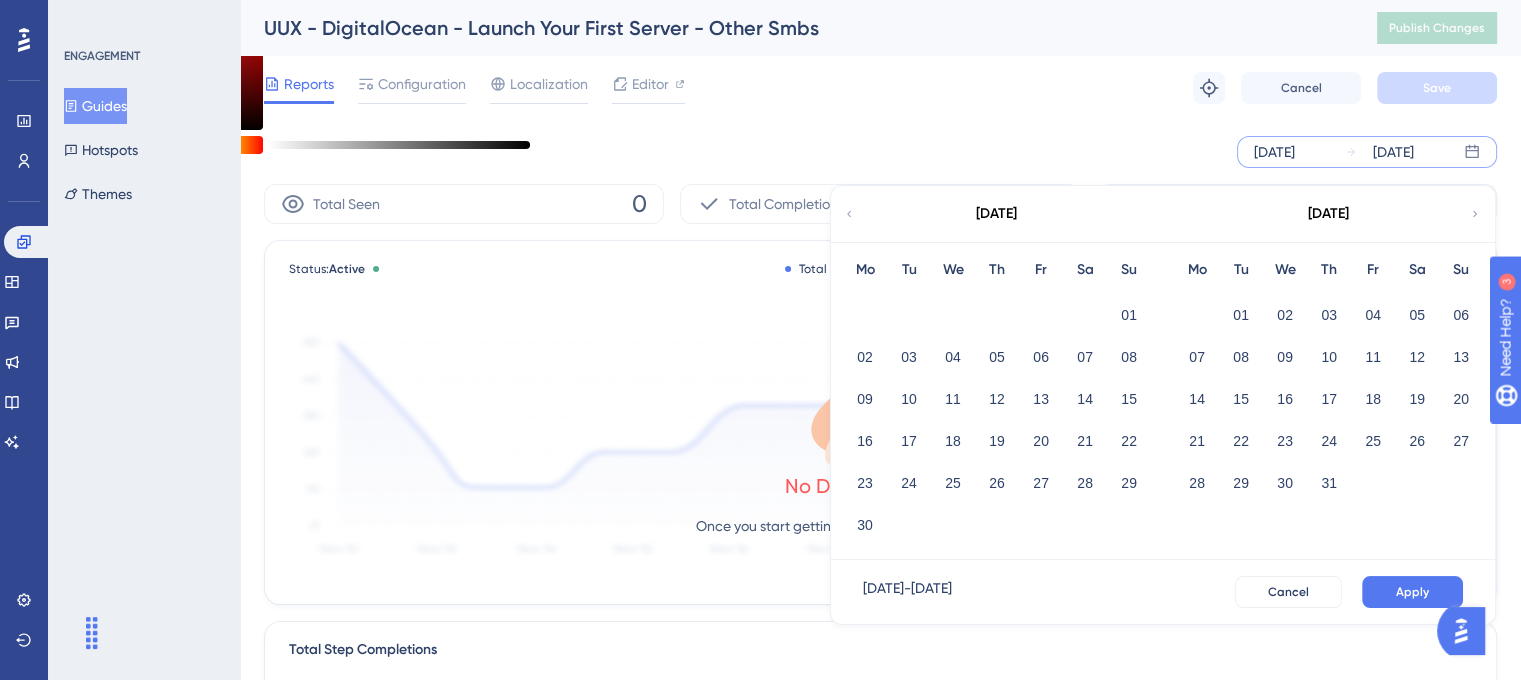 click 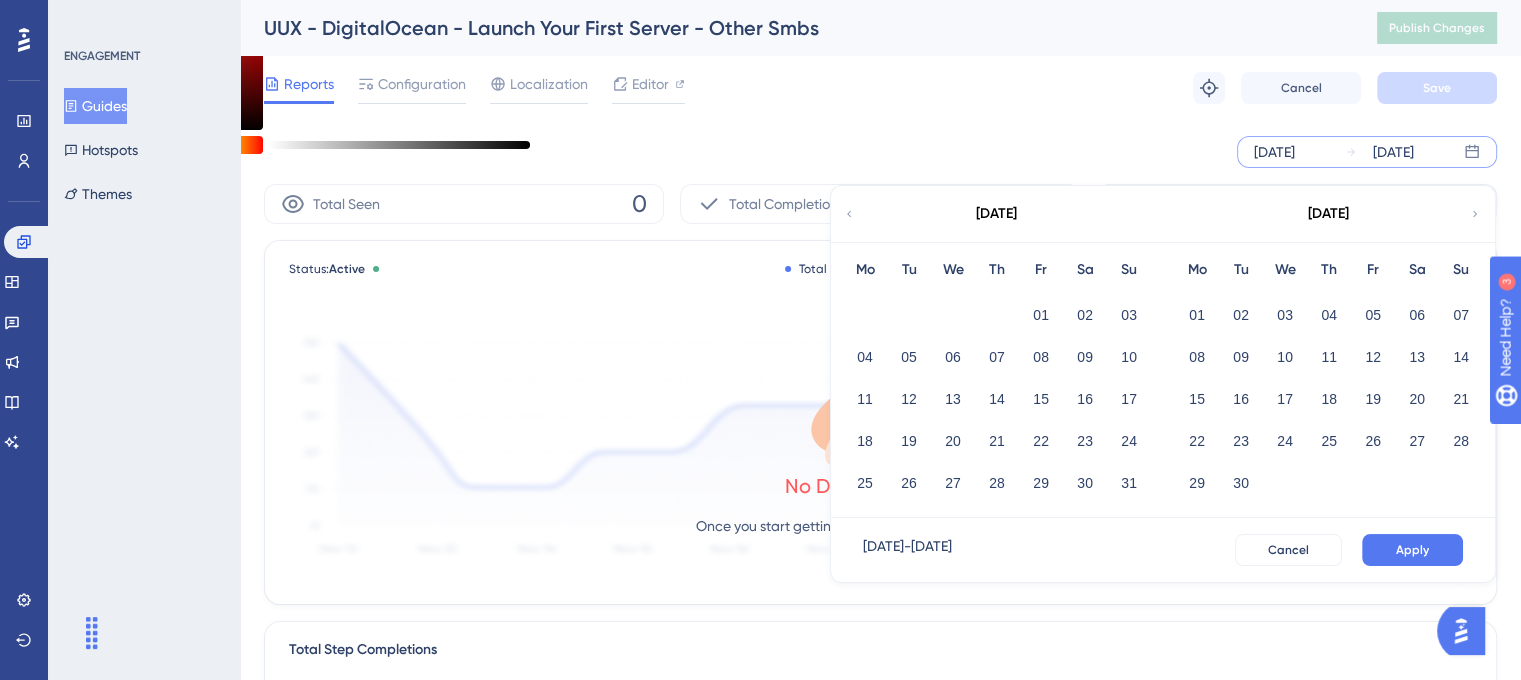 click 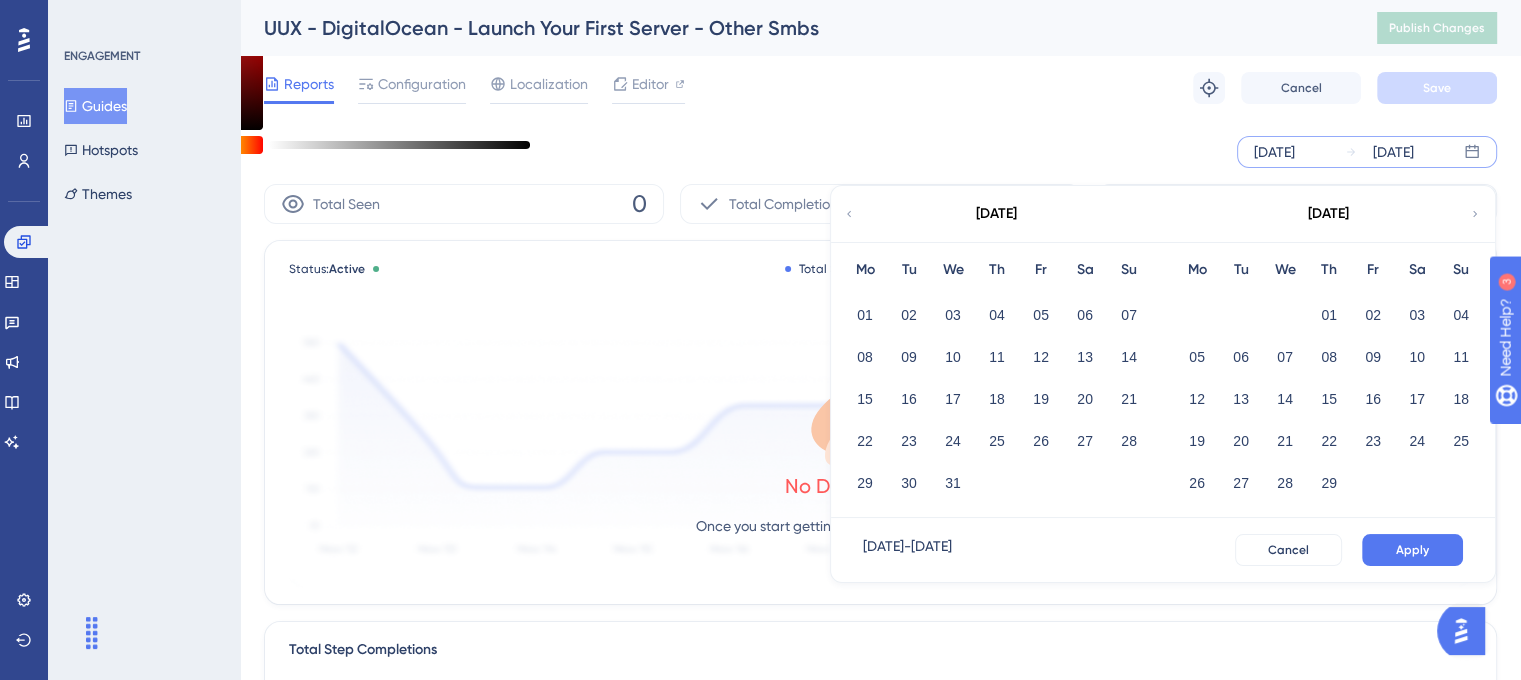 click 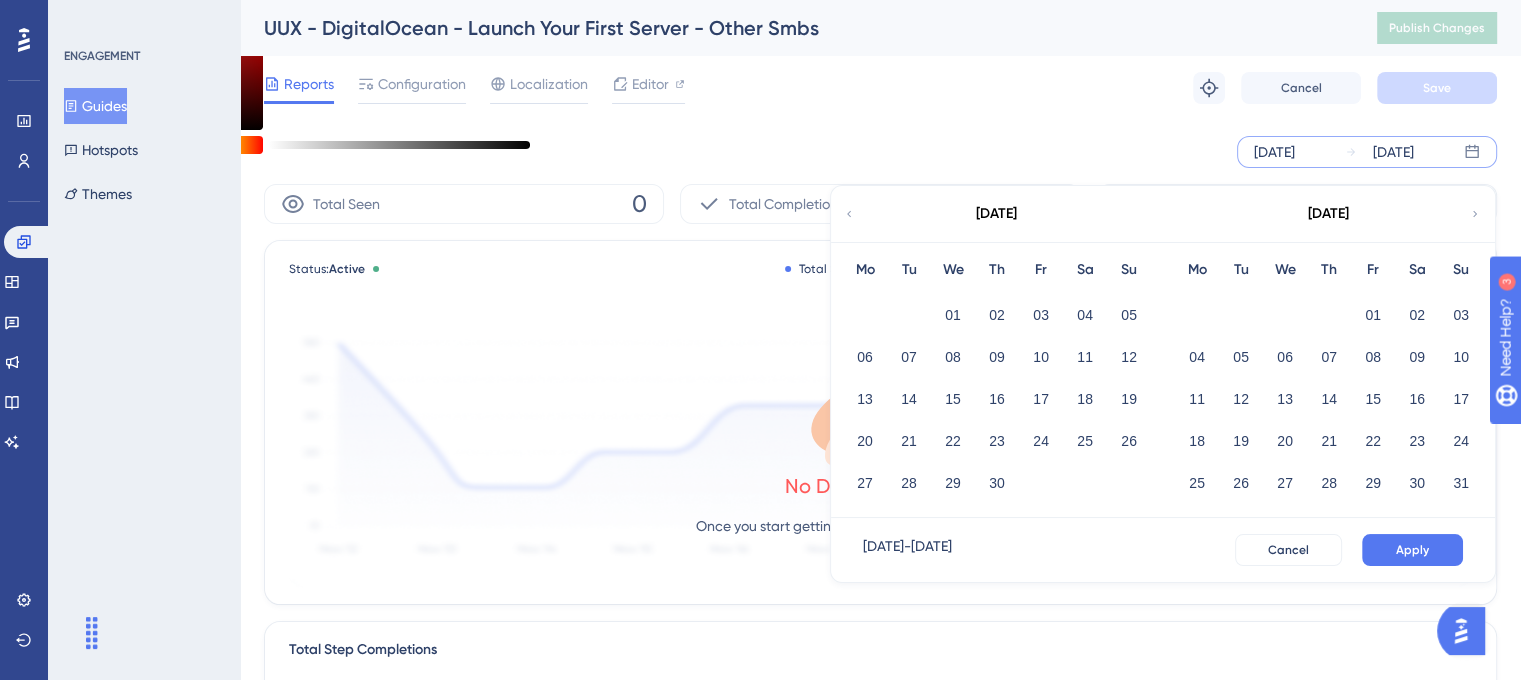click on "December 2023" at bounding box center (1328, 214) 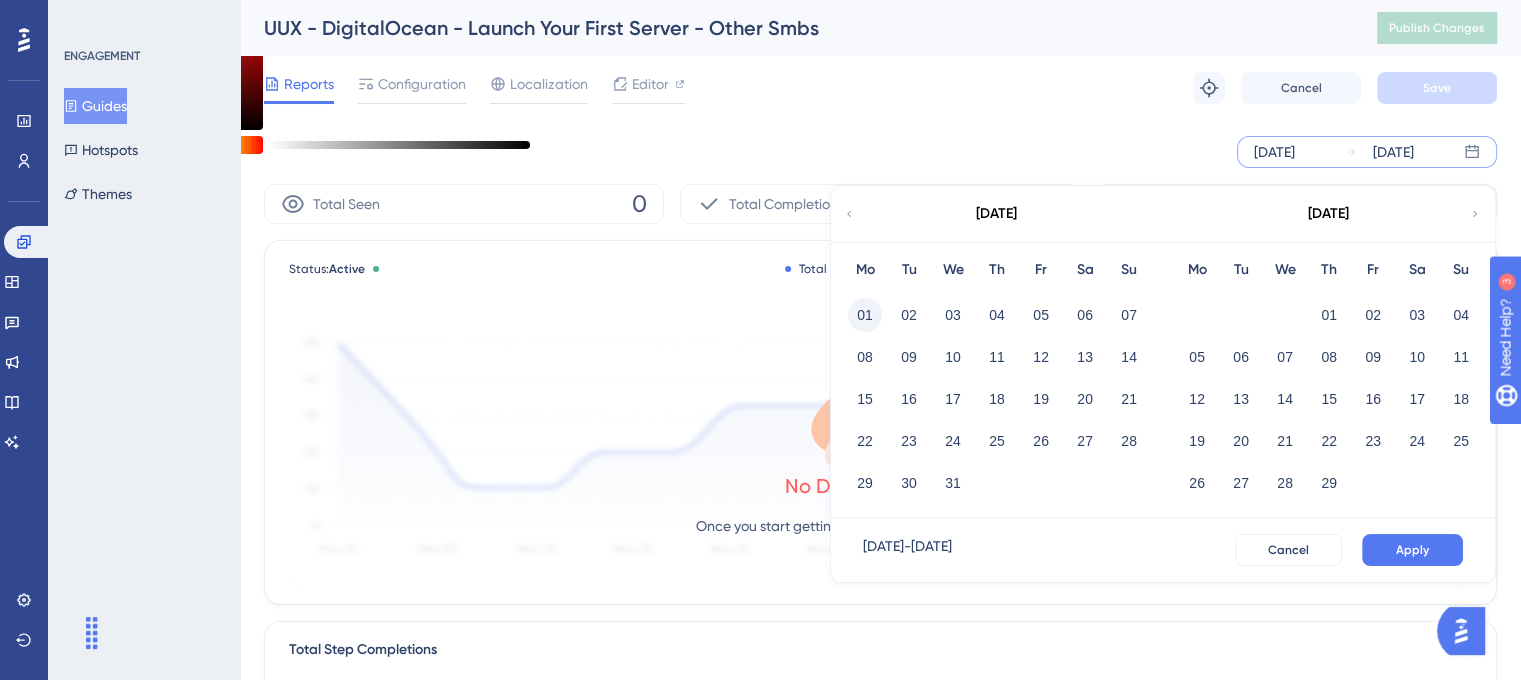 click on "01" at bounding box center (865, 315) 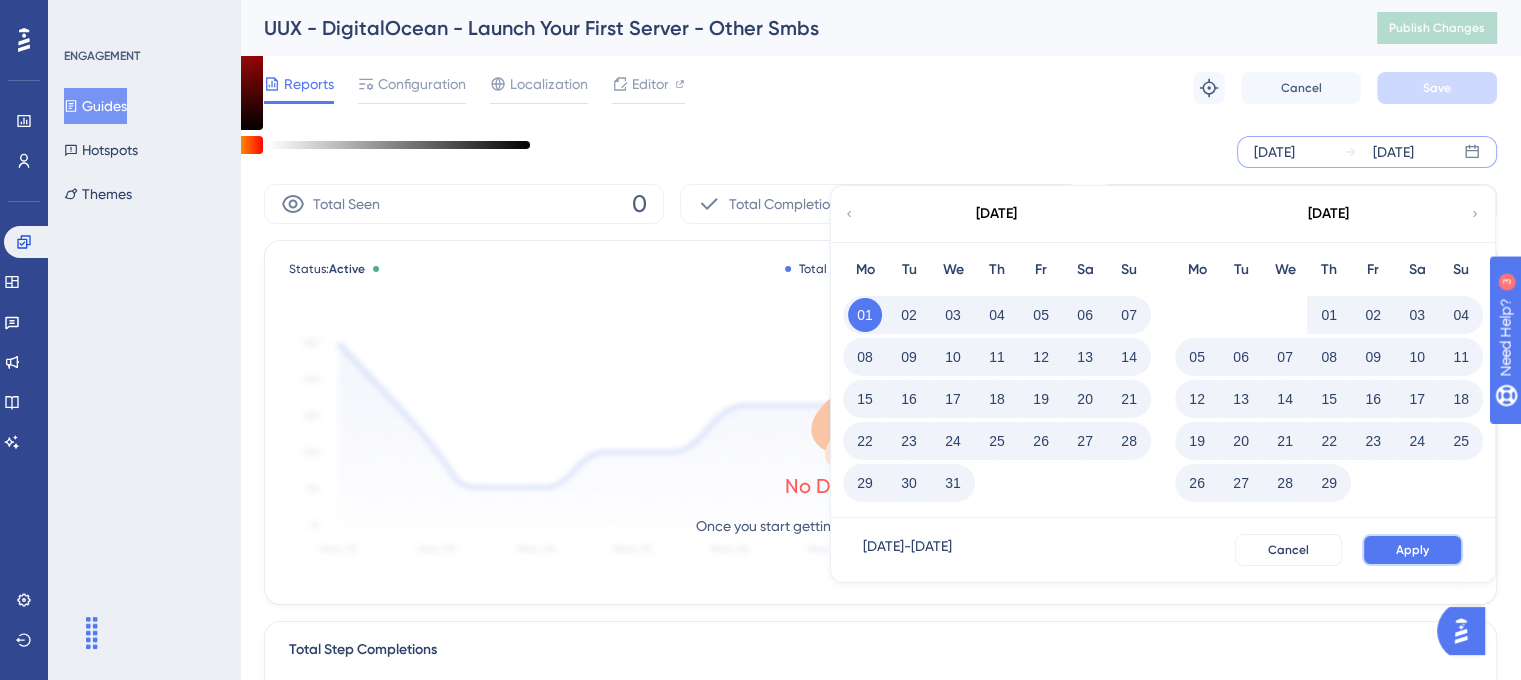 click on "Apply" at bounding box center (1412, 550) 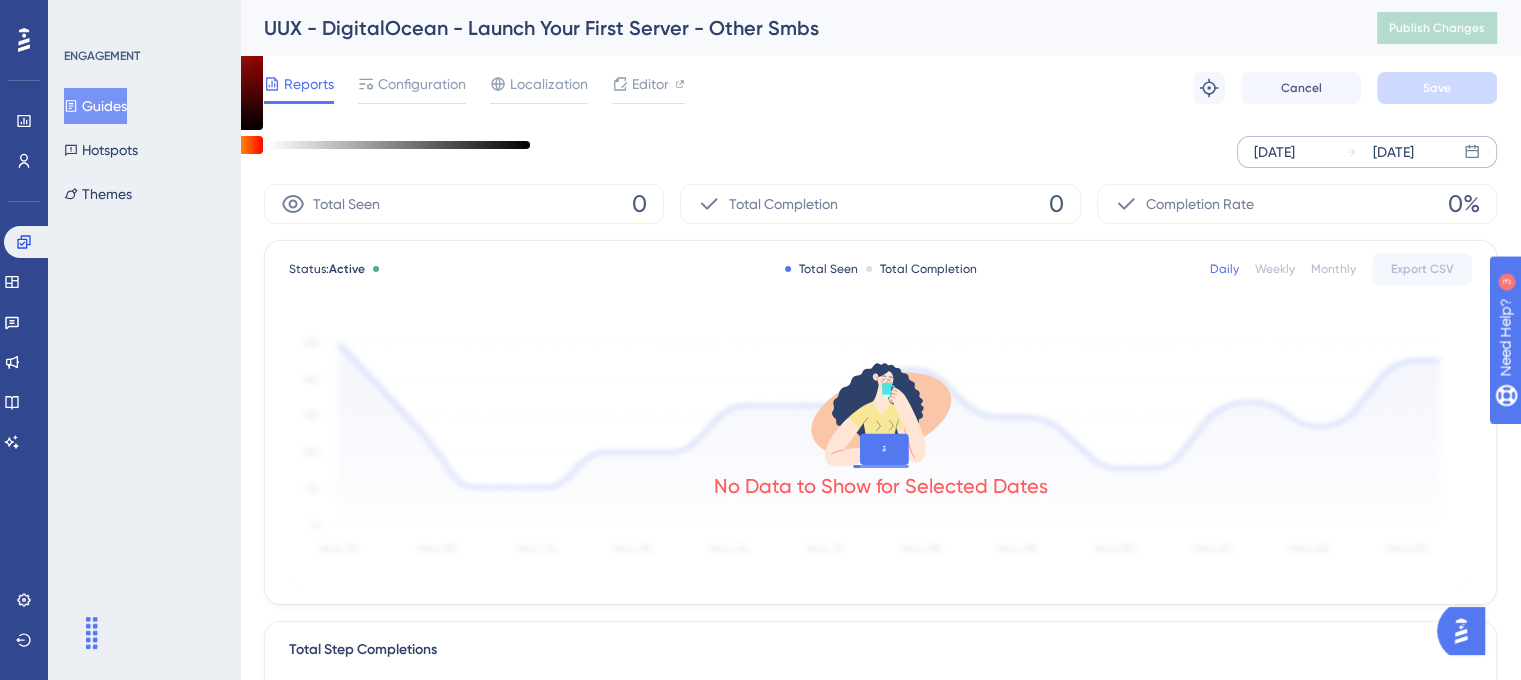 click on "[DATE]" at bounding box center [1274, 152] 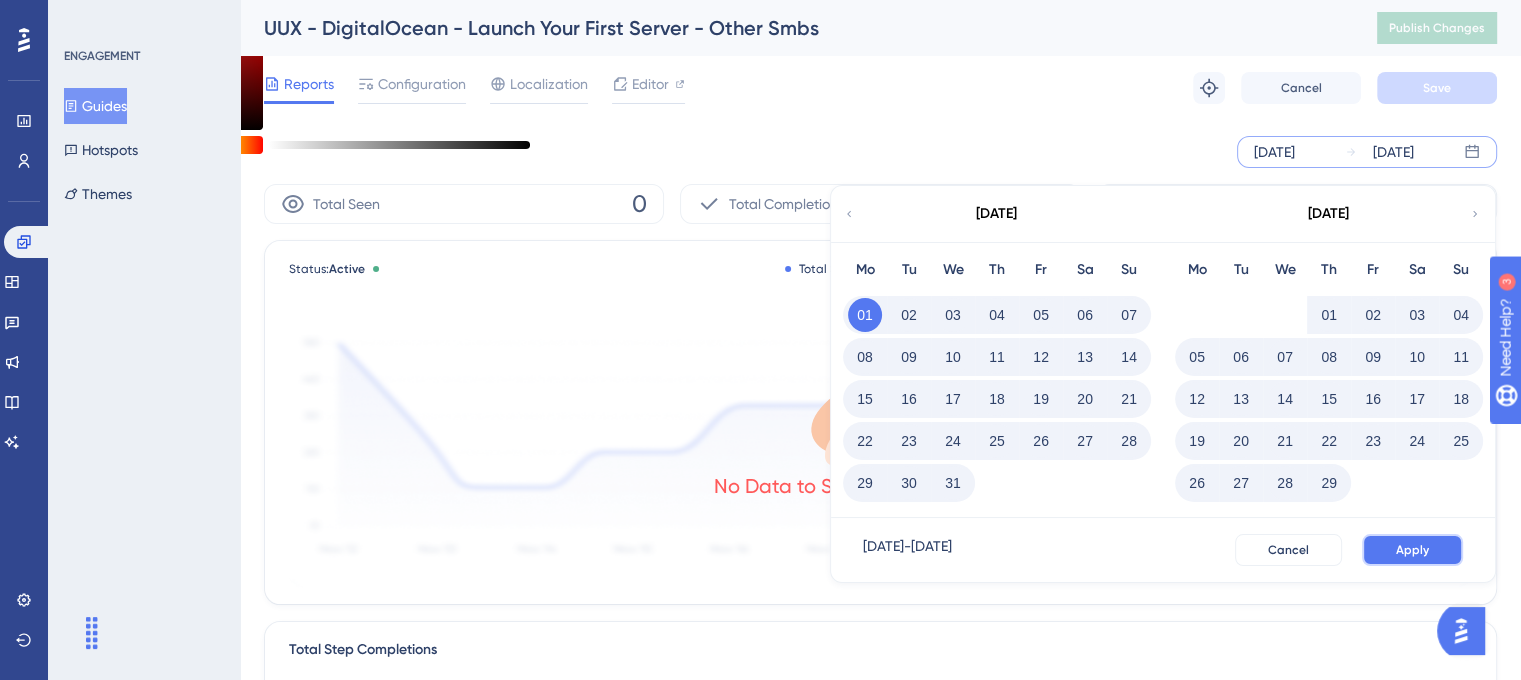 click on "Apply" at bounding box center (1412, 550) 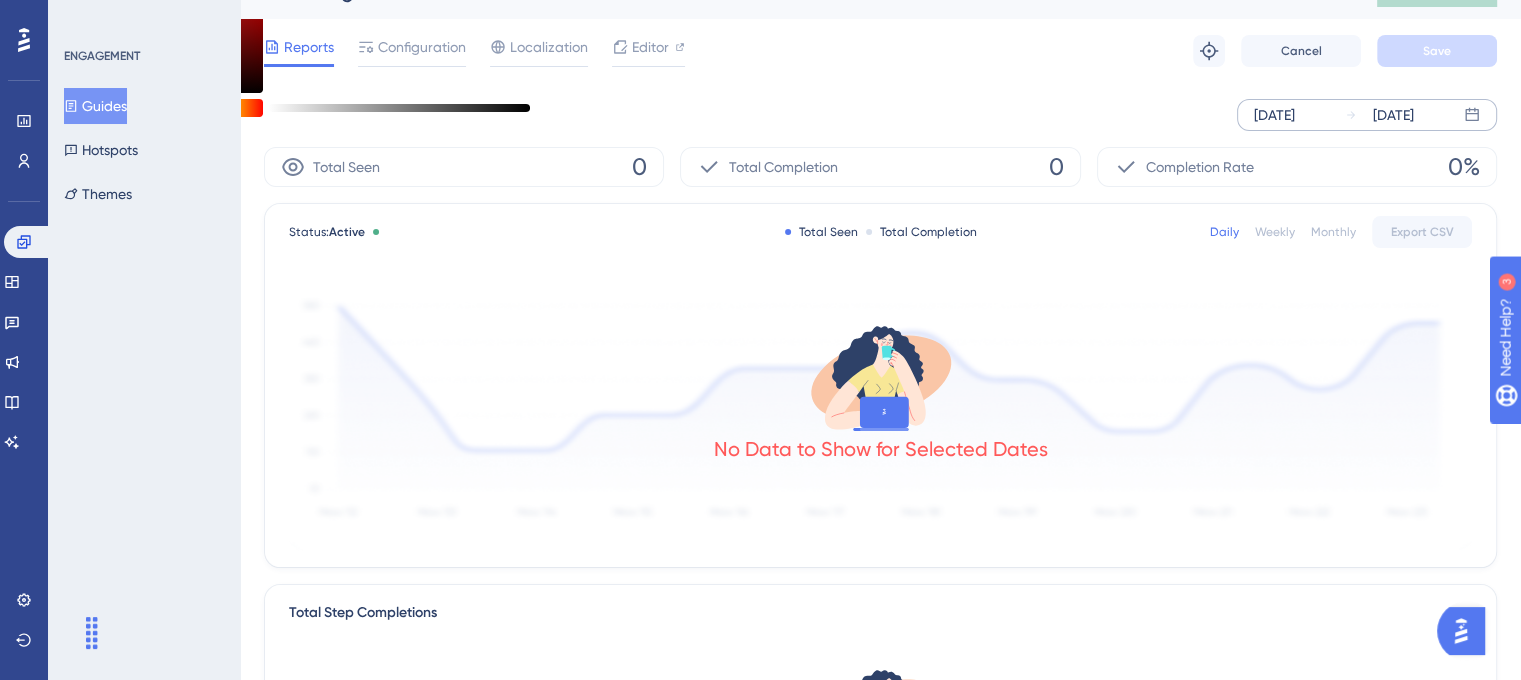 scroll, scrollTop: 0, scrollLeft: 0, axis: both 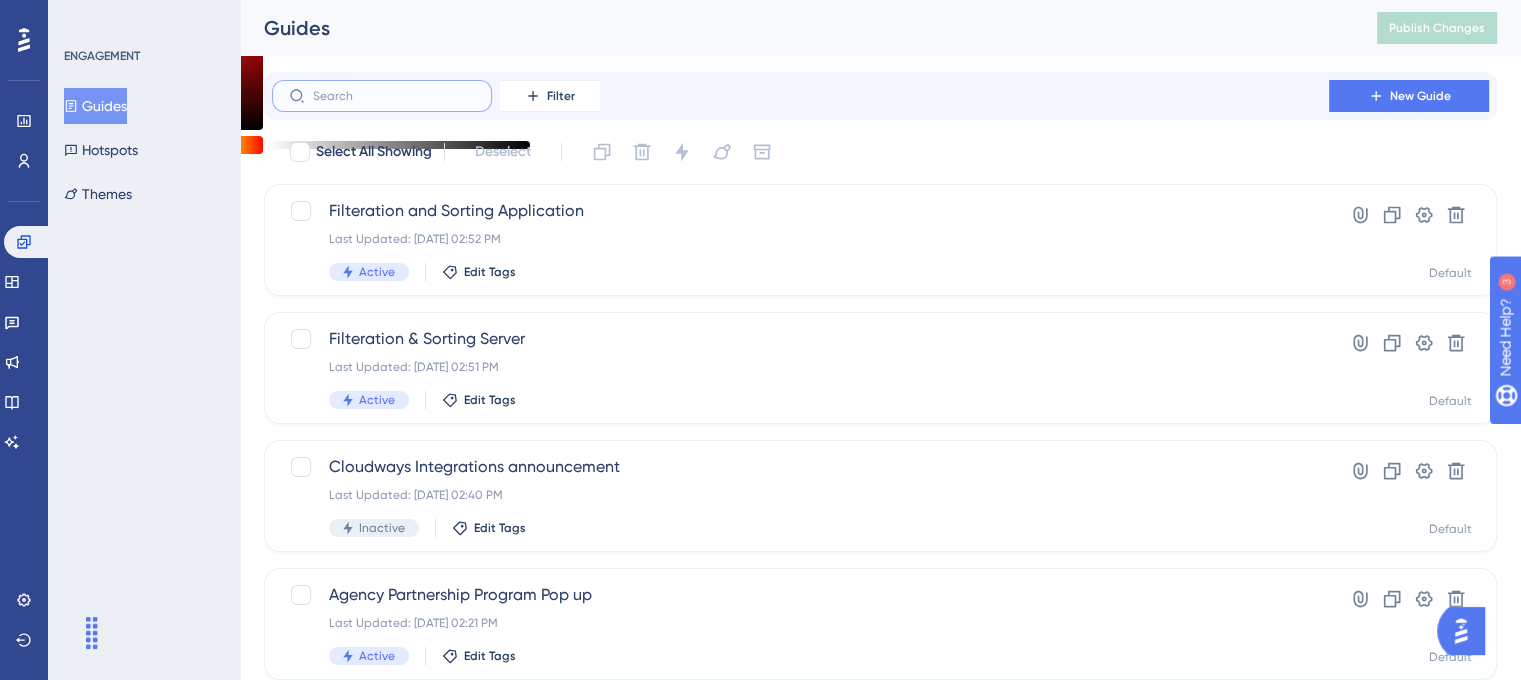 click at bounding box center [394, 96] 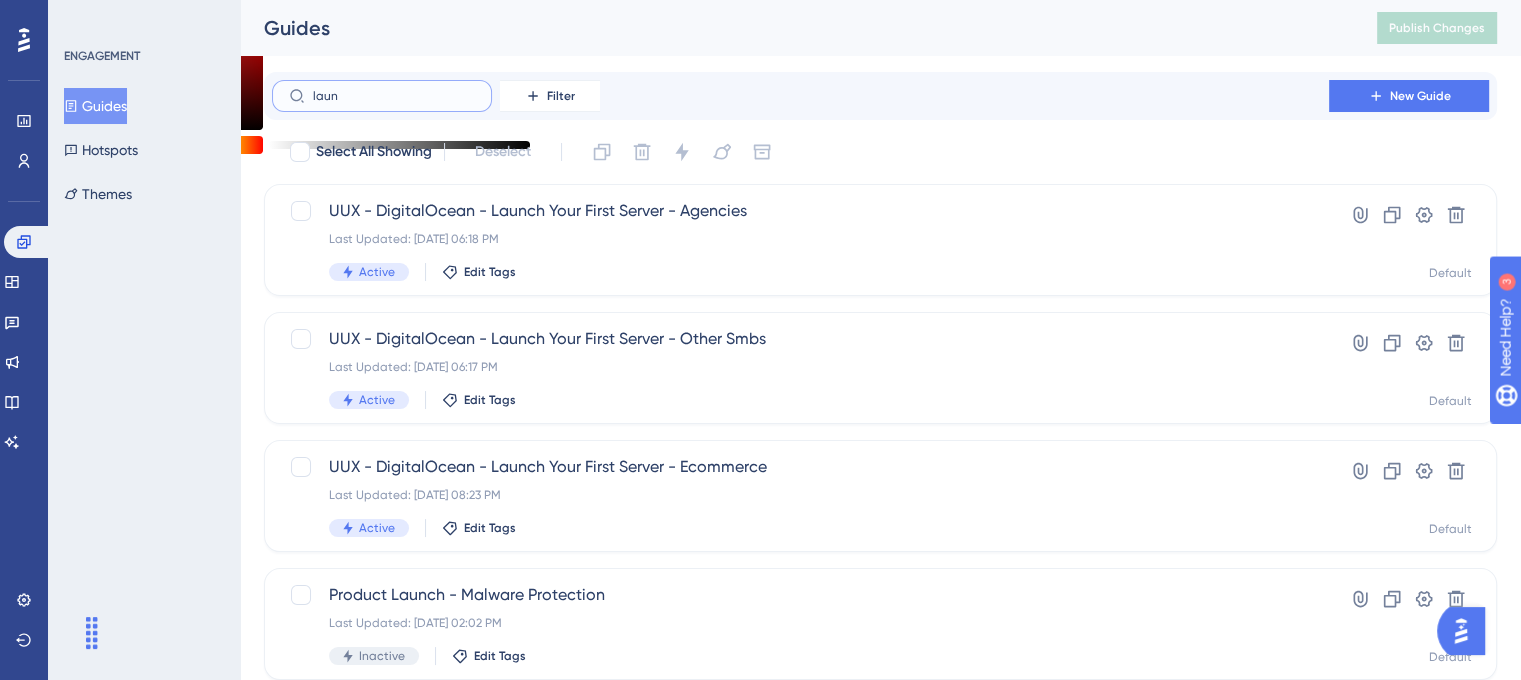 type on "launv" 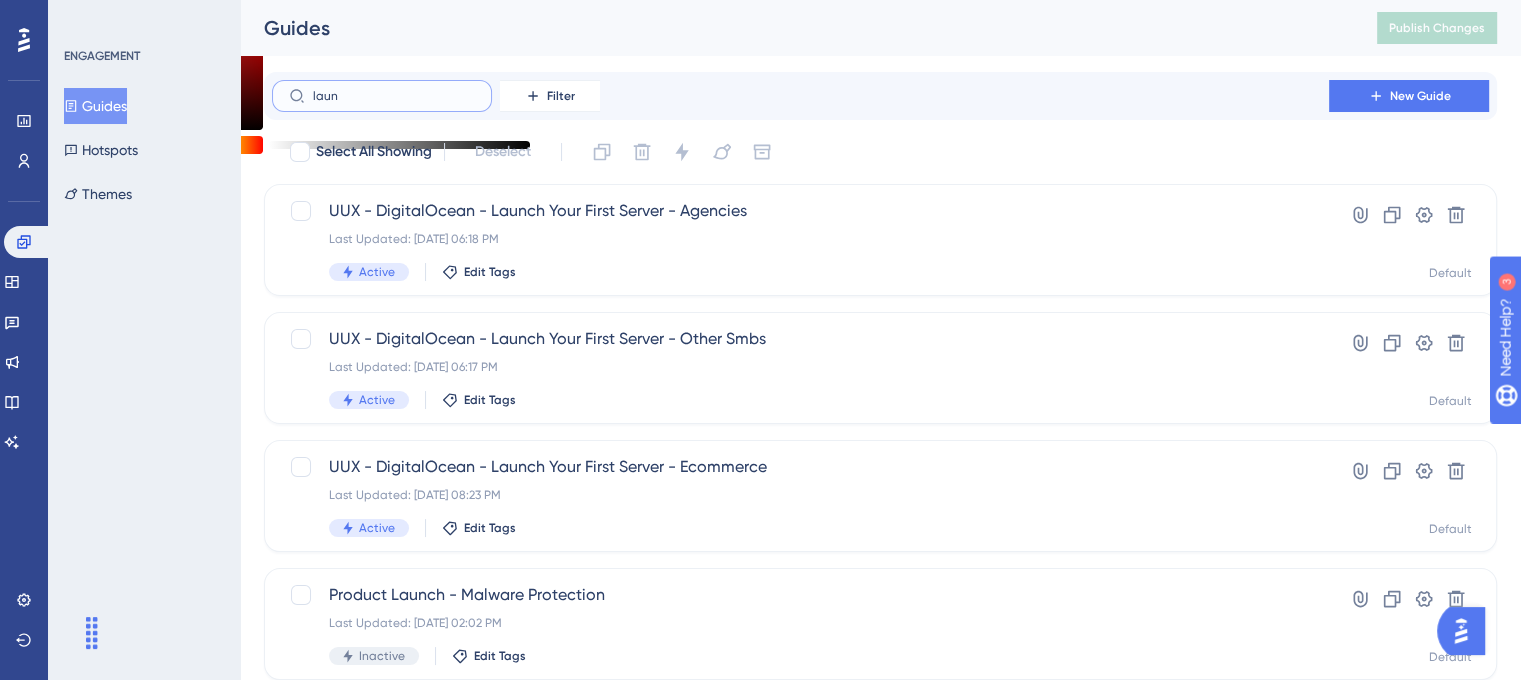 checkbox on "true" 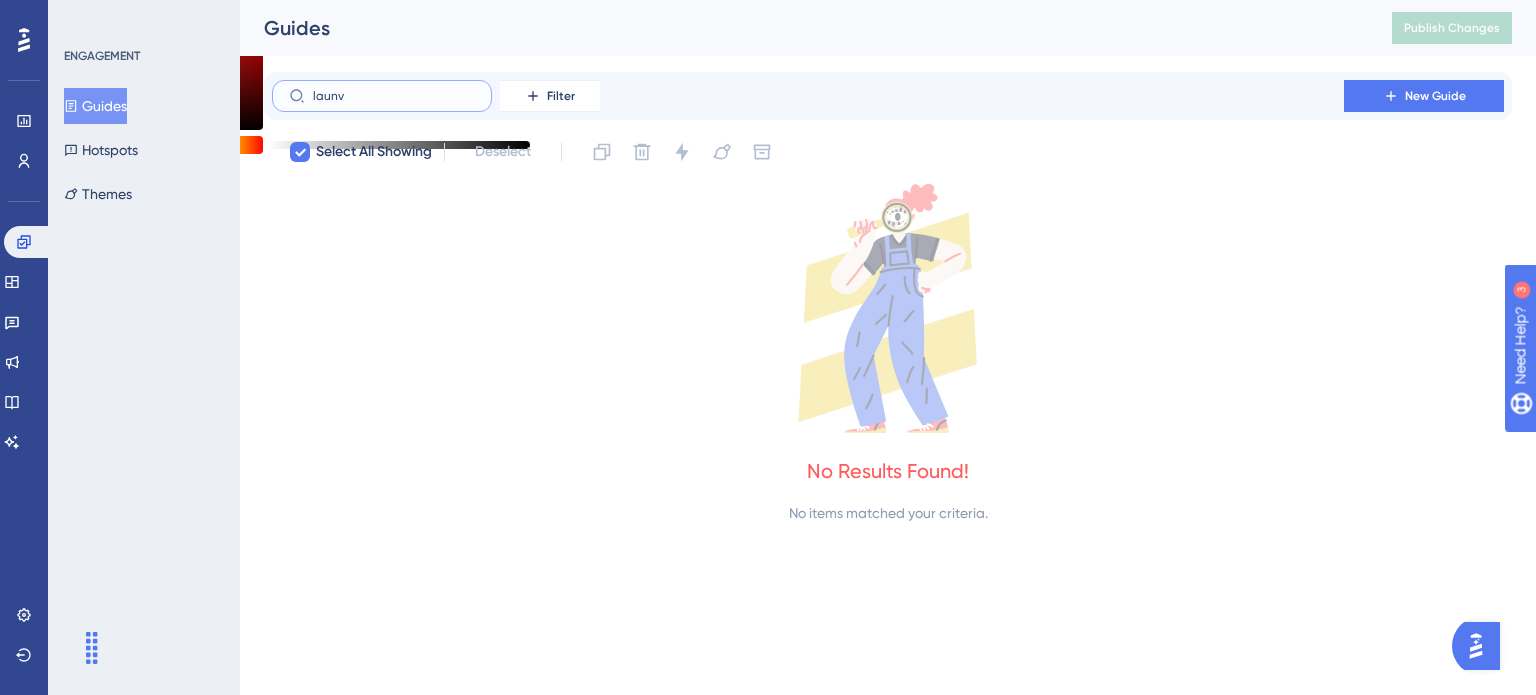 type on "laun" 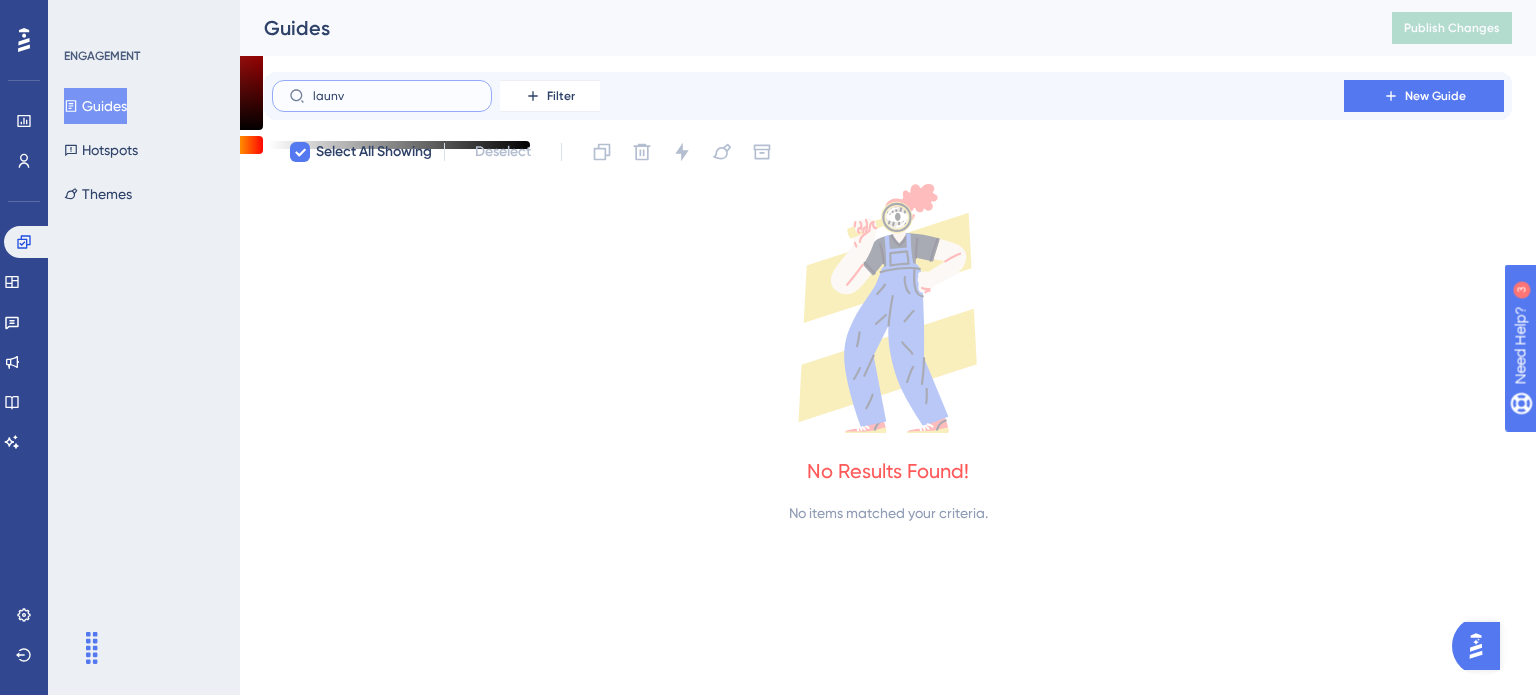checkbox on "false" 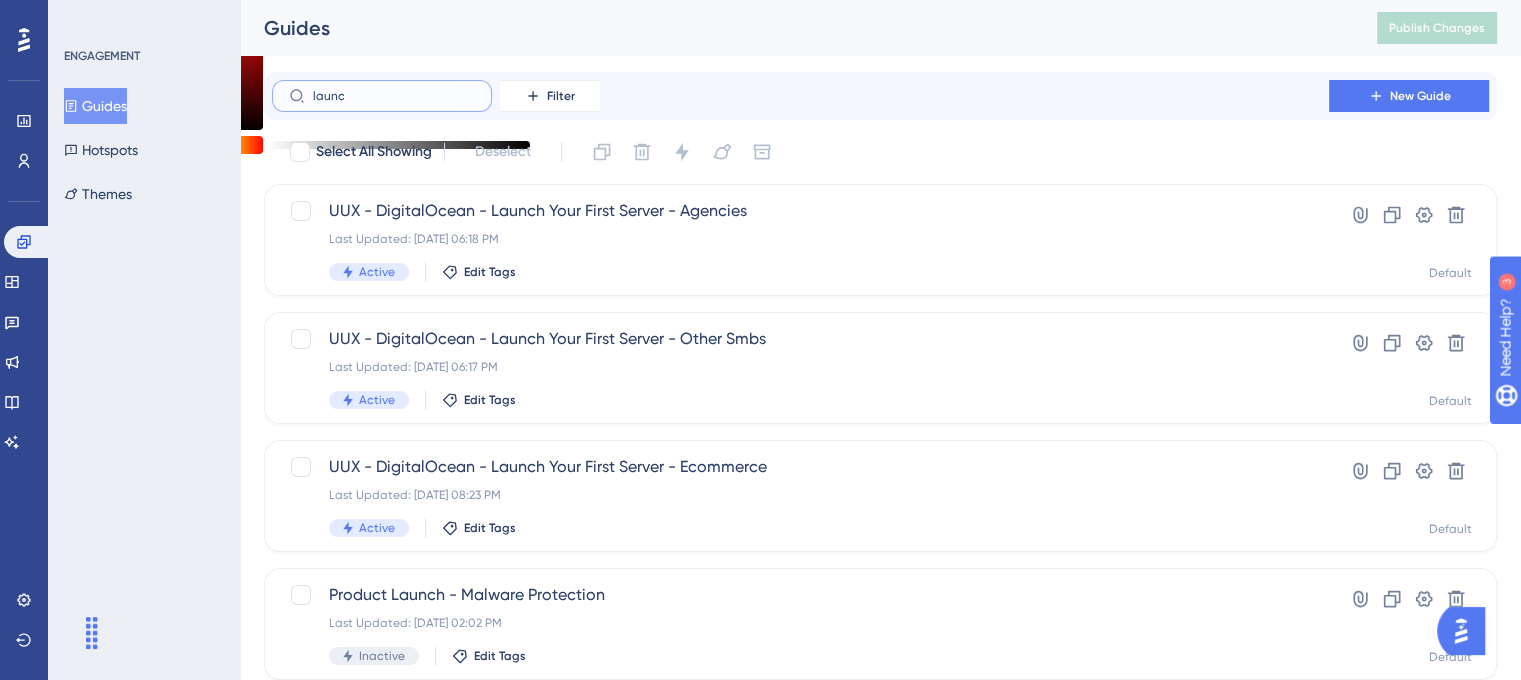 type on "launch" 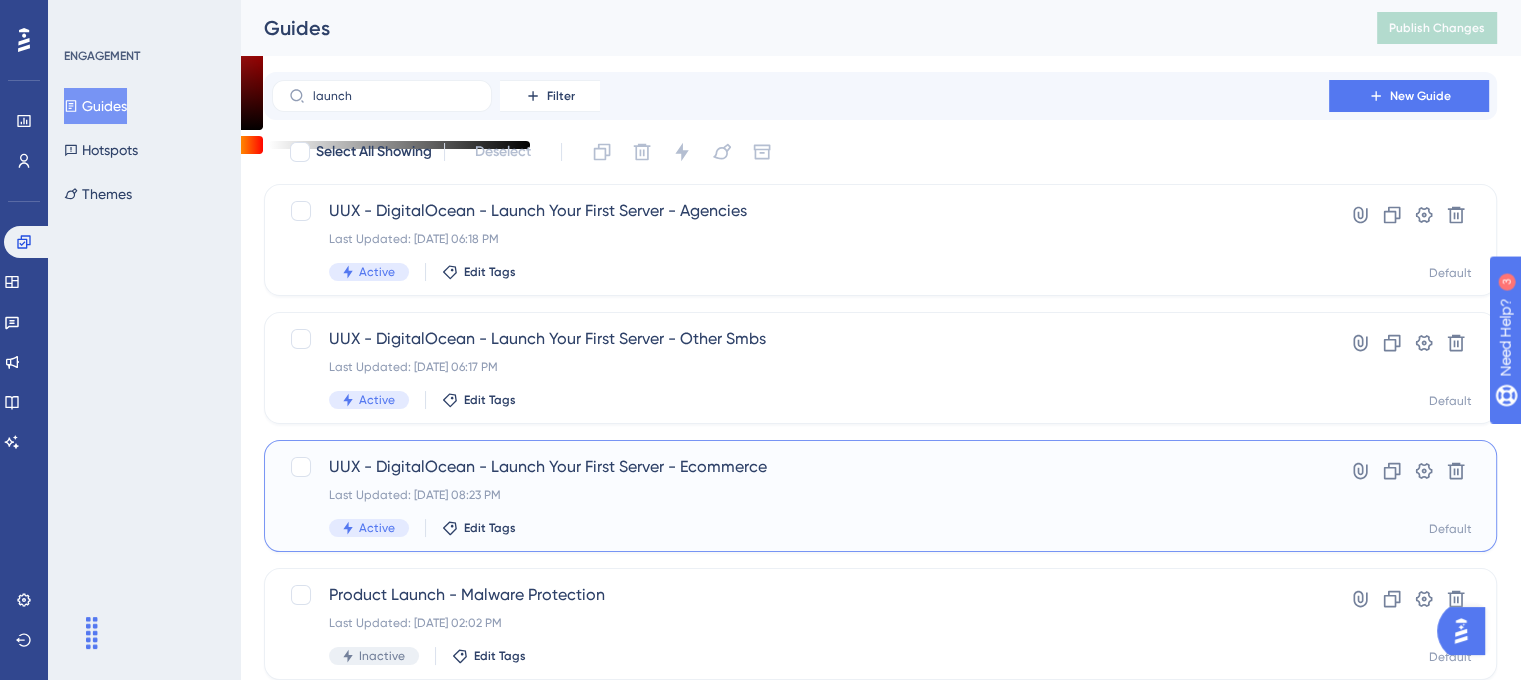 click on "UUX - DigitalOcean - Launch Your First Server - Ecommerce" at bounding box center (800, 467) 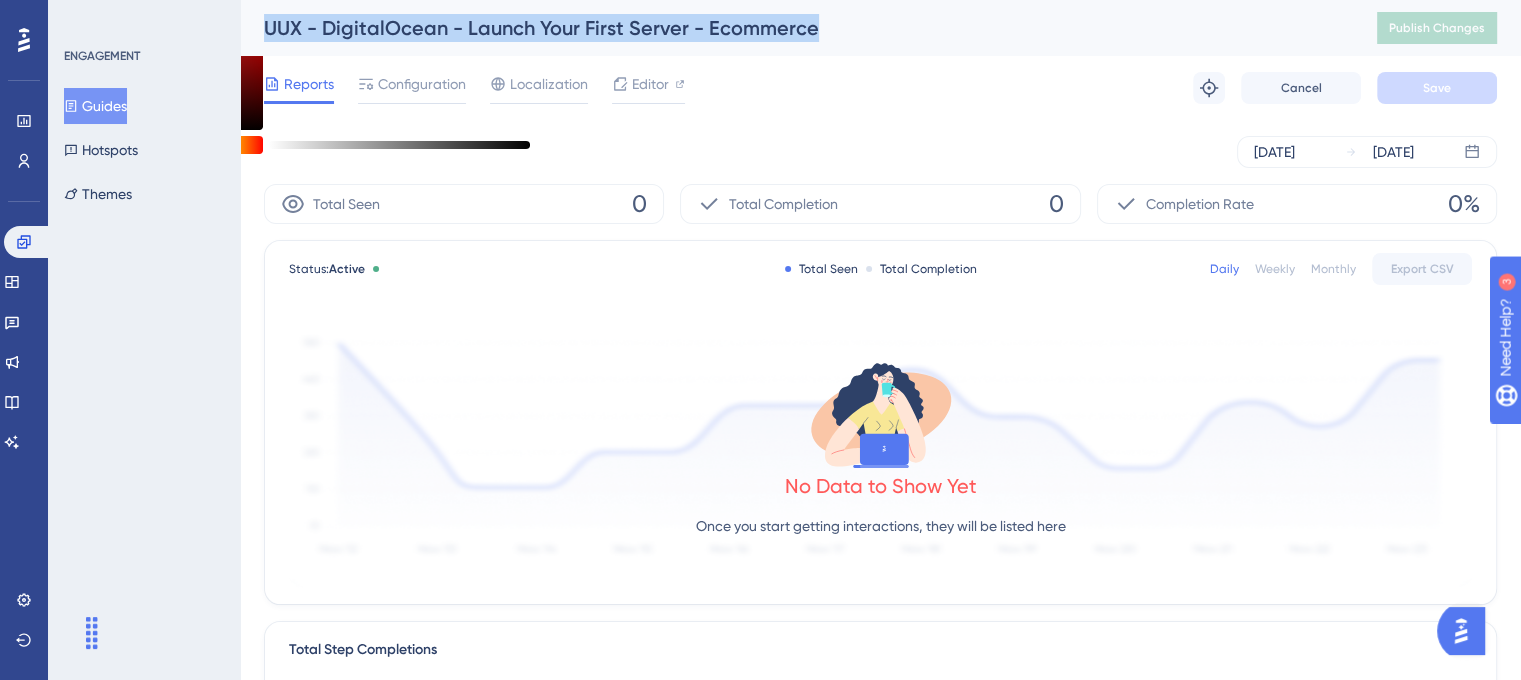 drag, startPoint x: 815, startPoint y: 39, endPoint x: 257, endPoint y: 47, distance: 558.0574 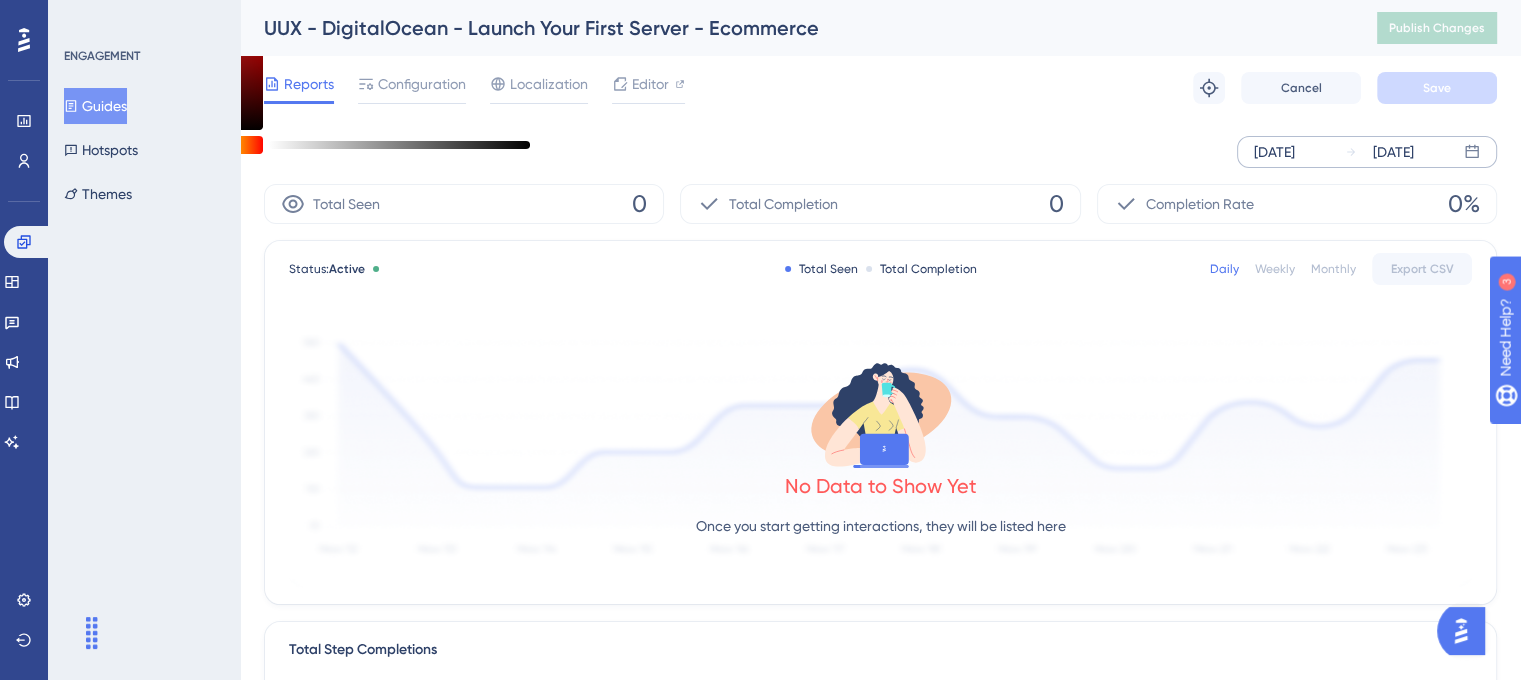 click on "[DATE]" at bounding box center [1274, 152] 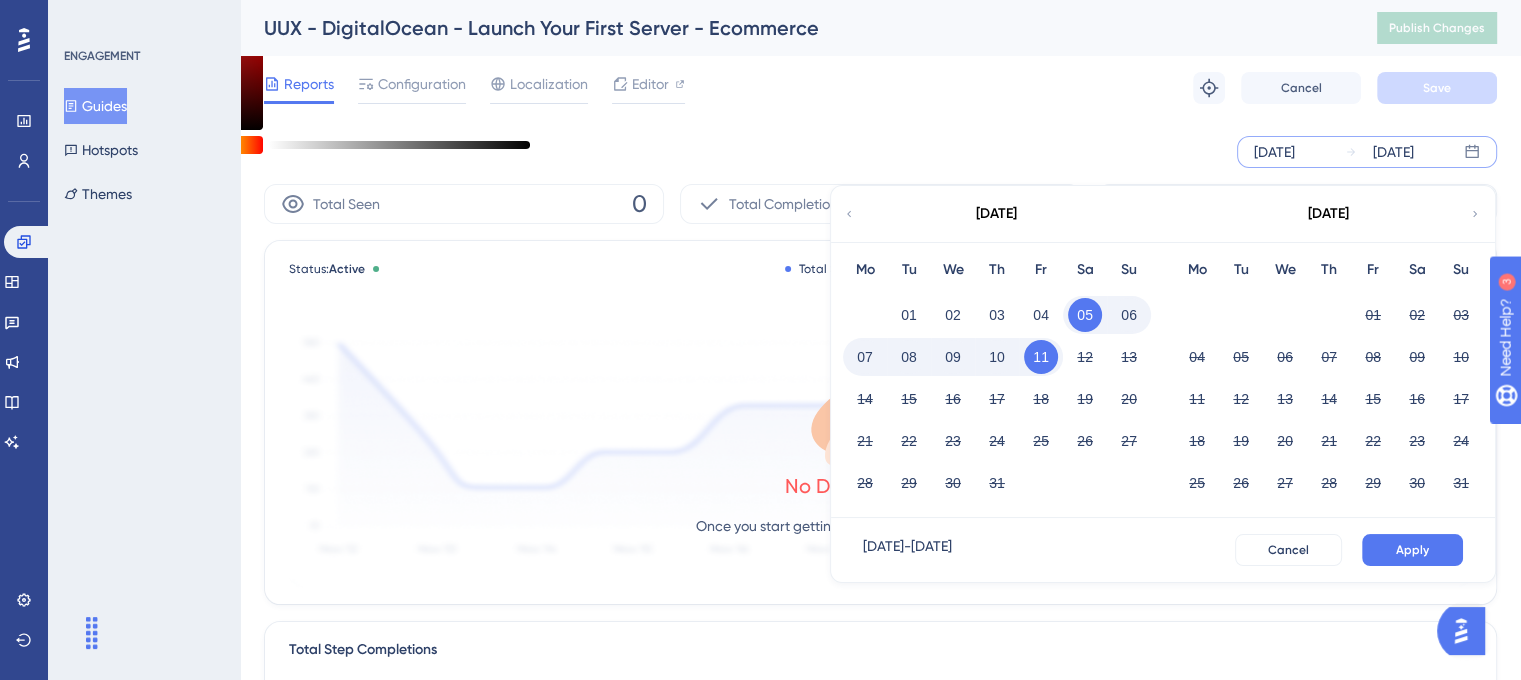 click on "[DATE]" at bounding box center (996, 214) 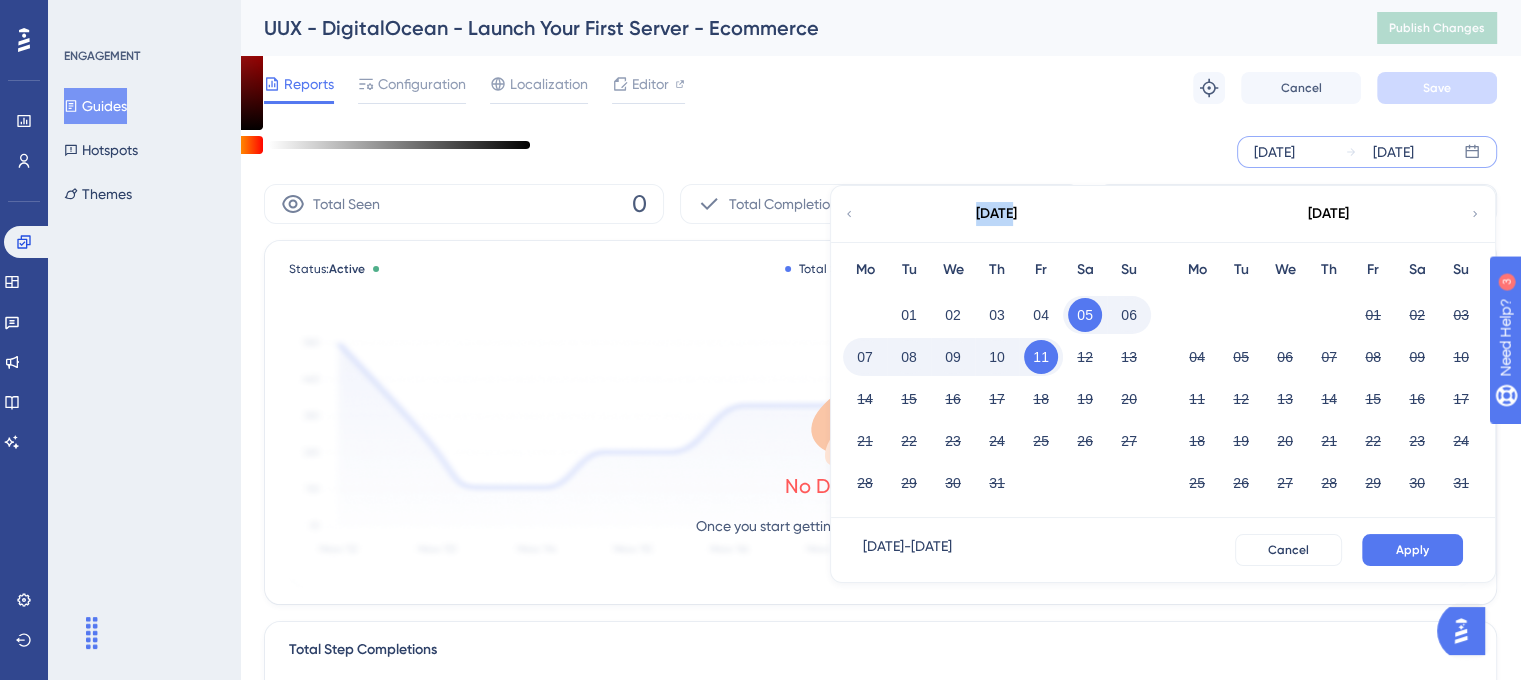 click on "[DATE]" at bounding box center [996, 214] 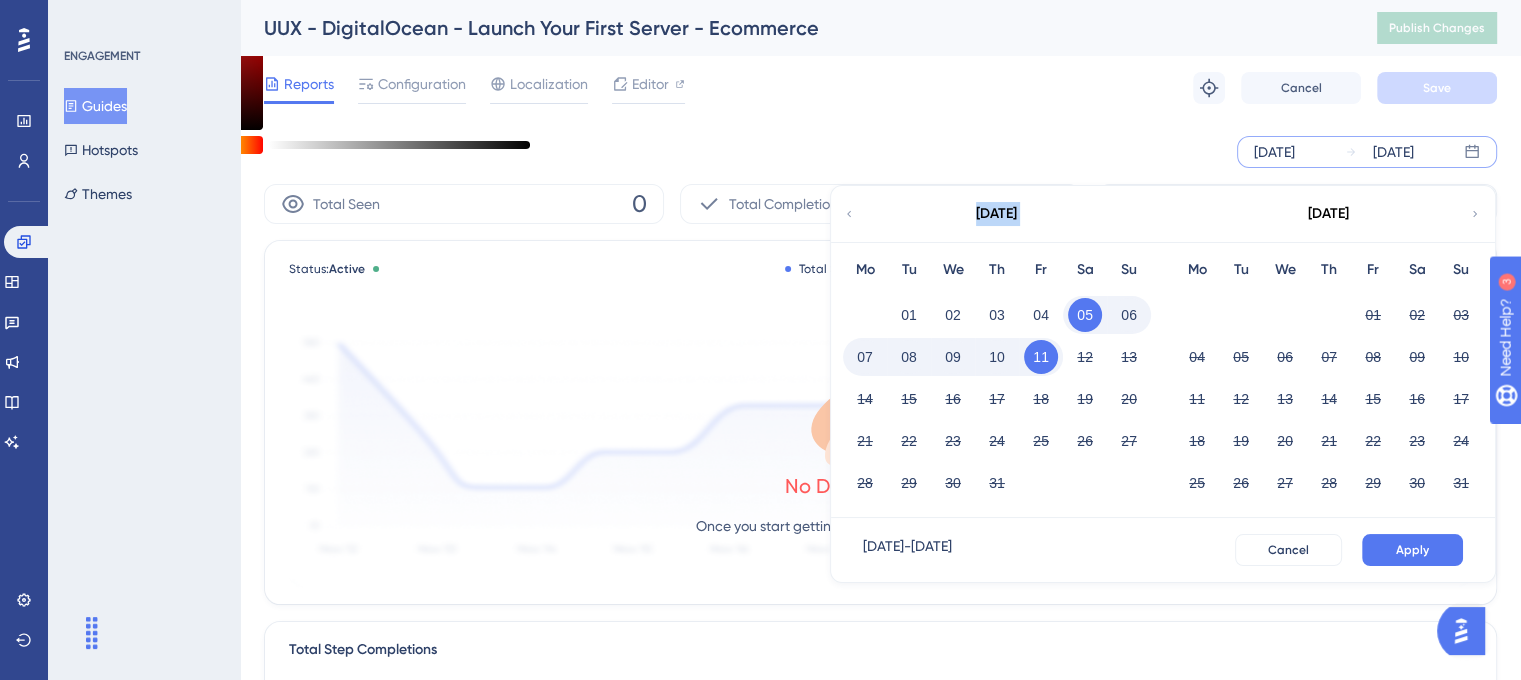 click on "[DATE]" at bounding box center (996, 214) 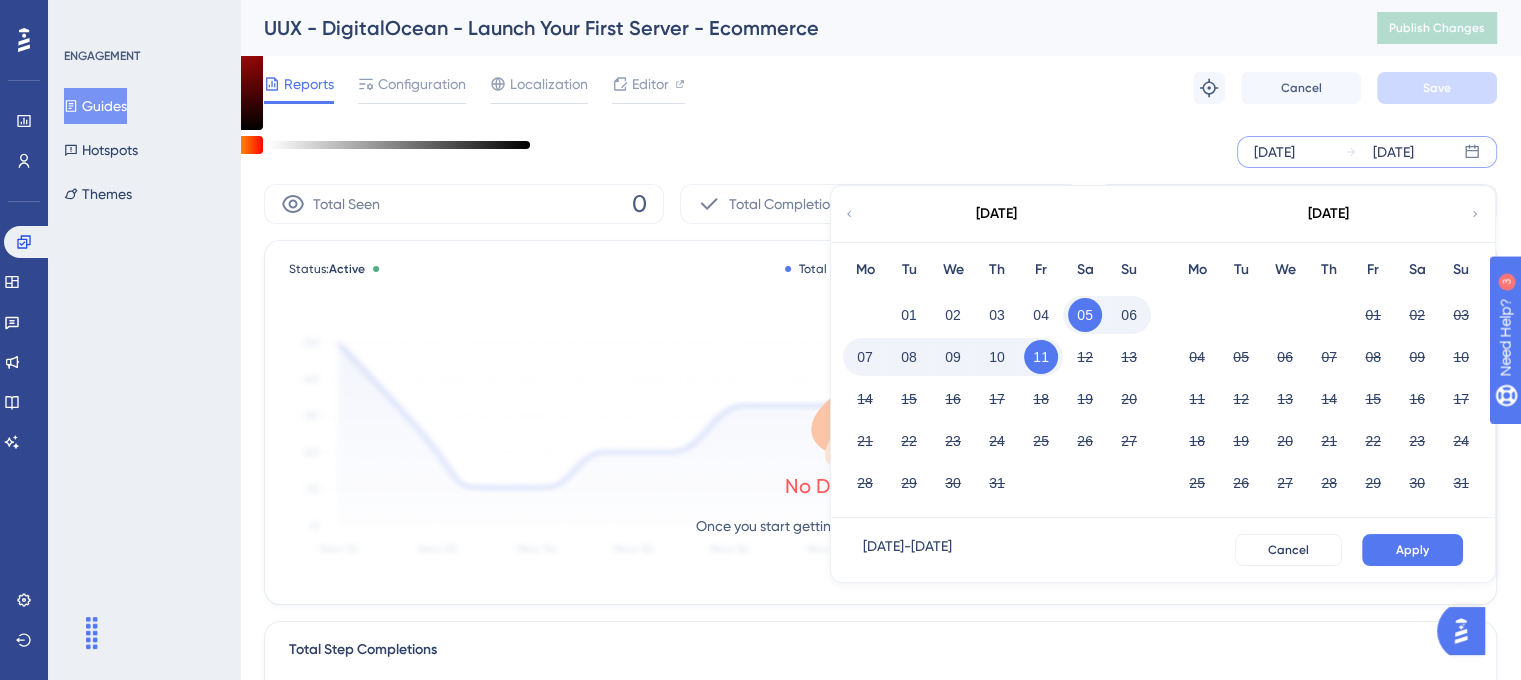 click 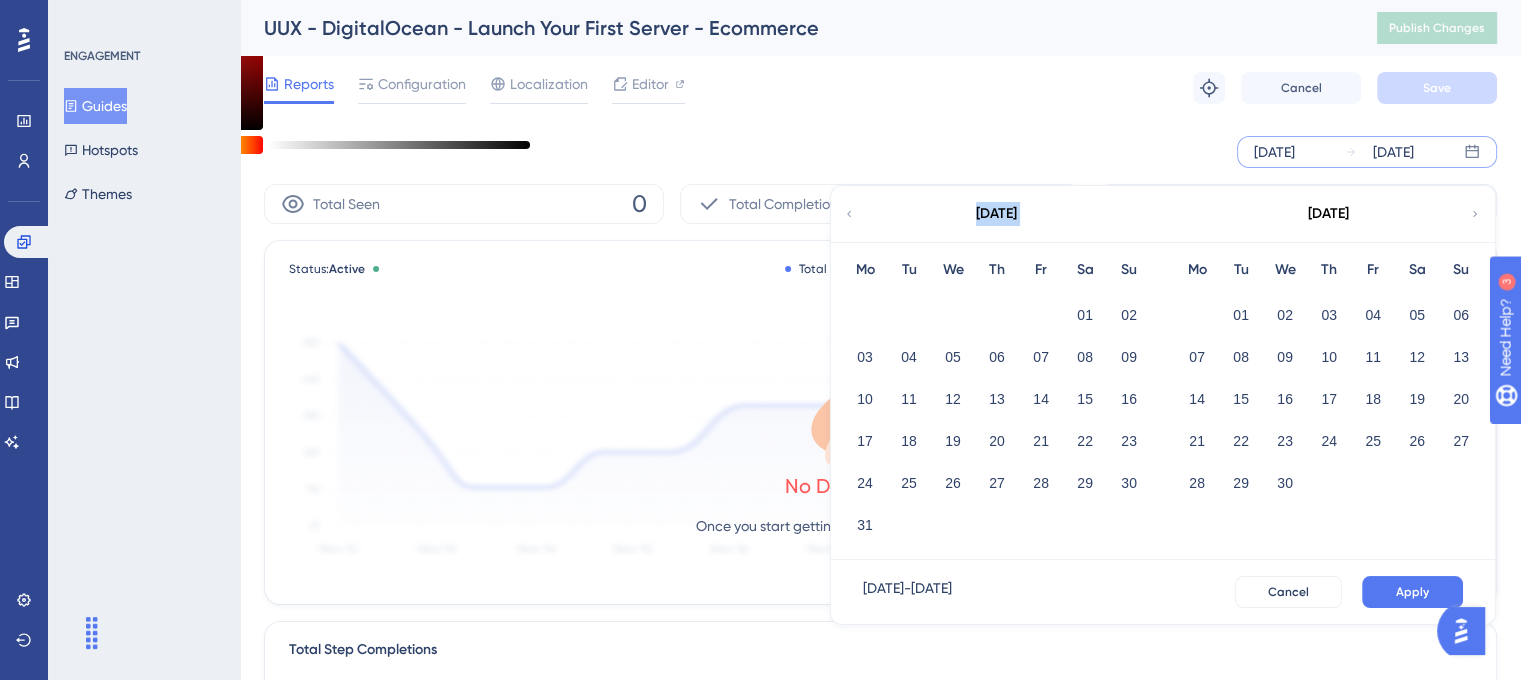 click 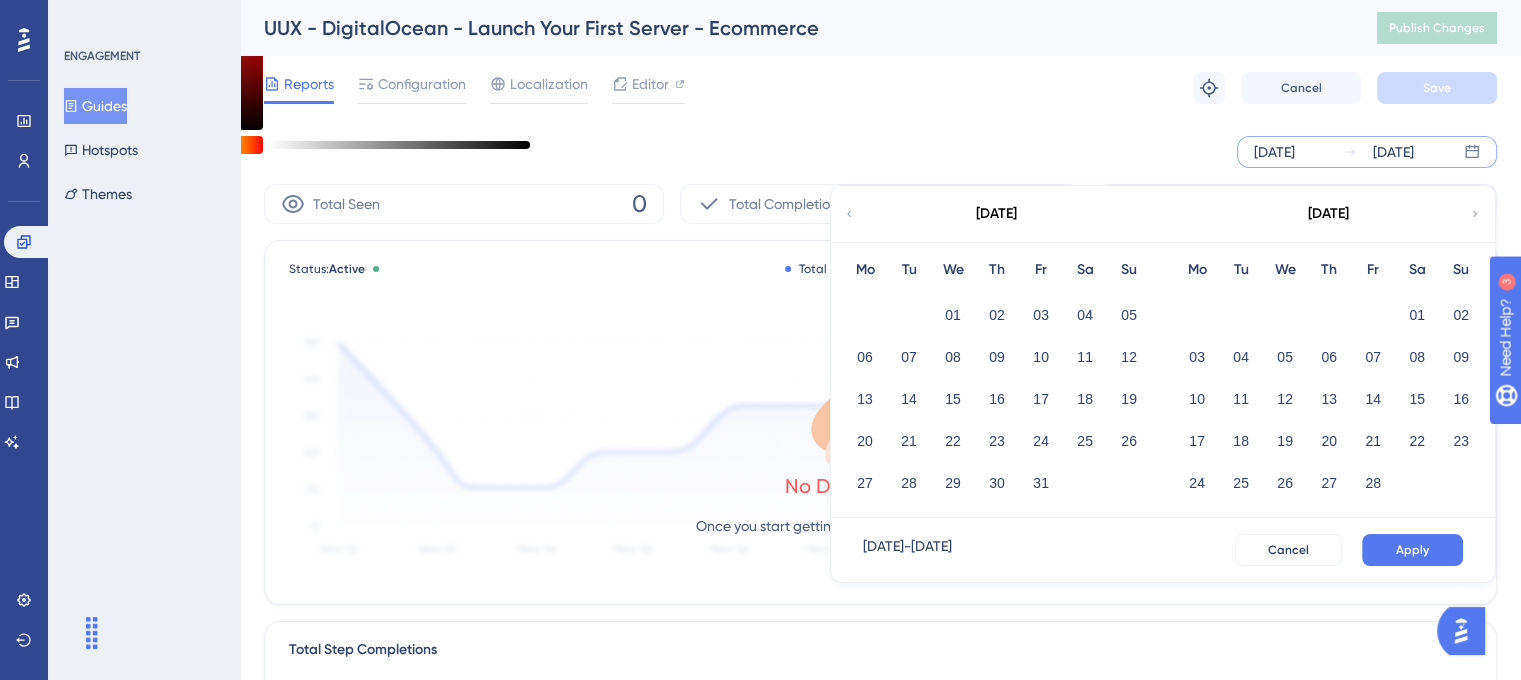 click 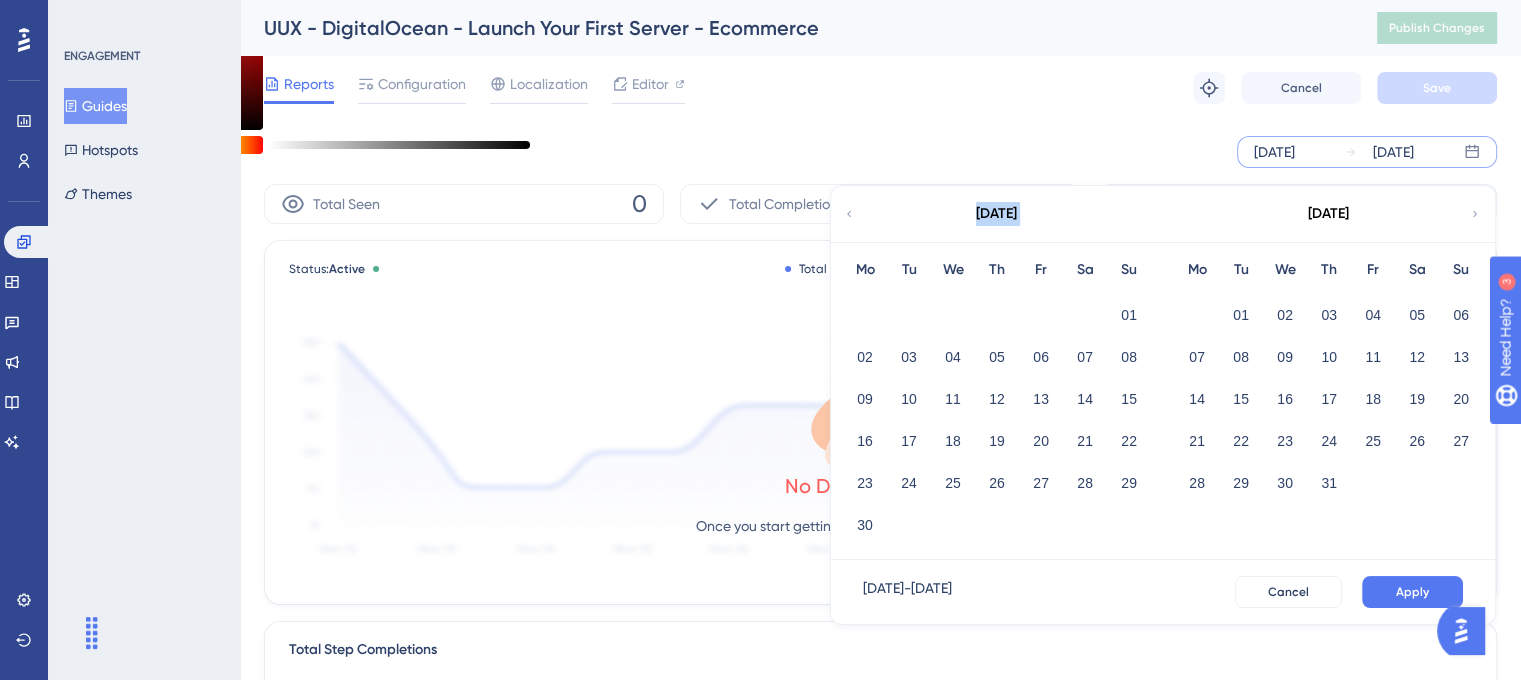 click 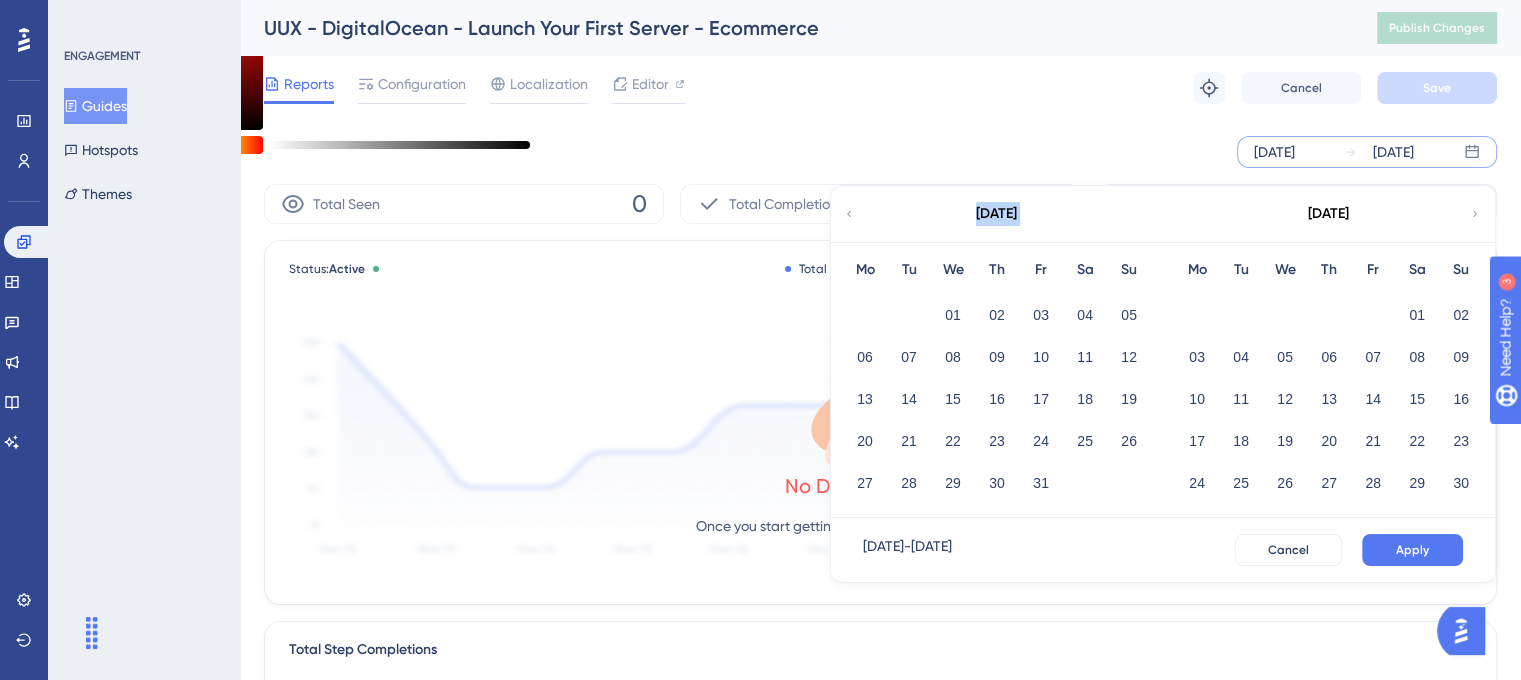 click 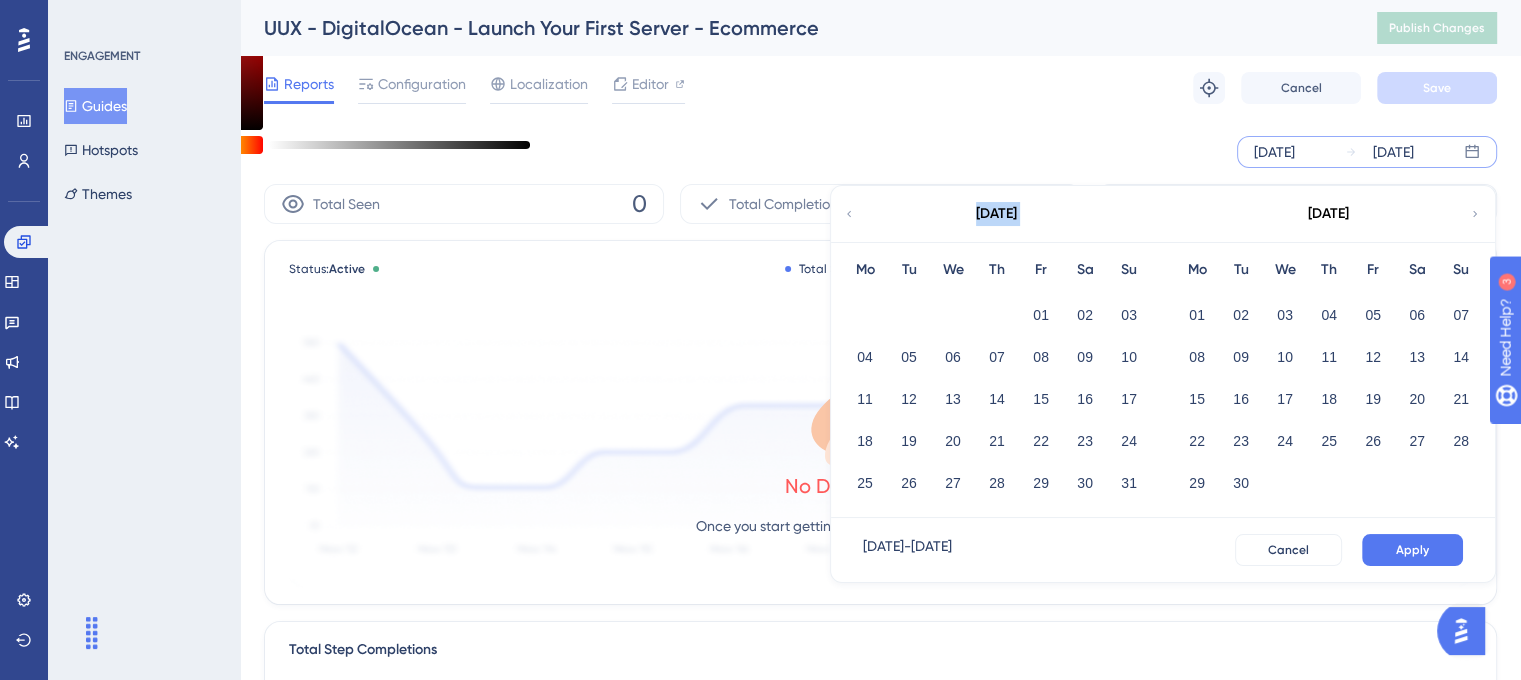 click 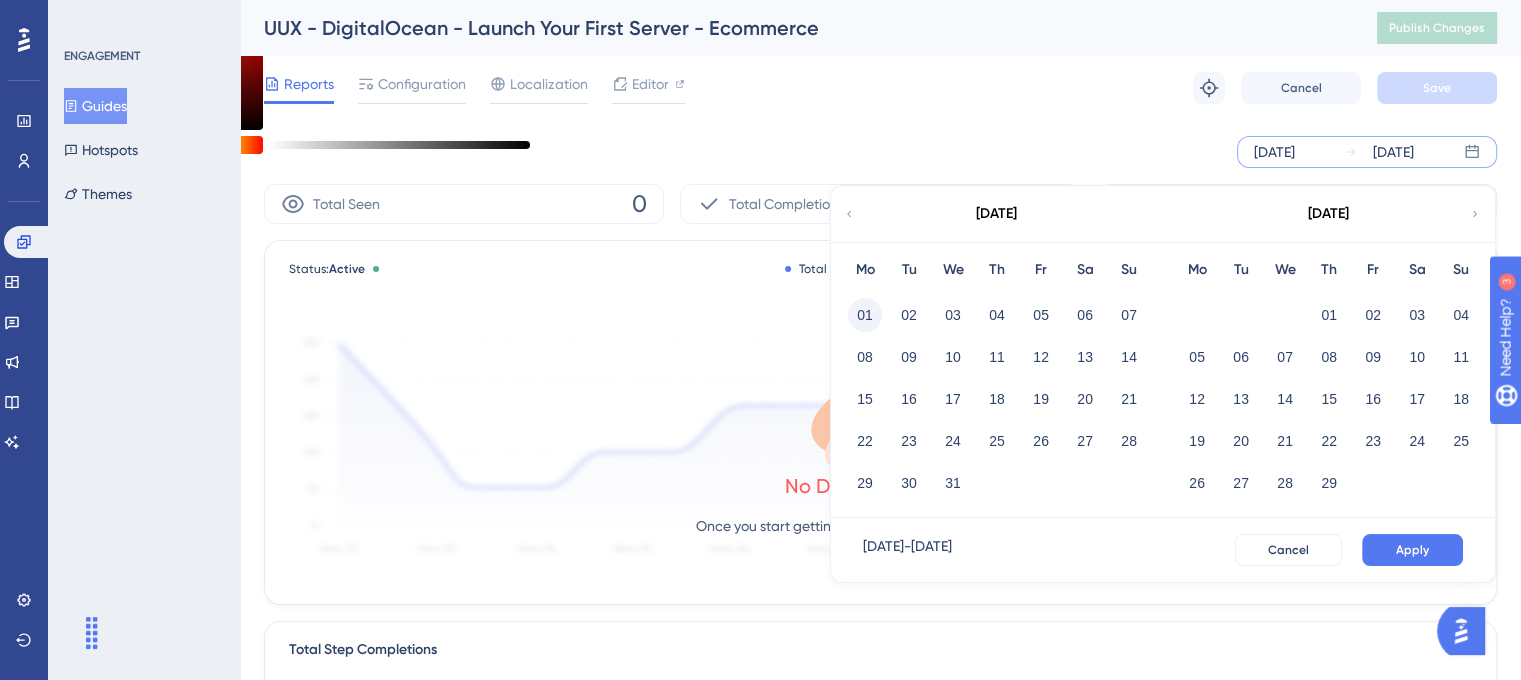 click on "01" at bounding box center (865, 315) 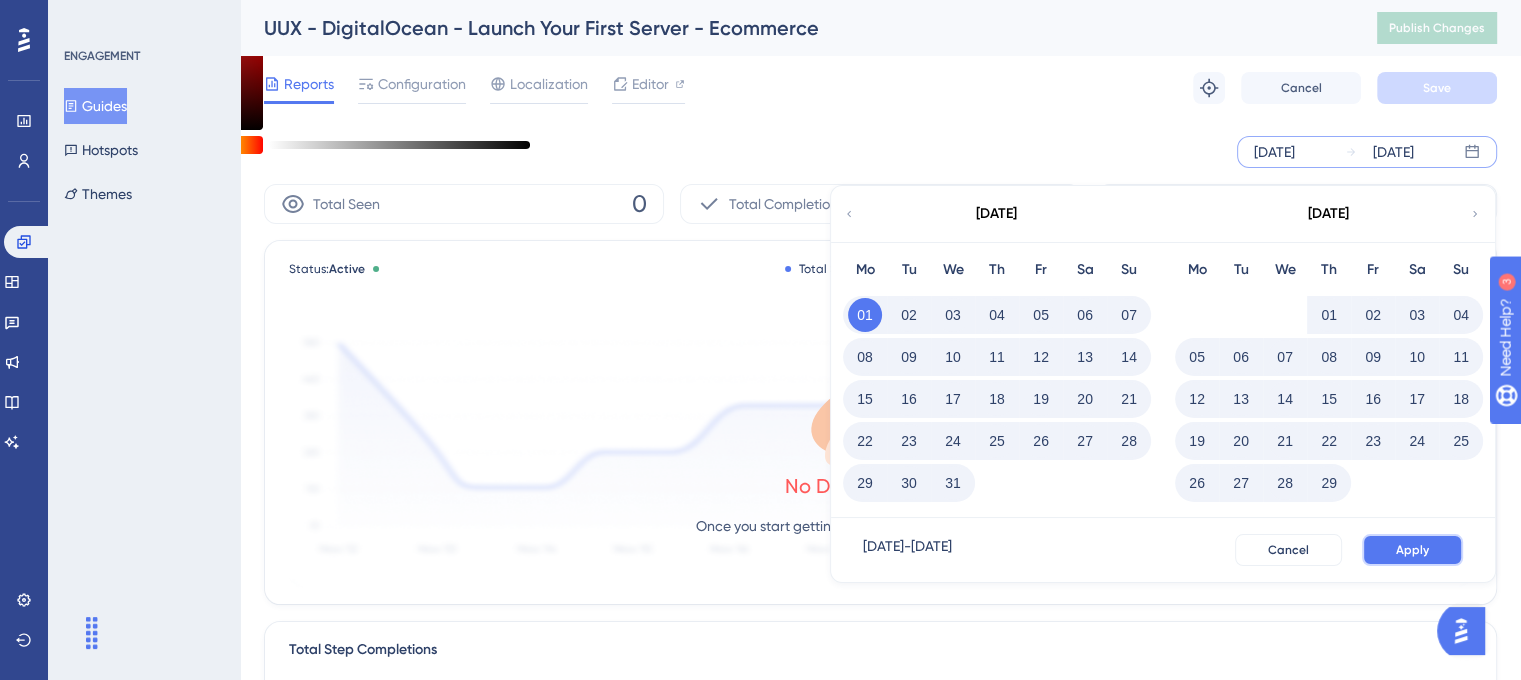 click on "Apply" at bounding box center [1412, 550] 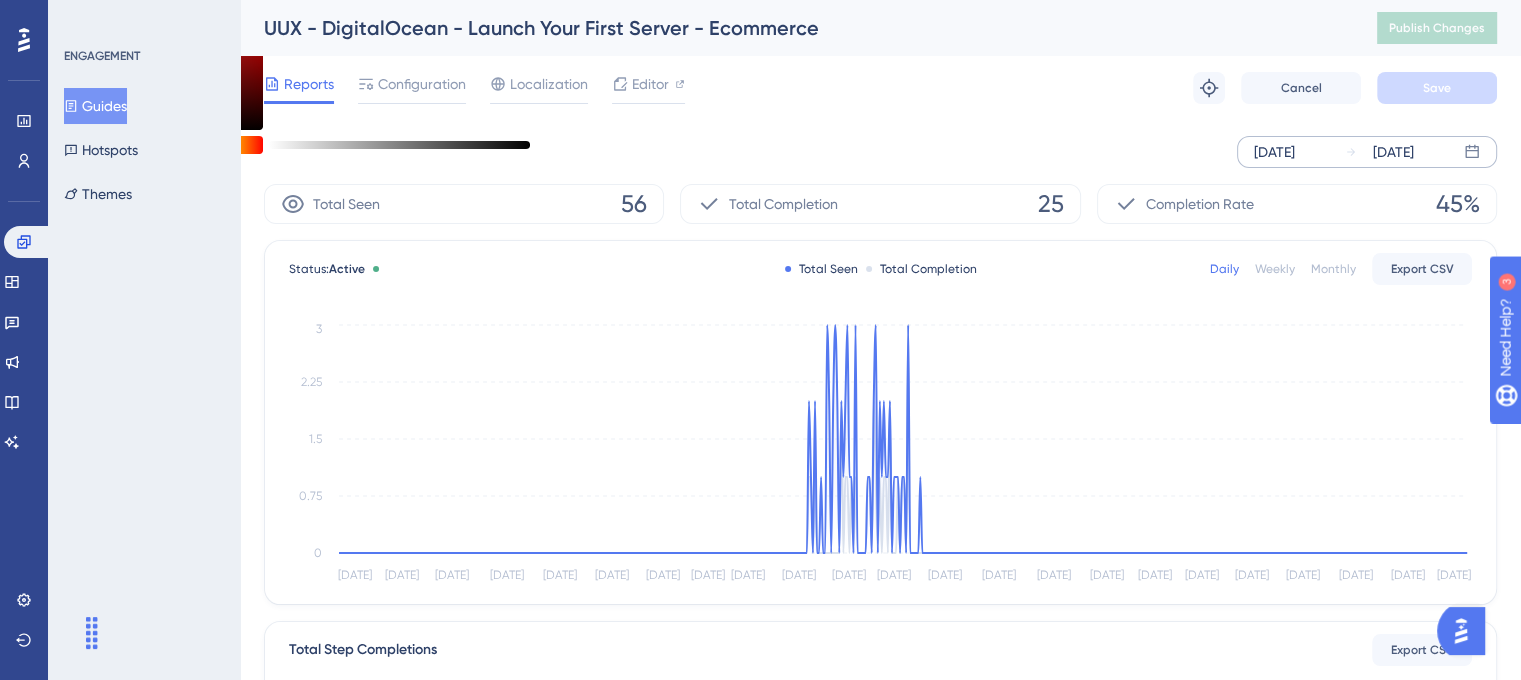 click on "Monthly" at bounding box center (1333, 269) 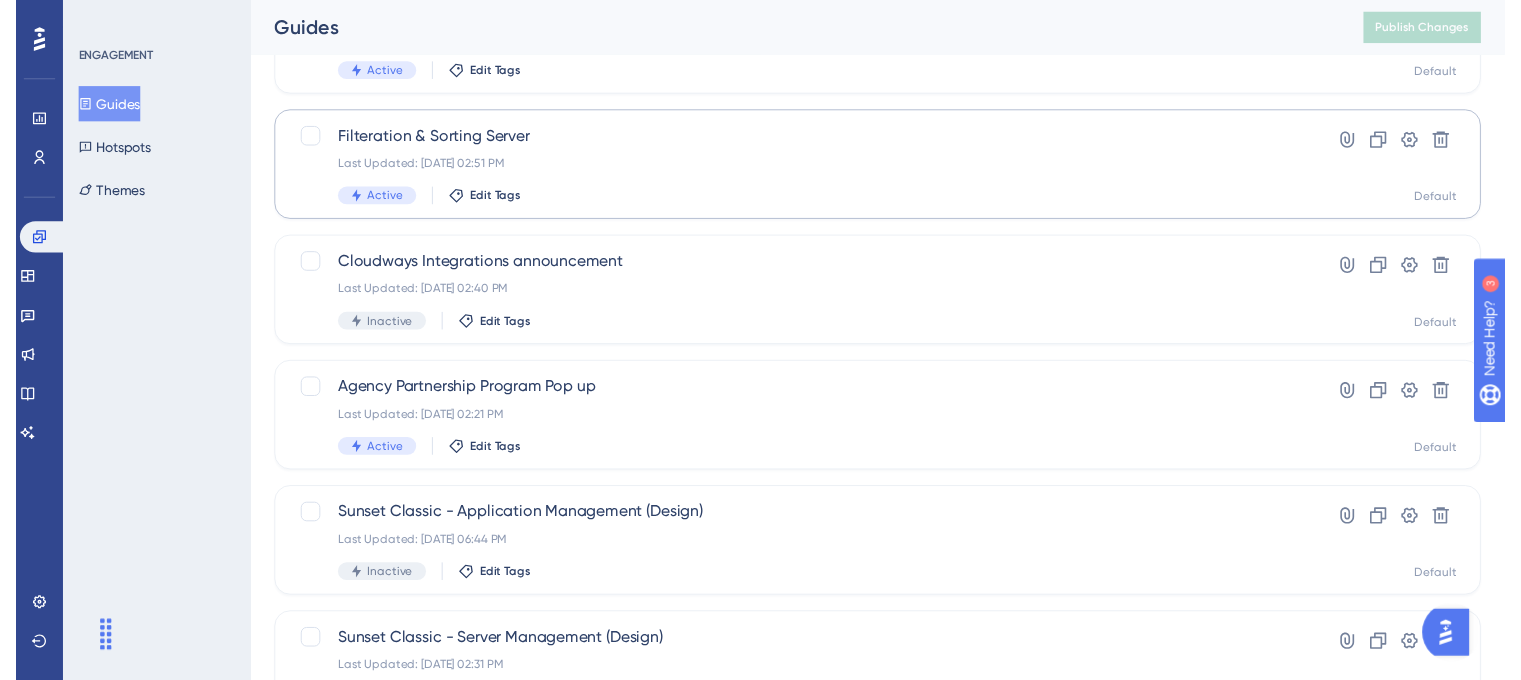 scroll, scrollTop: 0, scrollLeft: 0, axis: both 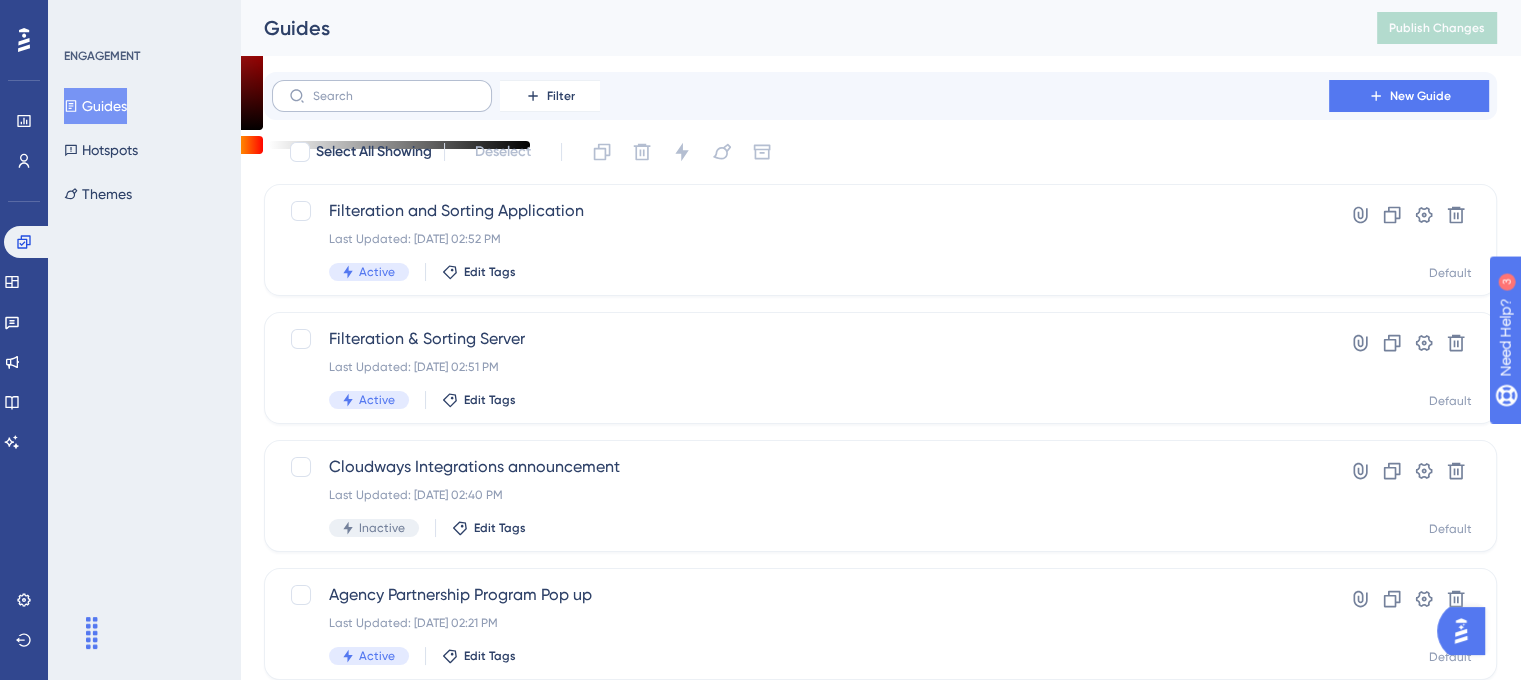 click at bounding box center (382, 96) 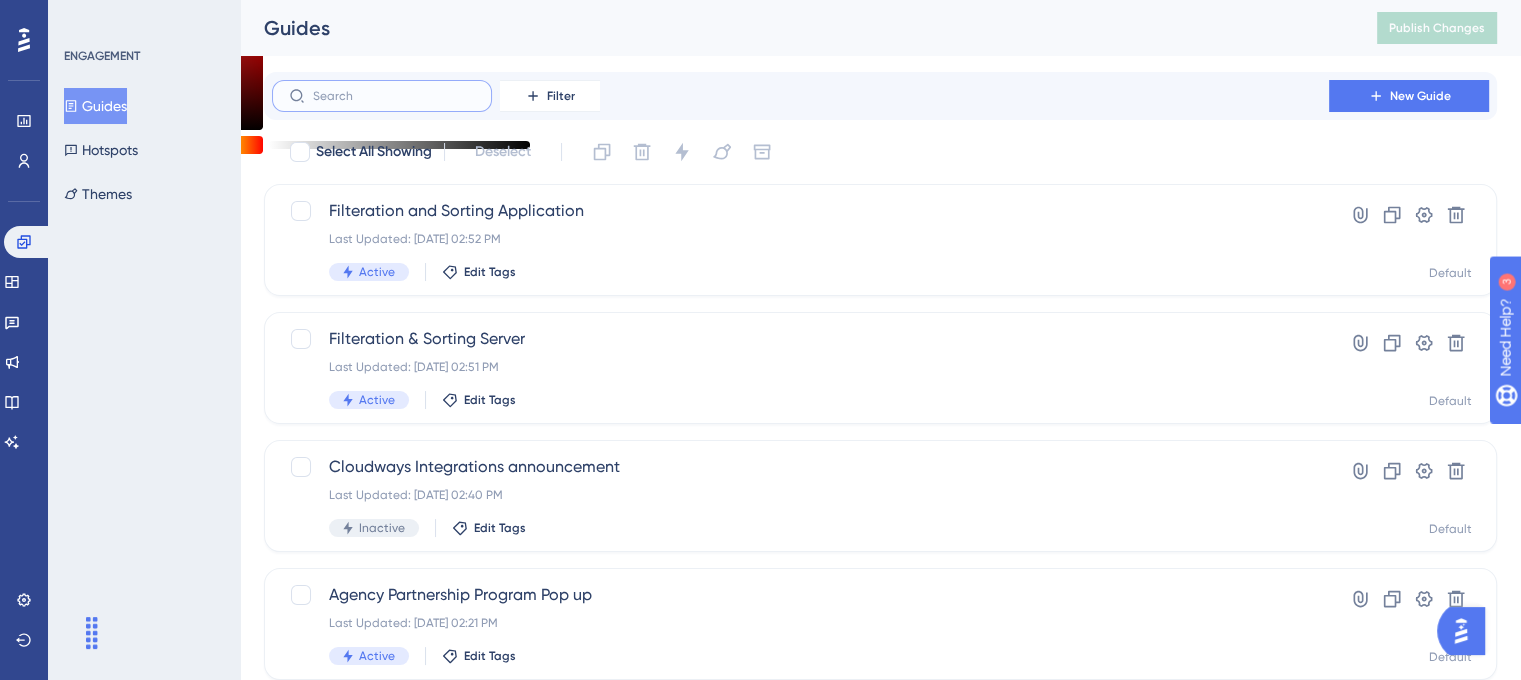 click at bounding box center (394, 96) 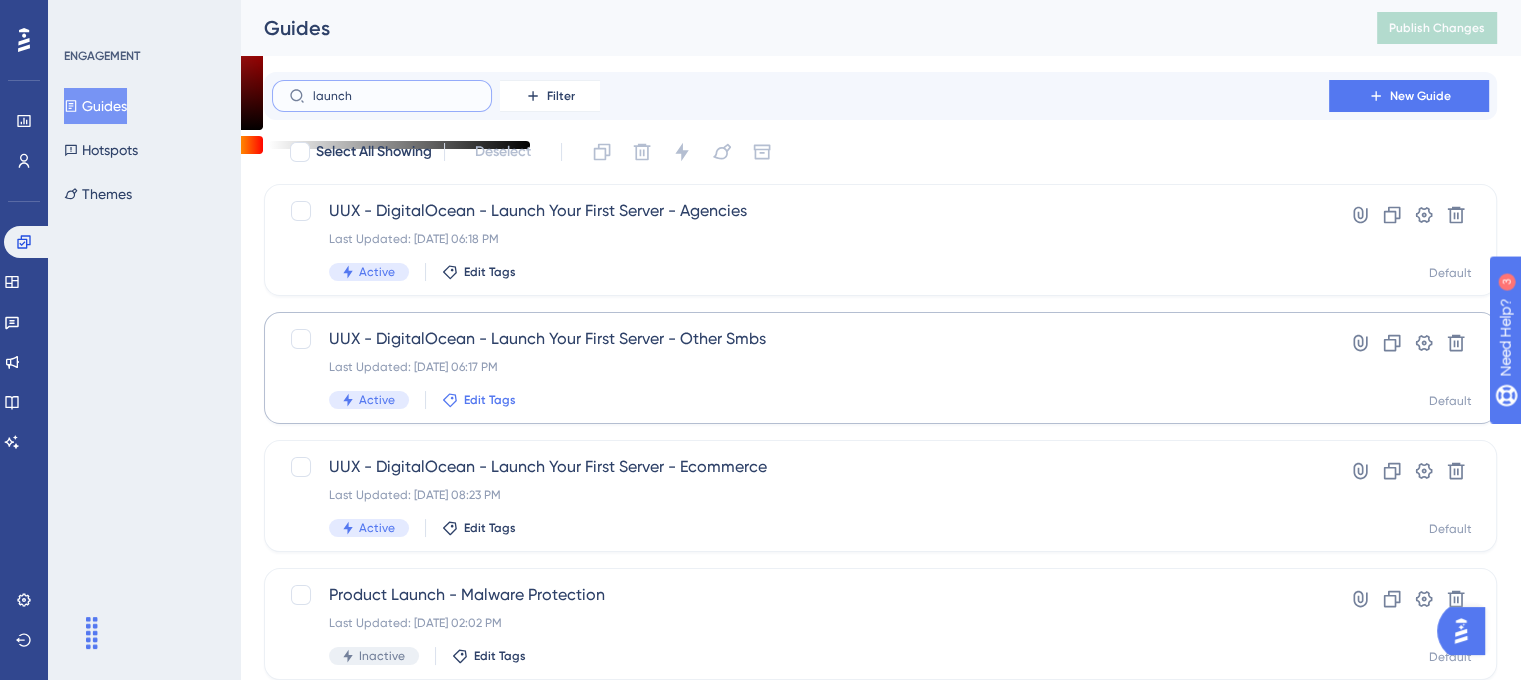 type on "launch" 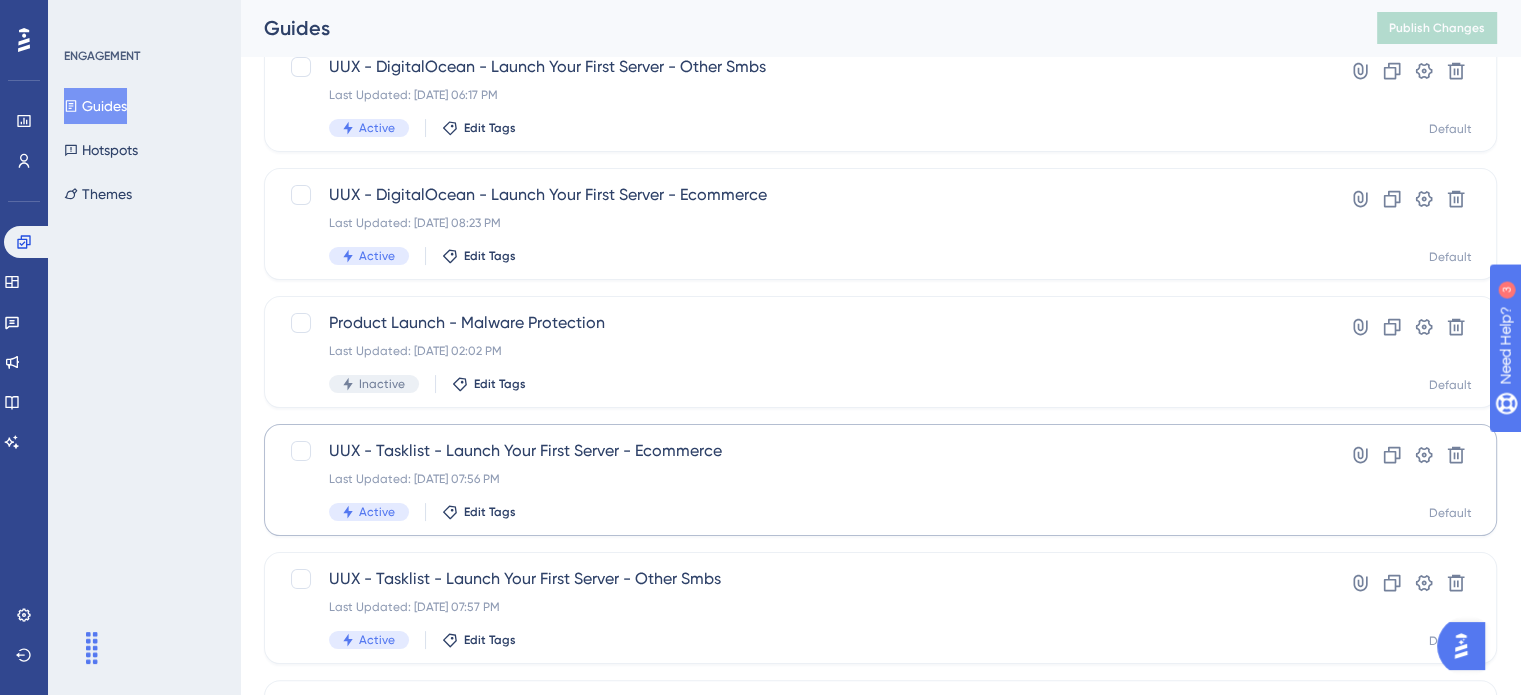 scroll, scrollTop: 300, scrollLeft: 0, axis: vertical 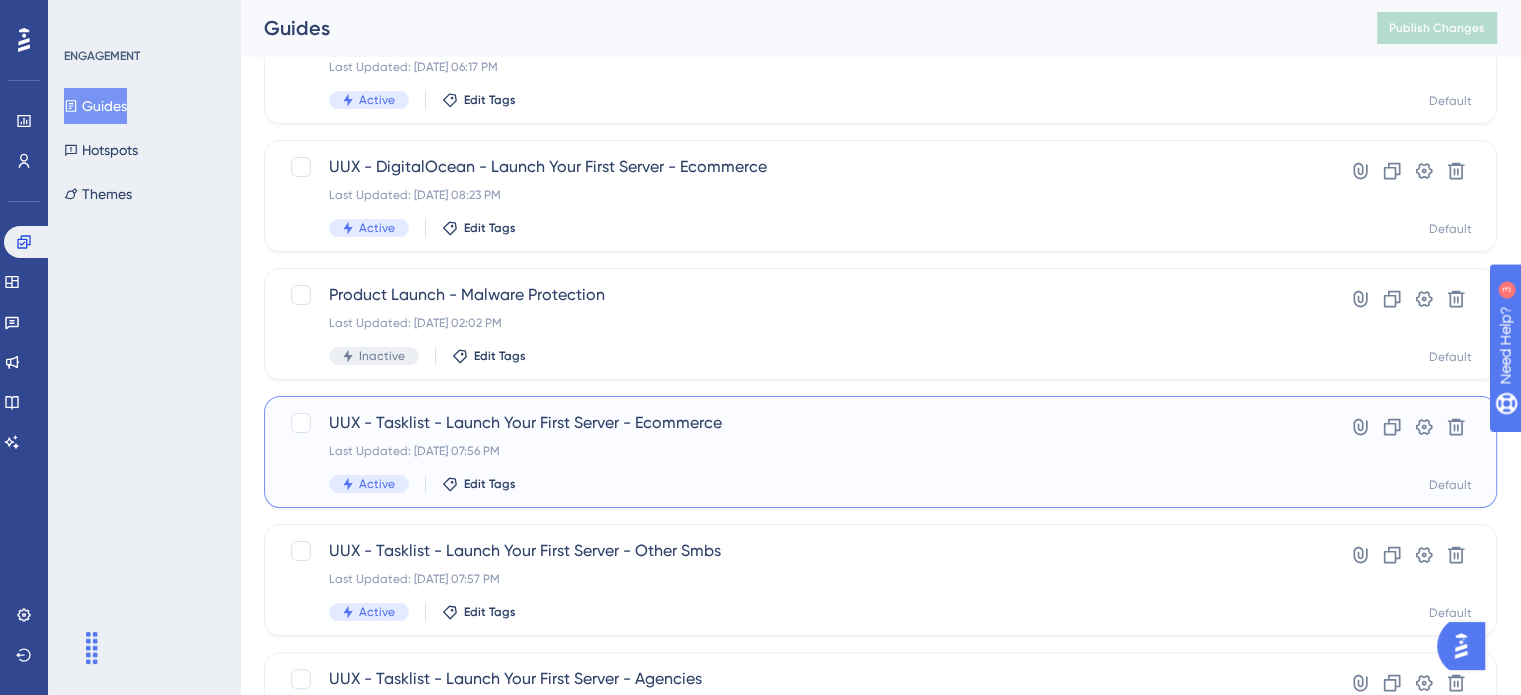 click on "UUX - Tasklist - Launch Your First Server - Ecommerce" at bounding box center [800, 423] 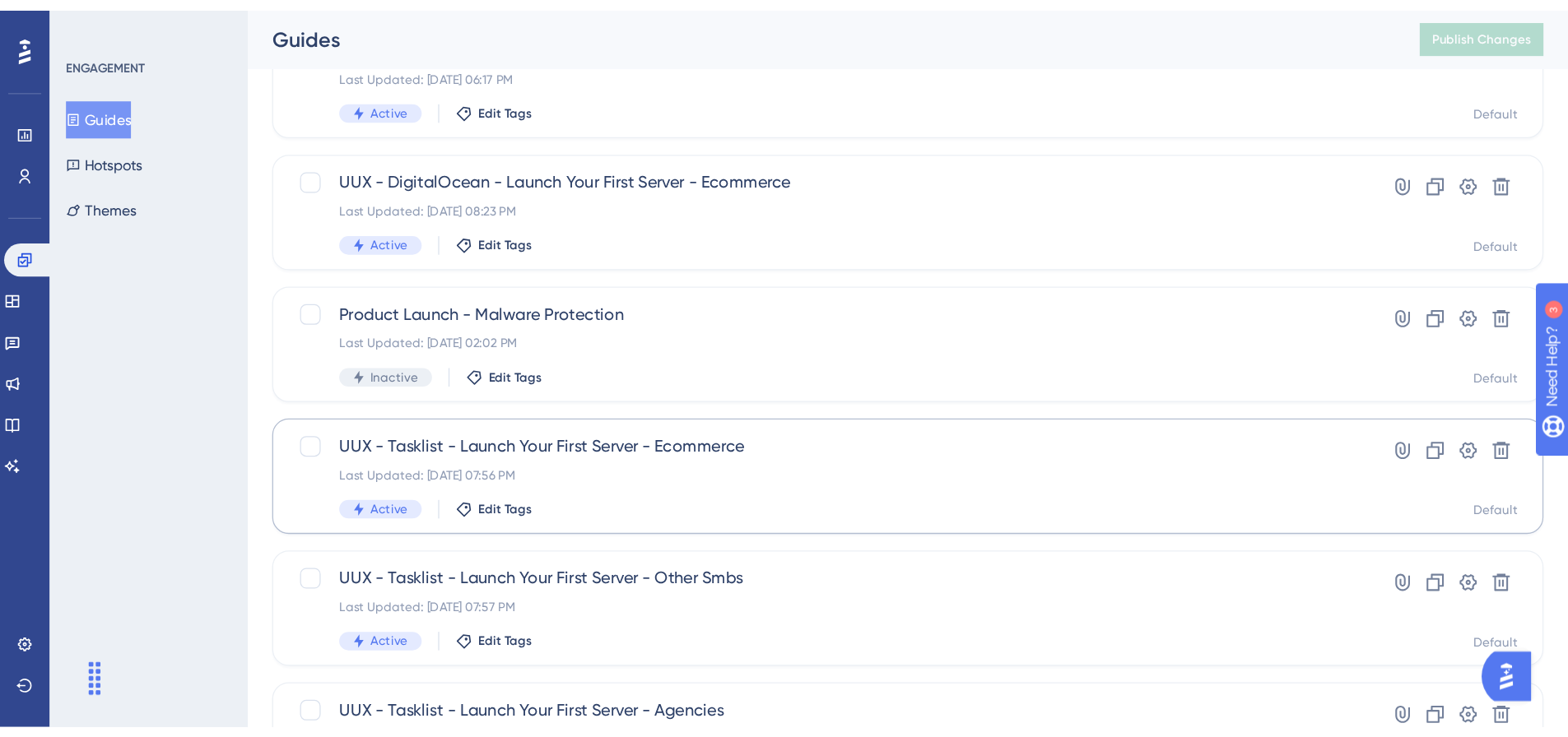scroll, scrollTop: 0, scrollLeft: 0, axis: both 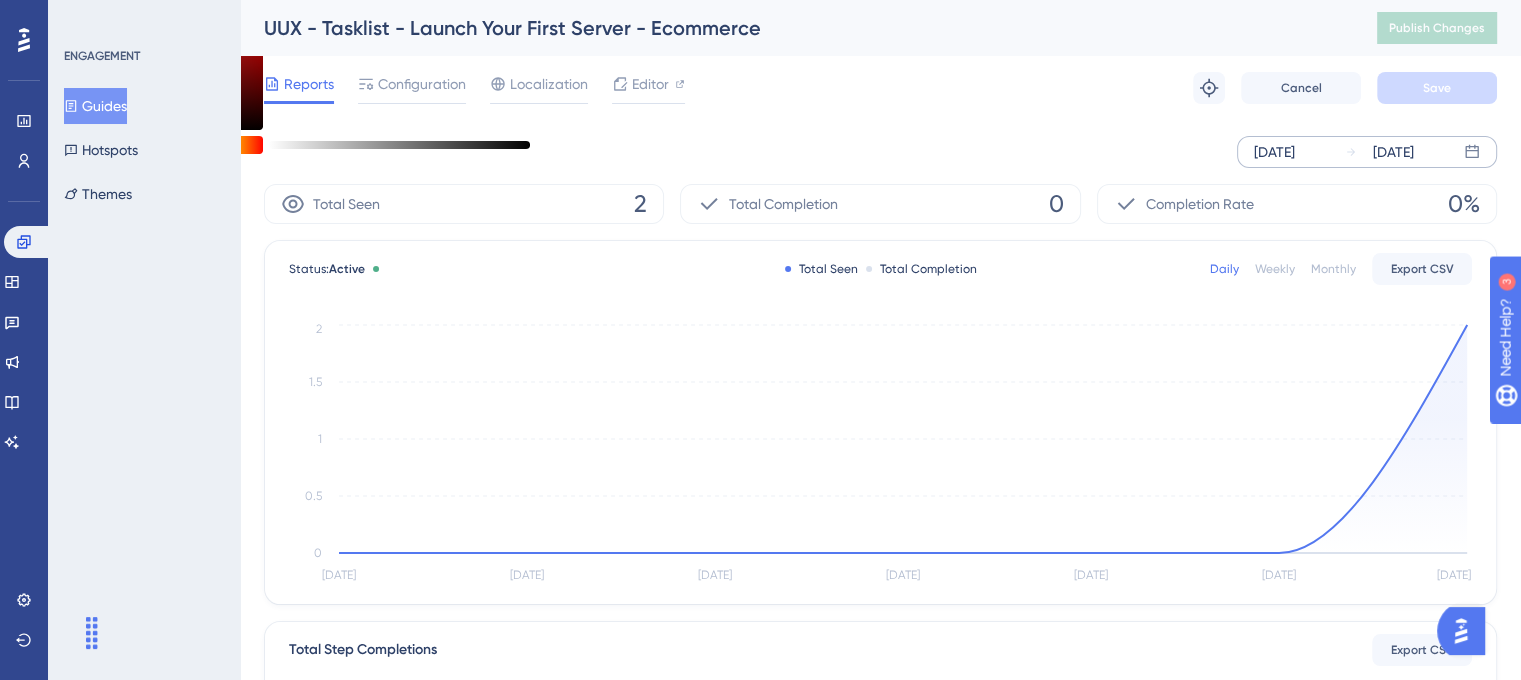click on "[DATE]" at bounding box center [1274, 152] 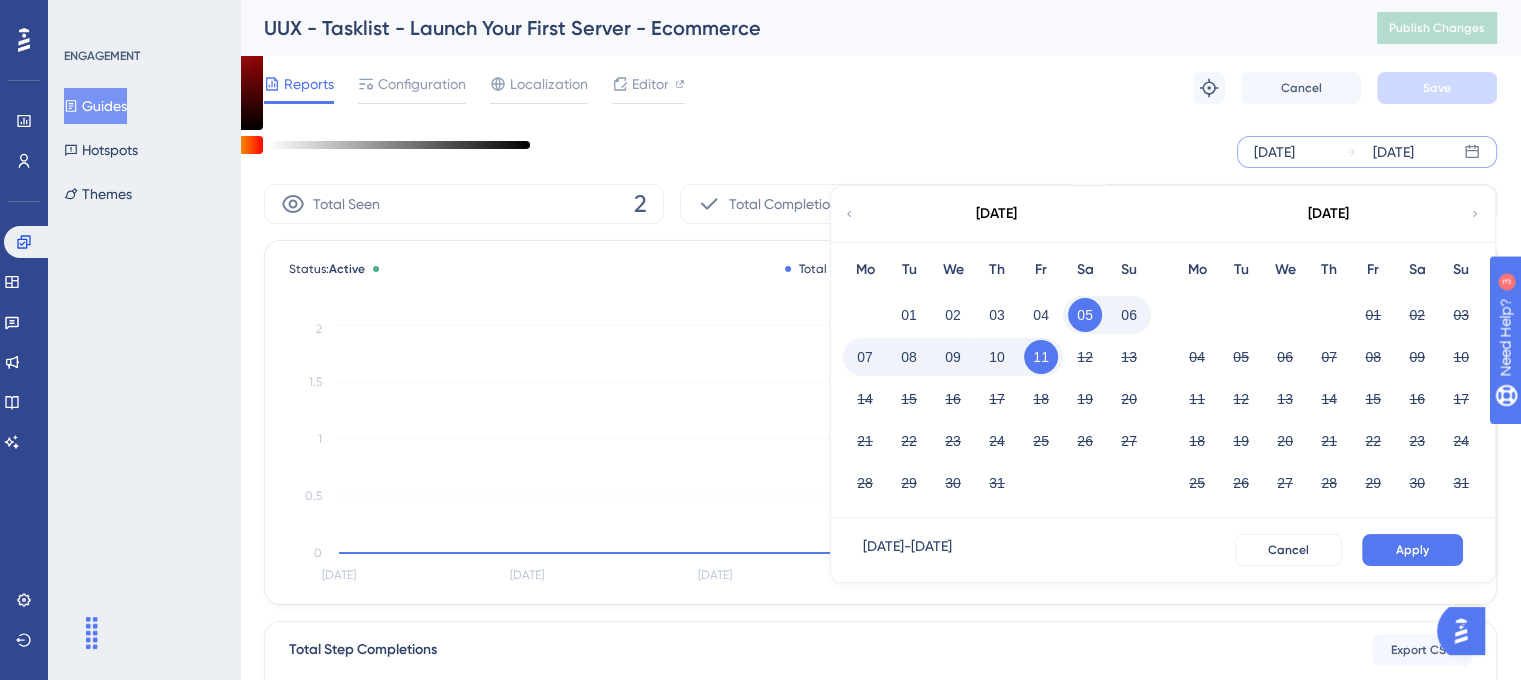 click on "[DATE]" at bounding box center [996, 214] 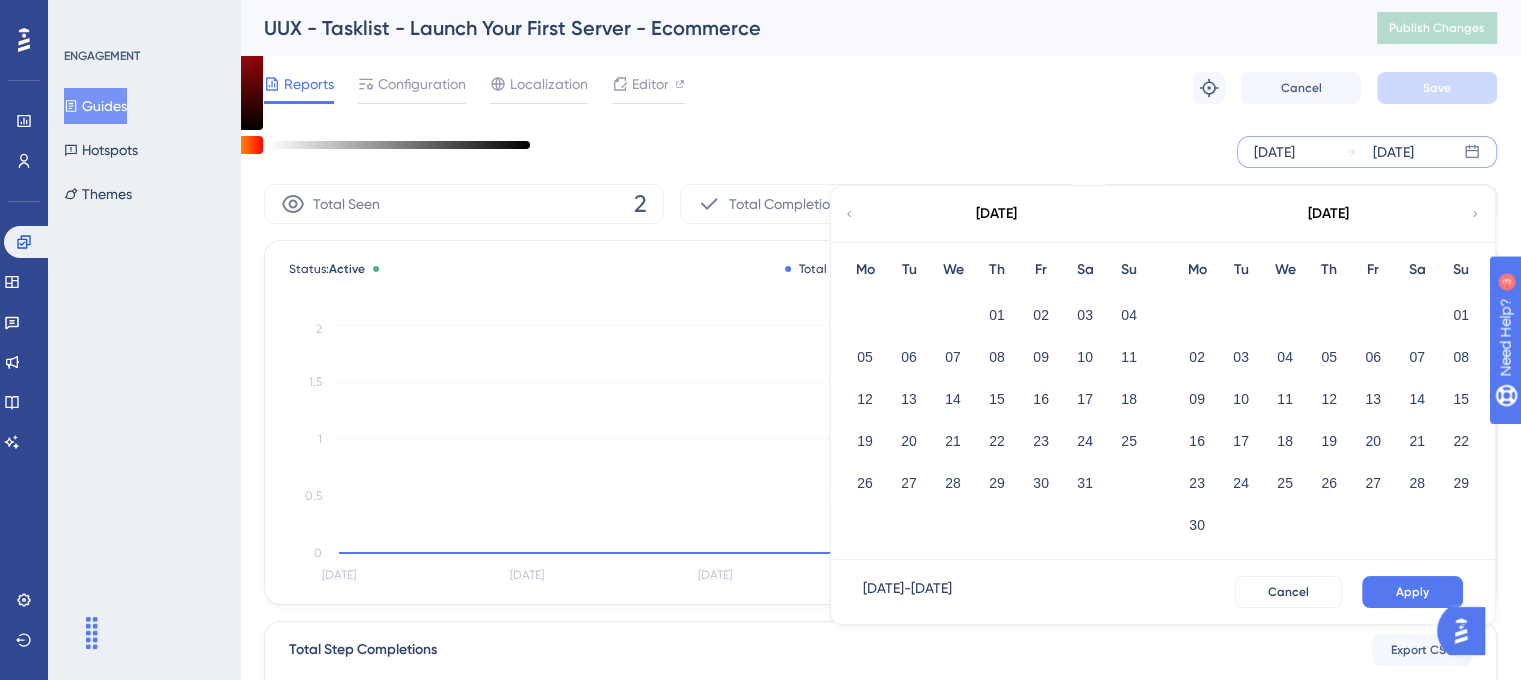click 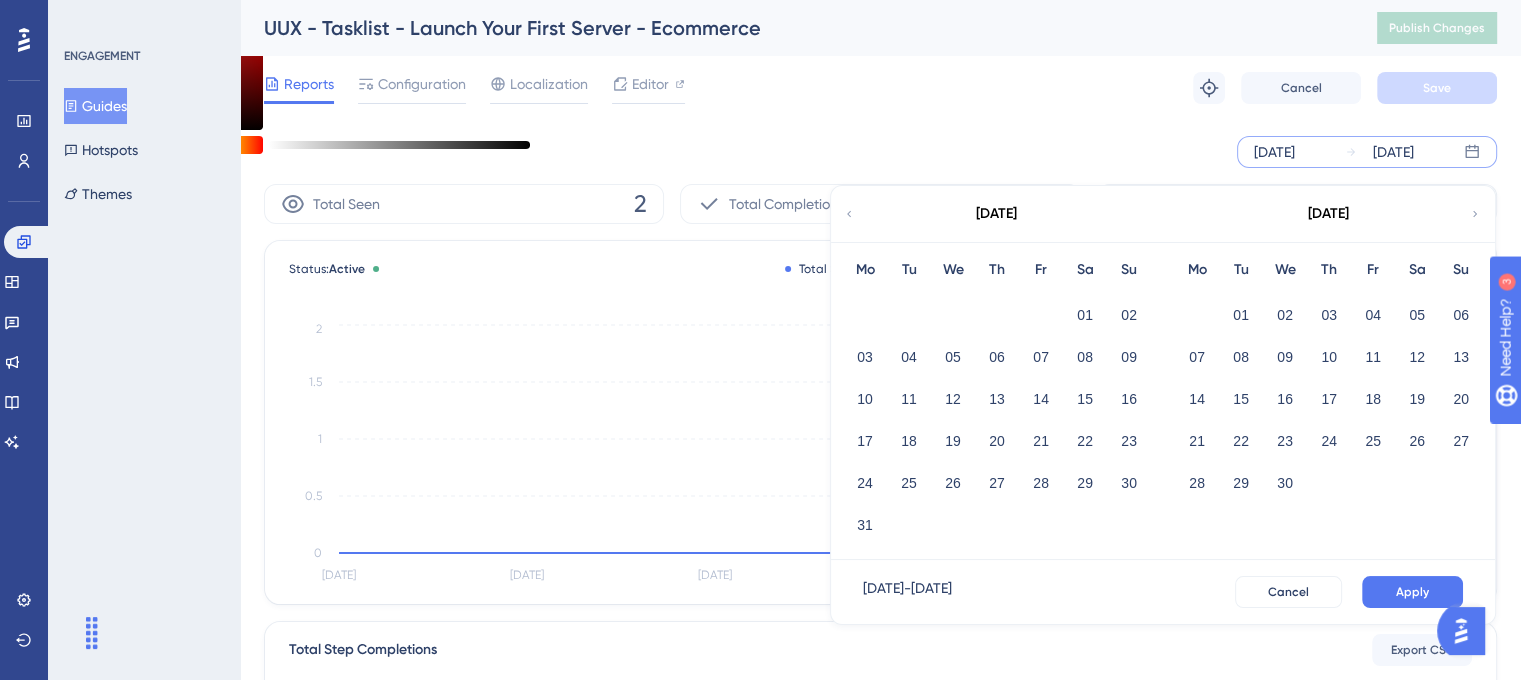 click 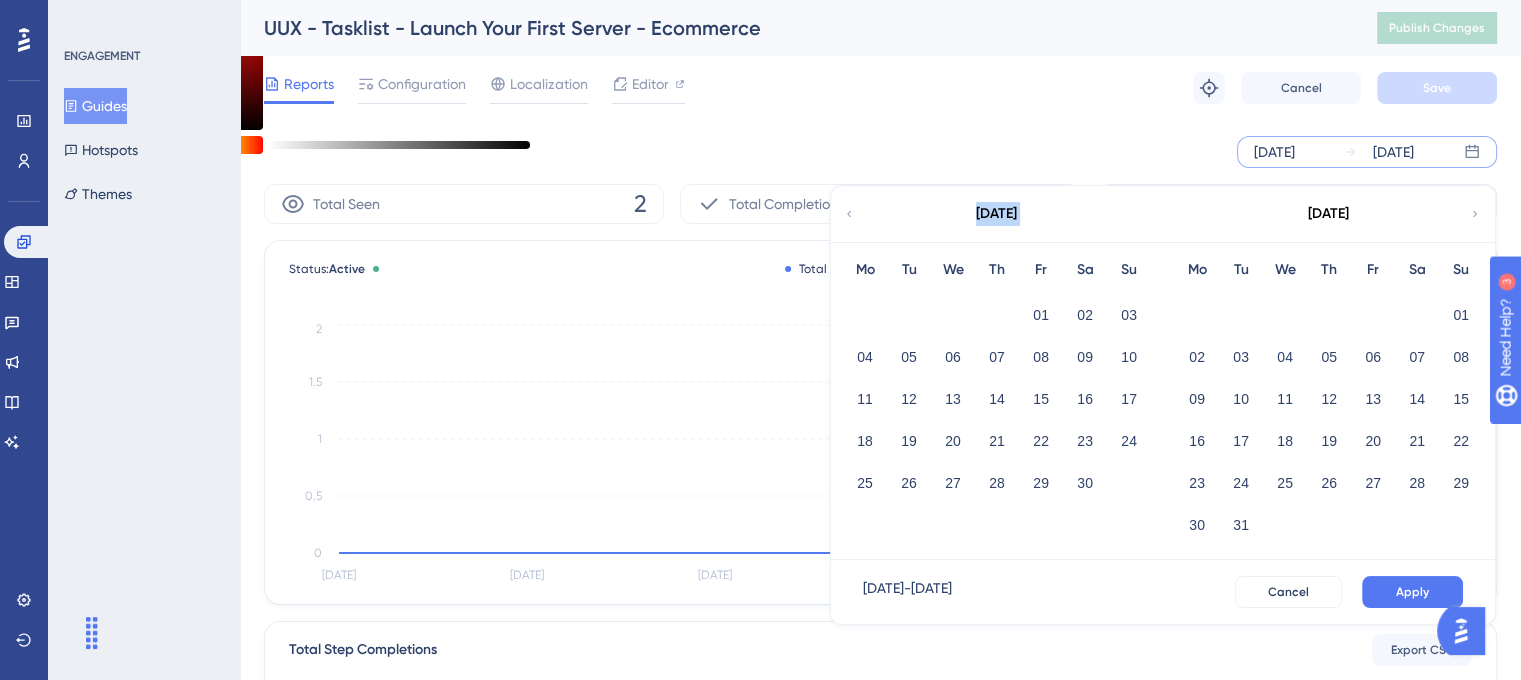click 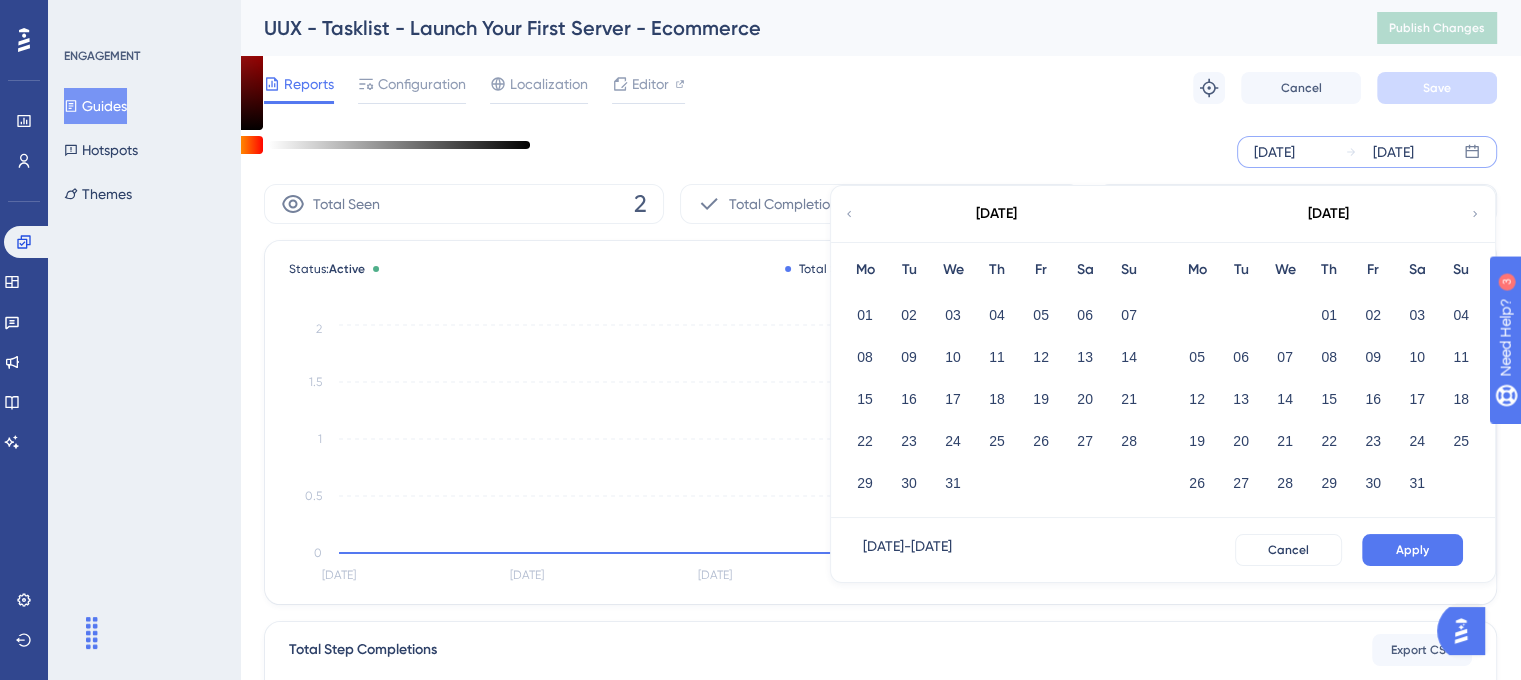 click 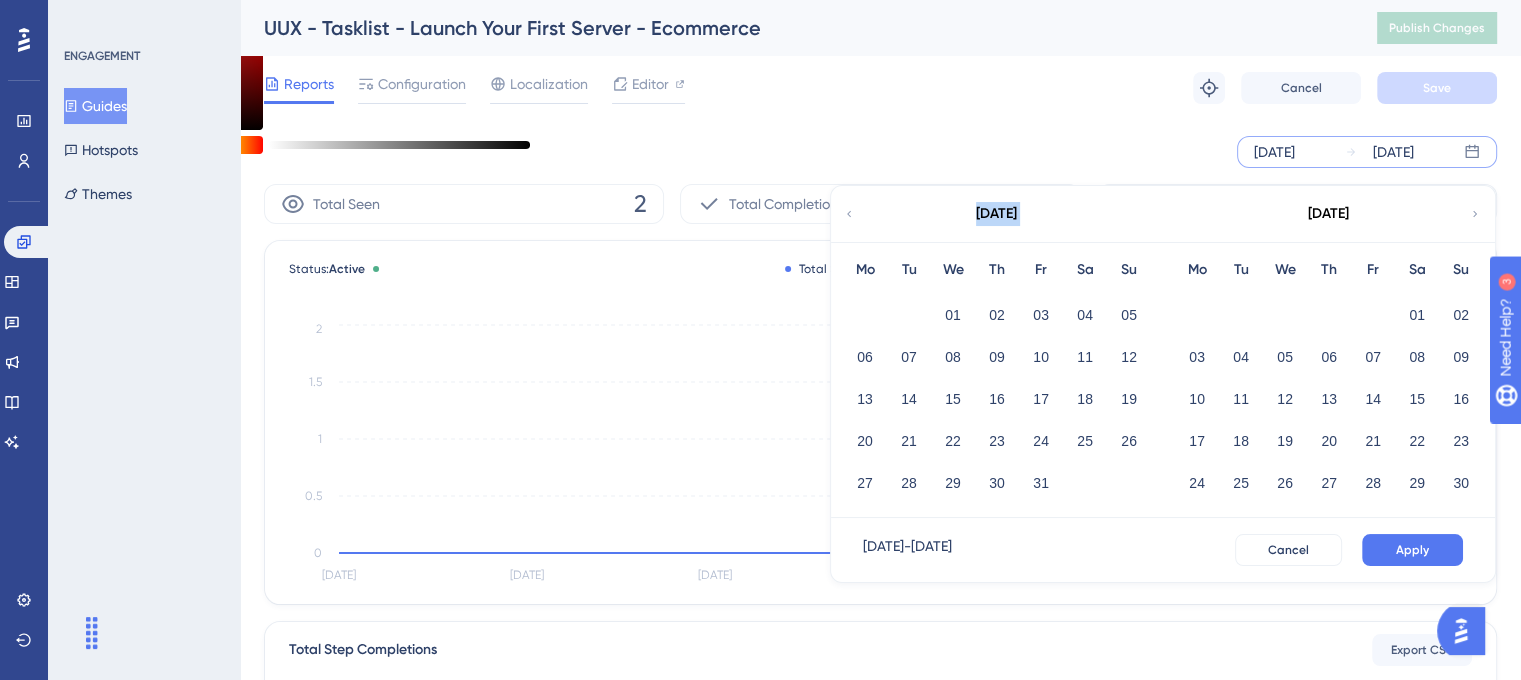 click 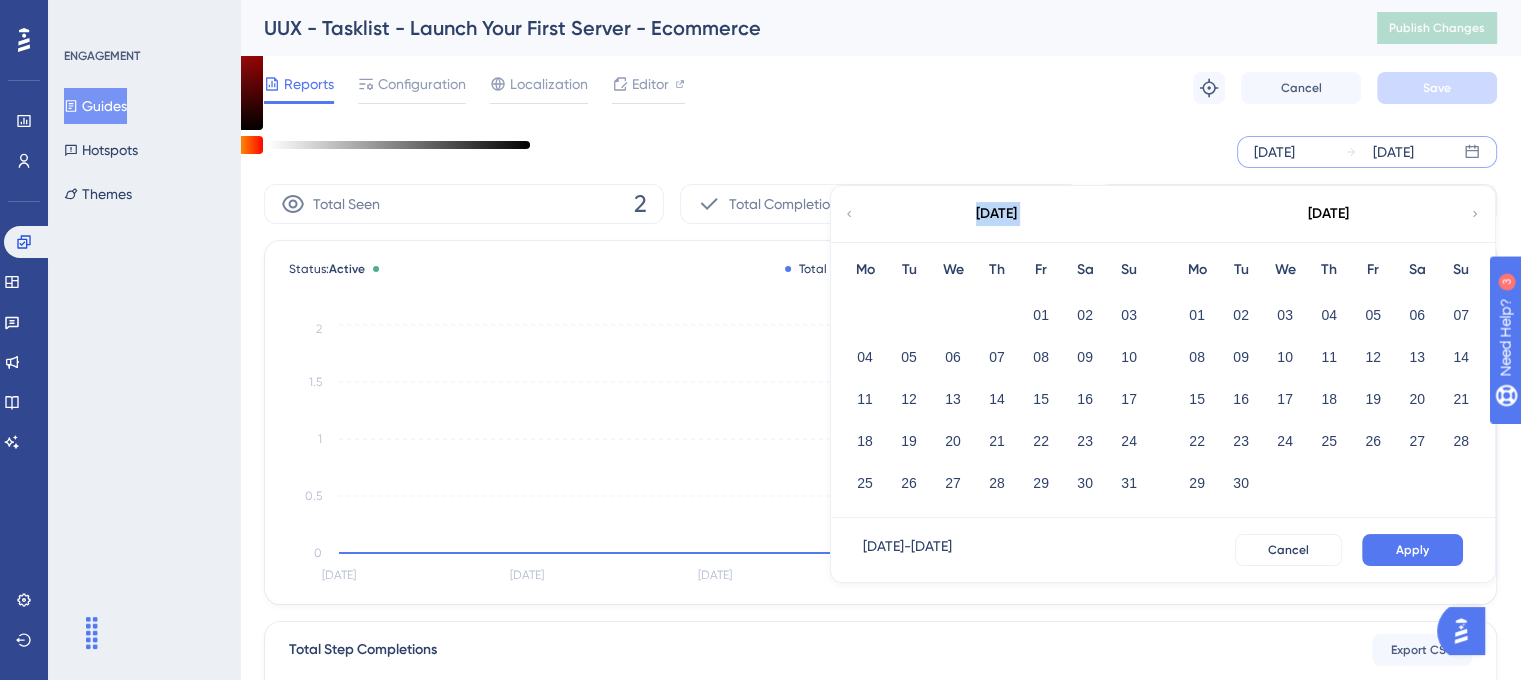 click 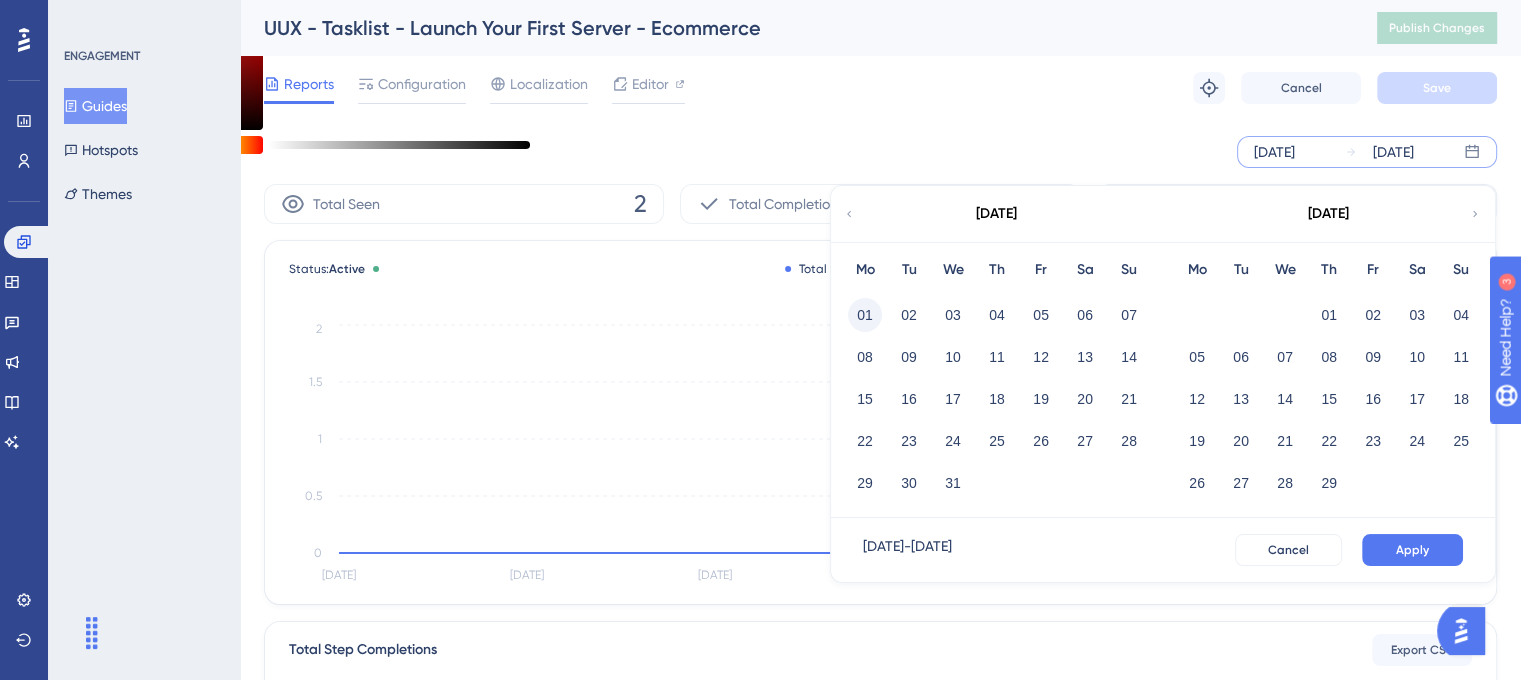 click on "01" at bounding box center (865, 315) 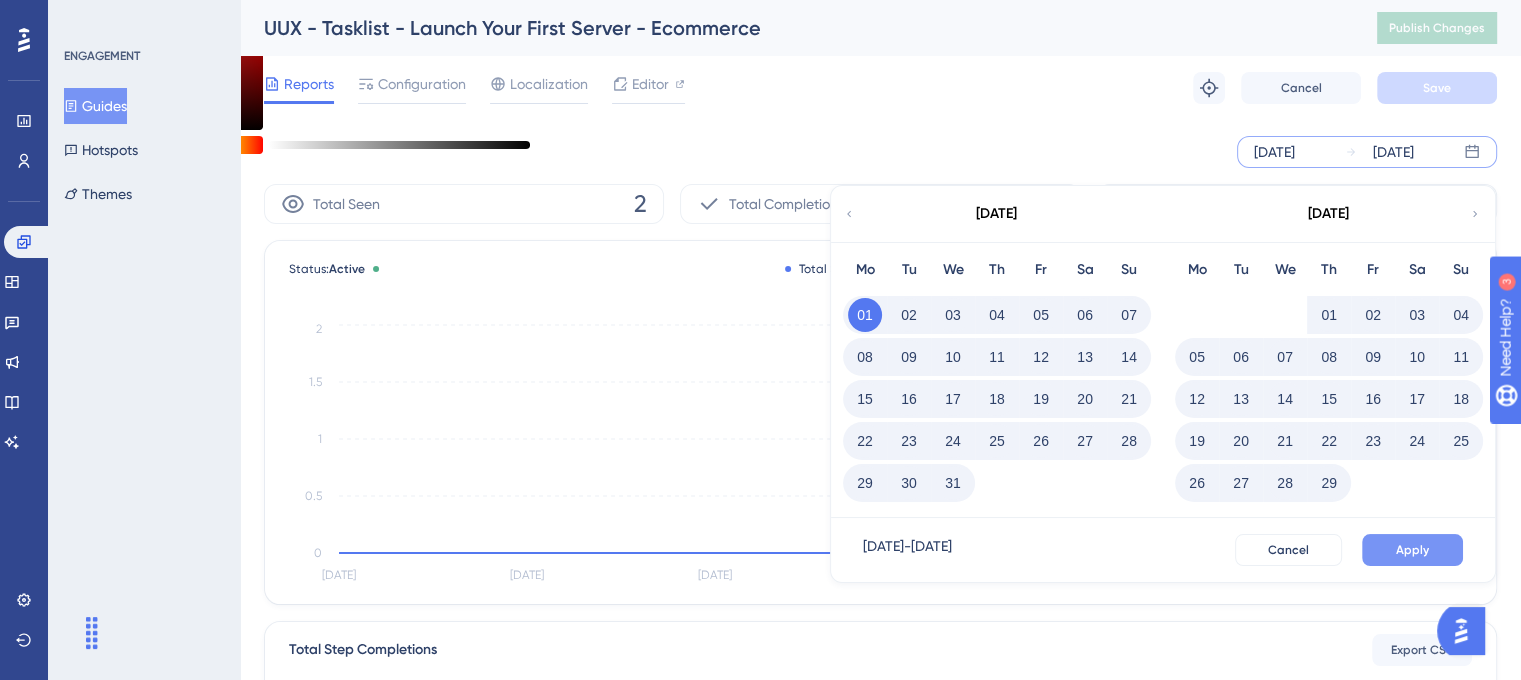 click on "Apply" at bounding box center [1412, 550] 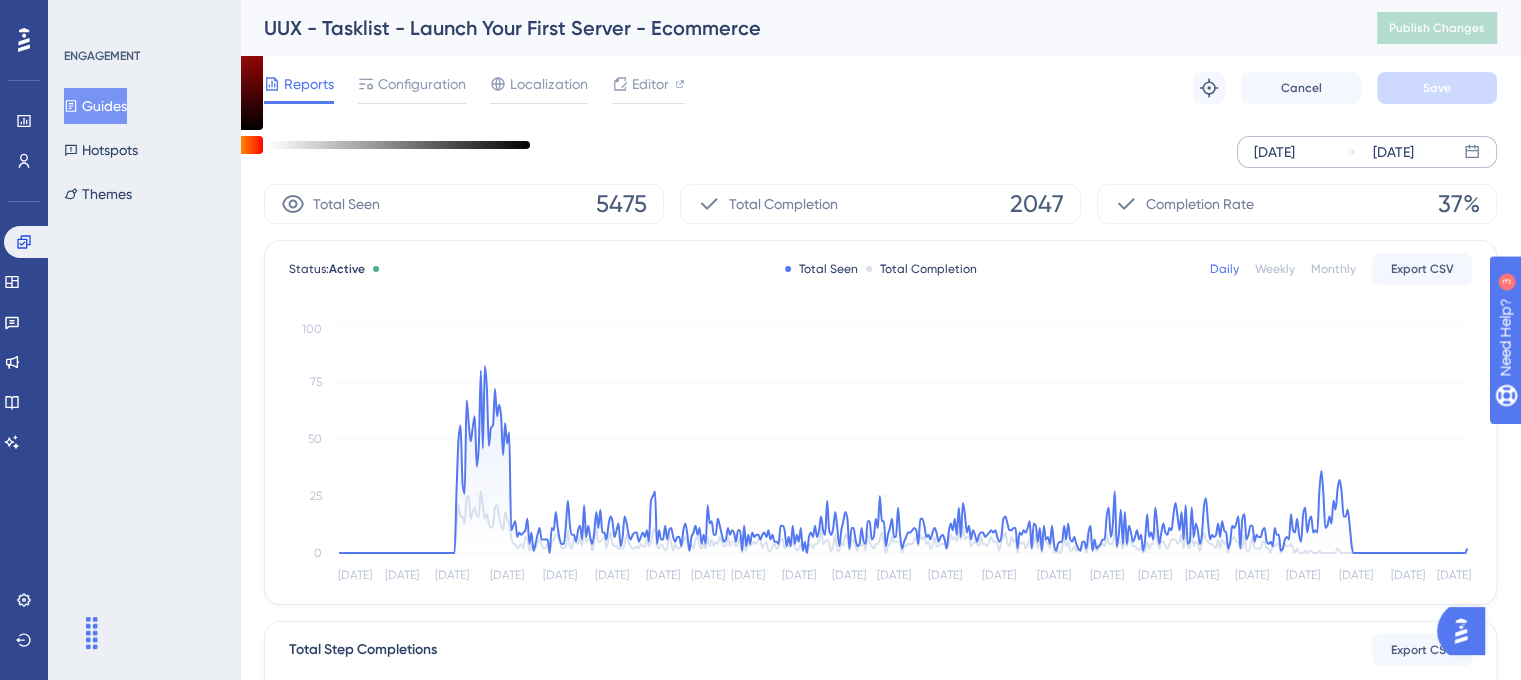 click on "Monthly" at bounding box center (1333, 269) 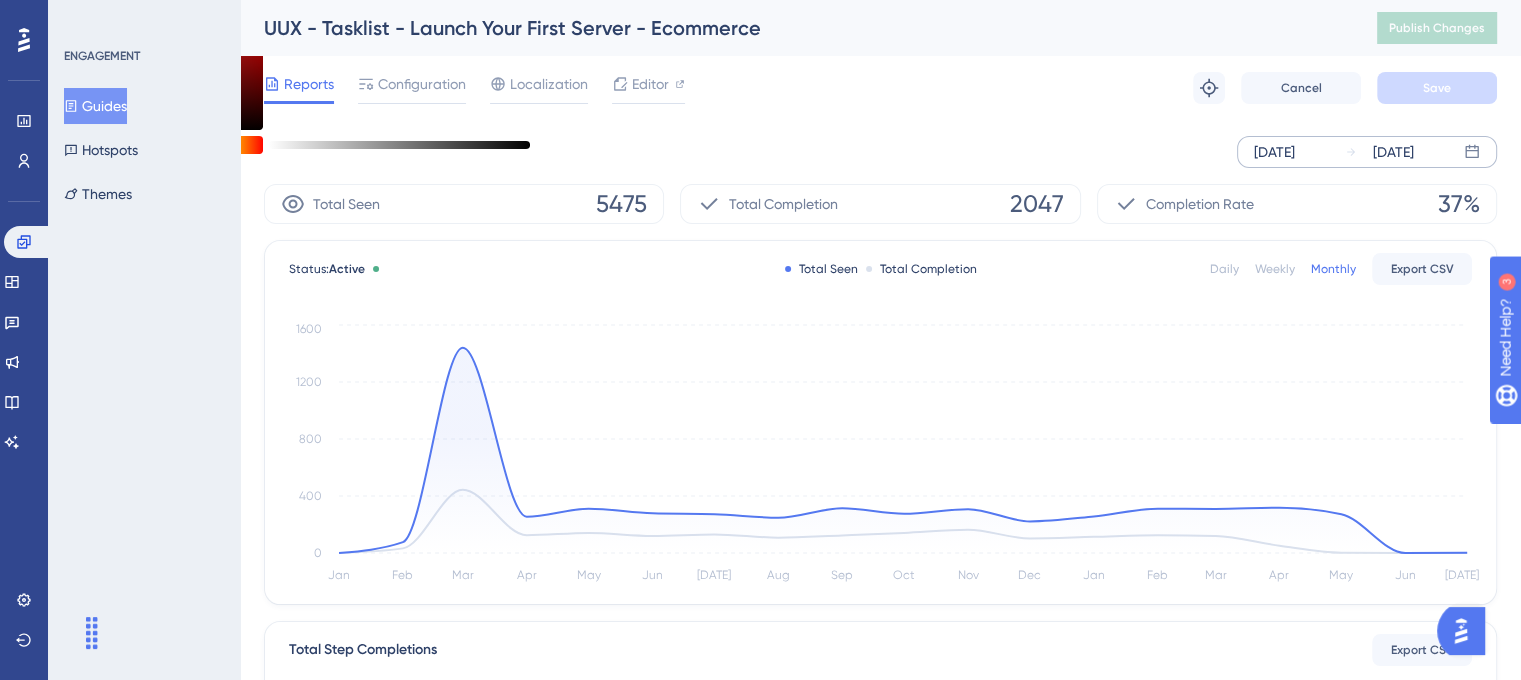 click on "UUX - Tasklist - Launch Your First Server - Ecommerce" at bounding box center [795, 28] 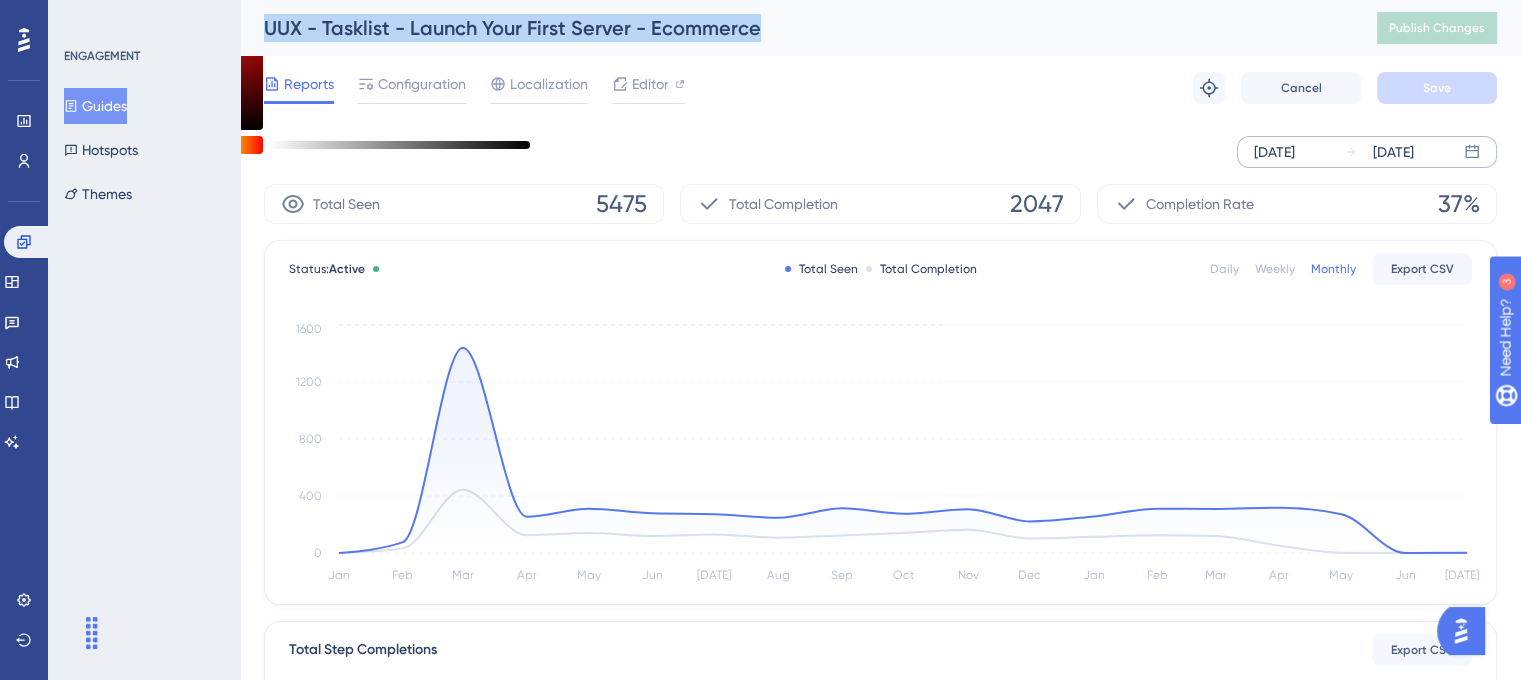 drag, startPoint x: 776, startPoint y: 27, endPoint x: 260, endPoint y: 28, distance: 516.001 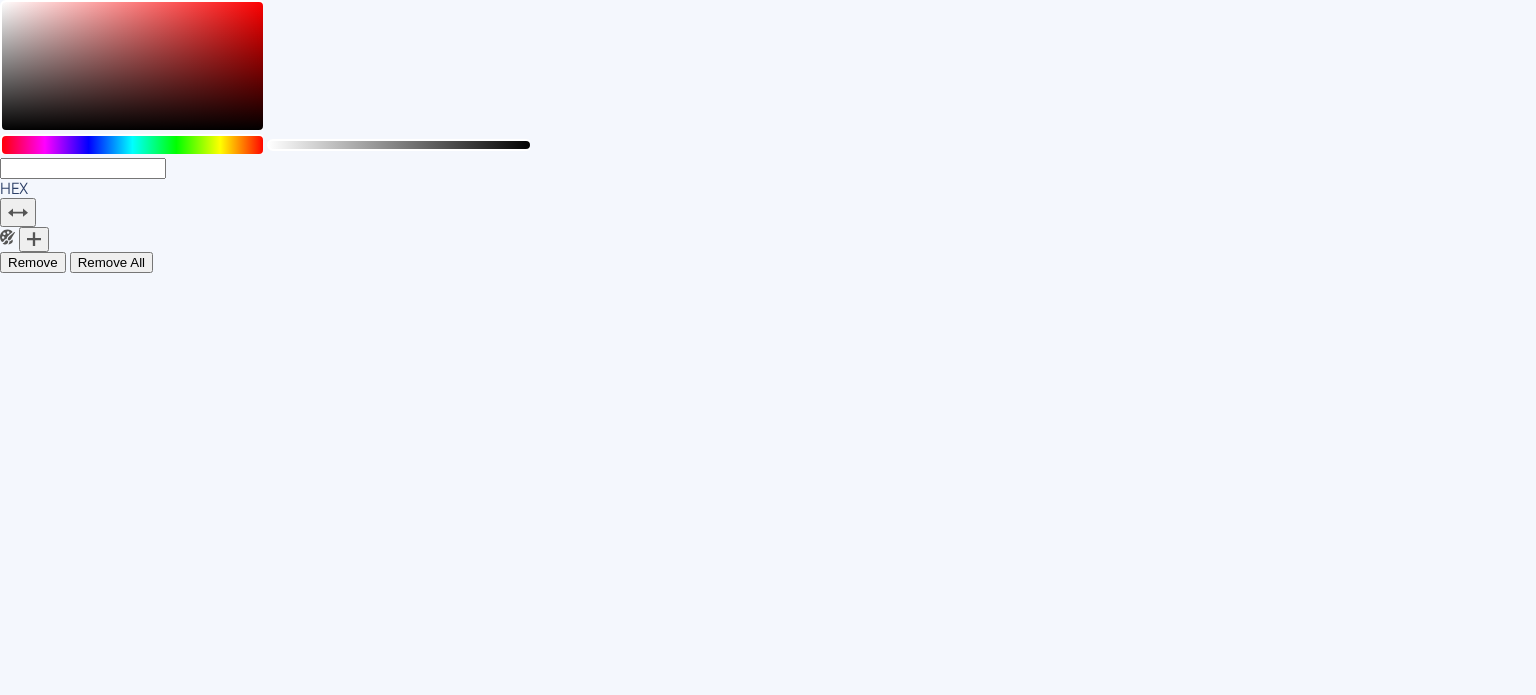 scroll, scrollTop: 0, scrollLeft: 0, axis: both 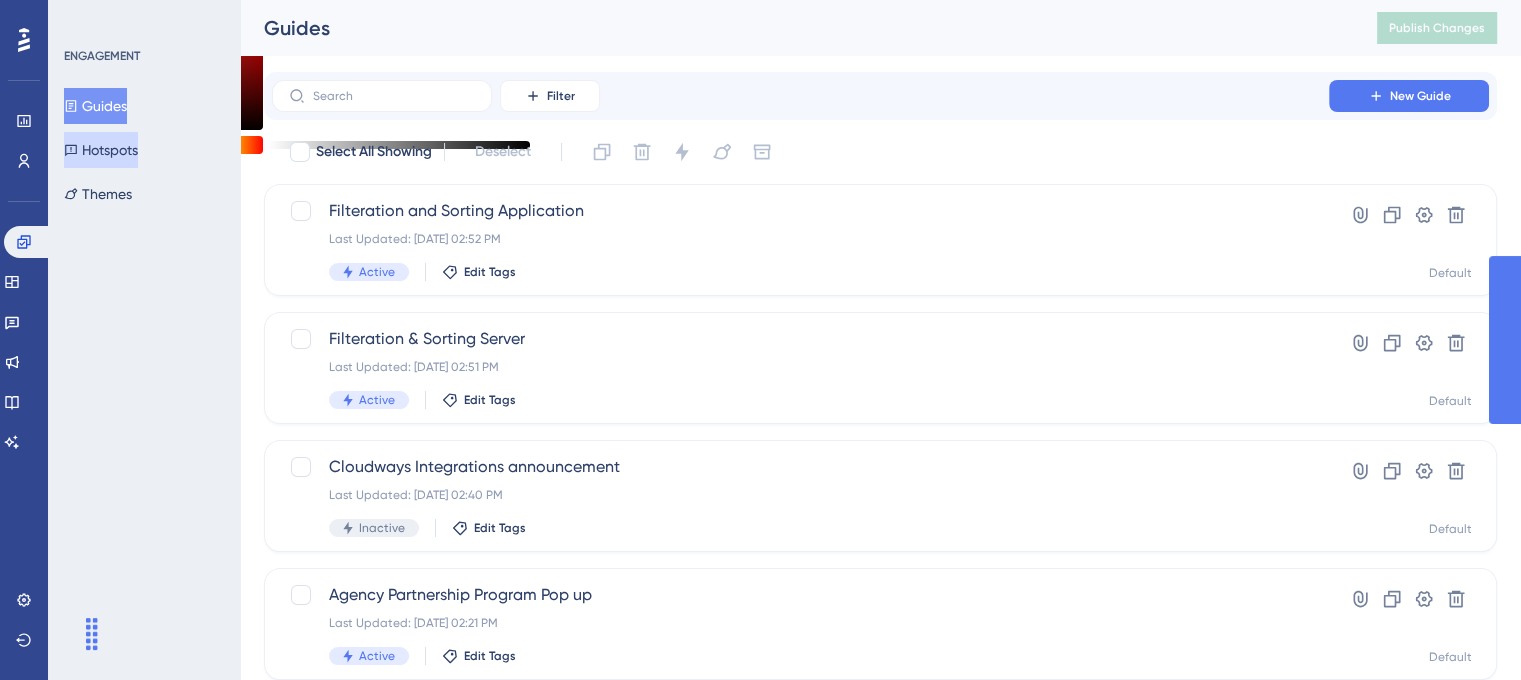 click on "Hotspots" at bounding box center (101, 150) 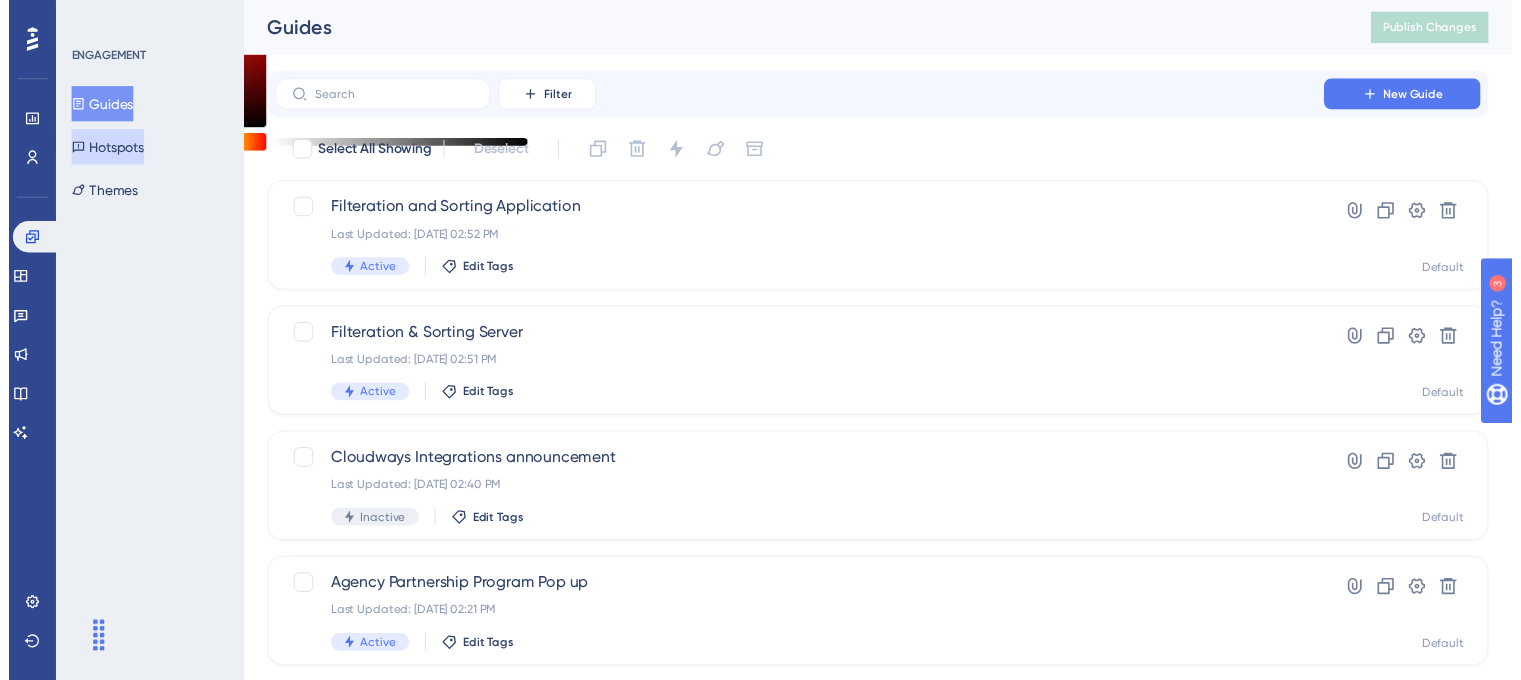 scroll, scrollTop: 0, scrollLeft: 0, axis: both 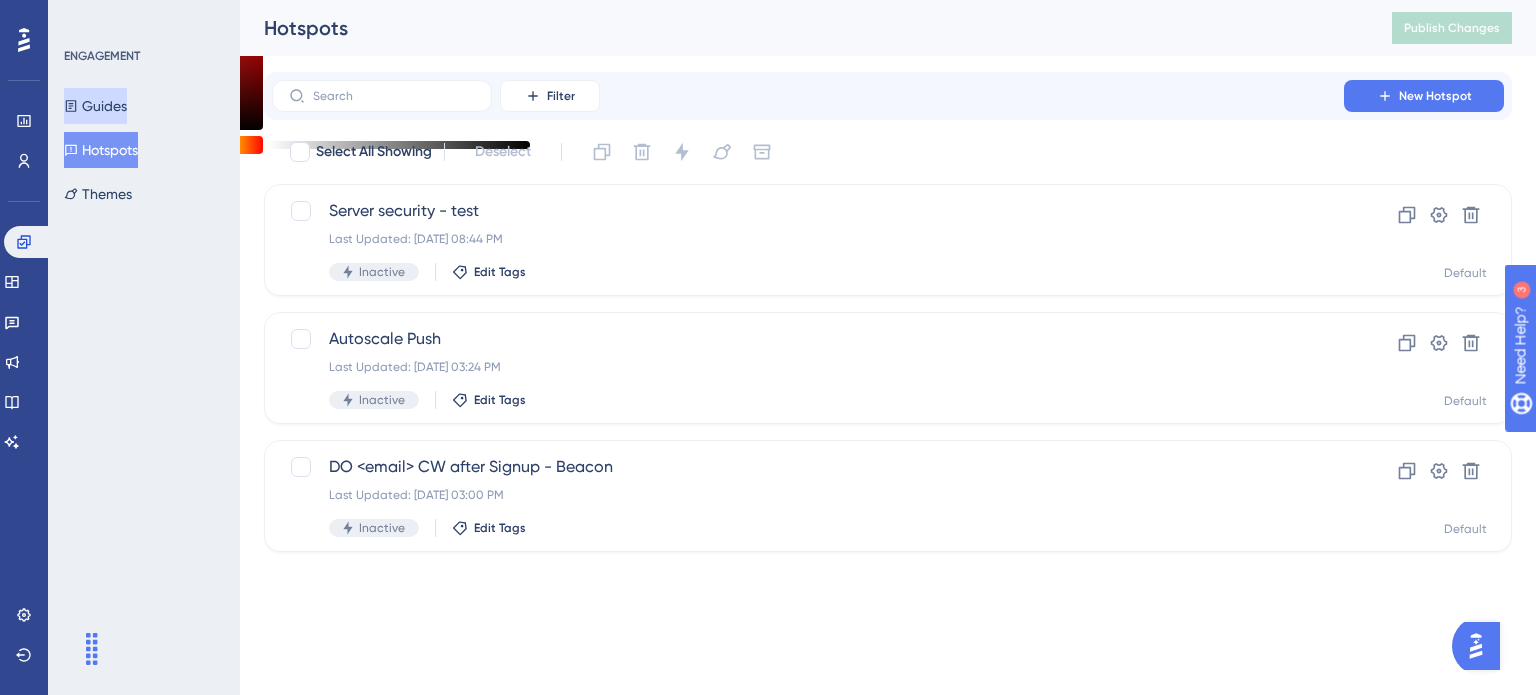 click on "Guides" at bounding box center [95, 106] 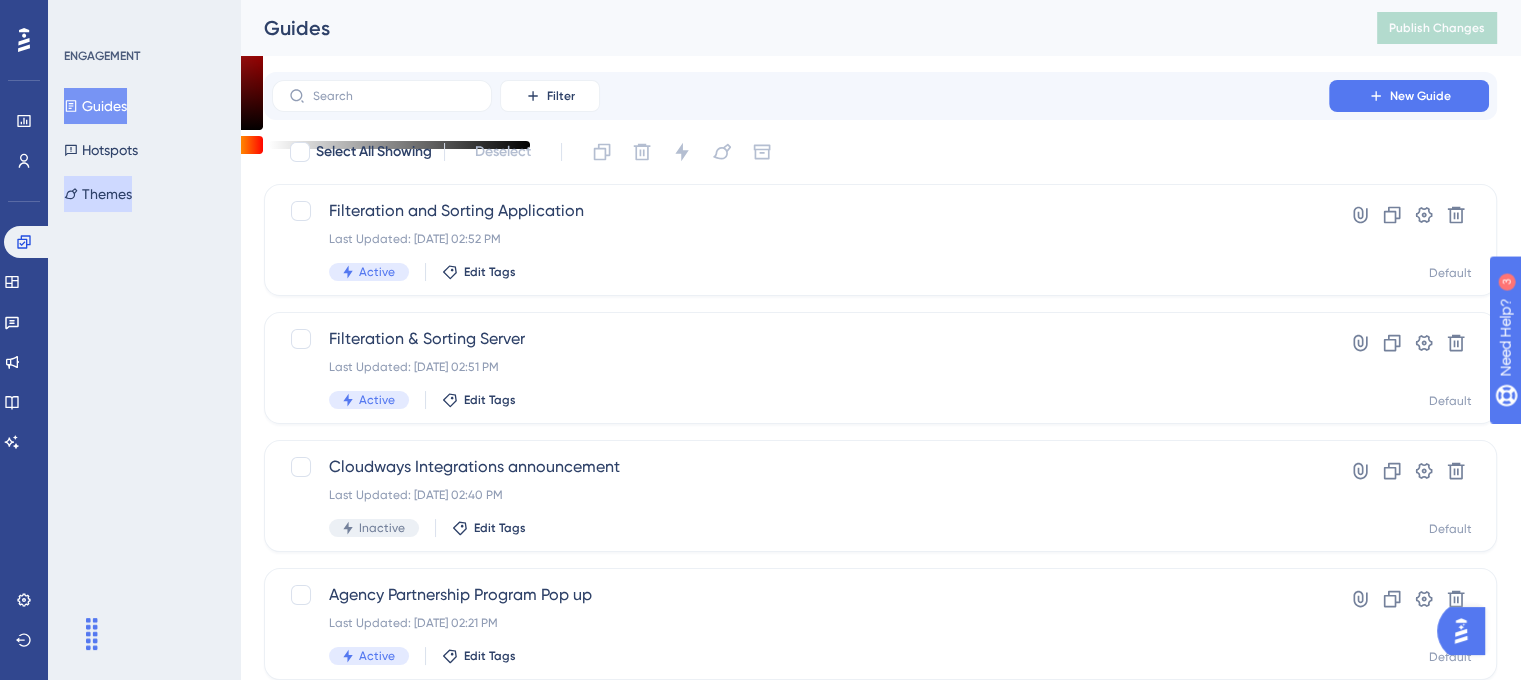 click on "Themes" at bounding box center [98, 194] 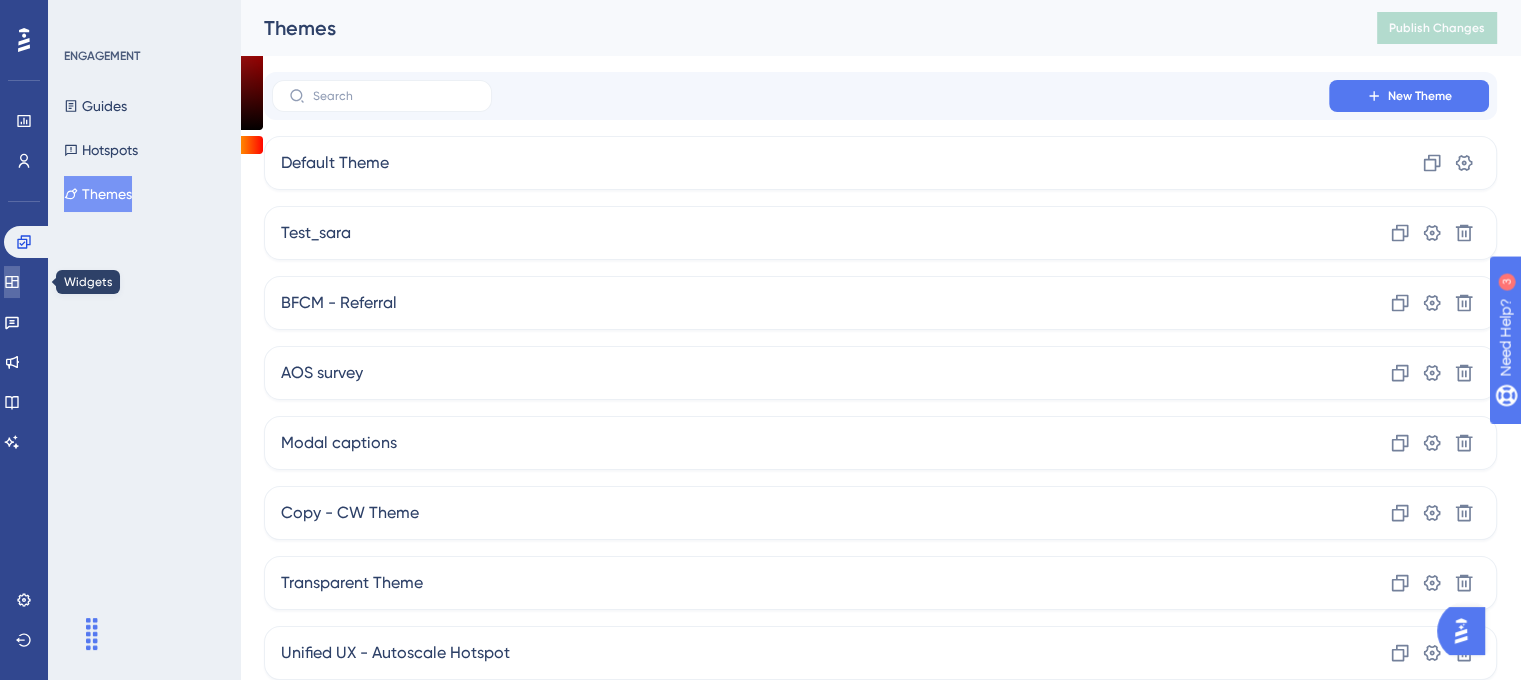 click at bounding box center (12, 282) 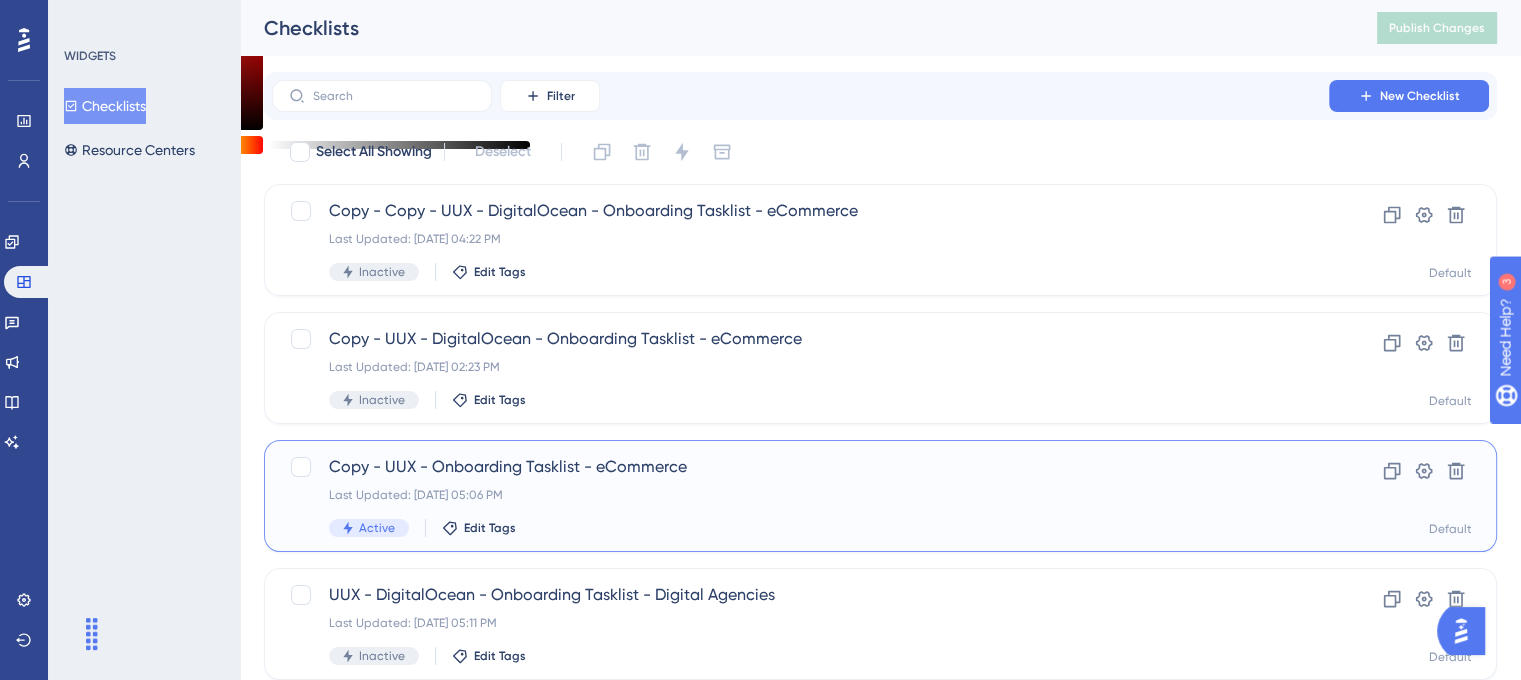 click on "Copy - UUX - Onboarding Tasklist - eCommerce Last Updated: [DATE] 05:06 PM Active Edit Tags" at bounding box center (800, 496) 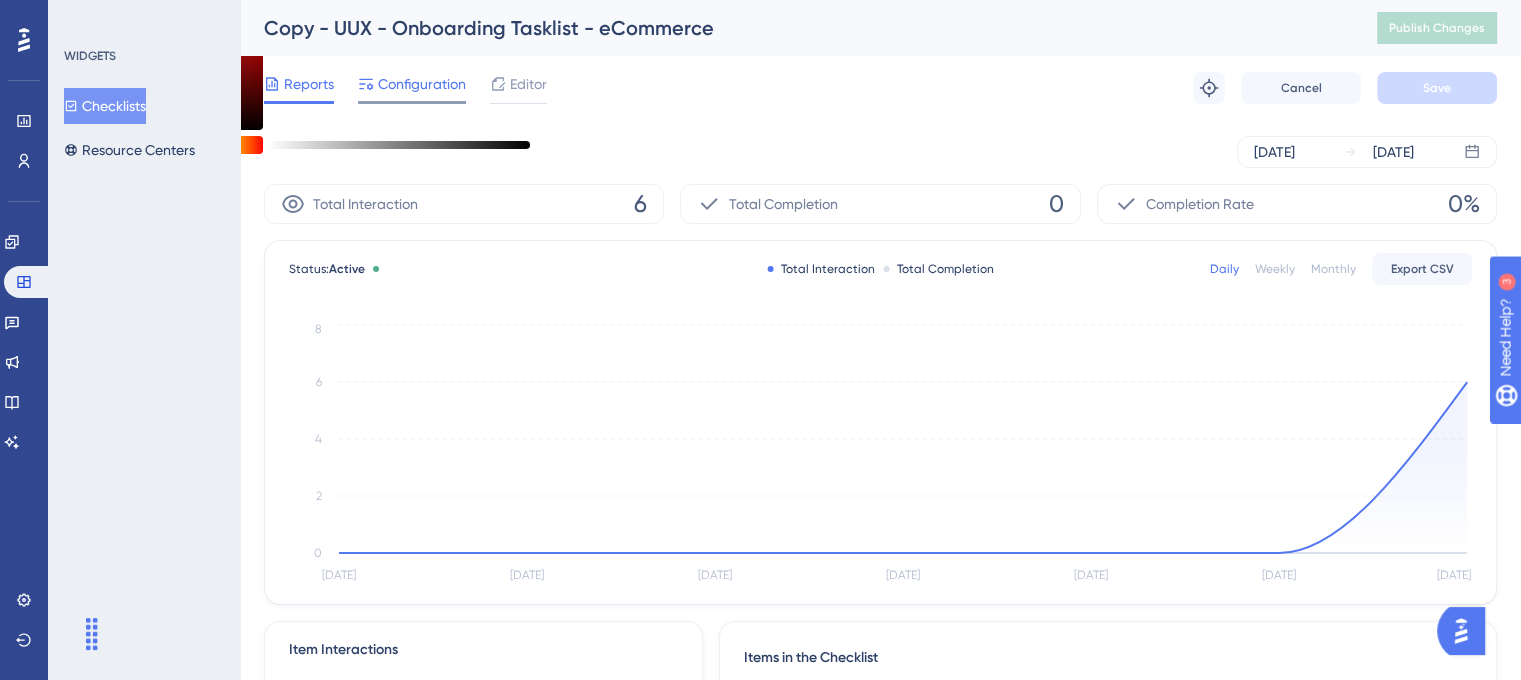 click on "Configuration" at bounding box center [422, 84] 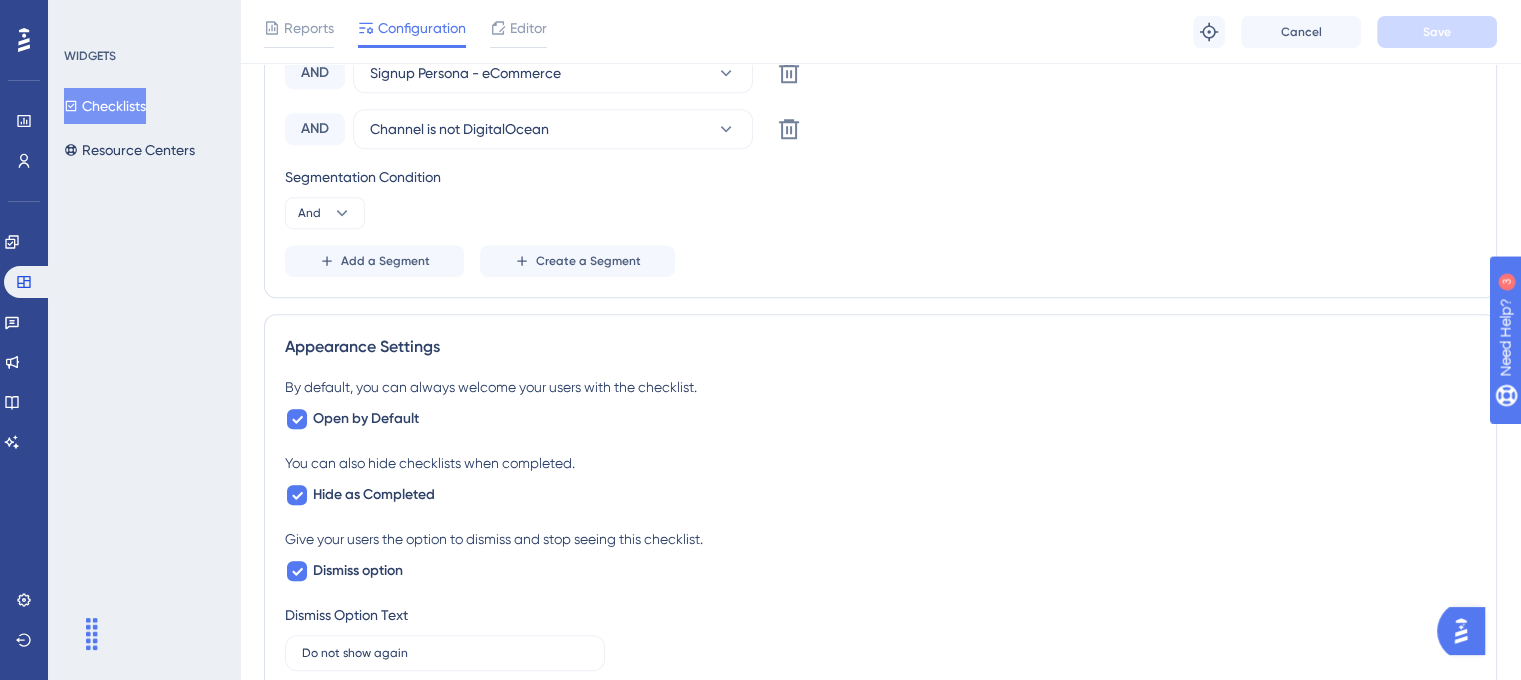 scroll, scrollTop: 1600, scrollLeft: 0, axis: vertical 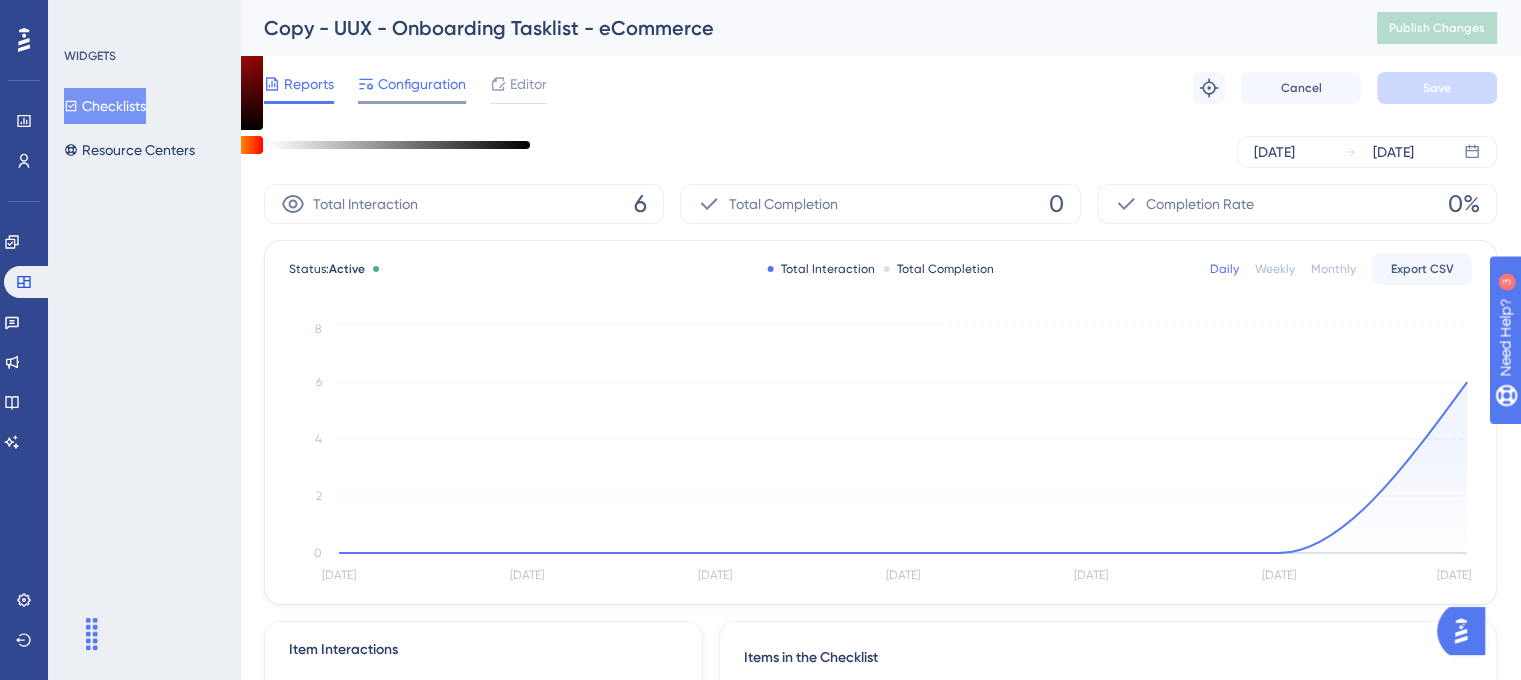 click on "Configuration" at bounding box center [422, 84] 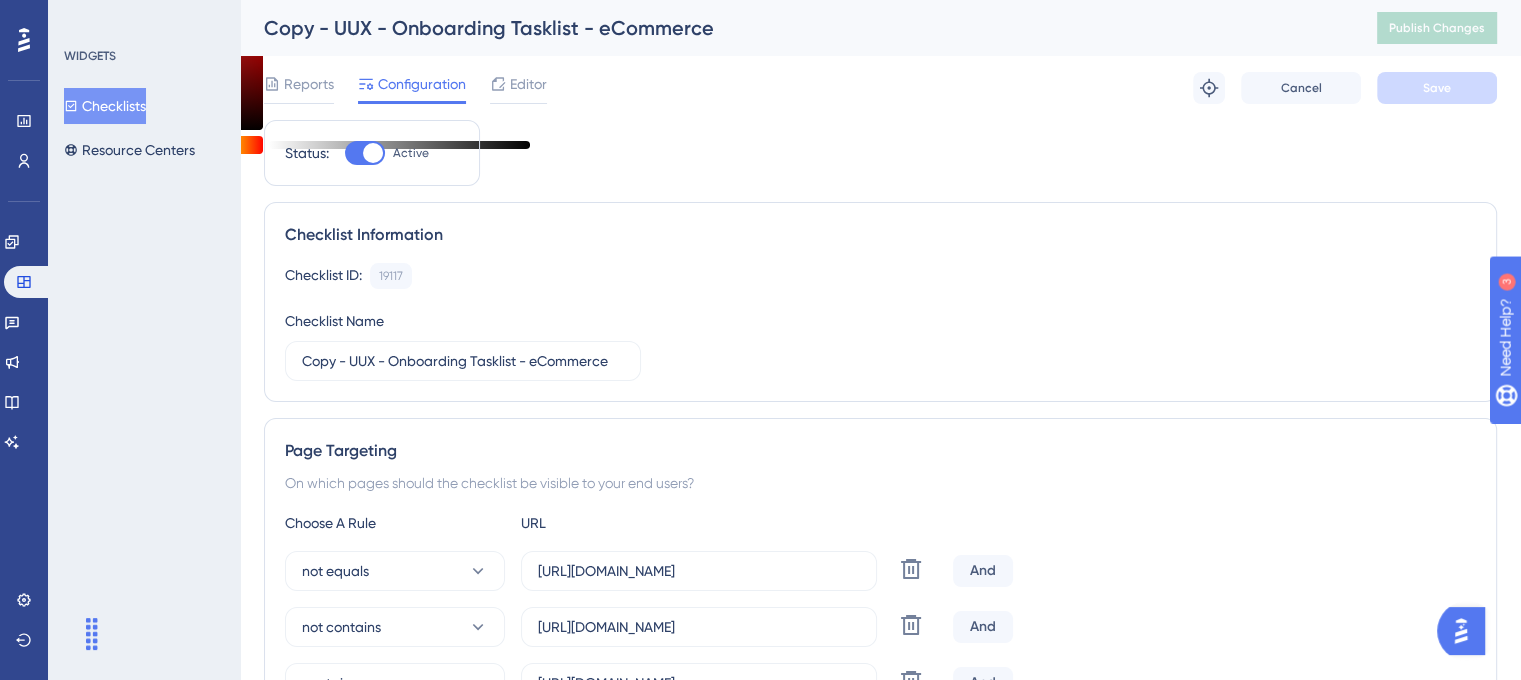 click at bounding box center [373, 153] 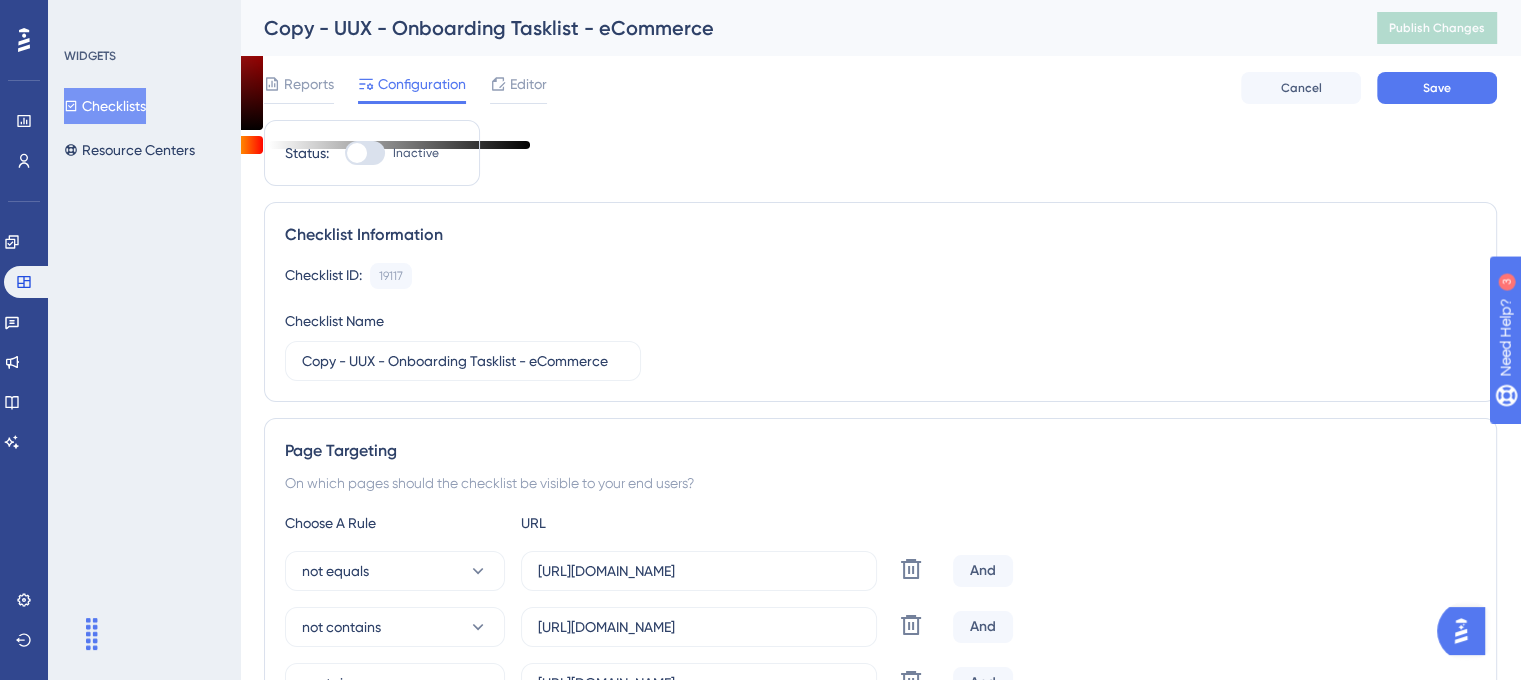 click at bounding box center [365, 153] 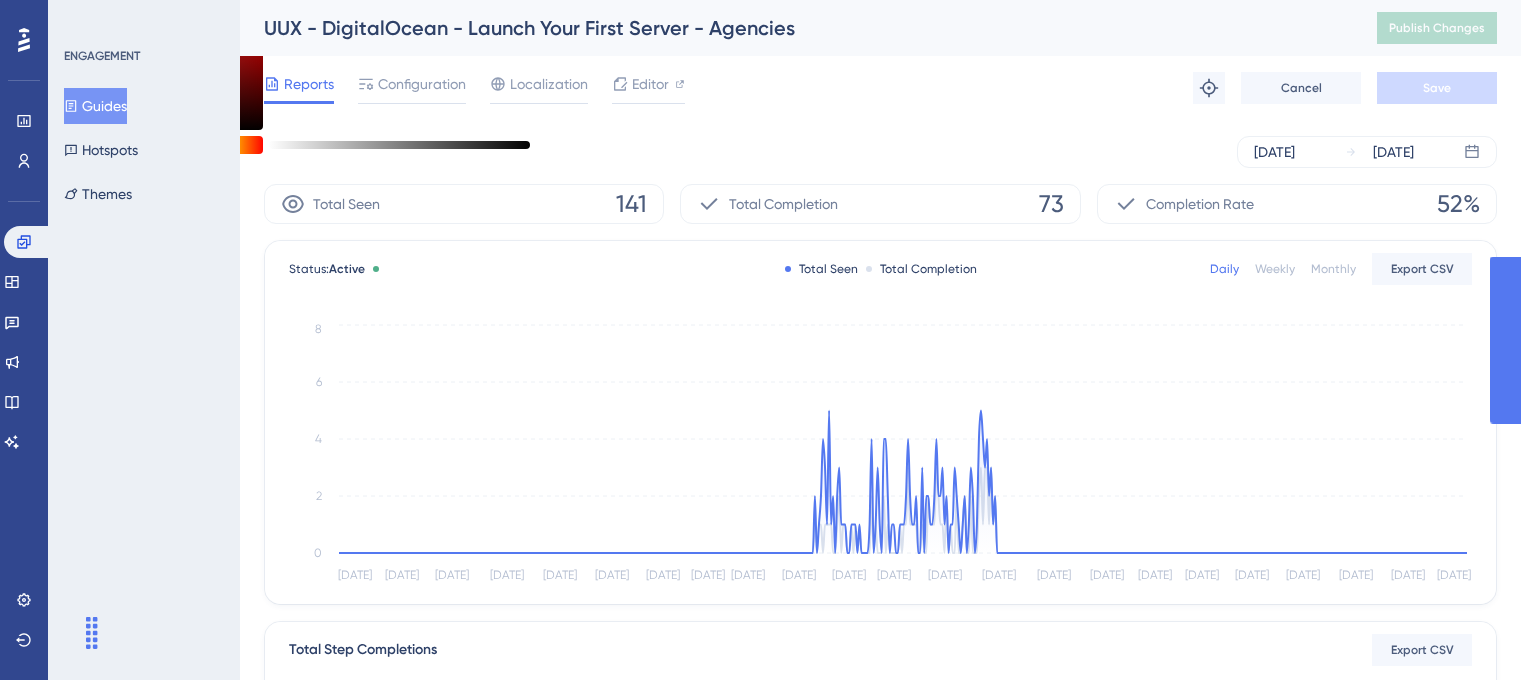 scroll, scrollTop: 0, scrollLeft: 0, axis: both 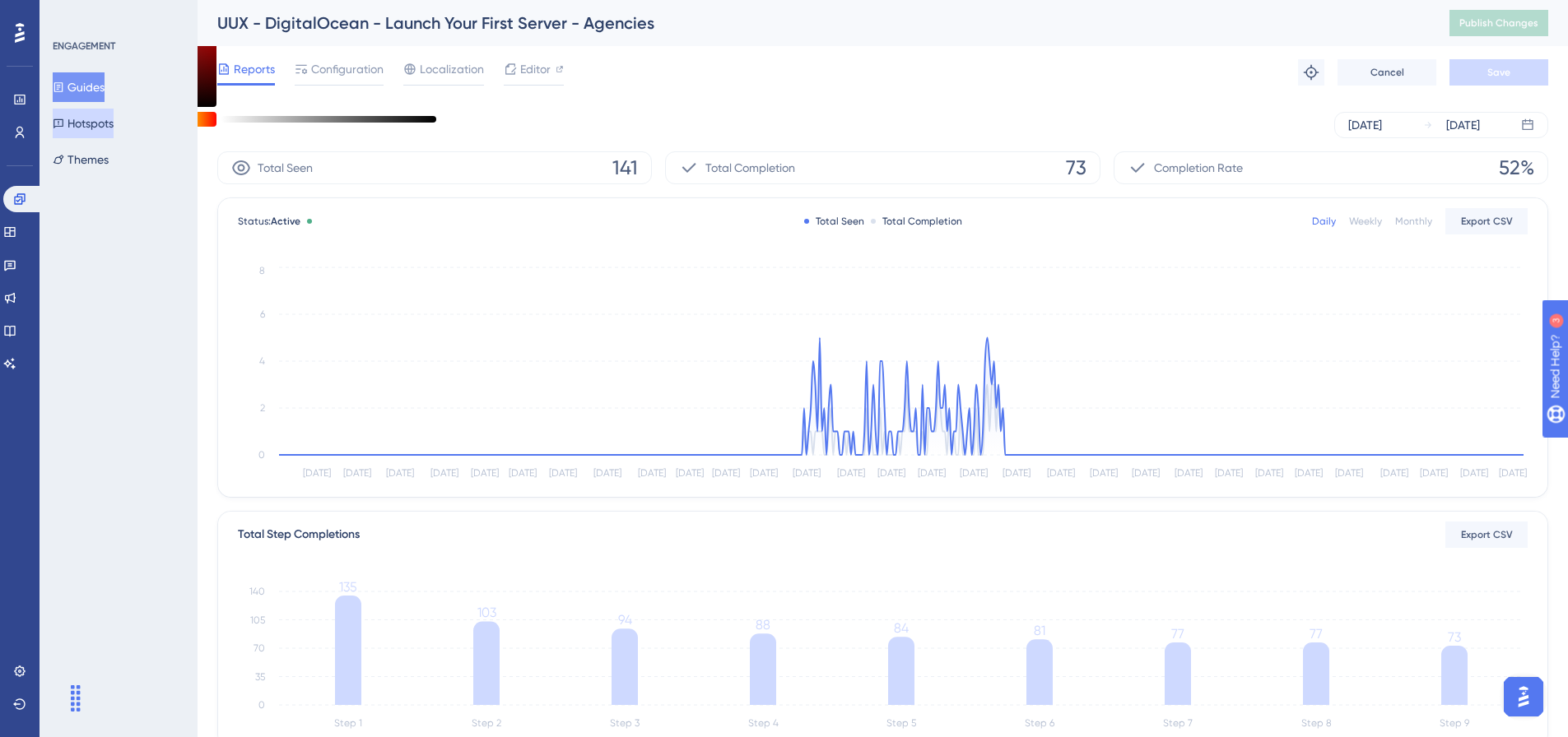 drag, startPoint x: 90, startPoint y: 91, endPoint x: 72, endPoint y: 130, distance: 42.953463 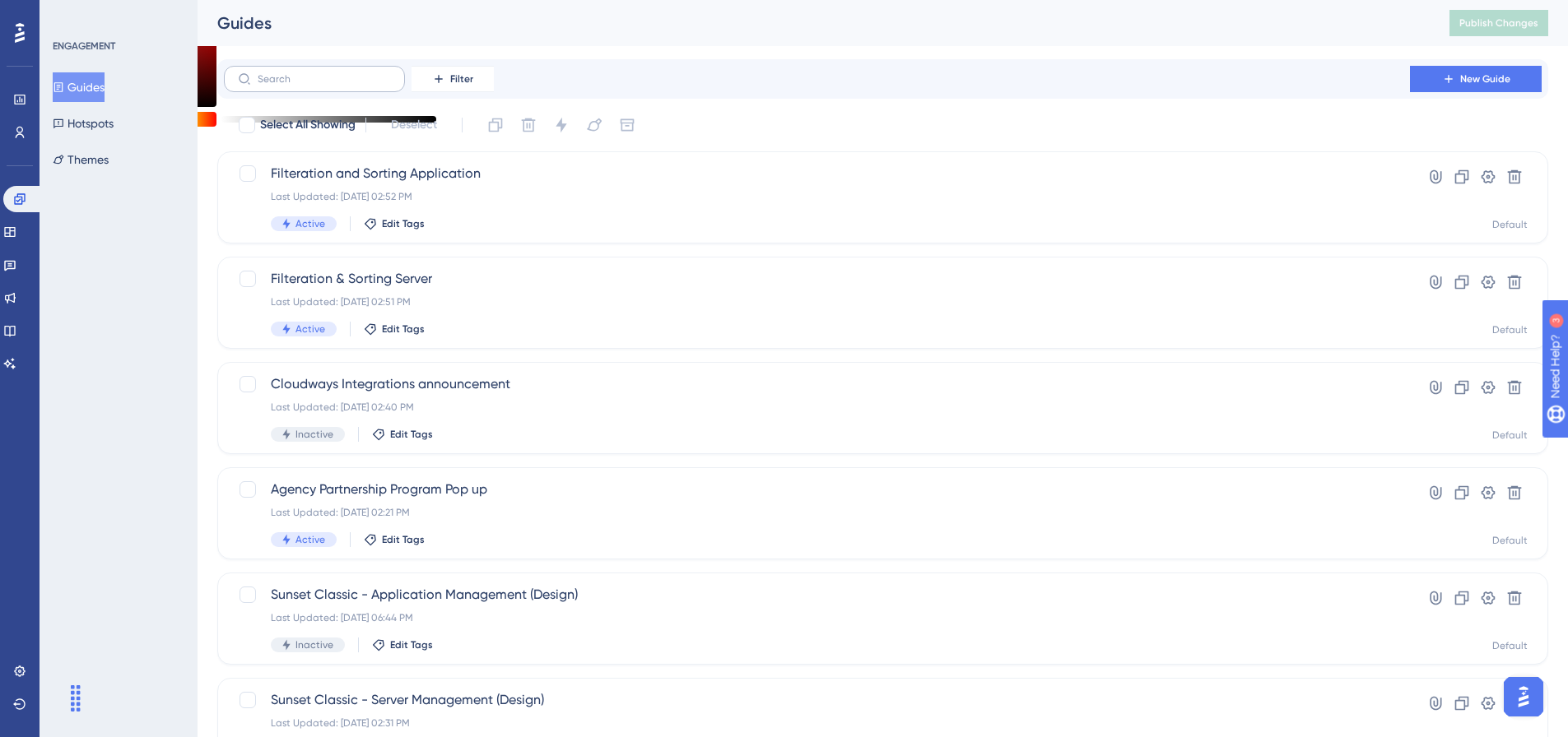 click at bounding box center [314, 79] 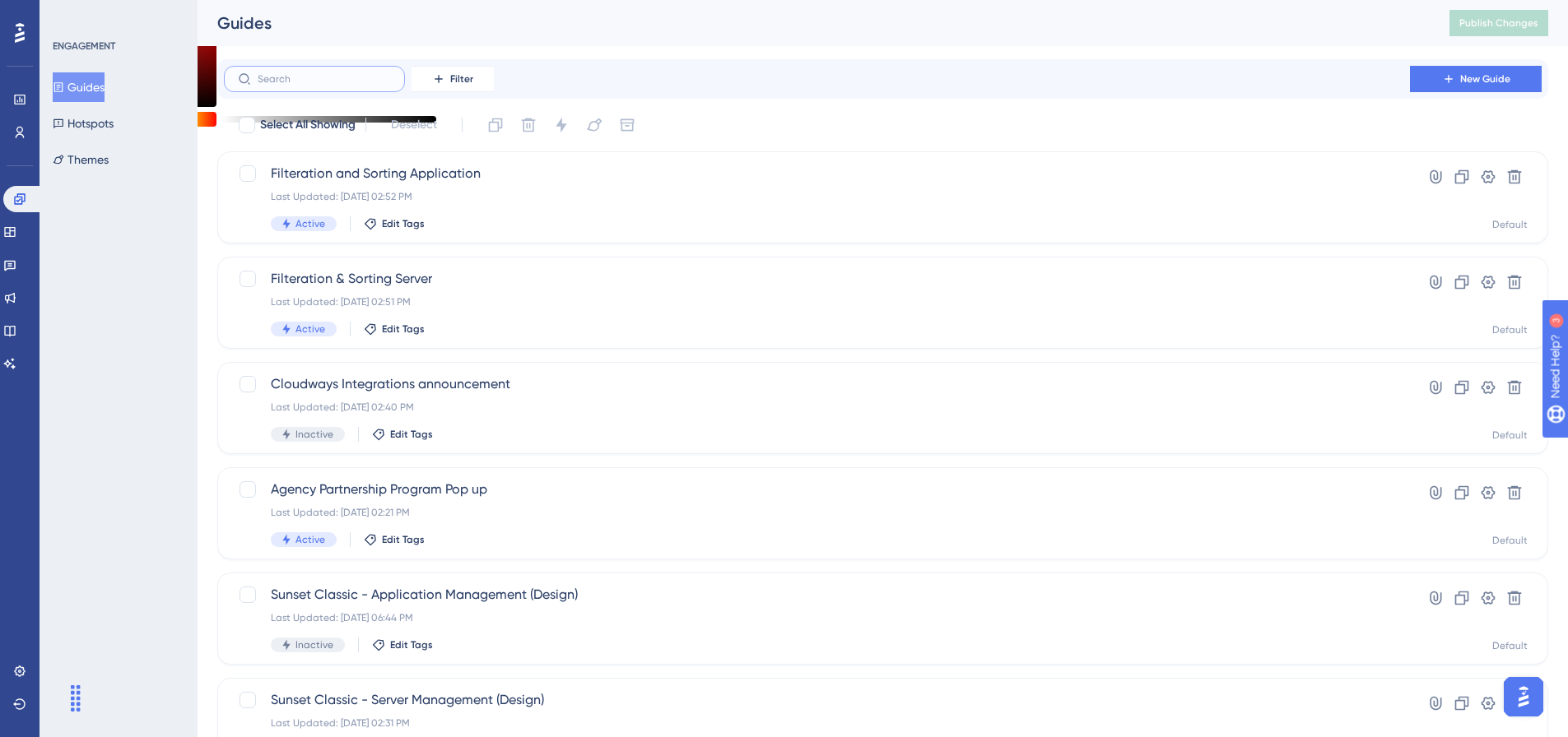 click at bounding box center [324, 79] 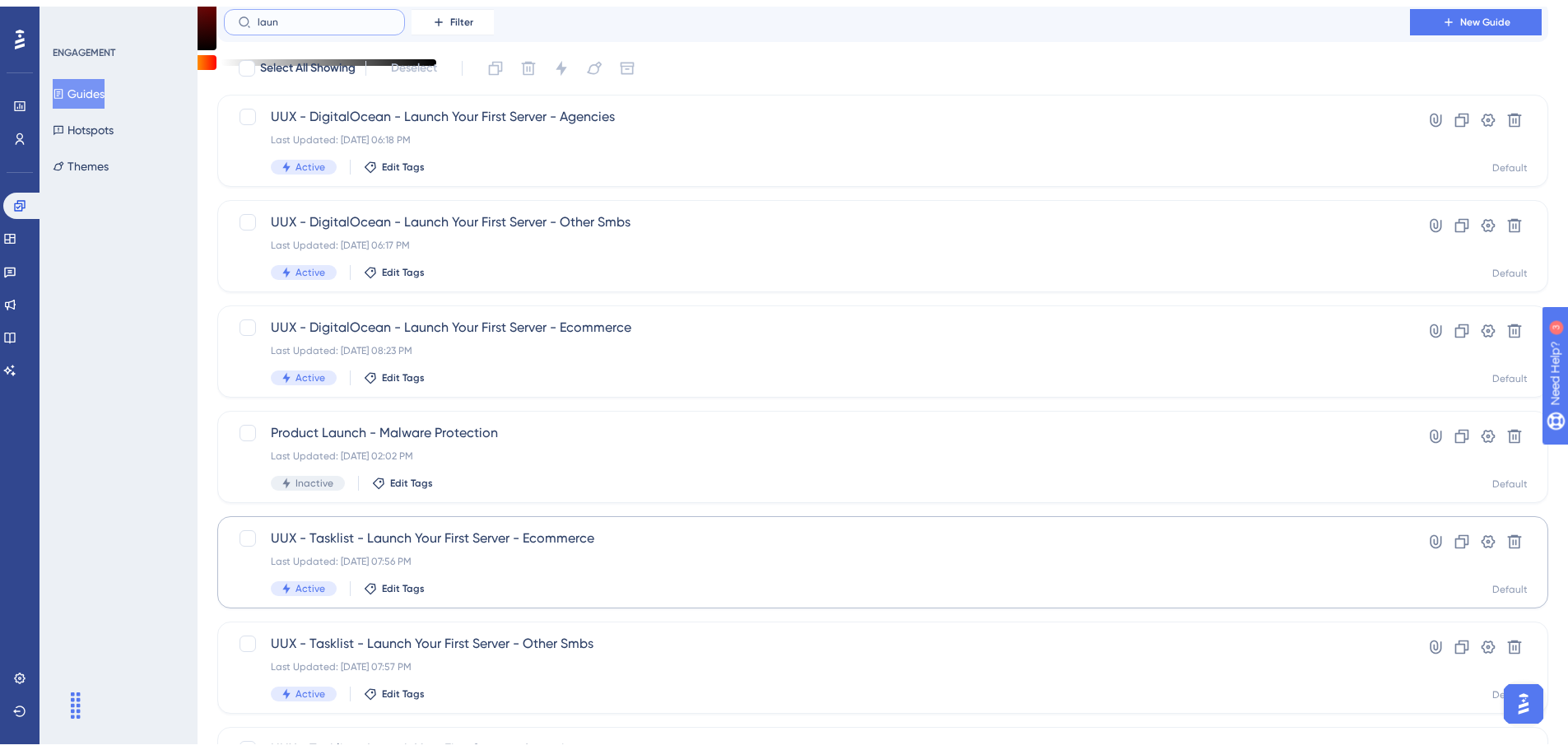 scroll, scrollTop: 82, scrollLeft: 0, axis: vertical 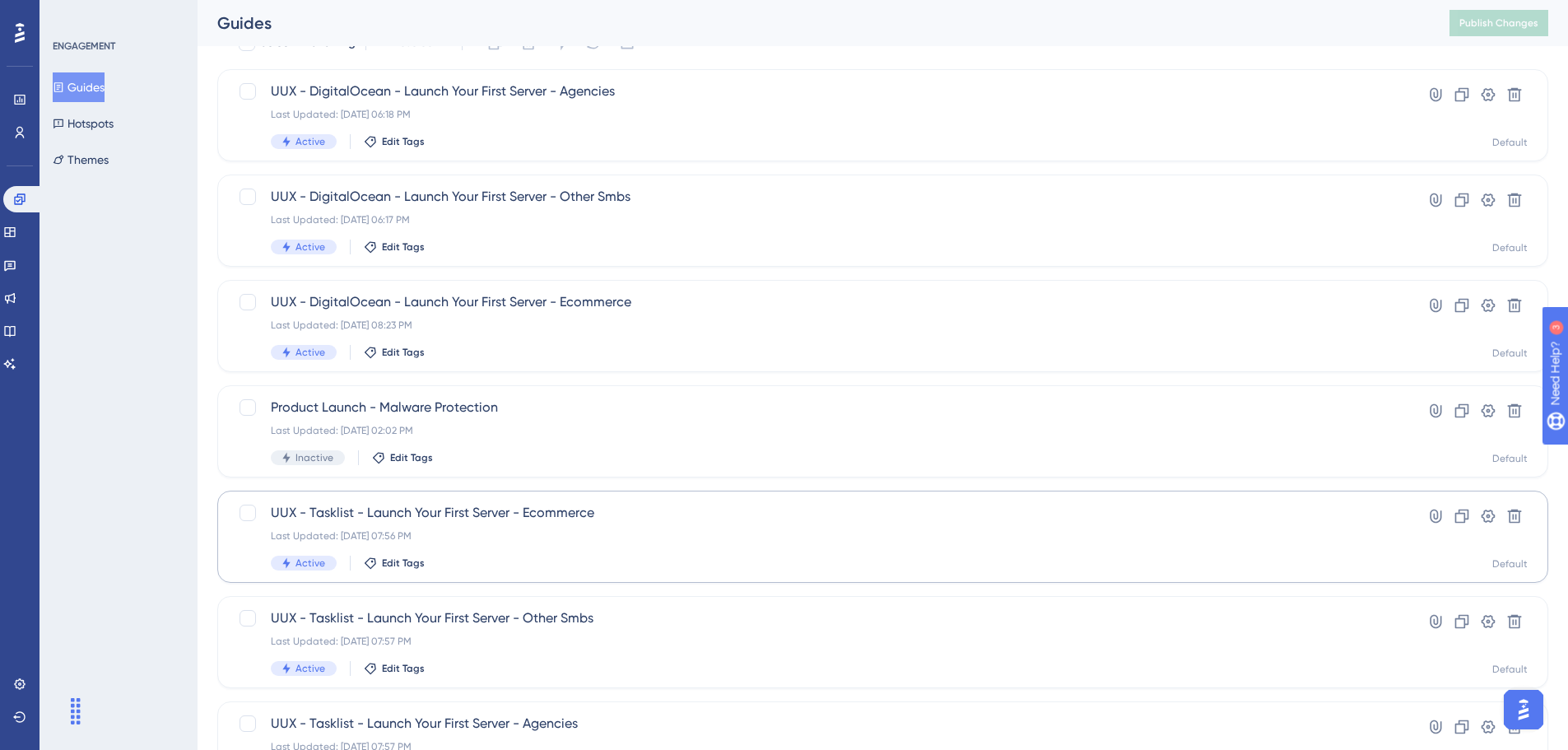 type on "laun" 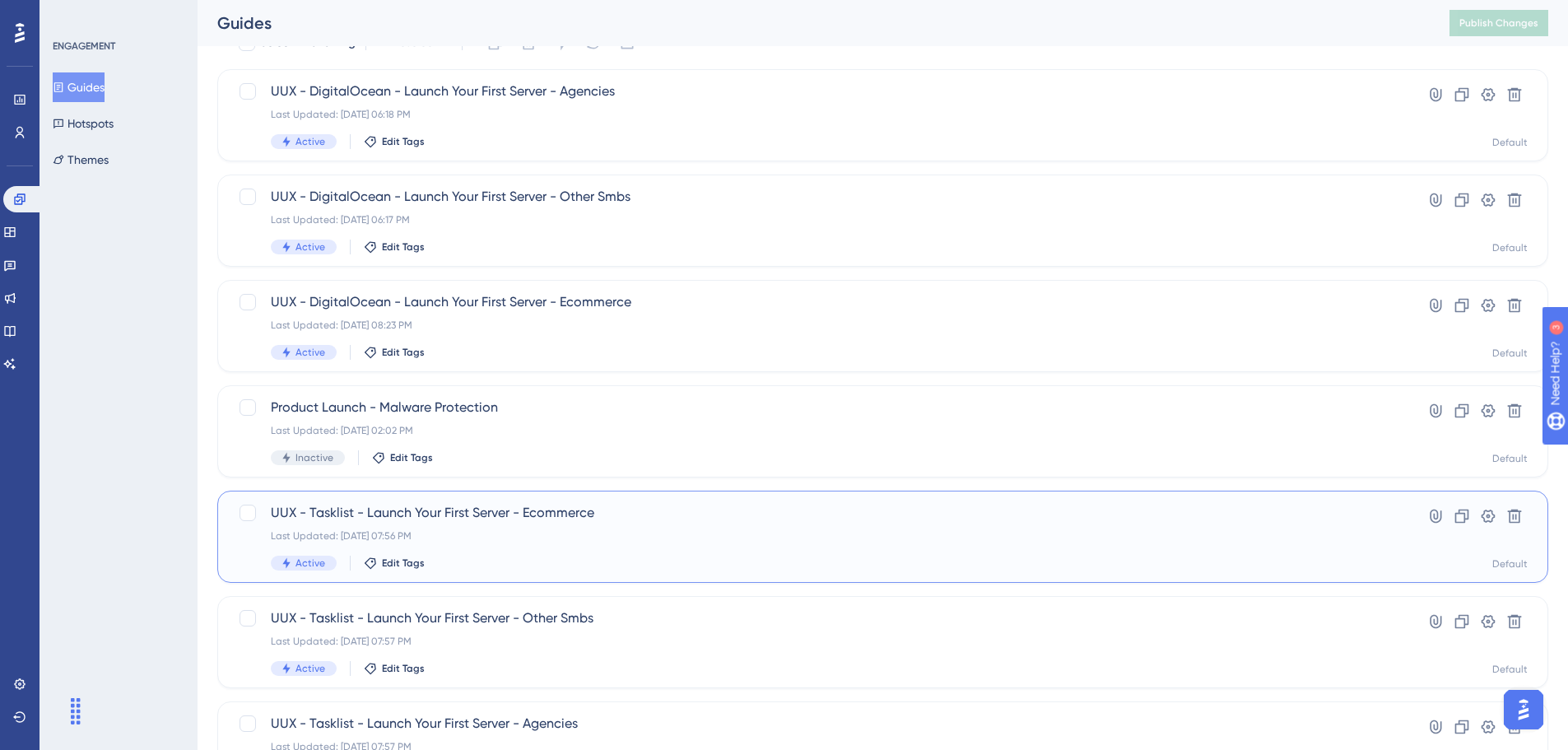 click on "UUX - Tasklist - Launch Your First Server - Ecommerce" at bounding box center (817, 513) 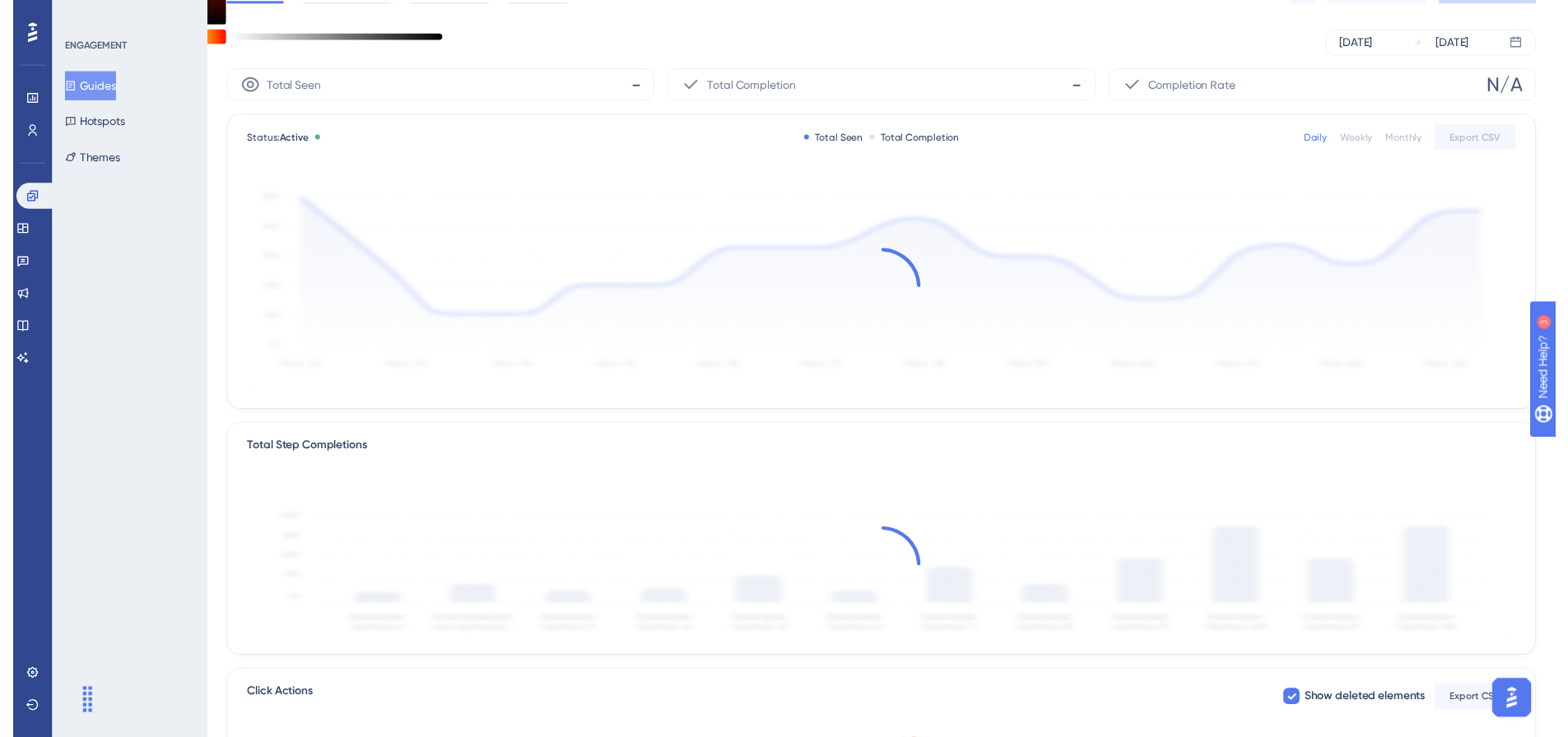 scroll, scrollTop: 0, scrollLeft: 0, axis: both 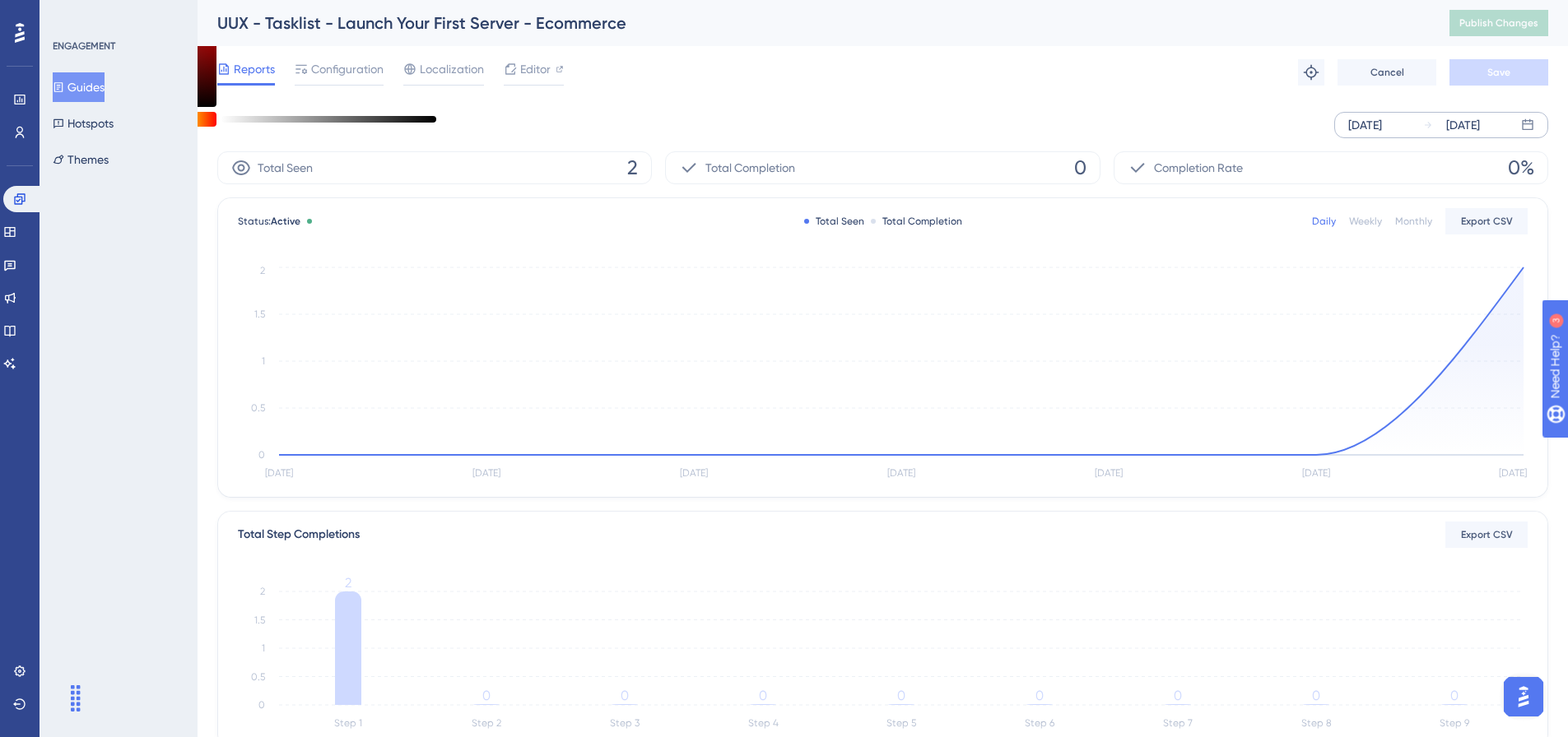 click on "[DATE]" at bounding box center [1463, 125] 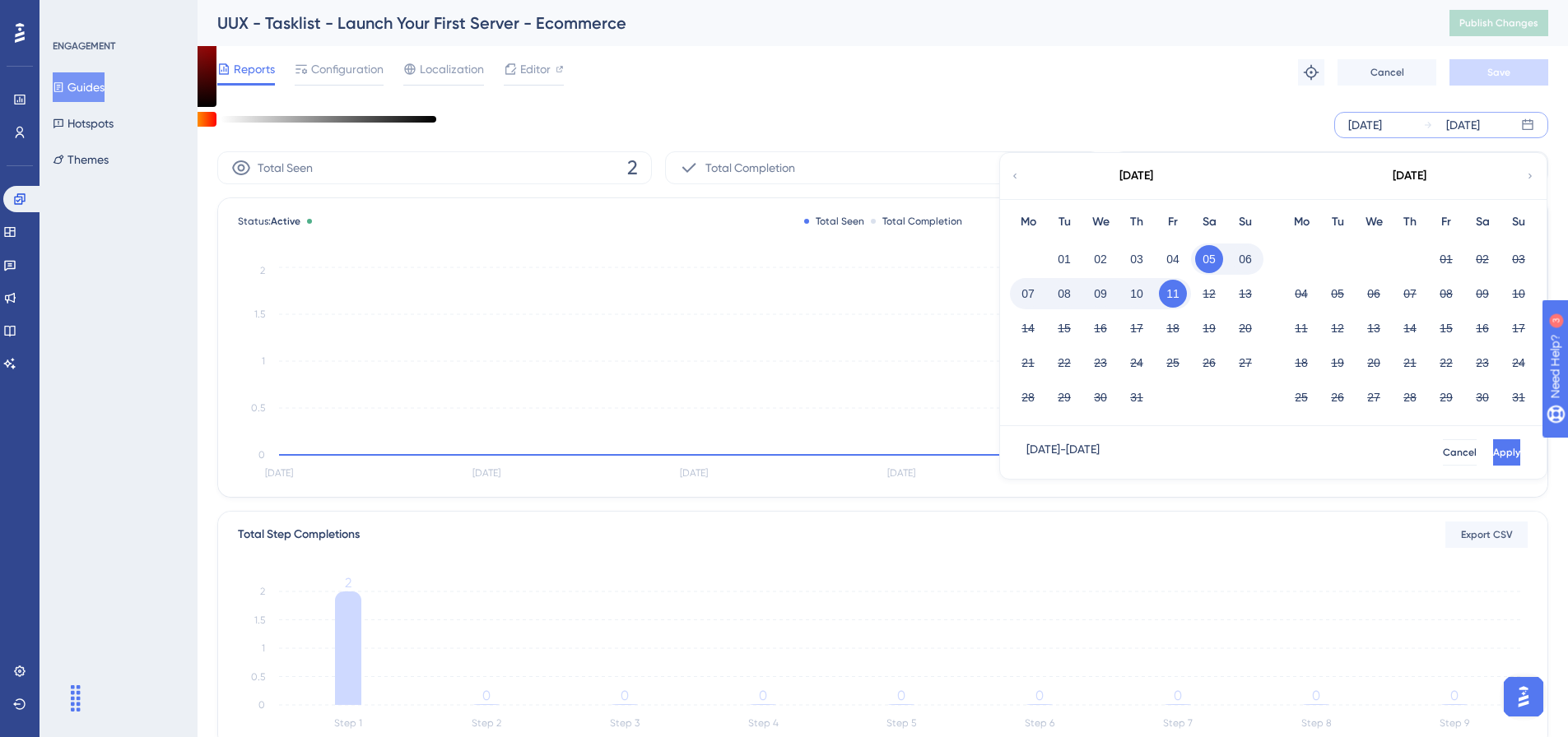 click 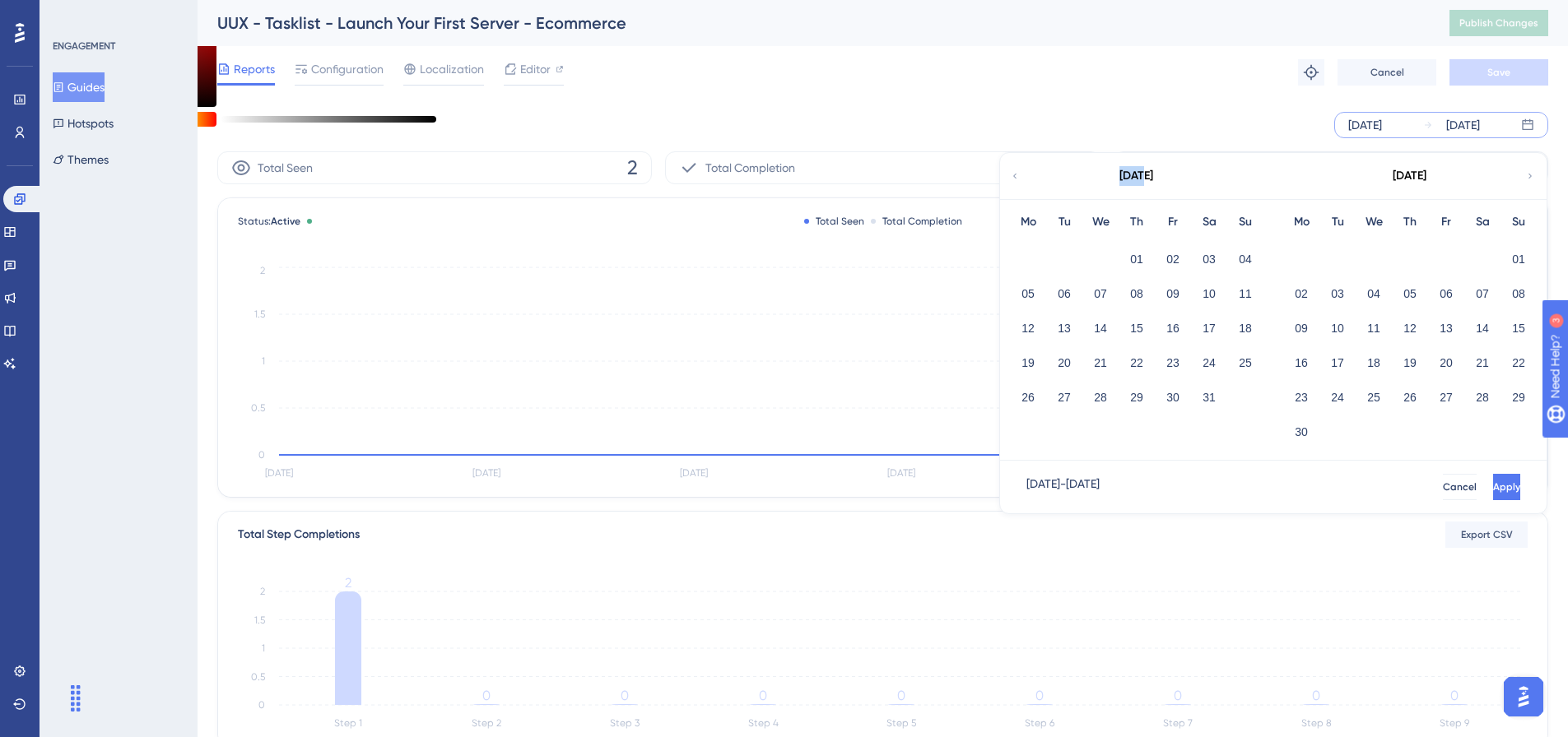 click 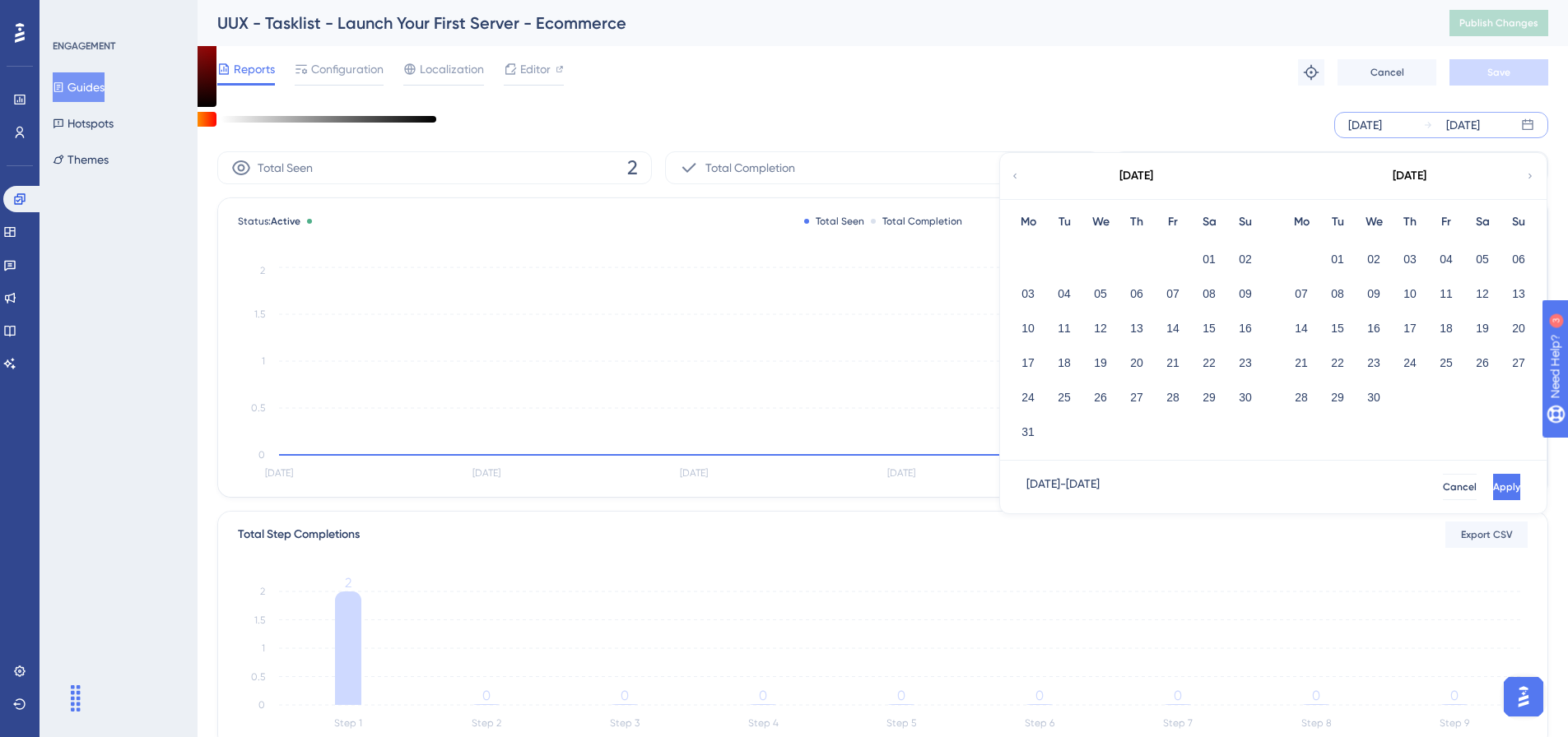 click 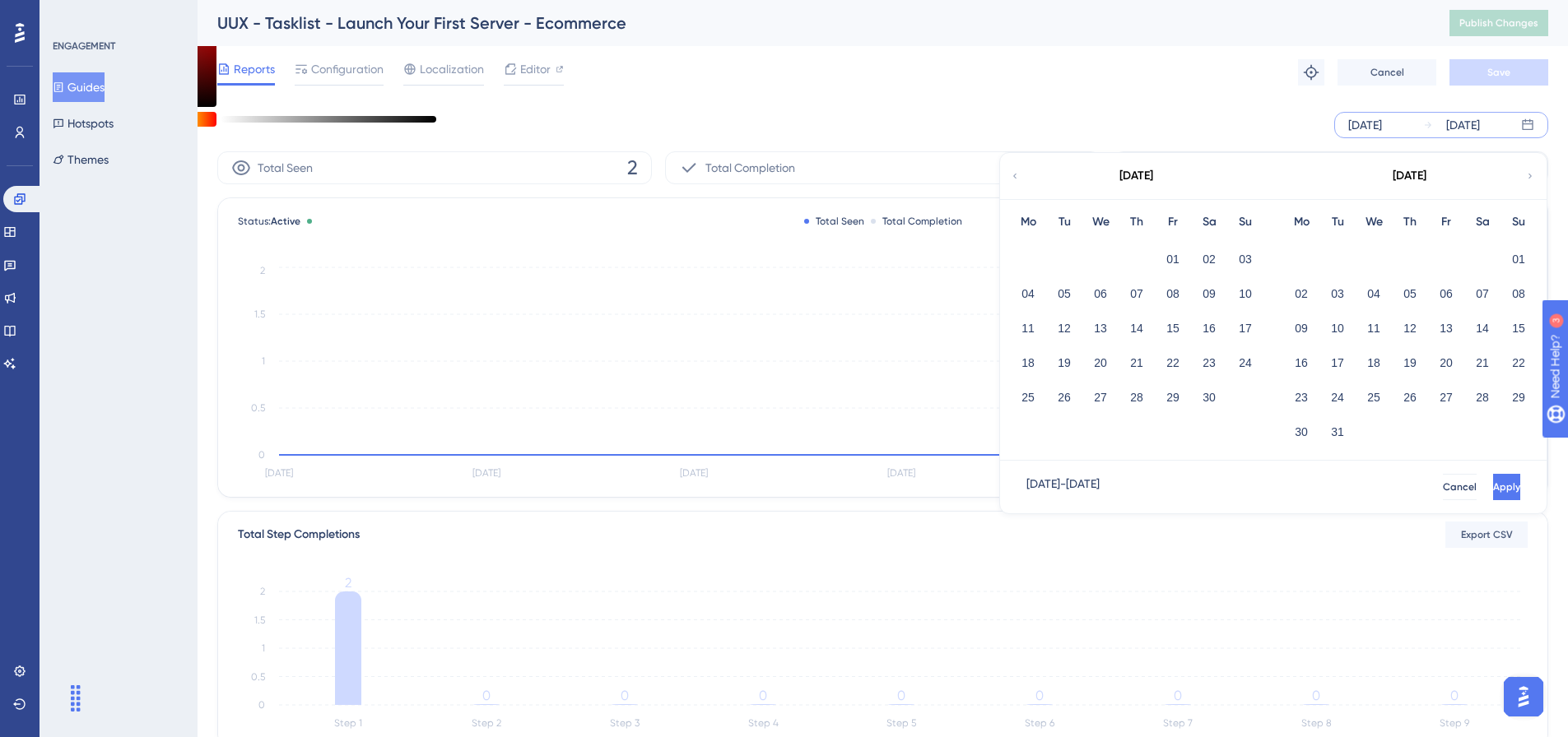 click 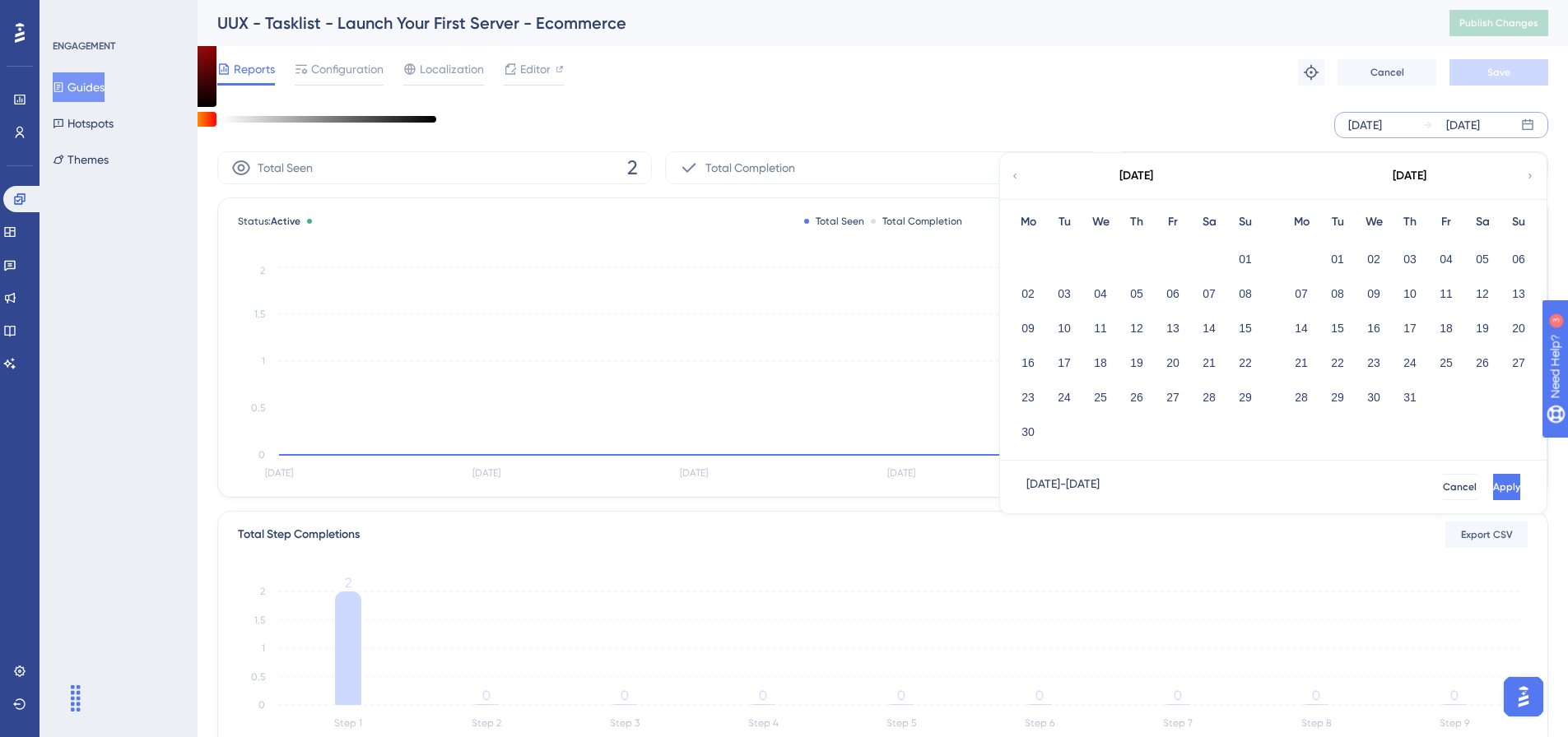 click 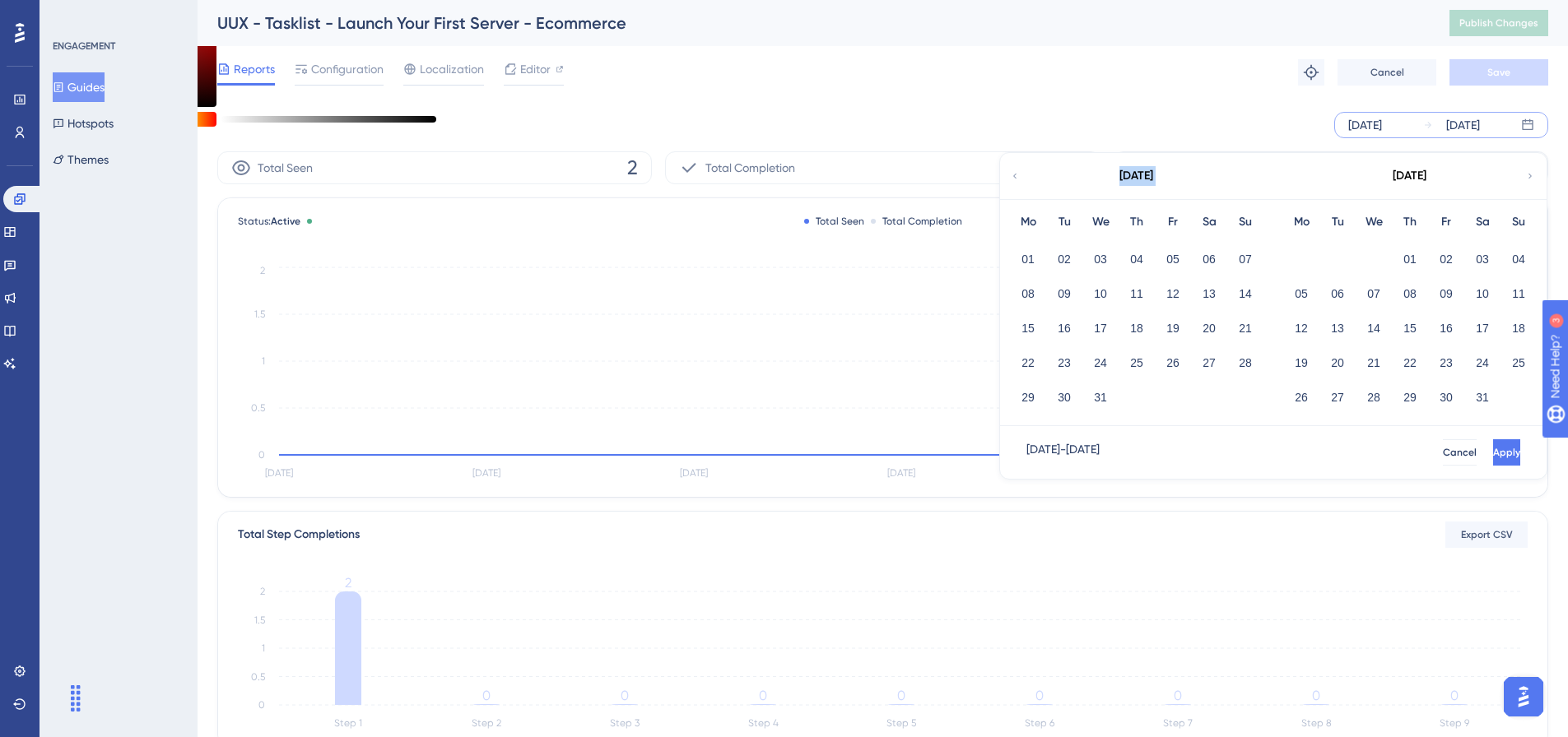 click 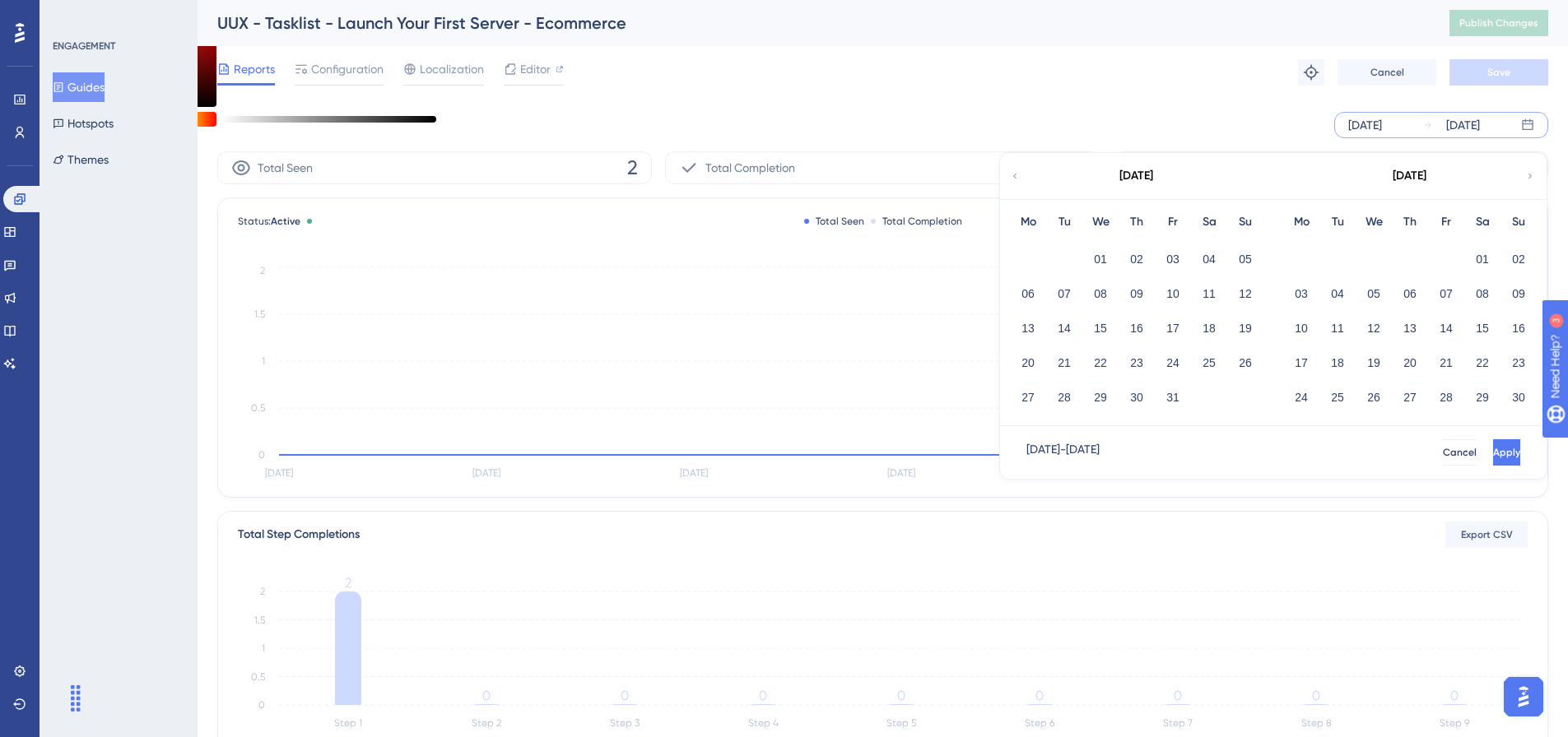 click 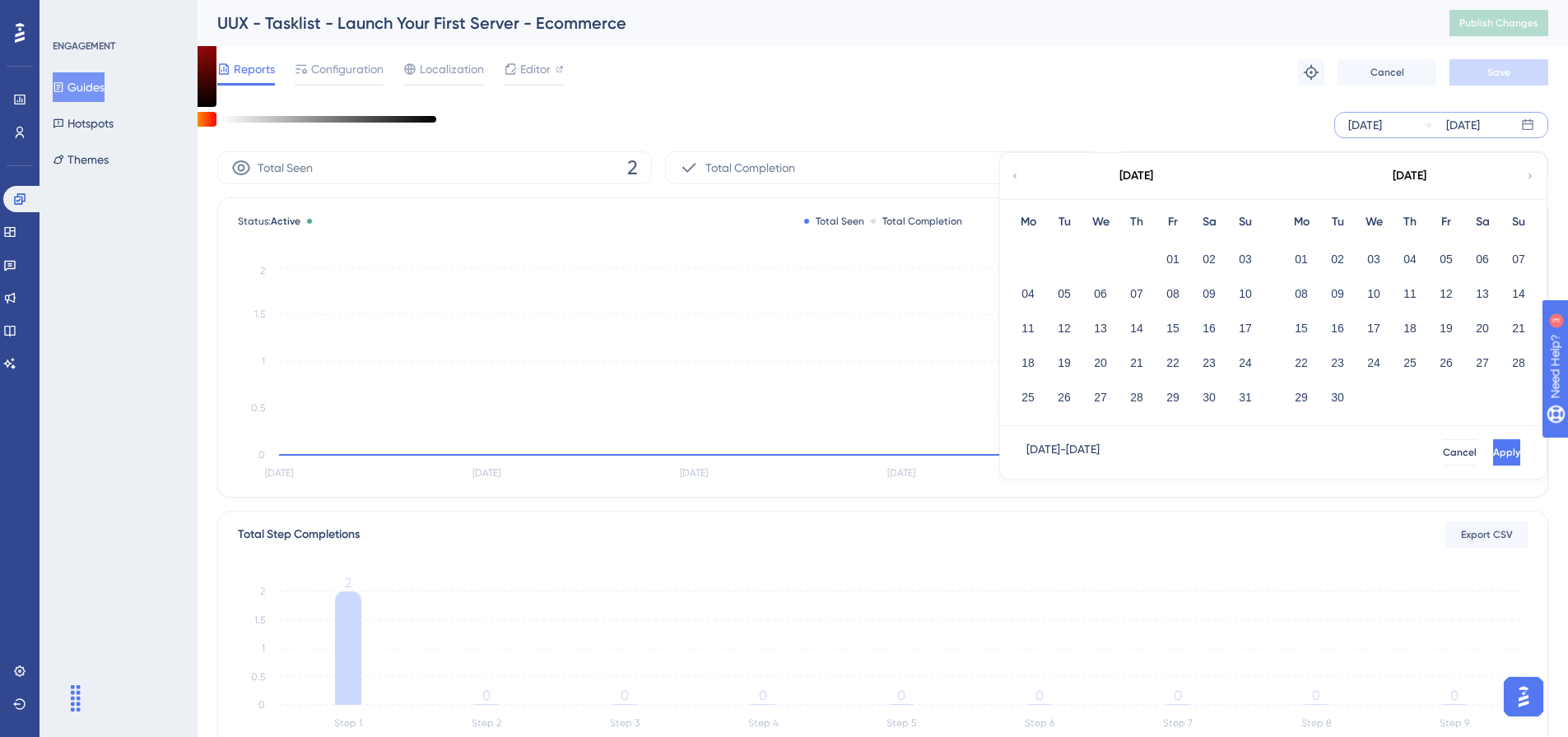 click 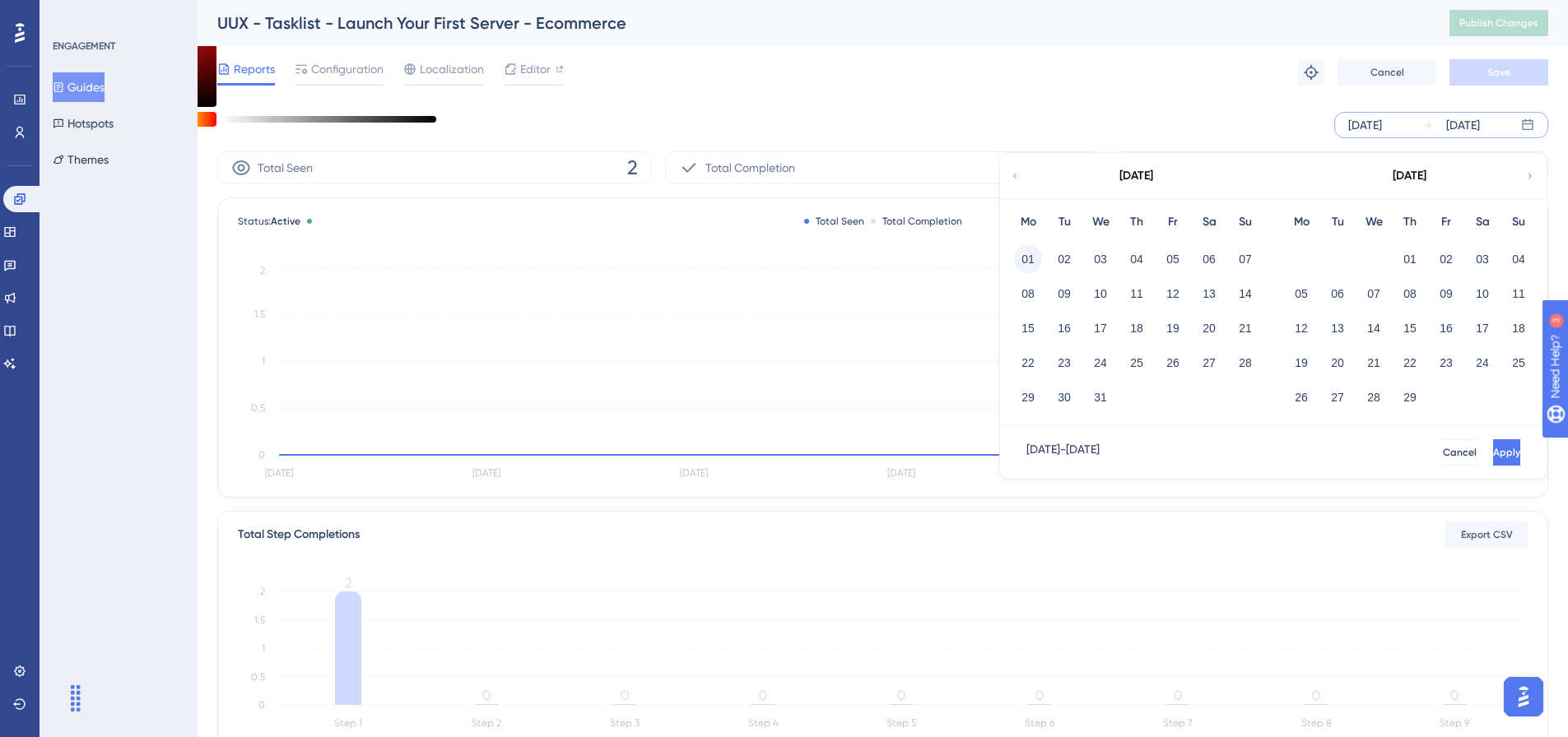 click on "01" at bounding box center [1028, 259] 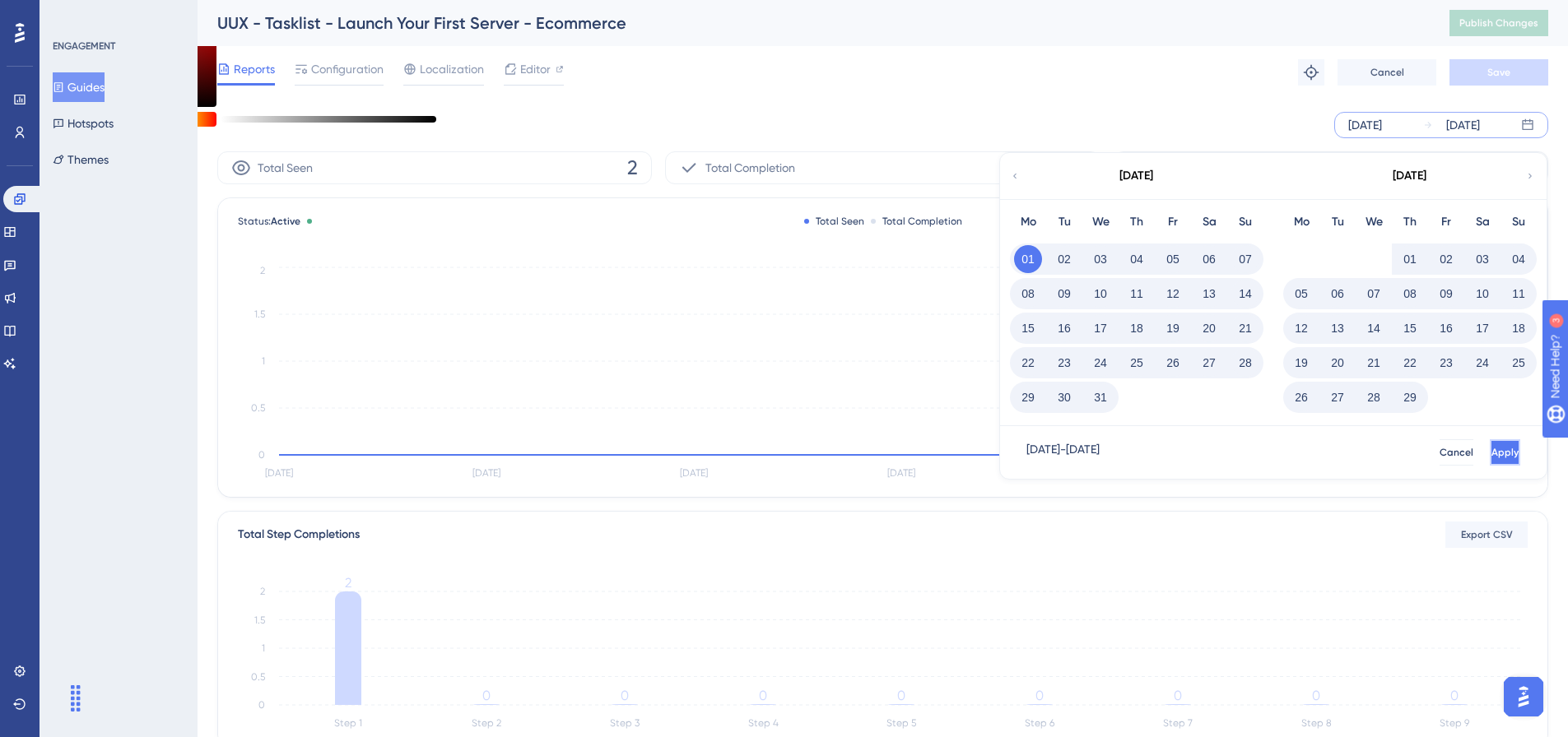 click on "Apply" at bounding box center (1505, 452) 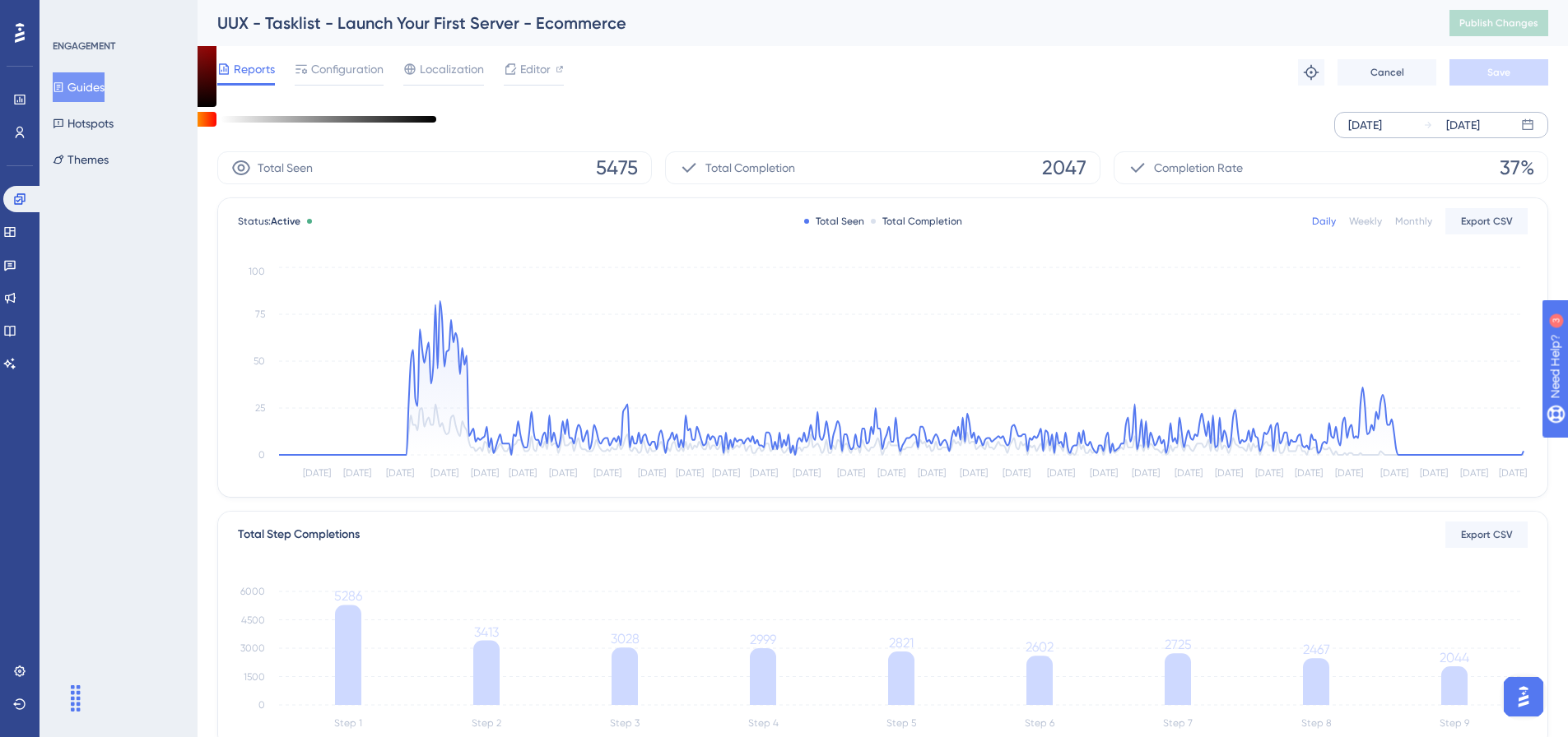 click on "Monthly" at bounding box center [1413, 221] 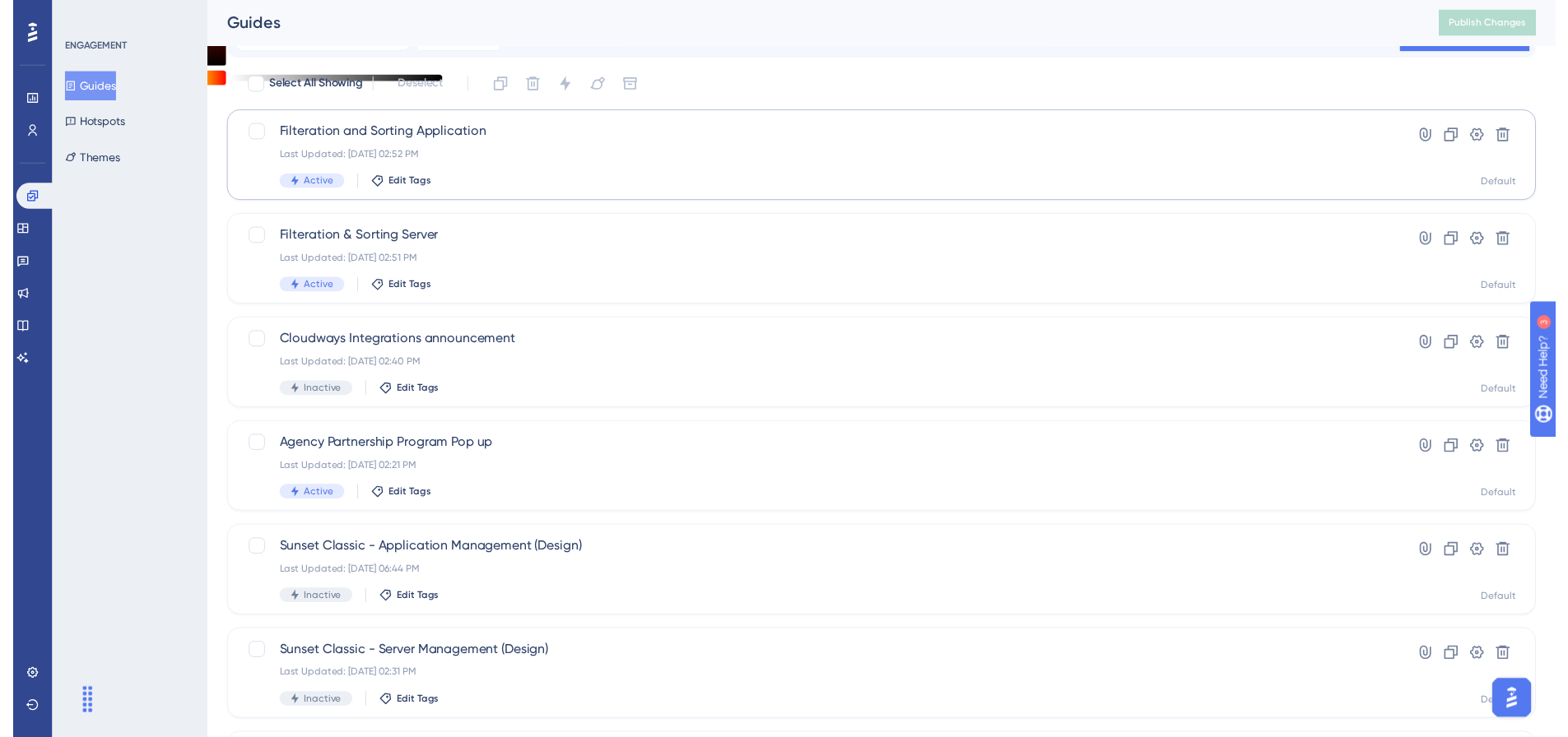 scroll, scrollTop: 0, scrollLeft: 0, axis: both 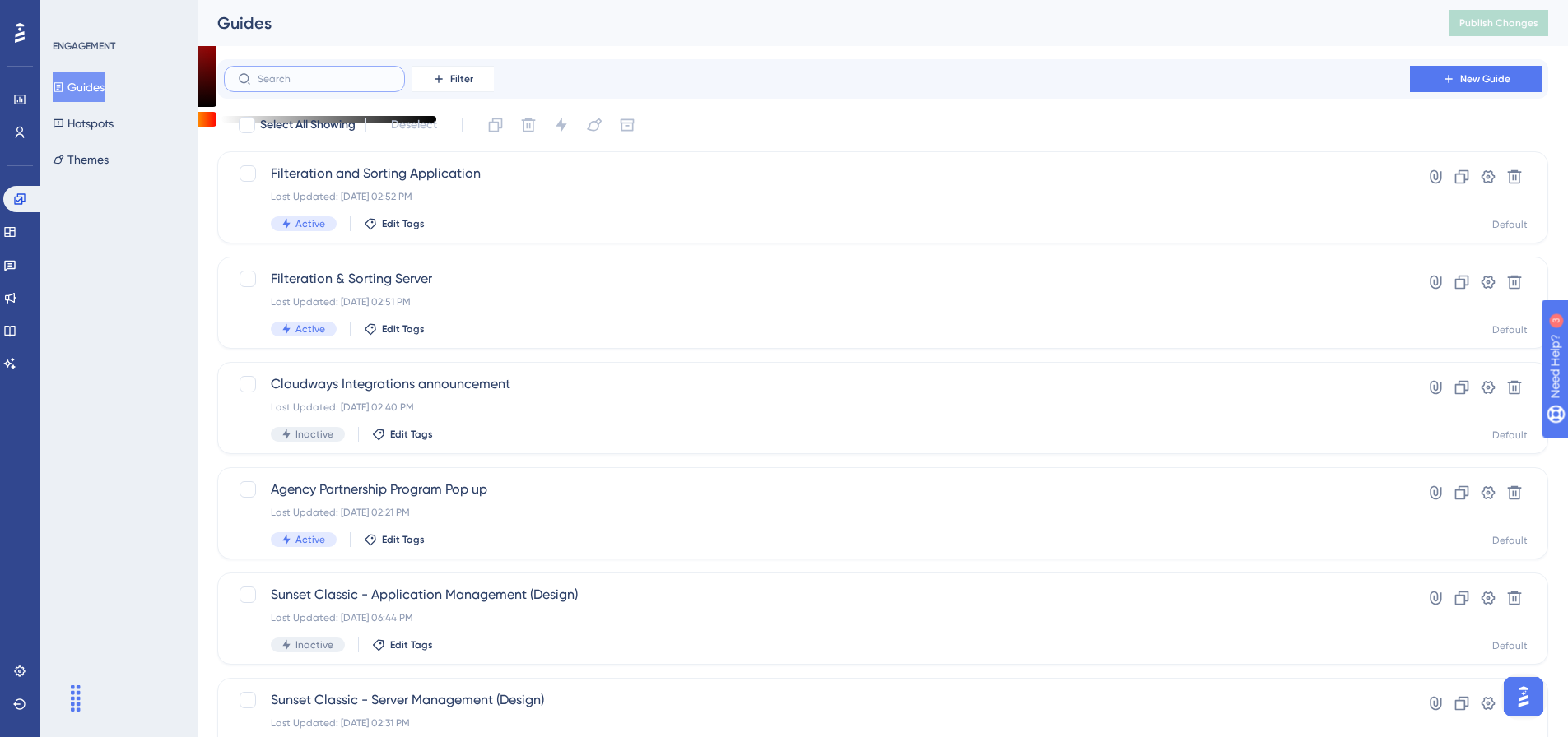 click at bounding box center [324, 79] 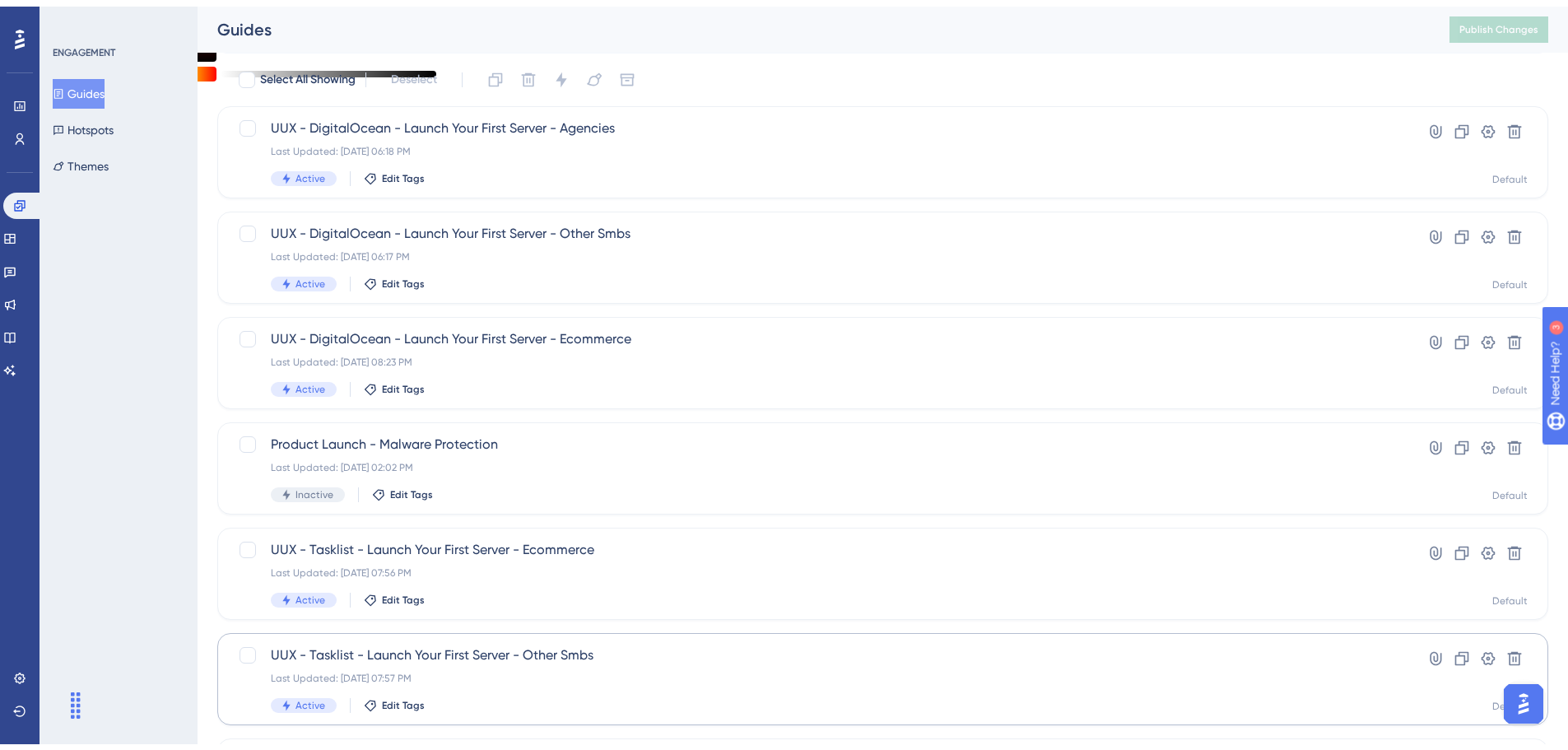 scroll, scrollTop: 165, scrollLeft: 0, axis: vertical 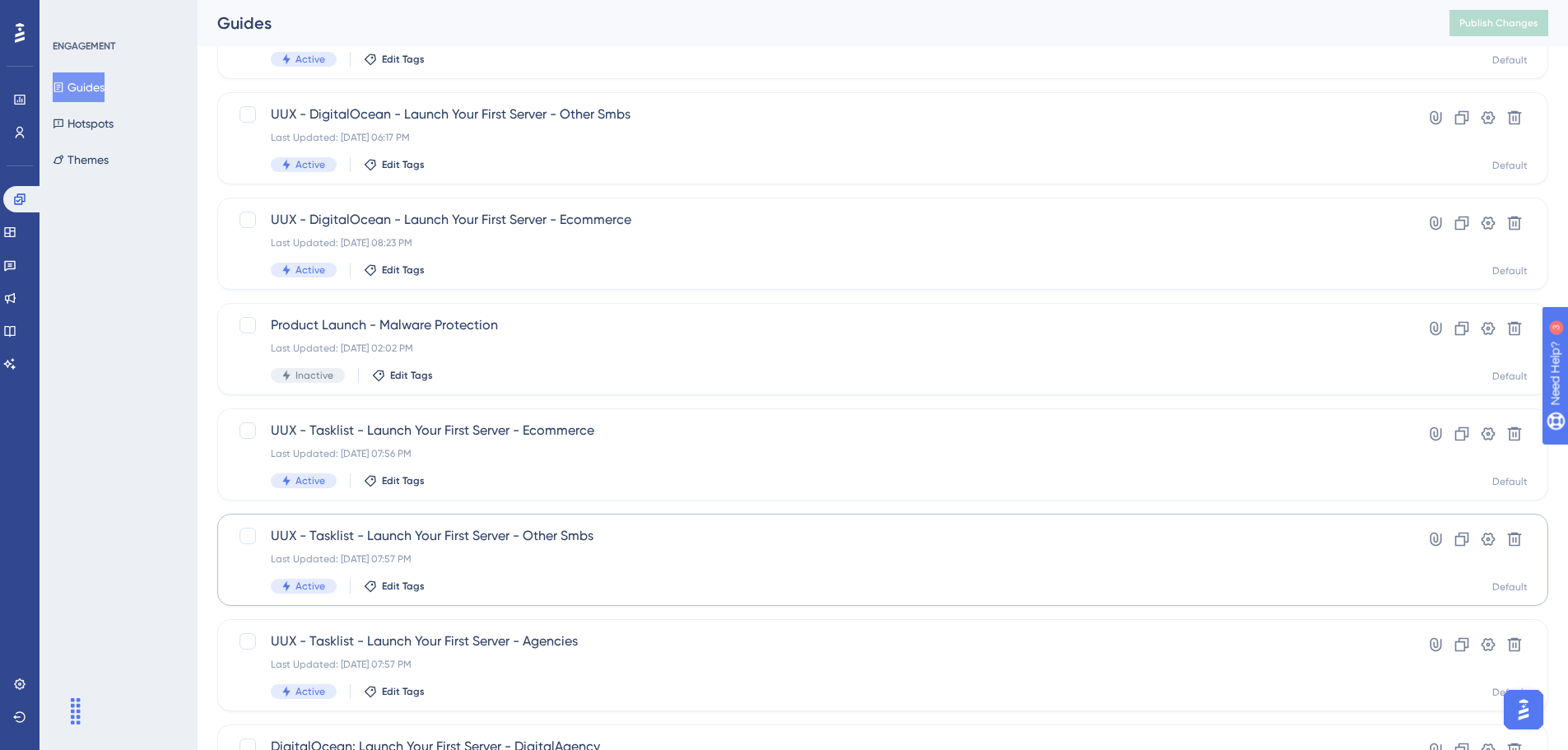 type on "launch" 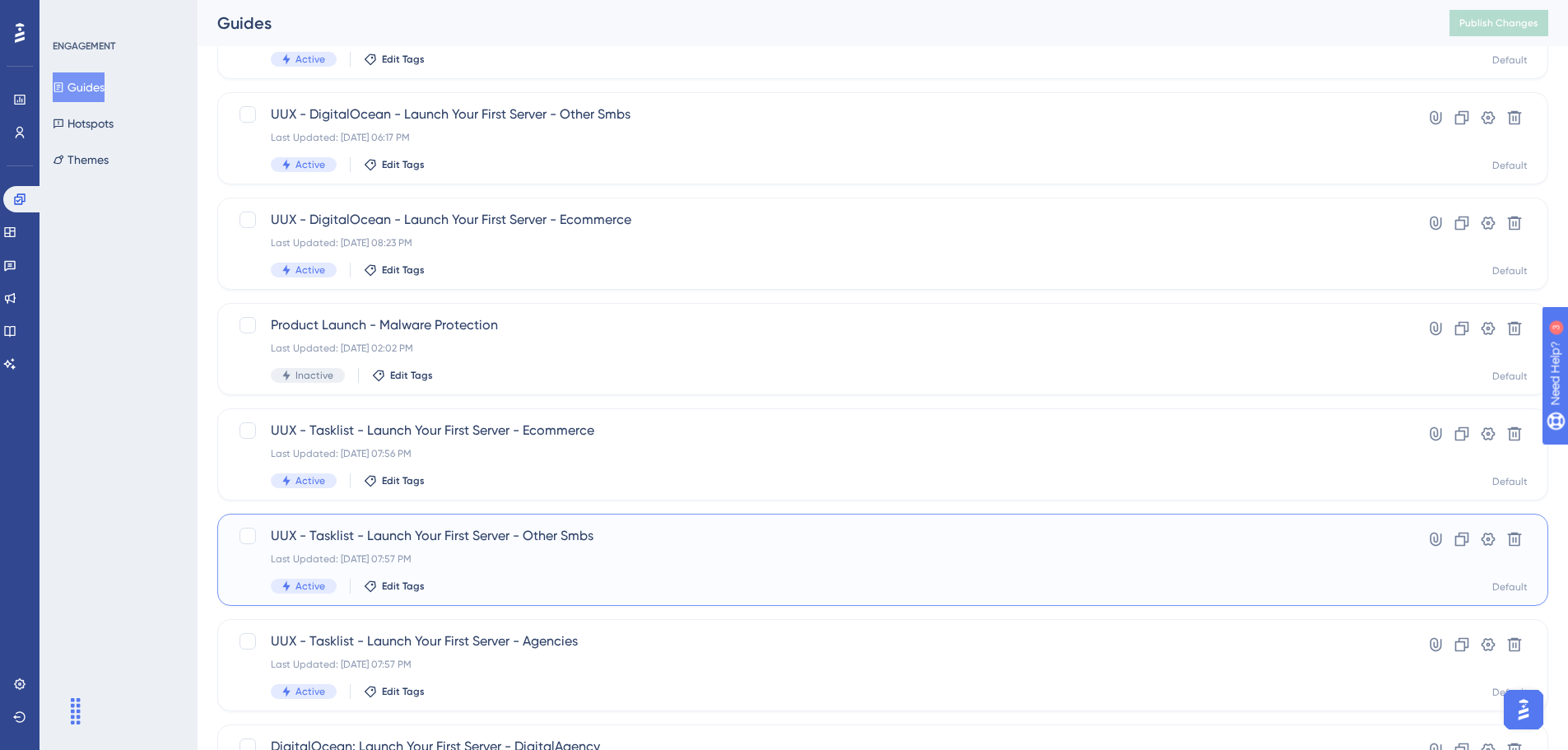 click on "UUX - Tasklist - Launch Your First Server - Other Smbs" at bounding box center (817, 536) 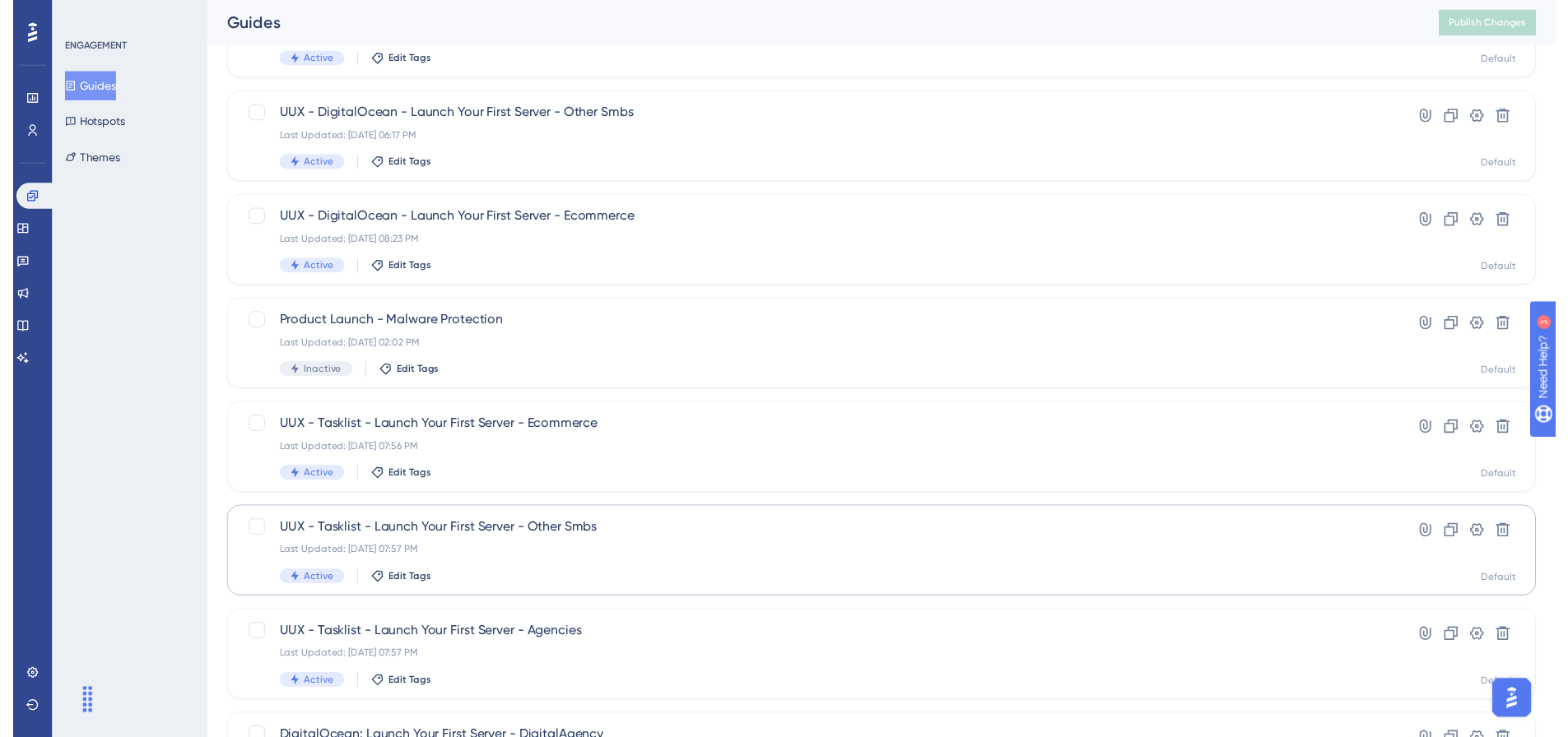 scroll, scrollTop: 0, scrollLeft: 0, axis: both 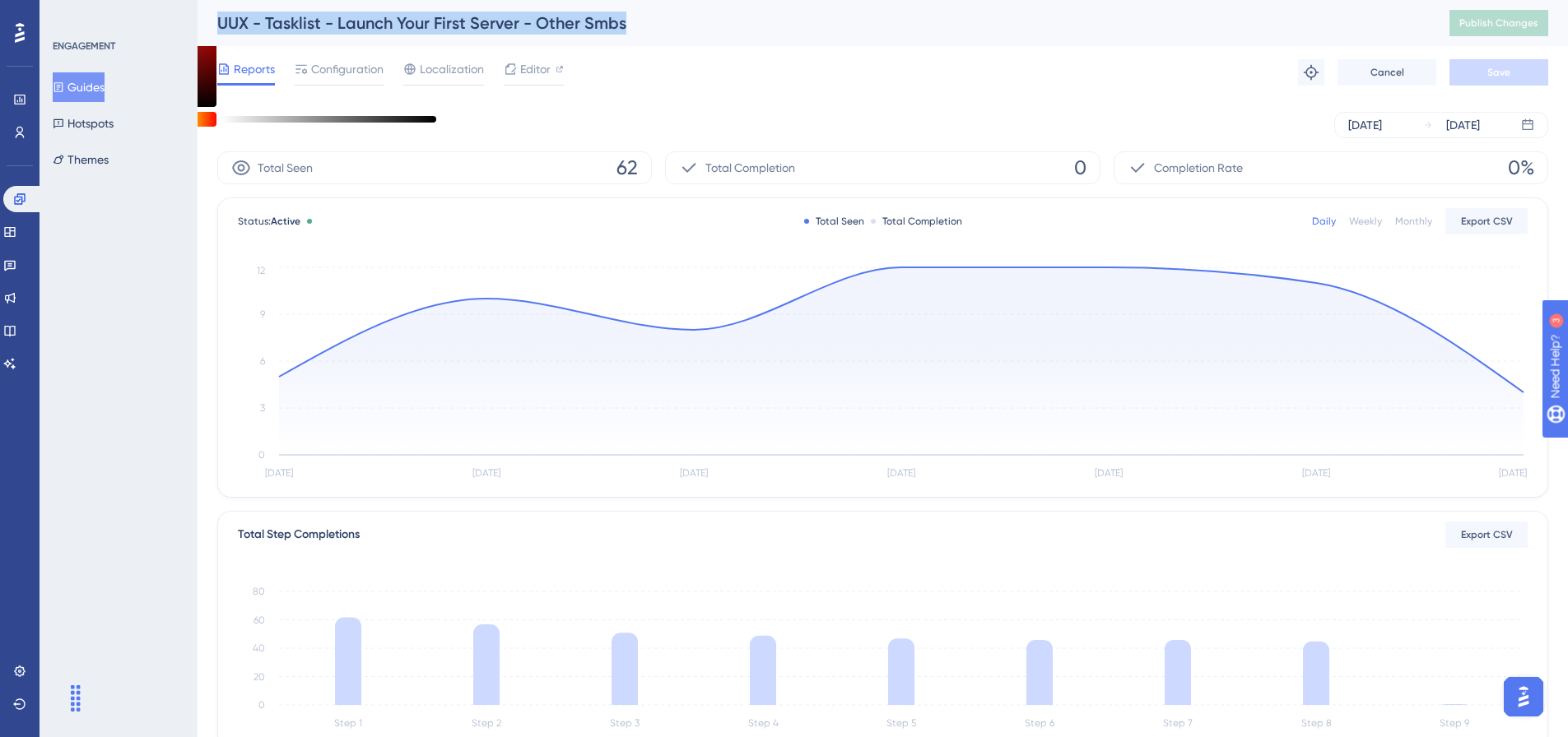 drag, startPoint x: 643, startPoint y: 30, endPoint x: 164, endPoint y: 30, distance: 479 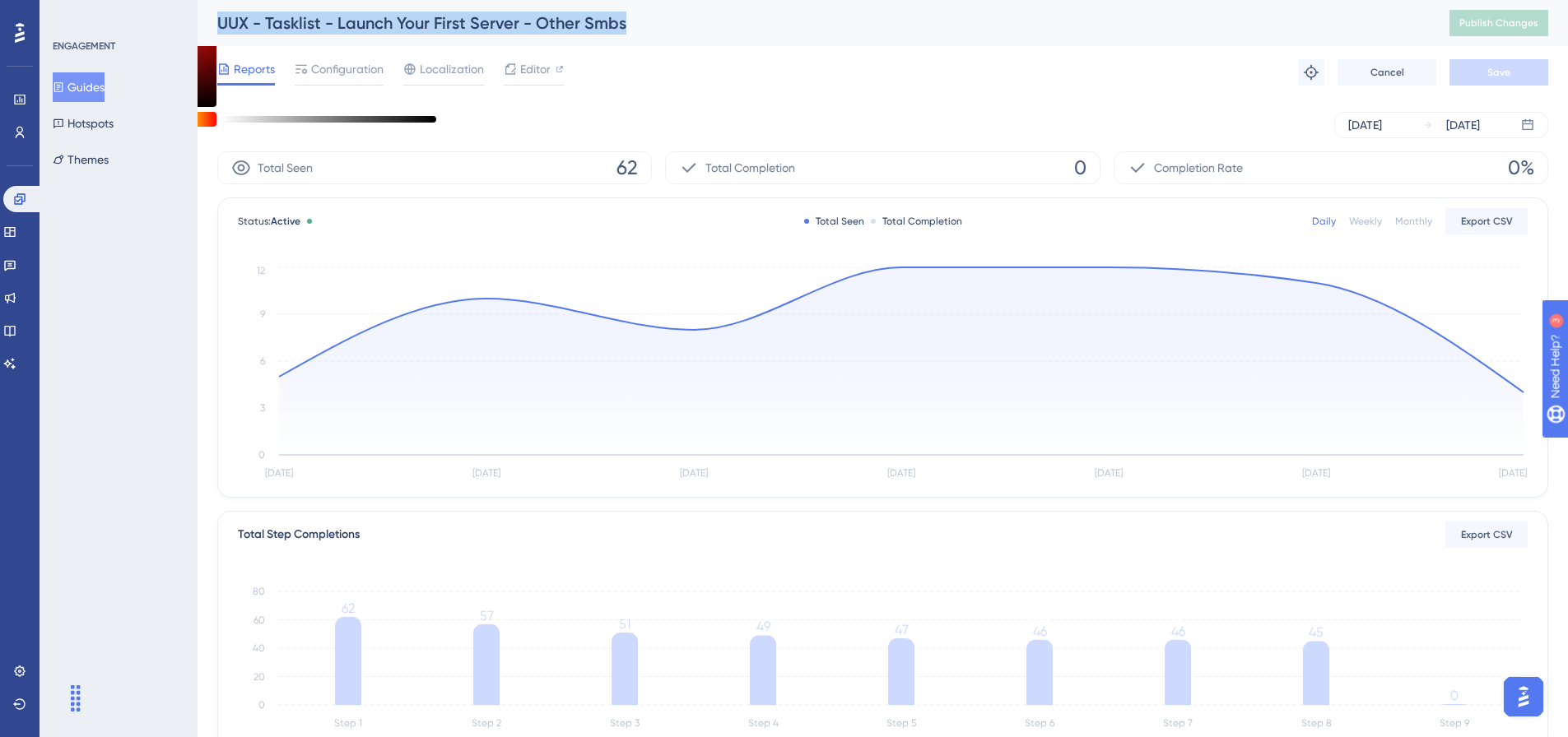 copy on "Guides Hotspots Themes UUX - Tasklist - Launch Your First Server - Other Smbs" 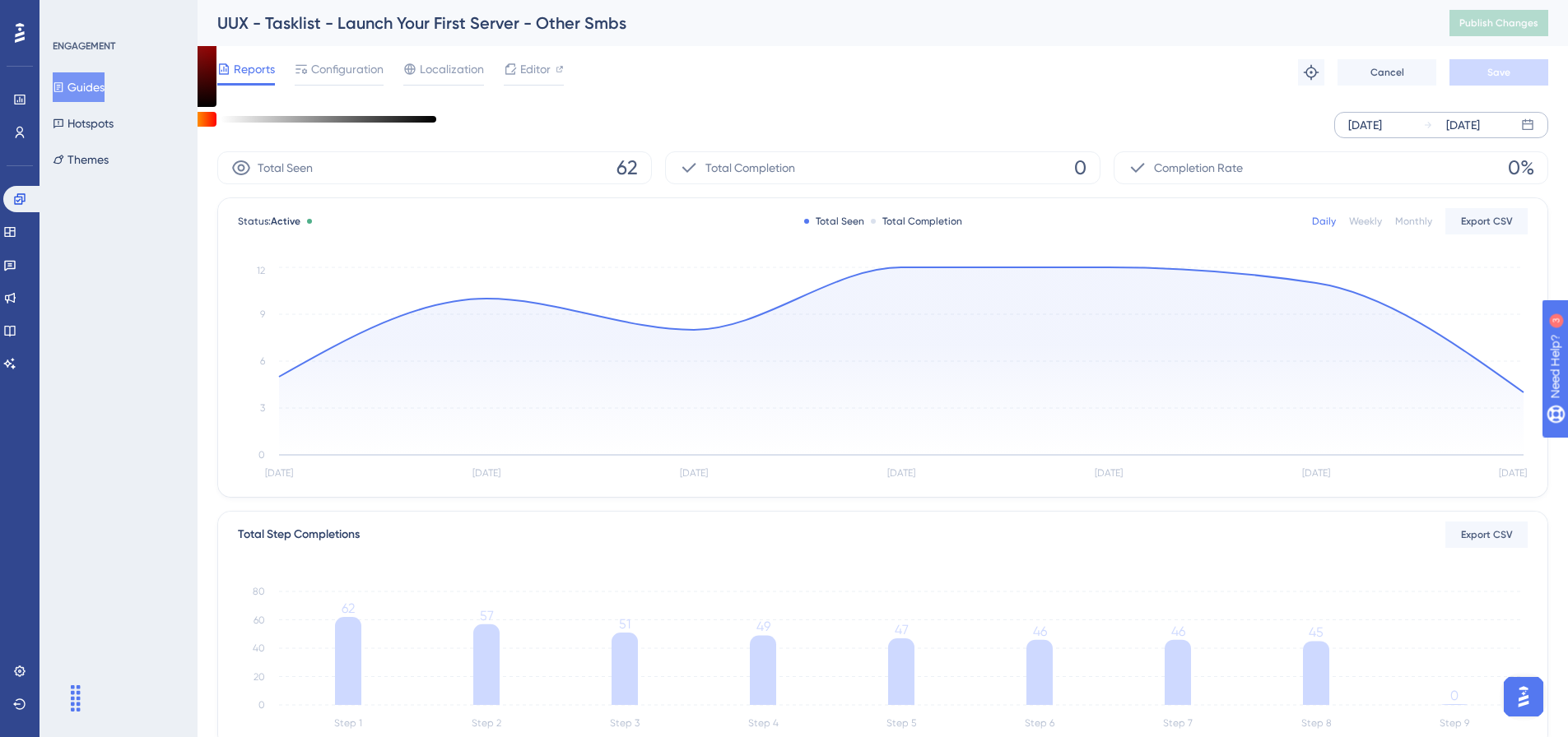 click on "[DATE]" at bounding box center [1365, 125] 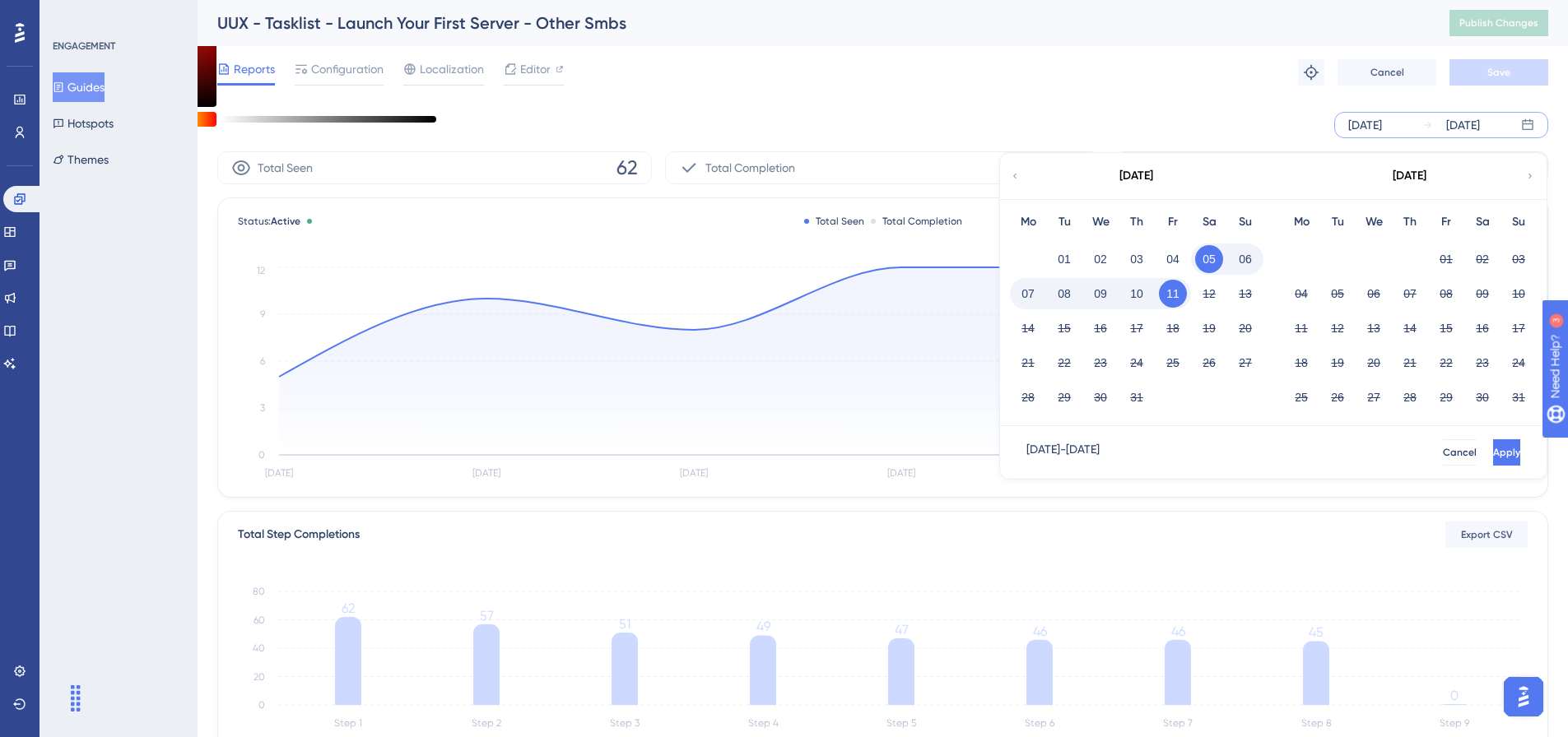 click 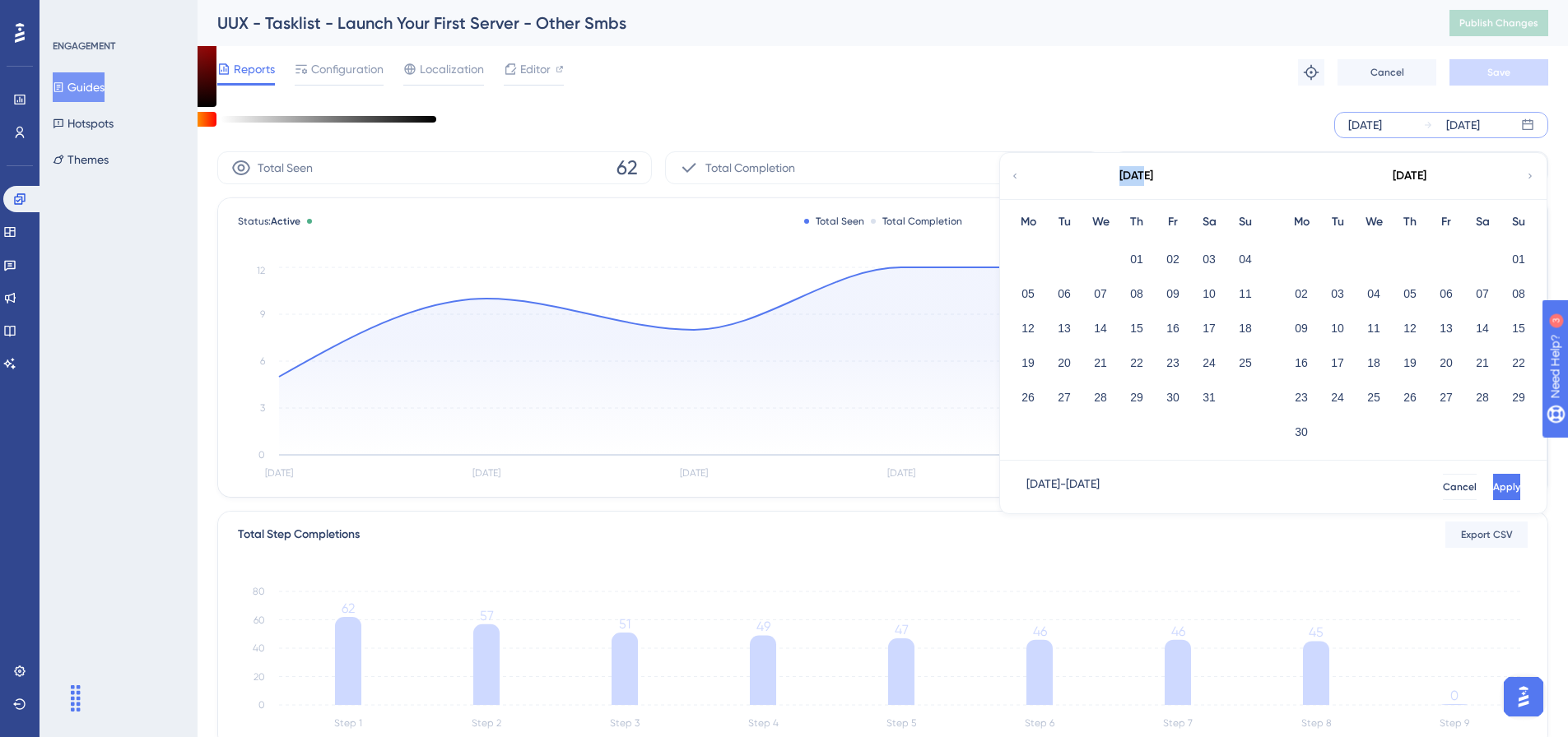 click 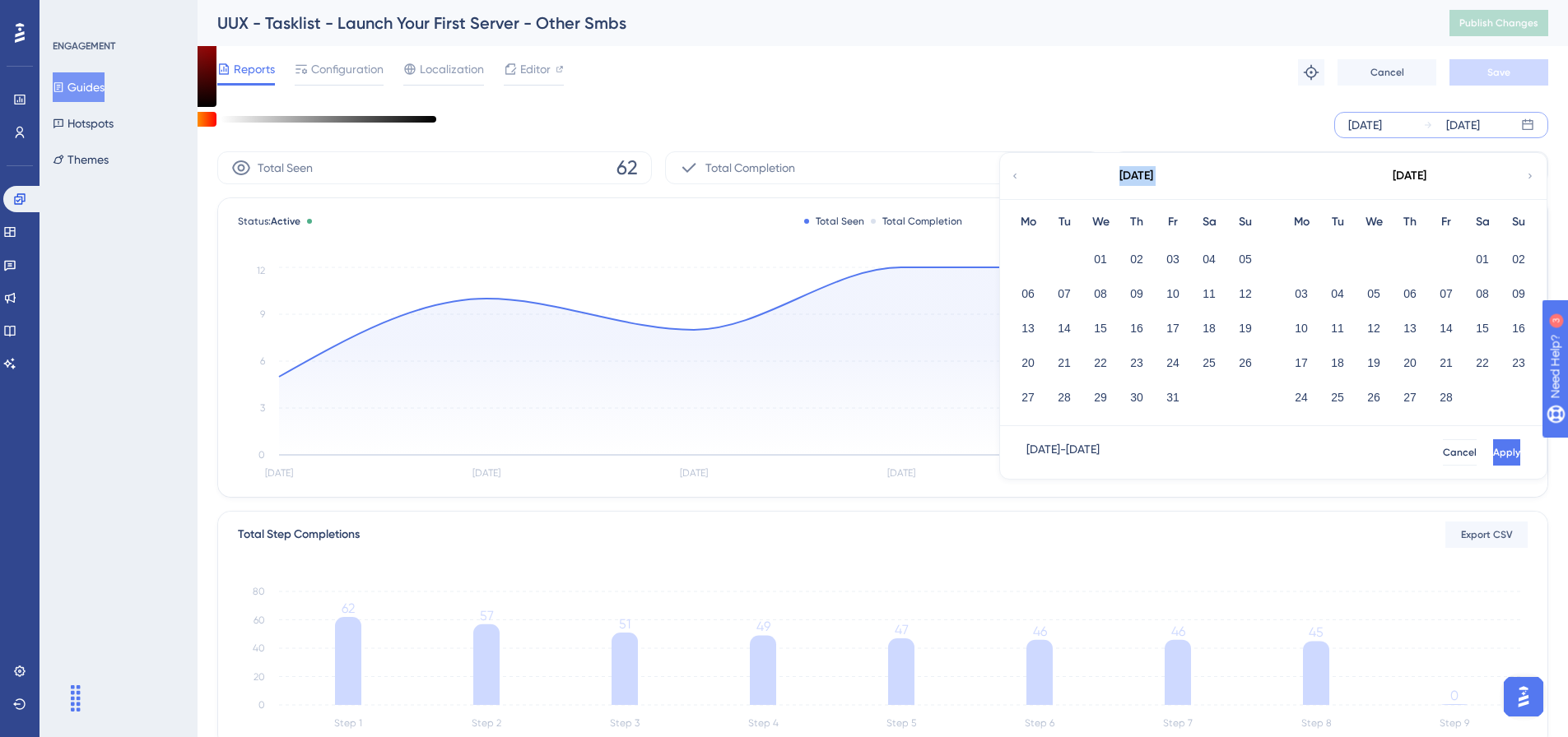 click 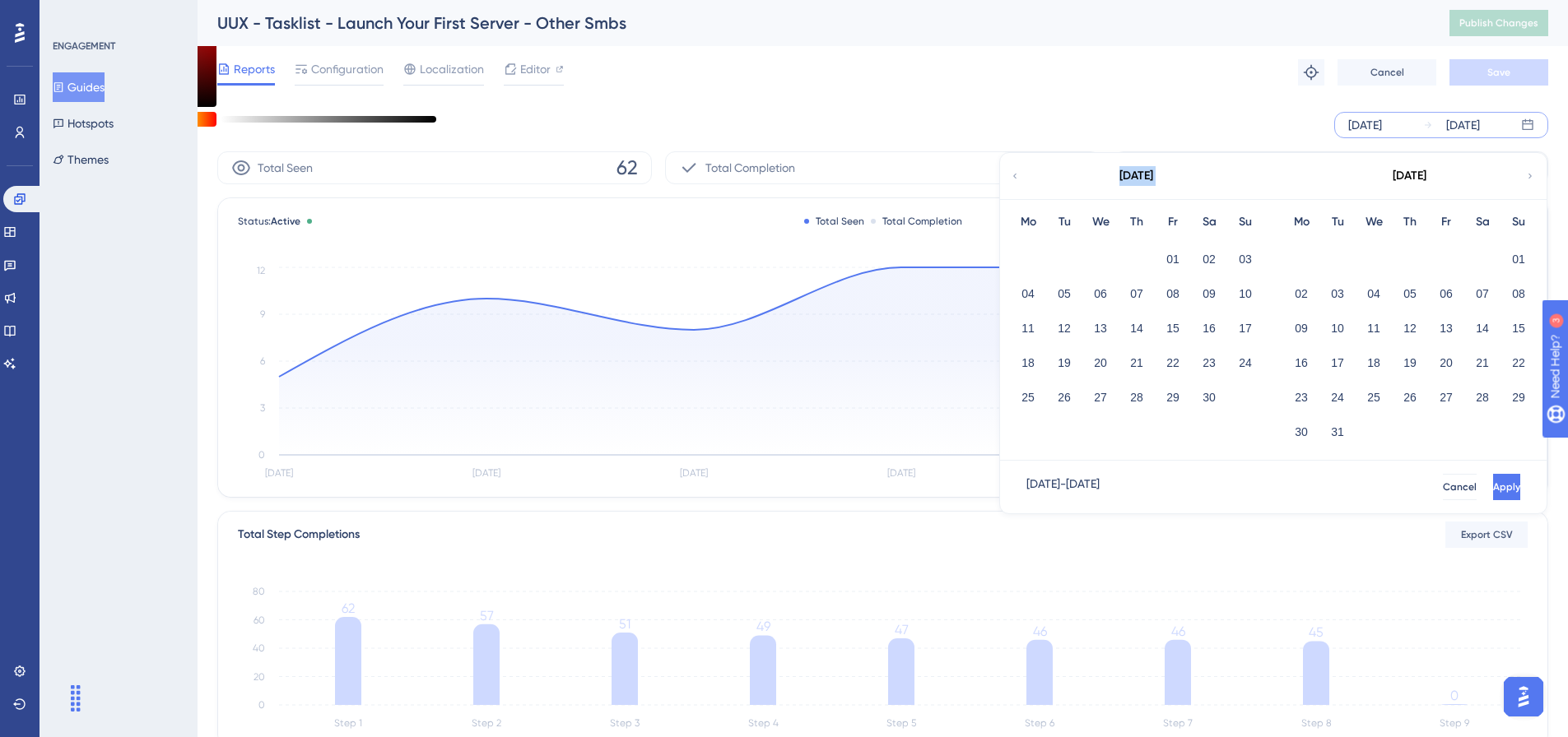 click on "[DATE]" at bounding box center [1136, 176] 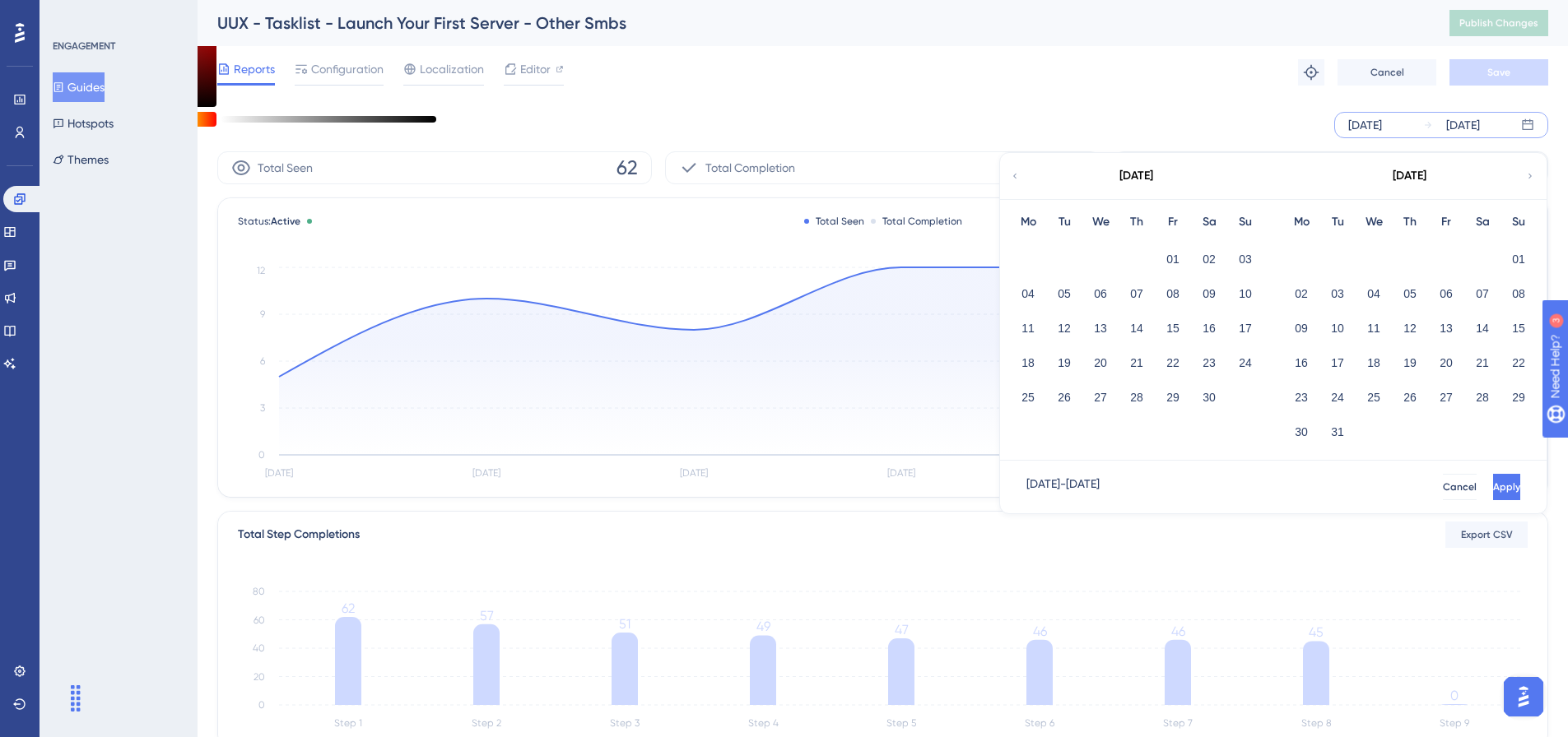 click 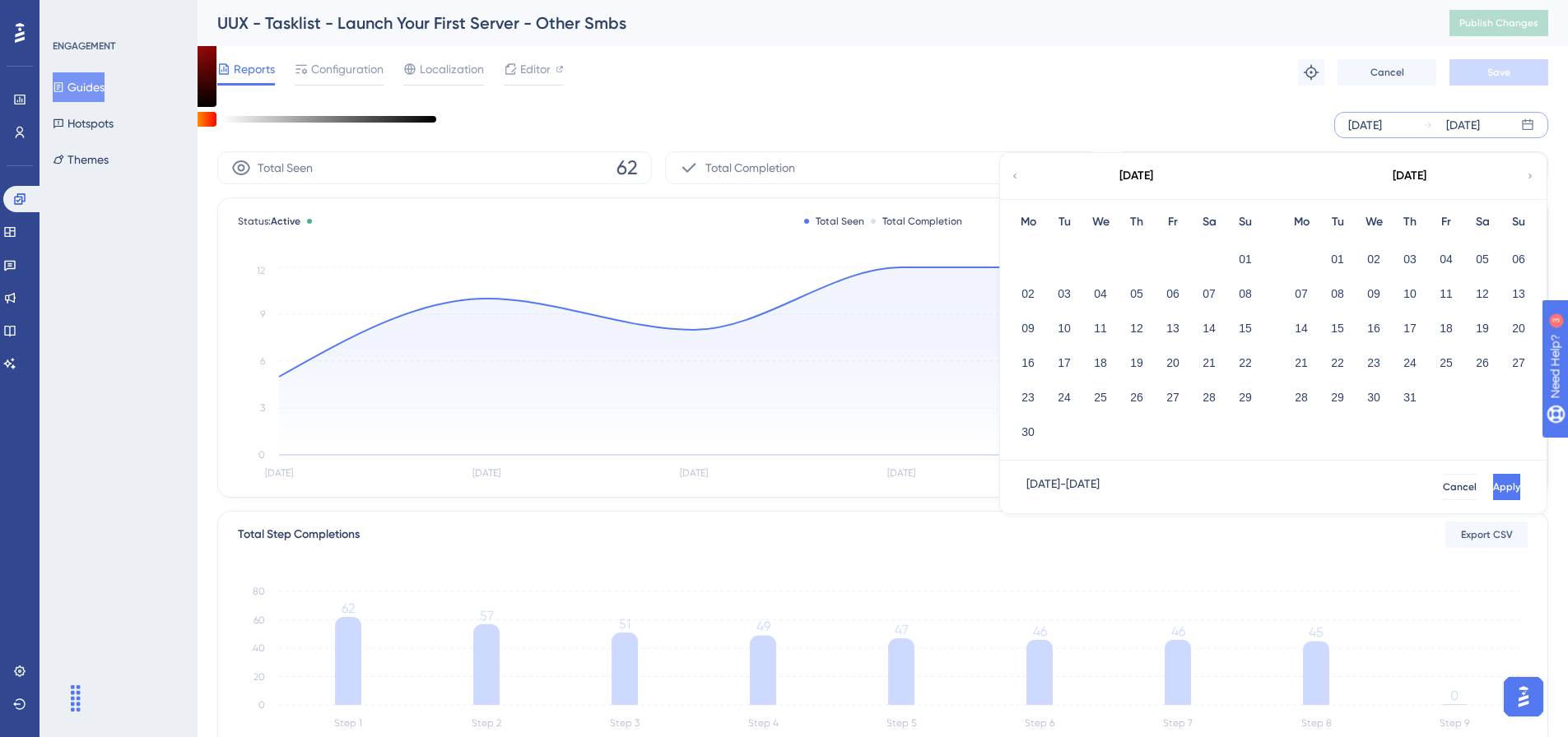 click 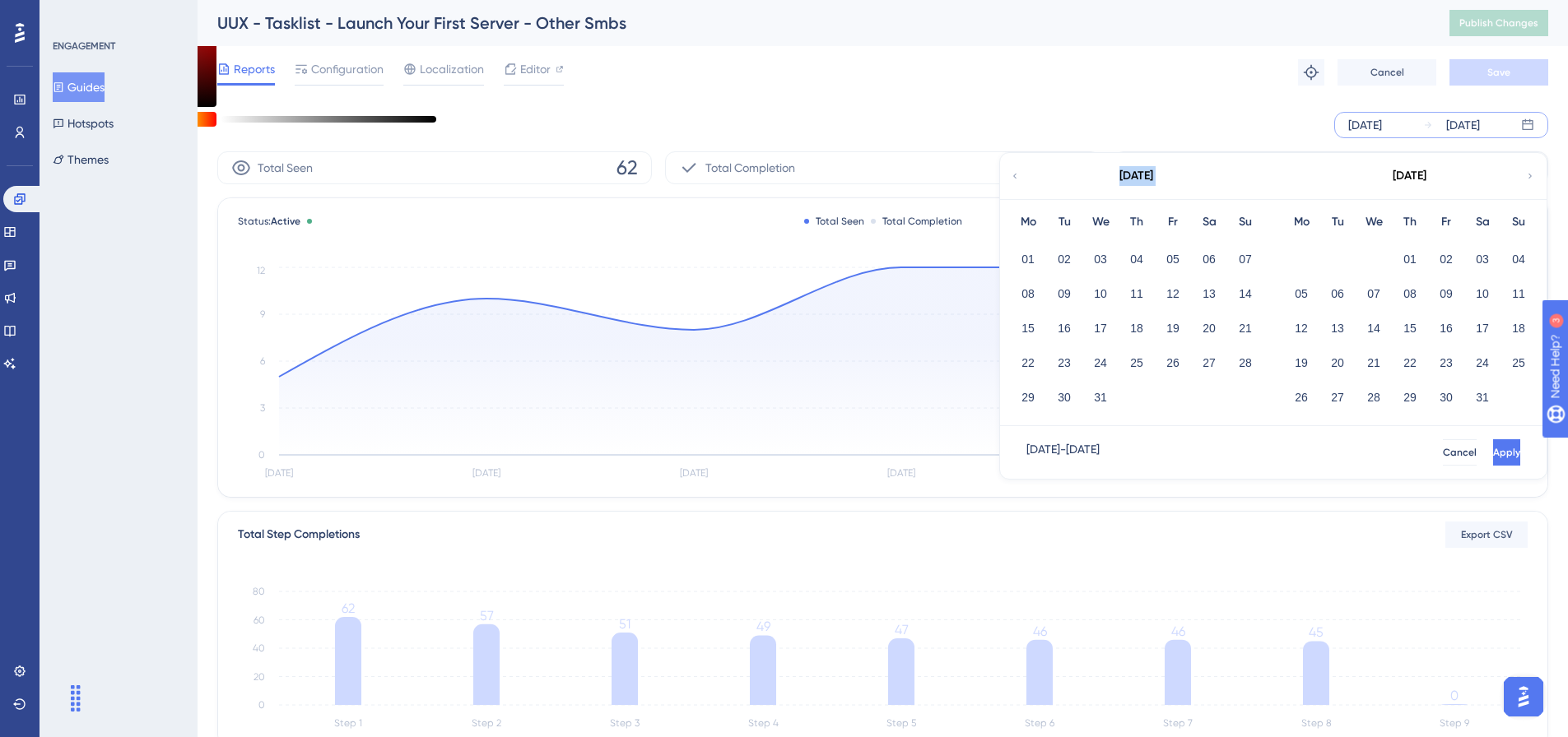 click 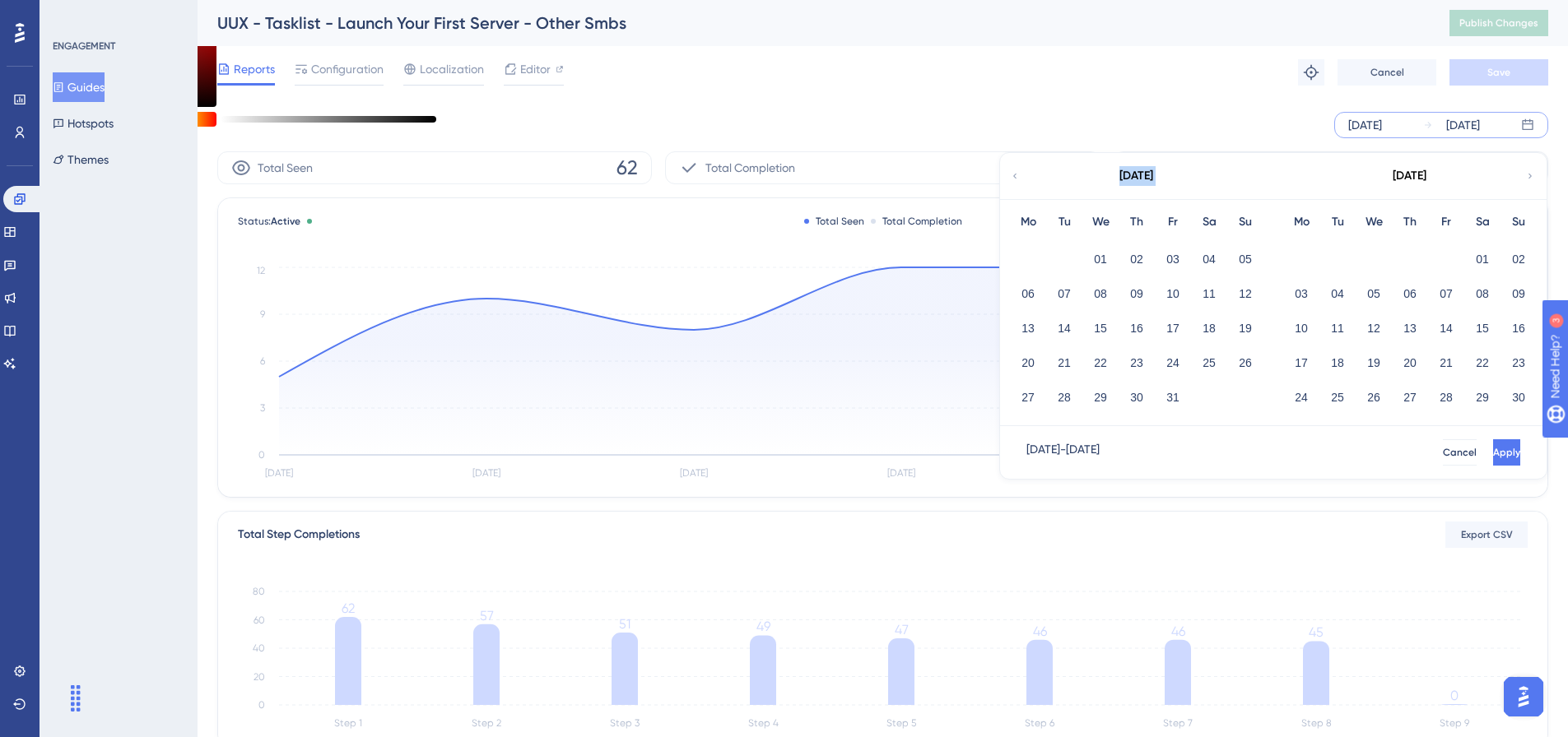 click 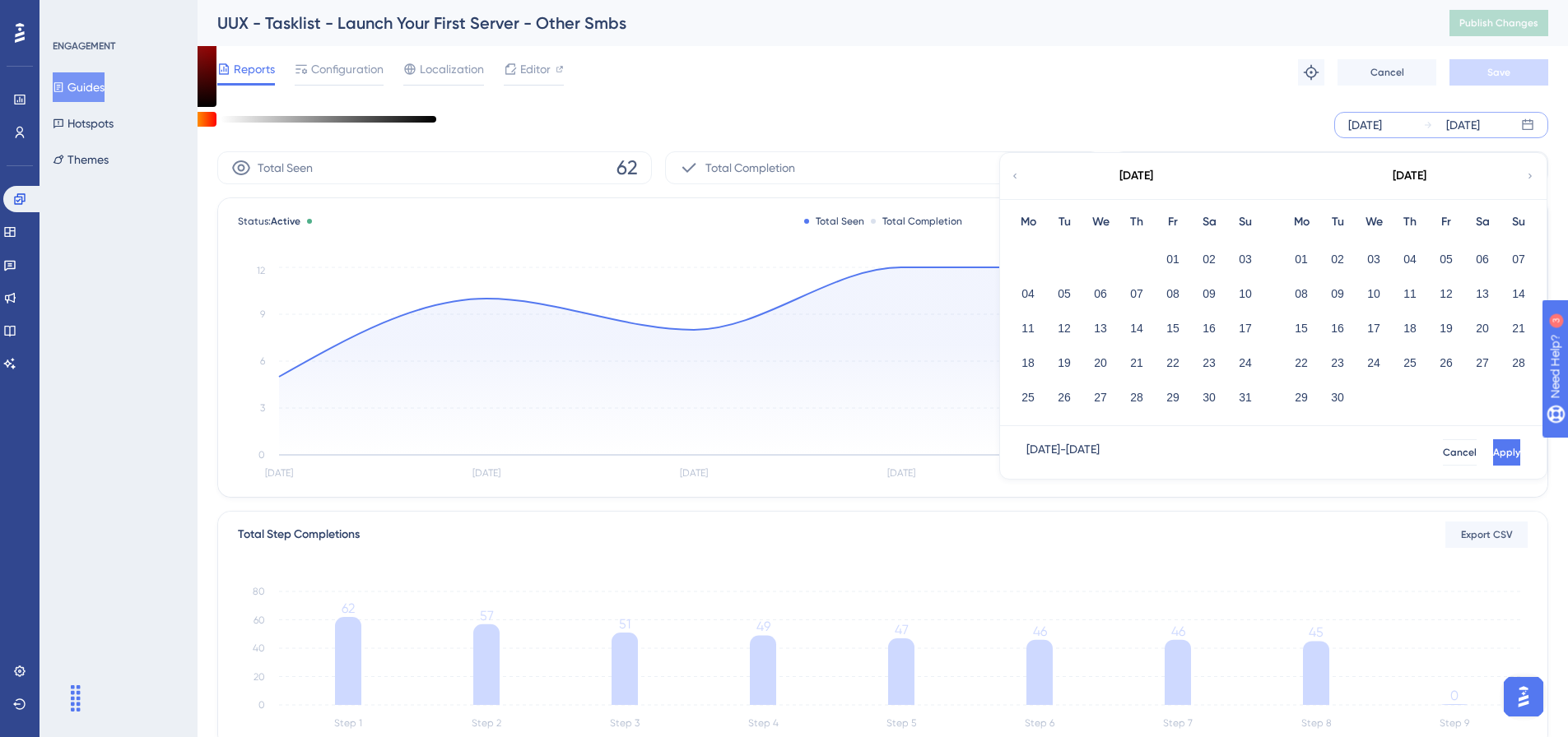 click on "[DATE]" at bounding box center (1136, 176) 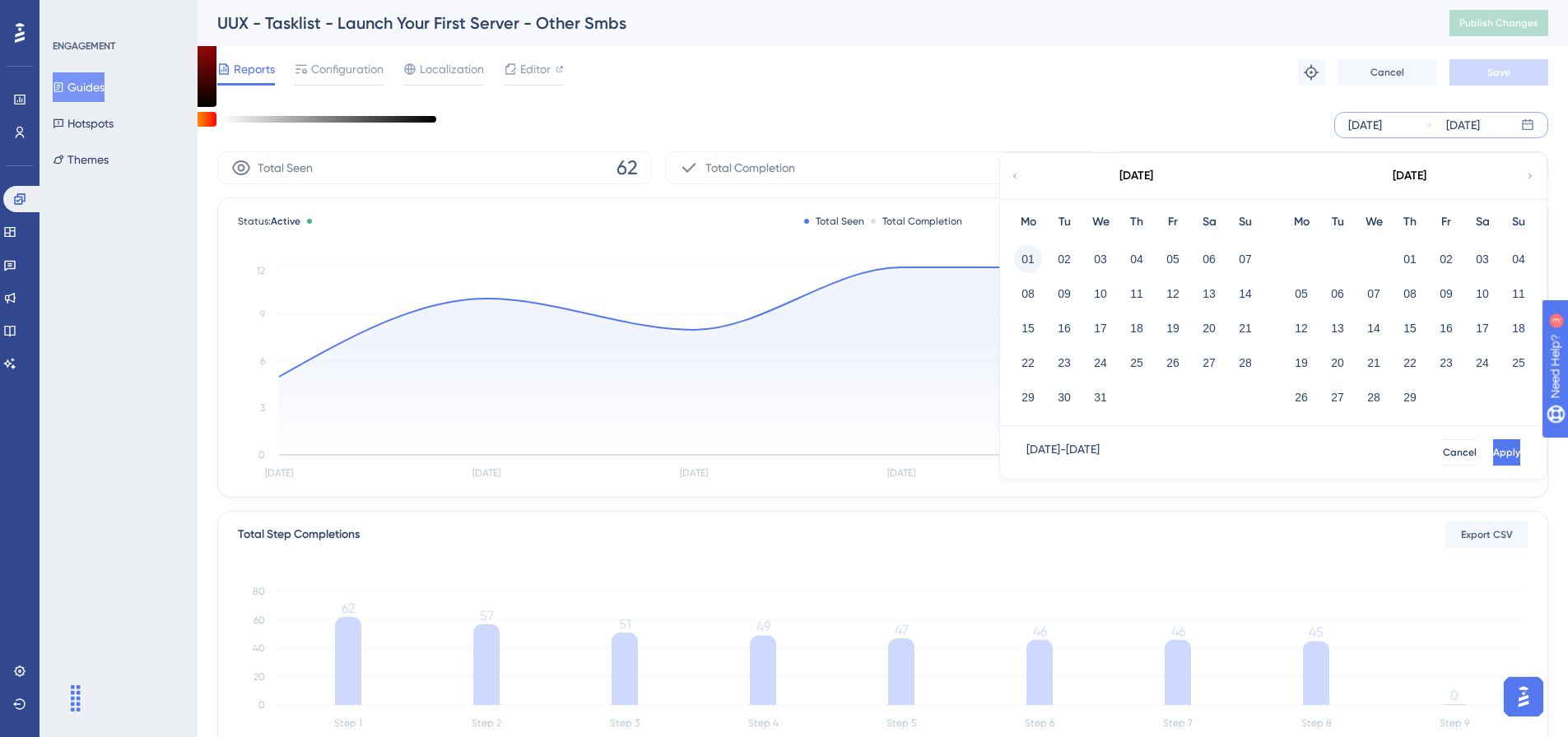click on "01" at bounding box center [1028, 259] 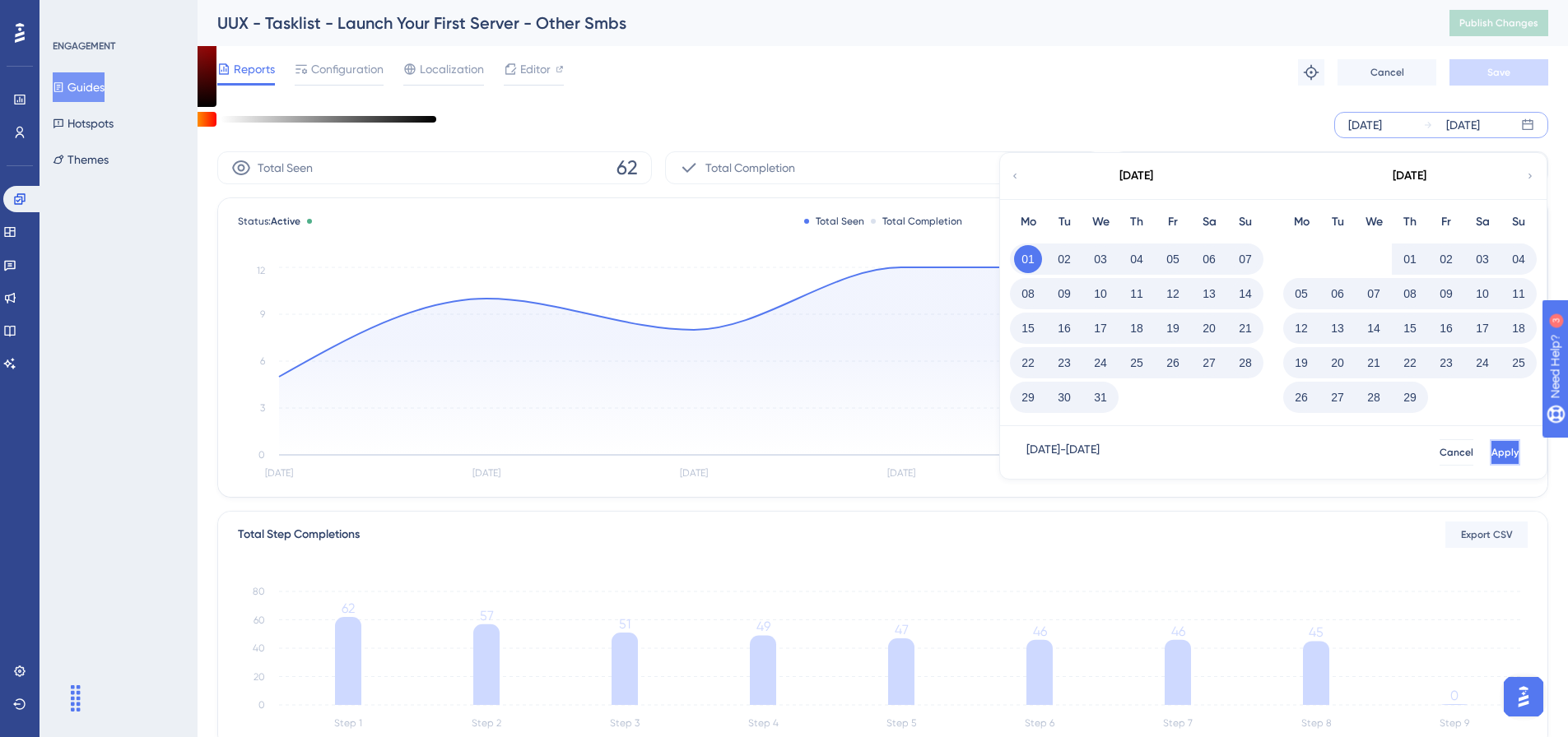 click on "Apply" at bounding box center [1505, 452] 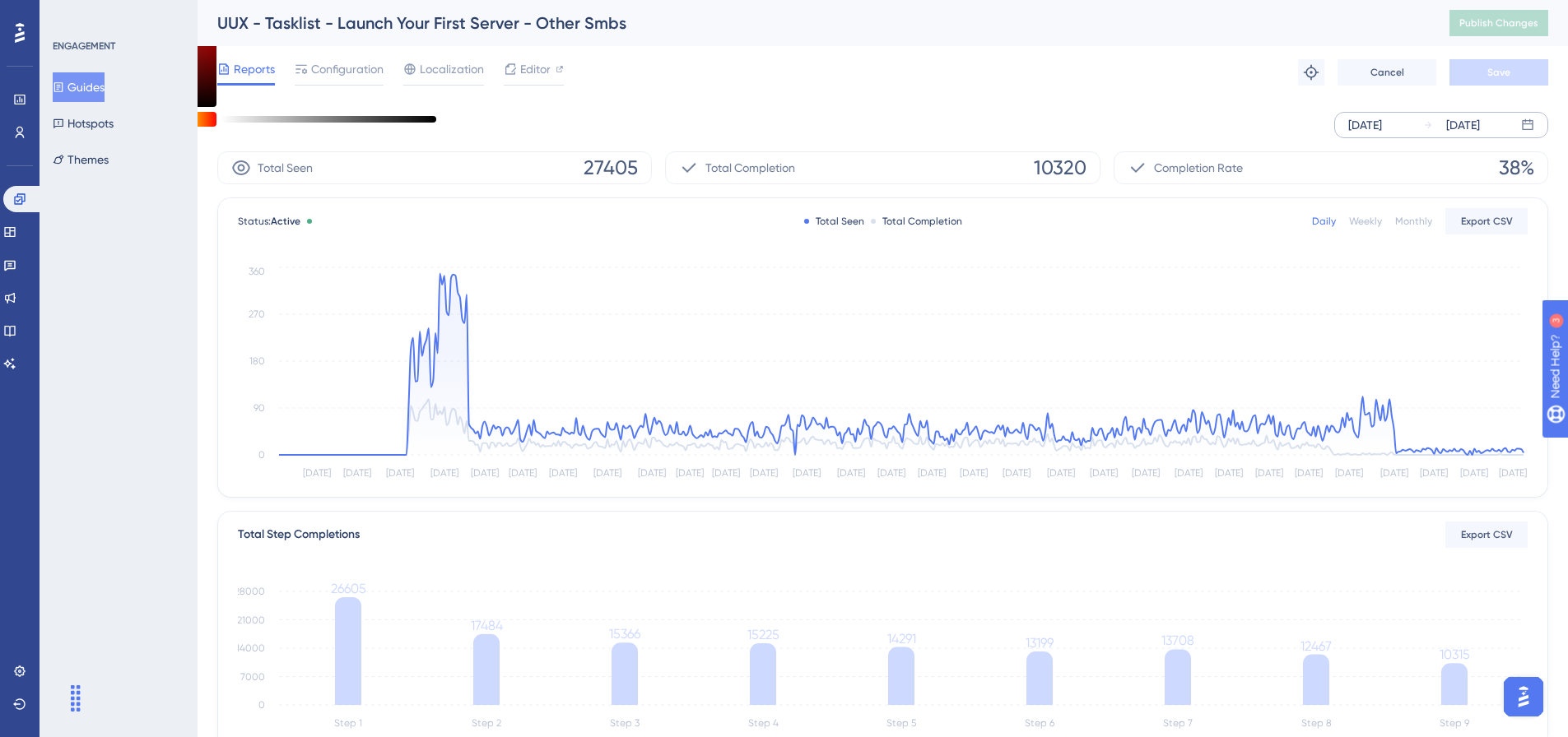 click on "Monthly" at bounding box center (1413, 221) 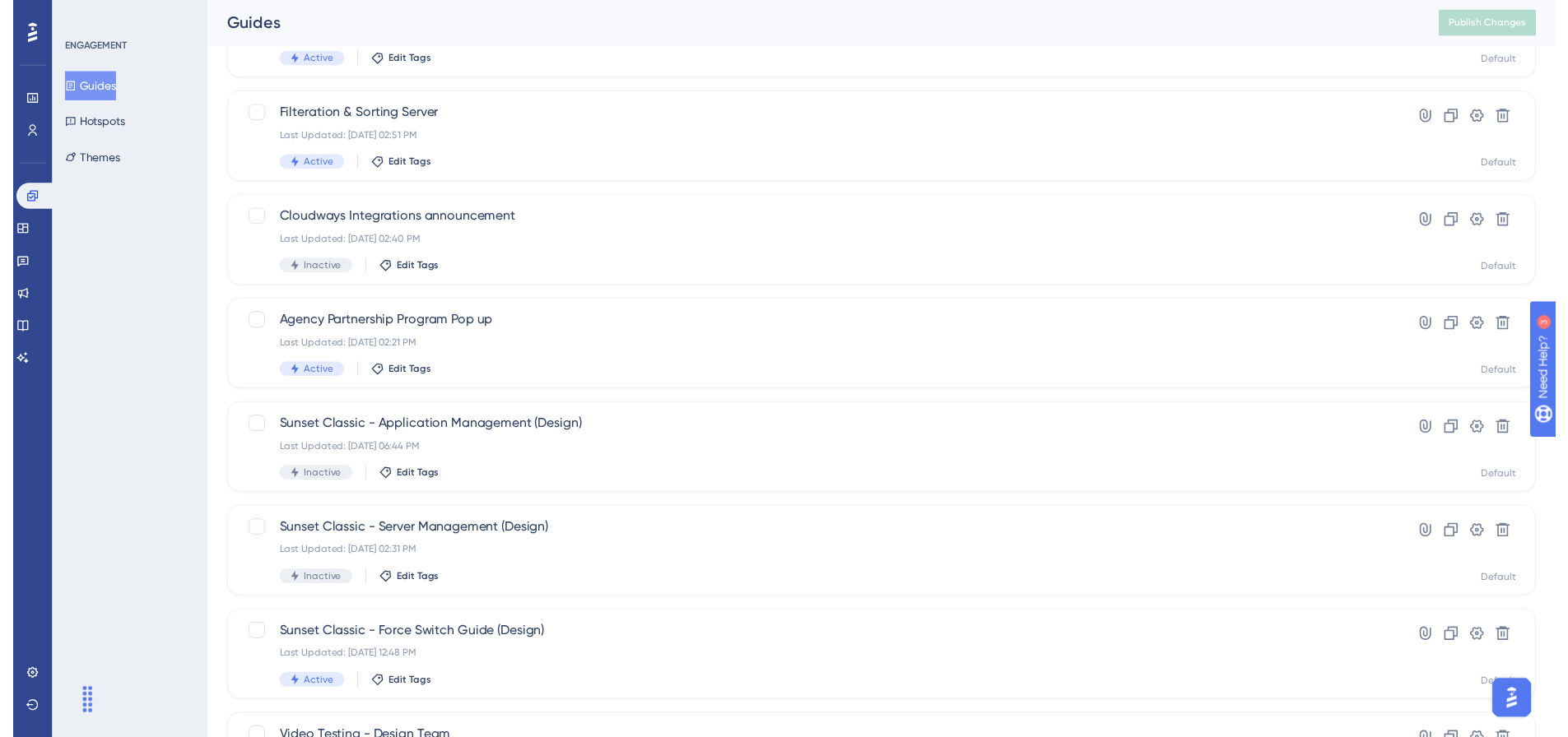 scroll, scrollTop: 0, scrollLeft: 0, axis: both 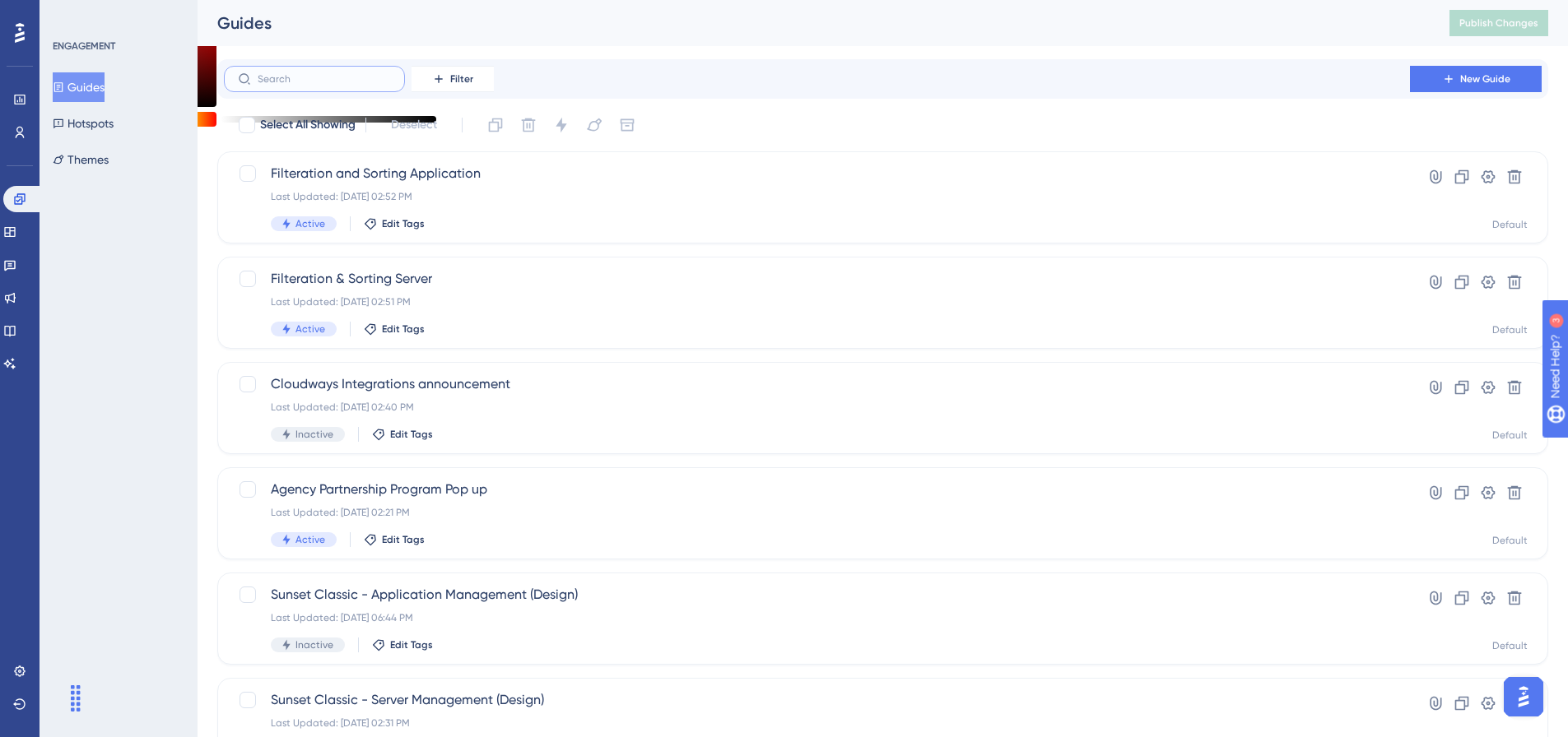 click at bounding box center [324, 79] 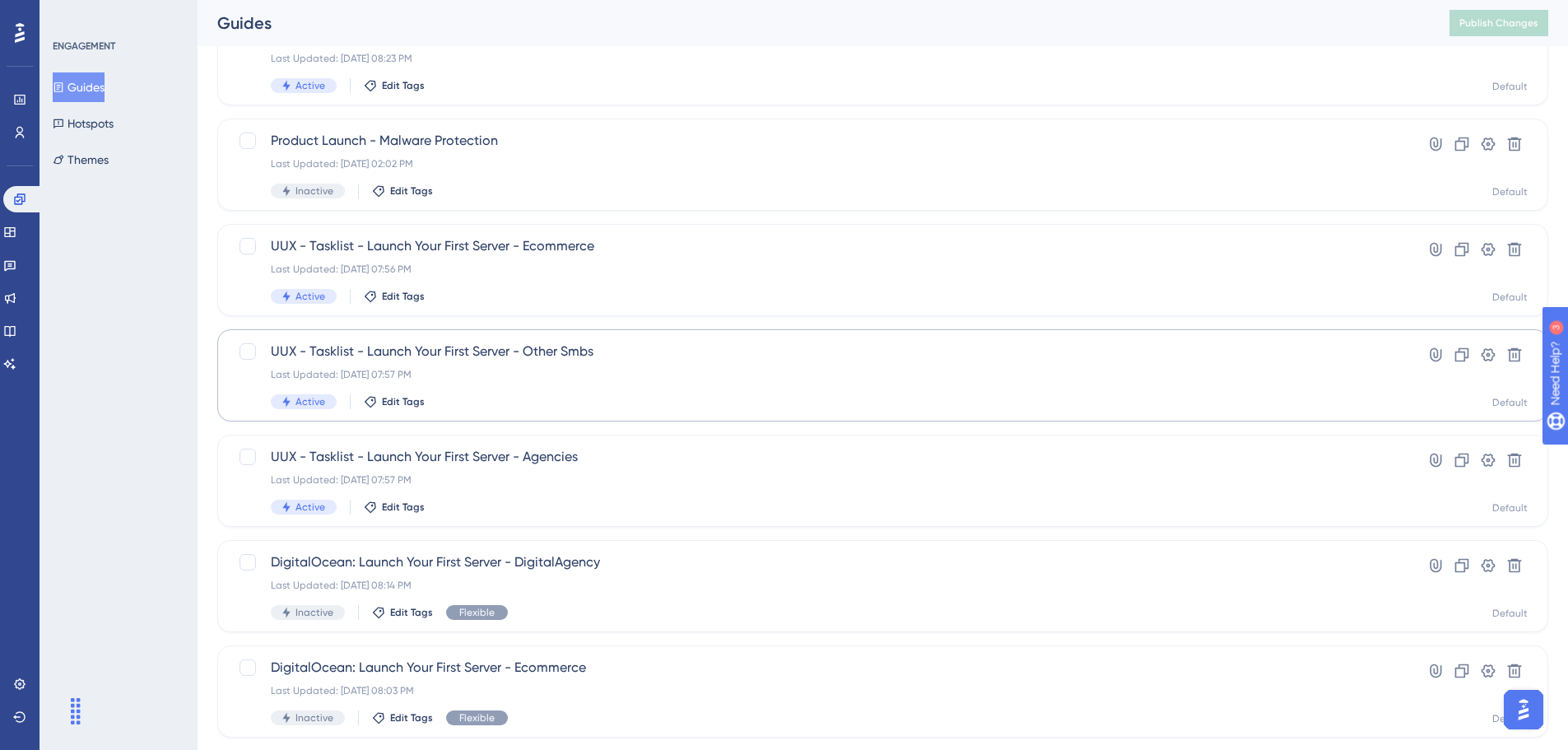 scroll, scrollTop: 412, scrollLeft: 0, axis: vertical 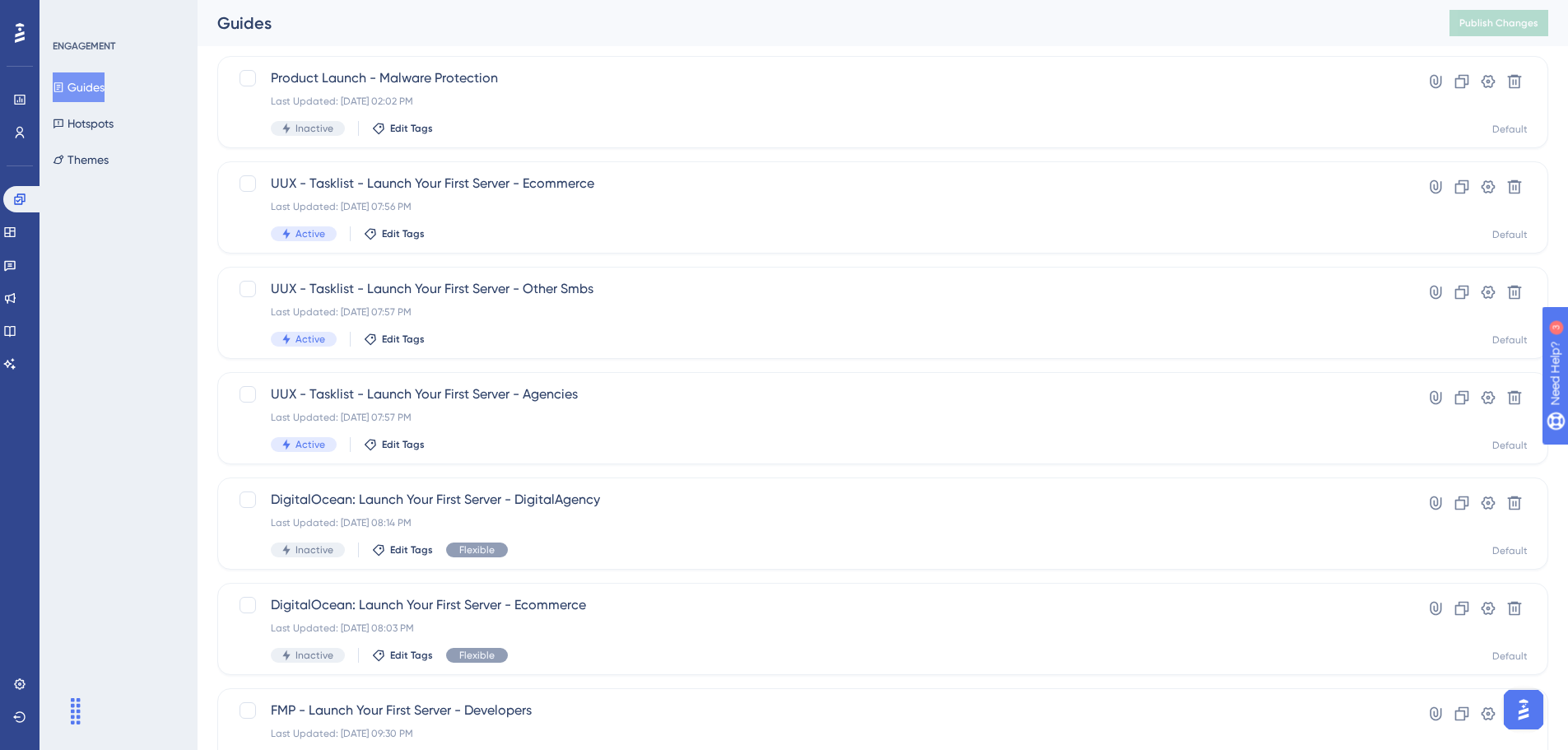 type on "launch" 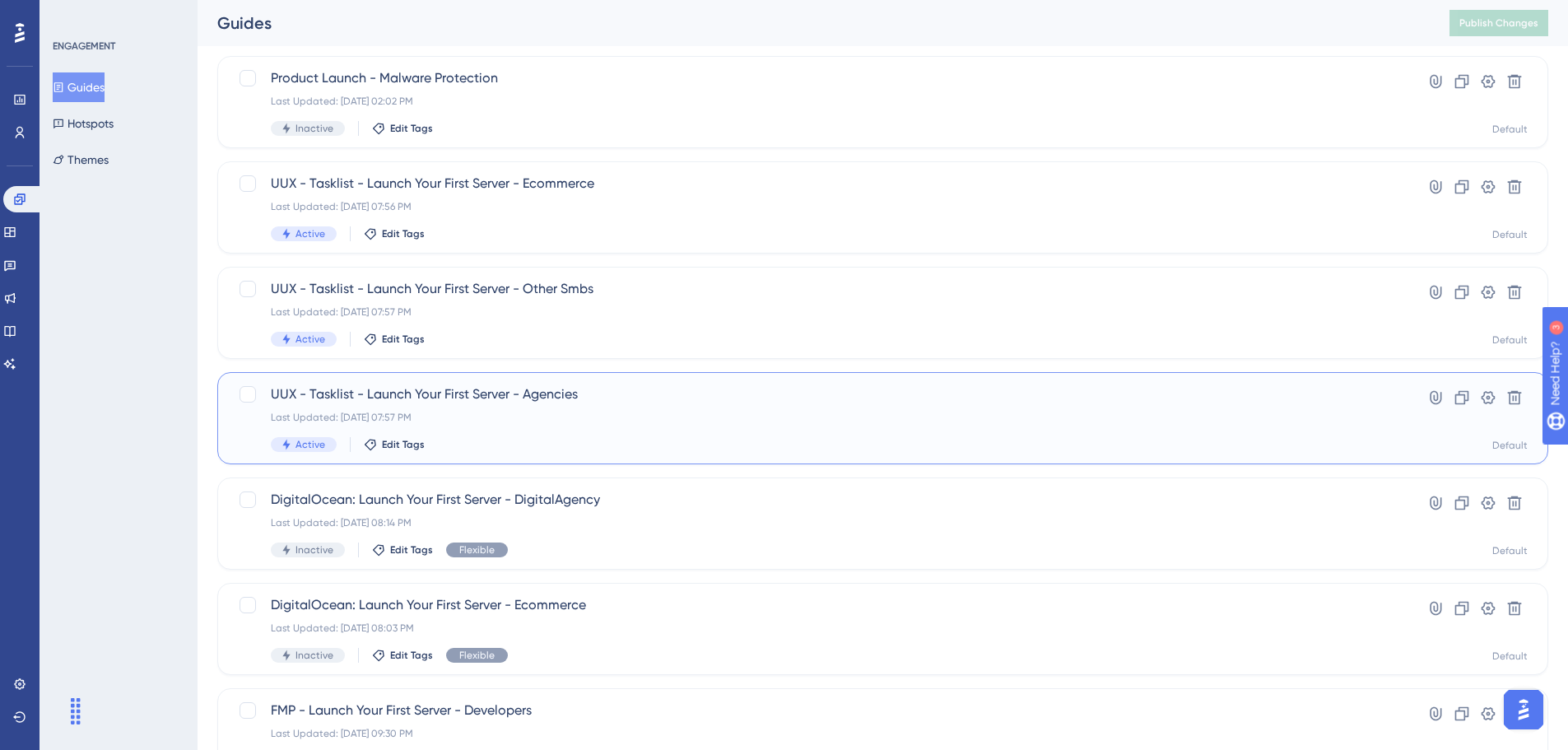 click on "UUX - Tasklist - Launch Your First Server - Agencies" at bounding box center [817, 394] 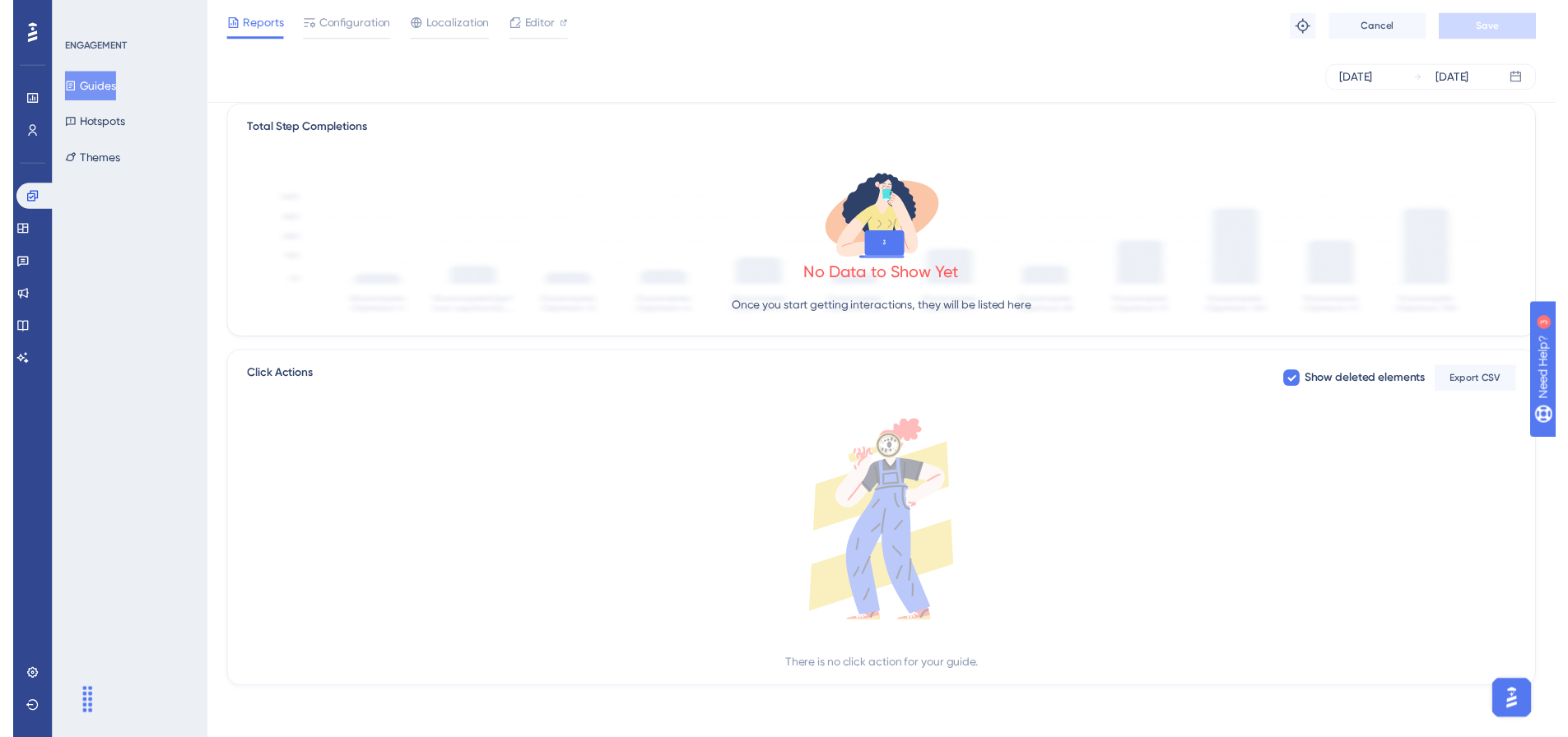 scroll, scrollTop: 0, scrollLeft: 0, axis: both 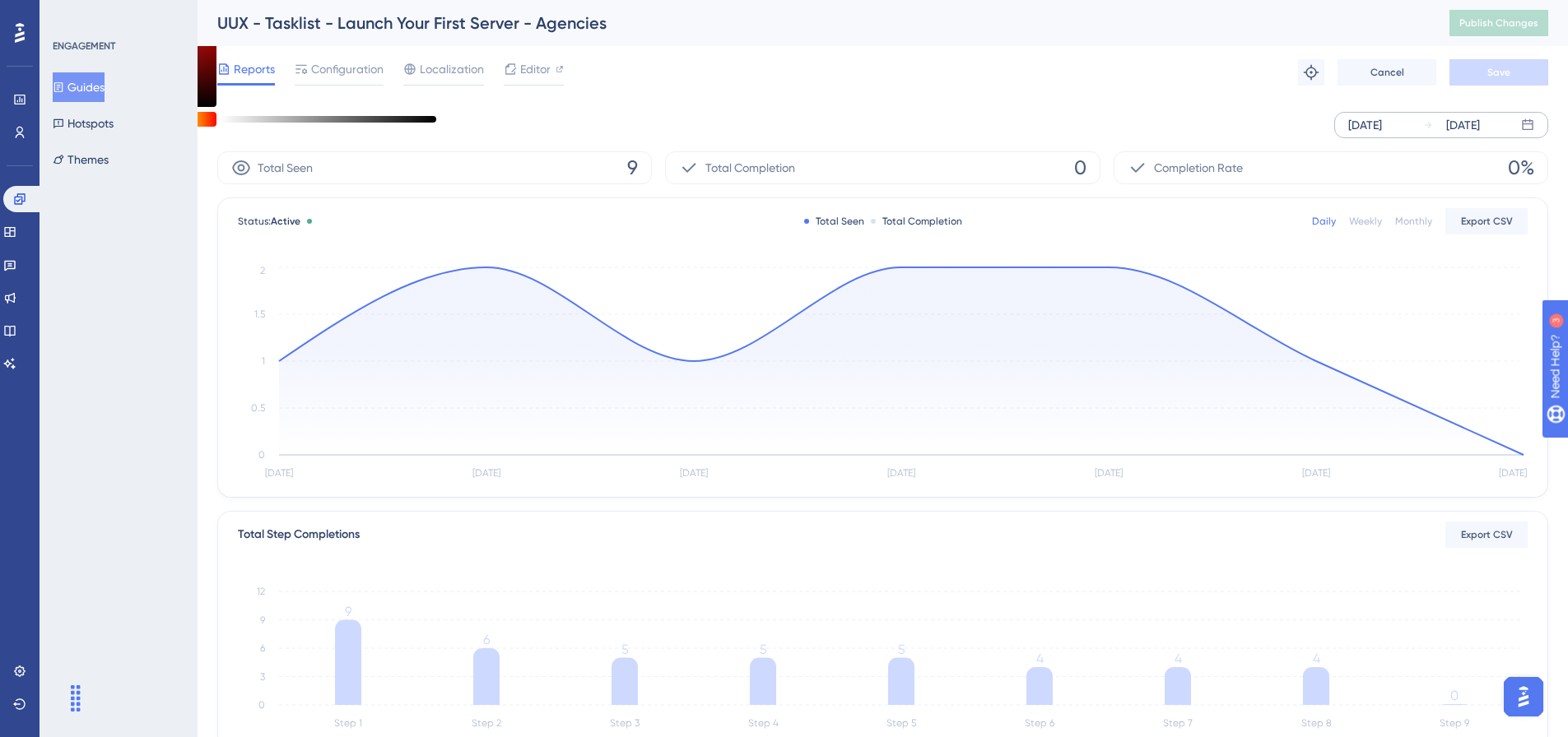 click on "[DATE]" at bounding box center [1365, 125] 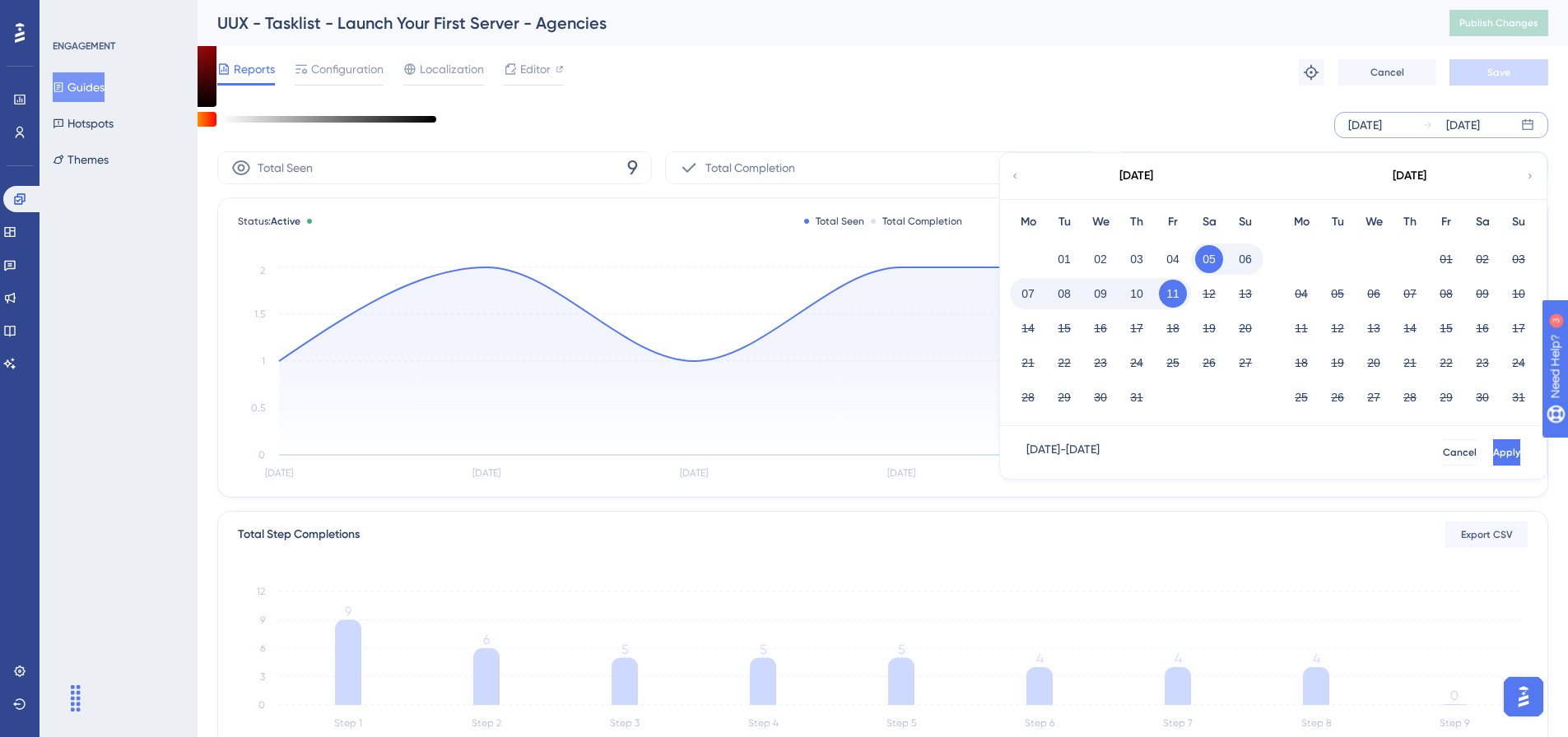 click on "[DATE]" at bounding box center [1136, 176] 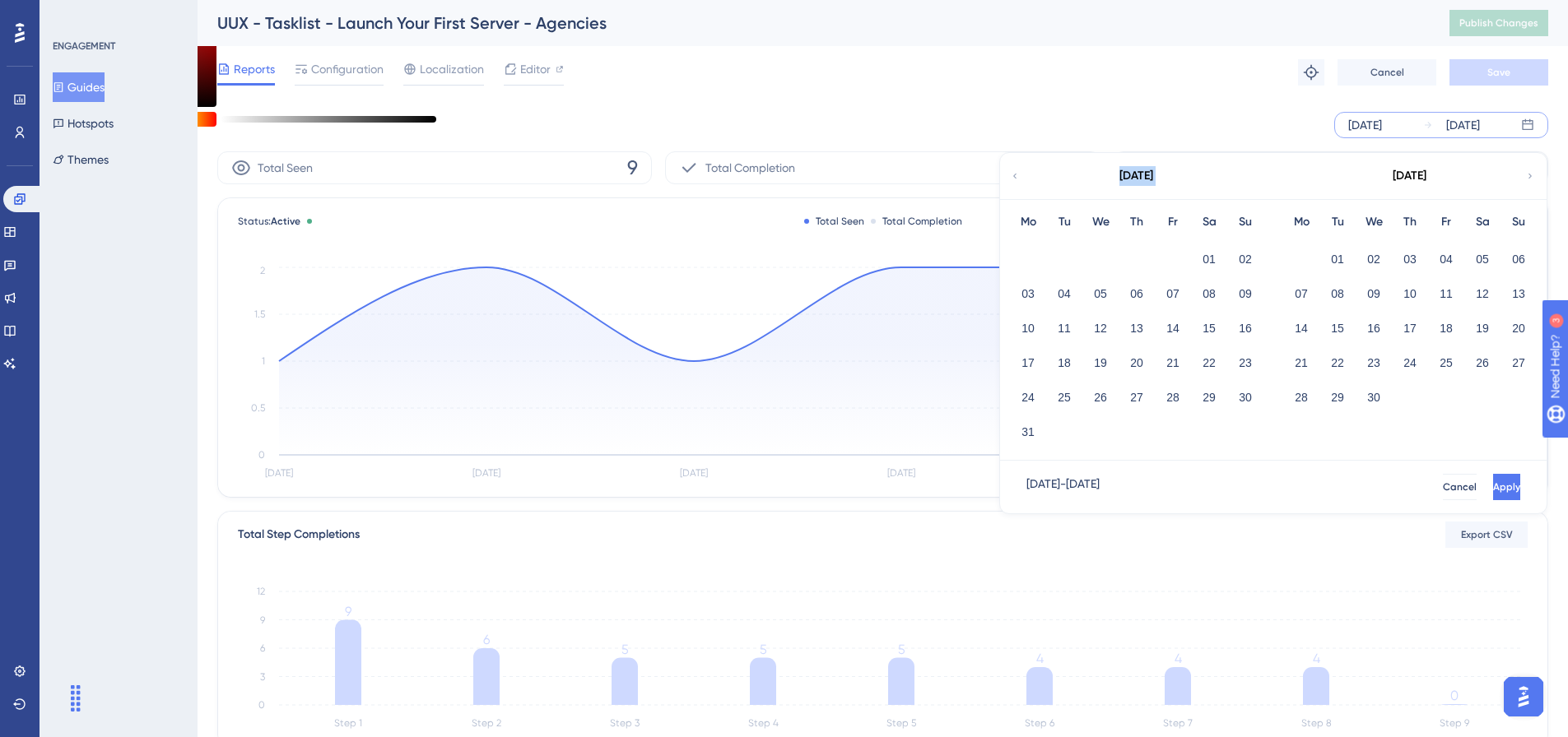 click 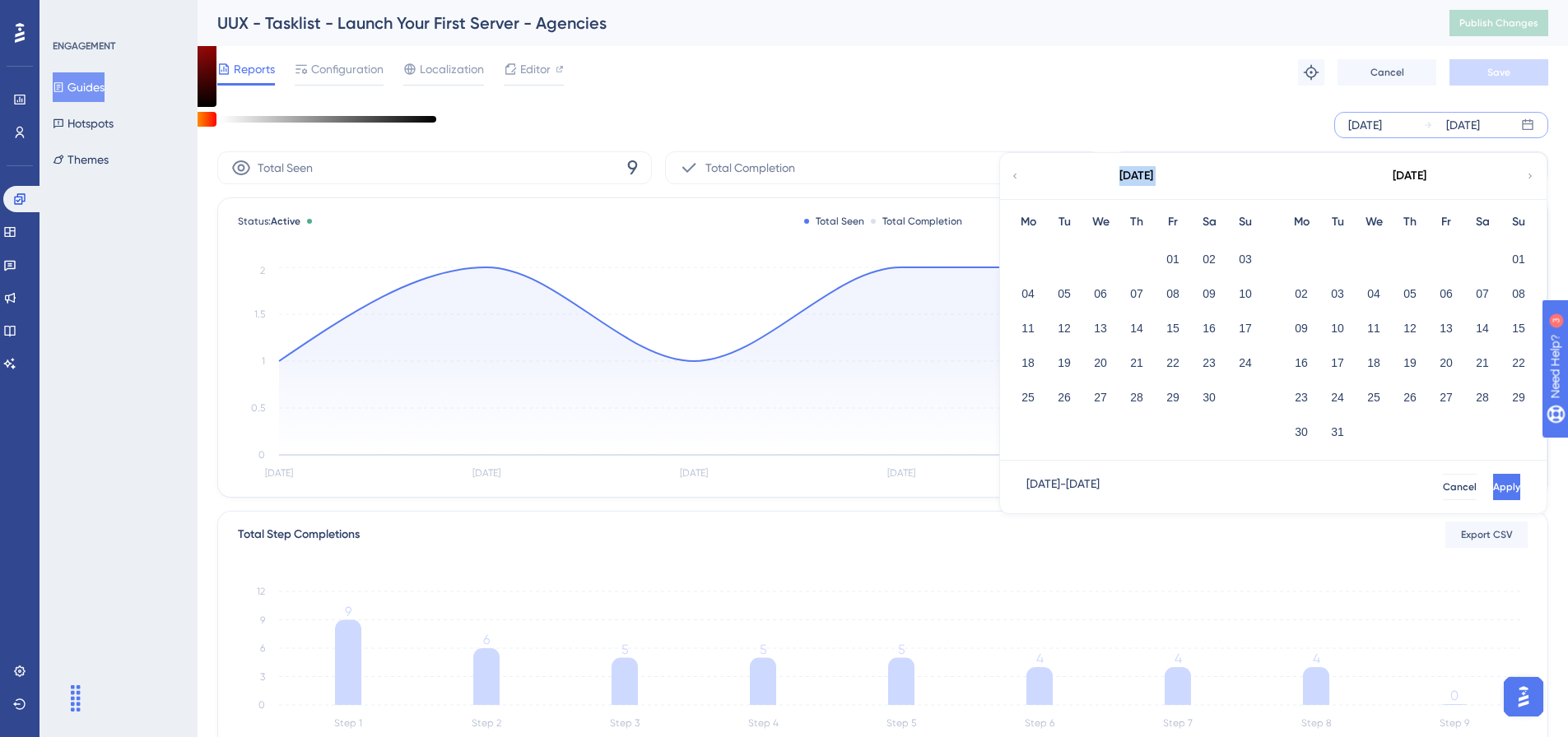 click 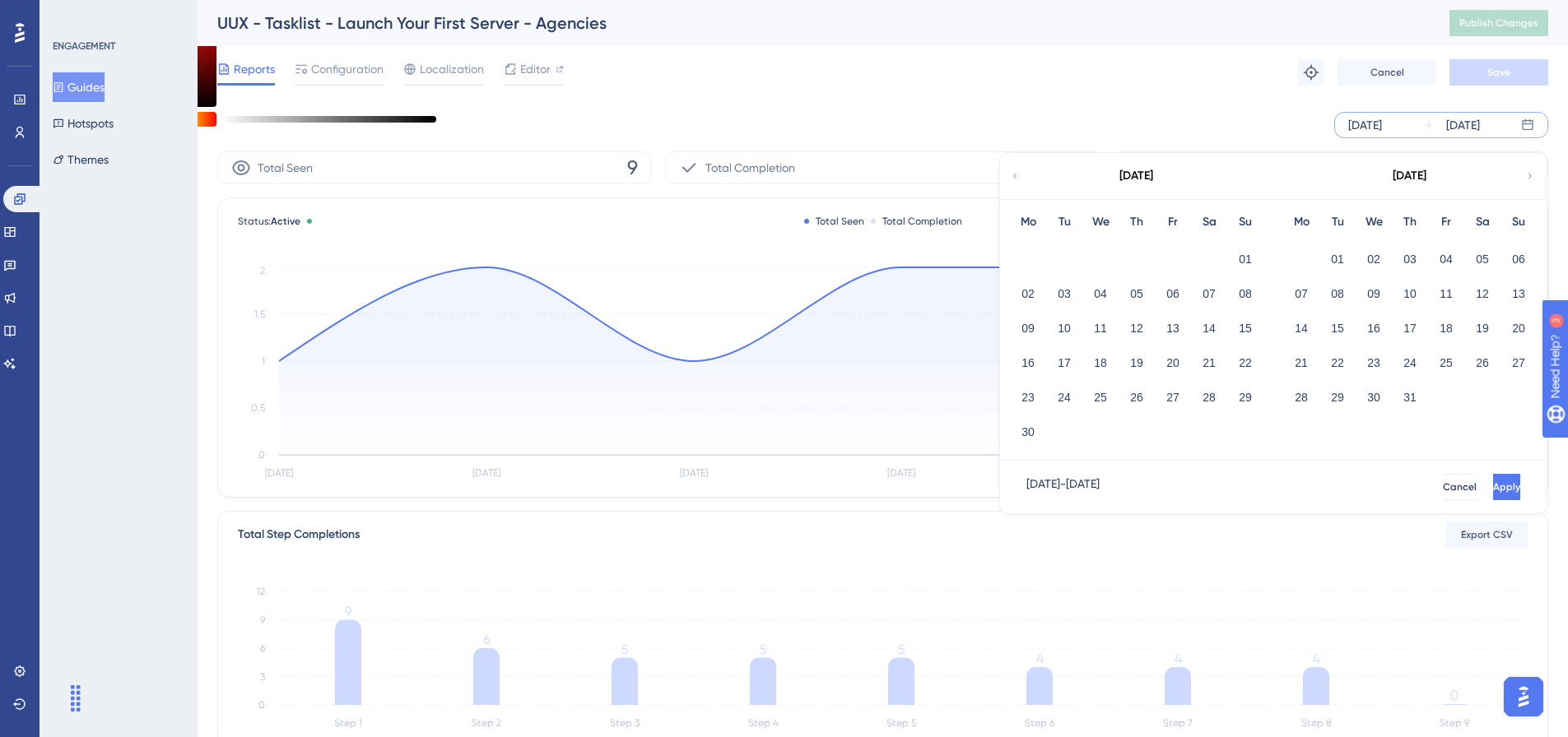 click 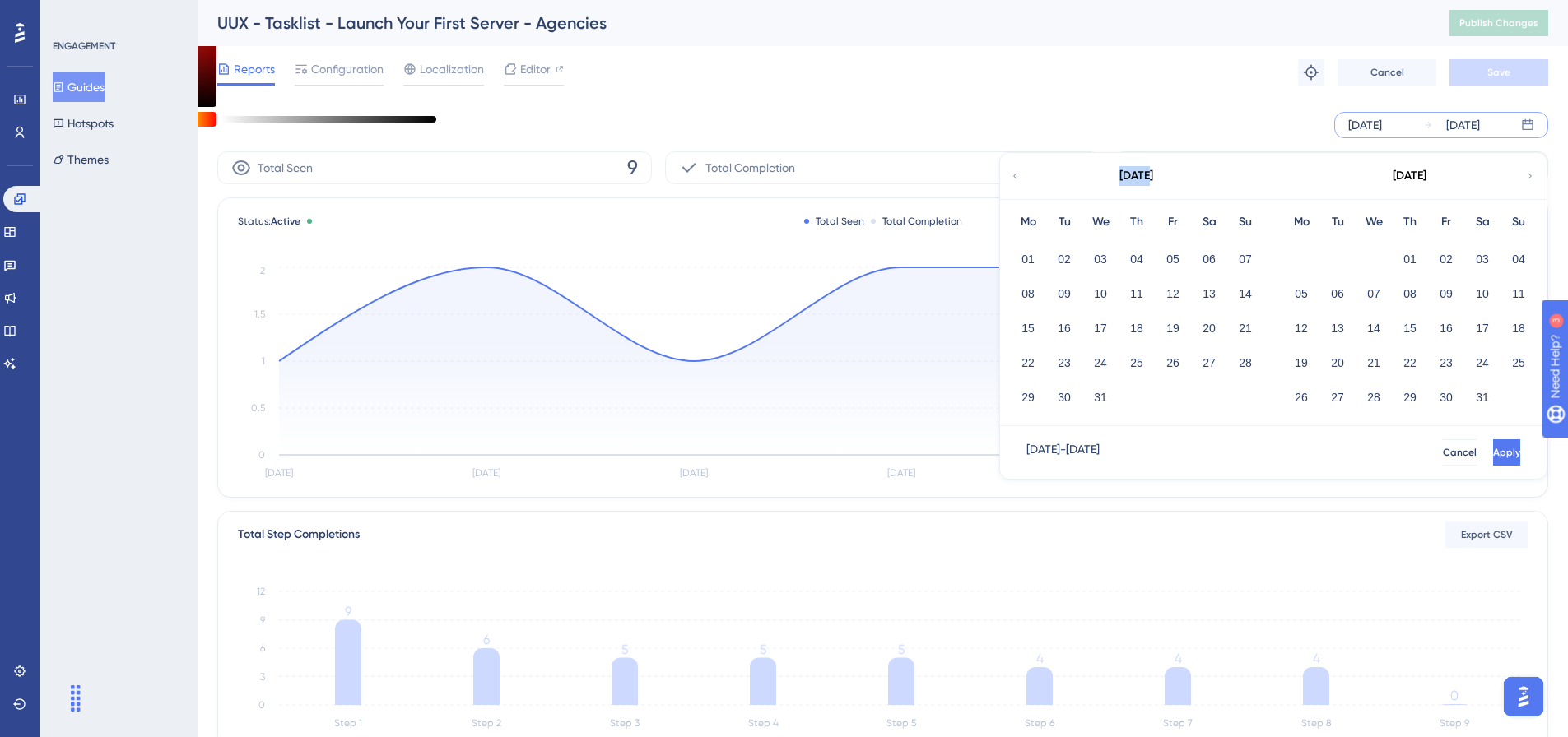 click 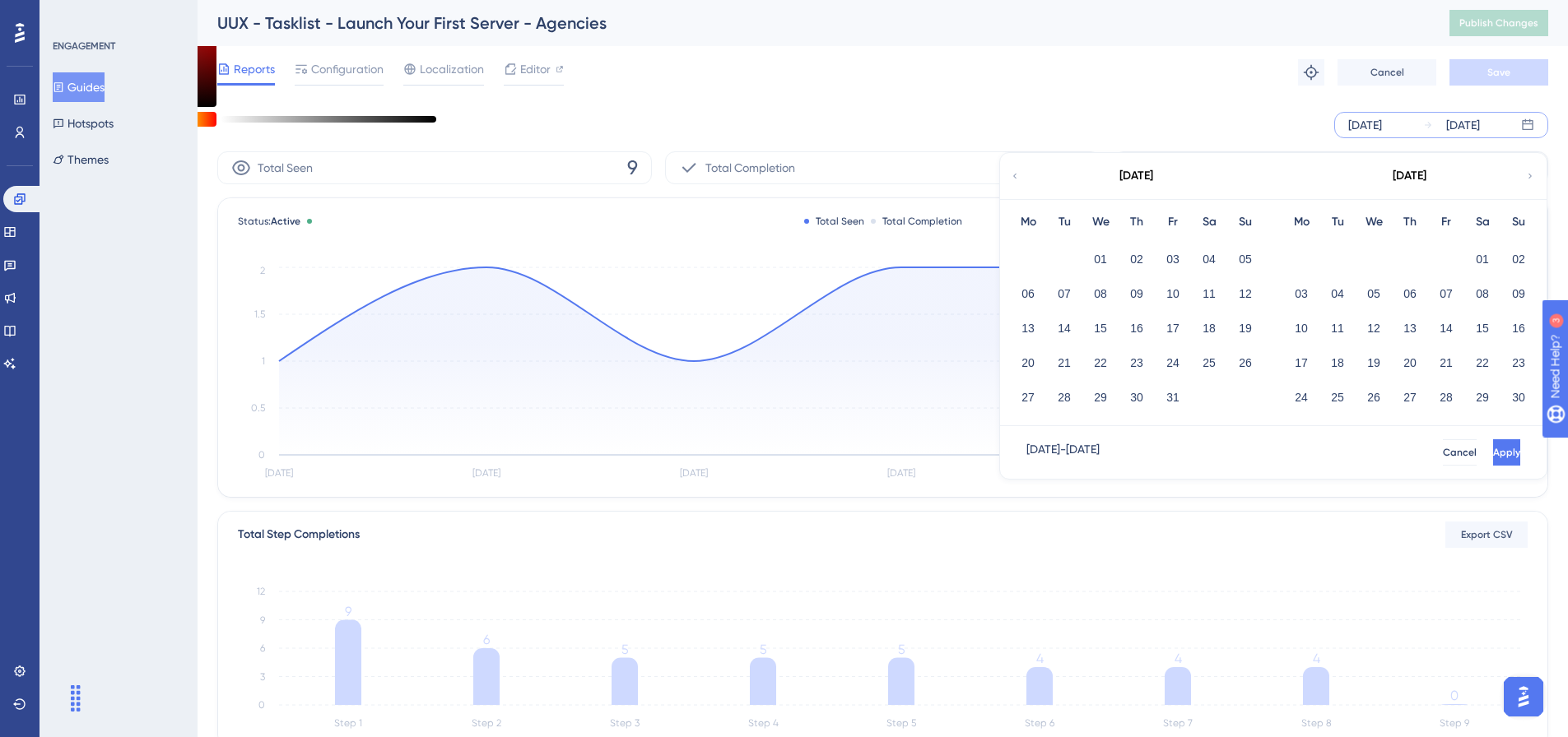 click 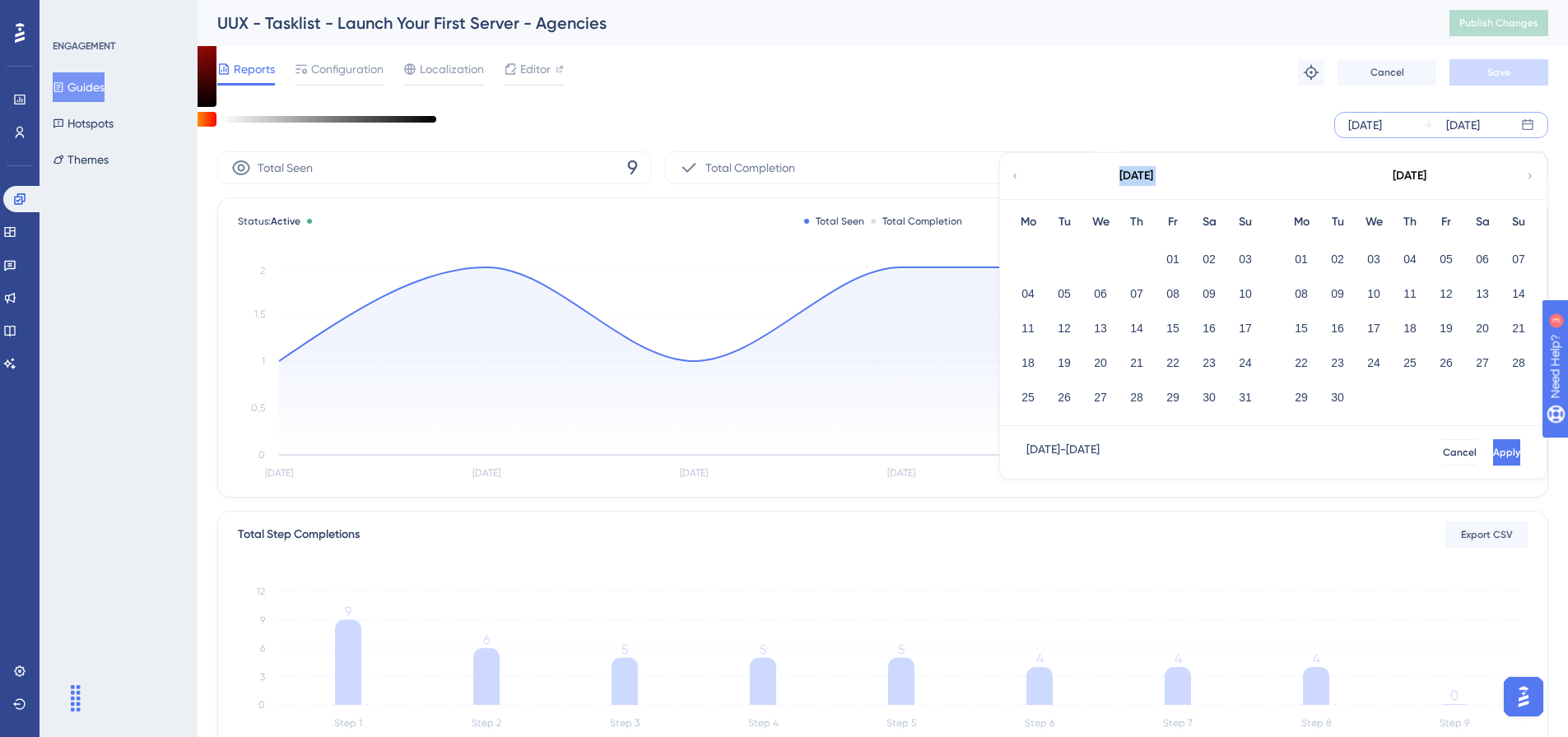click 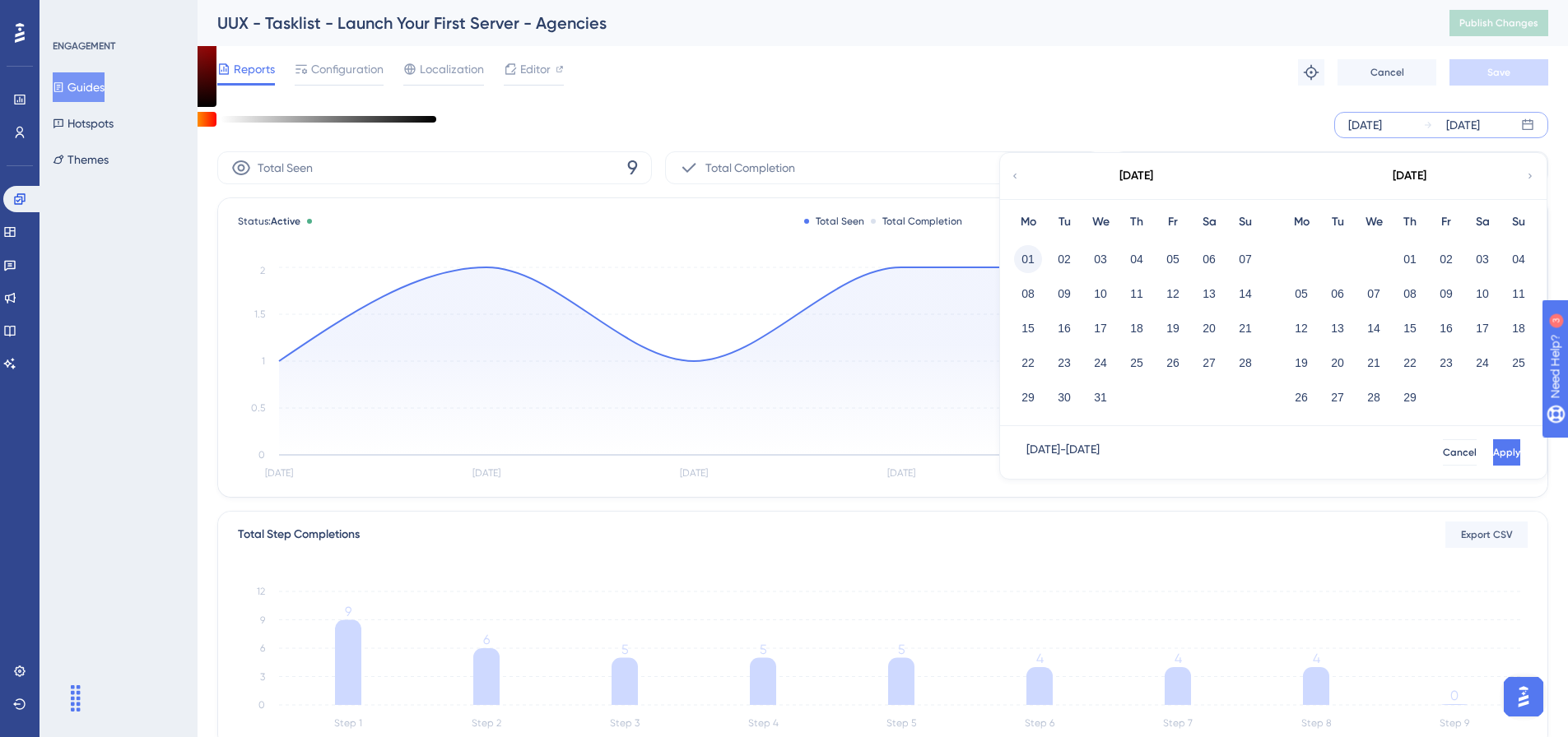 click on "01" at bounding box center (1028, 259) 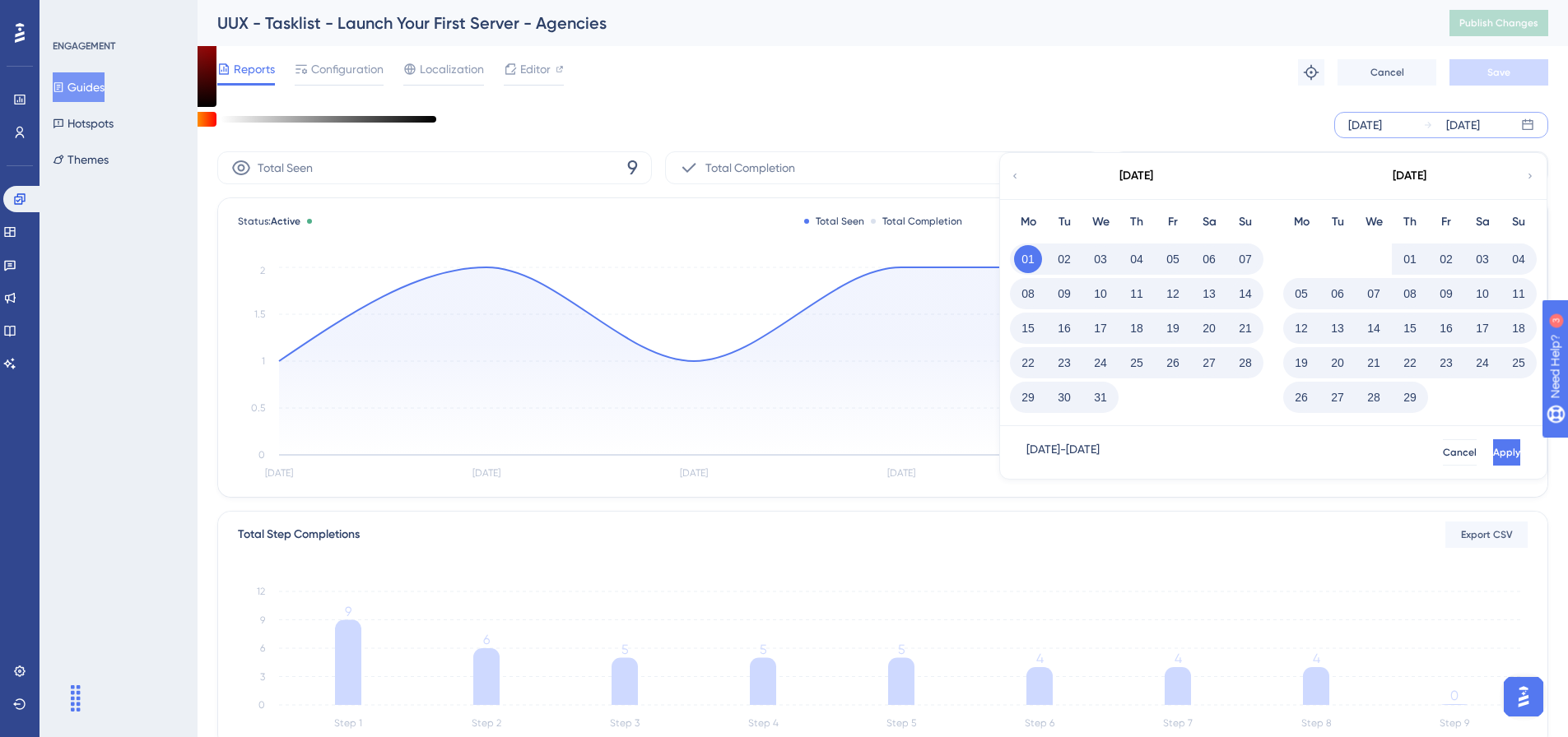 click on "Apply" at bounding box center (1506, 452) 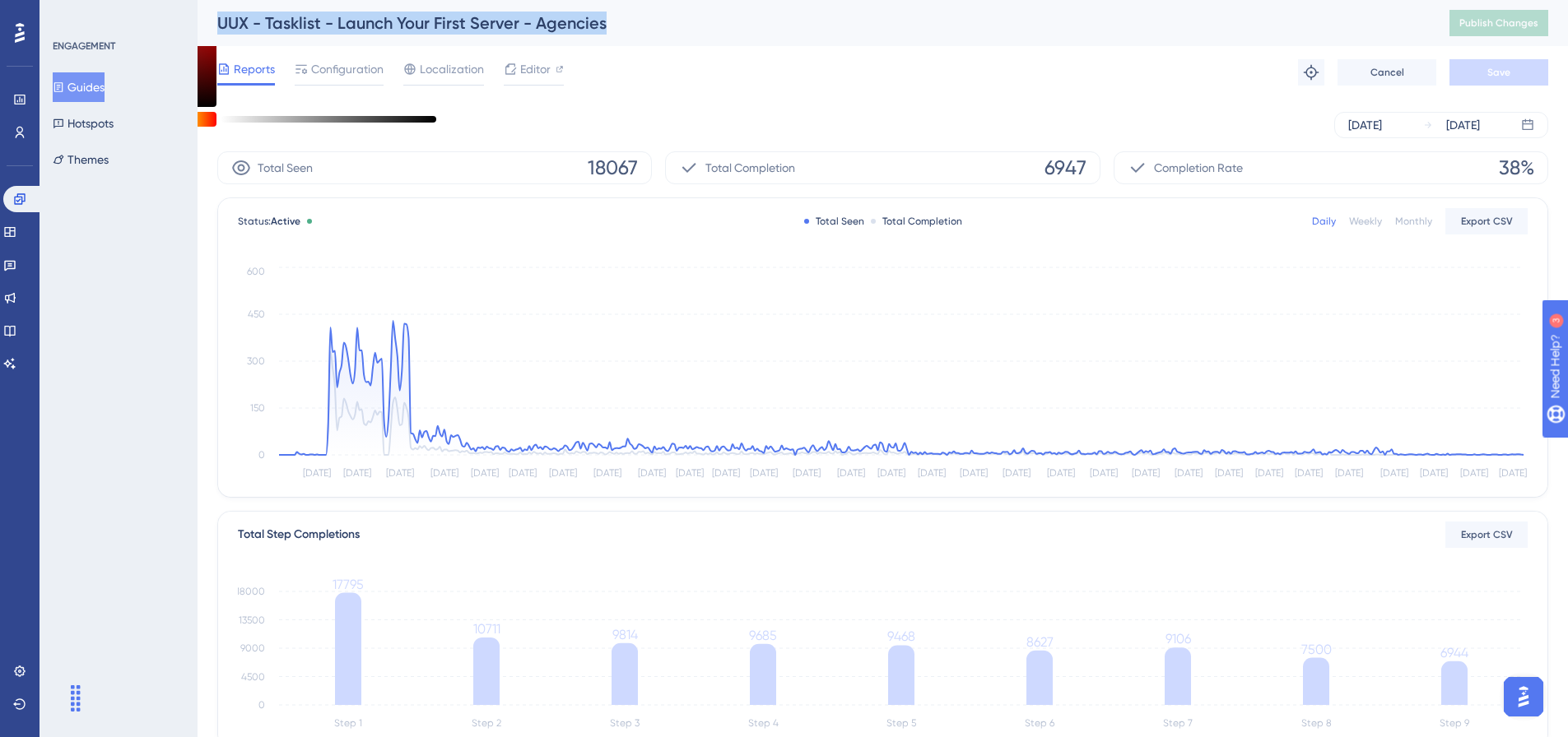drag, startPoint x: 612, startPoint y: 26, endPoint x: 210, endPoint y: 40, distance: 402.24371 